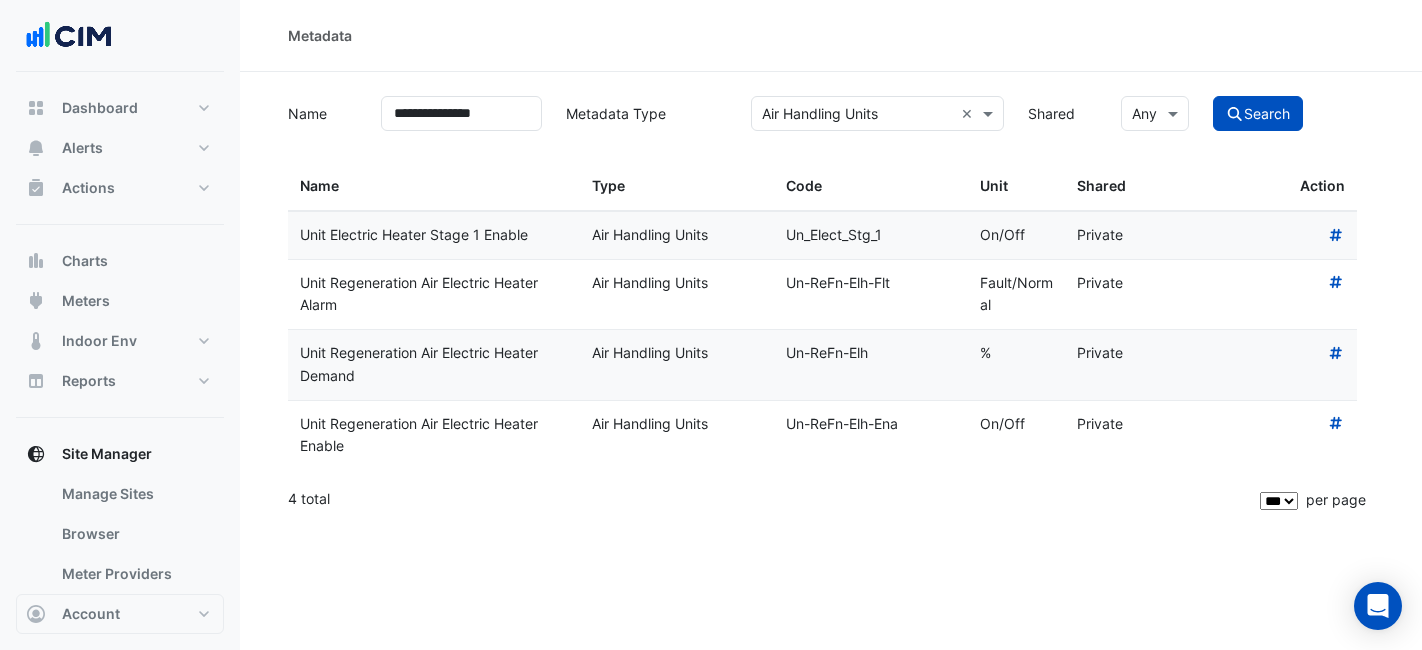 select on "***" 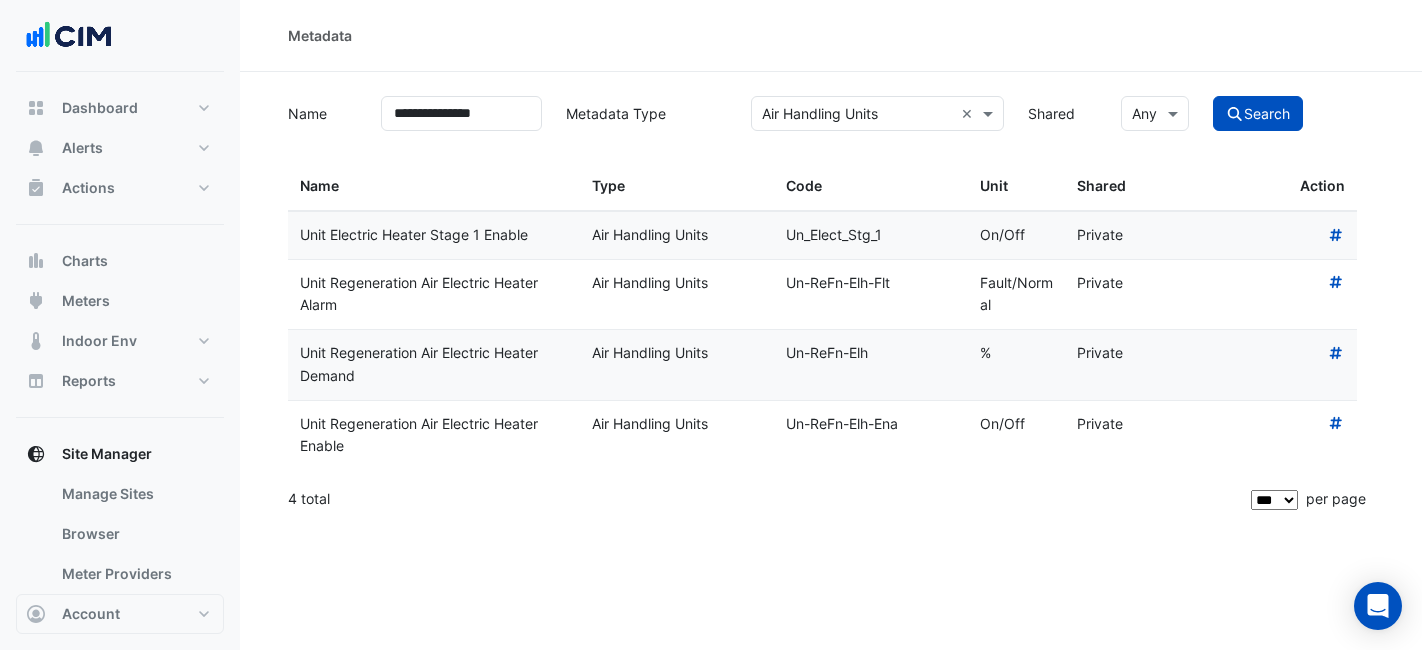 scroll, scrollTop: 0, scrollLeft: 0, axis: both 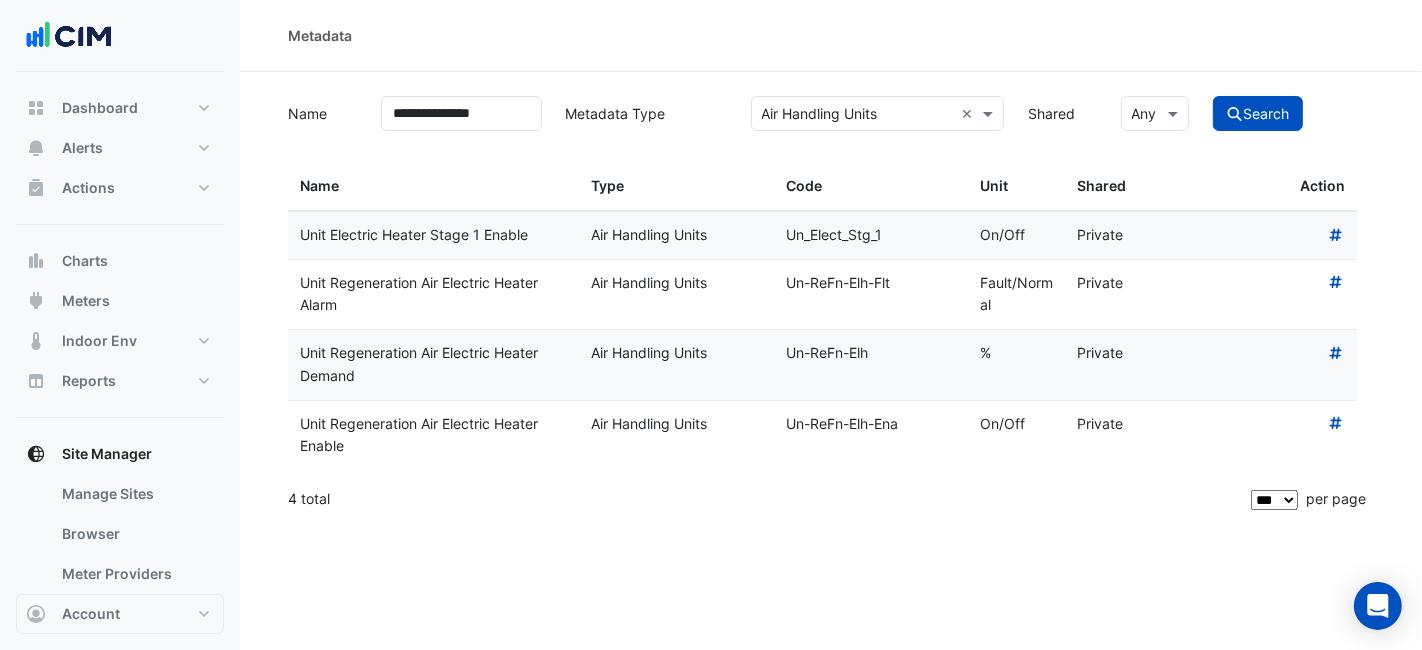 click on "Metadata" 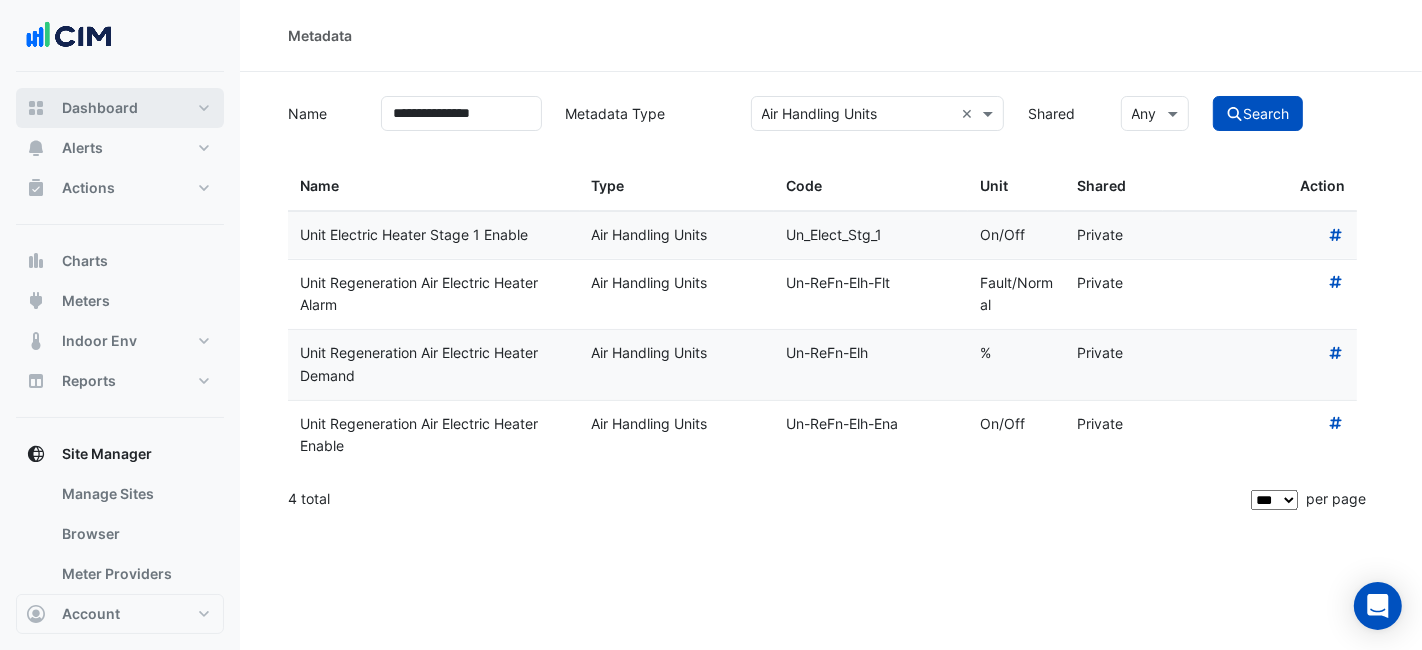 click on "Dashboard" at bounding box center [120, 108] 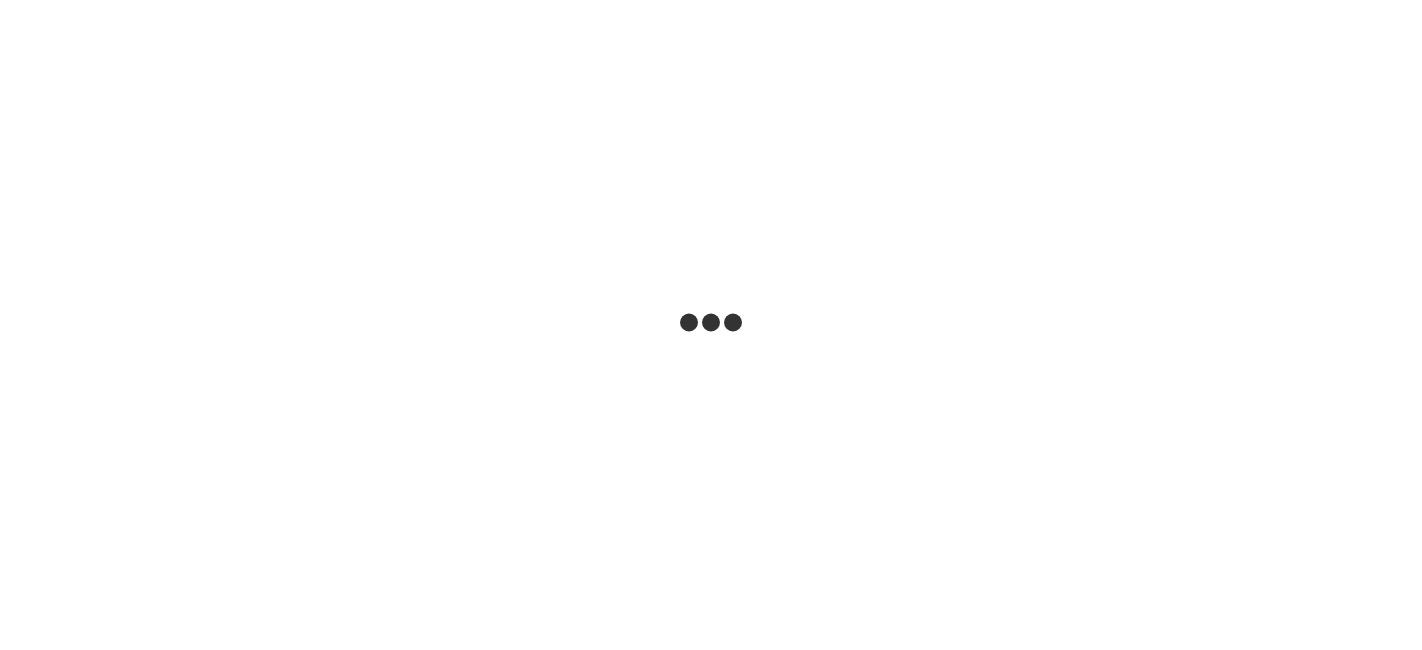 scroll, scrollTop: 0, scrollLeft: 0, axis: both 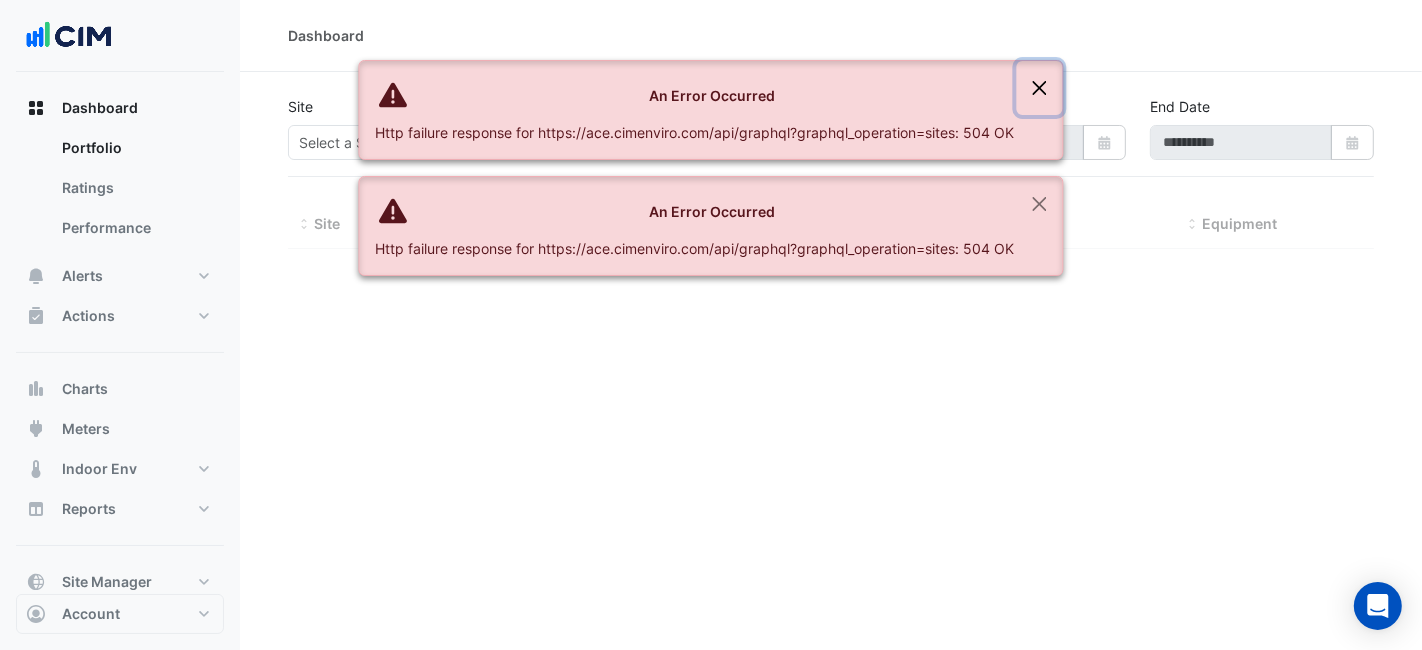 click 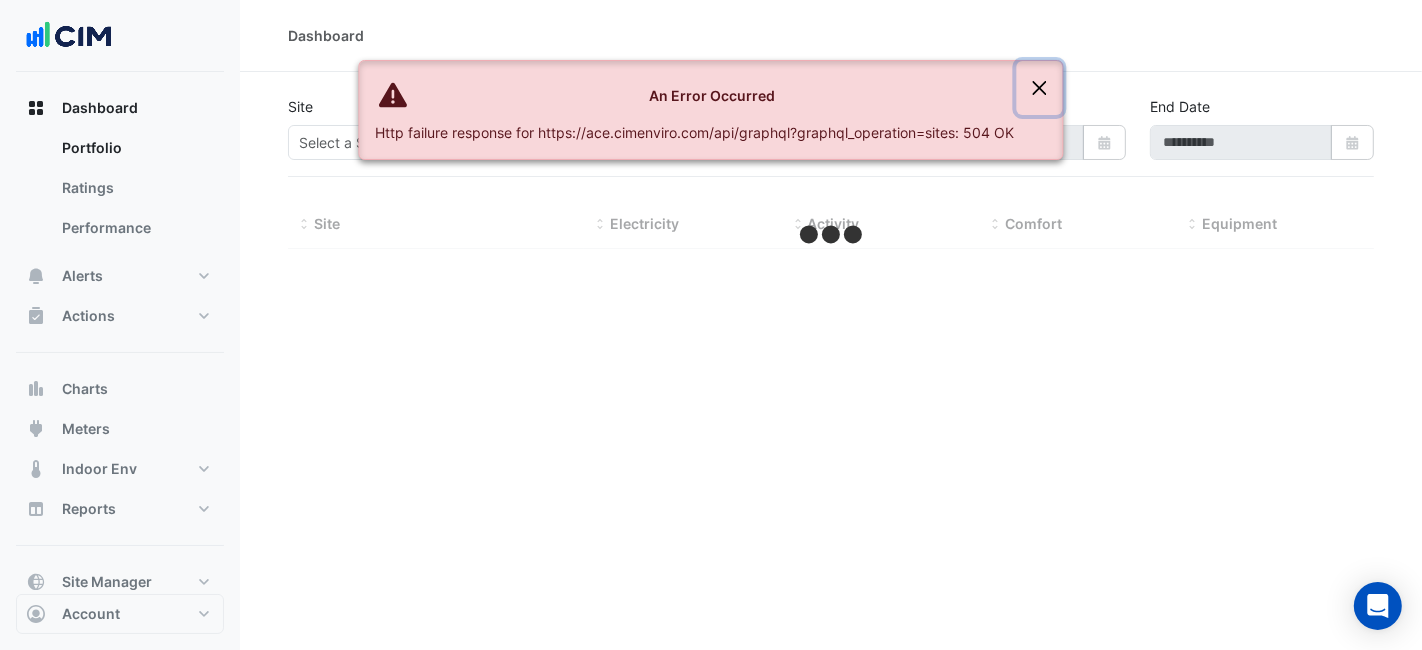 click 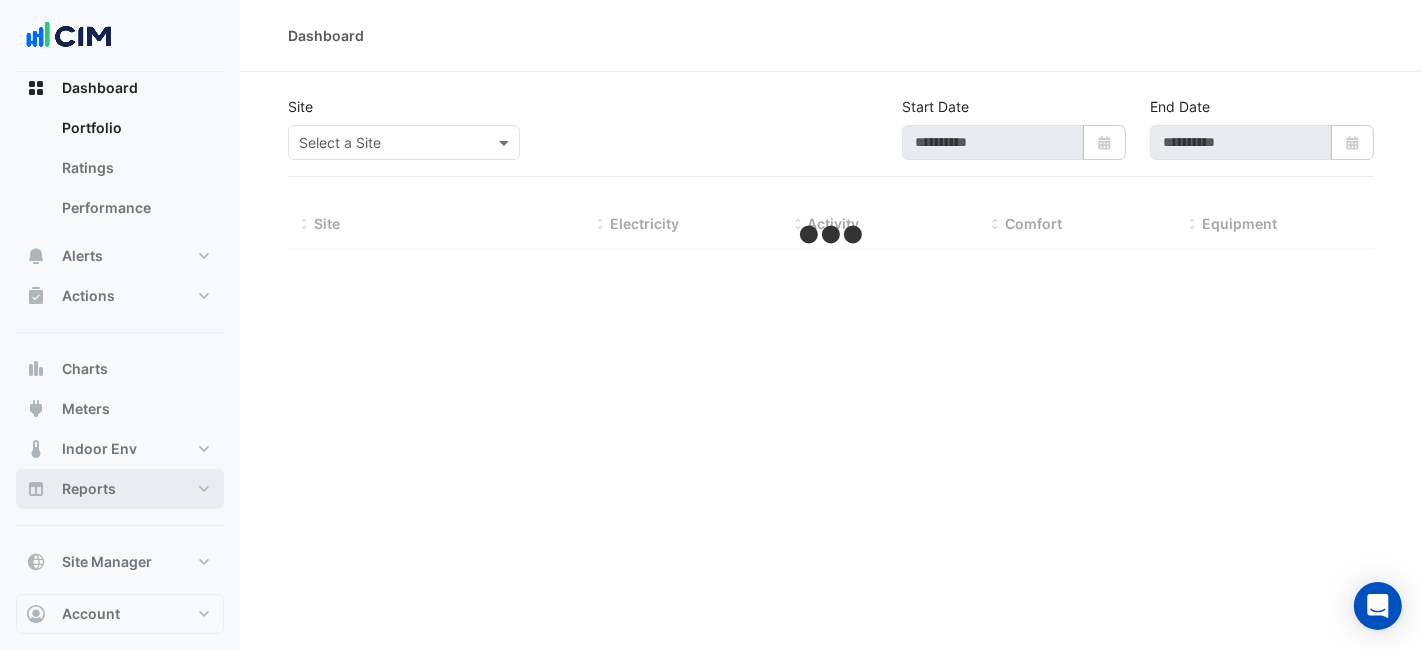 scroll, scrollTop: 30, scrollLeft: 0, axis: vertical 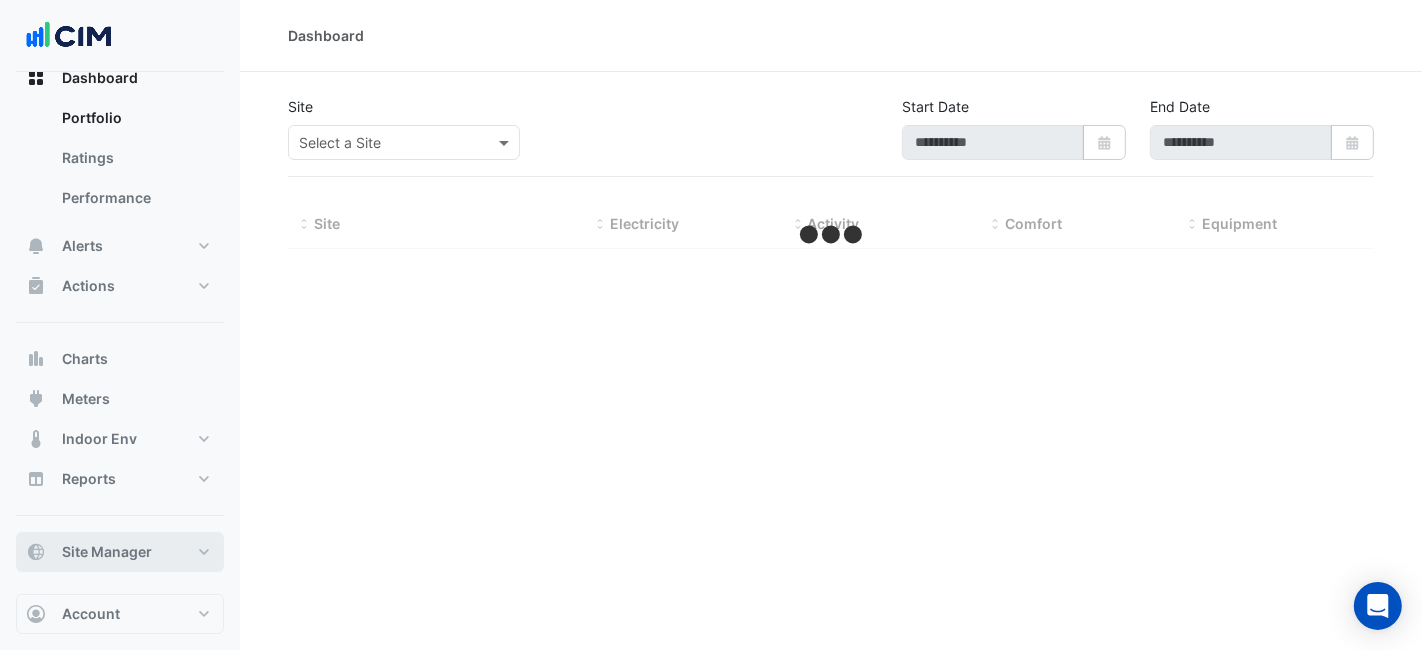 click on "Site Manager" at bounding box center (120, 552) 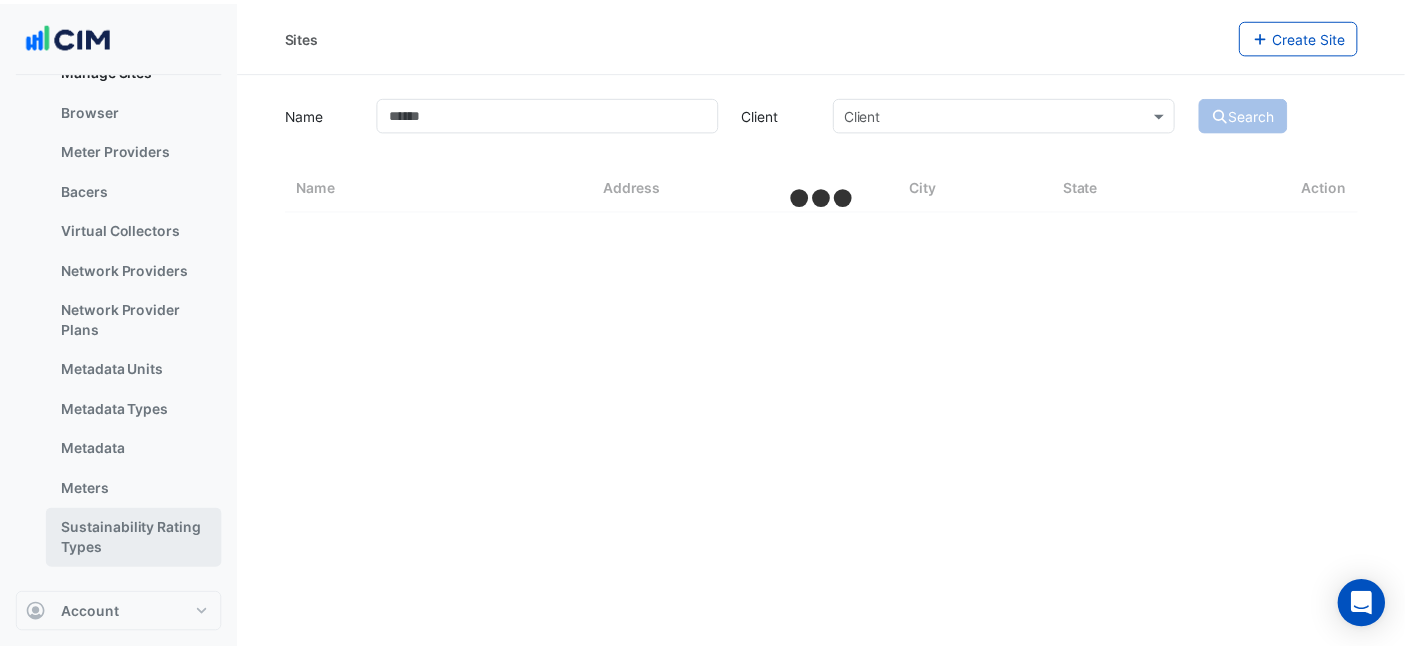scroll, scrollTop: 430, scrollLeft: 0, axis: vertical 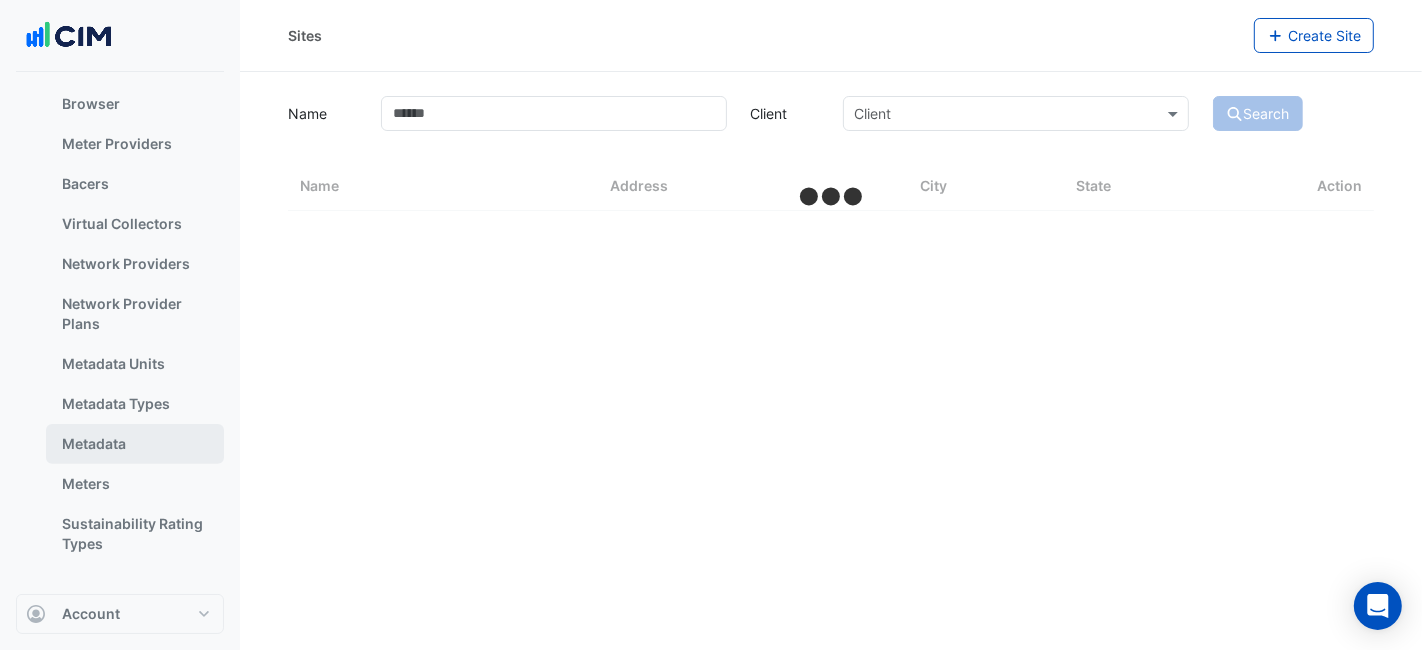 click on "Metadata" at bounding box center (135, 444) 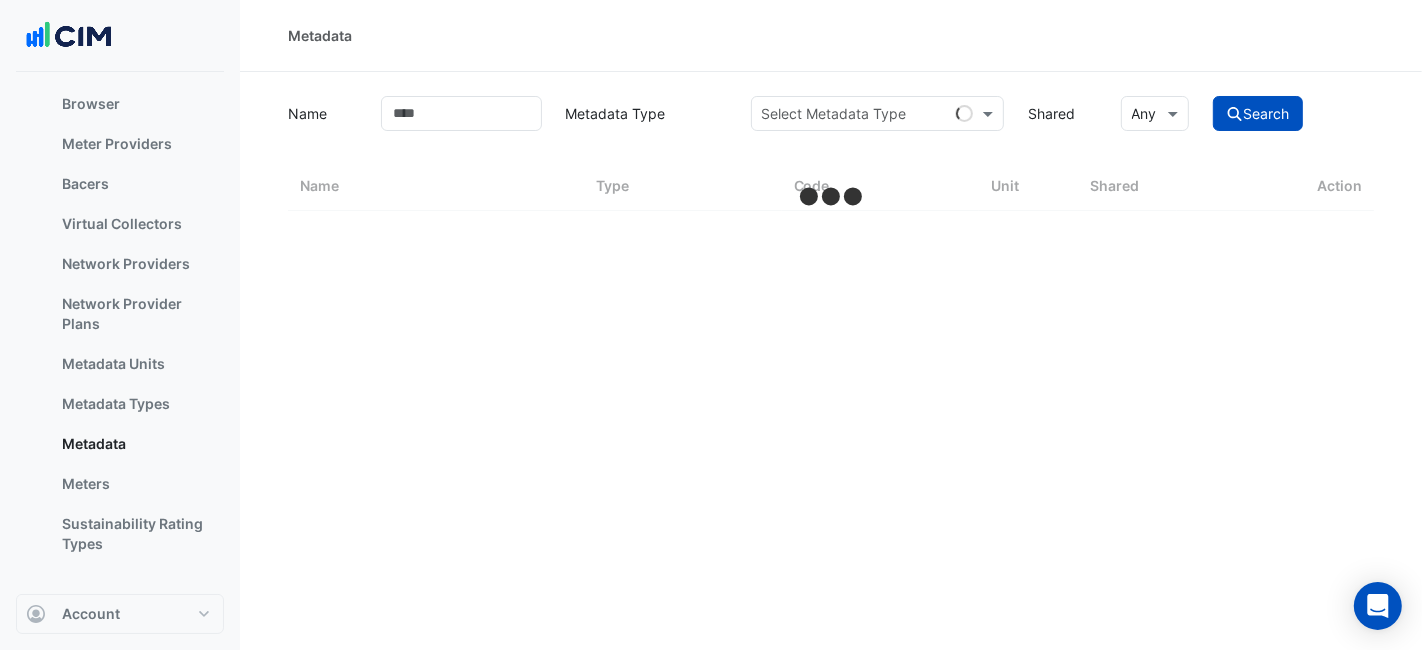 select on "***" 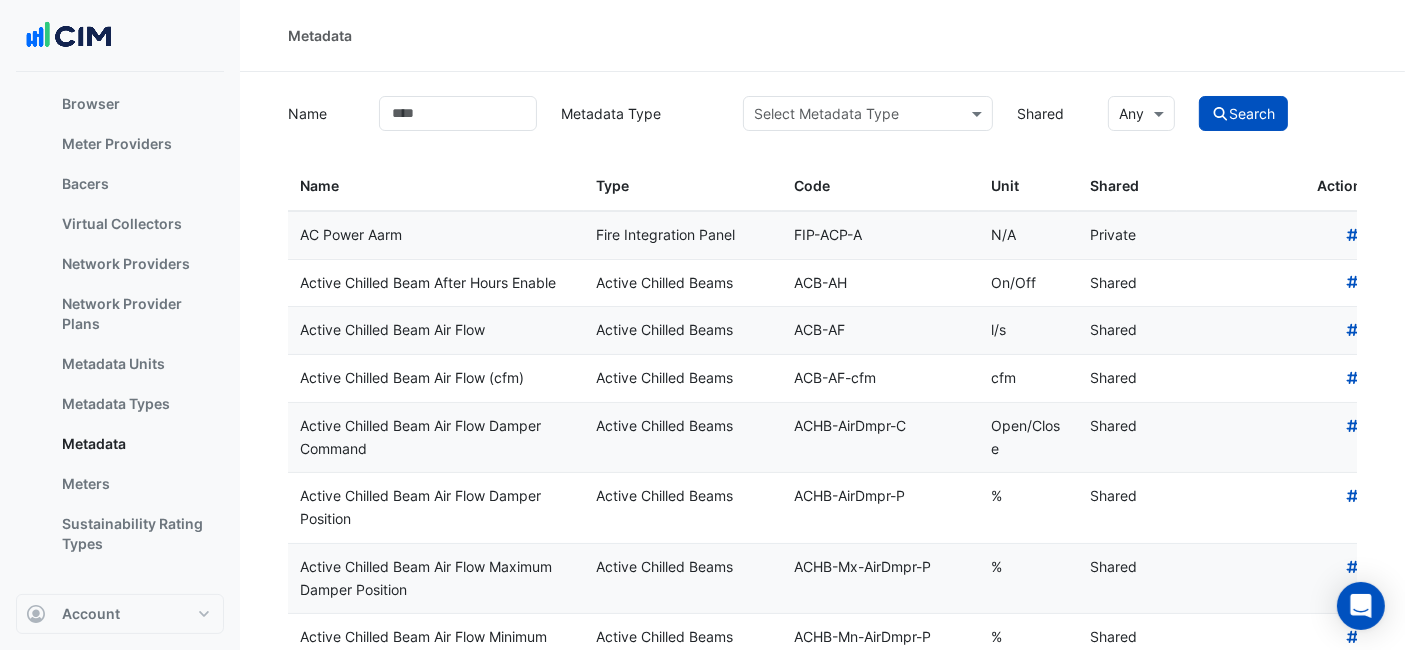 click at bounding box center [847, 114] 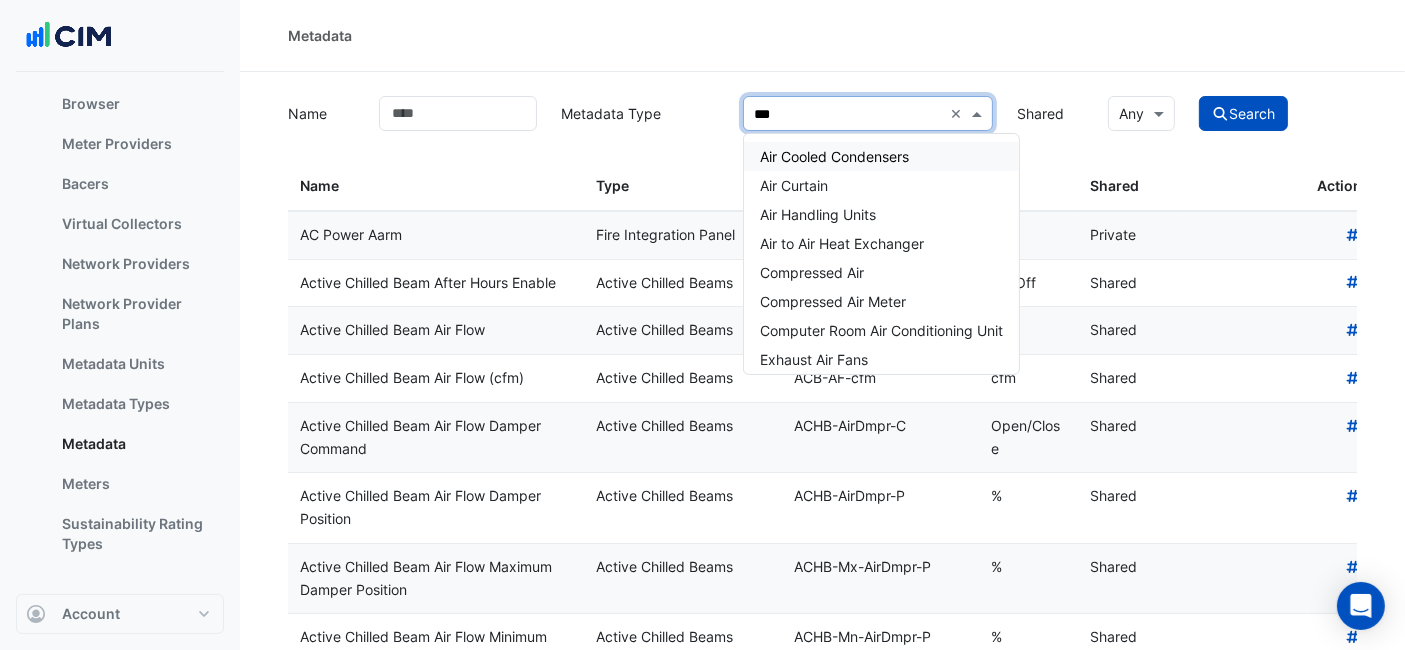 type on "***" 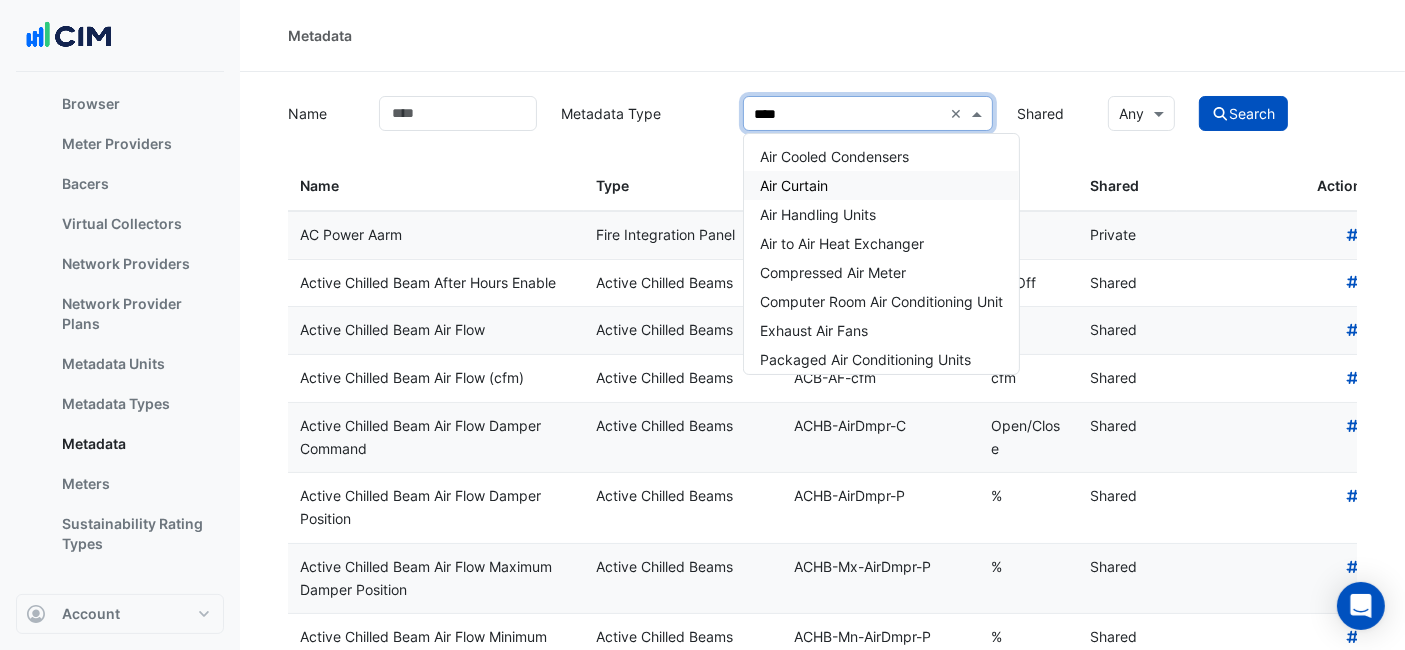 click on "Air Curtain" at bounding box center (881, 185) 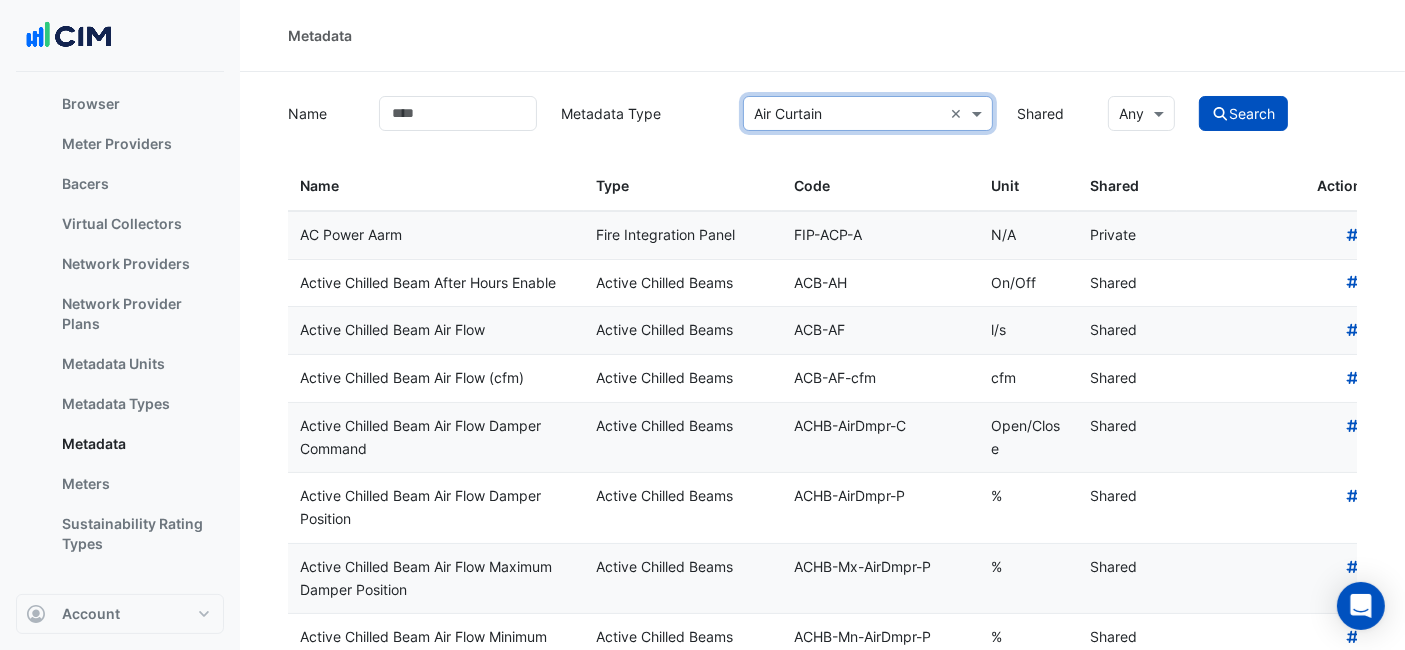 click at bounding box center [847, 114] 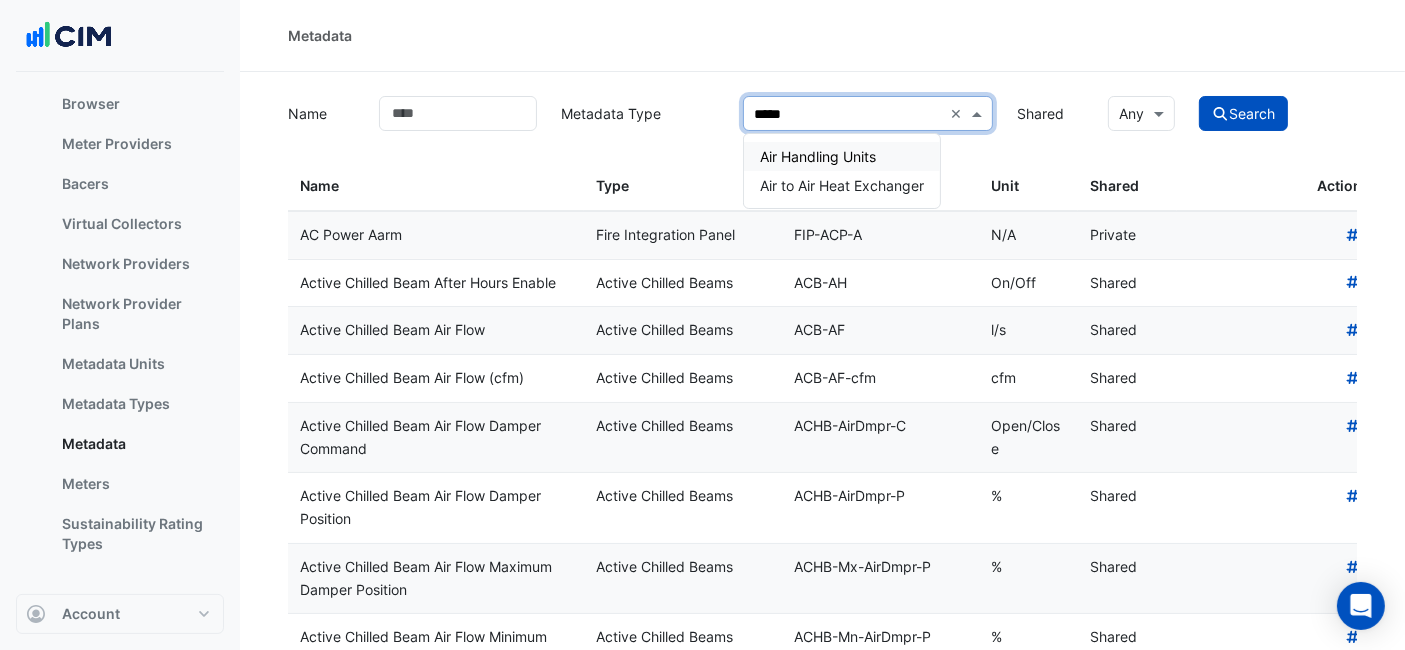 type on "******" 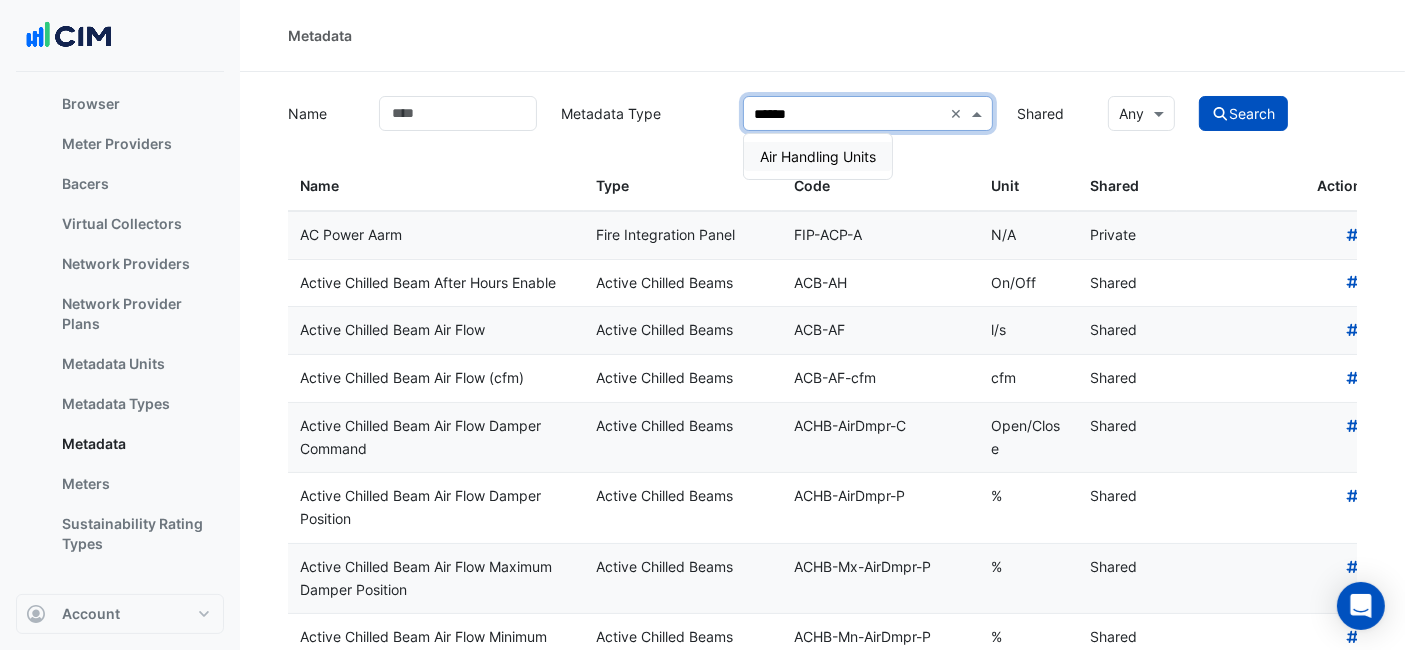 click on "Air Handling Units" at bounding box center (818, 156) 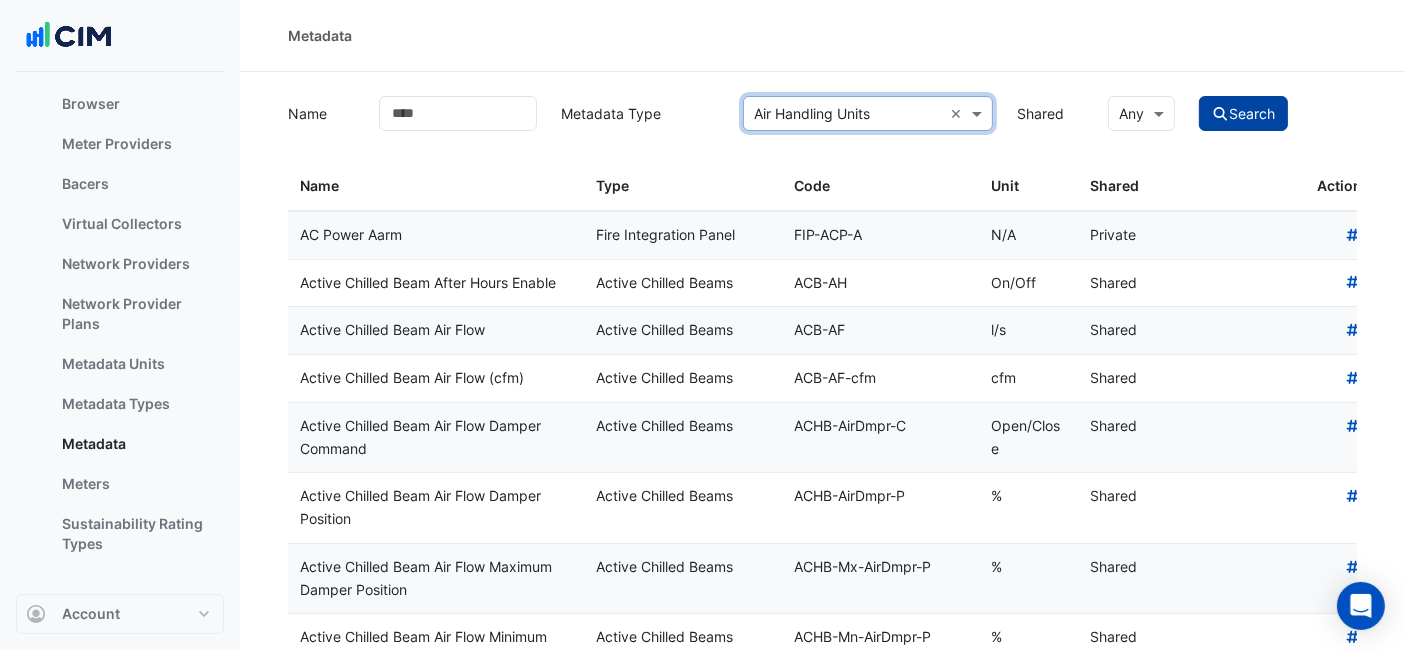 click on "Search" 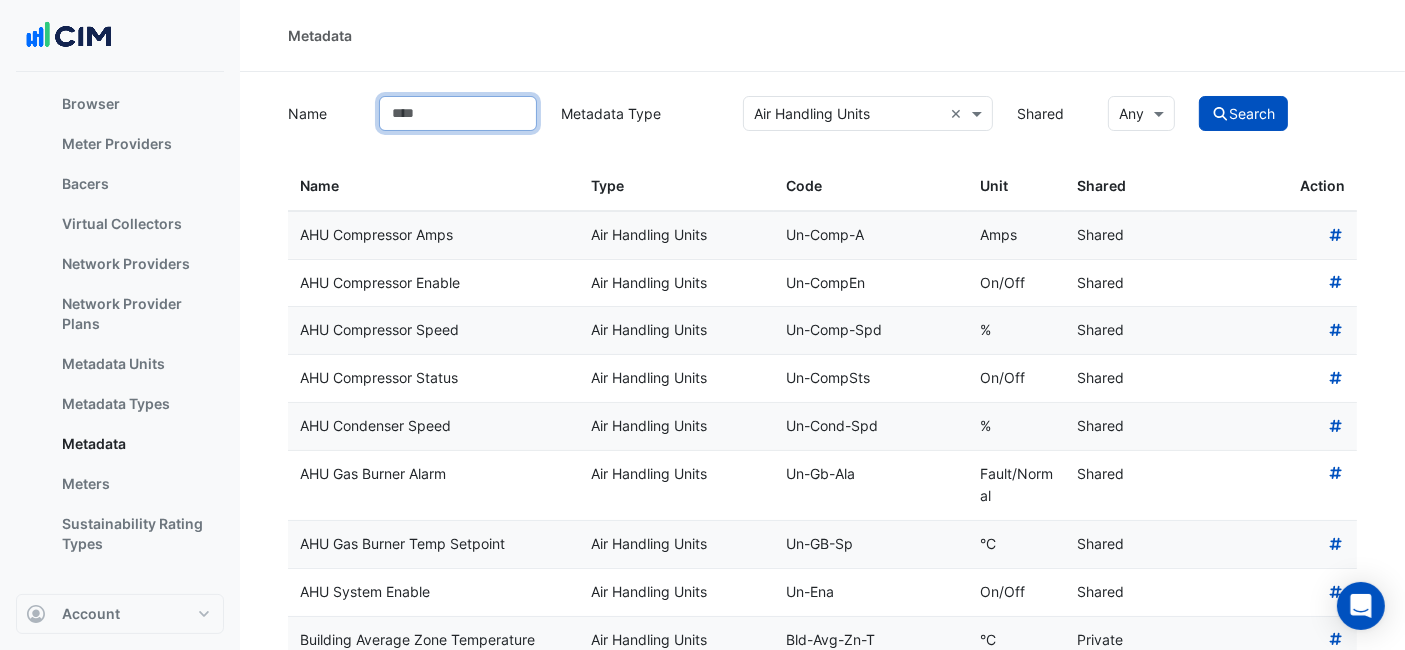 click on "Name" at bounding box center [458, 113] 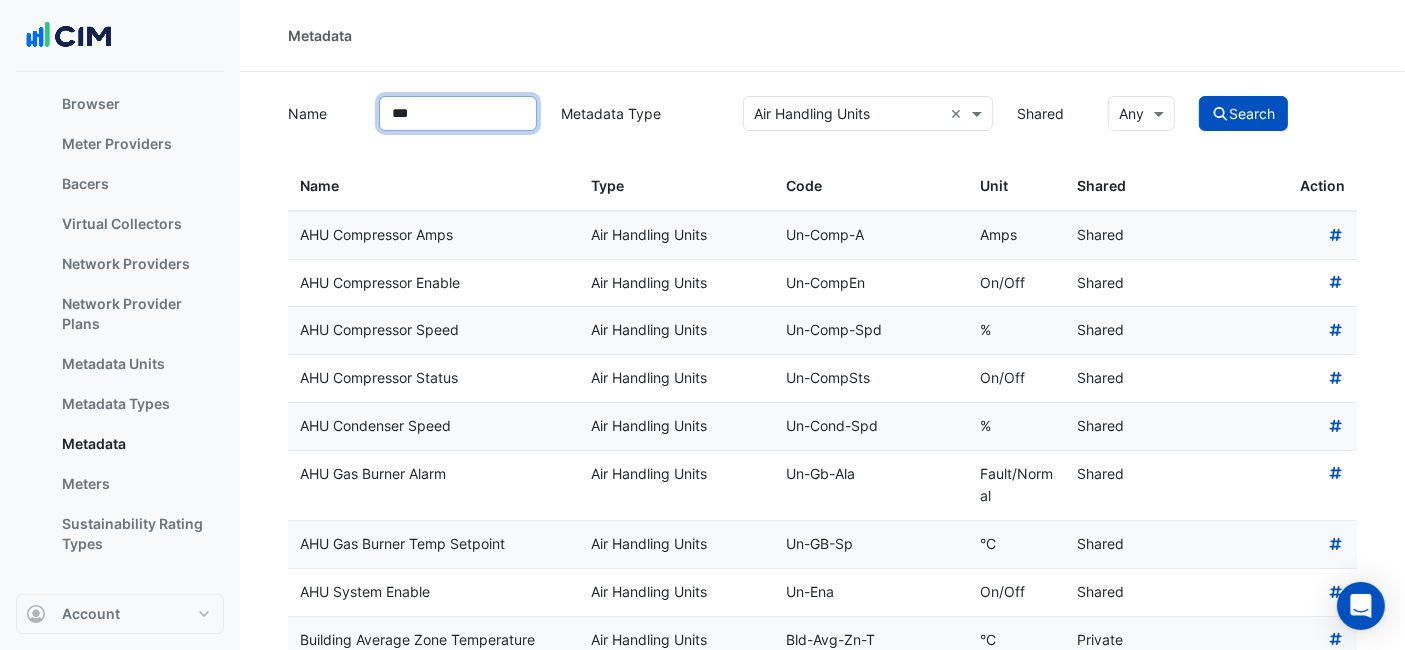 click on "Search" 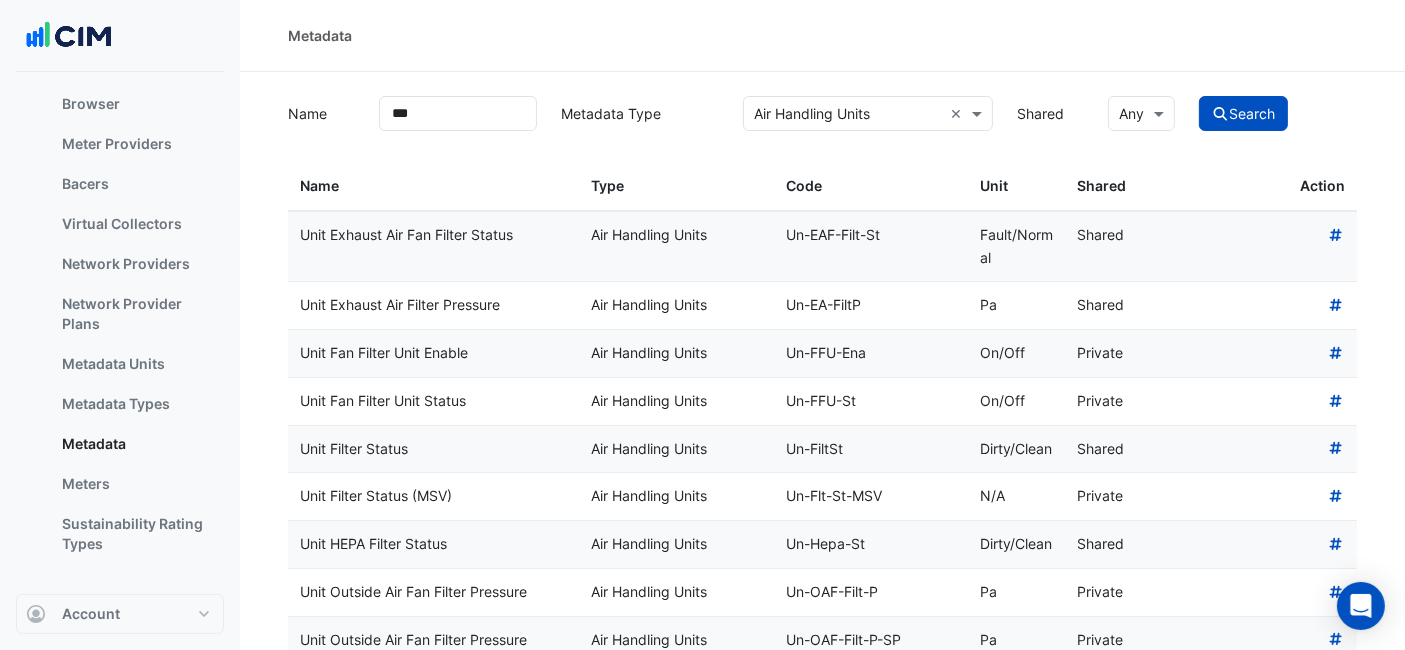 drag, startPoint x: 420, startPoint y: 447, endPoint x: 303, endPoint y: 448, distance: 117.00427 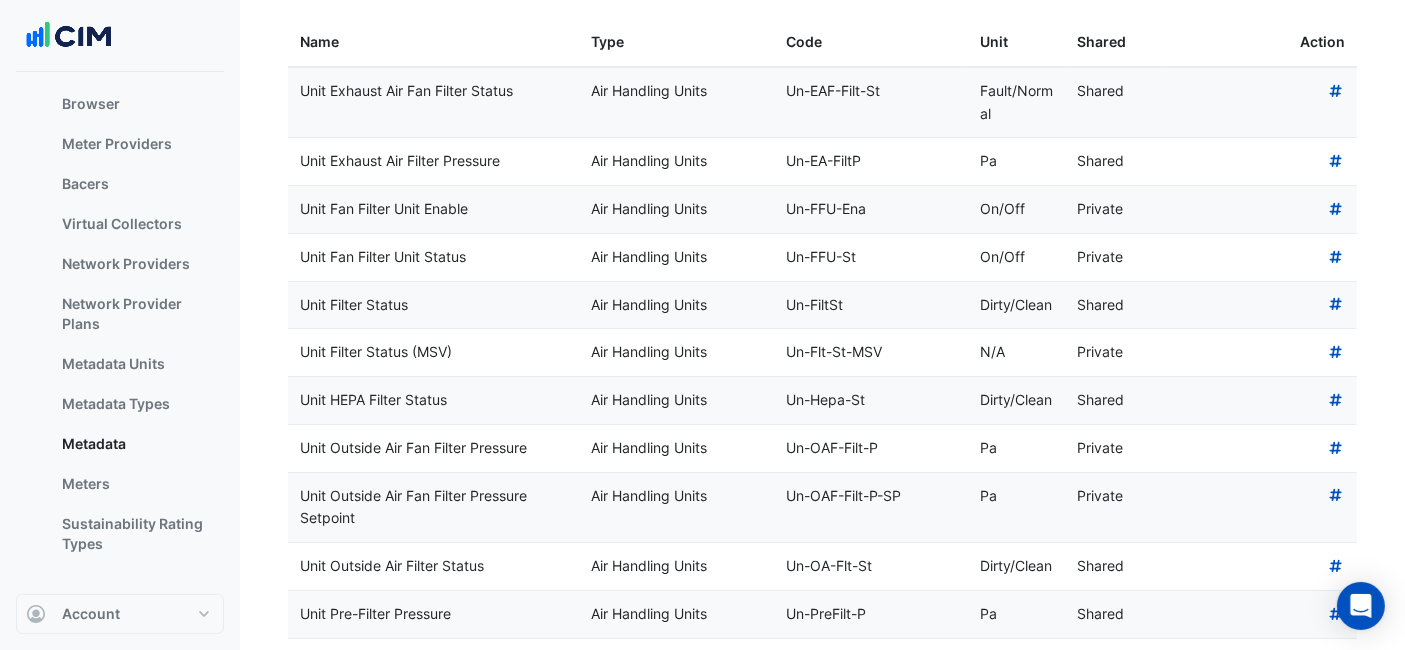 scroll, scrollTop: 0, scrollLeft: 0, axis: both 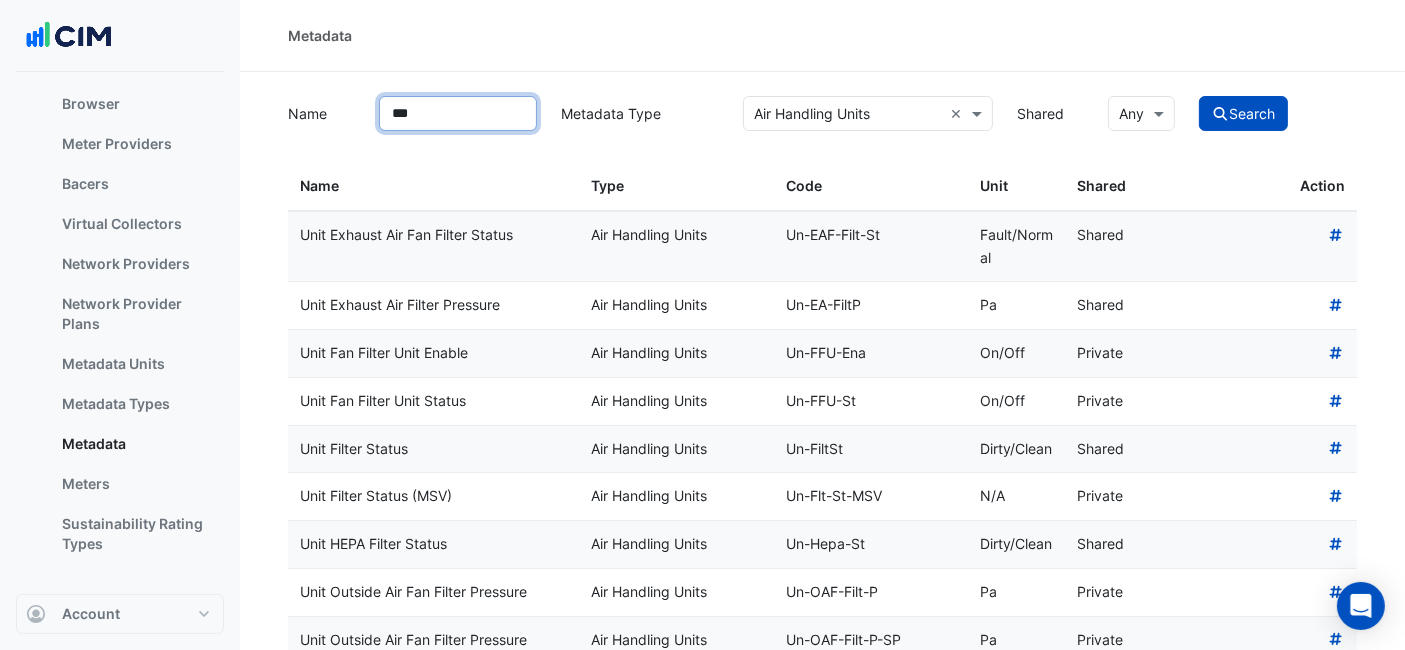 drag, startPoint x: 437, startPoint y: 107, endPoint x: 298, endPoint y: 84, distance: 140.89003 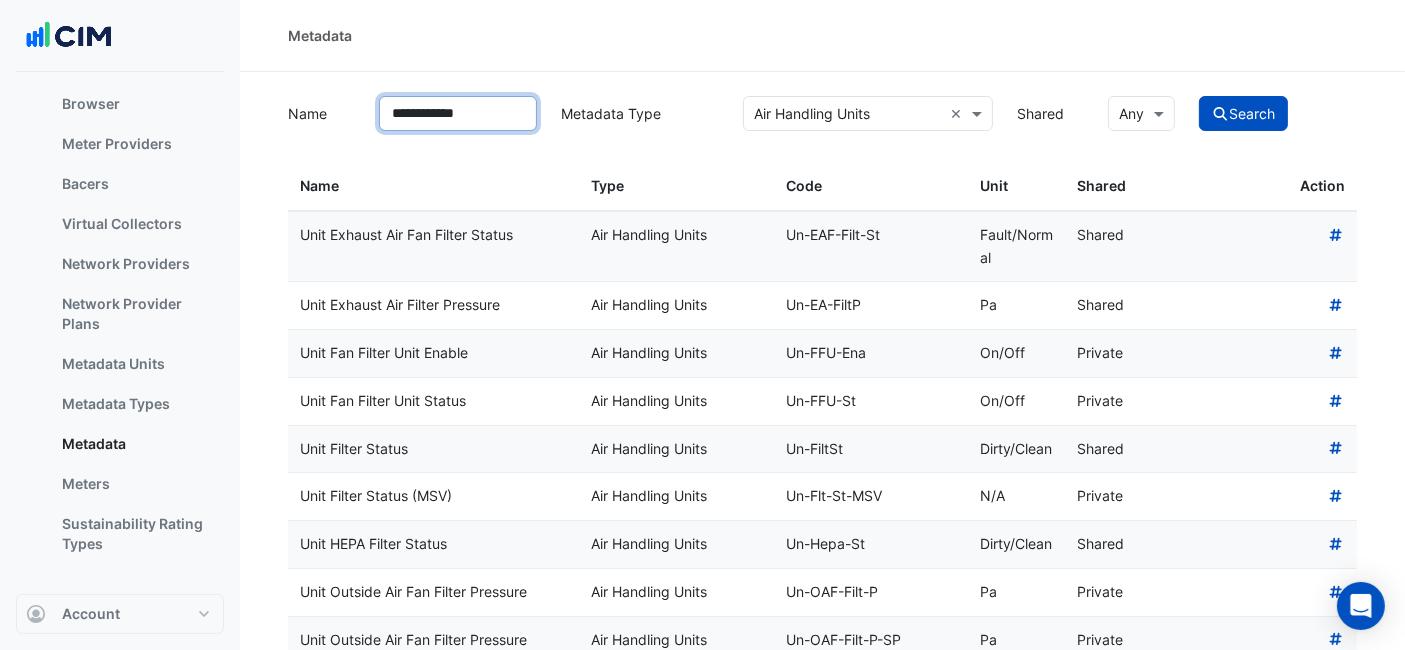 click on "Search" 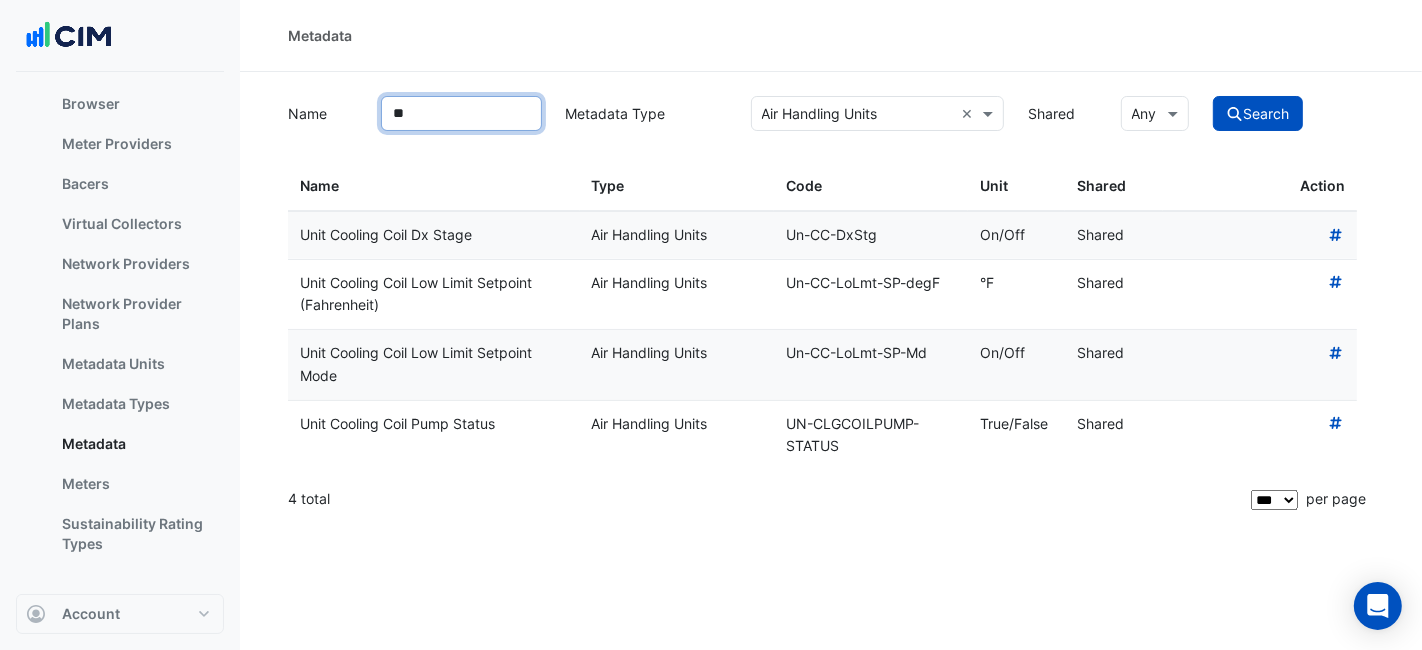 type on "*" 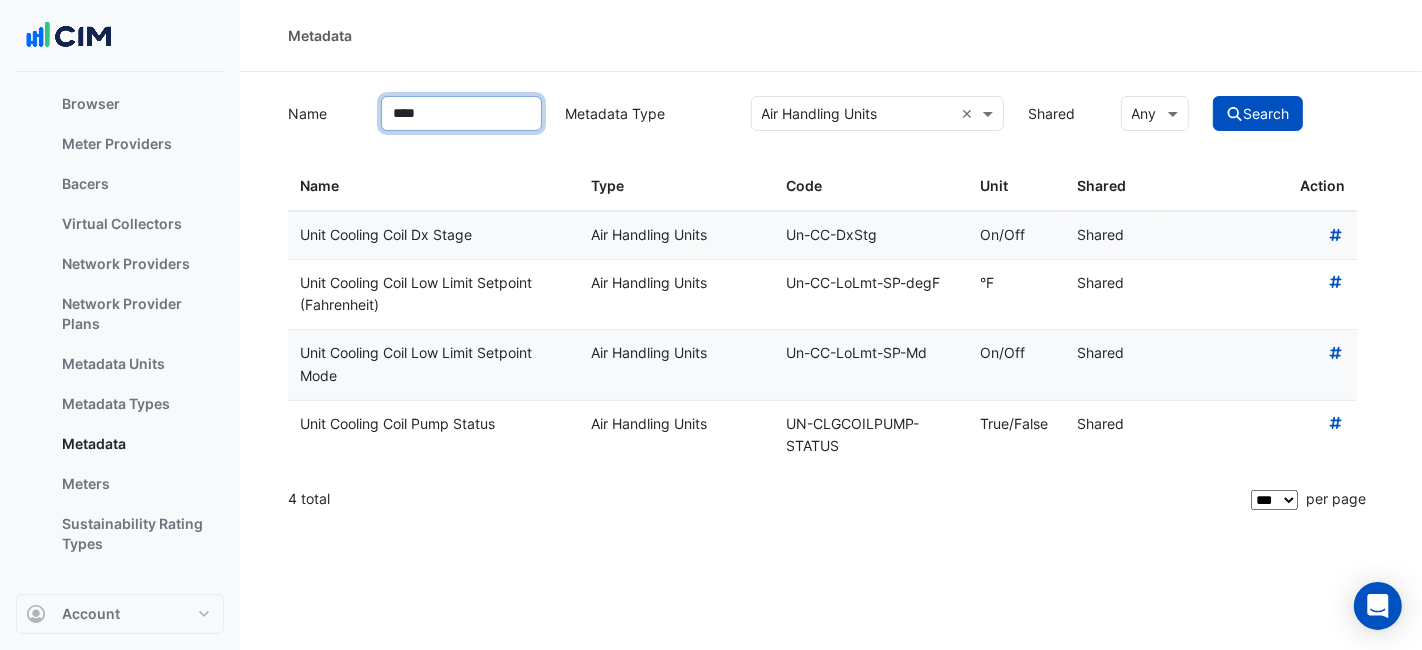 click on "Search" 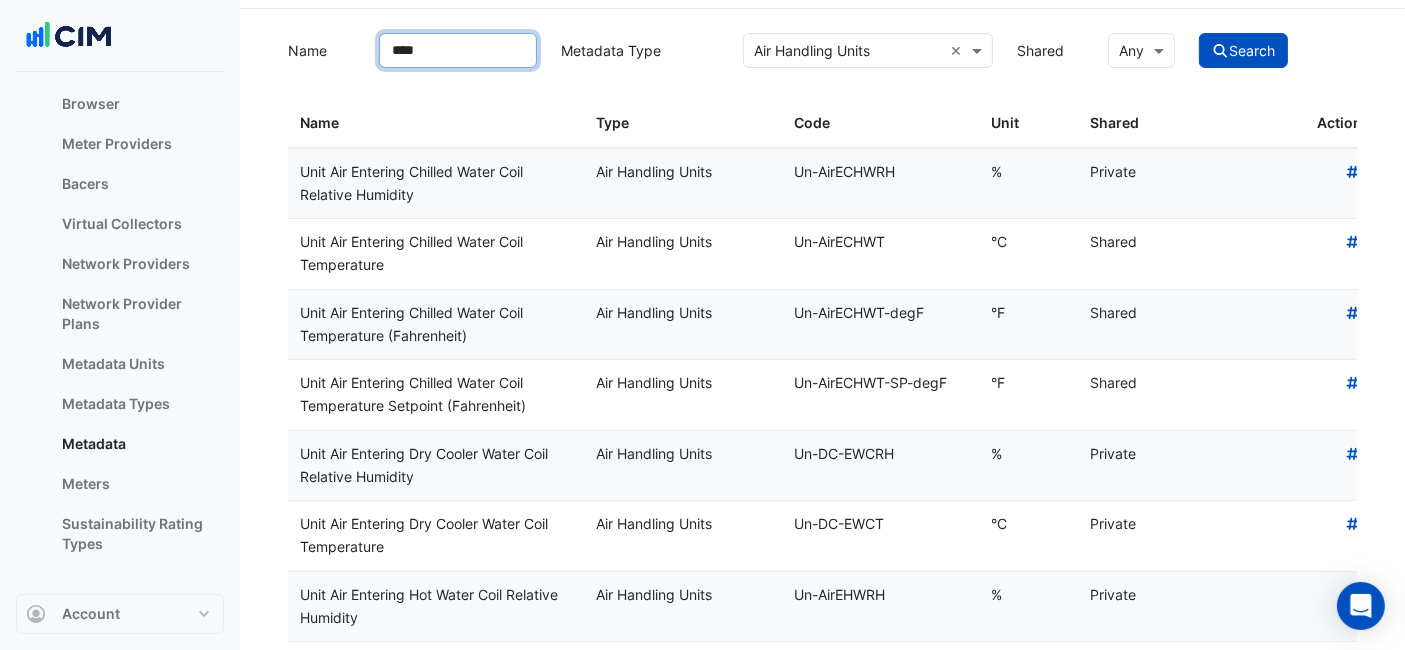 scroll, scrollTop: 0, scrollLeft: 0, axis: both 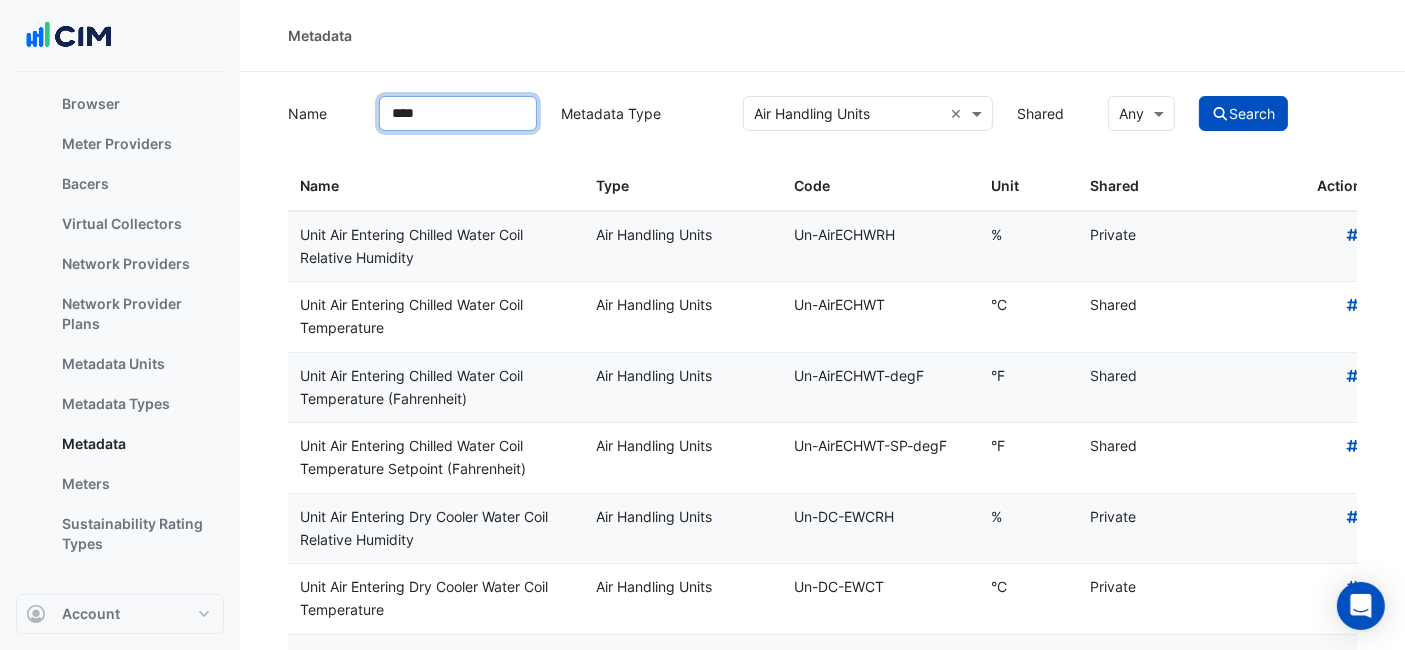 drag, startPoint x: 453, startPoint y: 115, endPoint x: 315, endPoint y: 121, distance: 138.13037 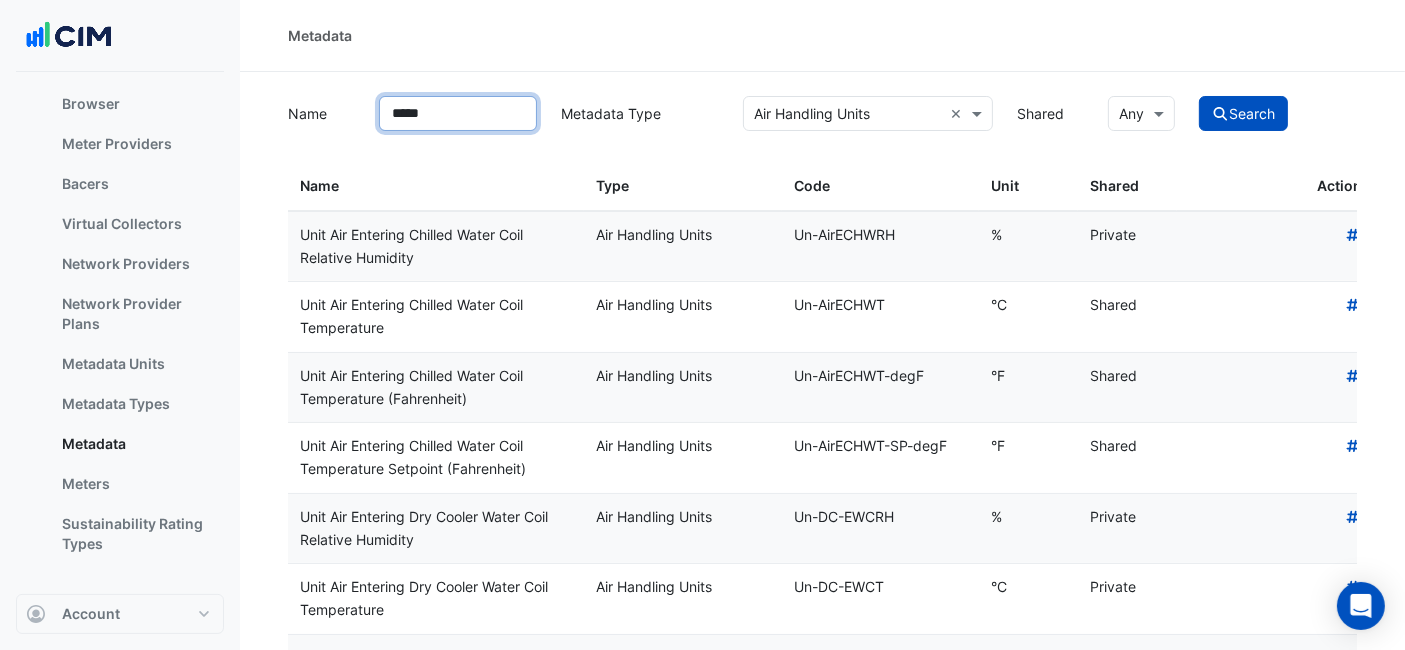 click on "Search" 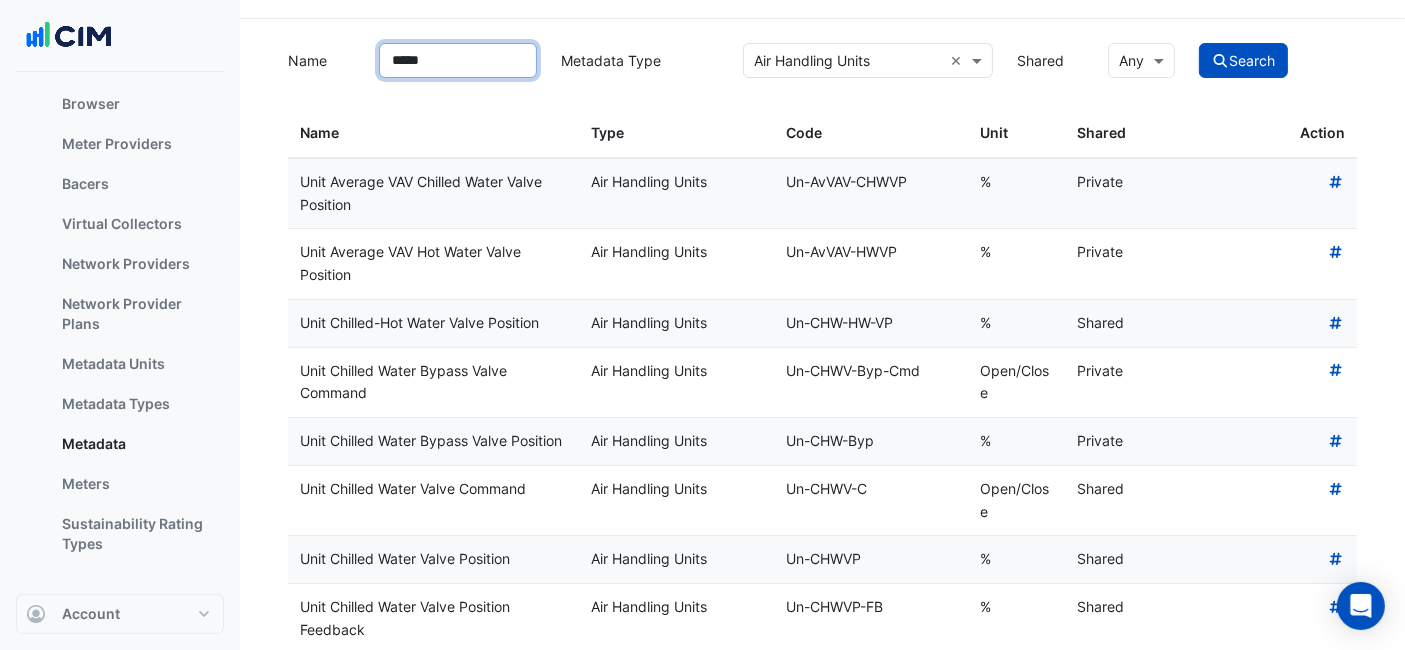 scroll, scrollTop: 0, scrollLeft: 0, axis: both 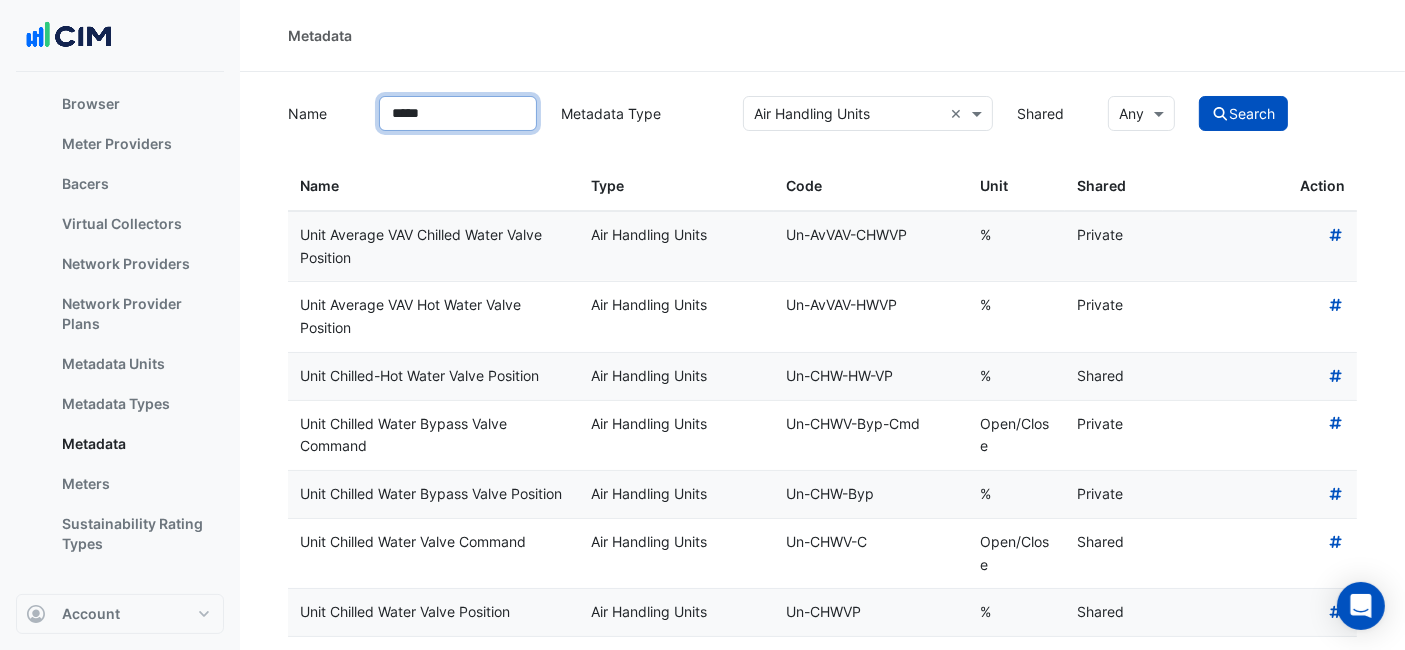 drag, startPoint x: 460, startPoint y: 114, endPoint x: 244, endPoint y: 89, distance: 217.44194 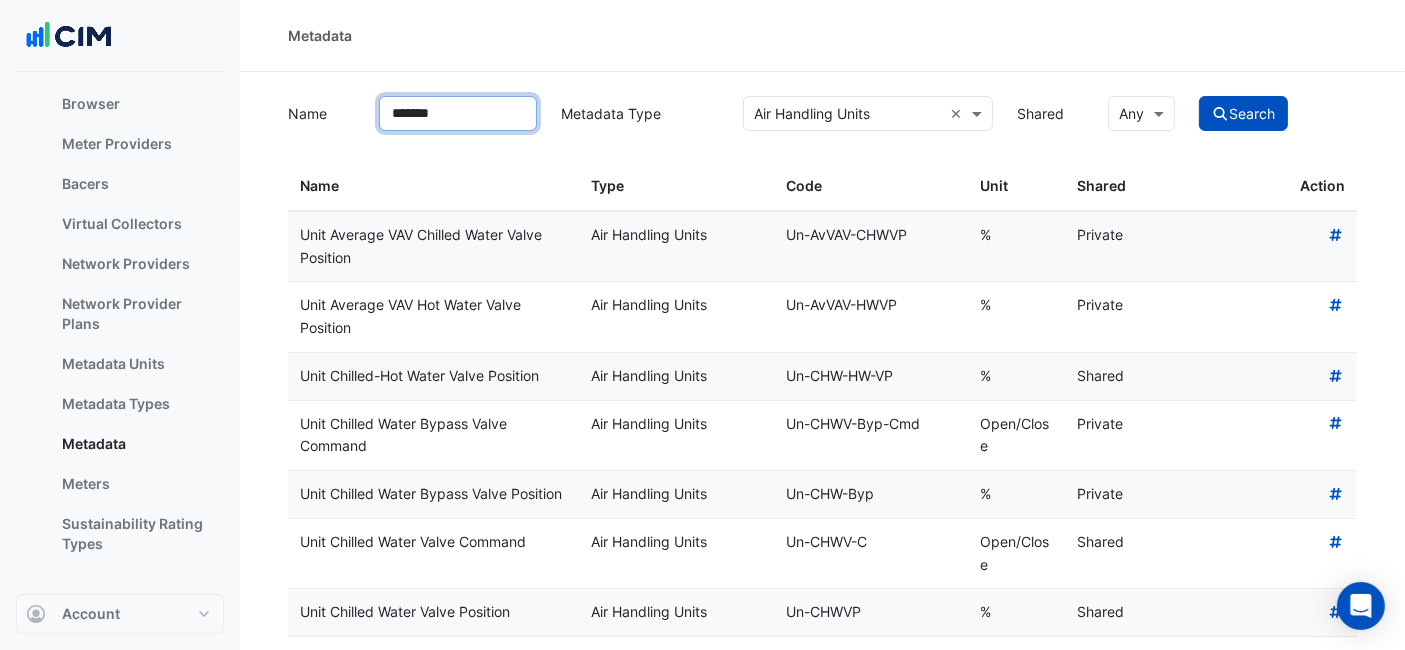click on "Search" 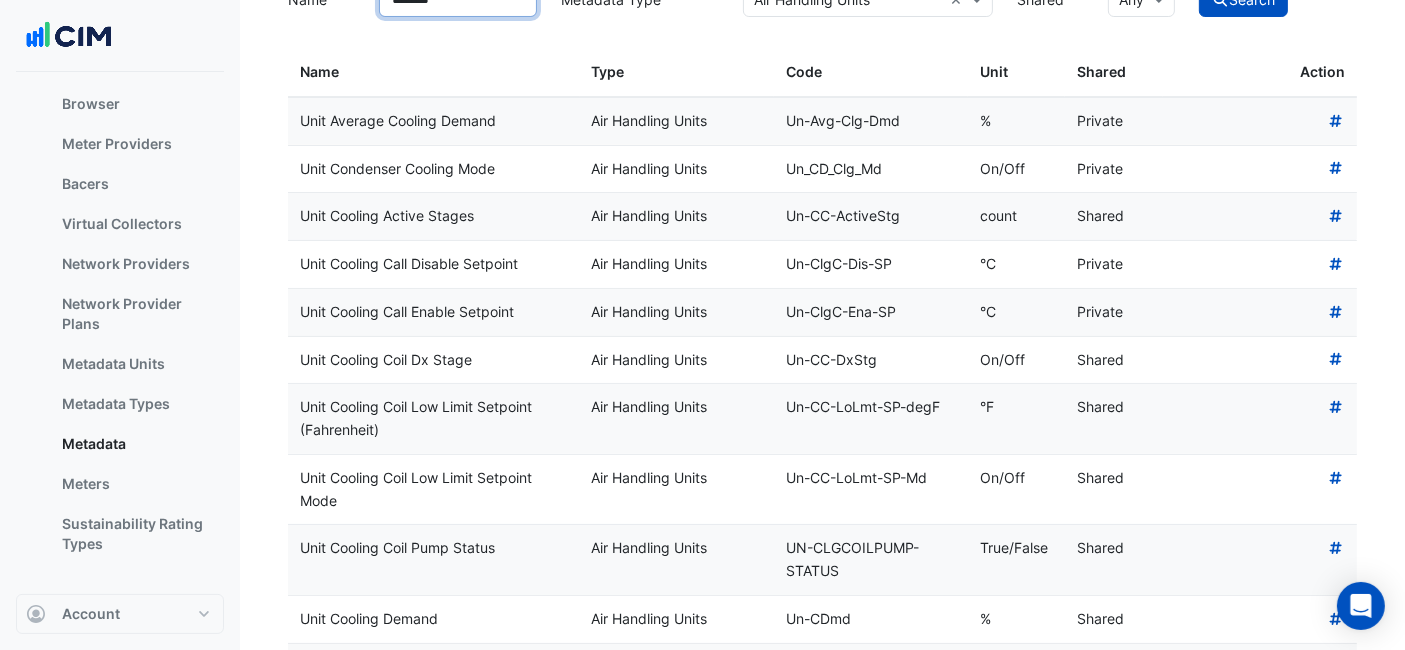 scroll, scrollTop: 0, scrollLeft: 0, axis: both 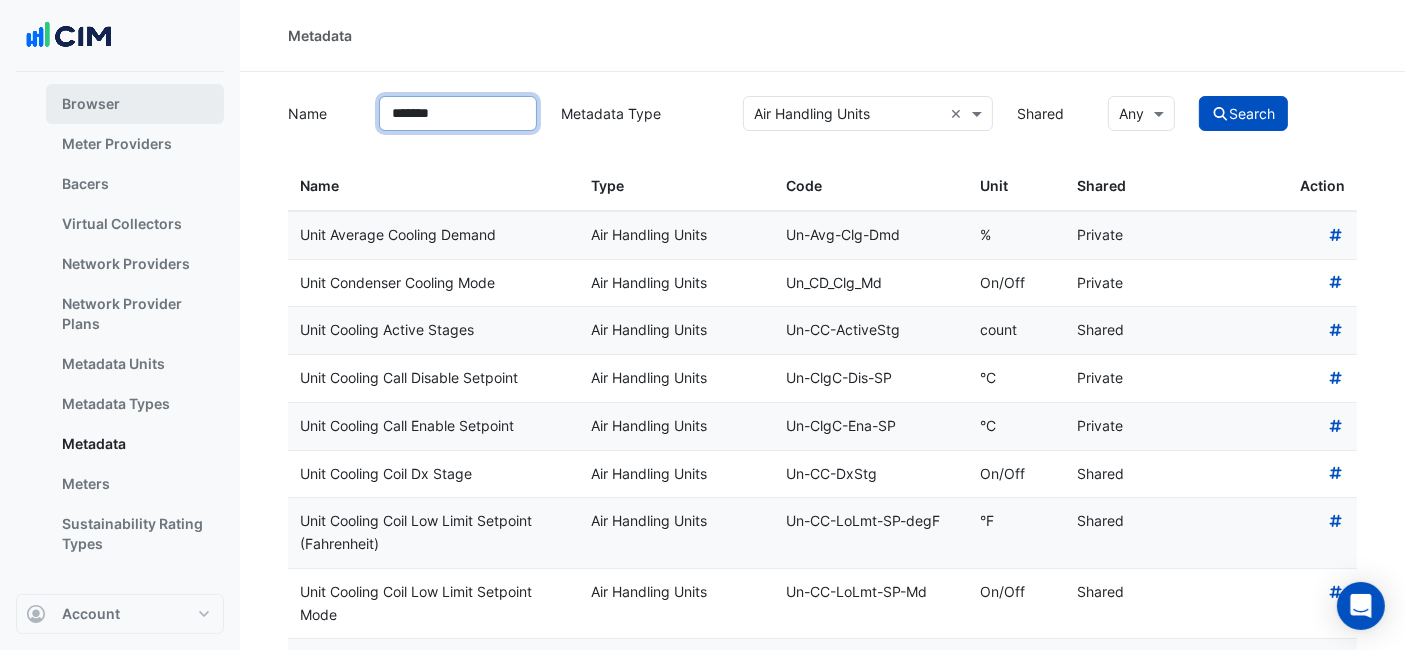 drag, startPoint x: 457, startPoint y: 104, endPoint x: 216, endPoint y: 96, distance: 241.13274 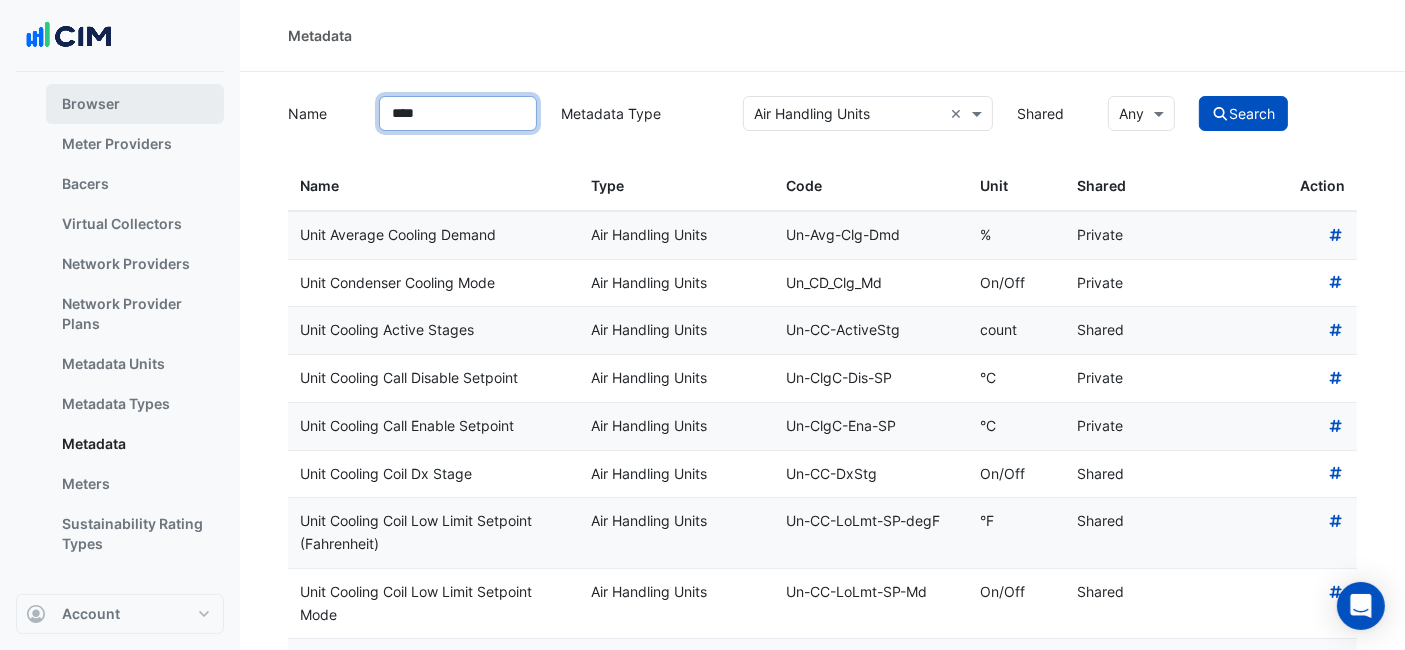 click on "Search" 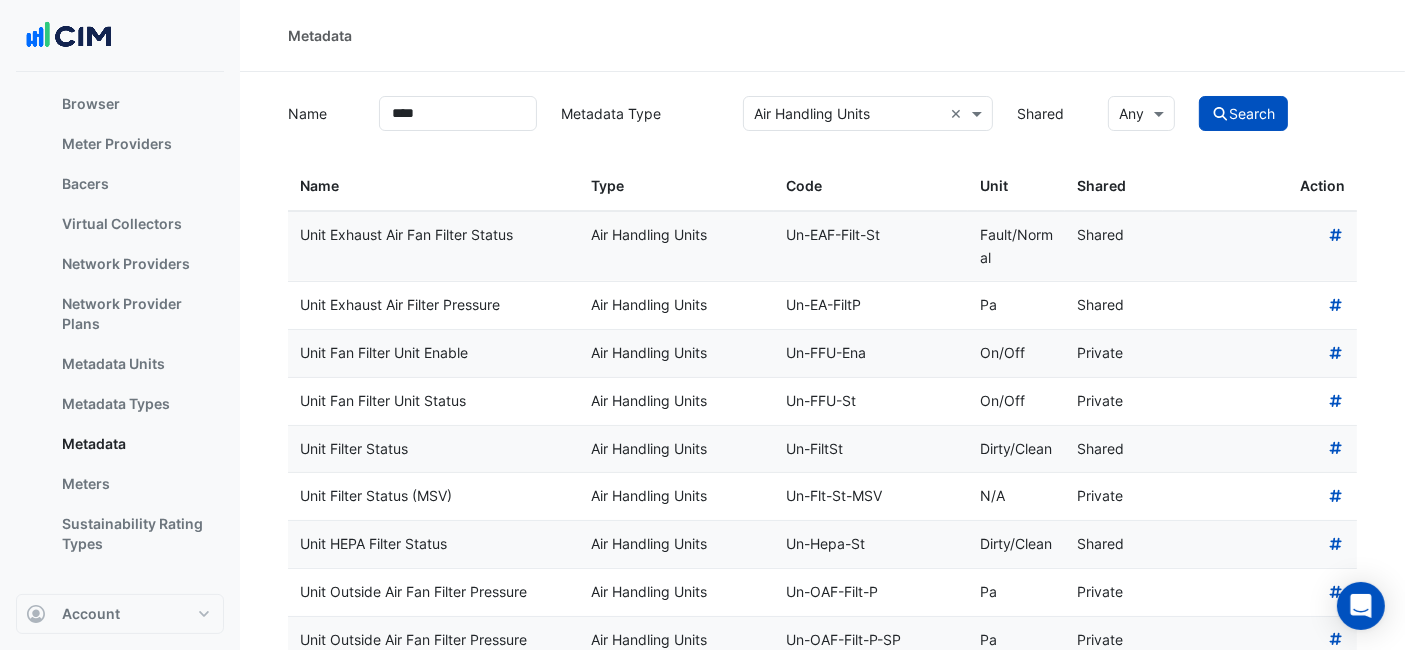 drag, startPoint x: 522, startPoint y: 232, endPoint x: 301, endPoint y: 237, distance: 221.05655 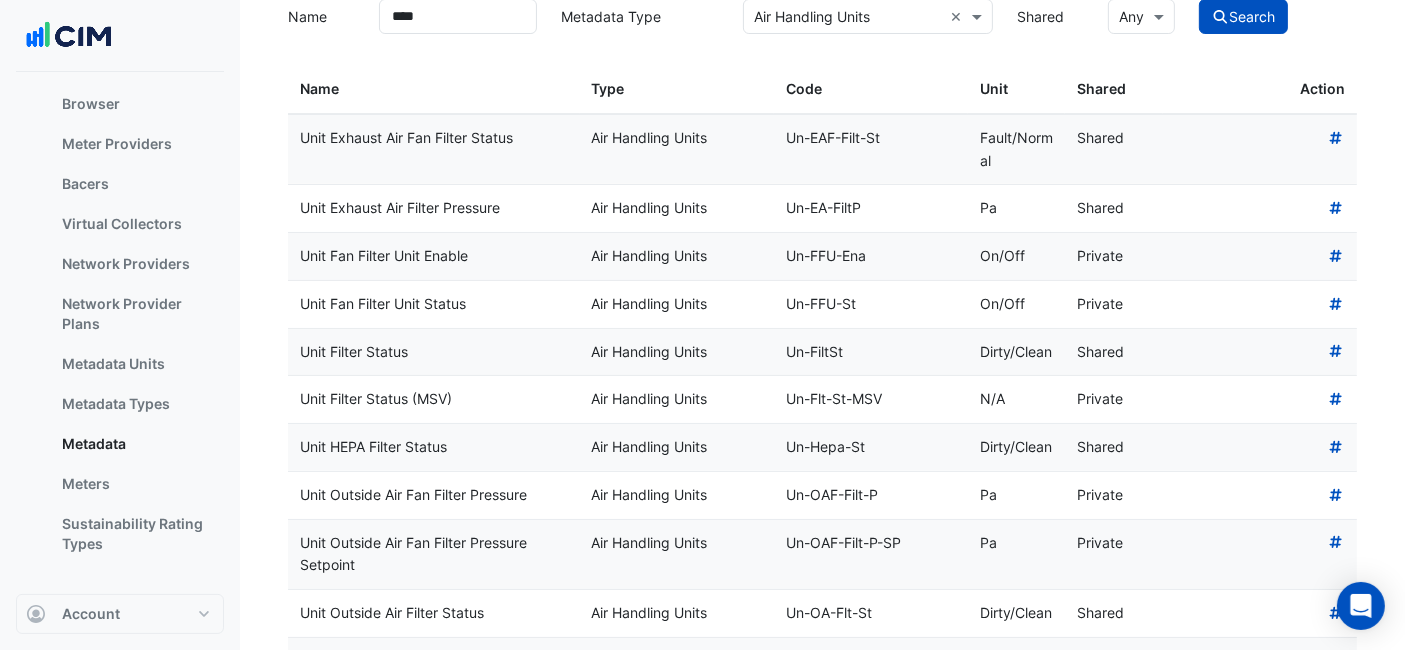 scroll, scrollTop: 0, scrollLeft: 0, axis: both 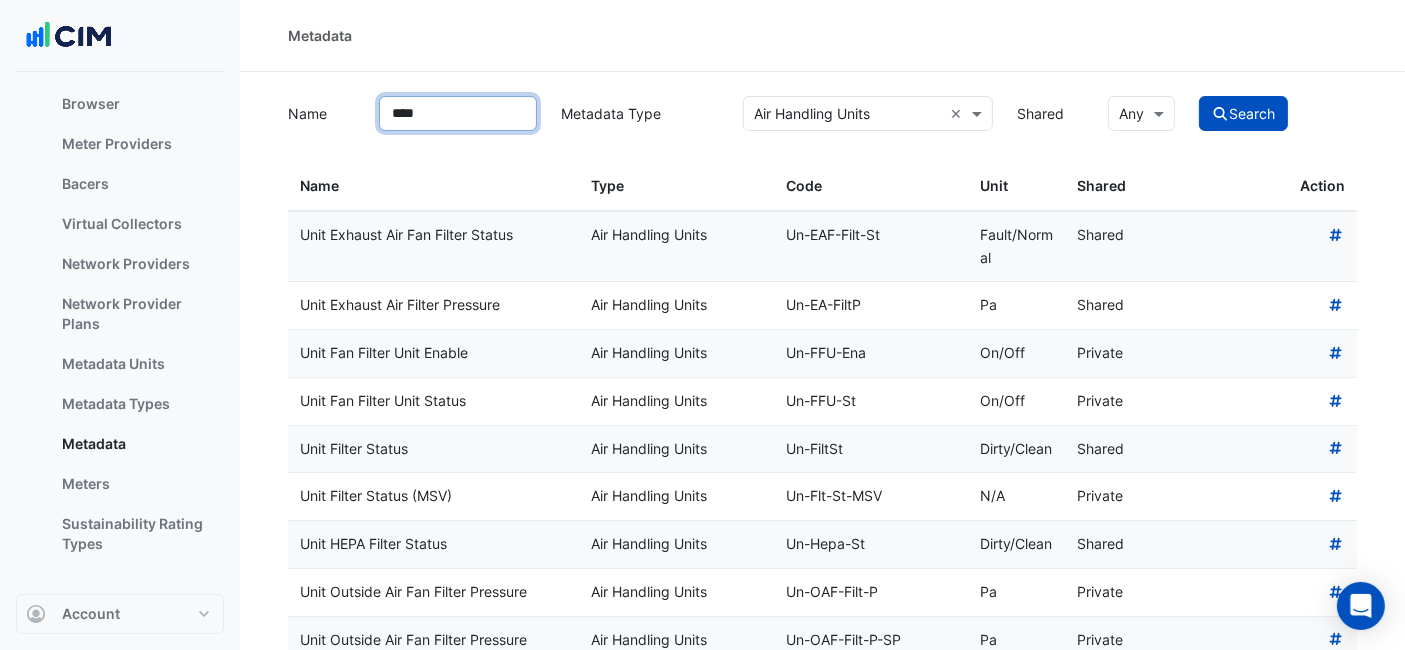 drag, startPoint x: 437, startPoint y: 109, endPoint x: 305, endPoint y: 95, distance: 132.74034 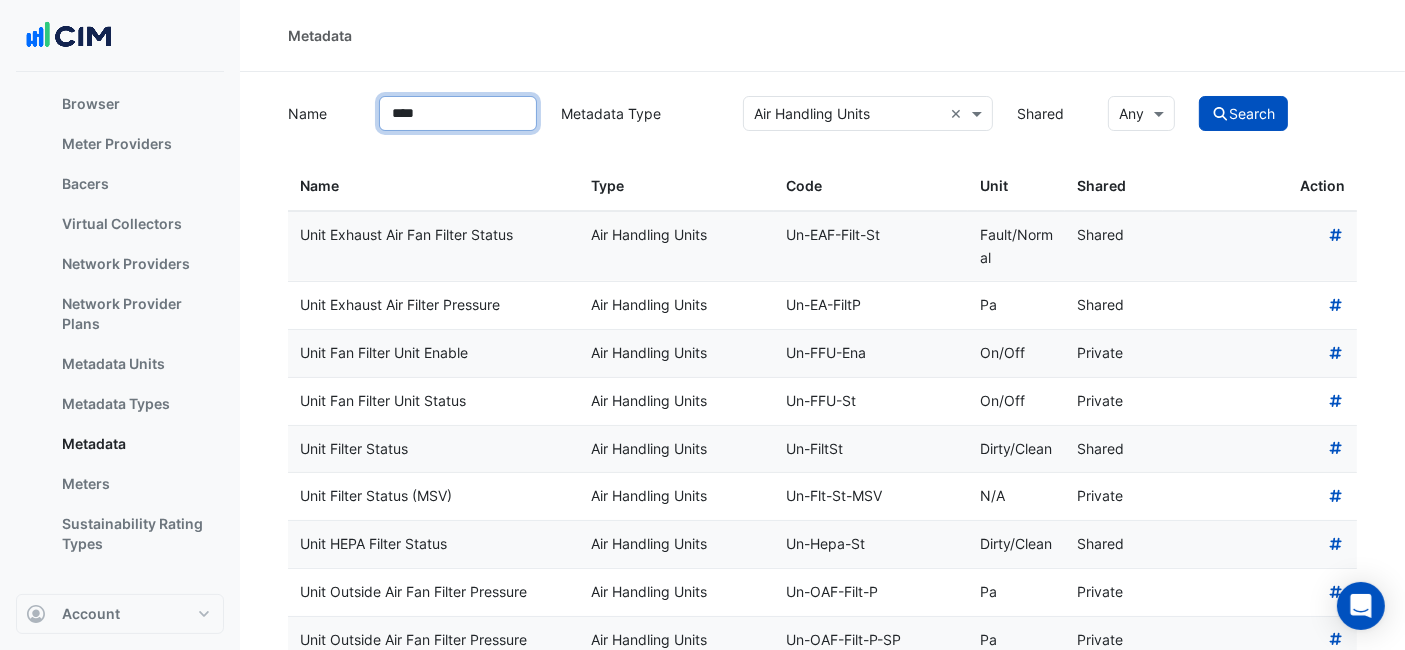 click on "Search" 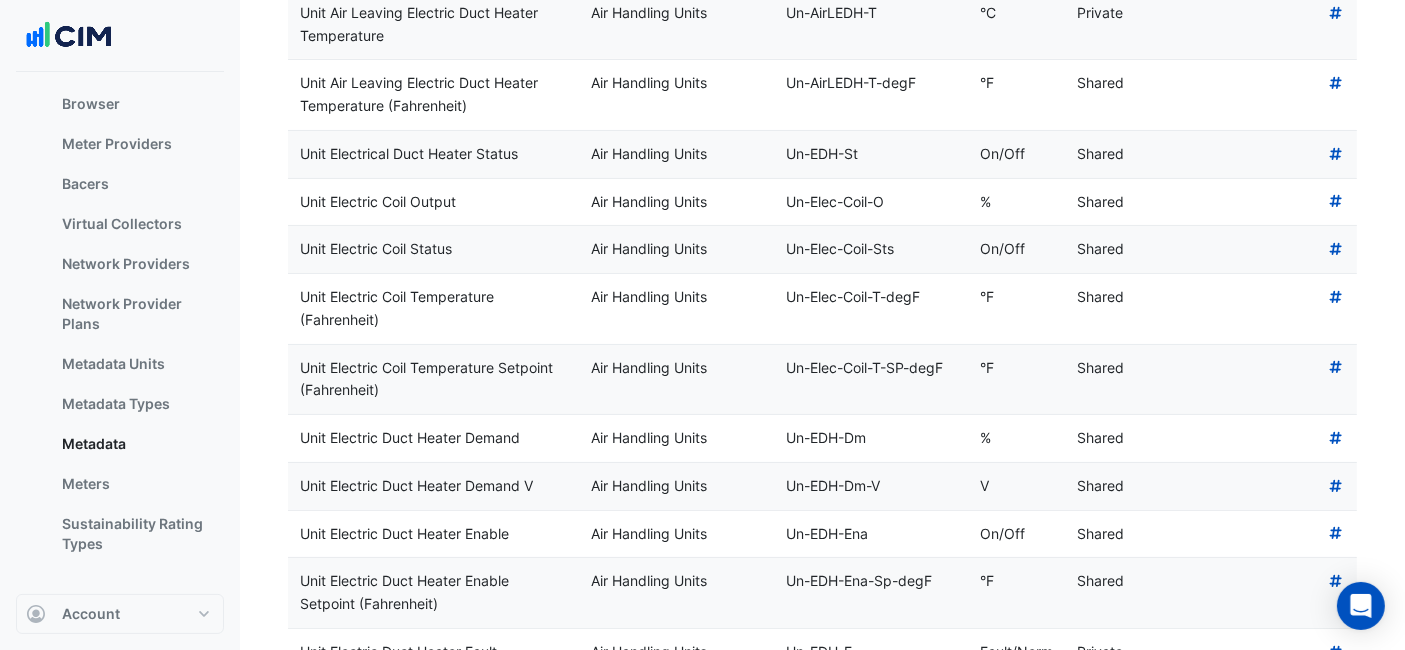 scroll, scrollTop: 333, scrollLeft: 0, axis: vertical 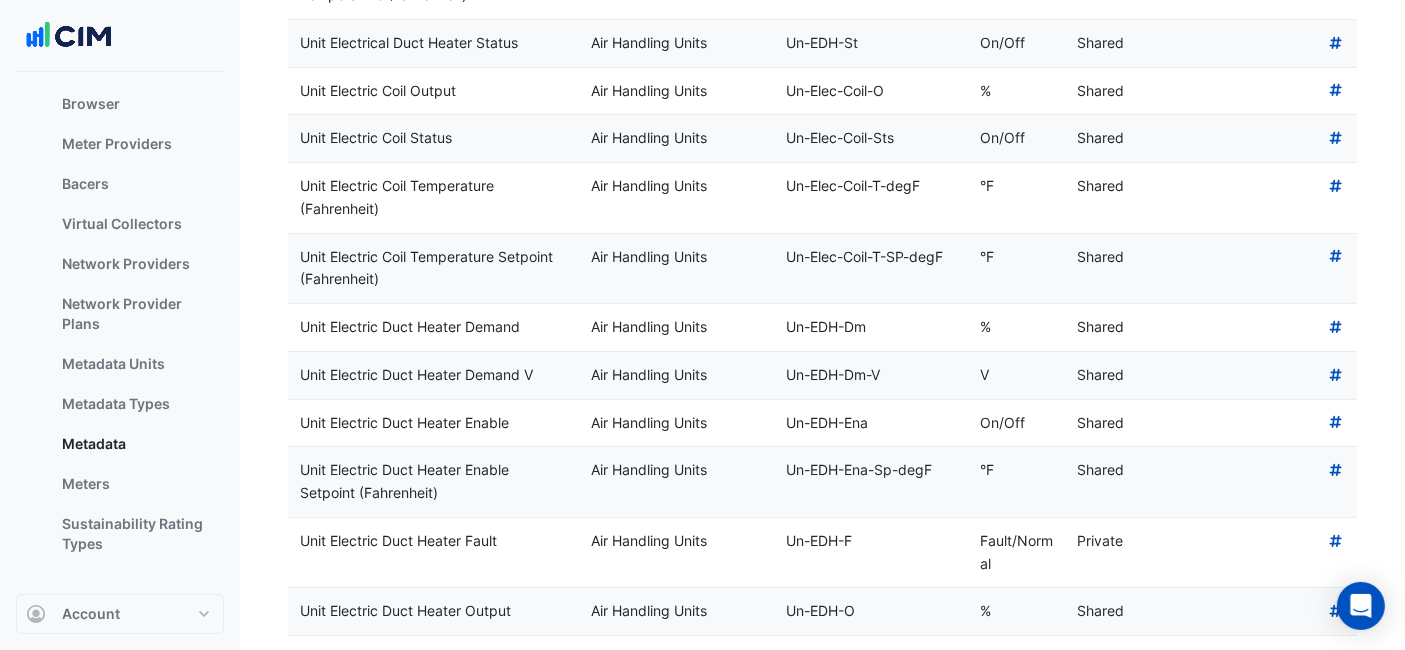 drag, startPoint x: 519, startPoint y: 415, endPoint x: 297, endPoint y: 420, distance: 222.0563 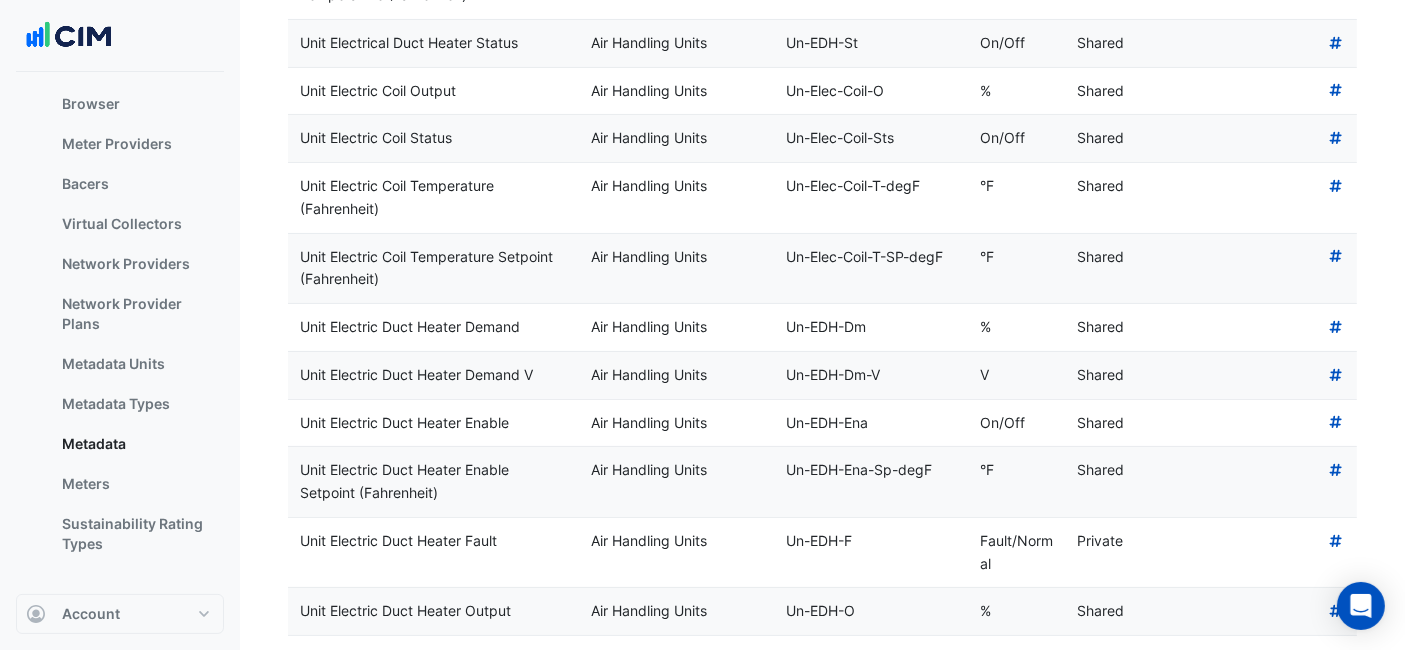 copy on "Unit Electric Duct Heater Enable" 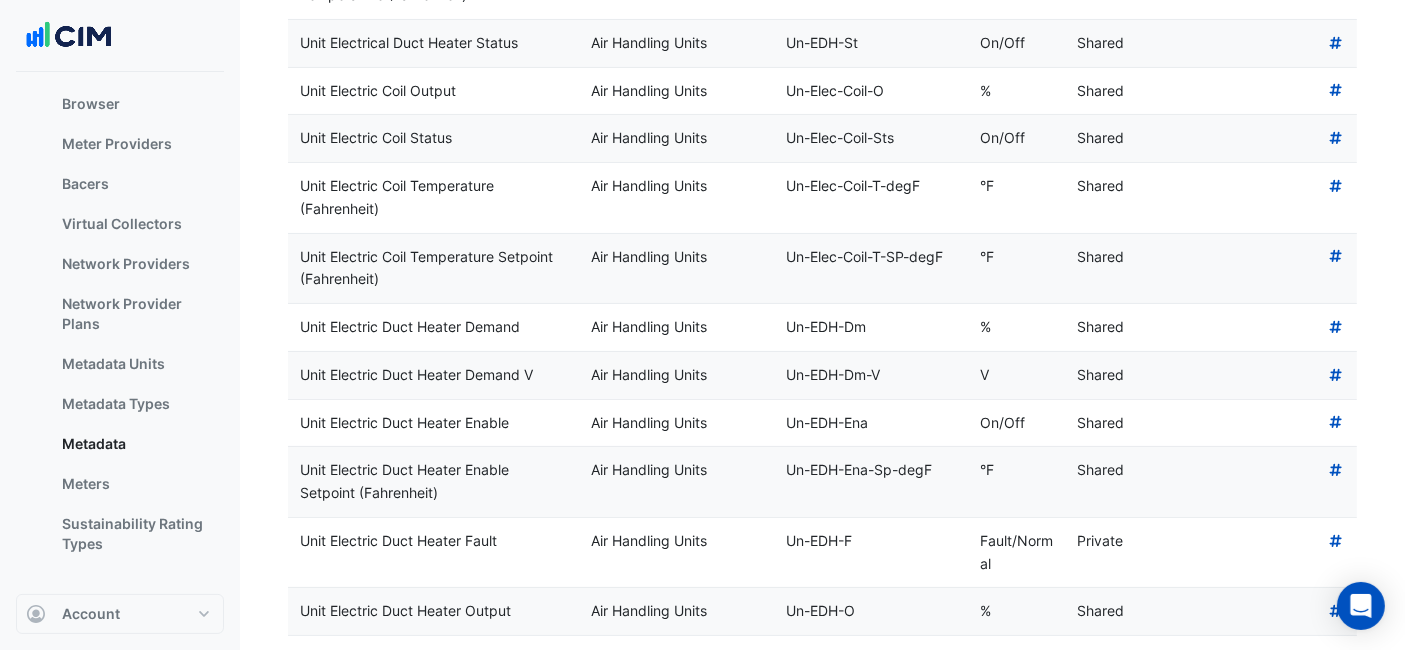 click on "Unit Electric Duct Heater Output" 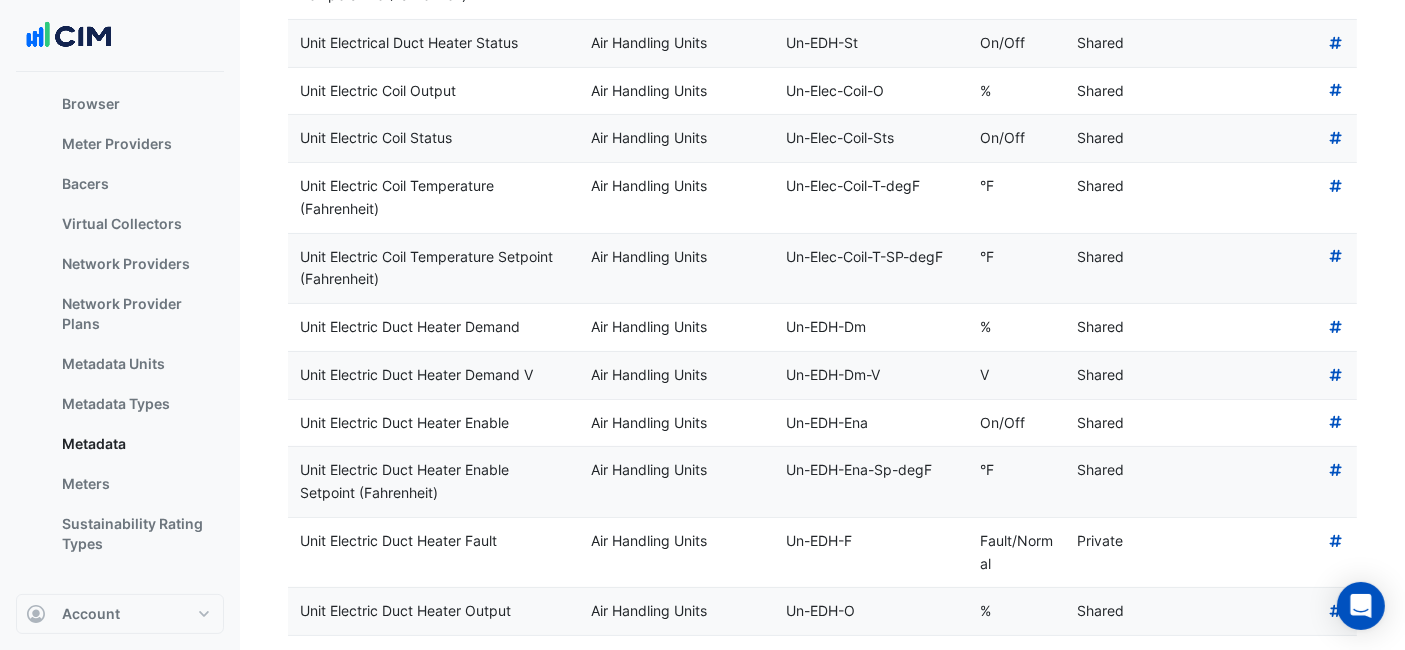 drag, startPoint x: 510, startPoint y: 605, endPoint x: 315, endPoint y: 598, distance: 195.1256 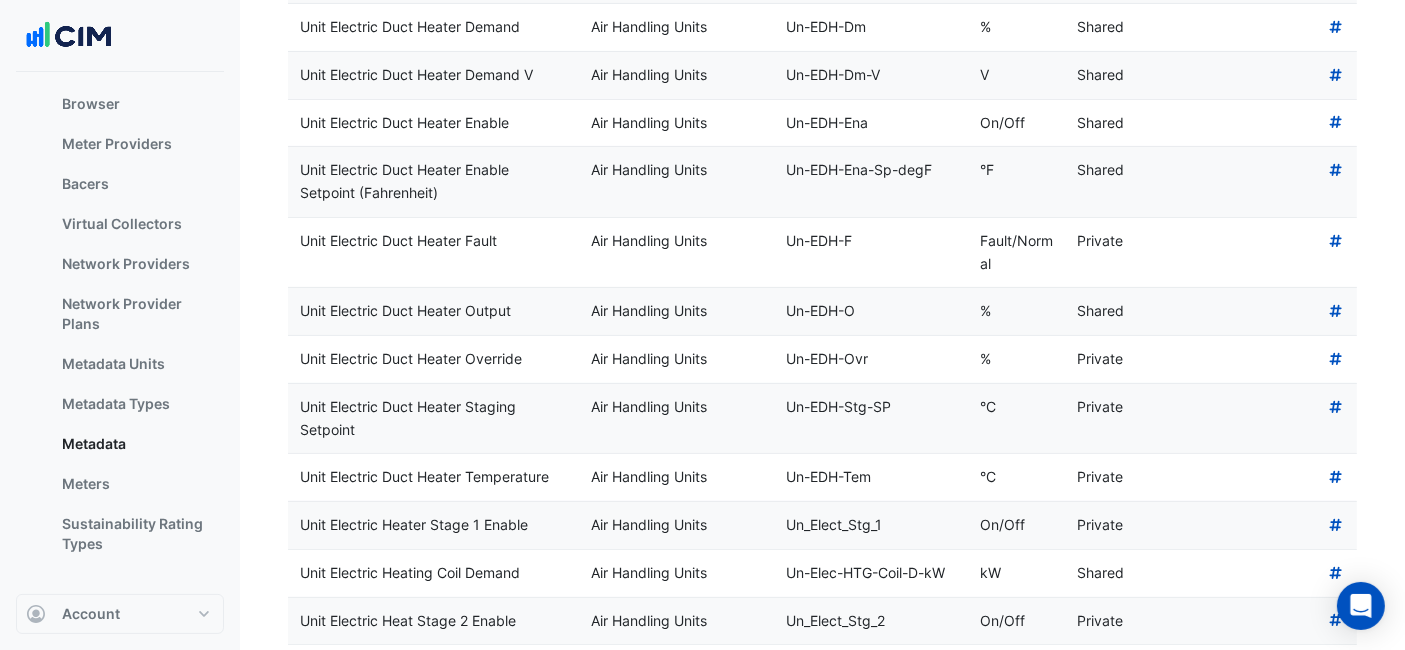 scroll, scrollTop: 666, scrollLeft: 0, axis: vertical 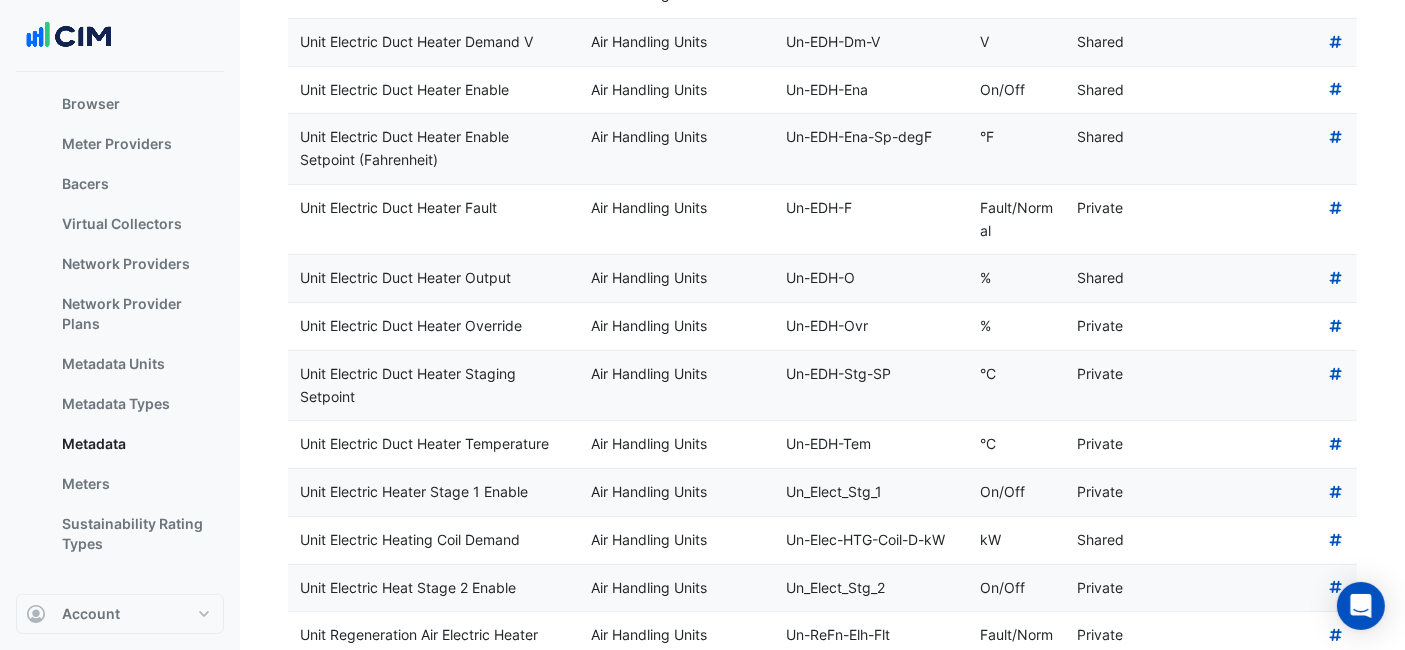drag, startPoint x: 520, startPoint y: 84, endPoint x: 295, endPoint y: 92, distance: 225.14218 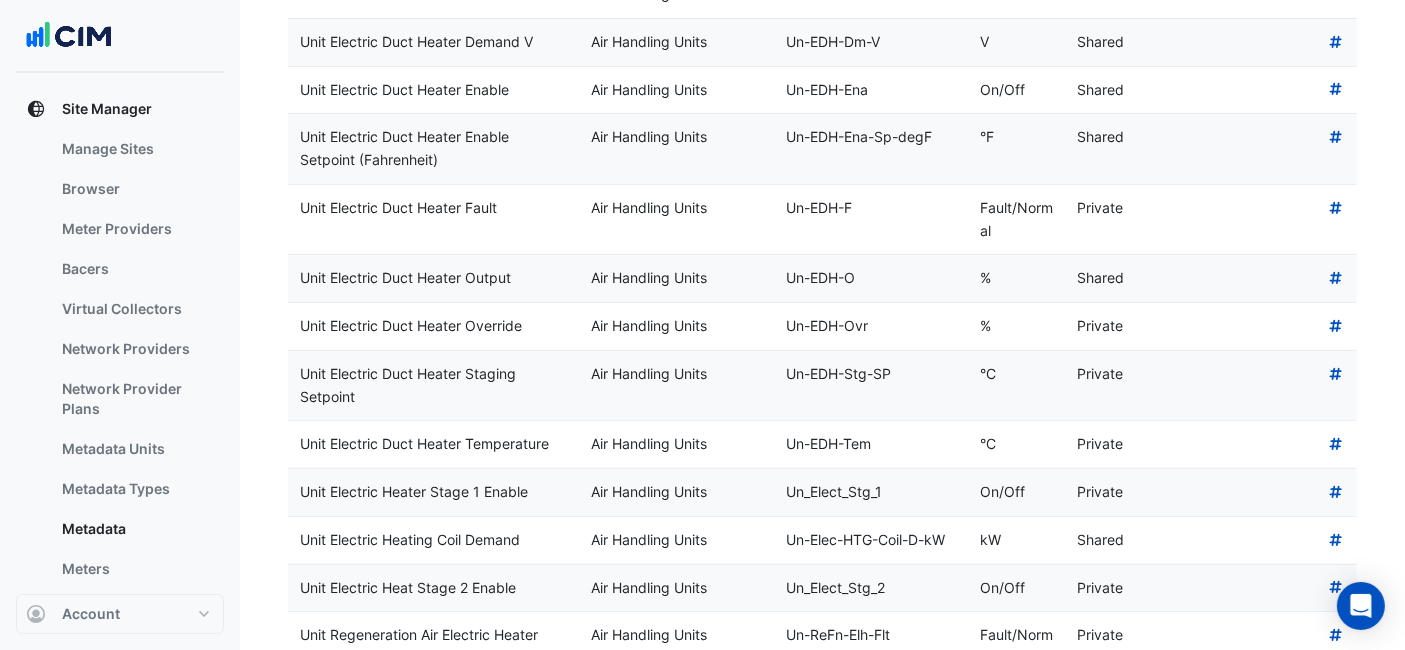 scroll, scrollTop: 97, scrollLeft: 0, axis: vertical 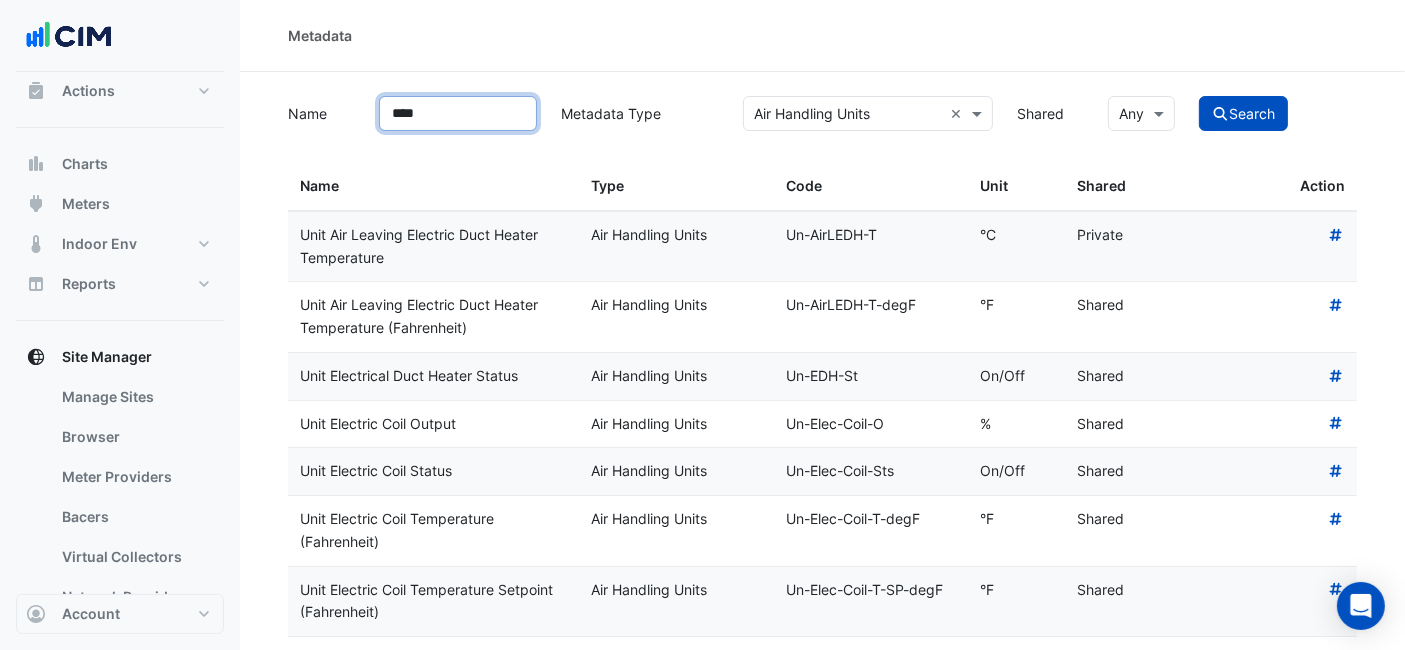 drag, startPoint x: 434, startPoint y: 115, endPoint x: 308, endPoint y: 98, distance: 127.141655 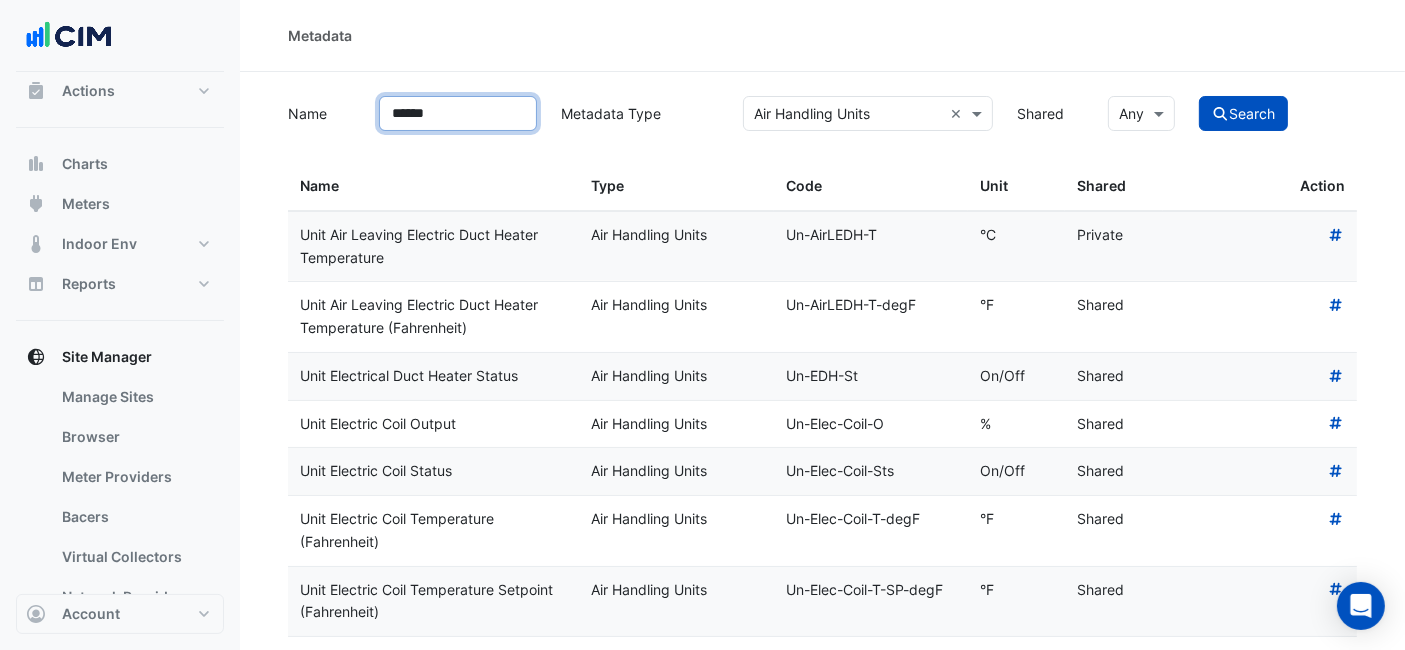 click on "Search" 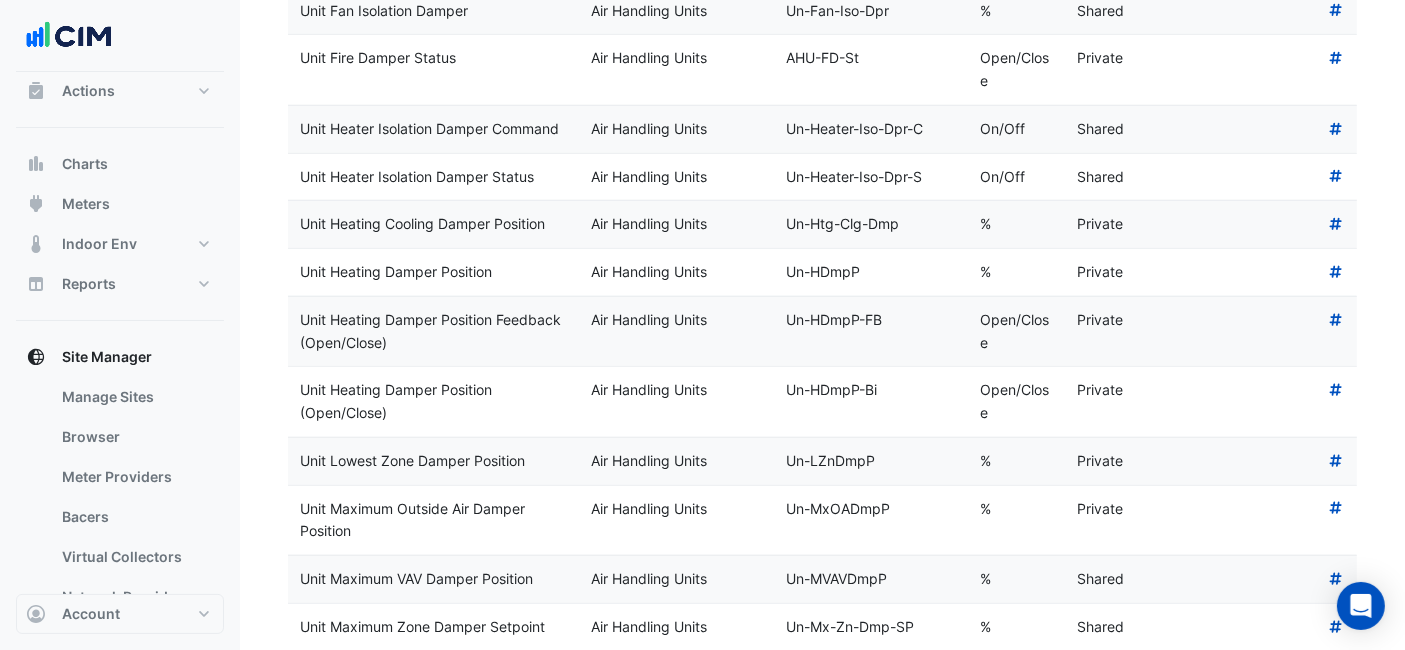 scroll, scrollTop: 1444, scrollLeft: 0, axis: vertical 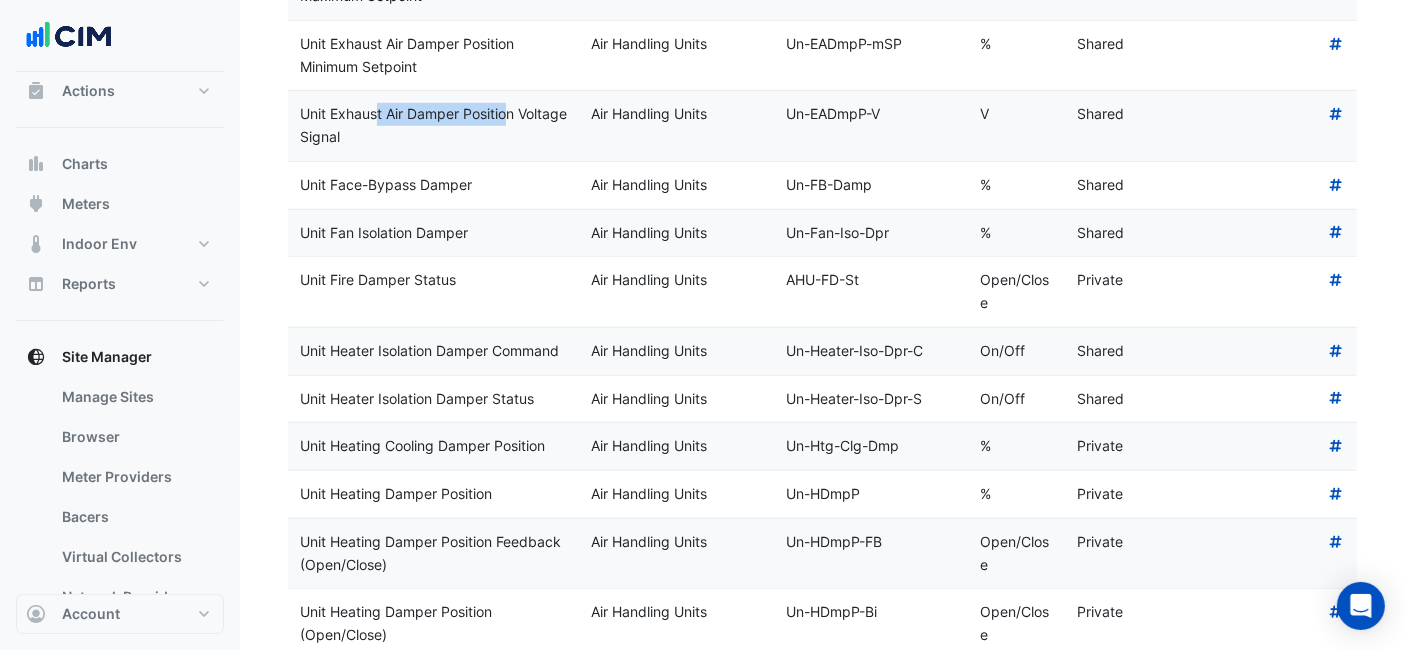 drag, startPoint x: 328, startPoint y: 104, endPoint x: 468, endPoint y: 104, distance: 140 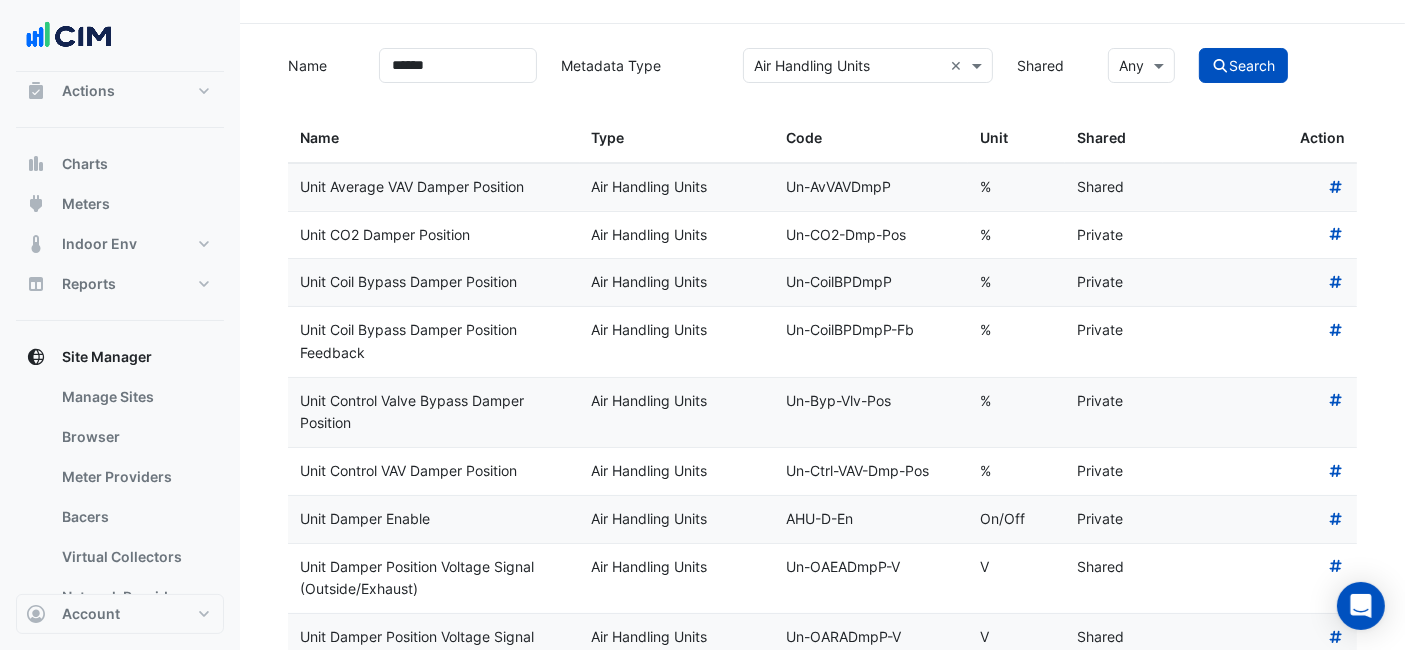 scroll, scrollTop: 0, scrollLeft: 0, axis: both 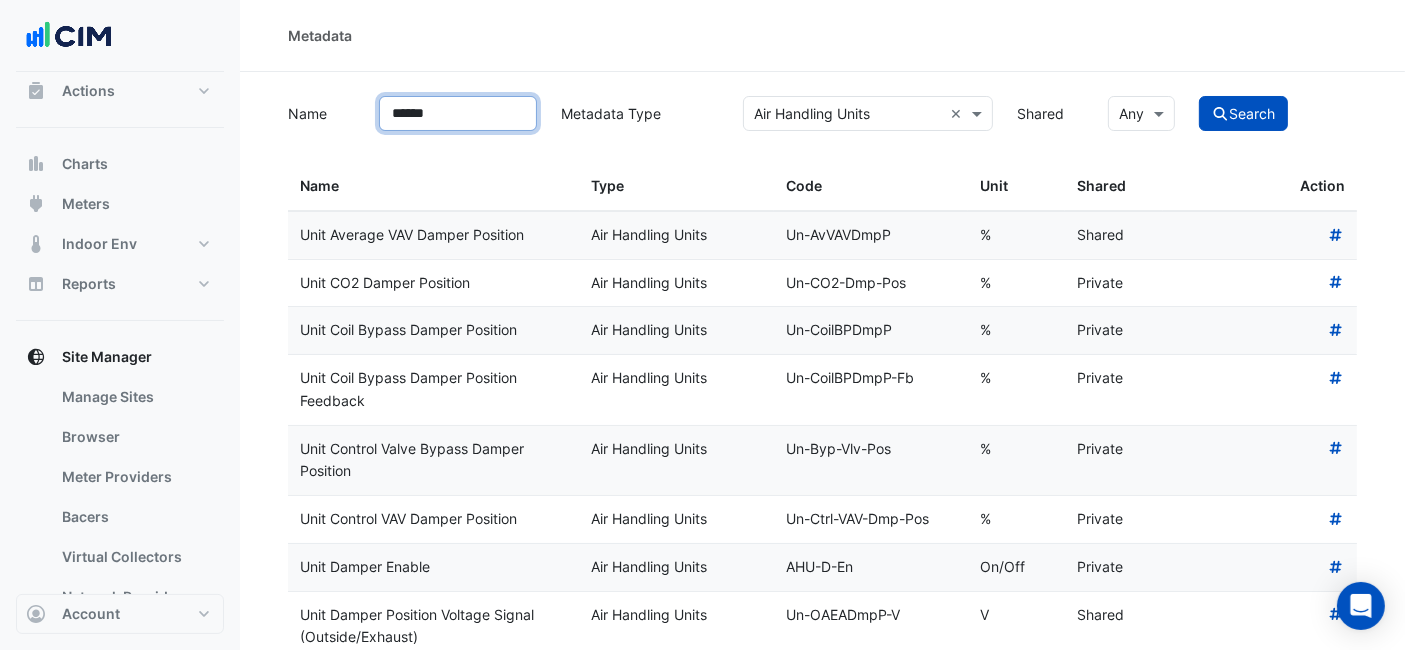 drag, startPoint x: 461, startPoint y: 103, endPoint x: 264, endPoint y: 127, distance: 198.45654 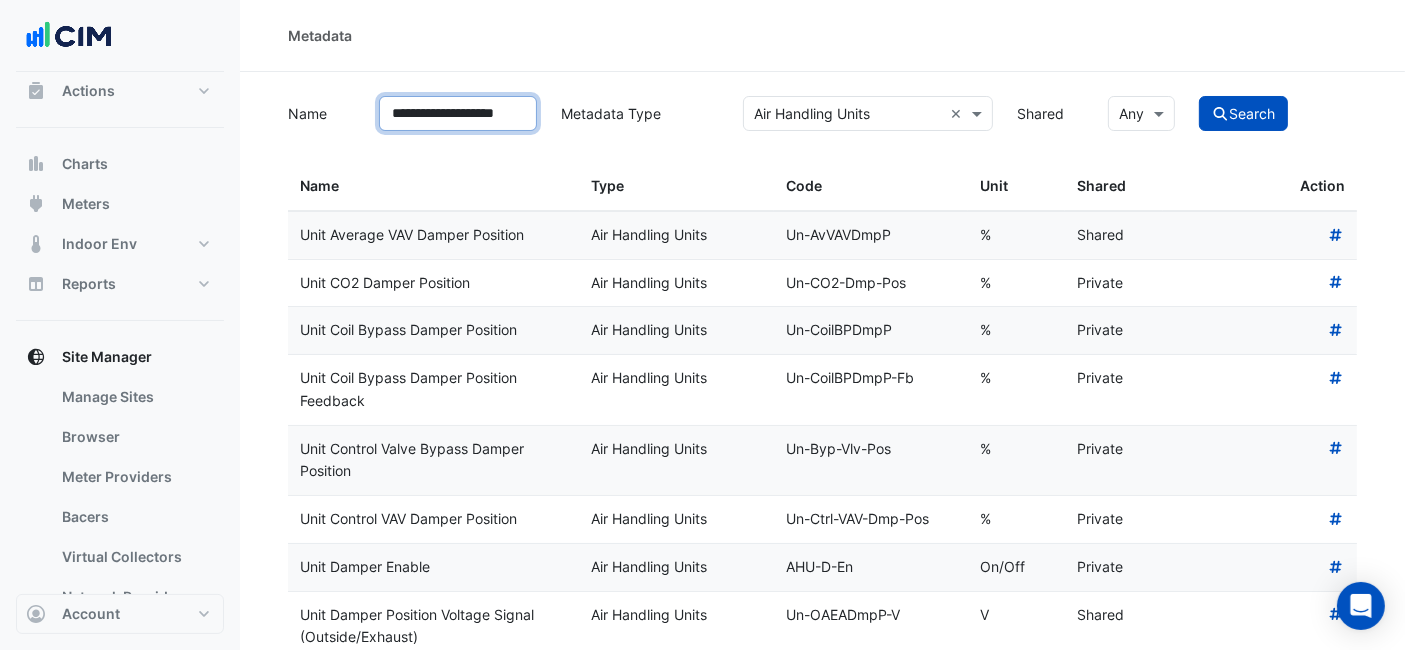 scroll, scrollTop: 0, scrollLeft: 5, axis: horizontal 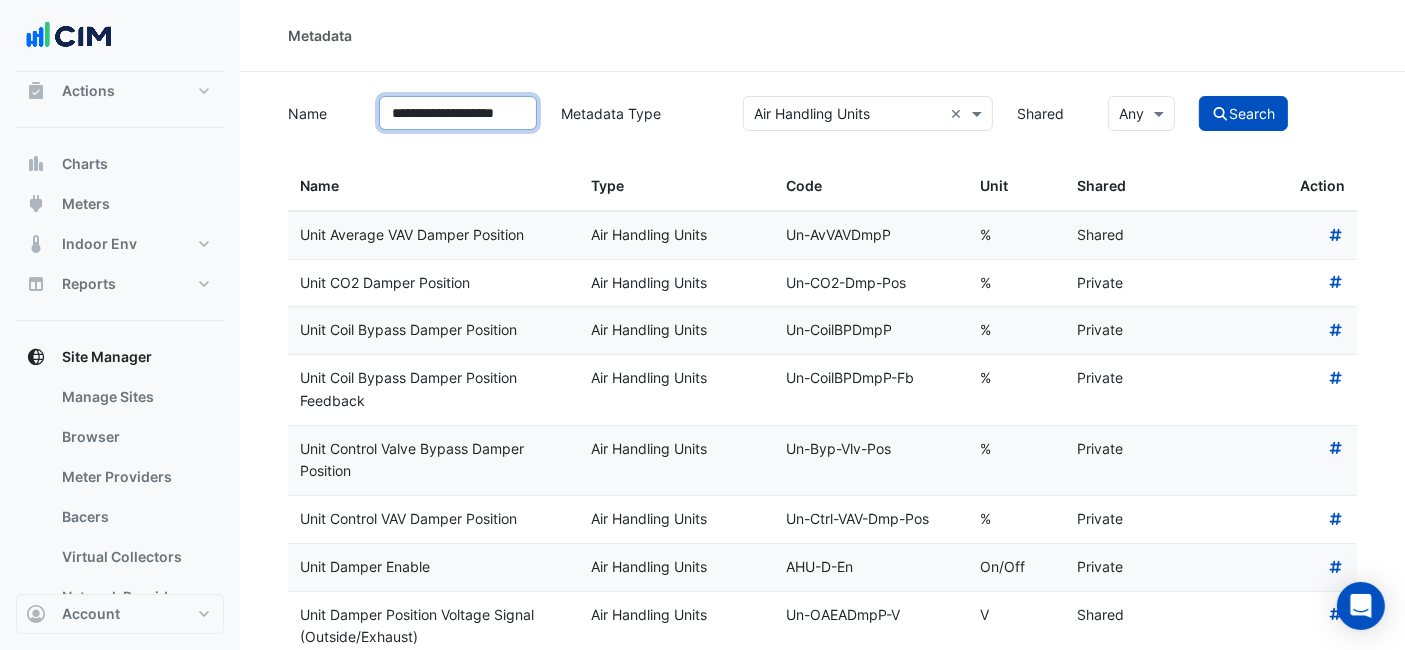 click on "Search" 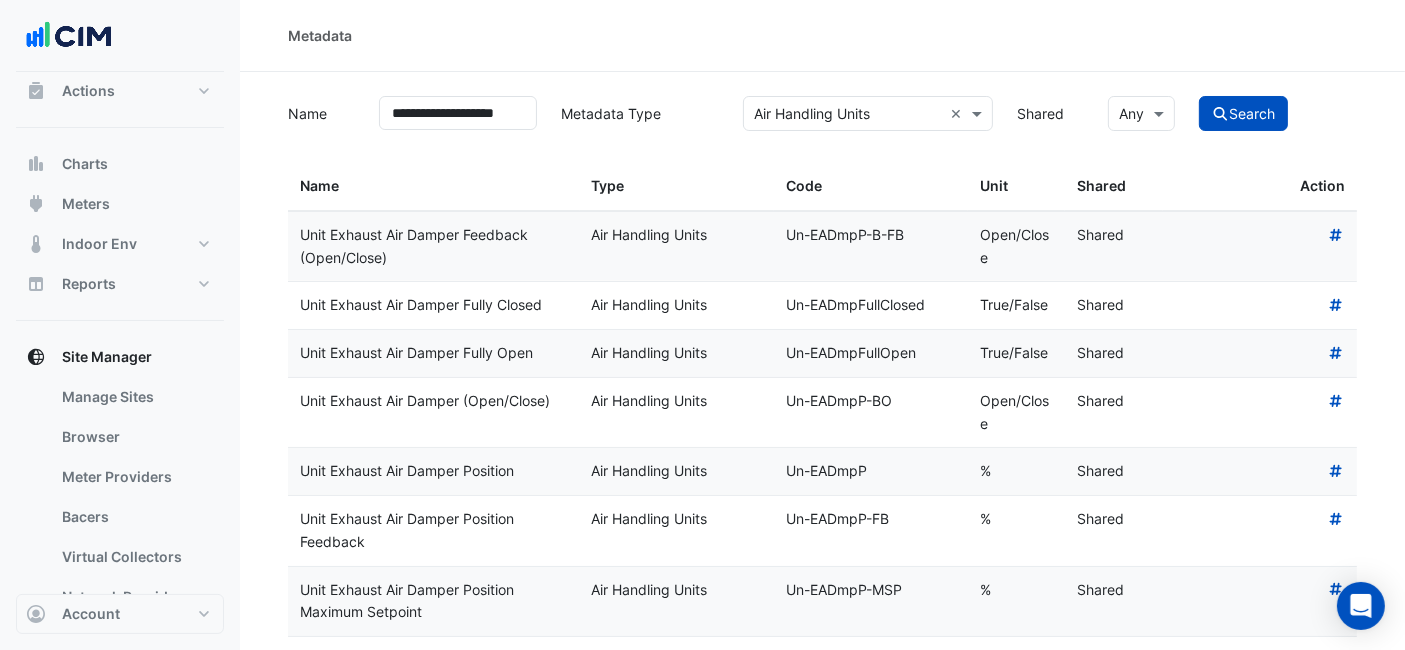 scroll, scrollTop: 0, scrollLeft: 0, axis: both 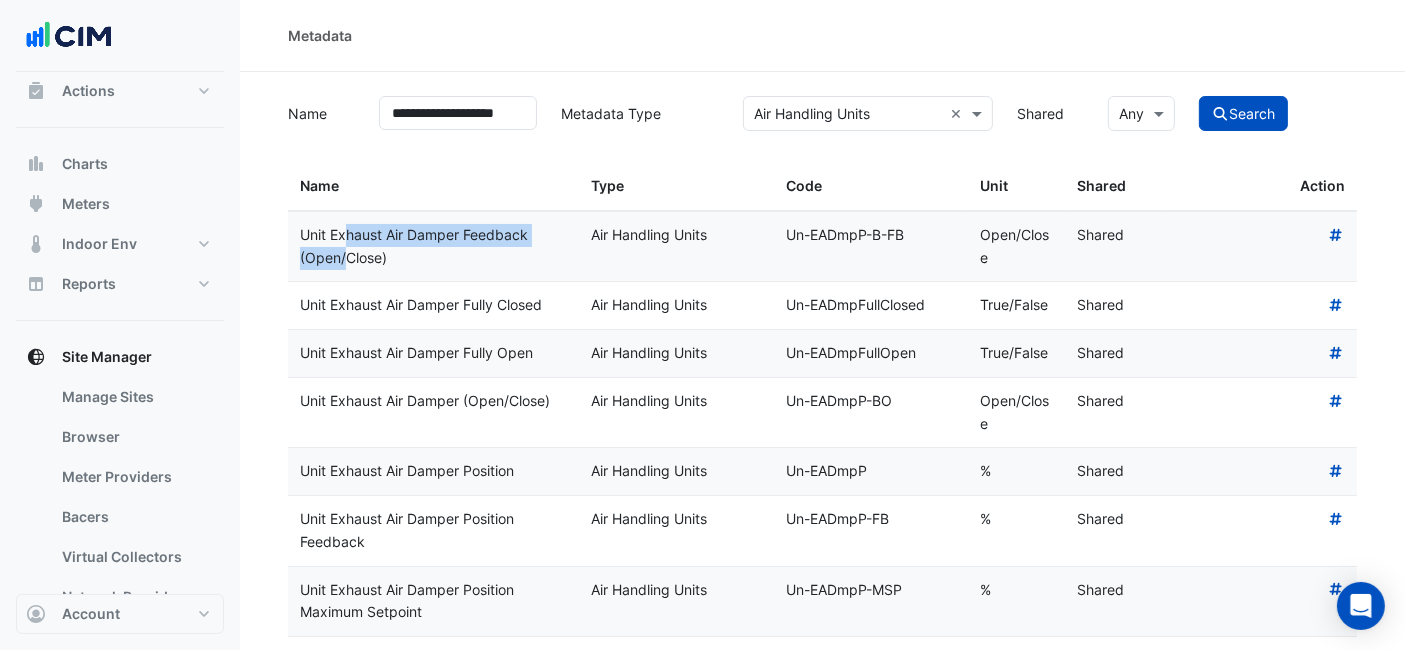 drag, startPoint x: 531, startPoint y: 231, endPoint x: 297, endPoint y: 230, distance: 234.00214 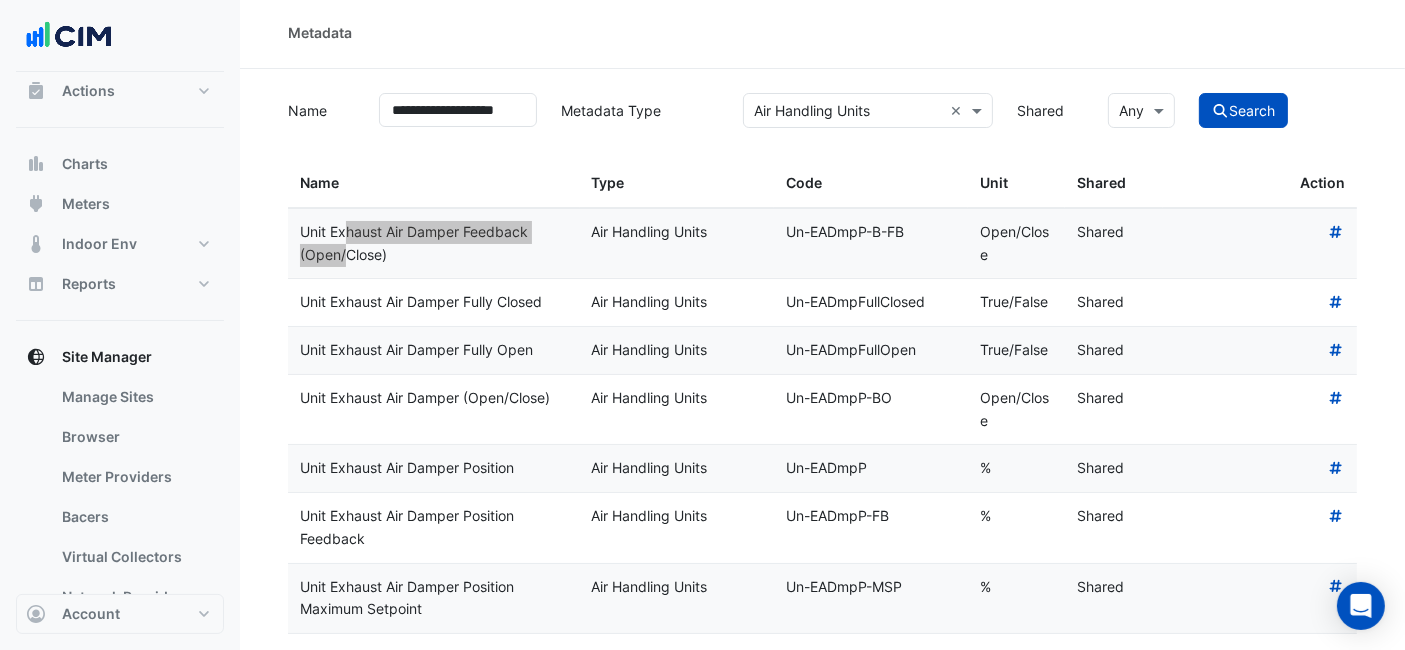scroll, scrollTop: 0, scrollLeft: 0, axis: both 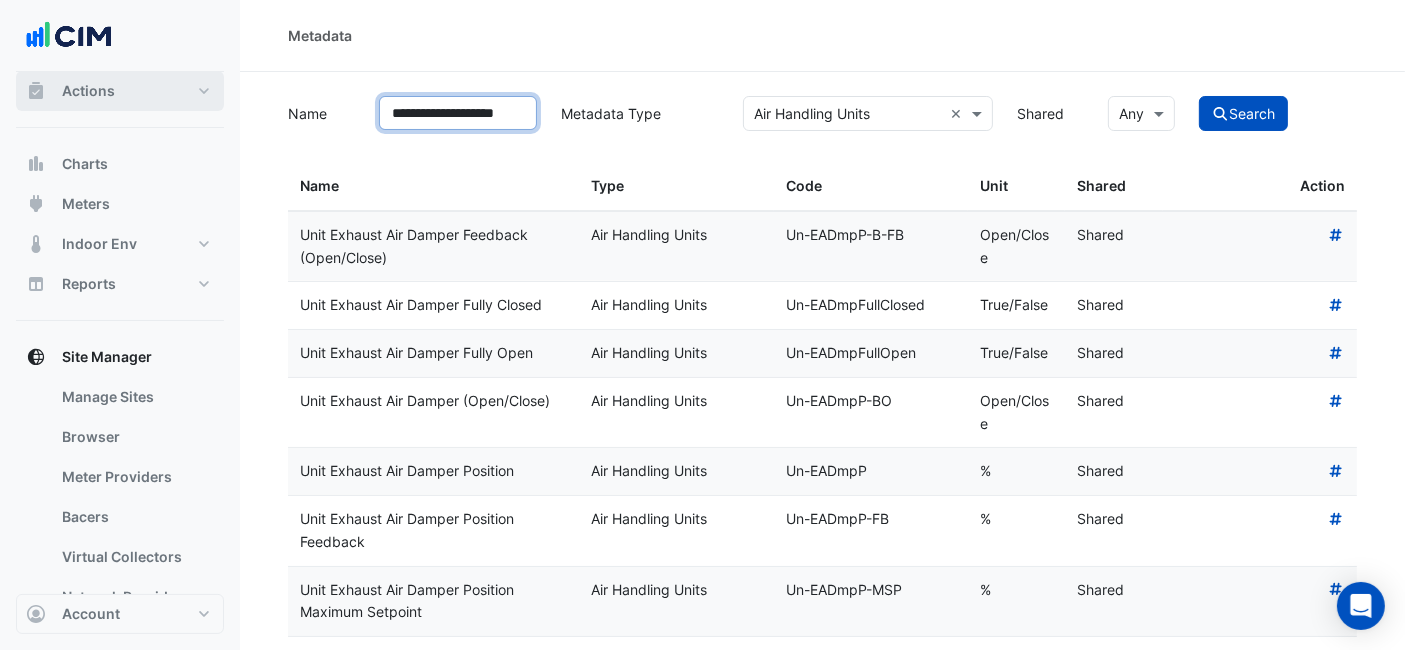drag, startPoint x: 533, startPoint y: 110, endPoint x: 101, endPoint y: 110, distance: 432 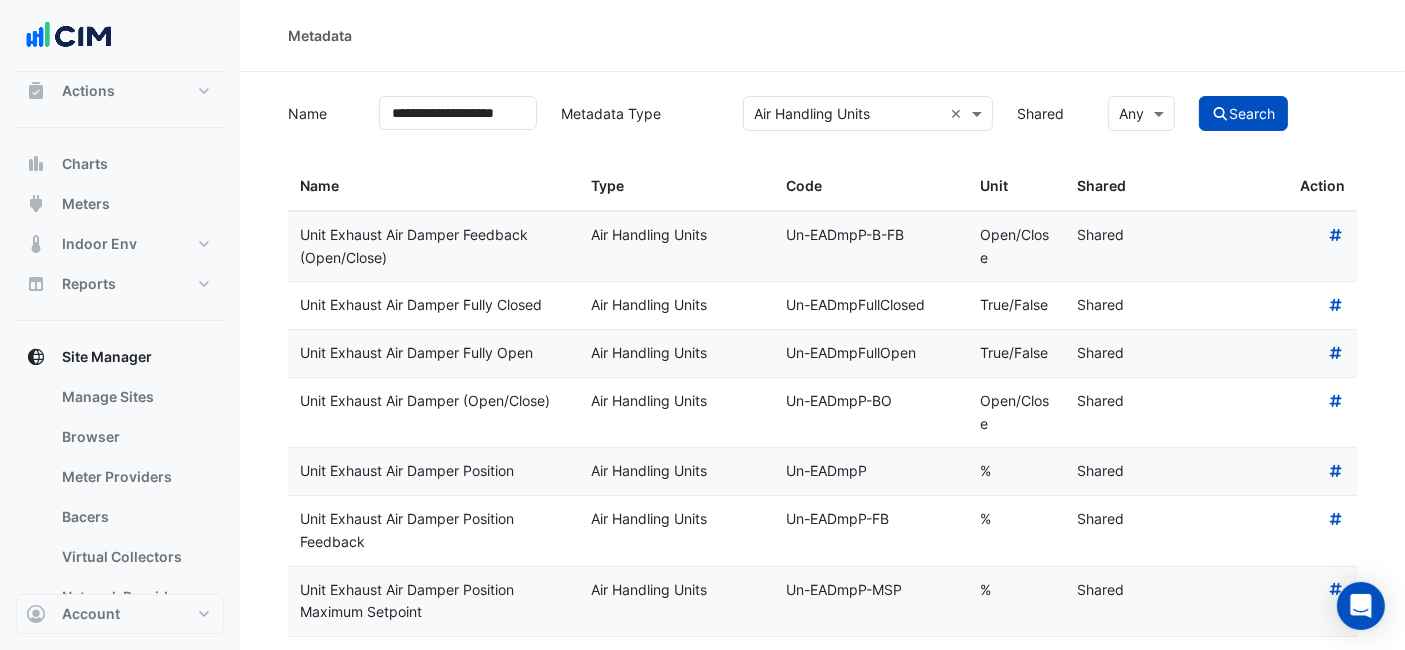 click on "Unit Exhaust Air Damper (Open/Close)" 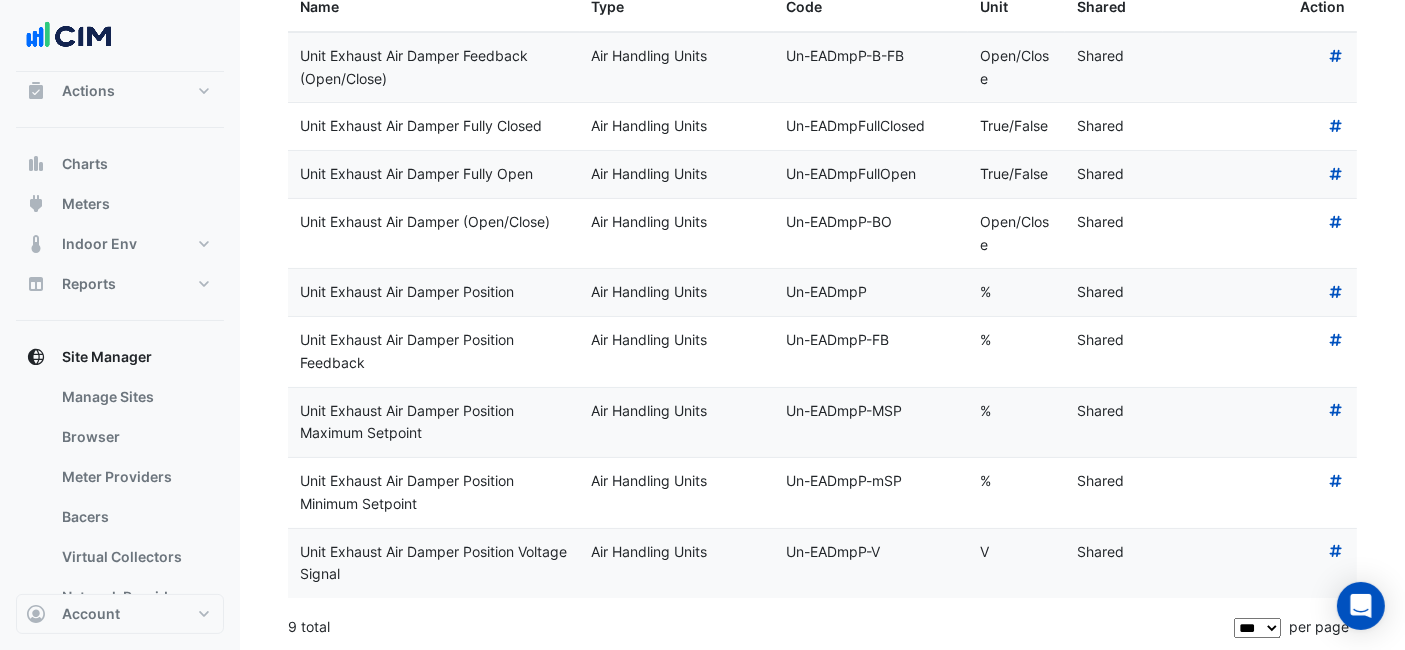 scroll, scrollTop: 0, scrollLeft: 0, axis: both 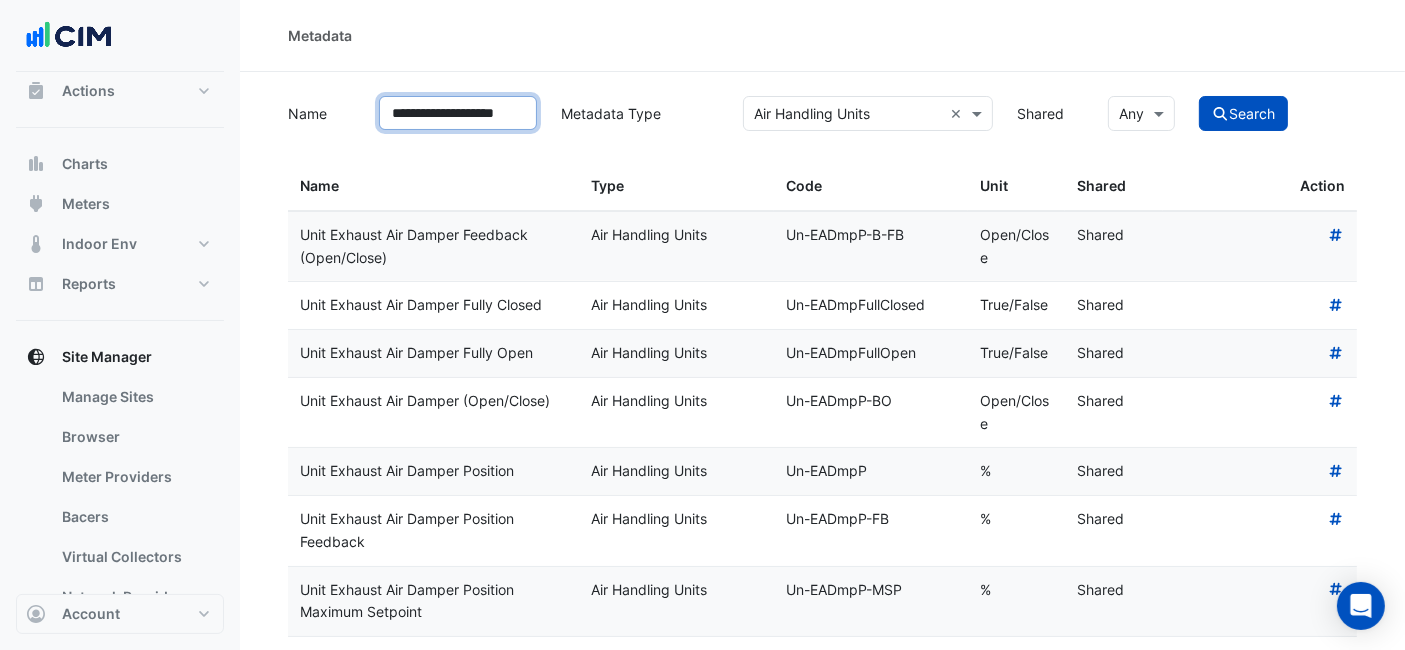 click on "**********" at bounding box center (458, 113) 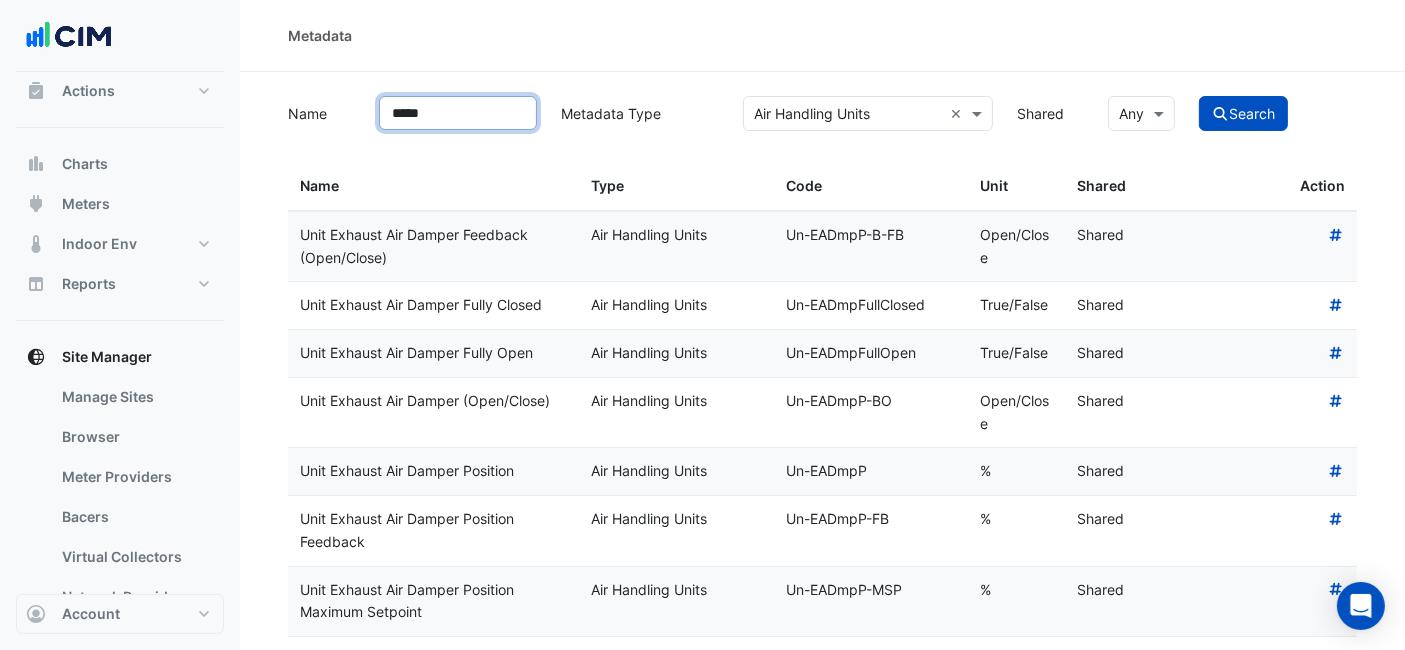 click on "Search" 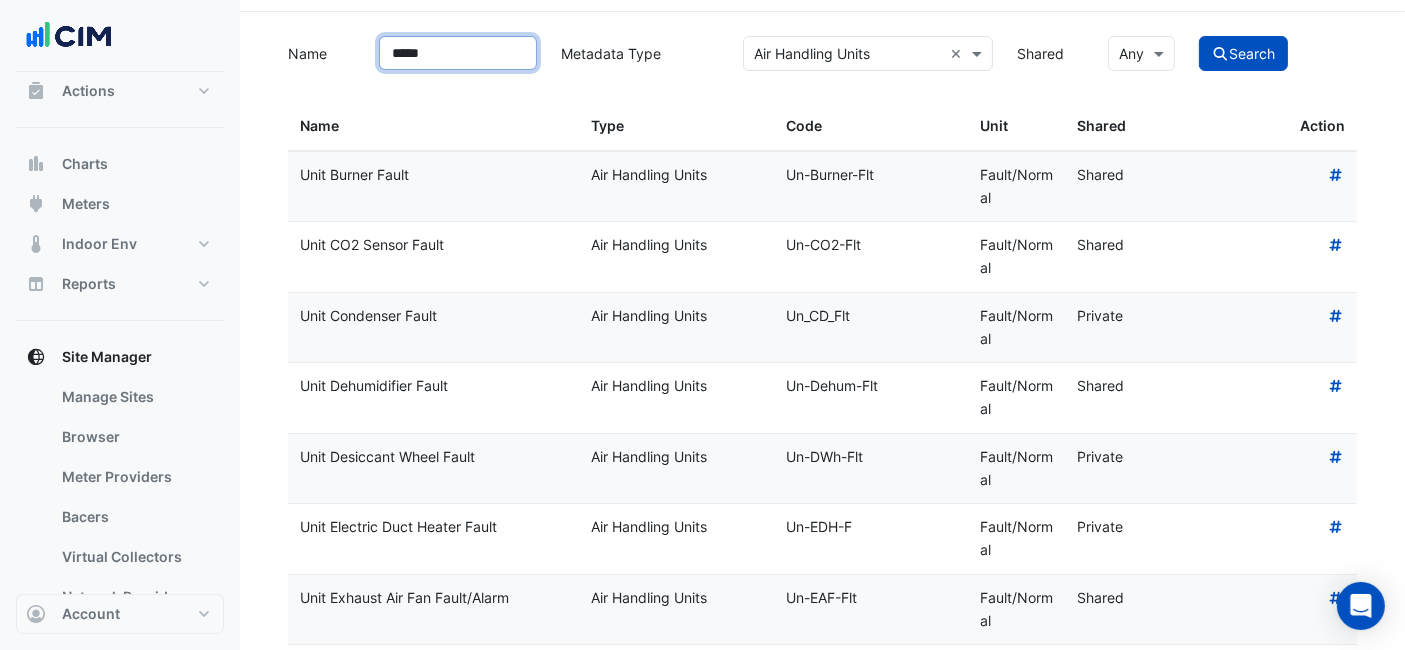 scroll, scrollTop: 0, scrollLeft: 0, axis: both 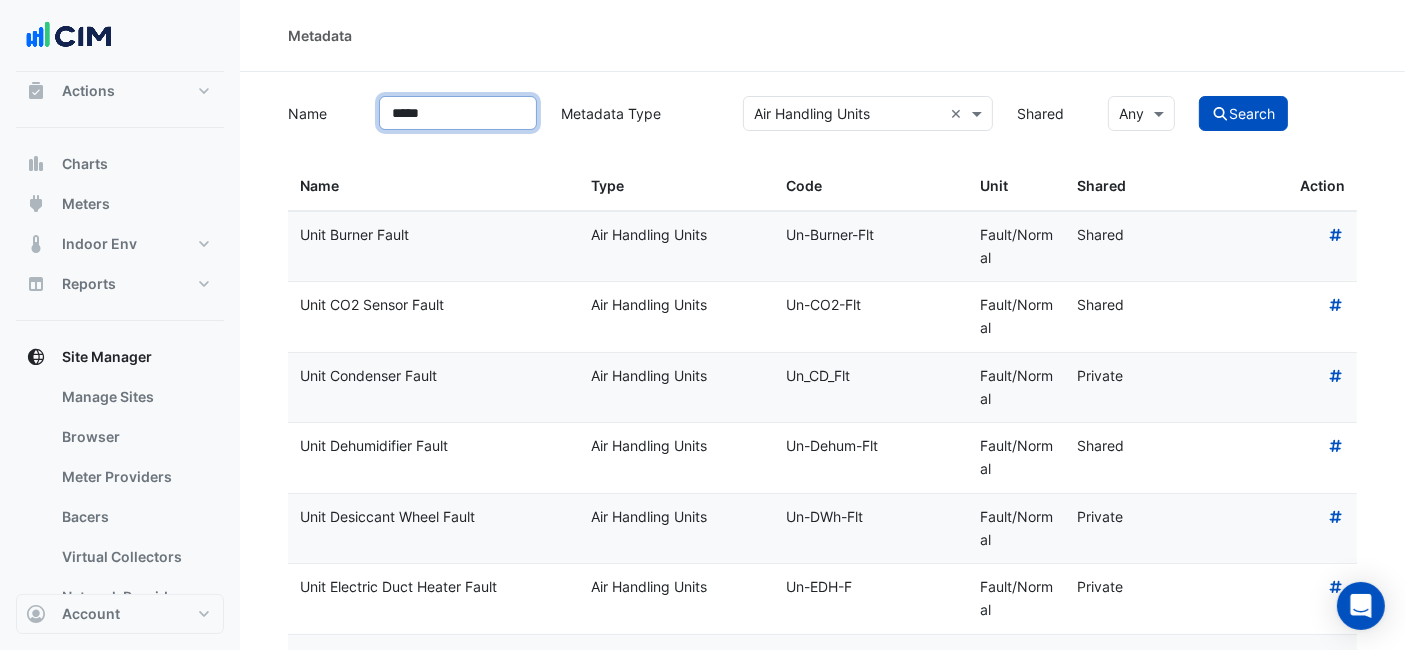drag, startPoint x: 453, startPoint y: 107, endPoint x: 224, endPoint y: 81, distance: 230.47125 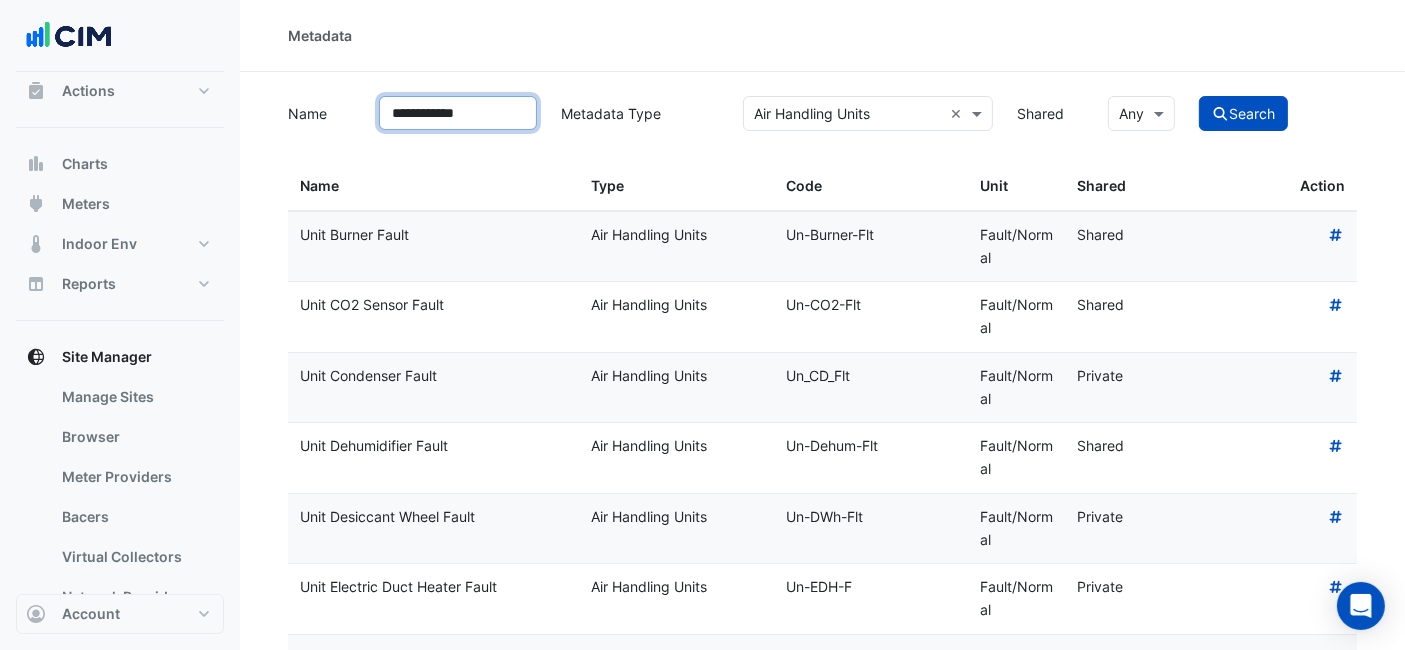 click on "Search" 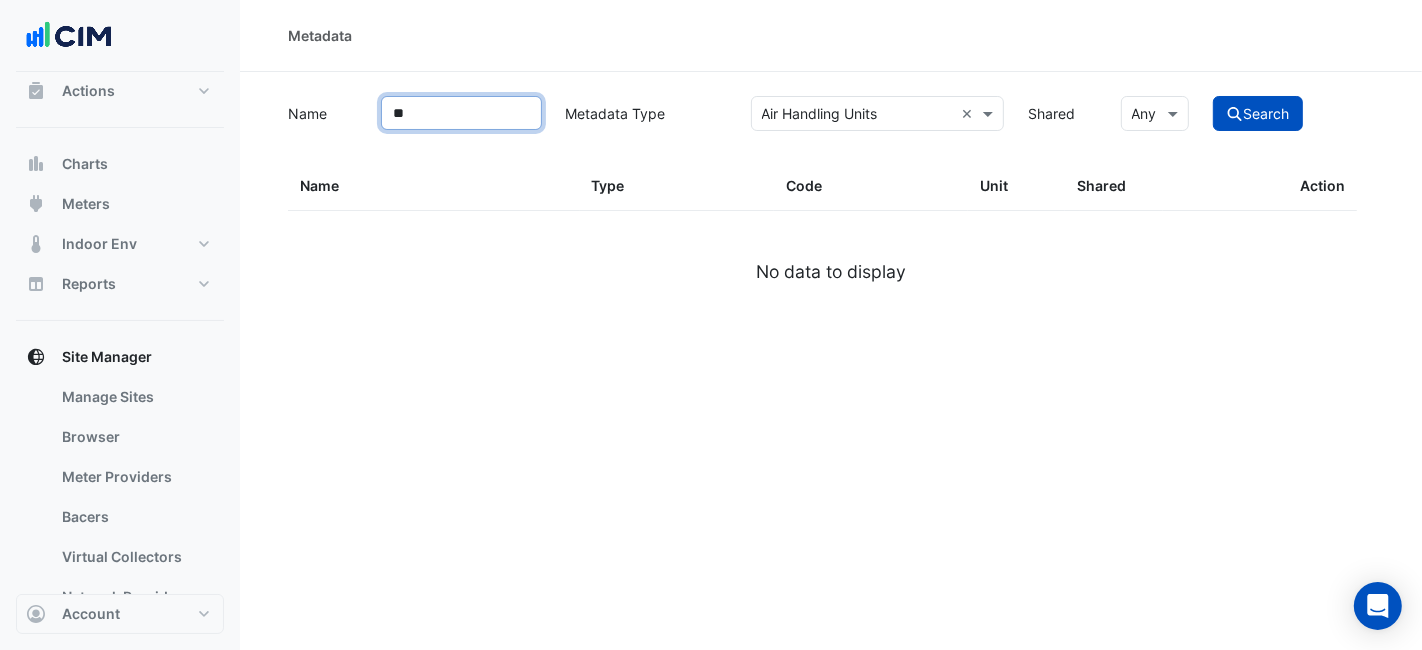 type on "*" 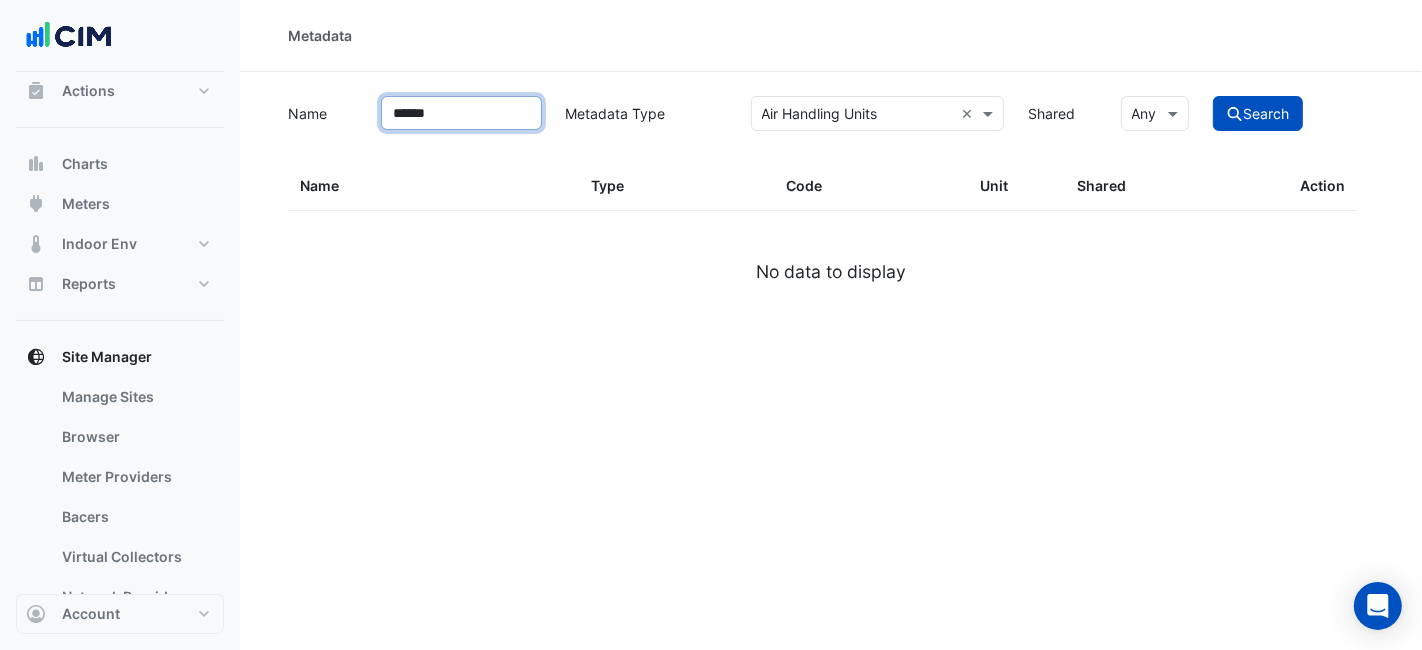 type on "******" 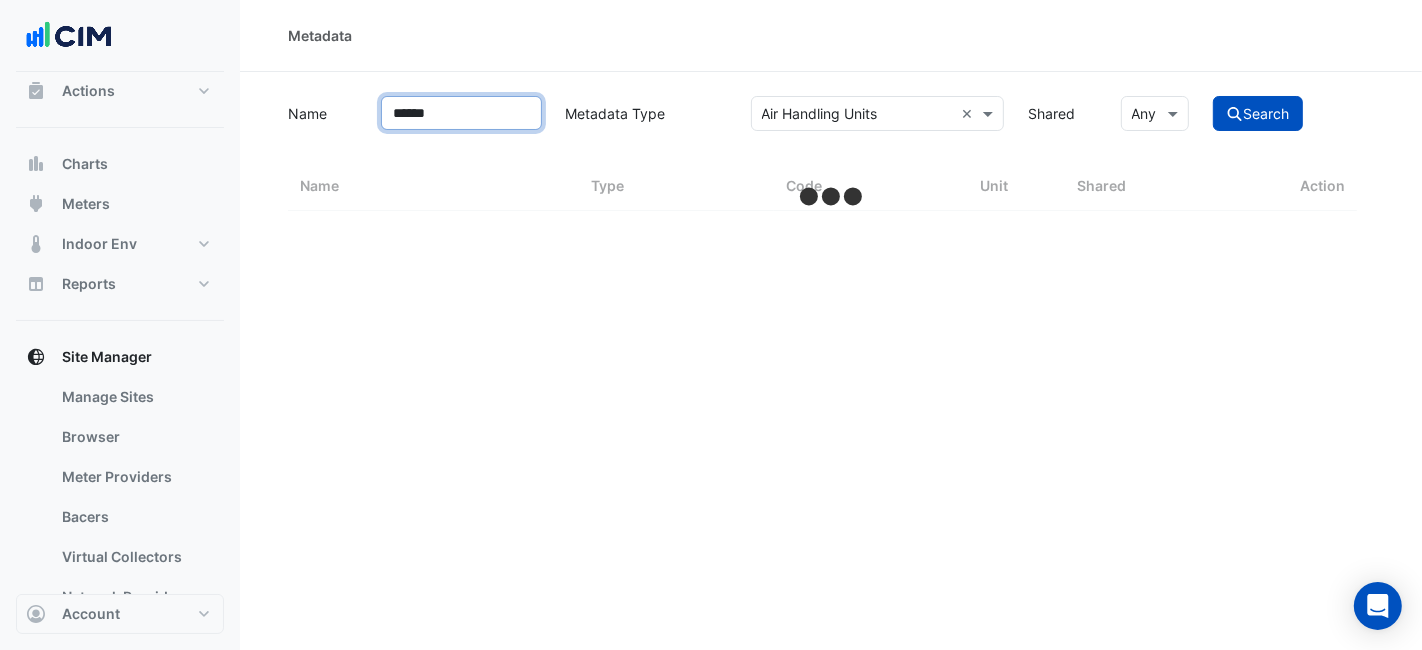 select on "***" 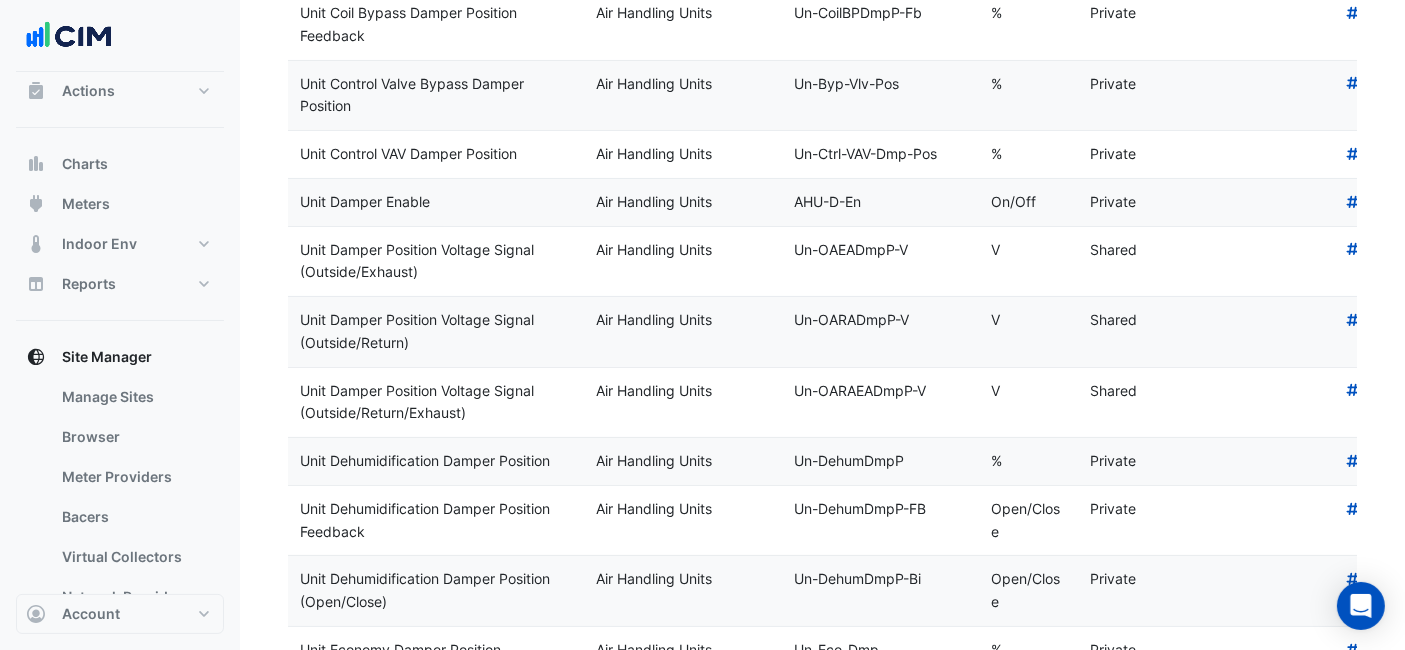 scroll, scrollTop: 0, scrollLeft: 0, axis: both 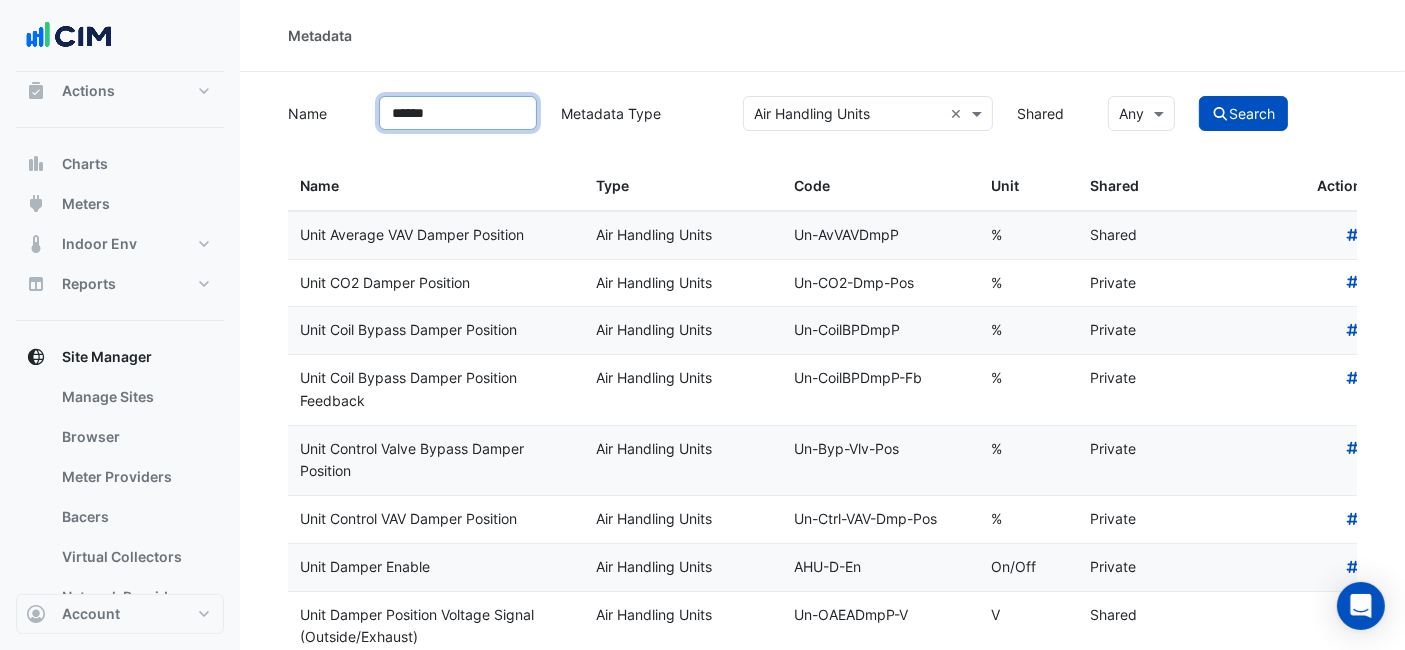 click on "******" at bounding box center [458, 113] 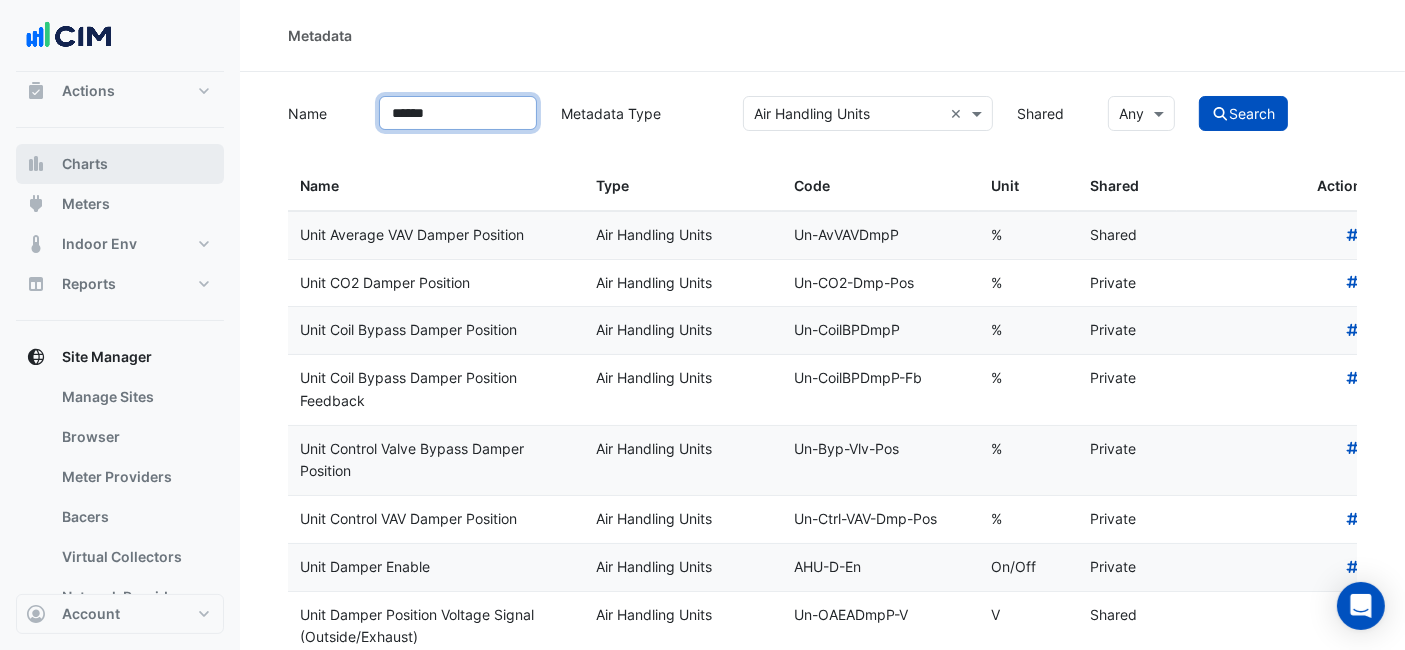 drag, startPoint x: 485, startPoint y: 116, endPoint x: 150, endPoint y: 170, distance: 339.32434 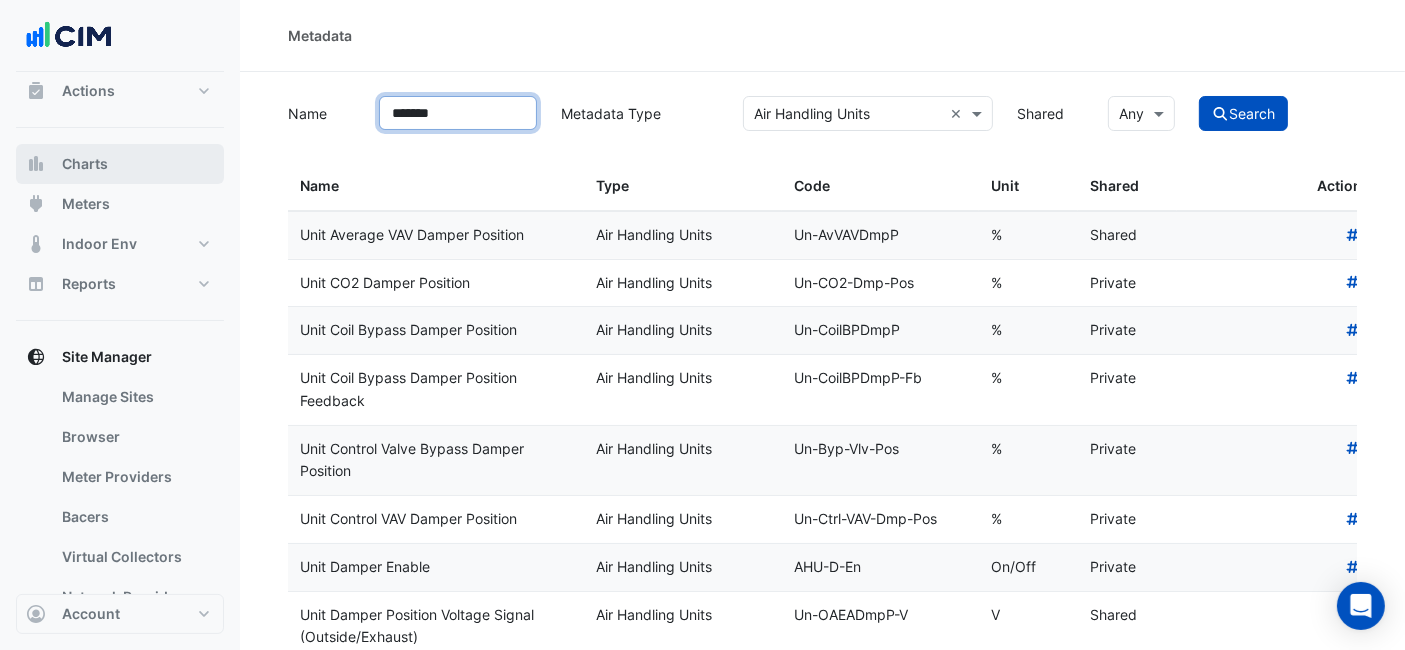 click on "Search" 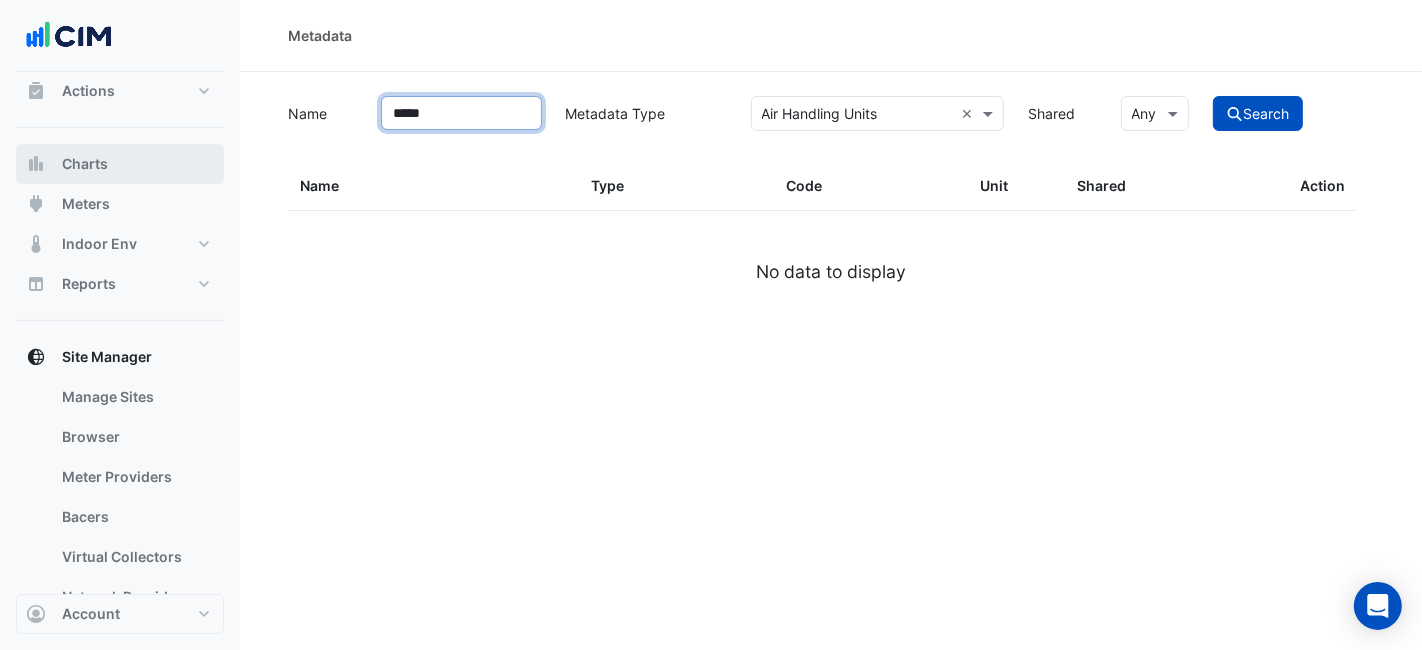 type on "*****" 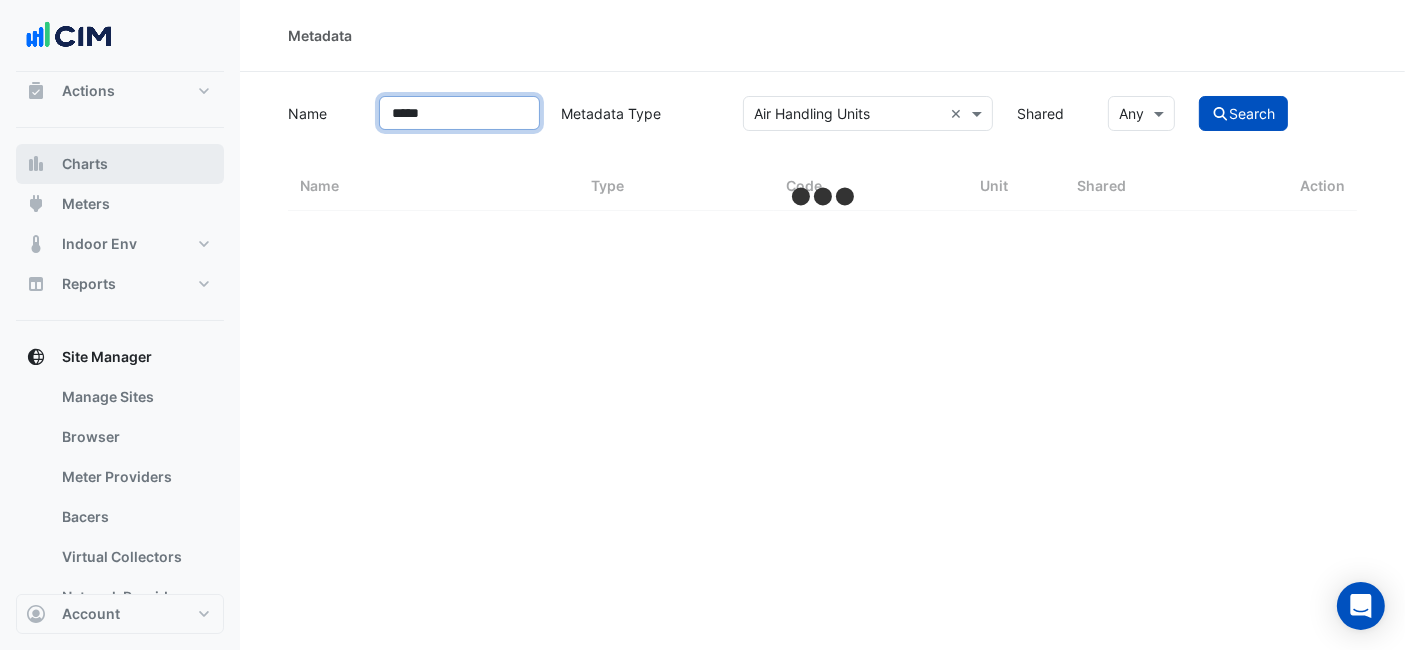 select on "***" 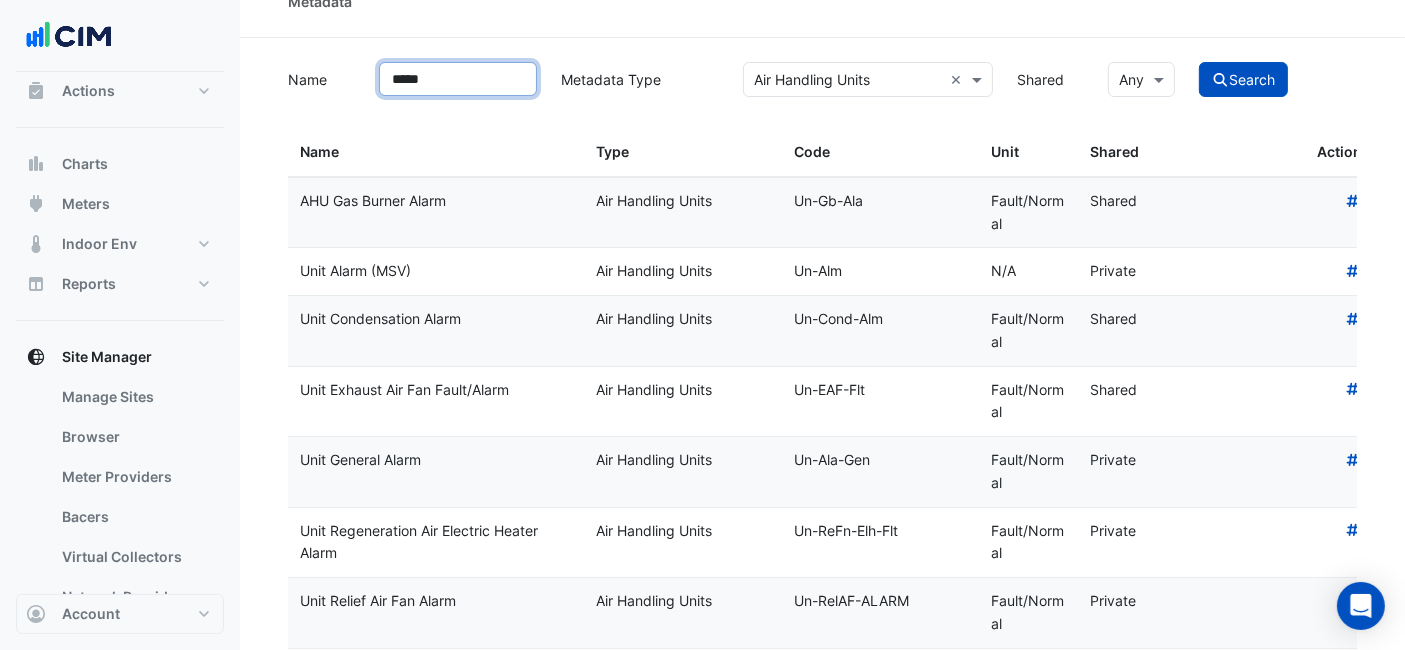 scroll, scrollTop: 224, scrollLeft: 0, axis: vertical 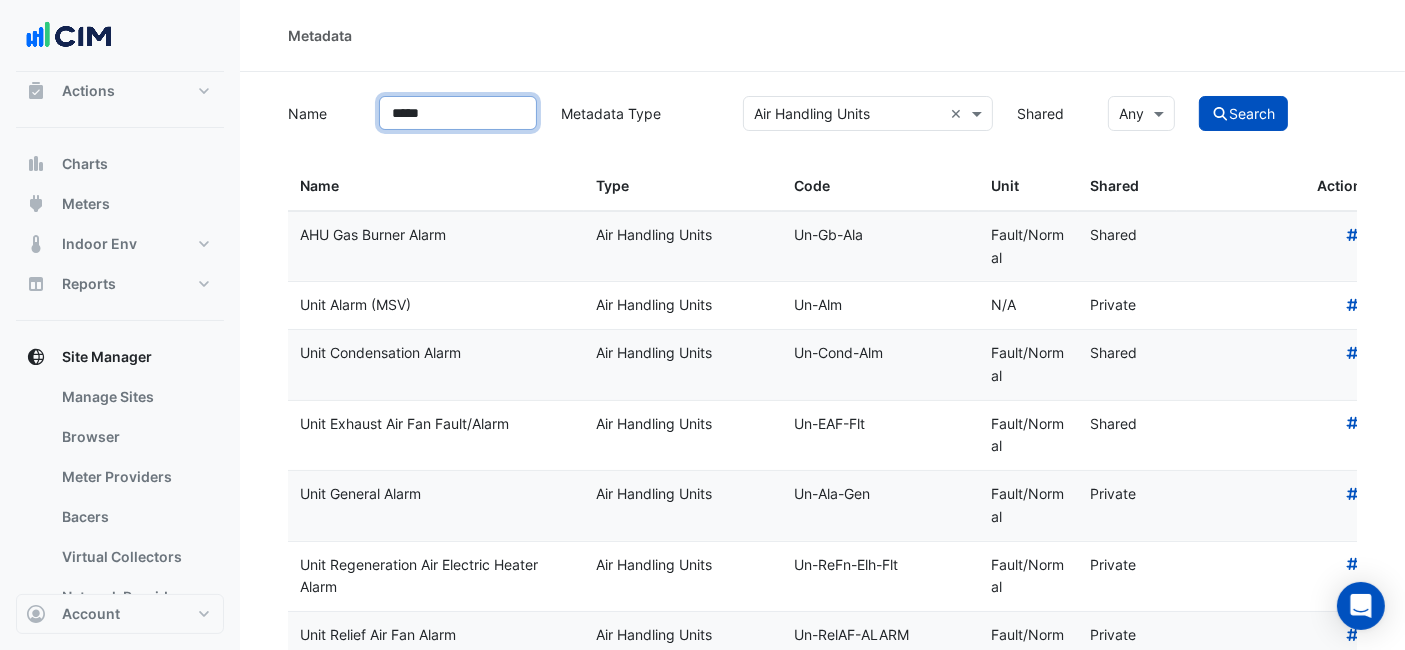 drag, startPoint x: 471, startPoint y: 121, endPoint x: 178, endPoint y: 112, distance: 293.13818 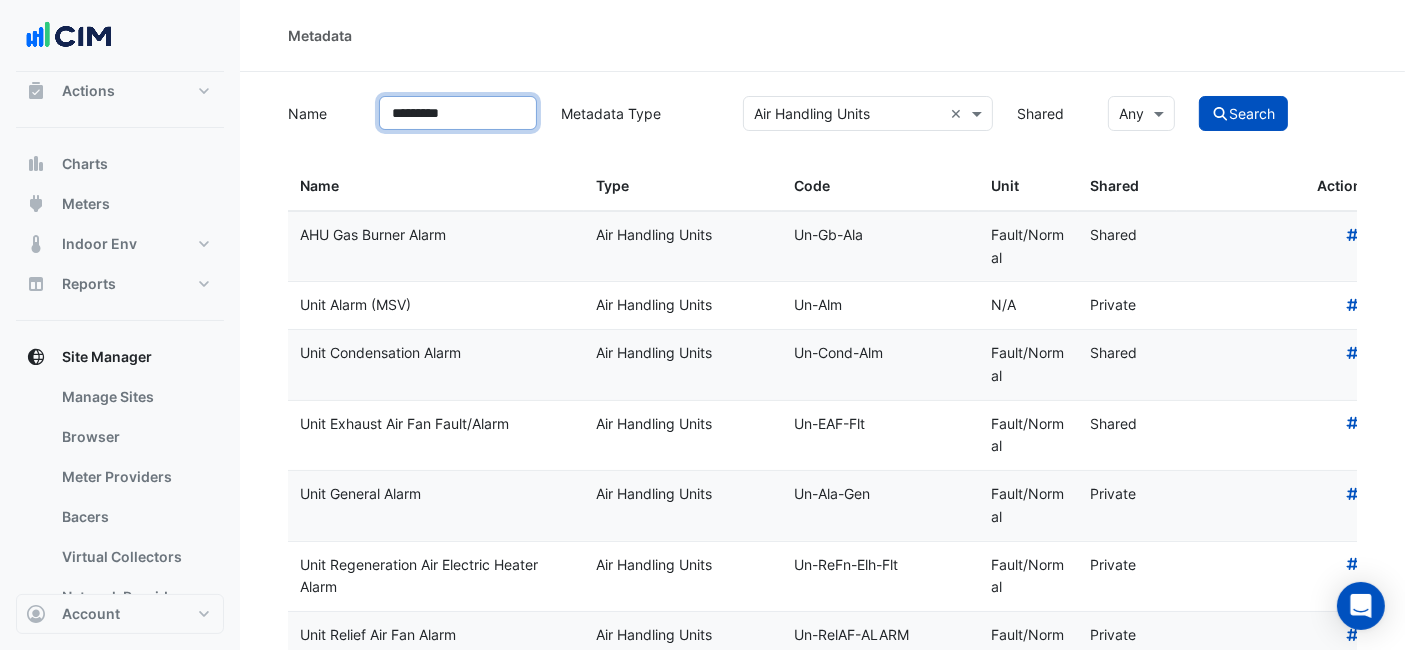 click on "Search" 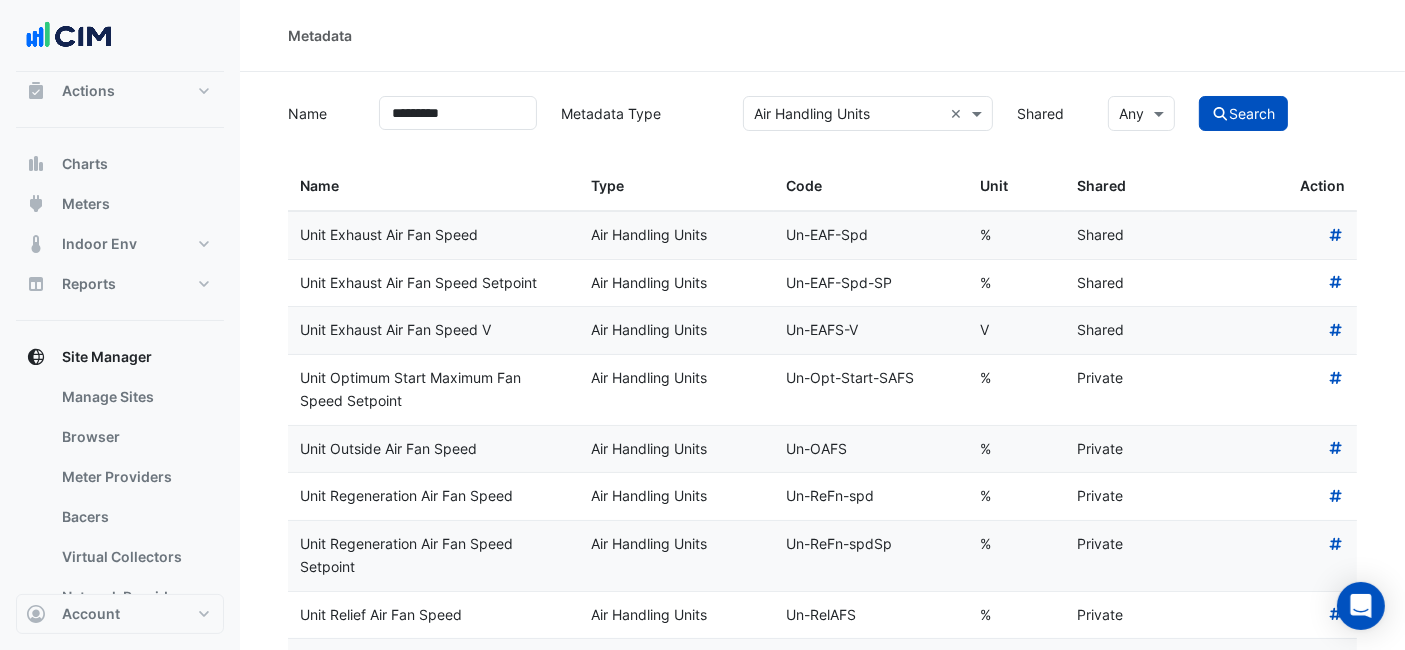 drag, startPoint x: 492, startPoint y: 232, endPoint x: 293, endPoint y: 224, distance: 199.16074 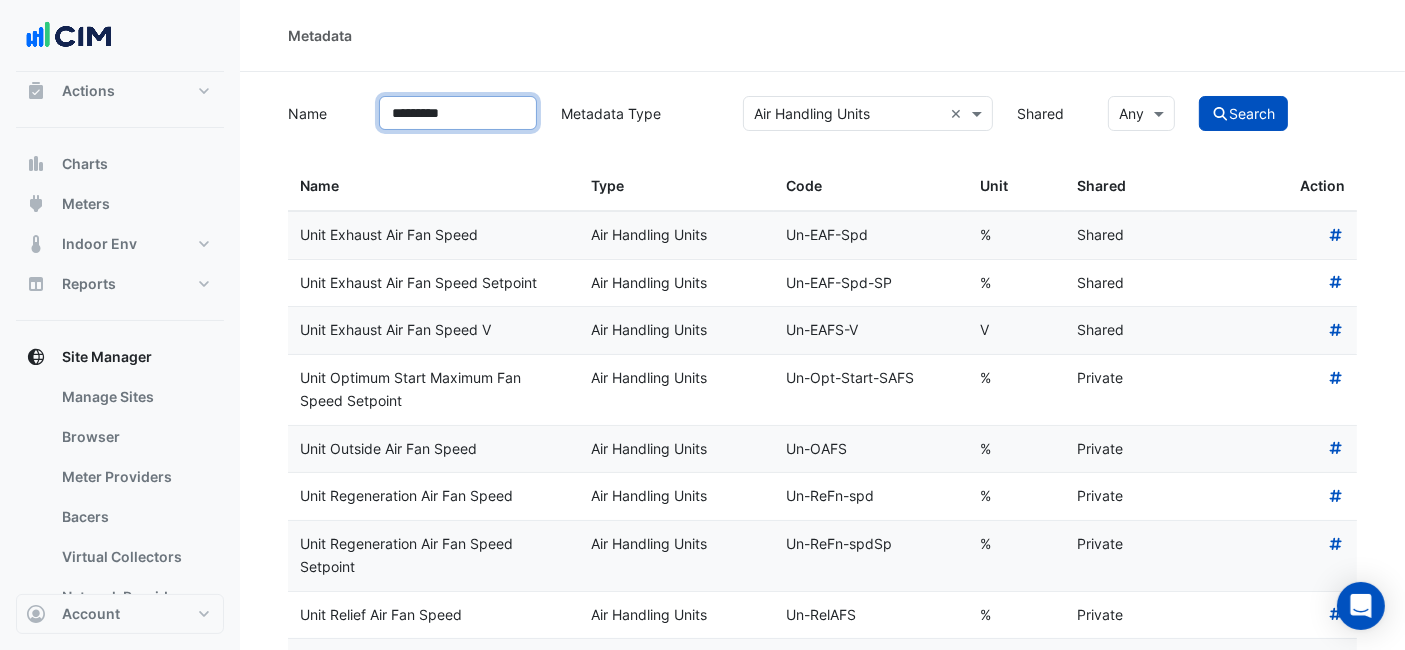 drag, startPoint x: 499, startPoint y: 107, endPoint x: 305, endPoint y: 106, distance: 194.00258 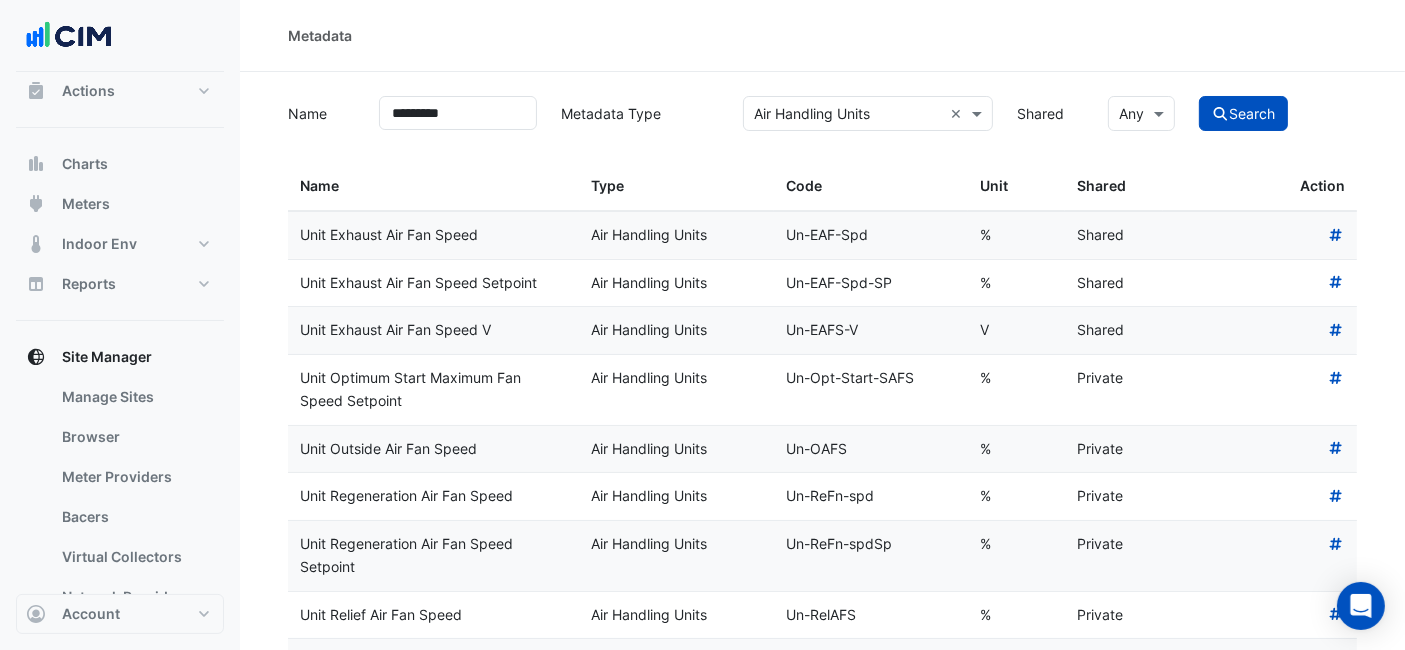 click on "Unit Exhaust Air Fan Speed" 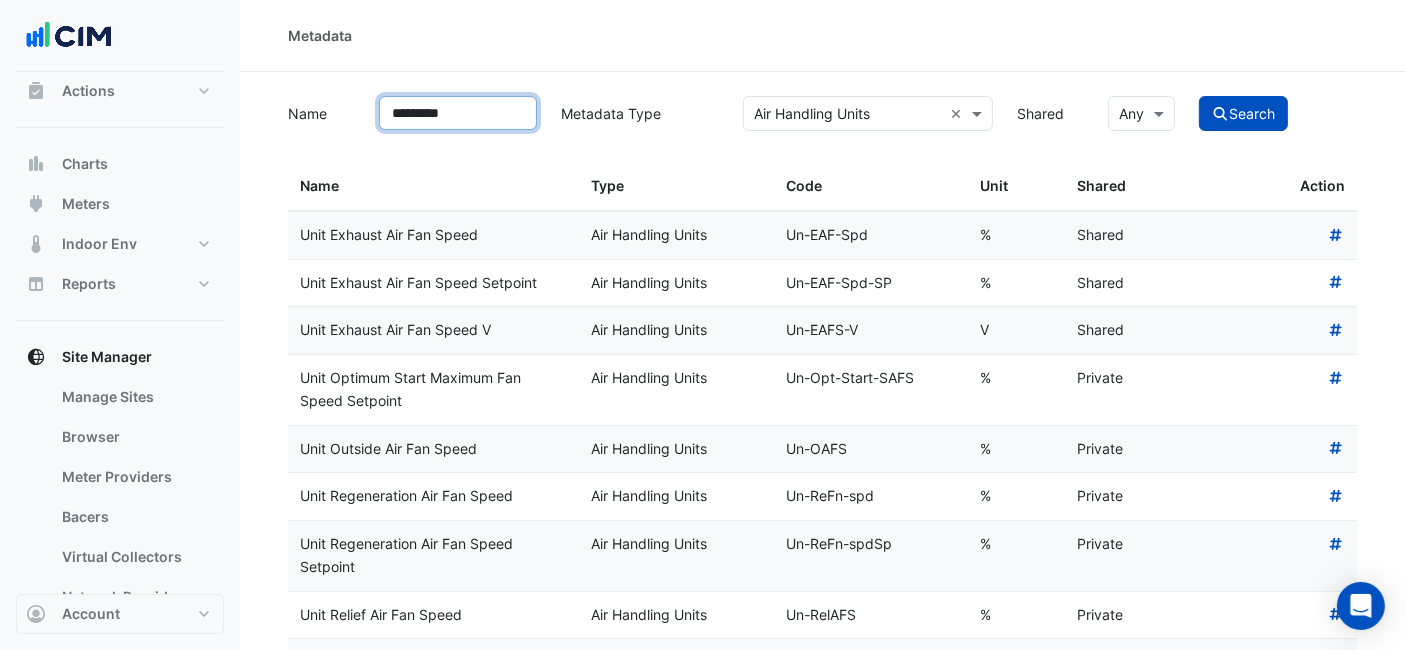 drag, startPoint x: 489, startPoint y: 118, endPoint x: 280, endPoint y: 115, distance: 209.02153 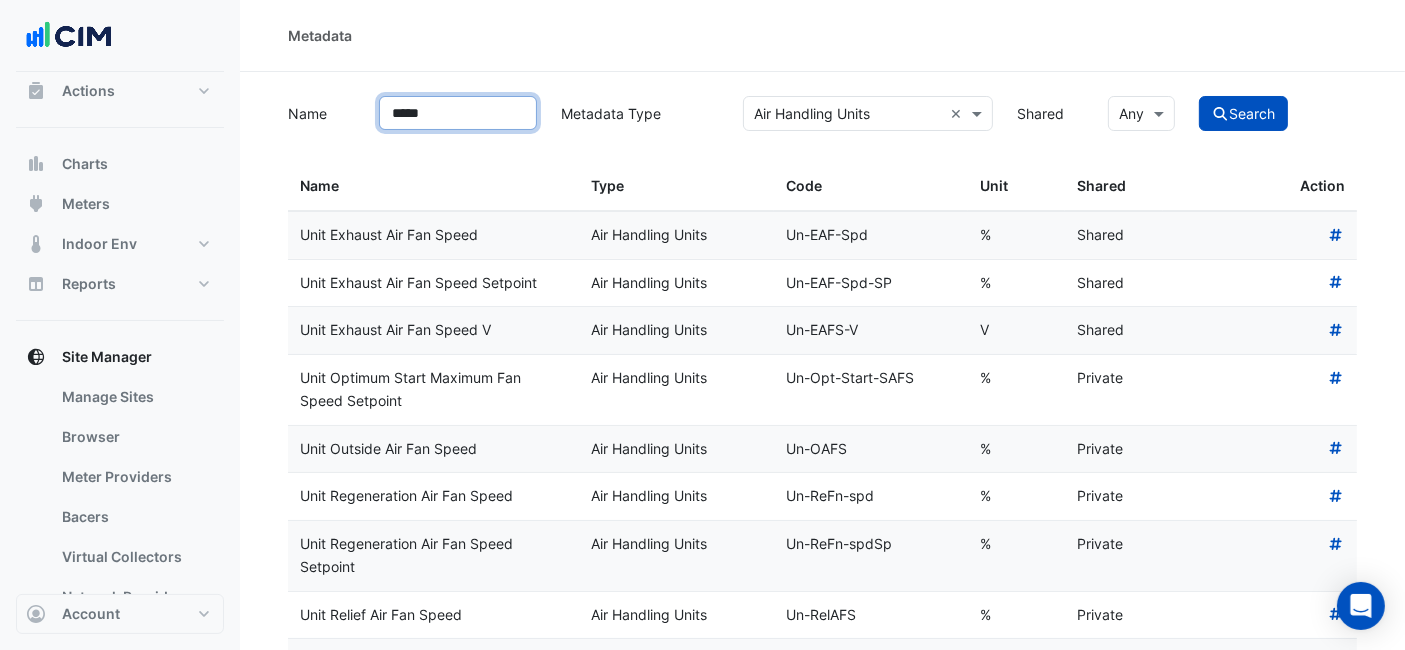 click on "Search" 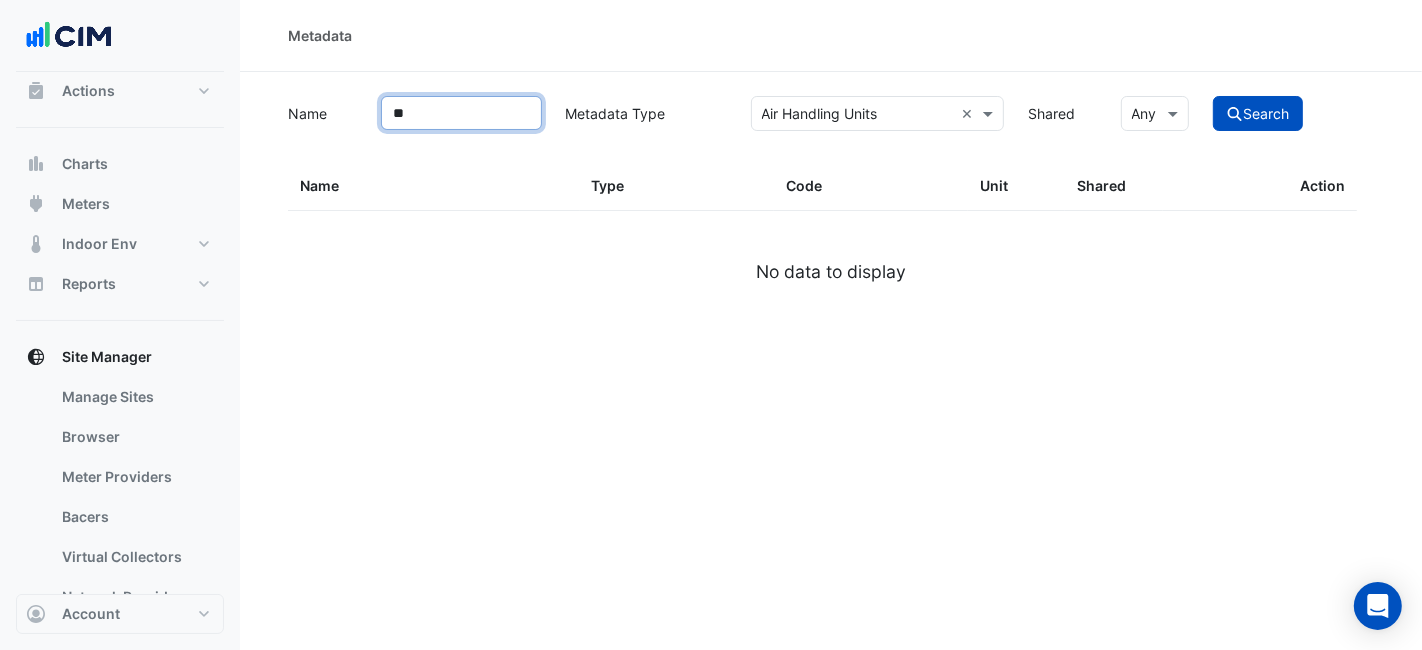 type on "*" 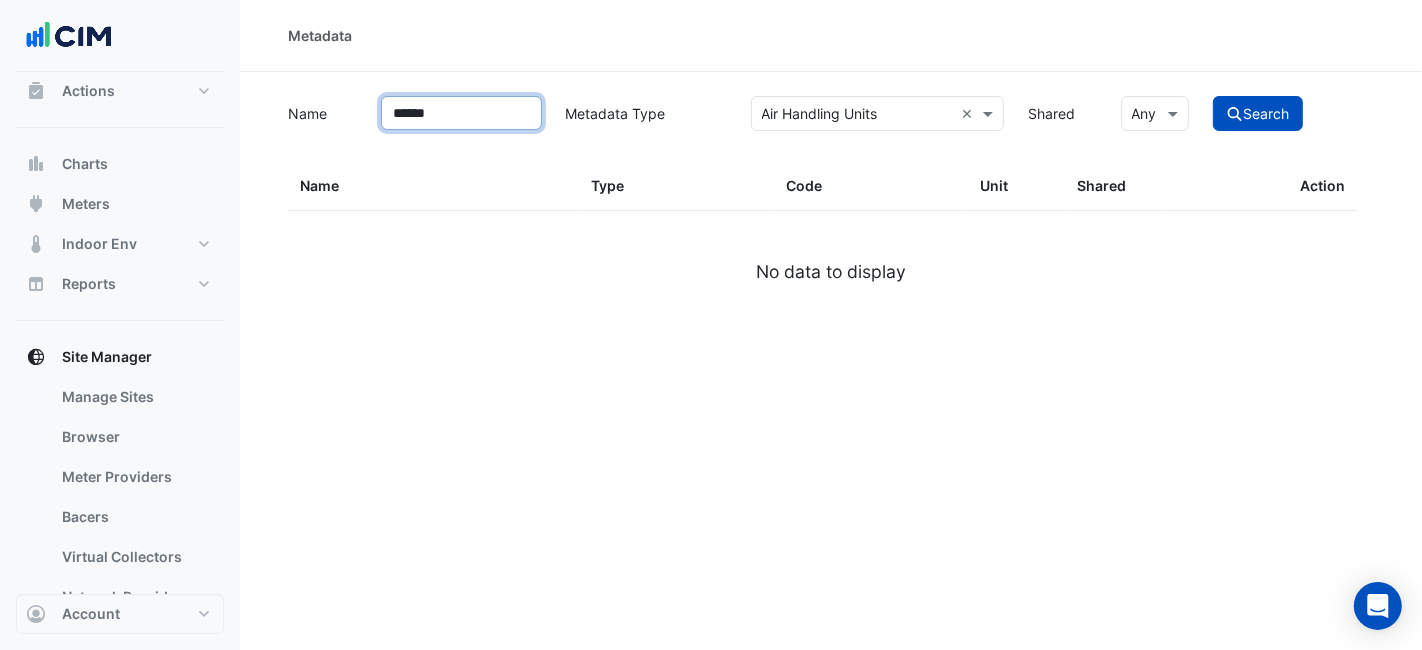 type on "******" 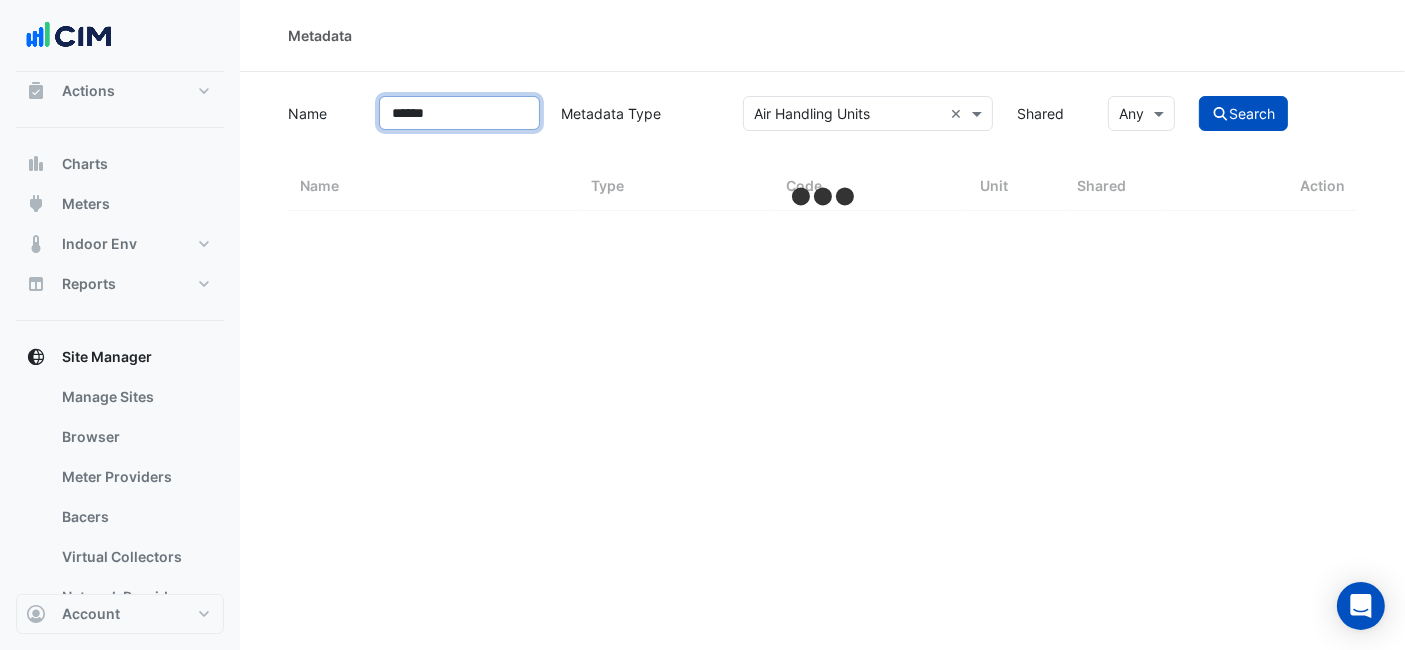 select on "***" 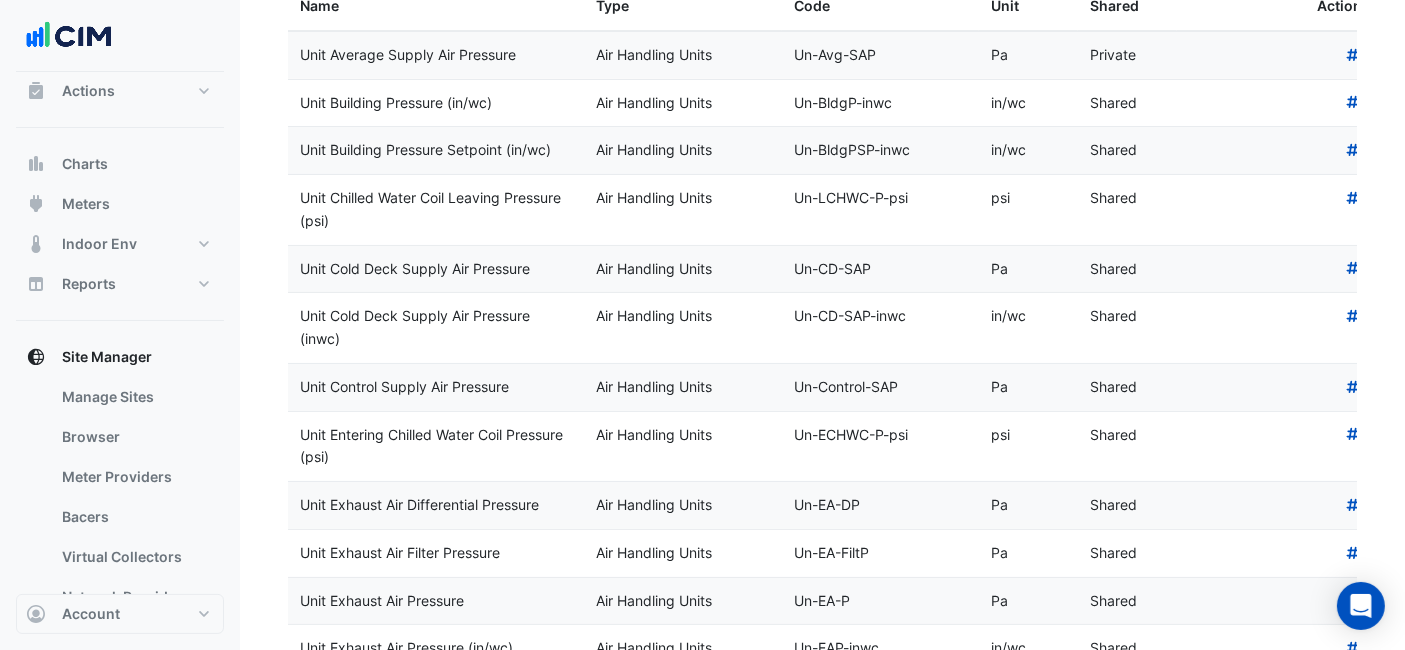 scroll, scrollTop: 333, scrollLeft: 0, axis: vertical 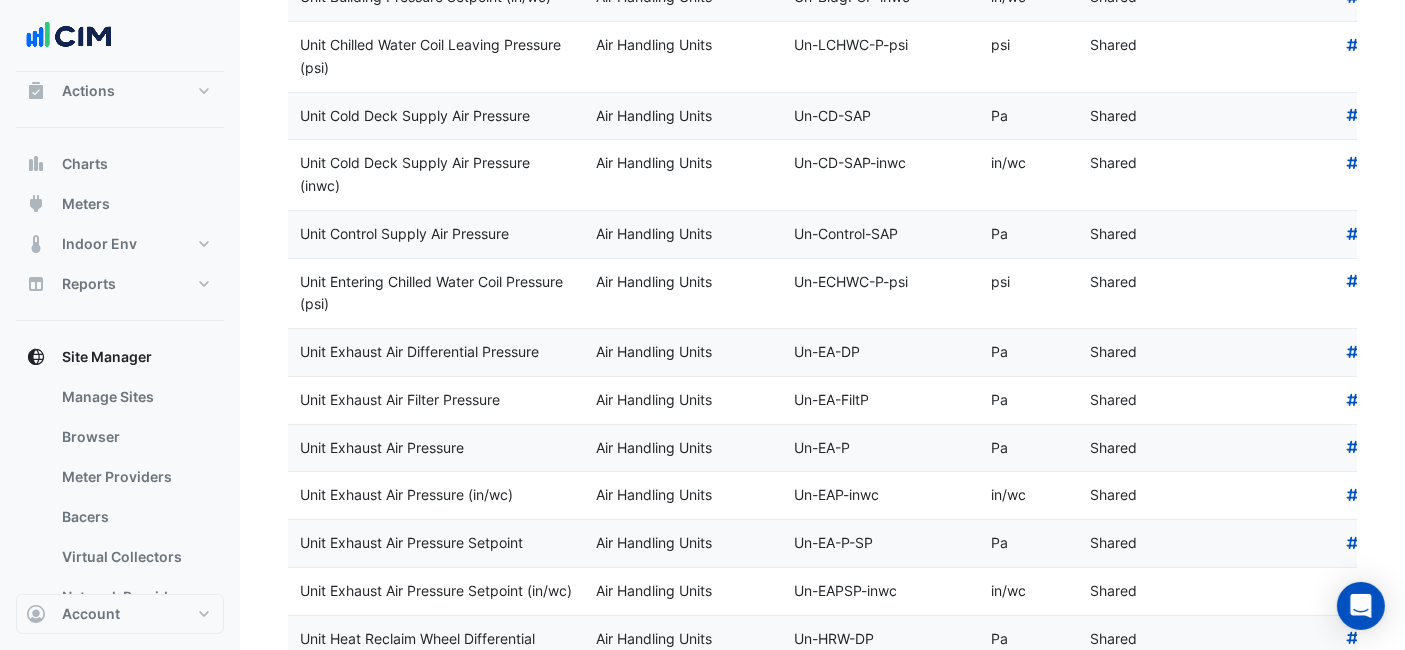 click on "Unit Exhaust Air Filter Pressure" 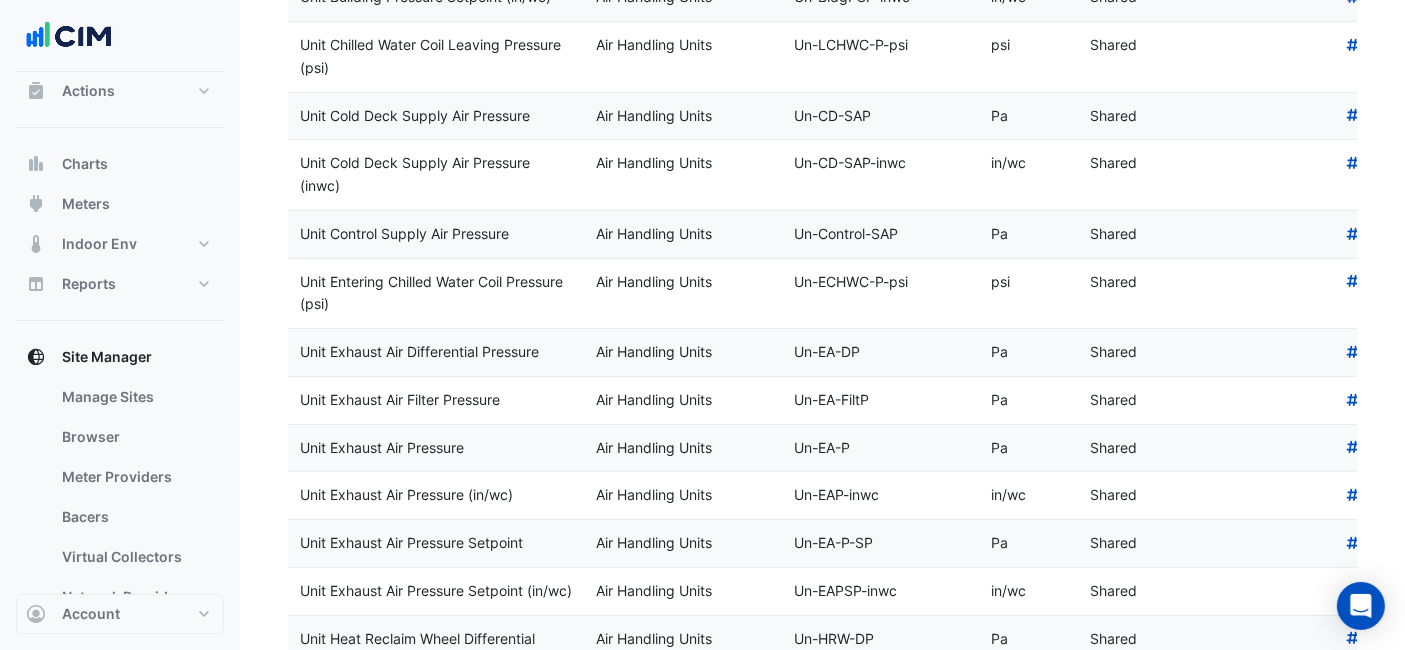 drag, startPoint x: 519, startPoint y: 395, endPoint x: 297, endPoint y: 394, distance: 222.00226 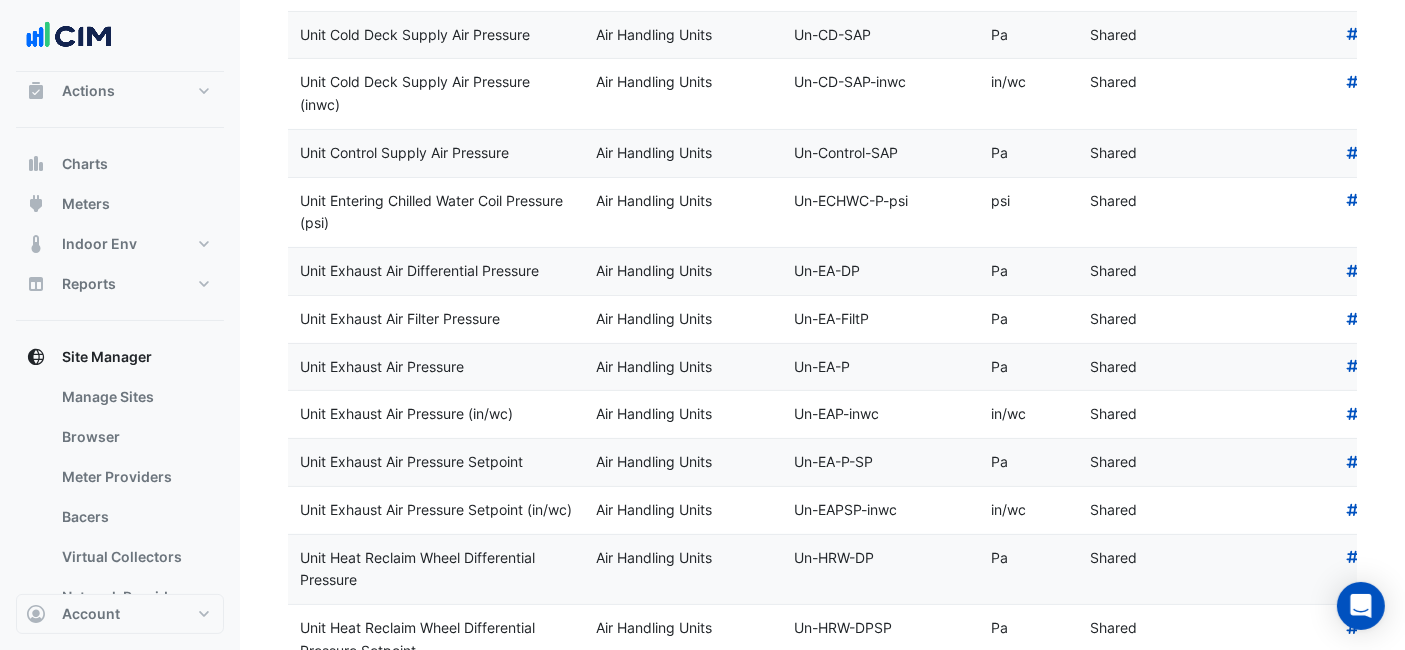 scroll, scrollTop: 444, scrollLeft: 0, axis: vertical 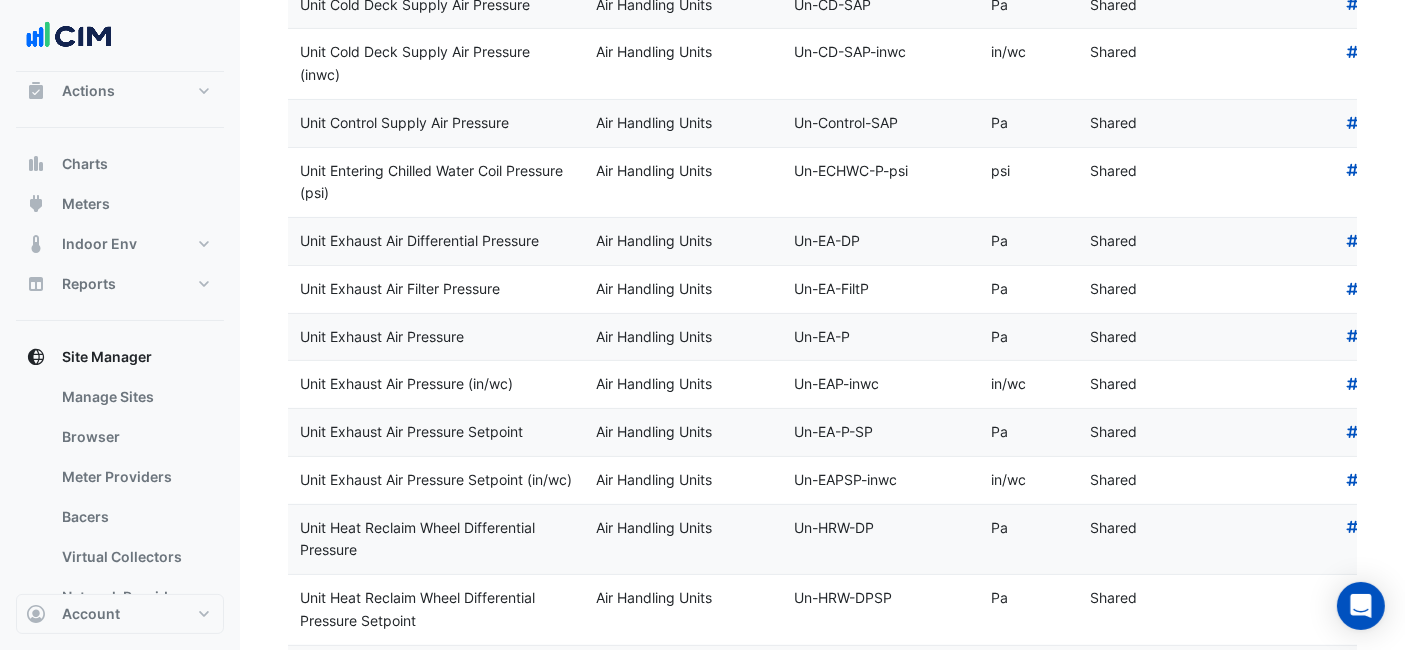 click on "Unit Exhaust Air Pressure Setpoint" 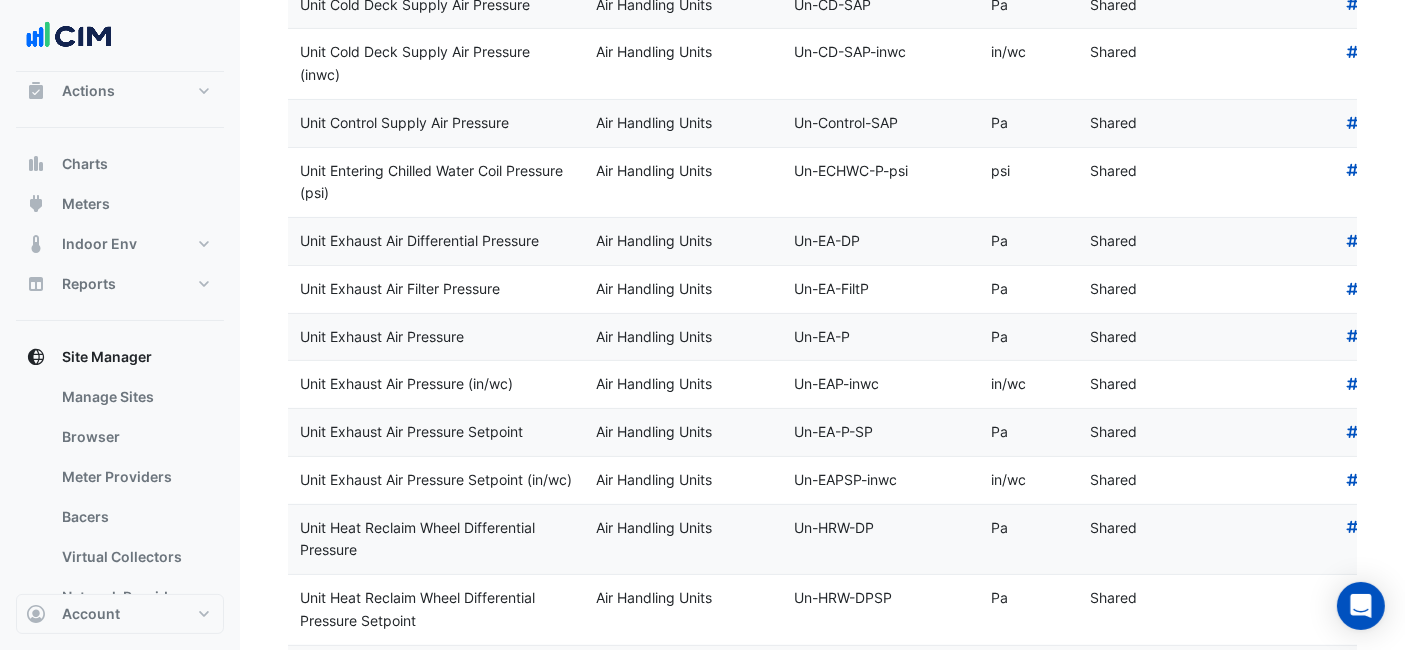 drag, startPoint x: 539, startPoint y: 427, endPoint x: 301, endPoint y: 434, distance: 238.10292 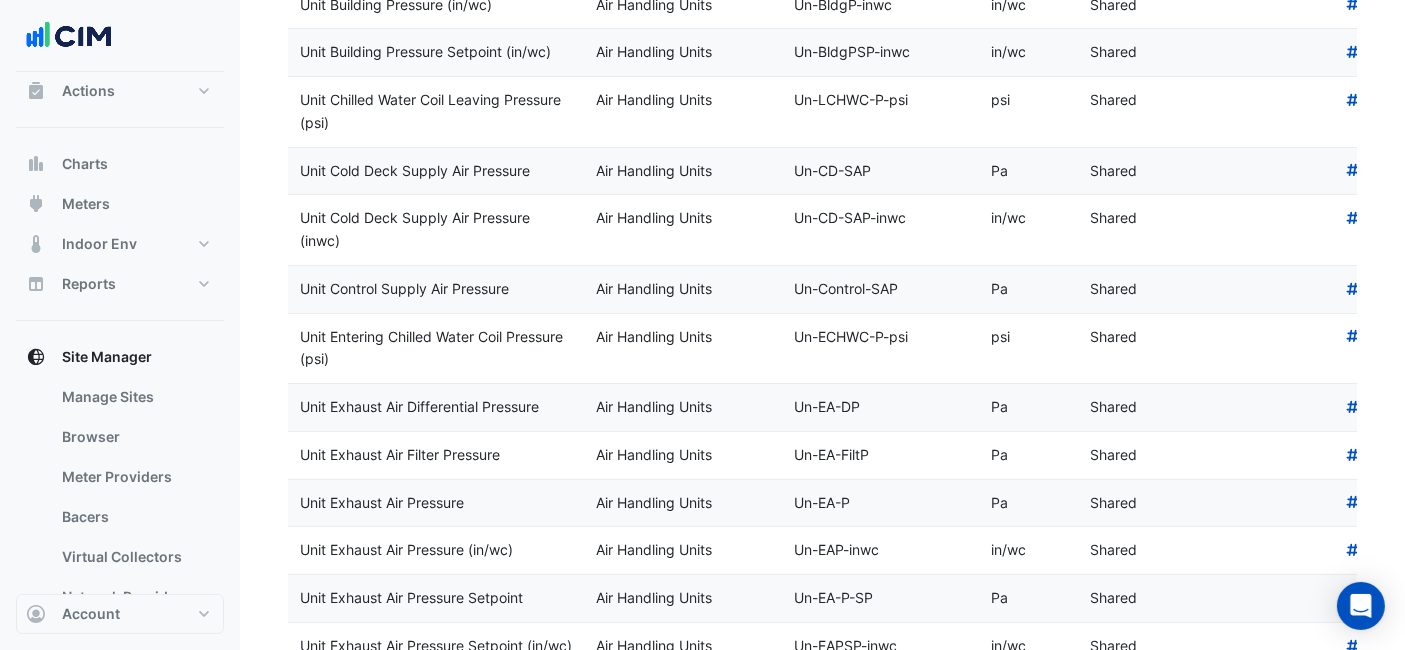 scroll, scrollTop: 0, scrollLeft: 0, axis: both 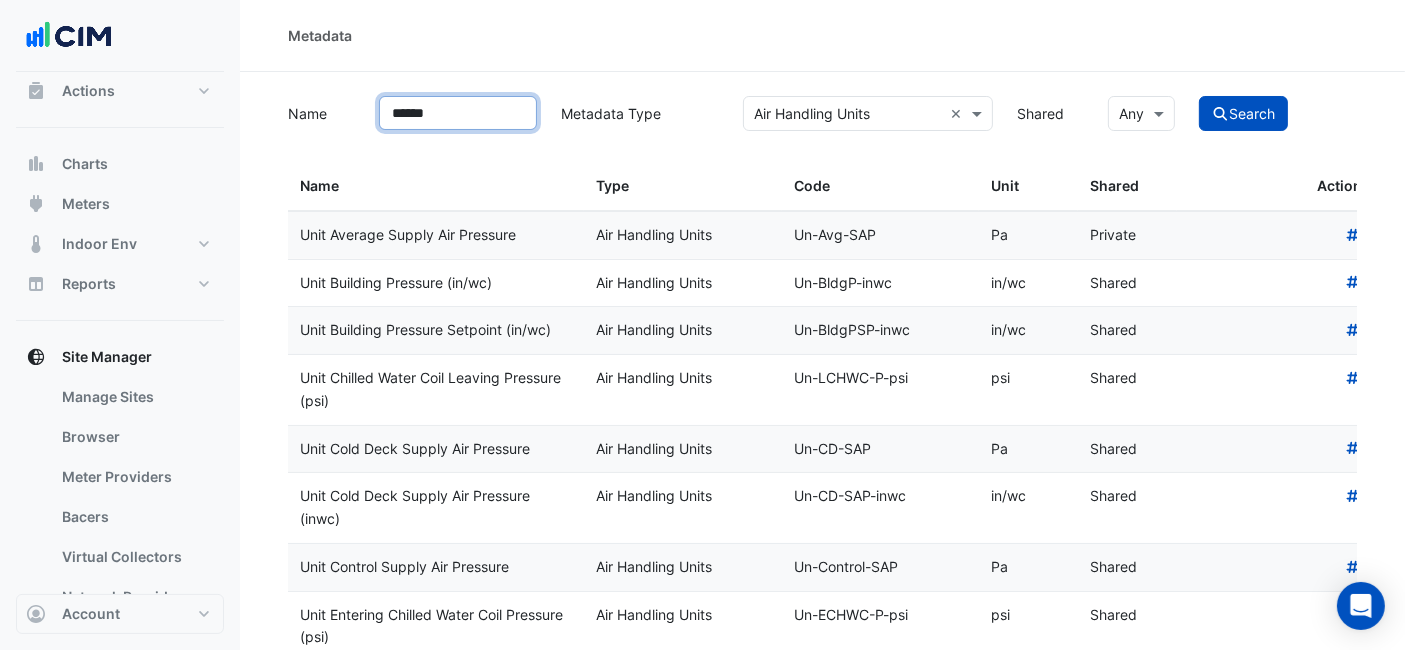 drag, startPoint x: 471, startPoint y: 110, endPoint x: 271, endPoint y: 100, distance: 200.24985 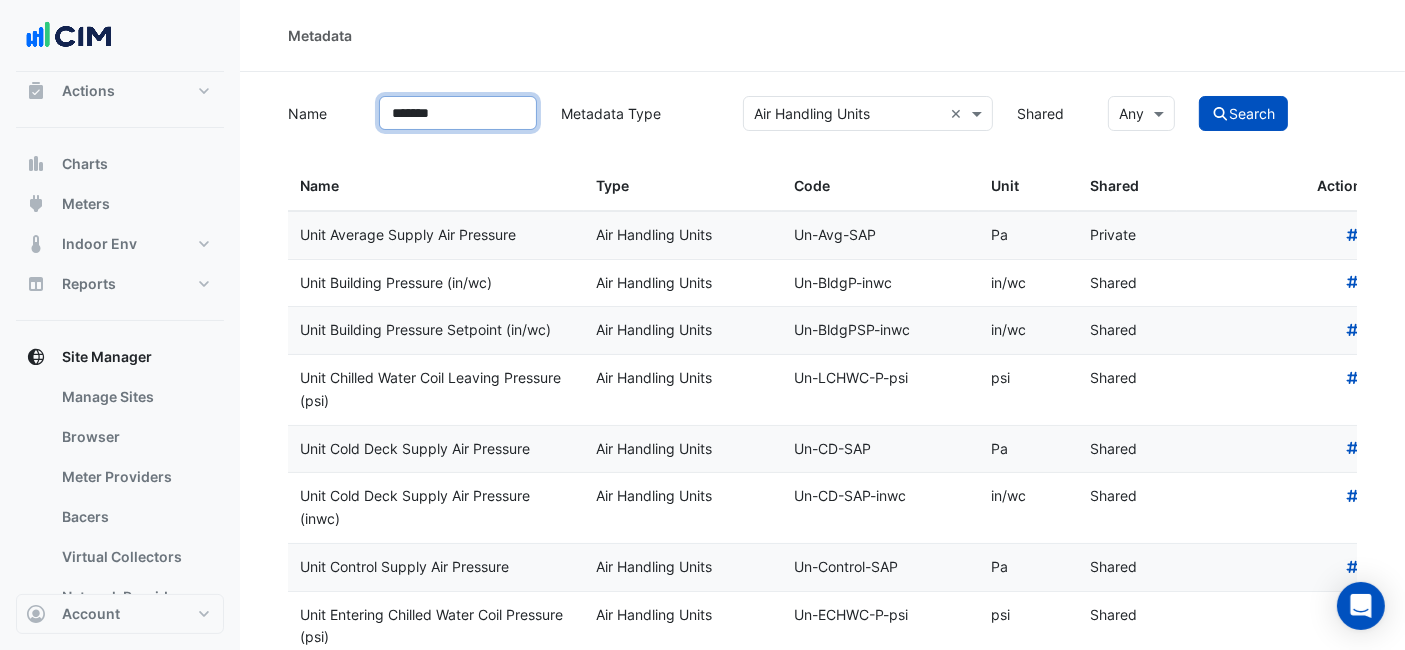 click on "Search" 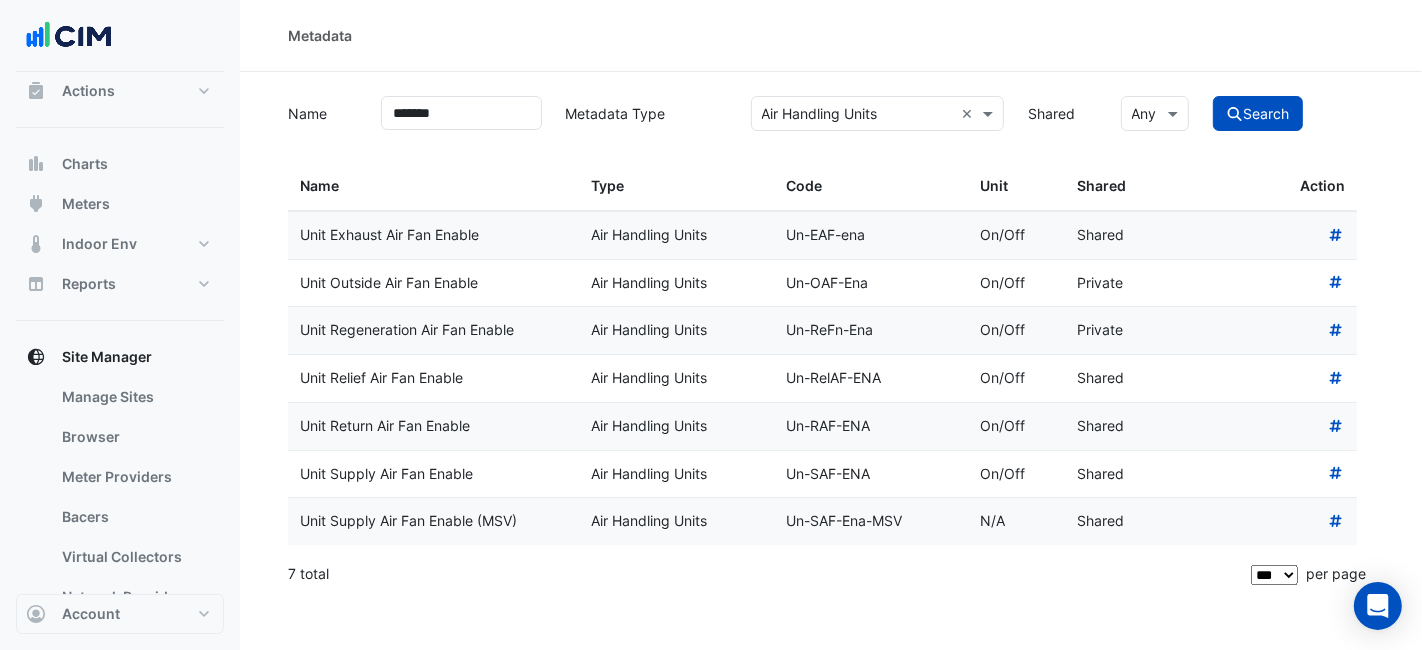 drag, startPoint x: 520, startPoint y: 278, endPoint x: 517, endPoint y: 266, distance: 12.369317 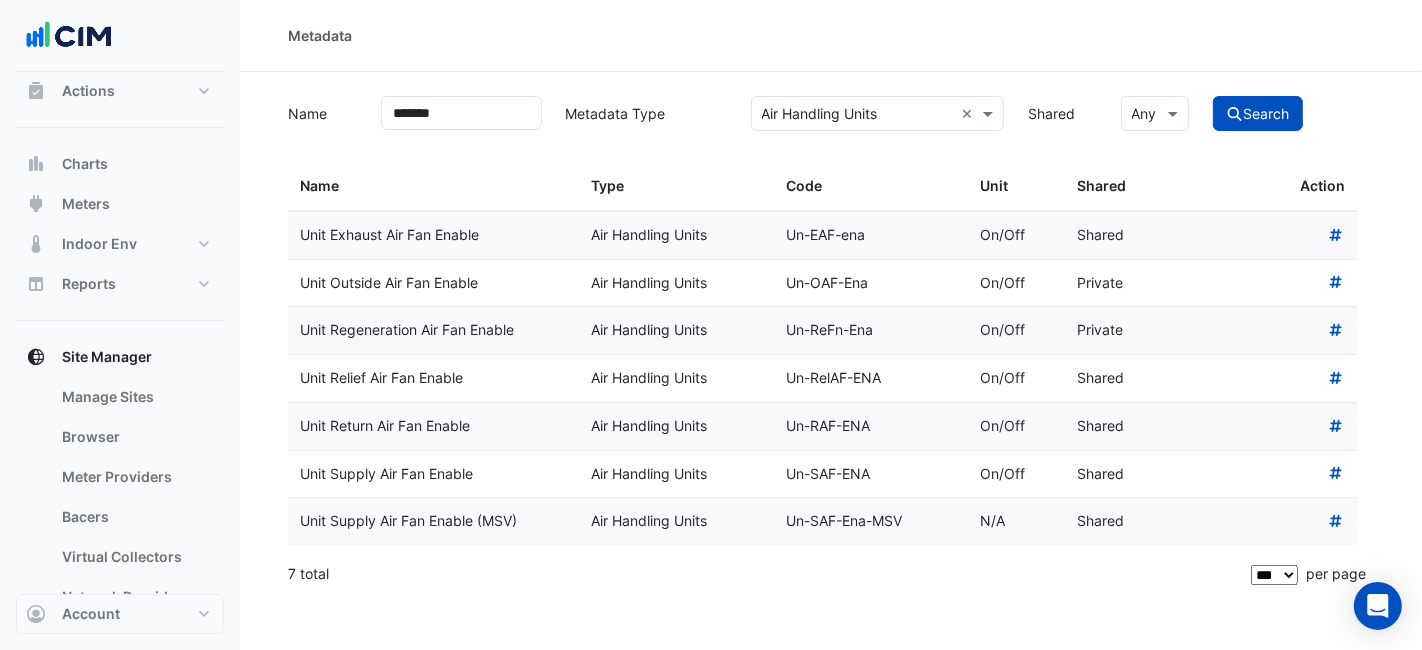 drag, startPoint x: 500, startPoint y: 235, endPoint x: 302, endPoint y: 242, distance: 198.1237 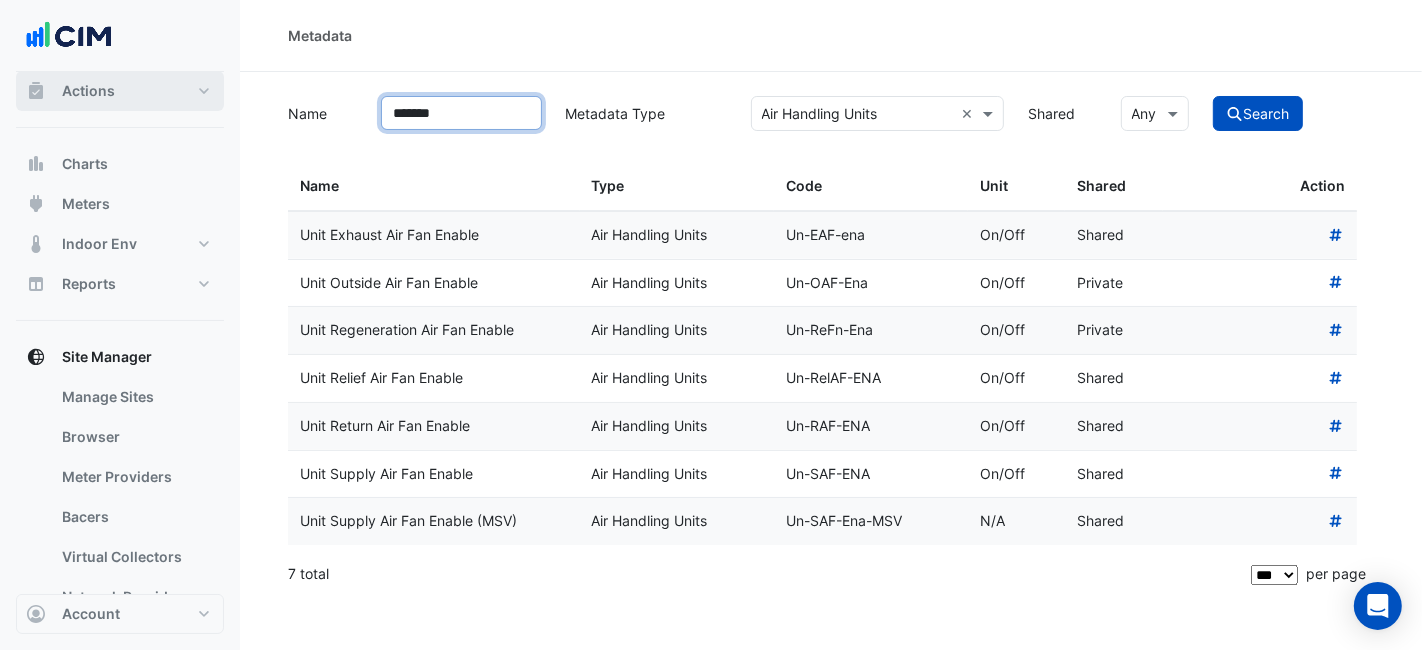 drag, startPoint x: 470, startPoint y: 119, endPoint x: 94, endPoint y: 96, distance: 376.7028 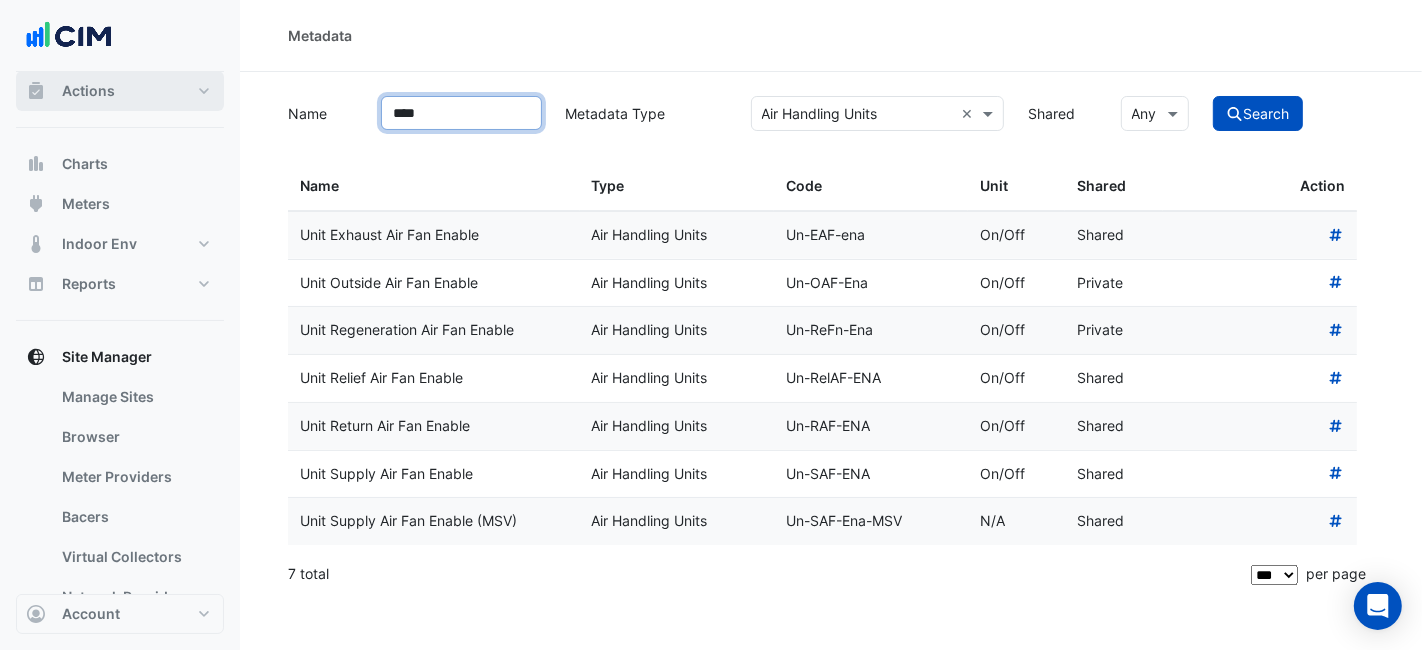 click on "Search" 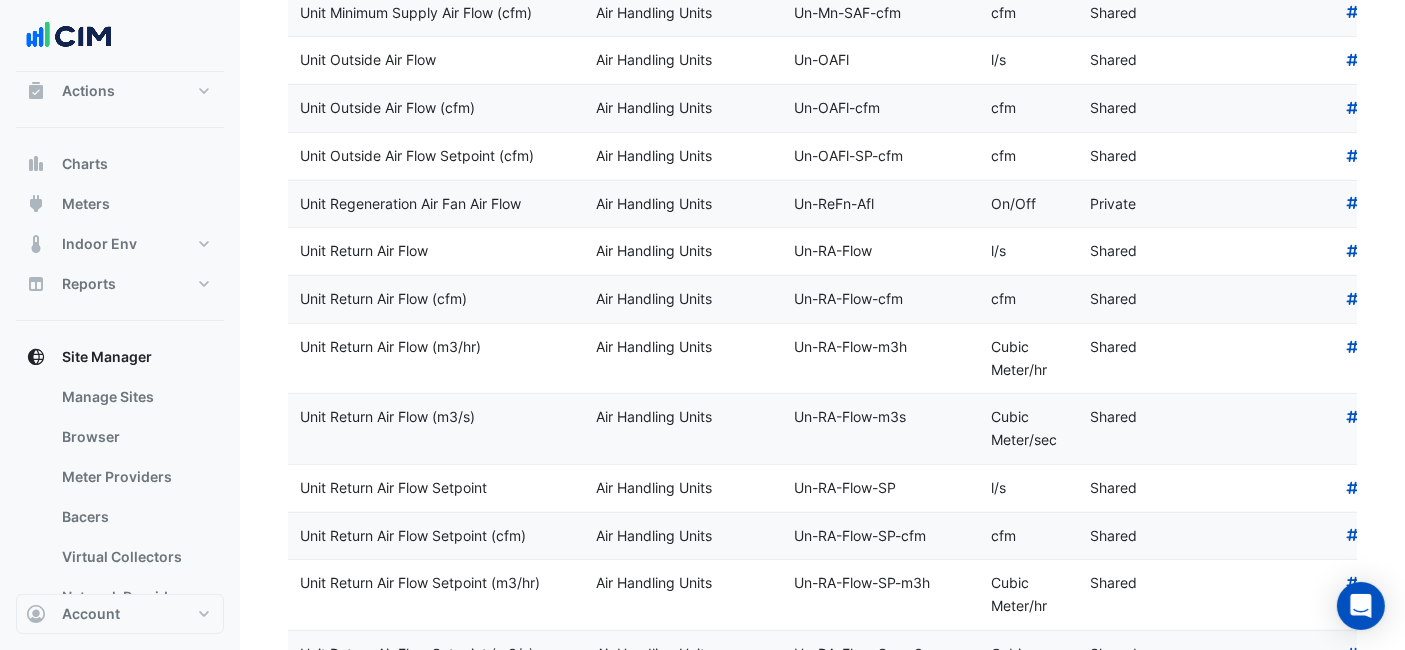 scroll, scrollTop: 848, scrollLeft: 0, axis: vertical 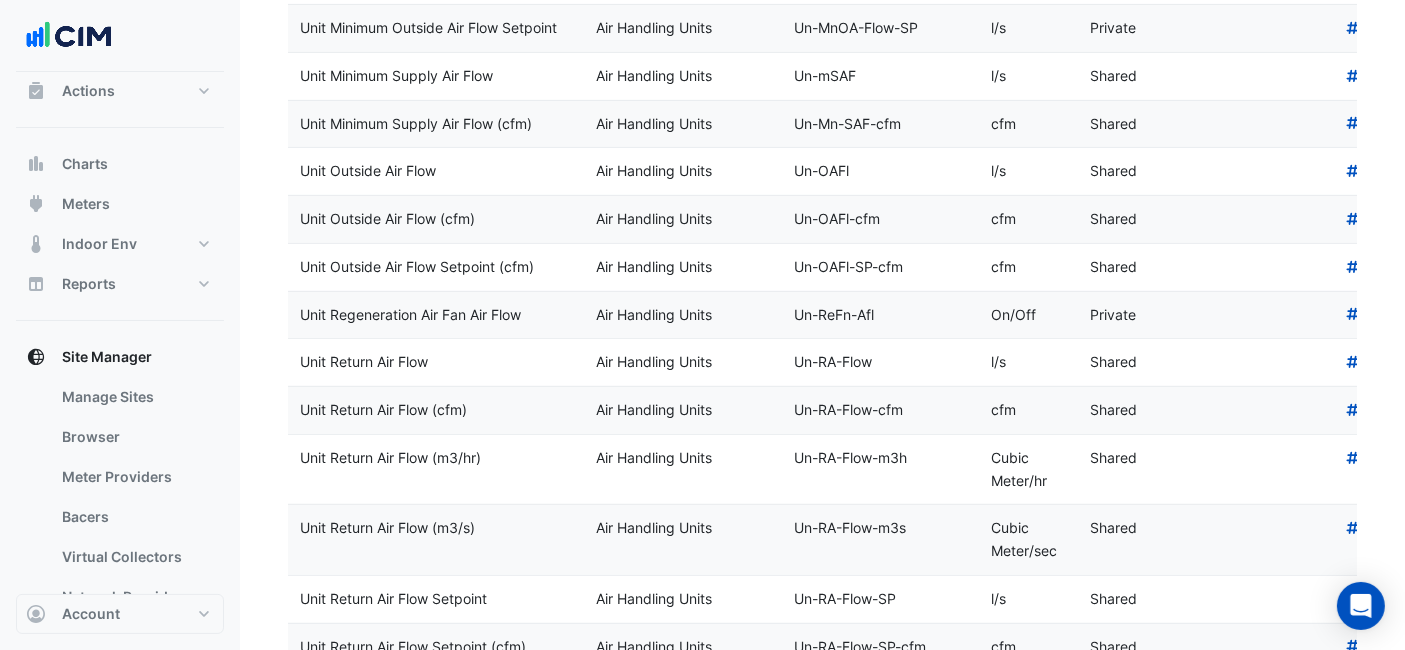 drag, startPoint x: 542, startPoint y: 308, endPoint x: 454, endPoint y: 404, distance: 130.23056 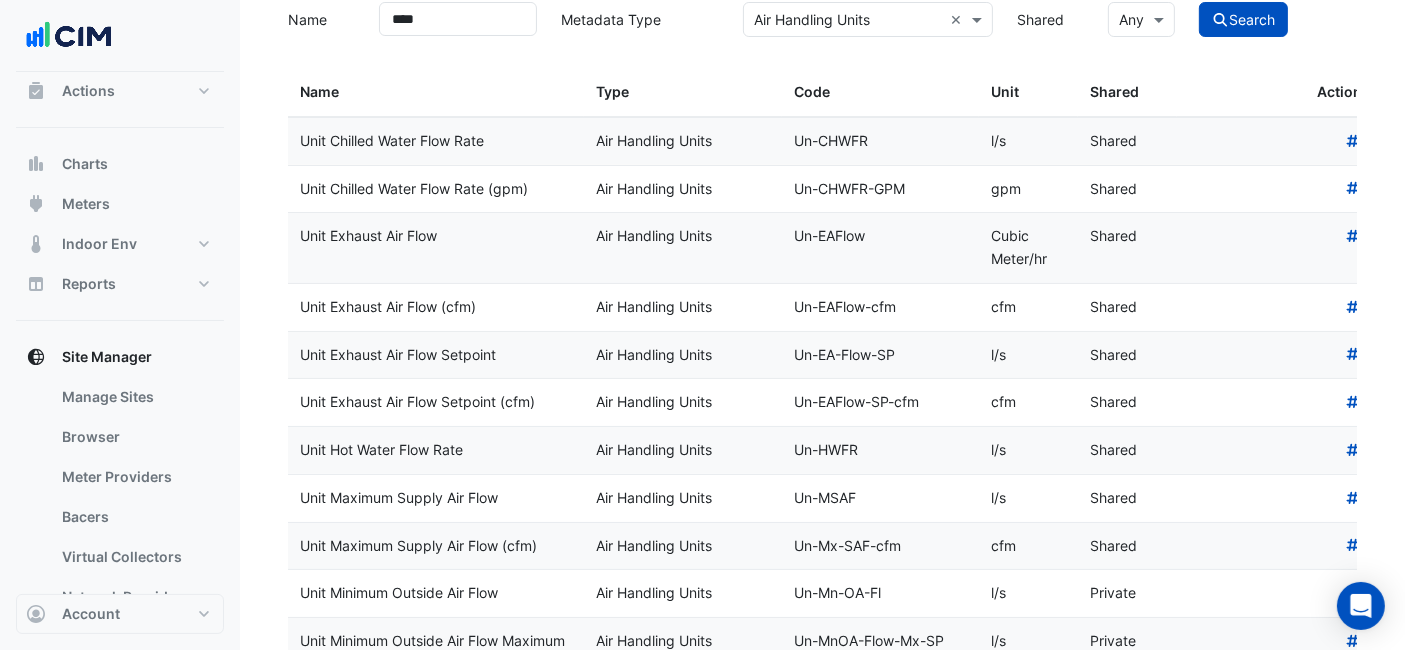 scroll, scrollTop: 0, scrollLeft: 0, axis: both 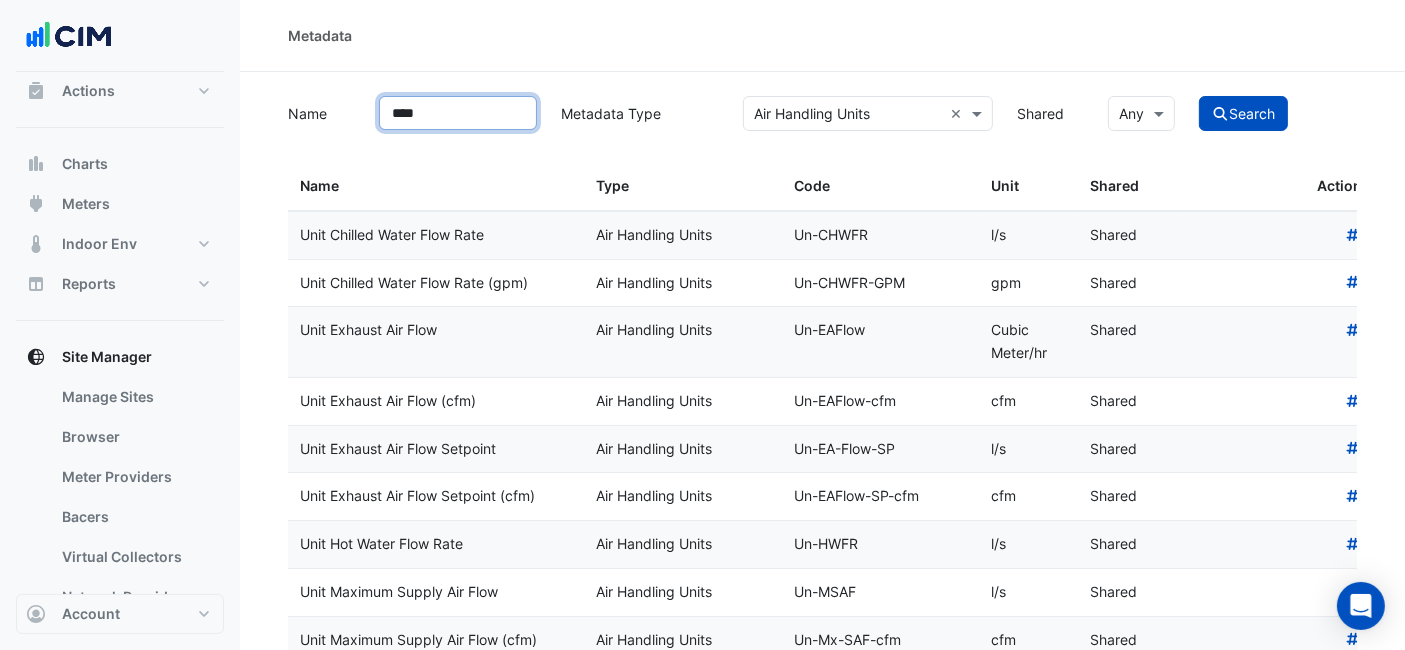 drag, startPoint x: 454, startPoint y: 112, endPoint x: 252, endPoint y: 102, distance: 202.24738 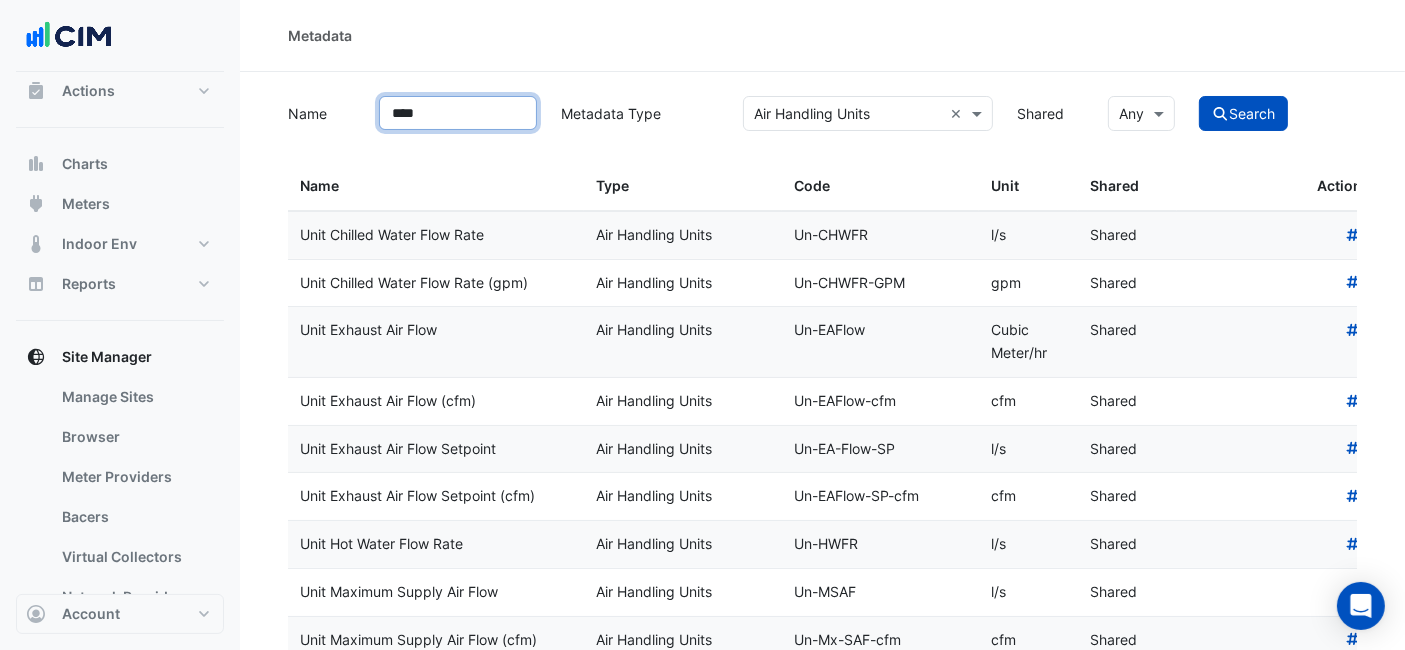 click on "Search" 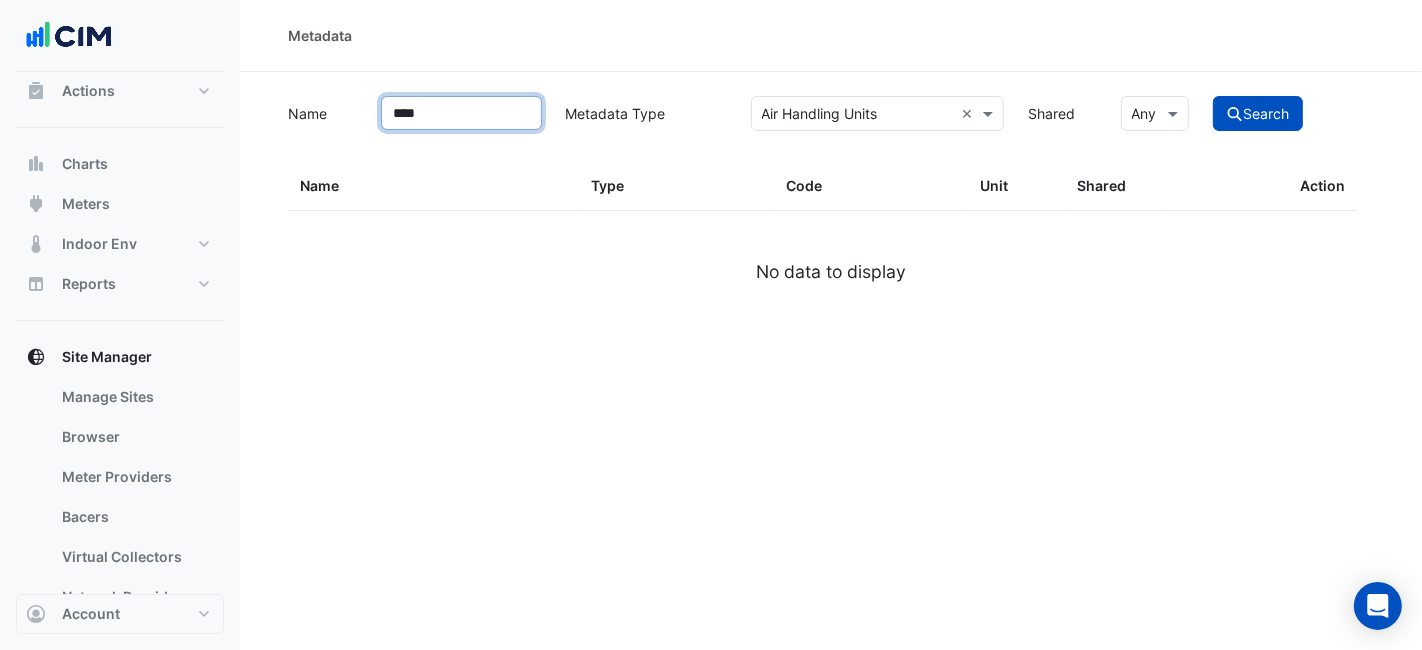 type on "****" 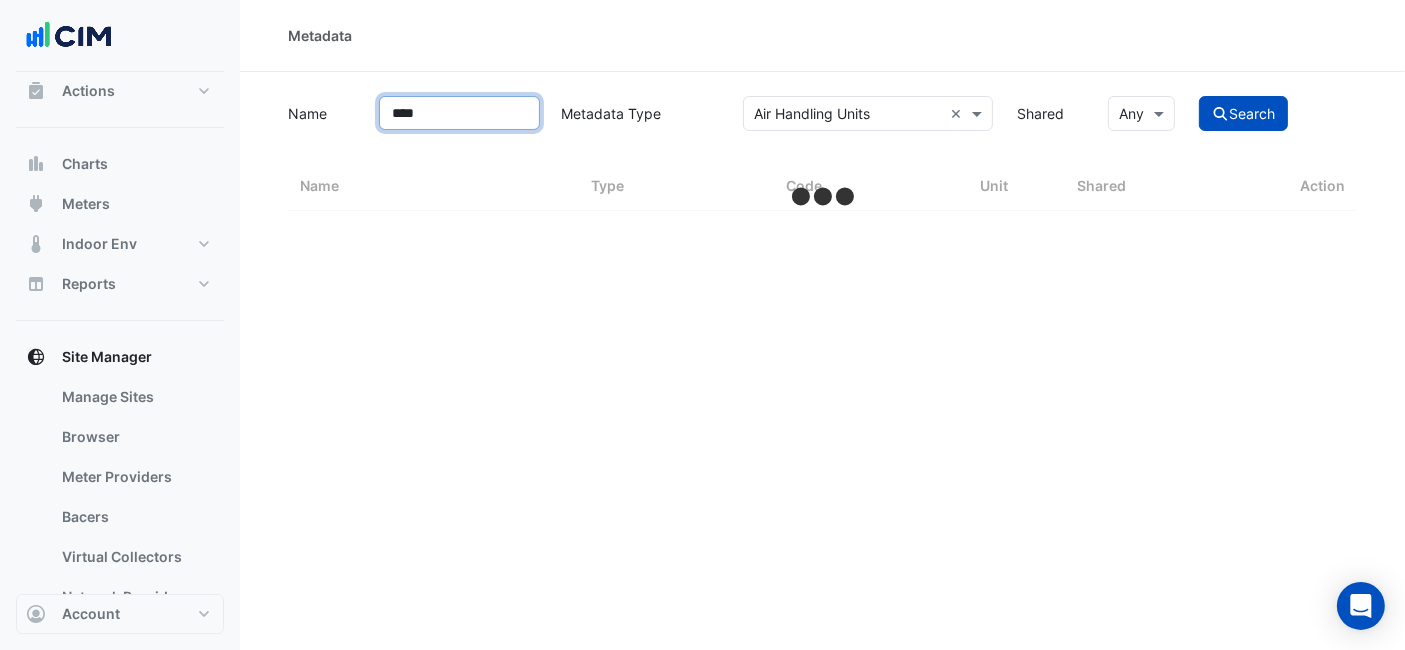 select on "***" 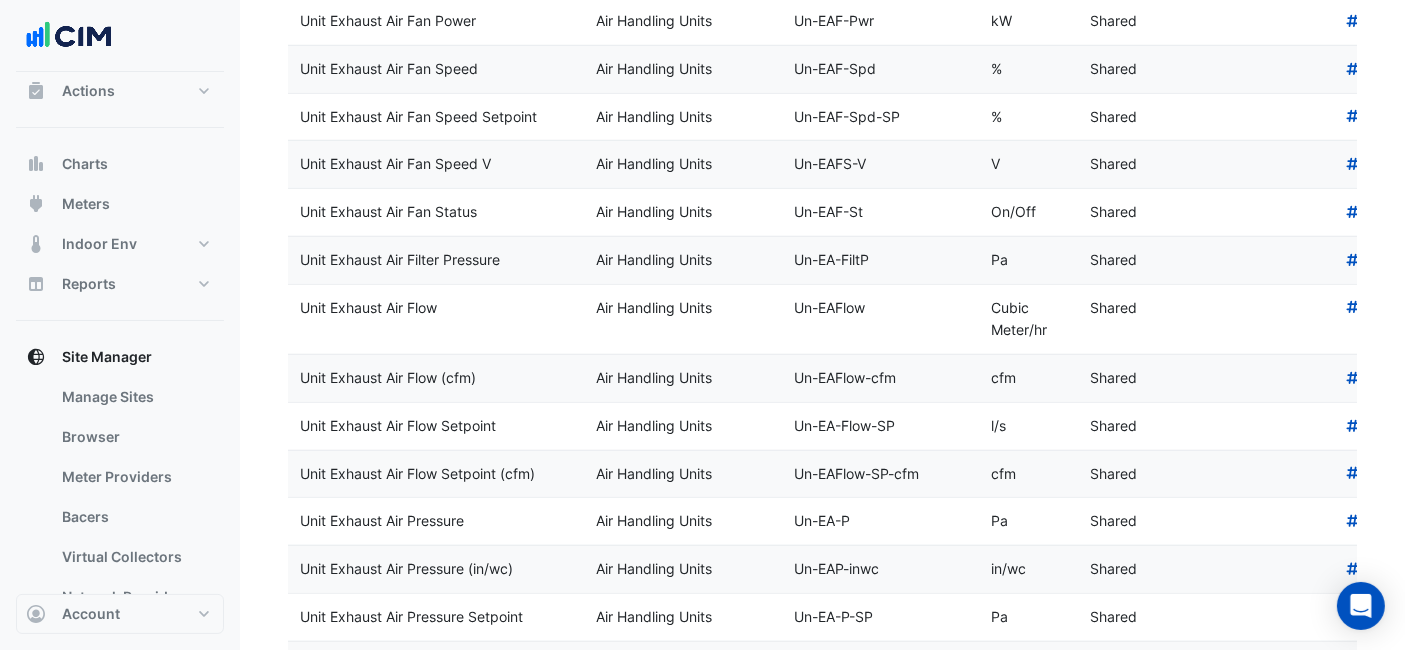 scroll, scrollTop: 1777, scrollLeft: 0, axis: vertical 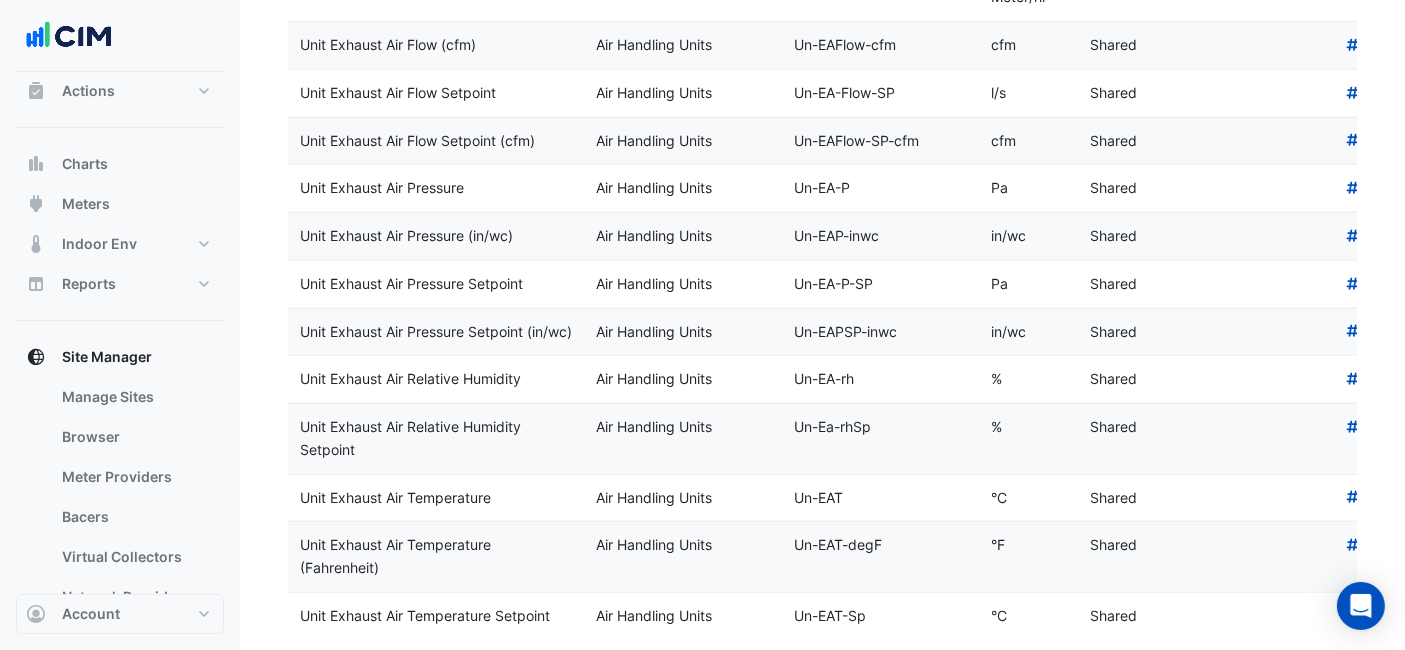 drag, startPoint x: 502, startPoint y: 505, endPoint x: 297, endPoint y: 515, distance: 205.24376 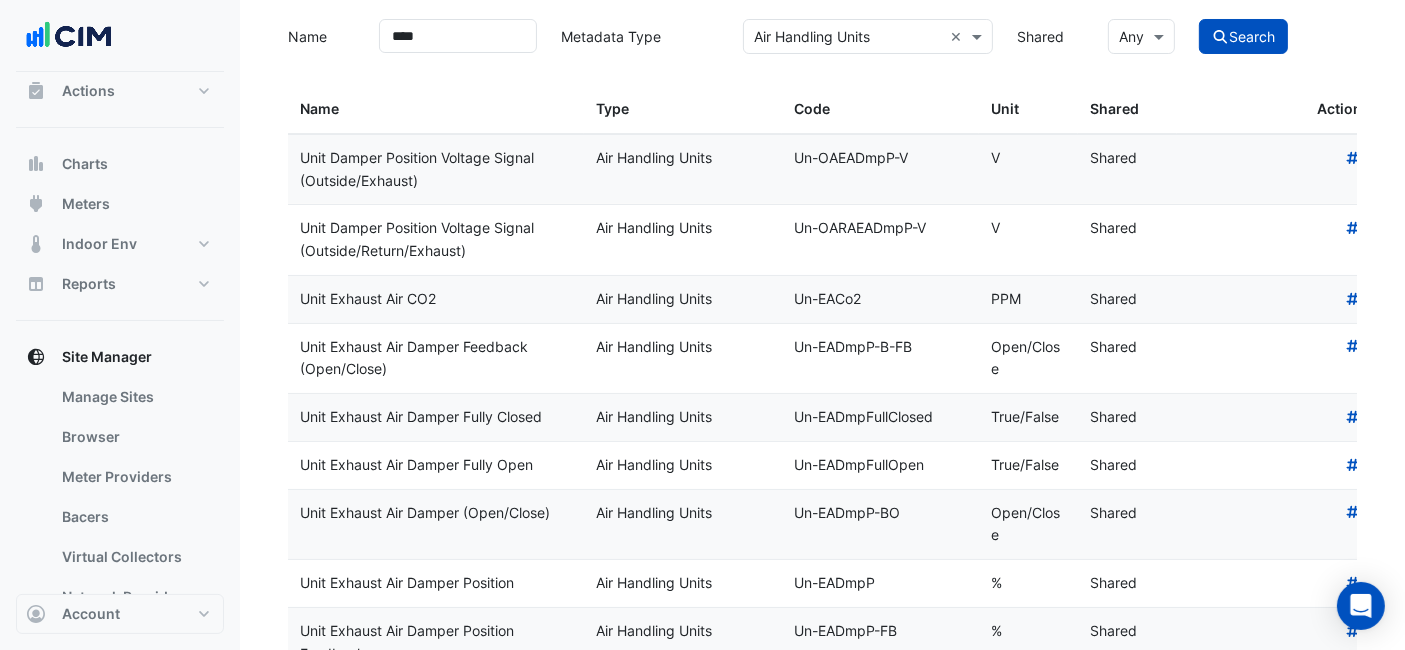 scroll, scrollTop: 0, scrollLeft: 0, axis: both 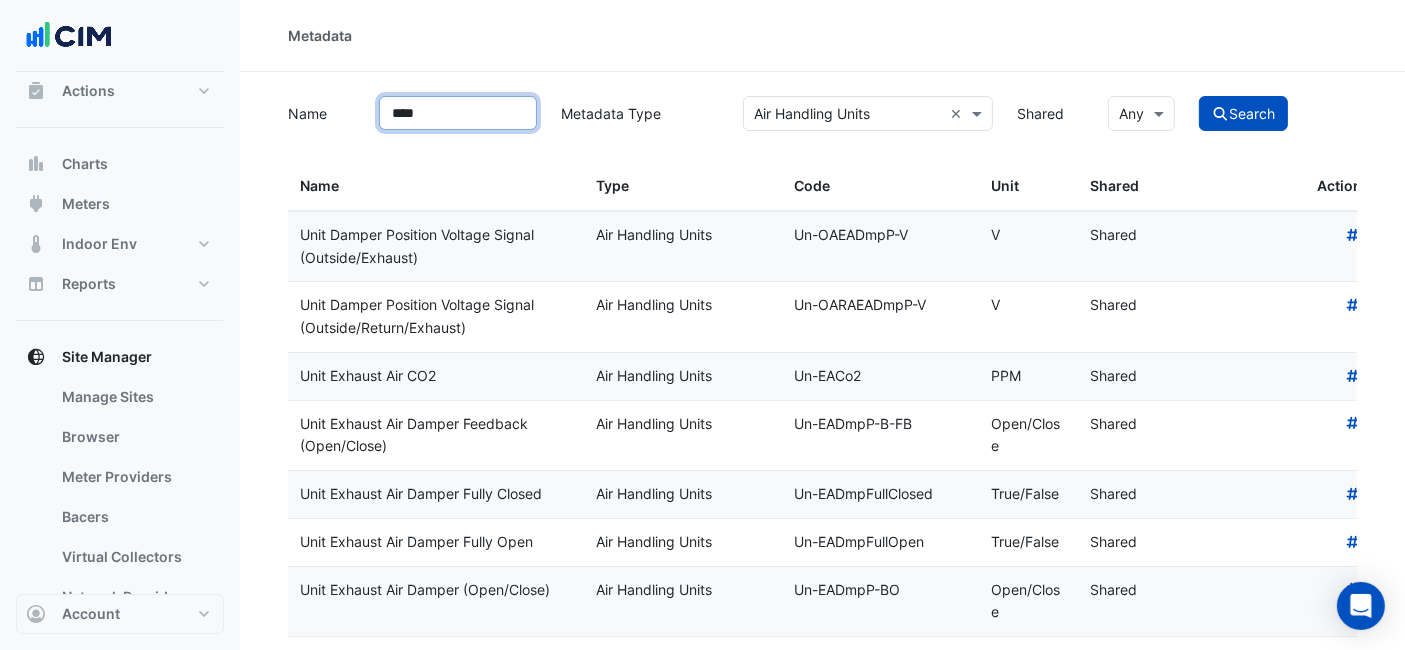 drag, startPoint x: 444, startPoint y: 111, endPoint x: 313, endPoint y: 104, distance: 131.18689 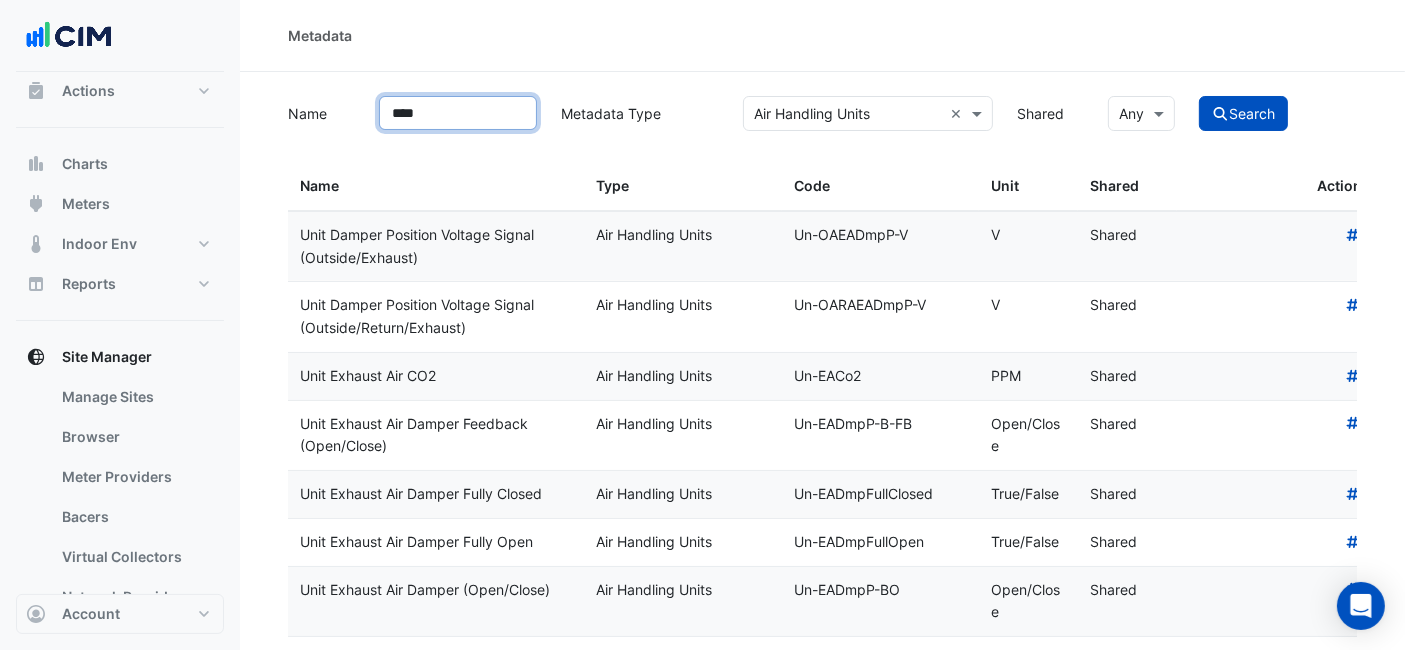 click on "Search" 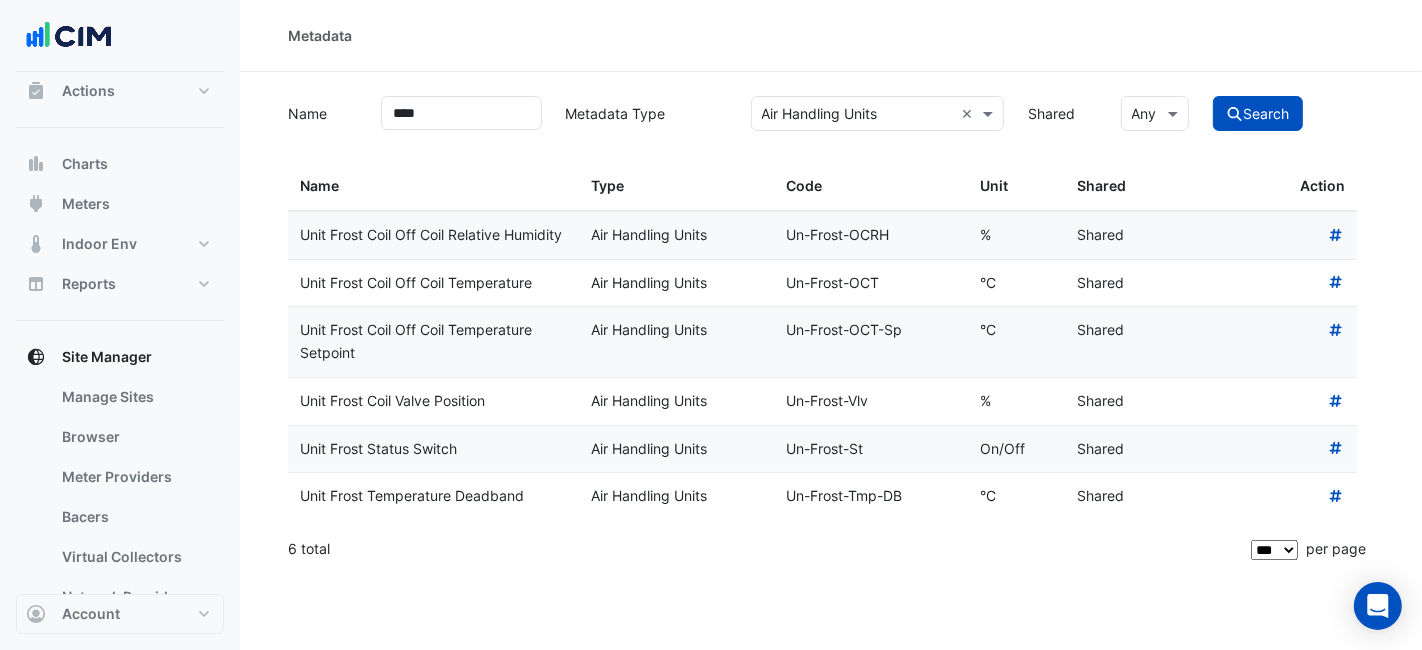 drag, startPoint x: 465, startPoint y: 444, endPoint x: 296, endPoint y: 441, distance: 169.02663 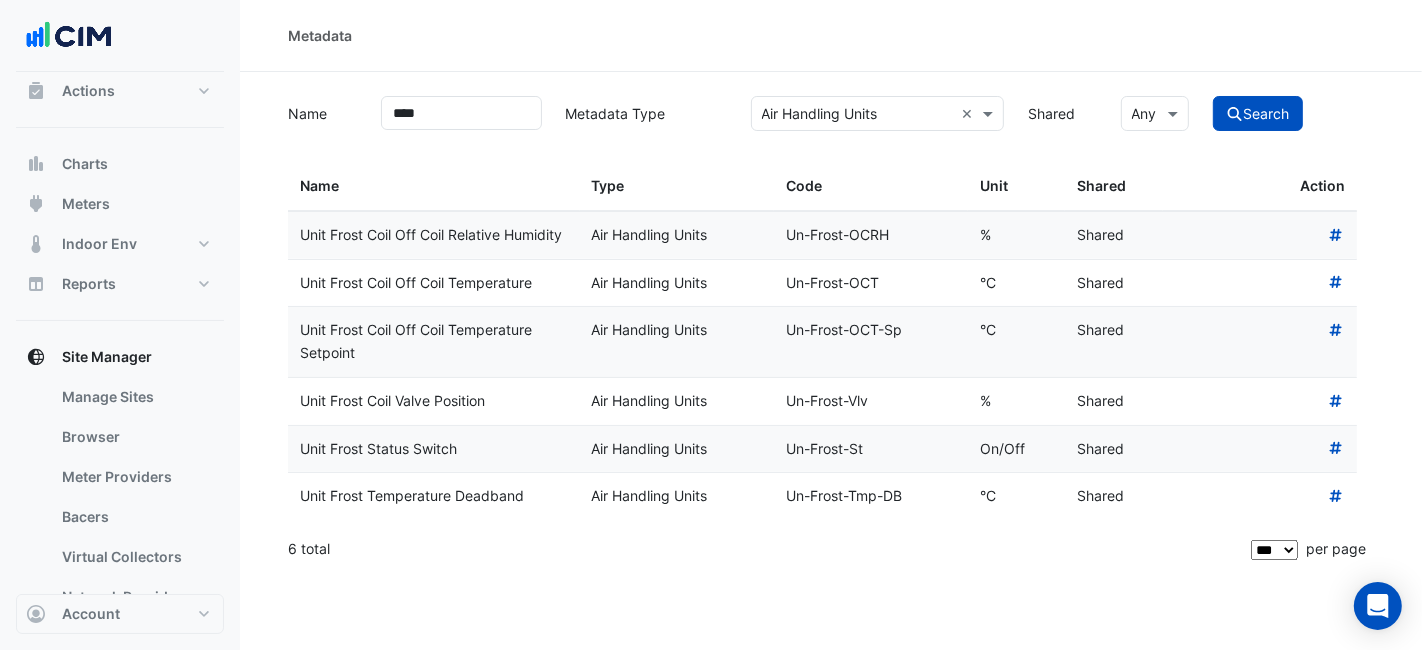 click on "Unit Frost Coil Valve Position" 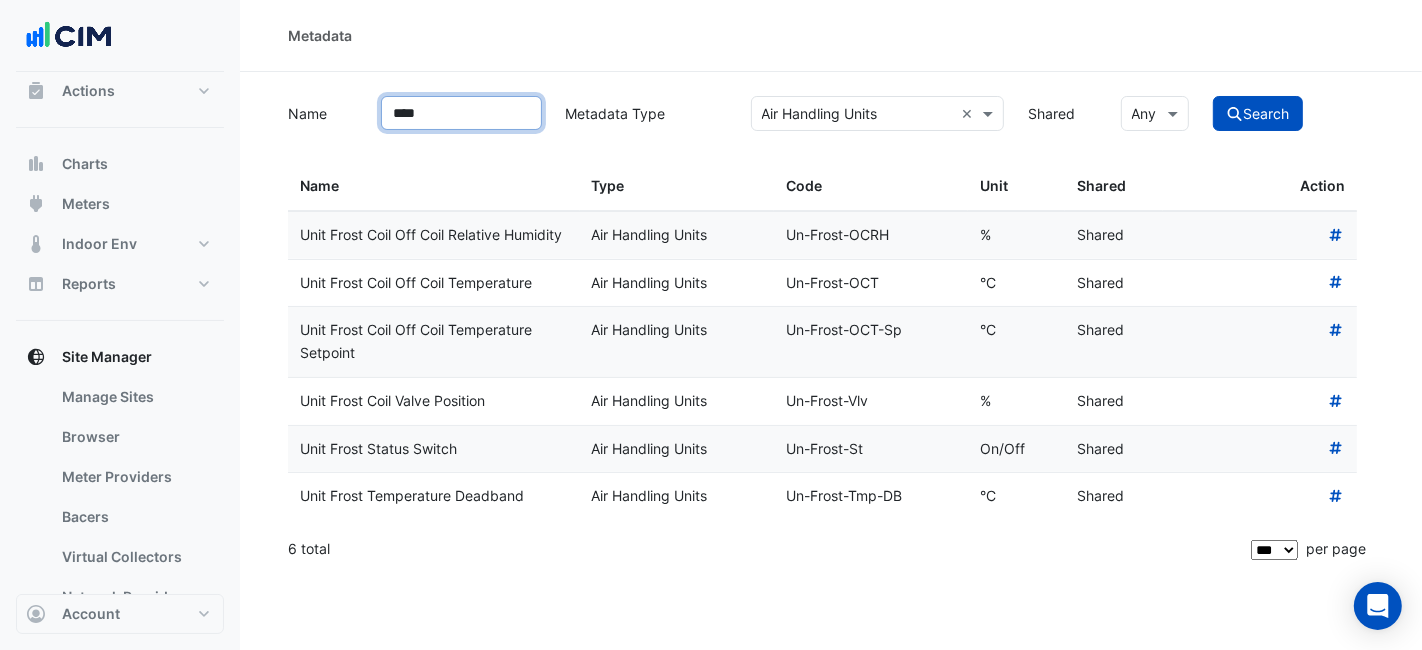 drag, startPoint x: 433, startPoint y: 113, endPoint x: 261, endPoint y: 108, distance: 172.07266 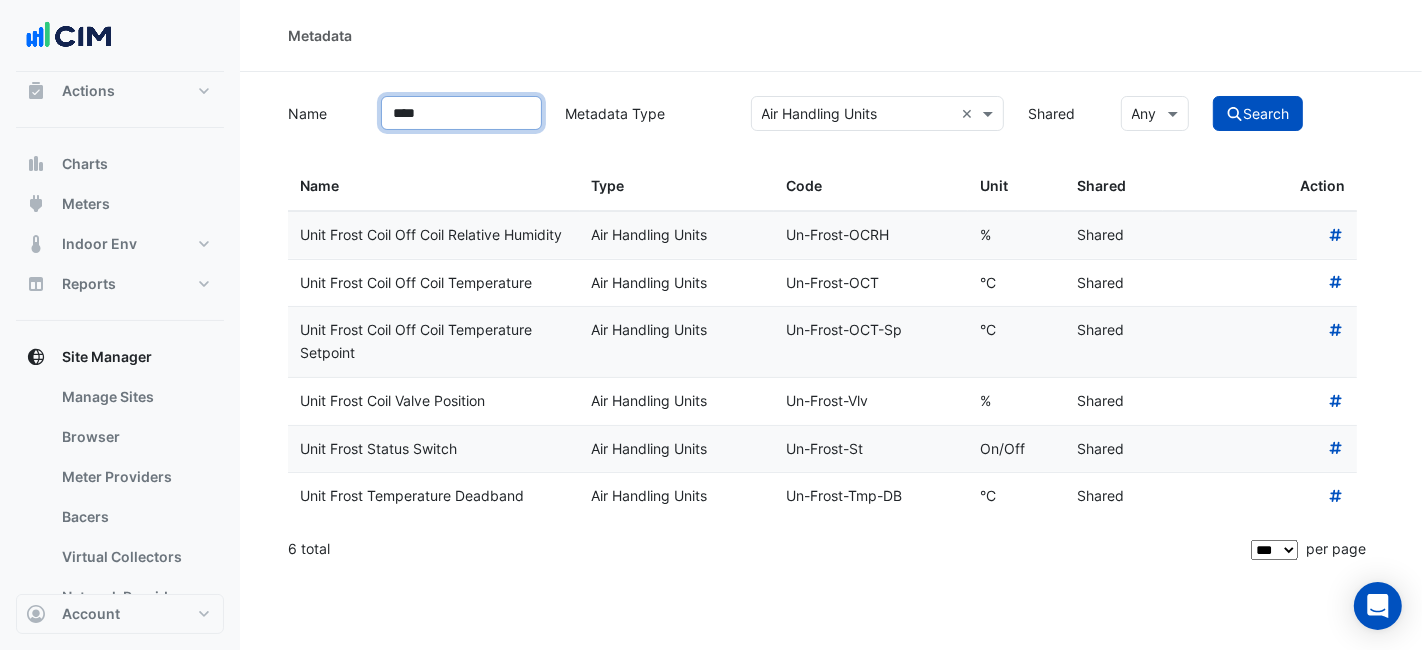 click on "Search" 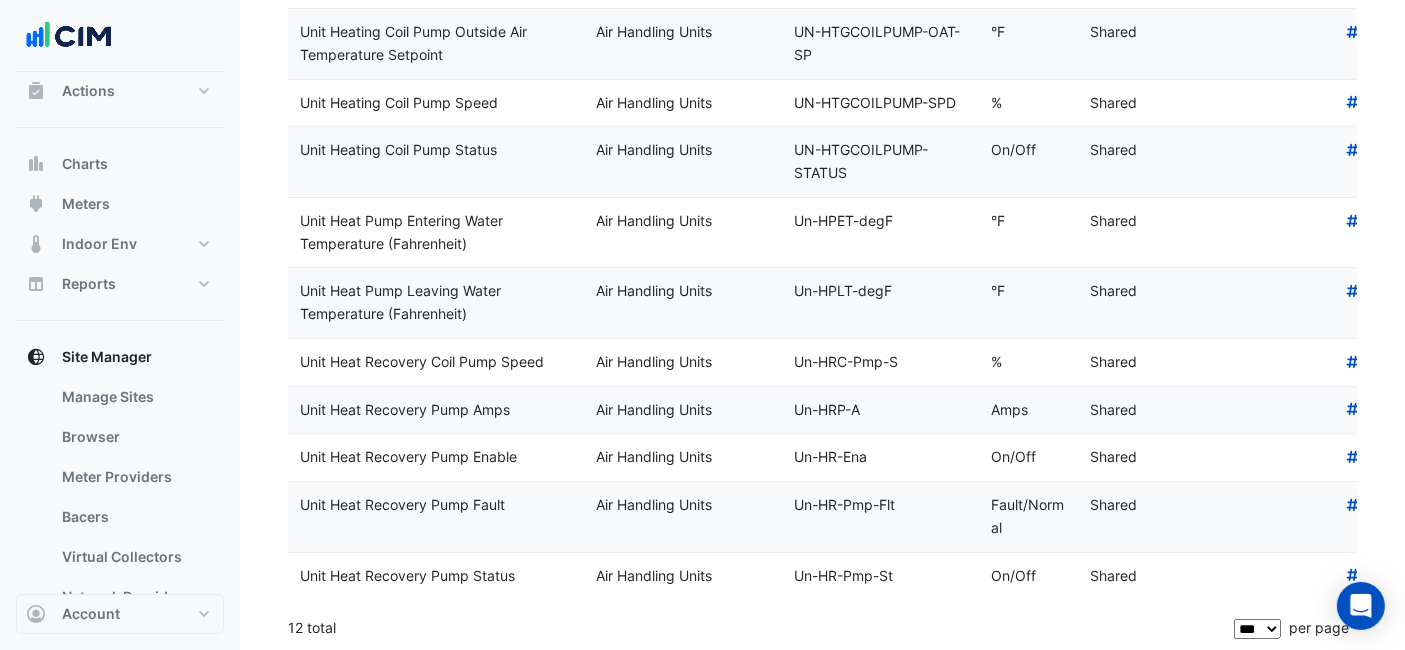 scroll, scrollTop: 99, scrollLeft: 0, axis: vertical 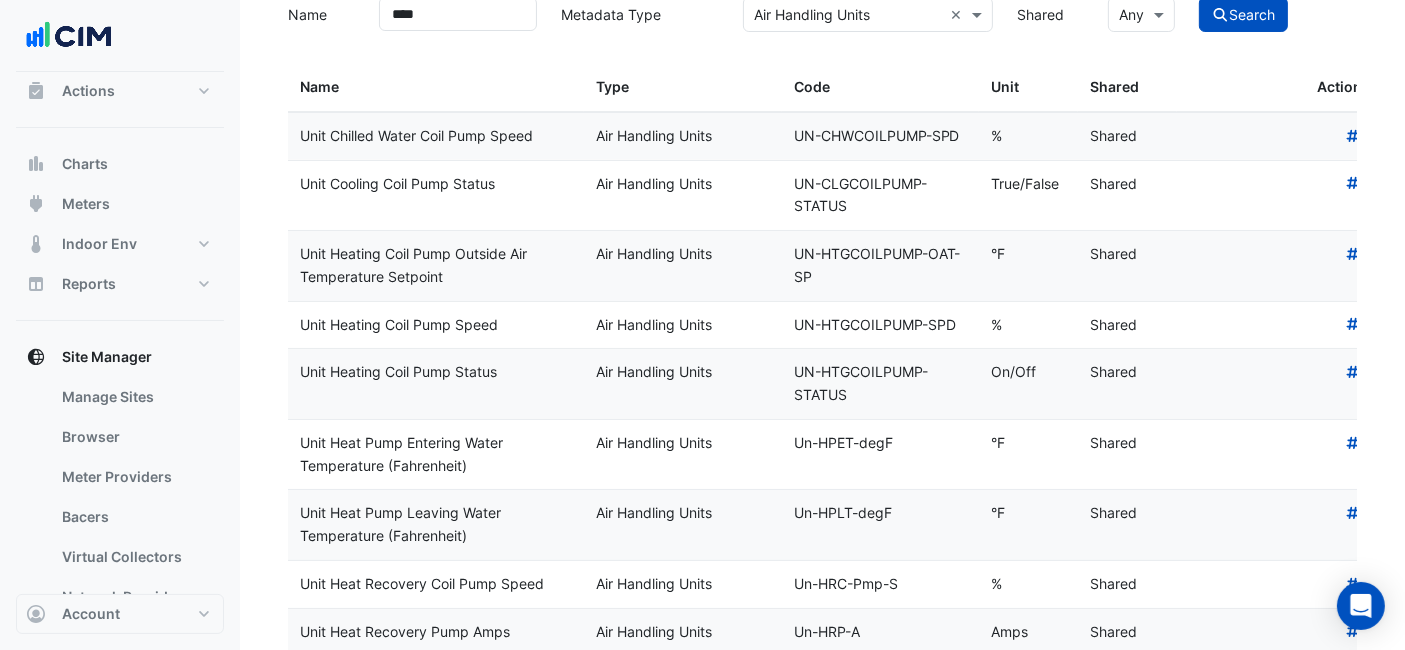 drag, startPoint x: 513, startPoint y: 182, endPoint x: 289, endPoint y: 190, distance: 224.1428 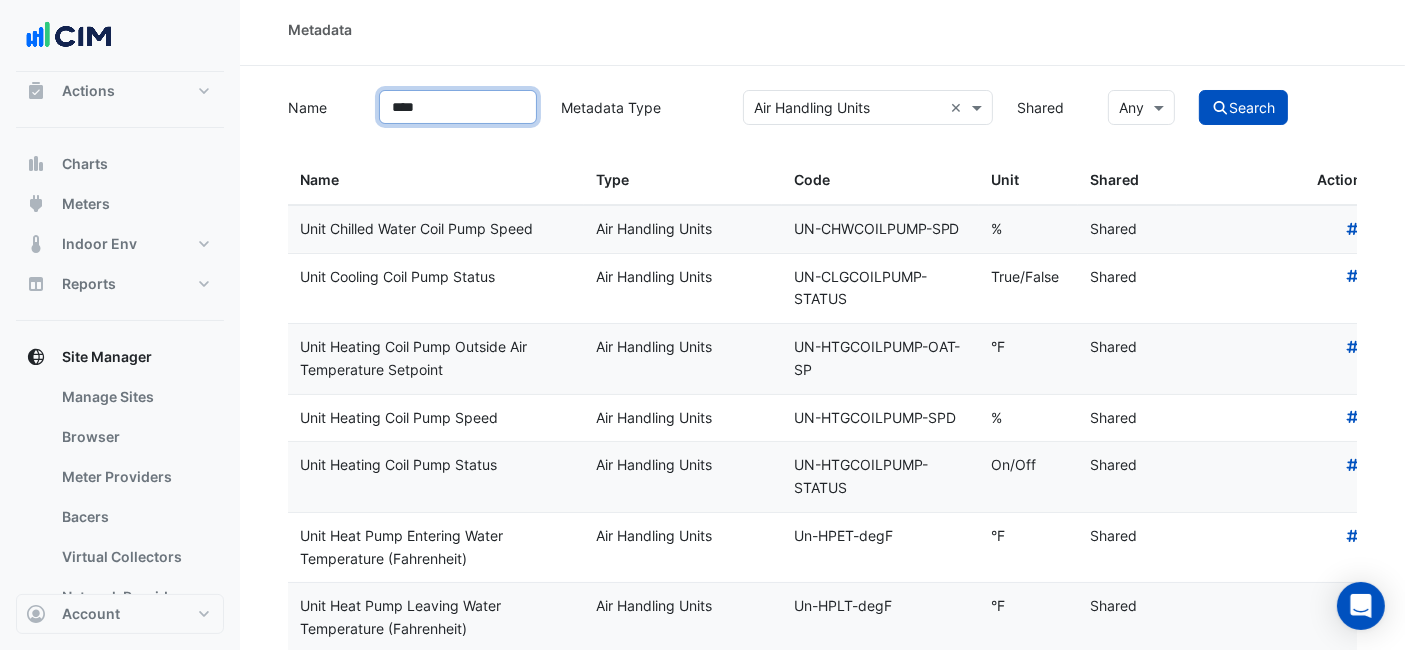 scroll, scrollTop: 0, scrollLeft: 0, axis: both 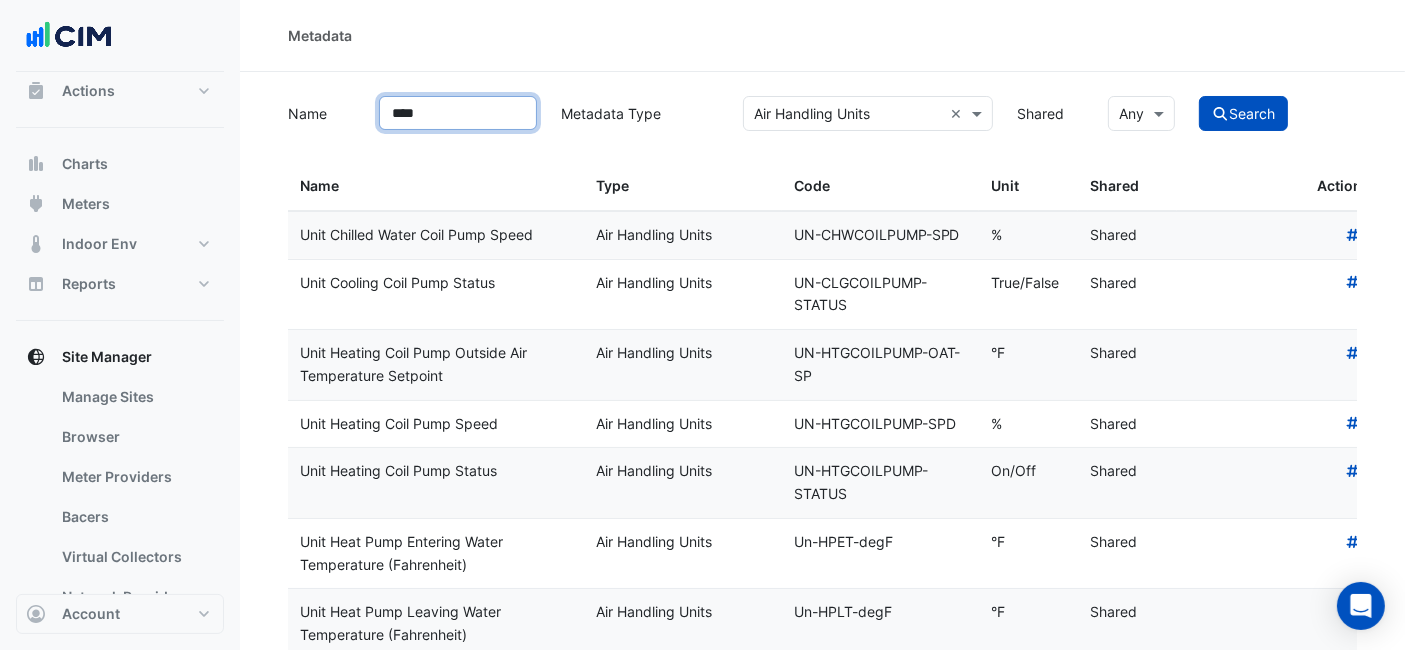 drag, startPoint x: 475, startPoint y: 19, endPoint x: 248, endPoint y: -2, distance: 227.9693 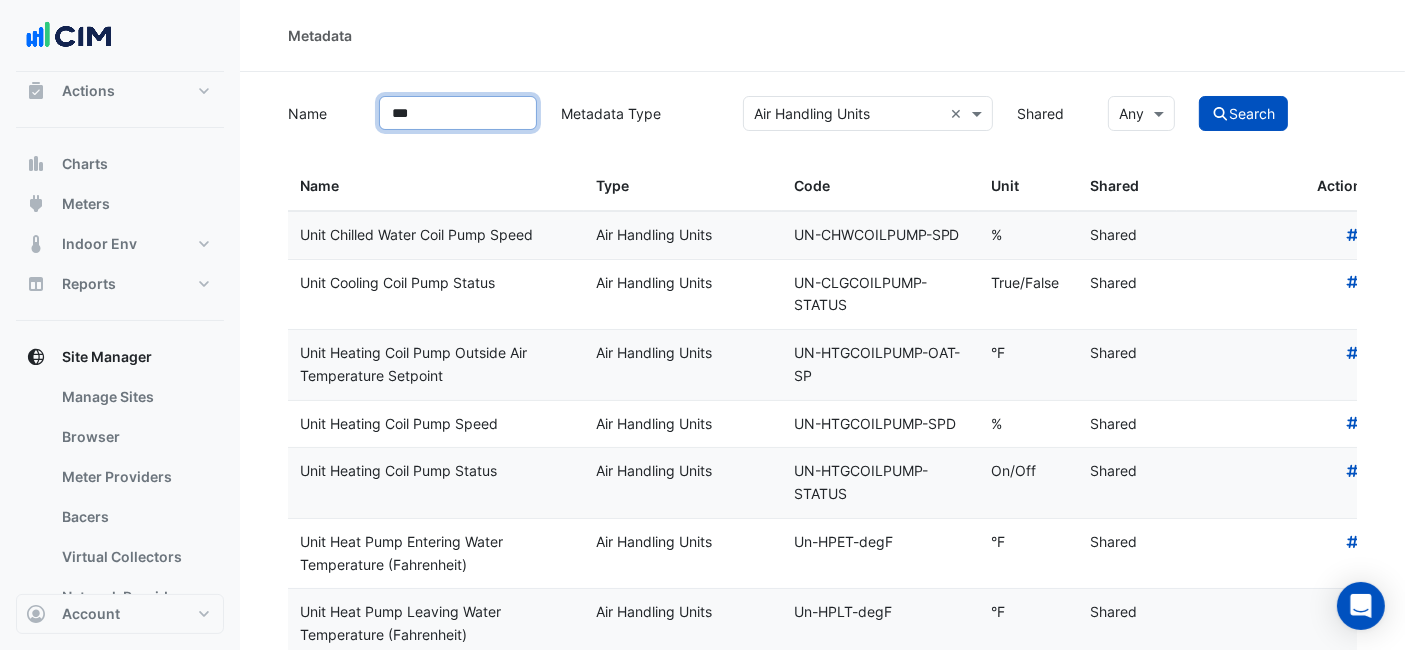 click on "Search" 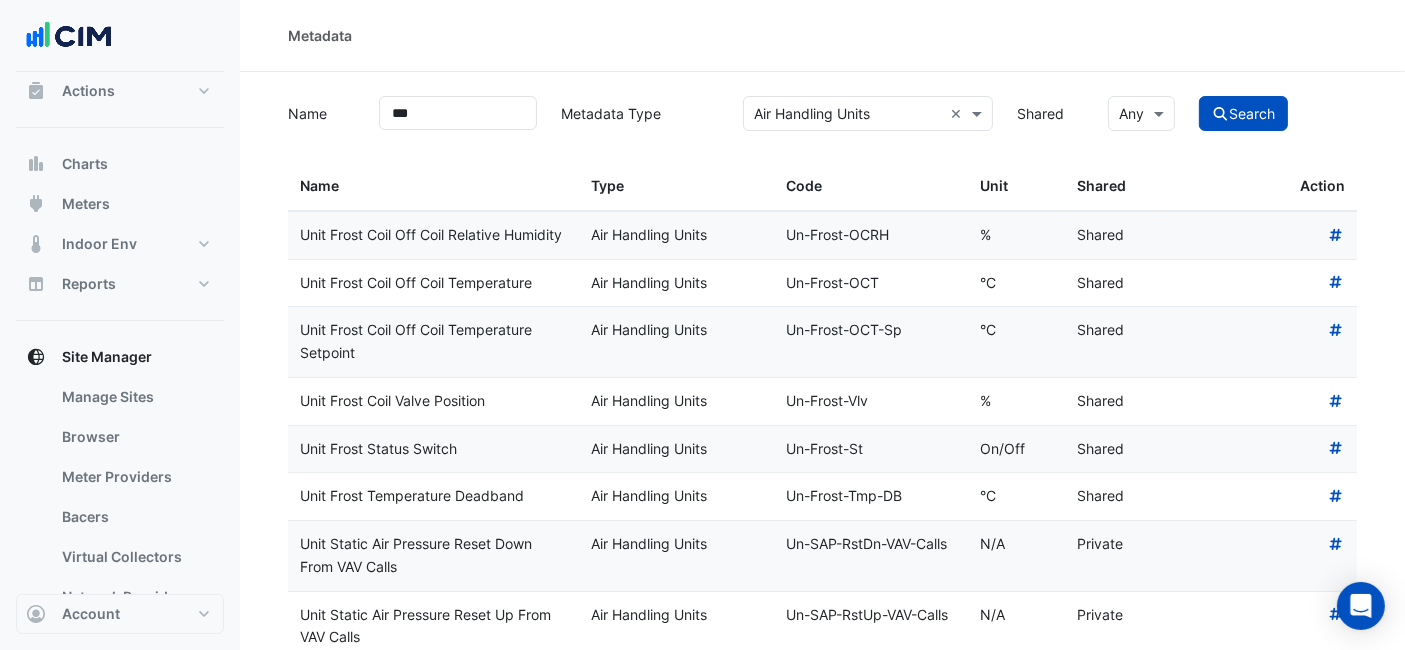 drag, startPoint x: 358, startPoint y: 352, endPoint x: 287, endPoint y: 333, distance: 73.4983 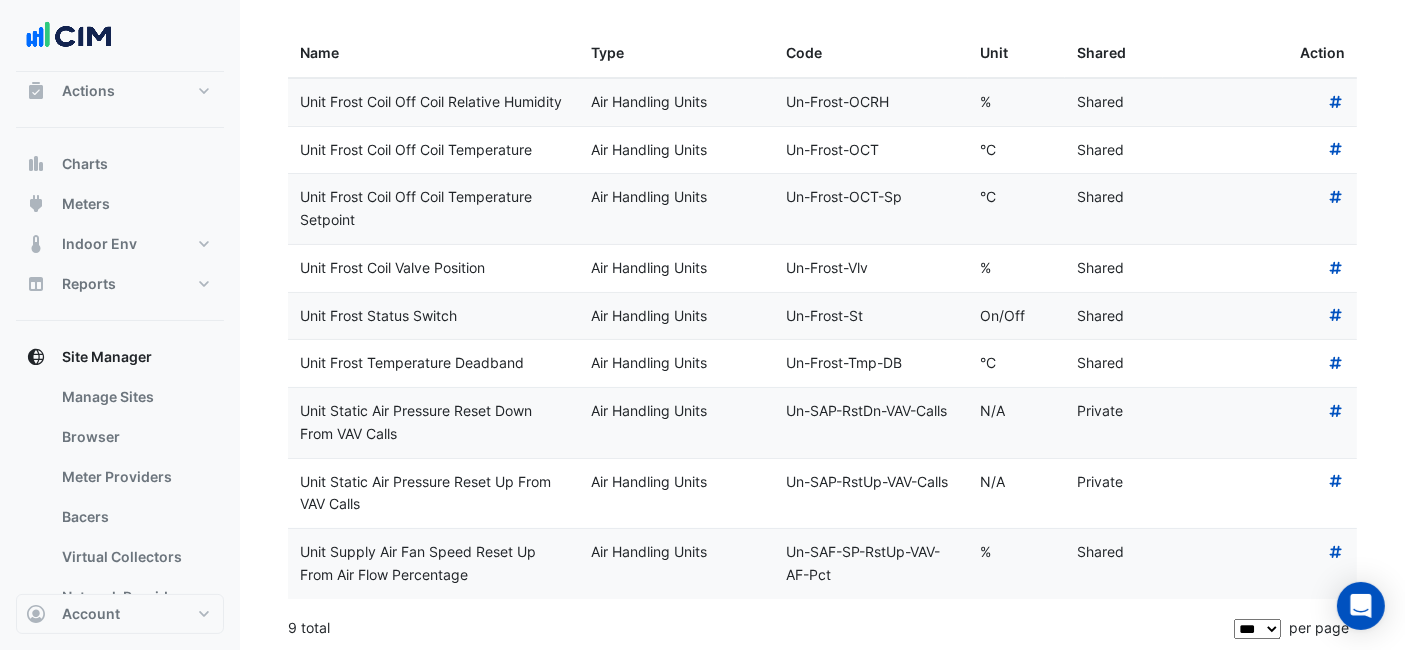 scroll, scrollTop: 0, scrollLeft: 0, axis: both 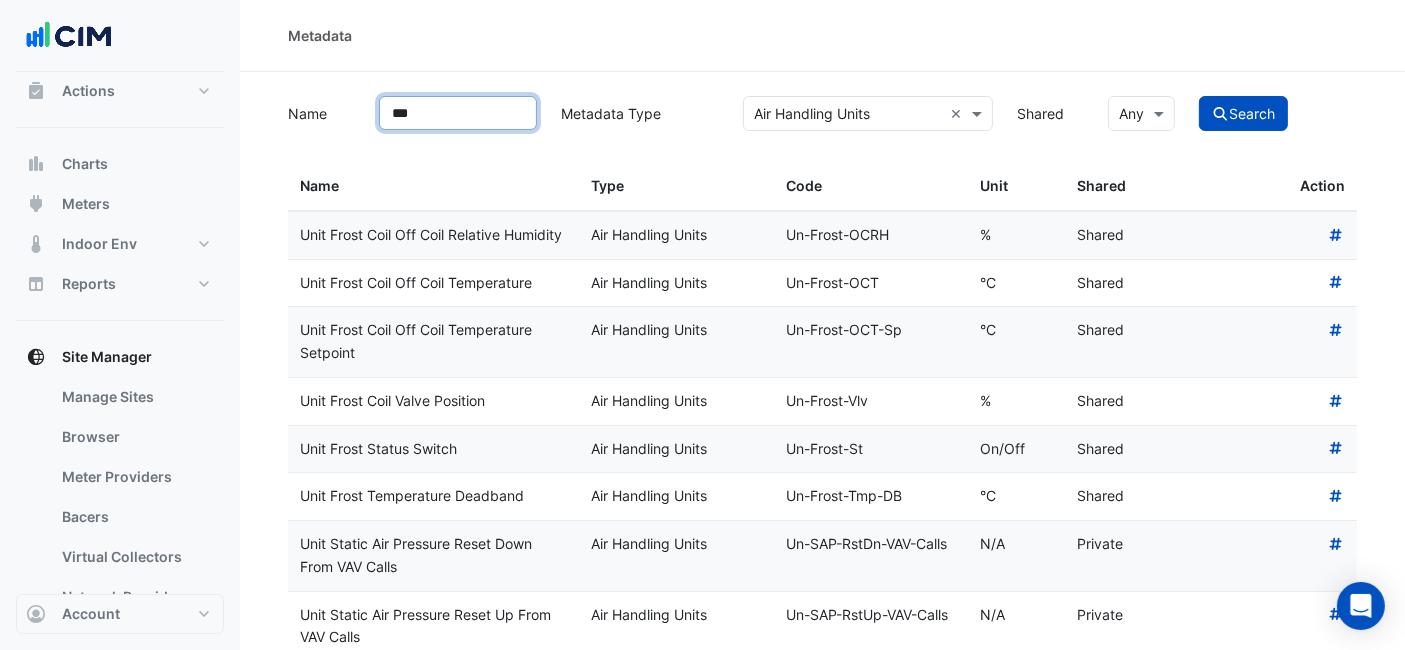 drag, startPoint x: 425, startPoint y: 105, endPoint x: 285, endPoint y: 104, distance: 140.00357 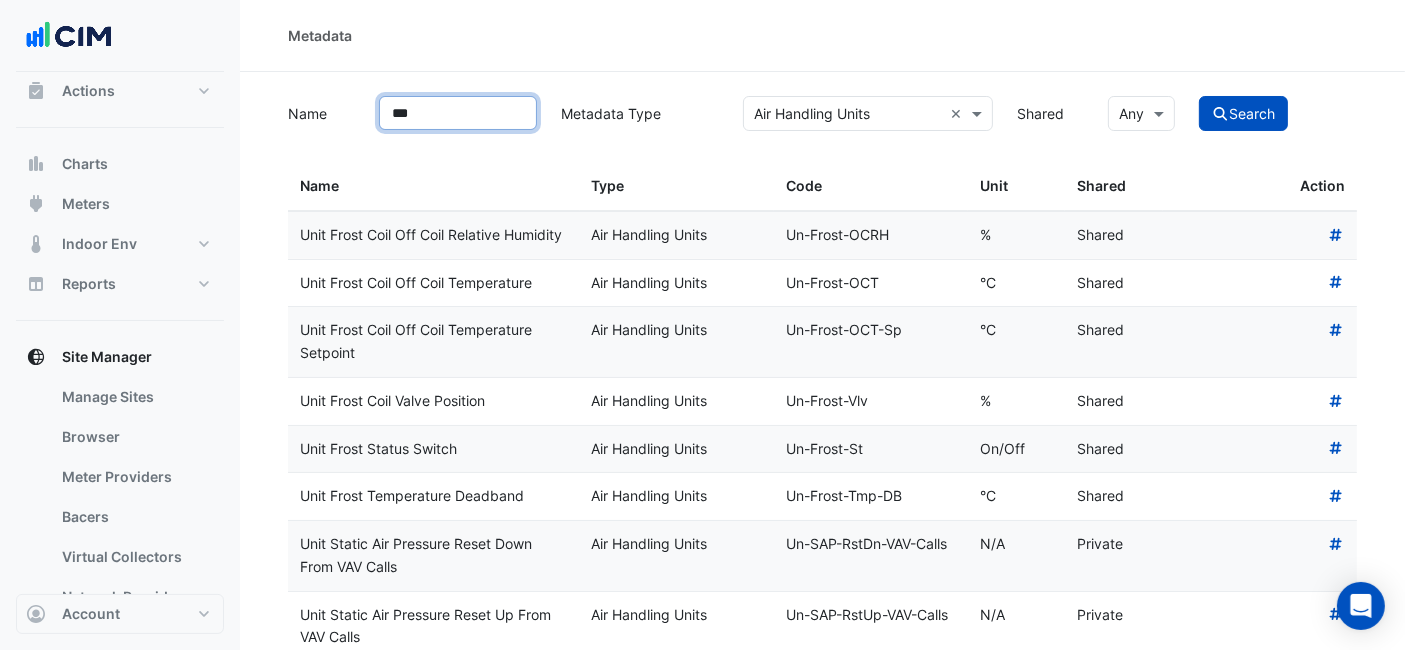 click on "Search" 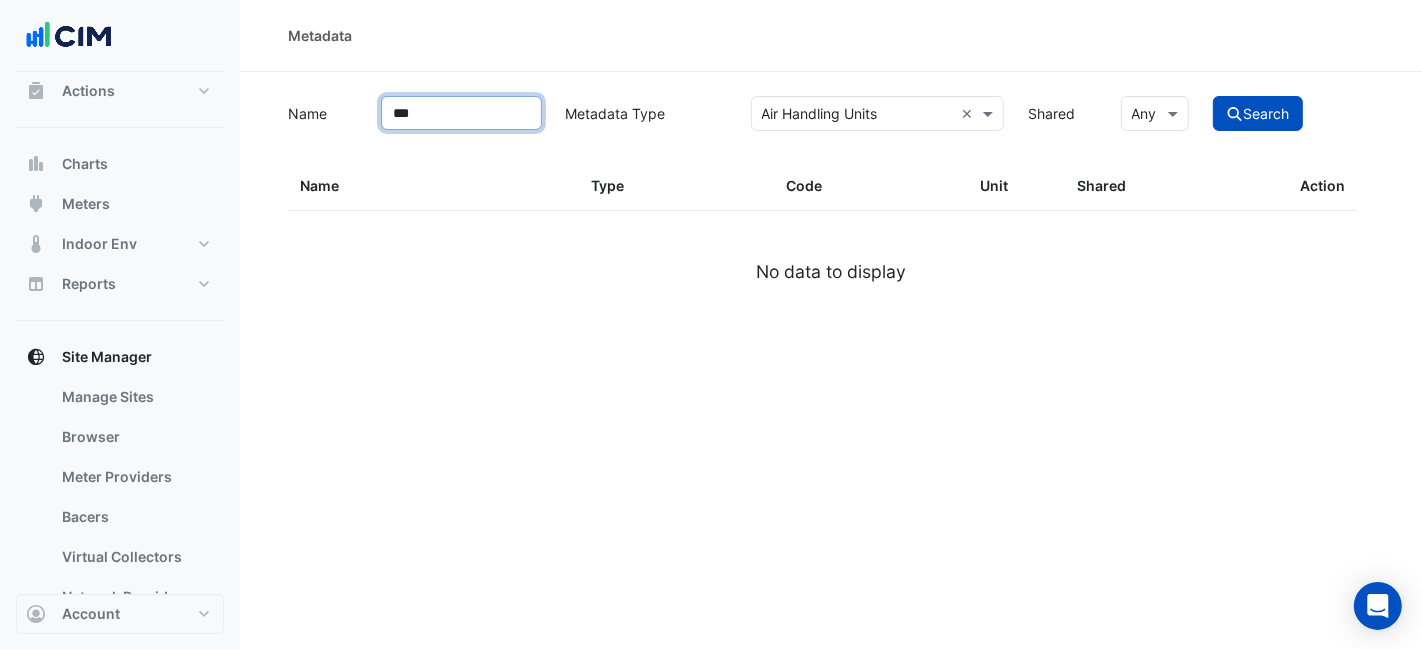 type on "***" 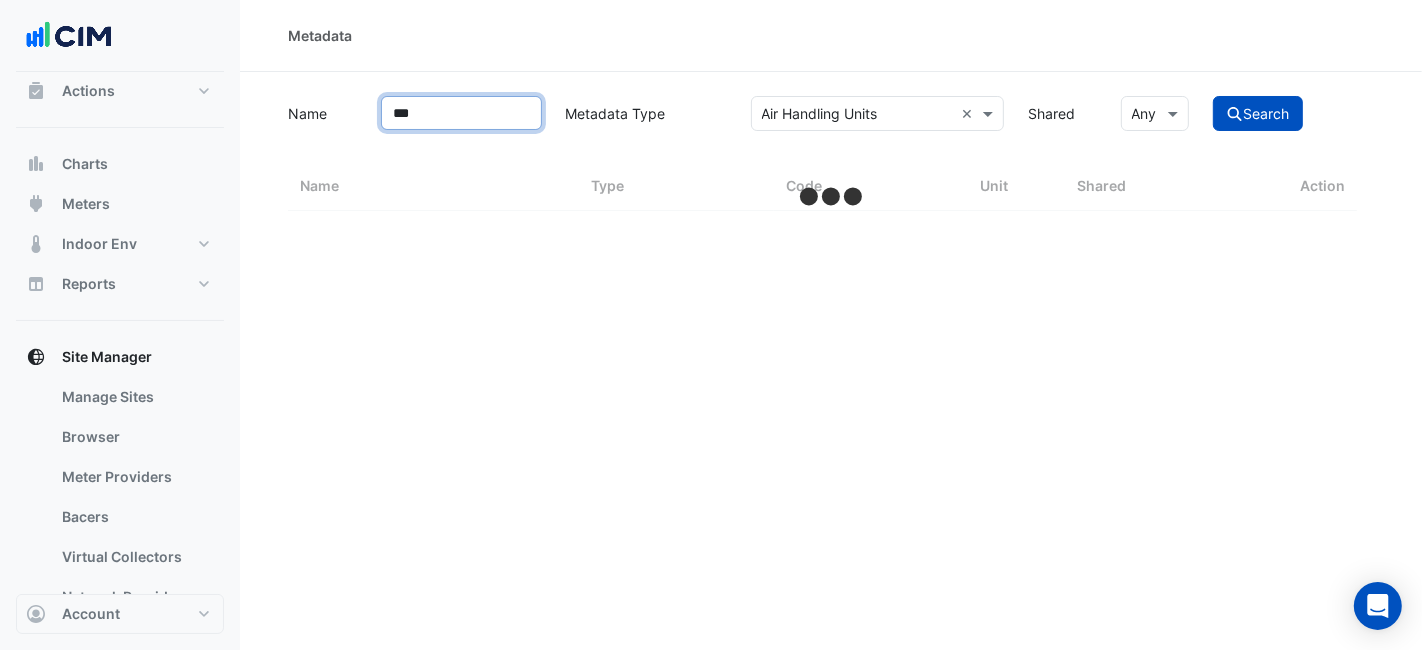 select on "***" 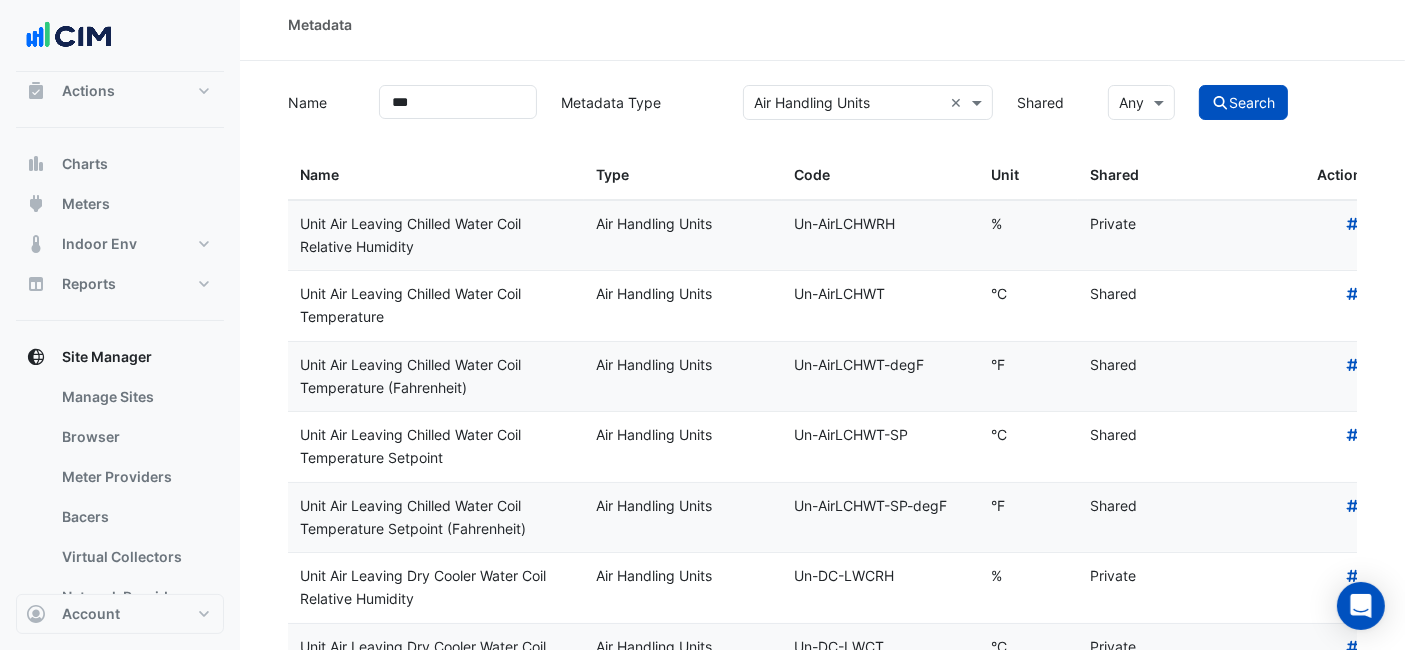 scroll, scrollTop: 0, scrollLeft: 0, axis: both 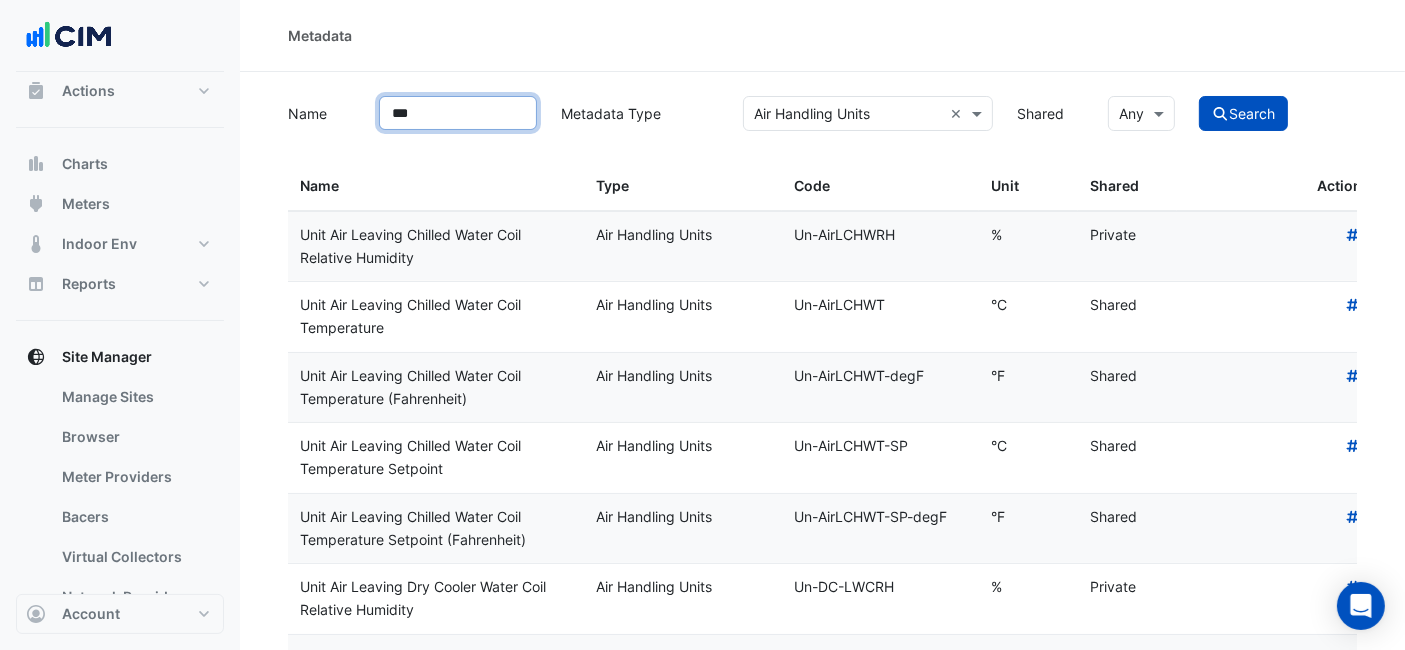 drag, startPoint x: 434, startPoint y: 103, endPoint x: 308, endPoint y: 104, distance: 126.00397 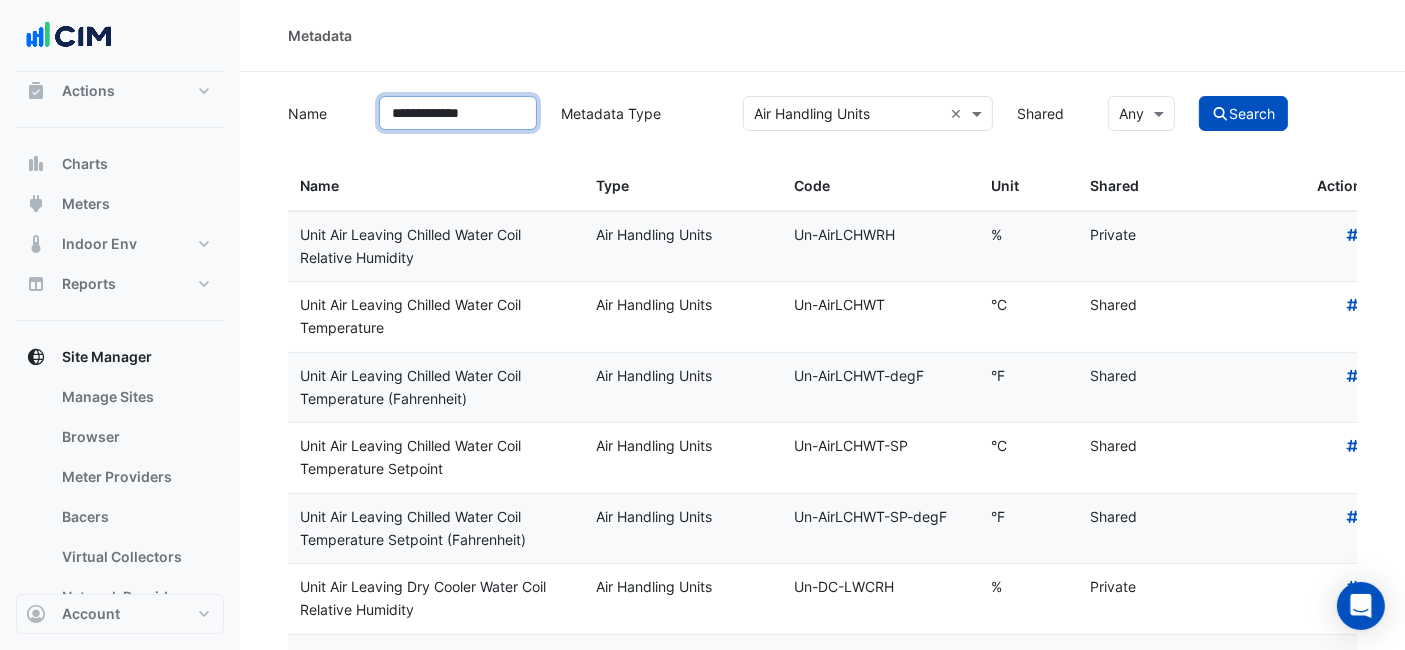 click on "Search" 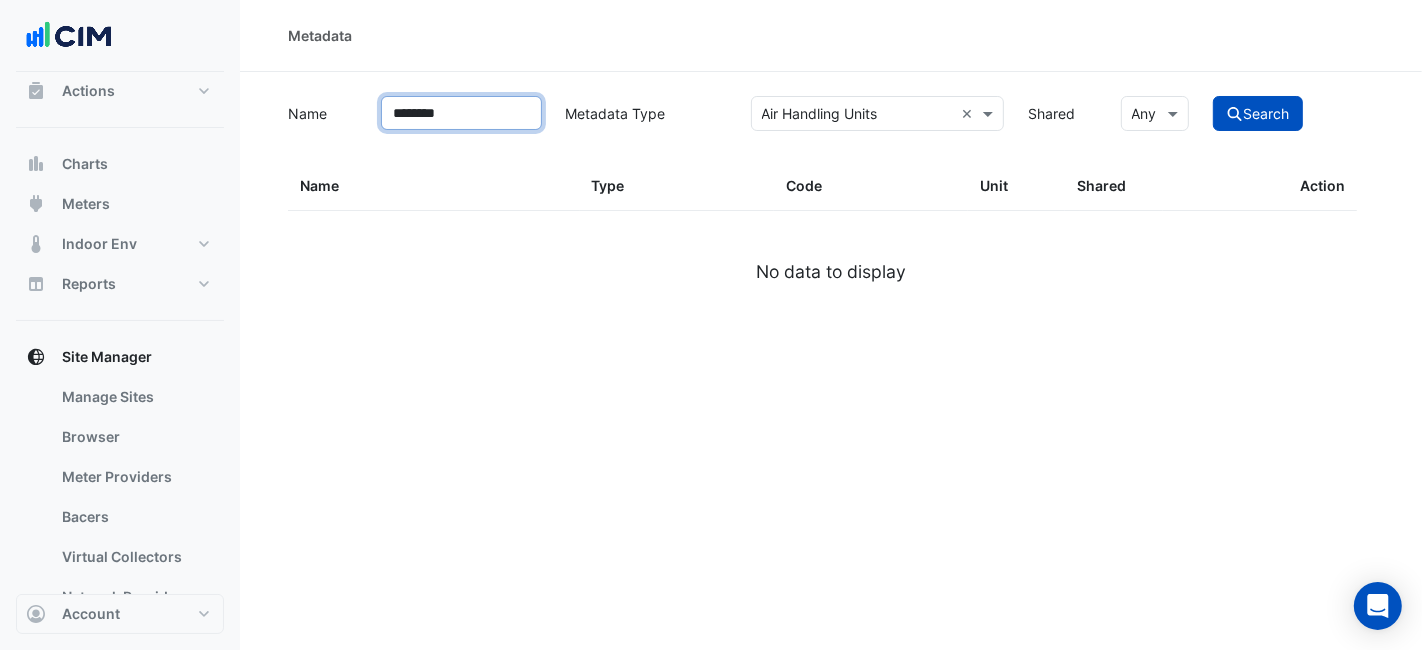 click on "Search" 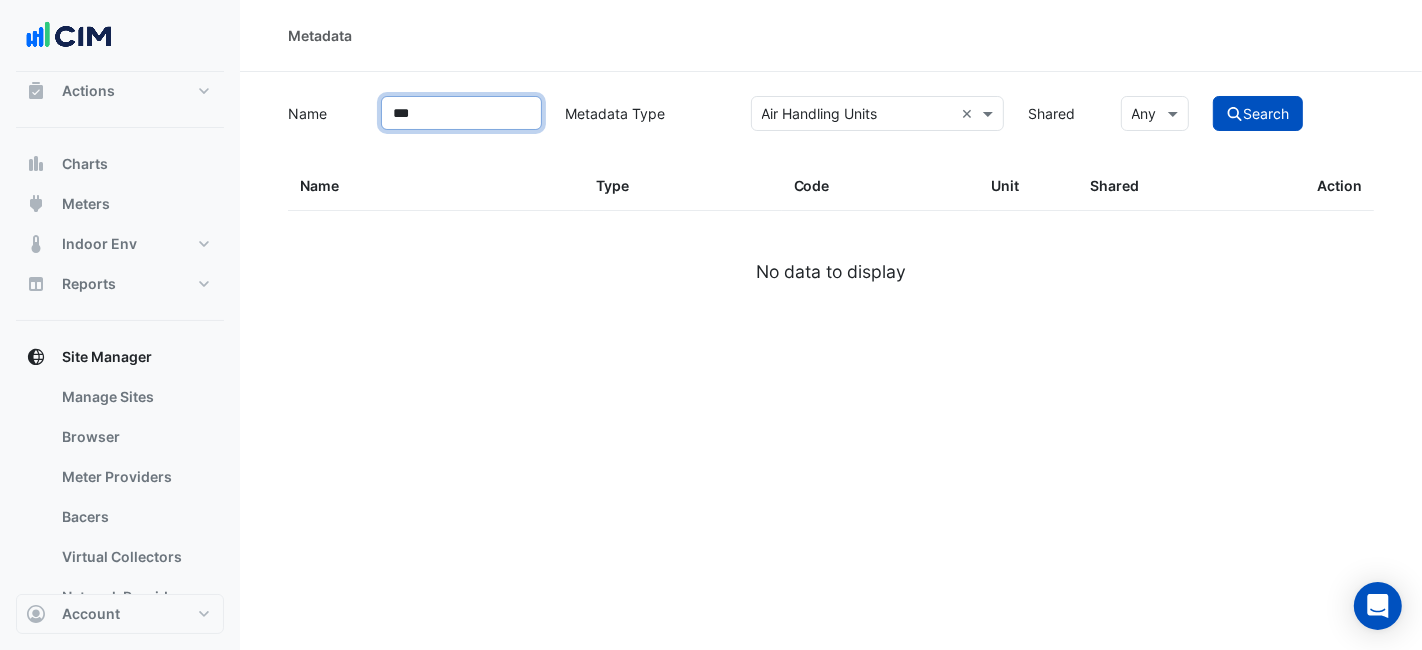 type on "***" 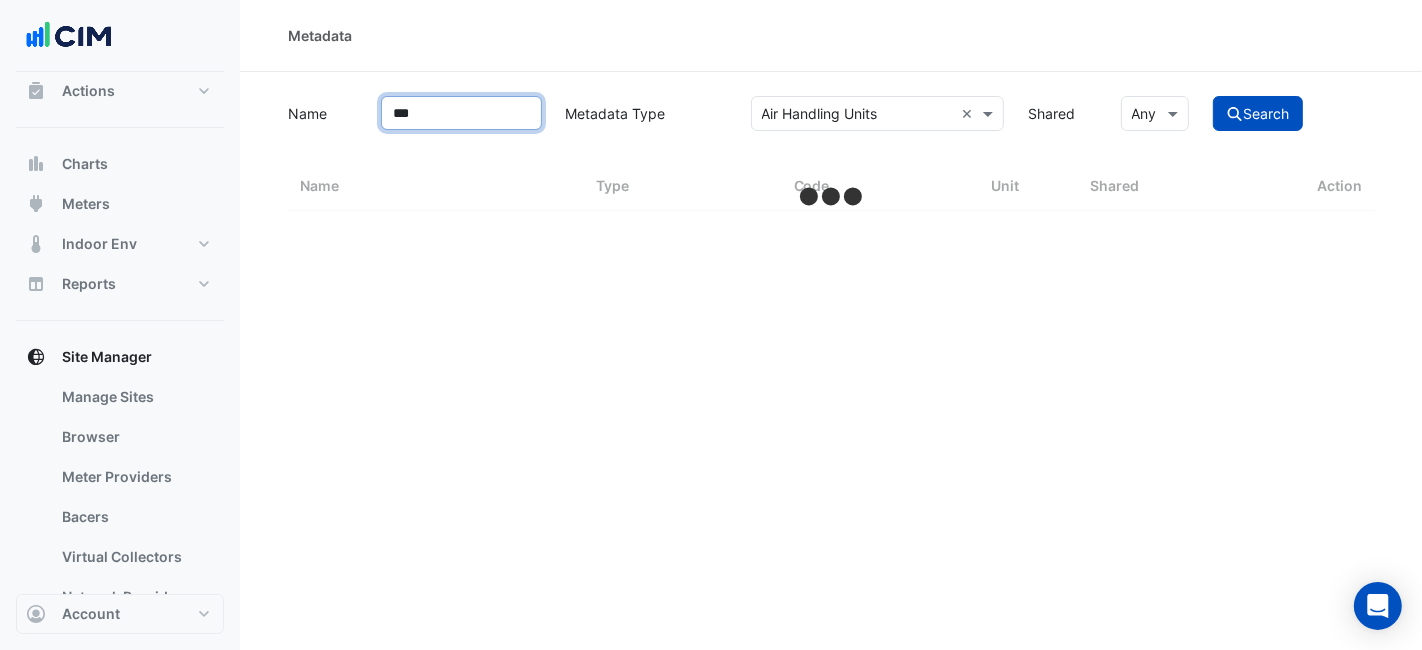 select on "***" 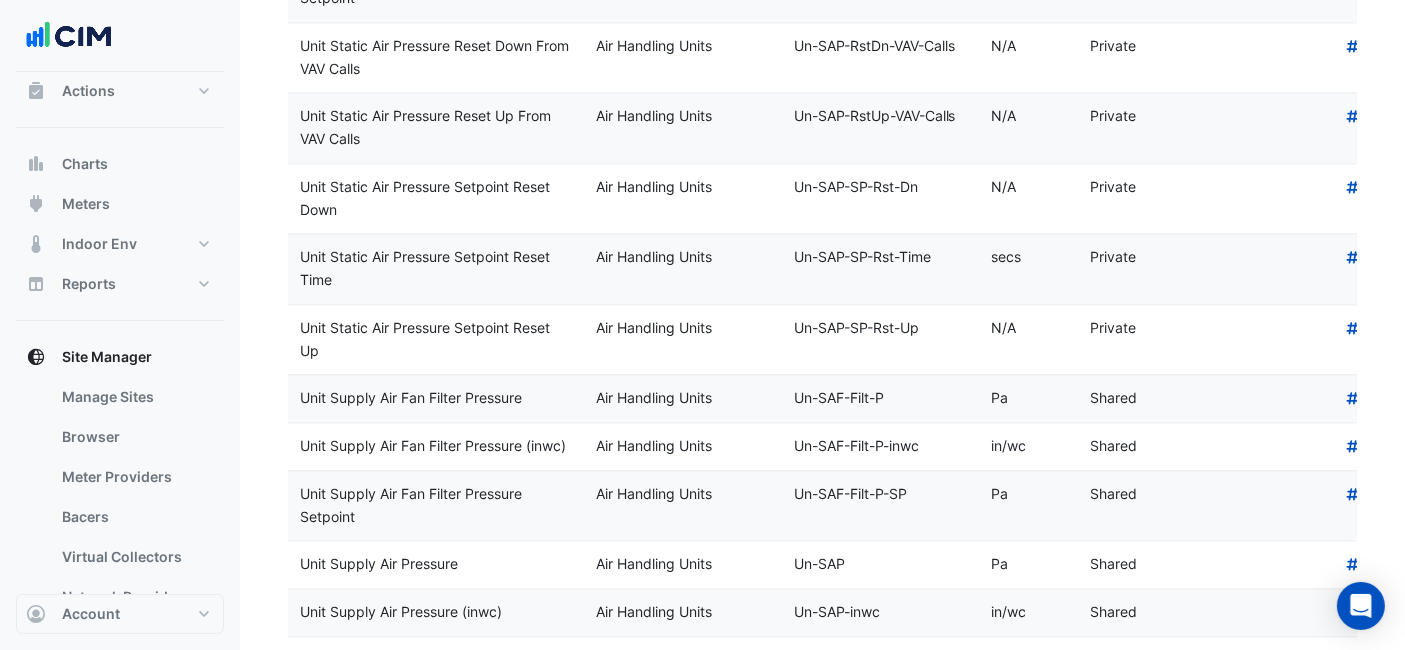scroll, scrollTop: 4777, scrollLeft: 0, axis: vertical 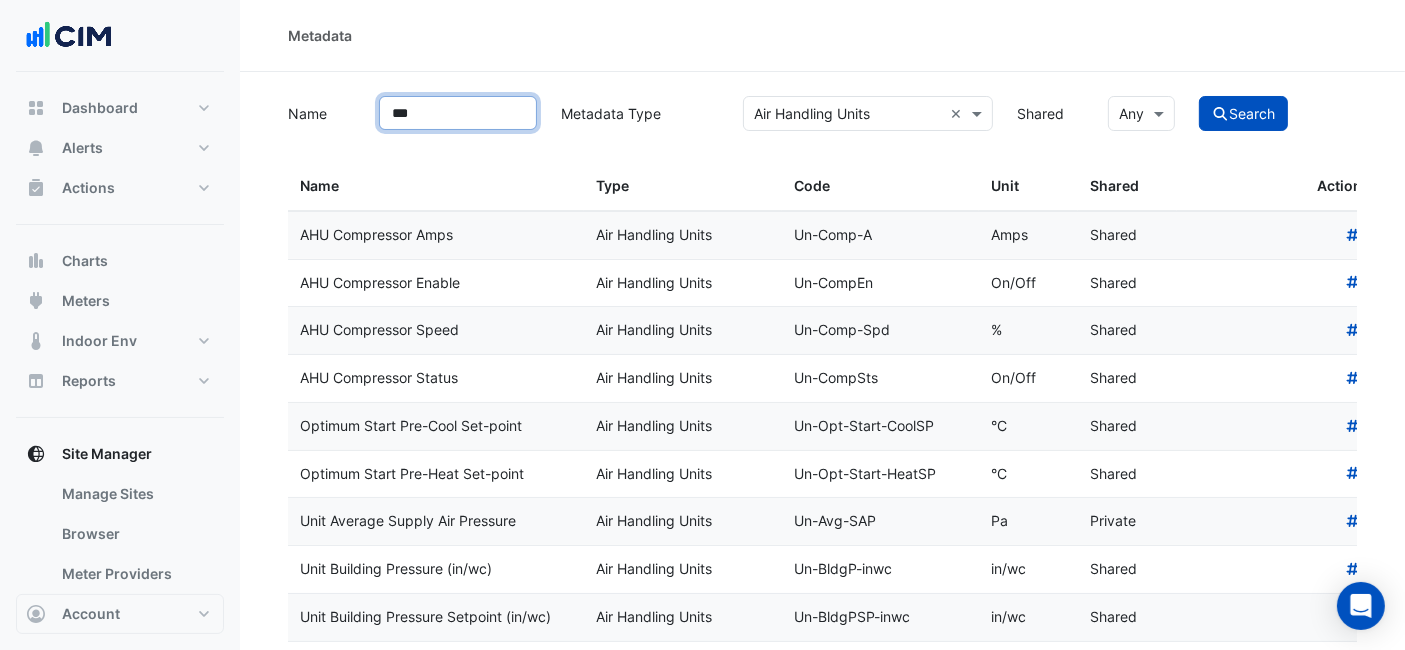 drag, startPoint x: 451, startPoint y: 107, endPoint x: 257, endPoint y: 89, distance: 194.83327 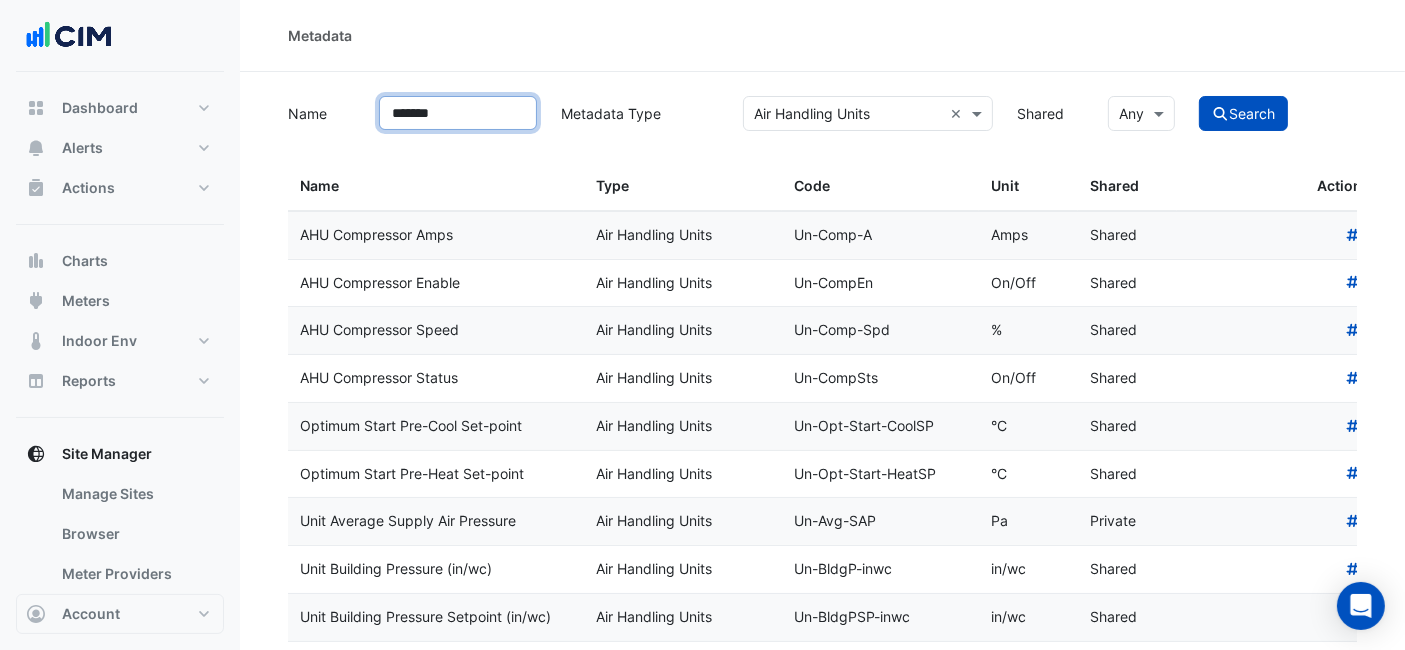 click on "Search" 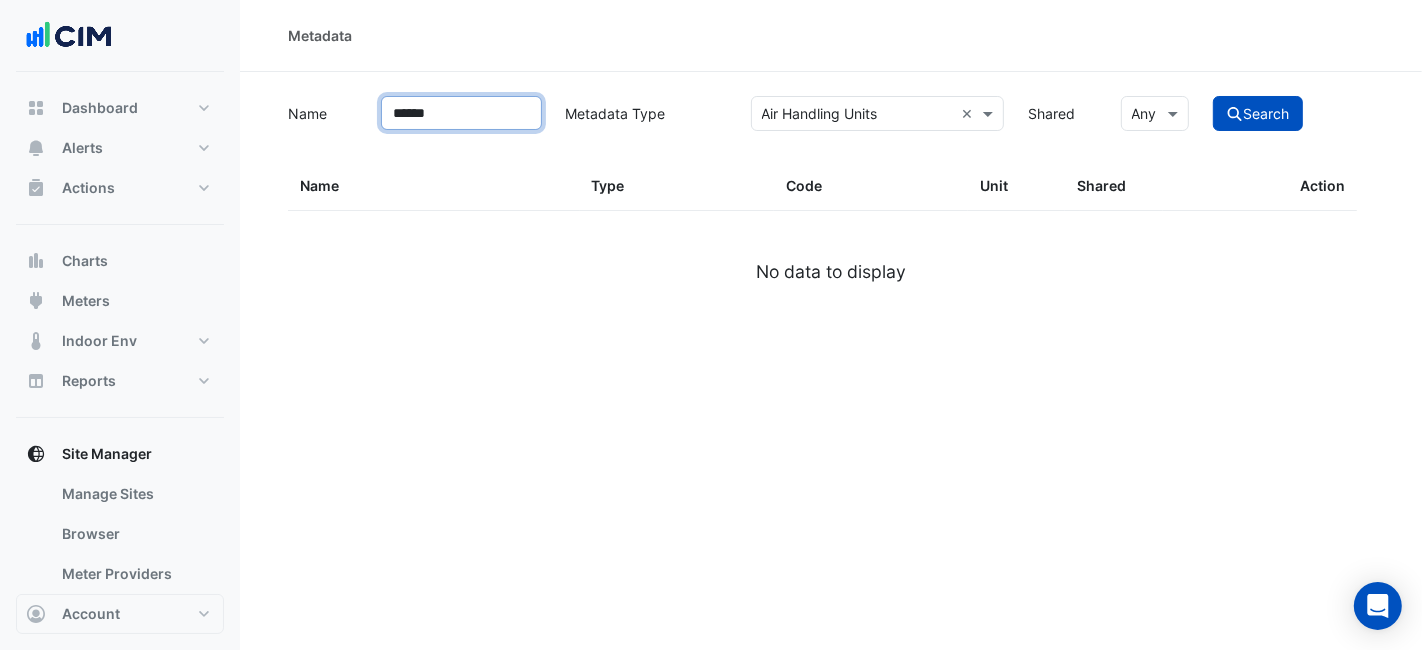 click on "Search" 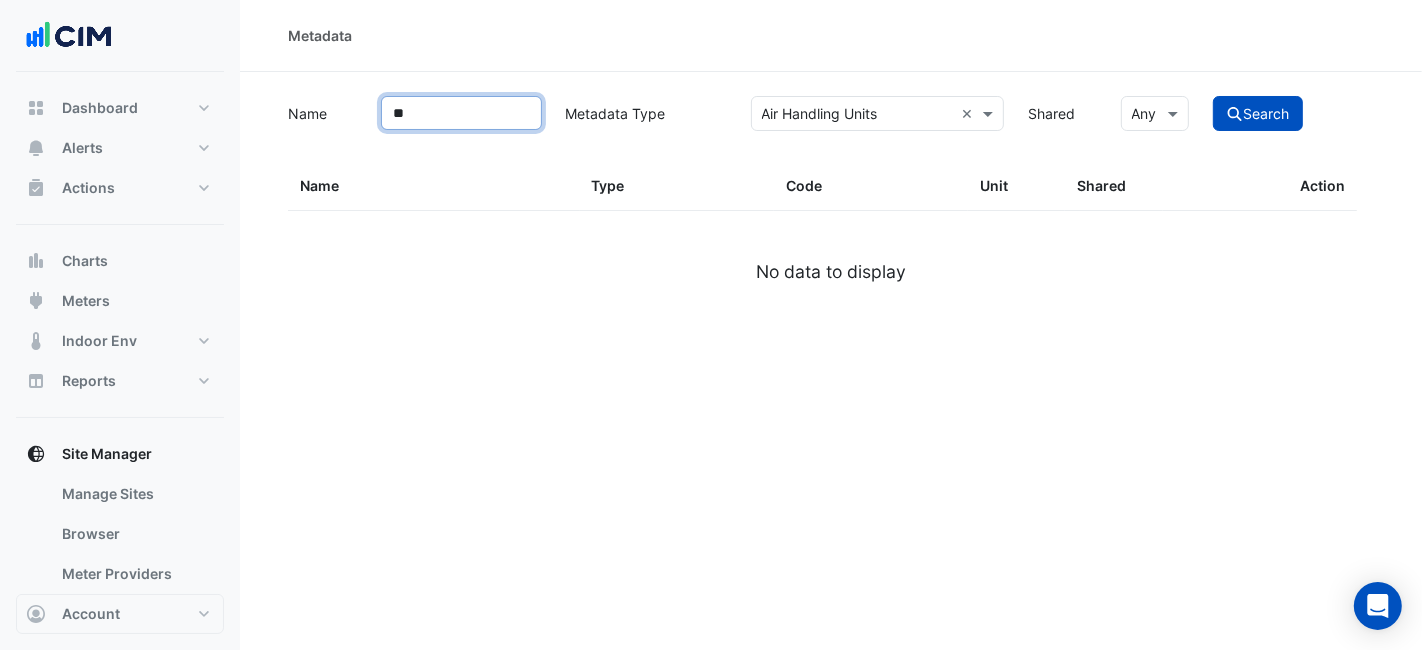 type on "*" 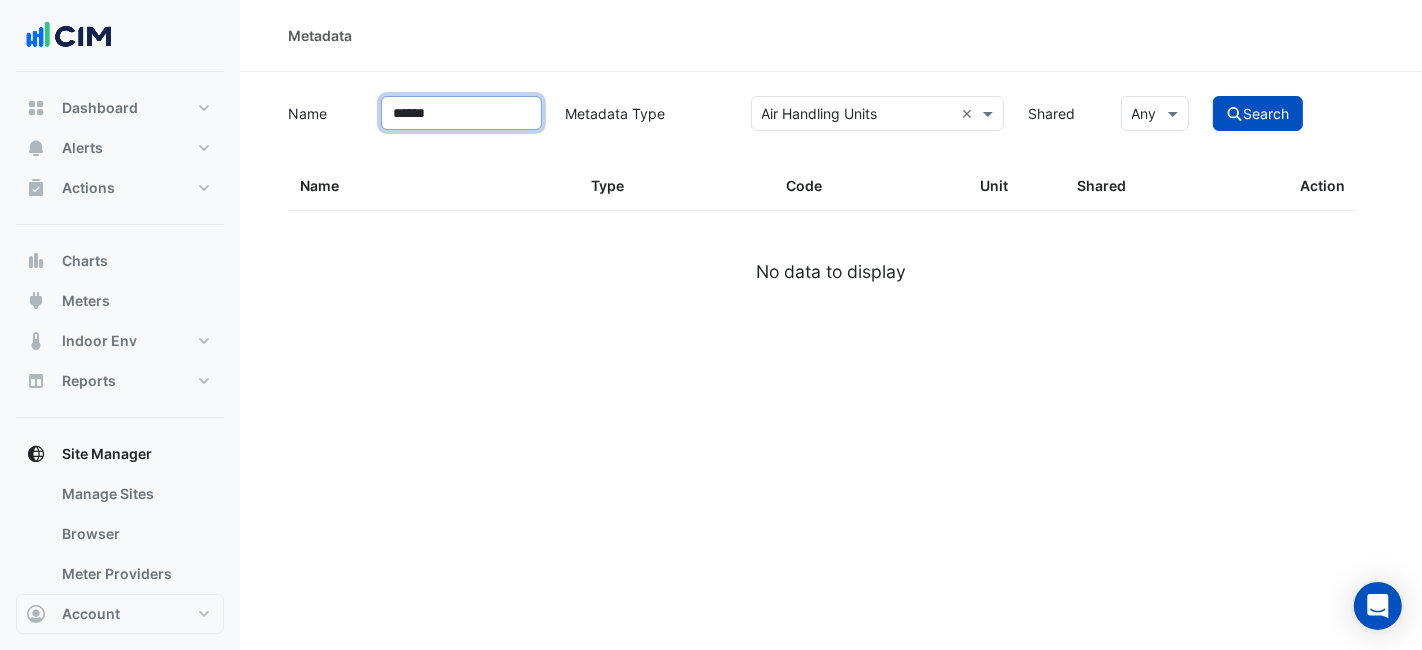type on "******" 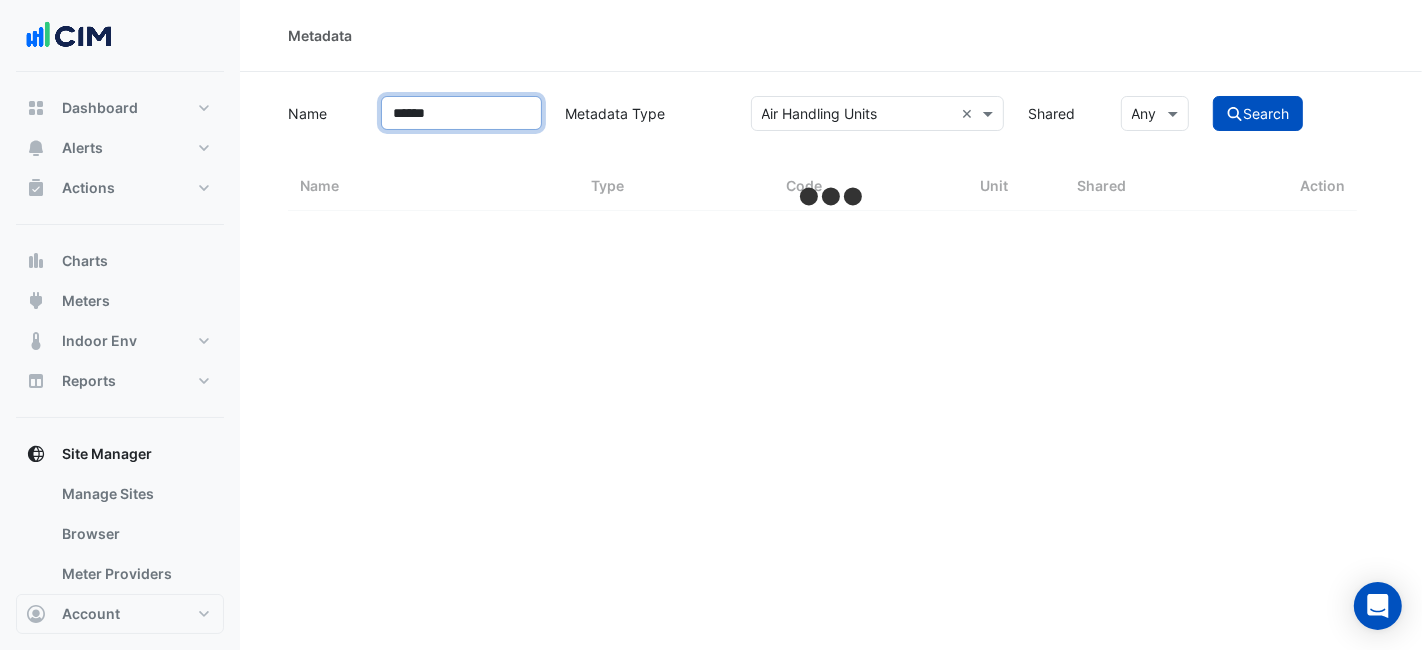 select on "***" 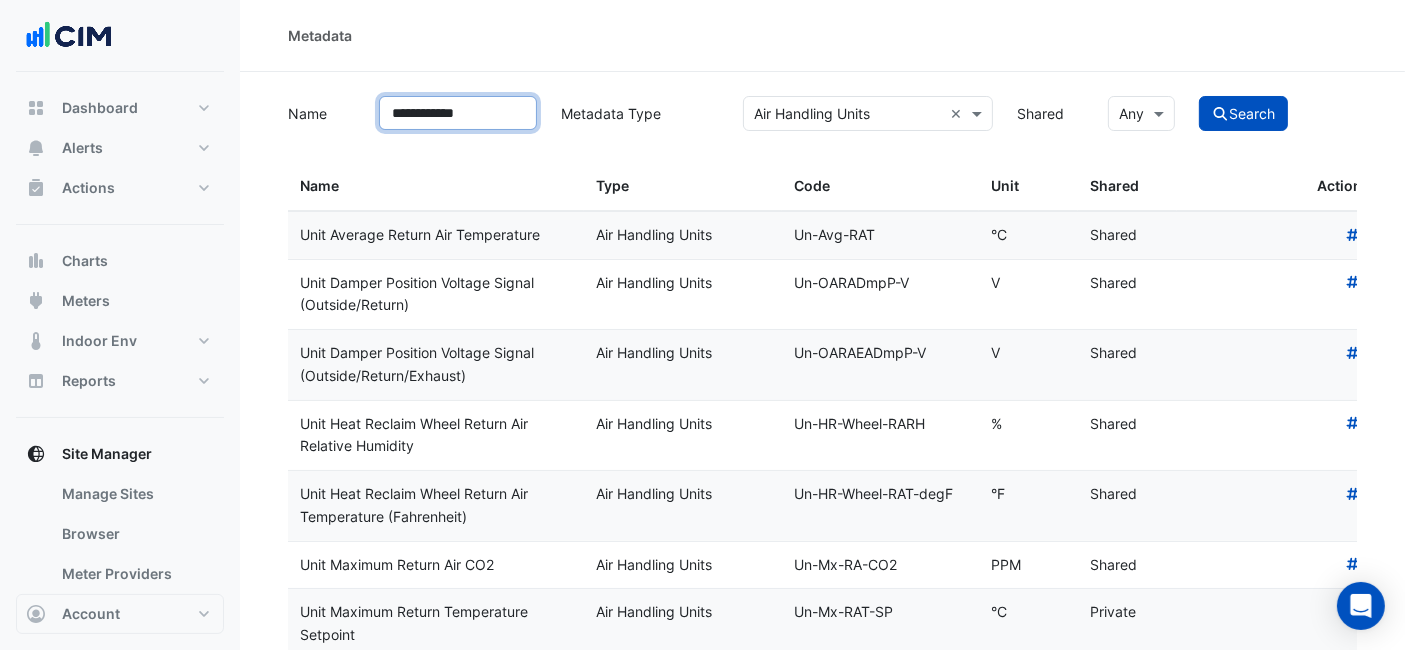 click on "Search" 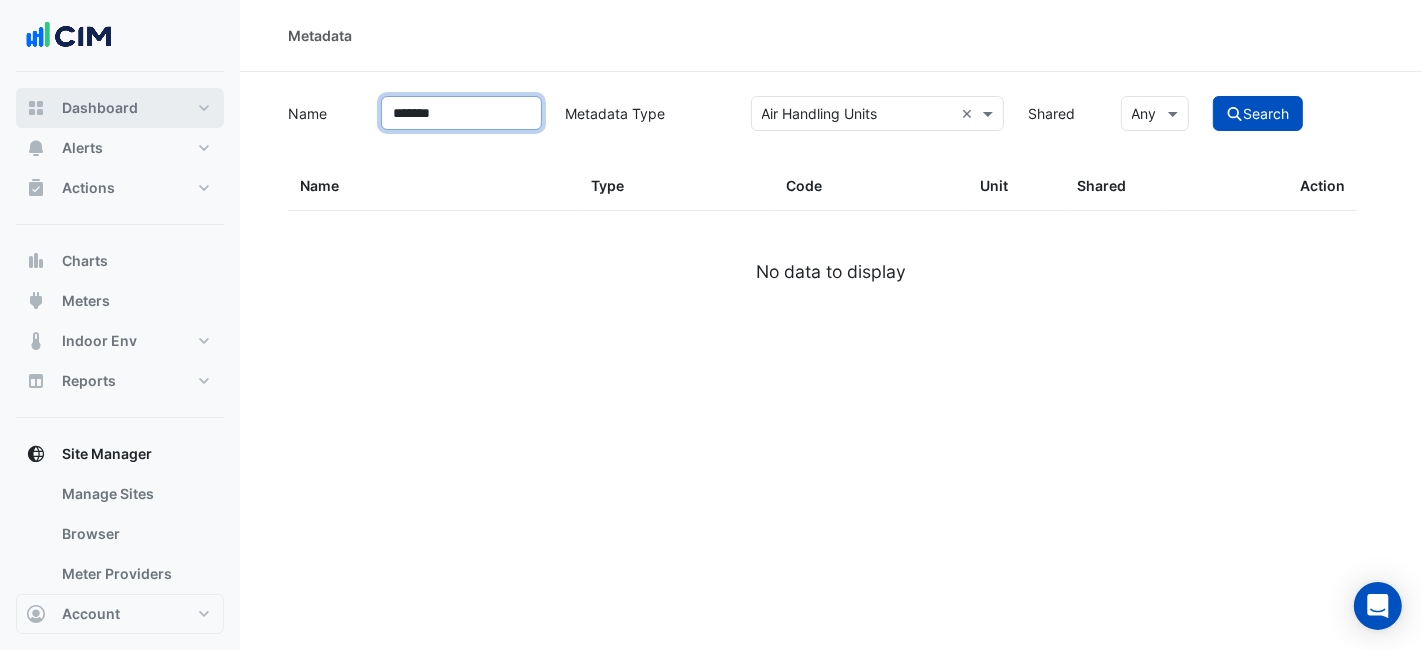 drag, startPoint x: 471, startPoint y: 112, endPoint x: 141, endPoint y: 100, distance: 330.2181 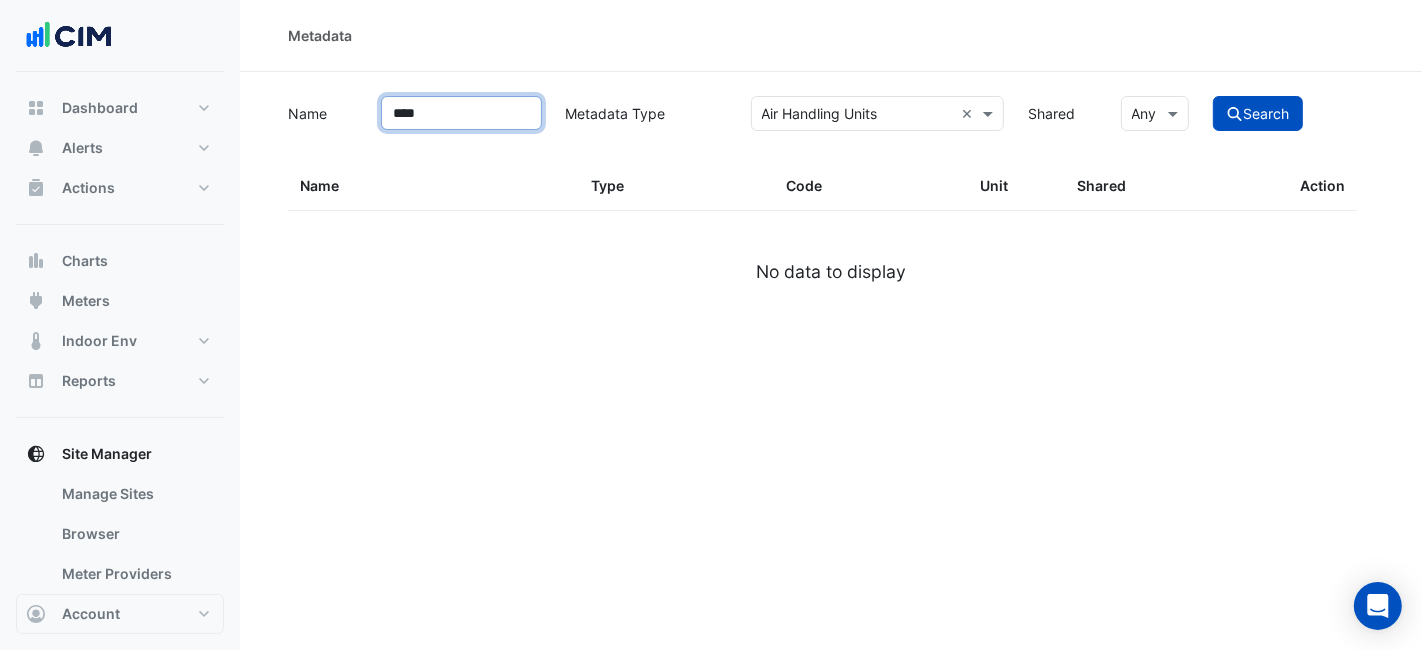 type on "****" 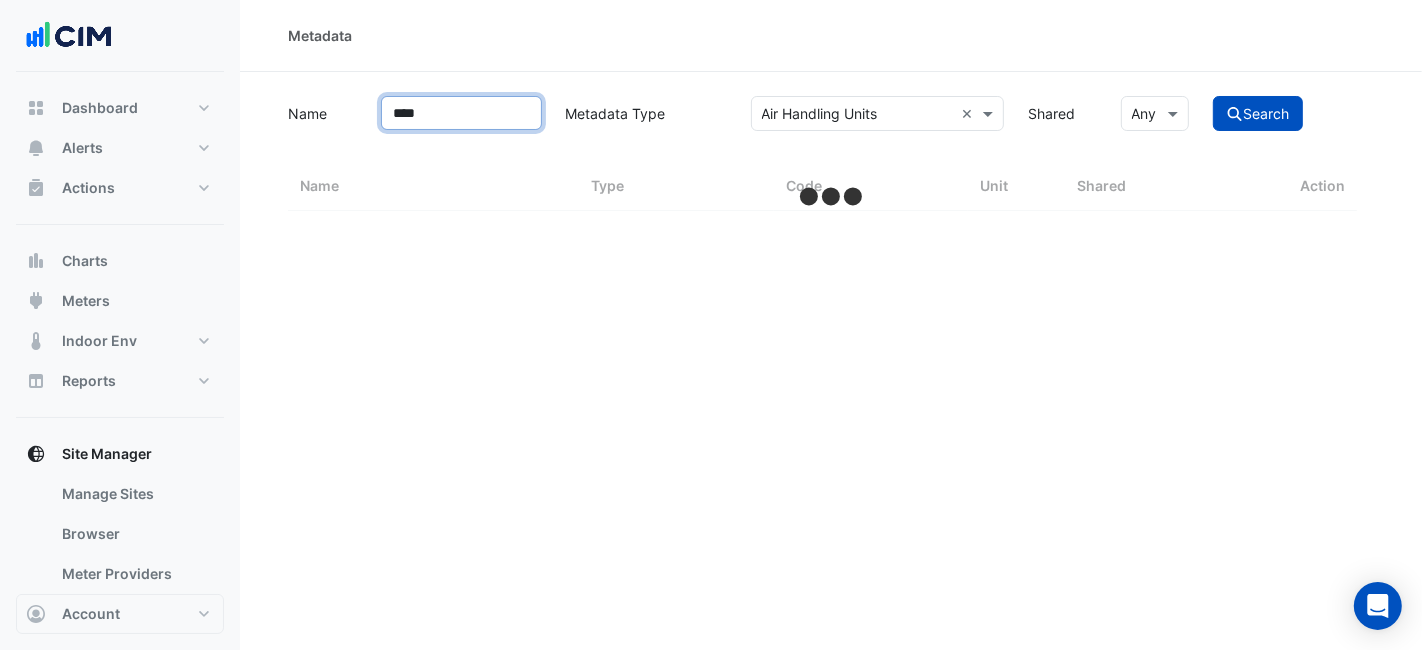 select on "***" 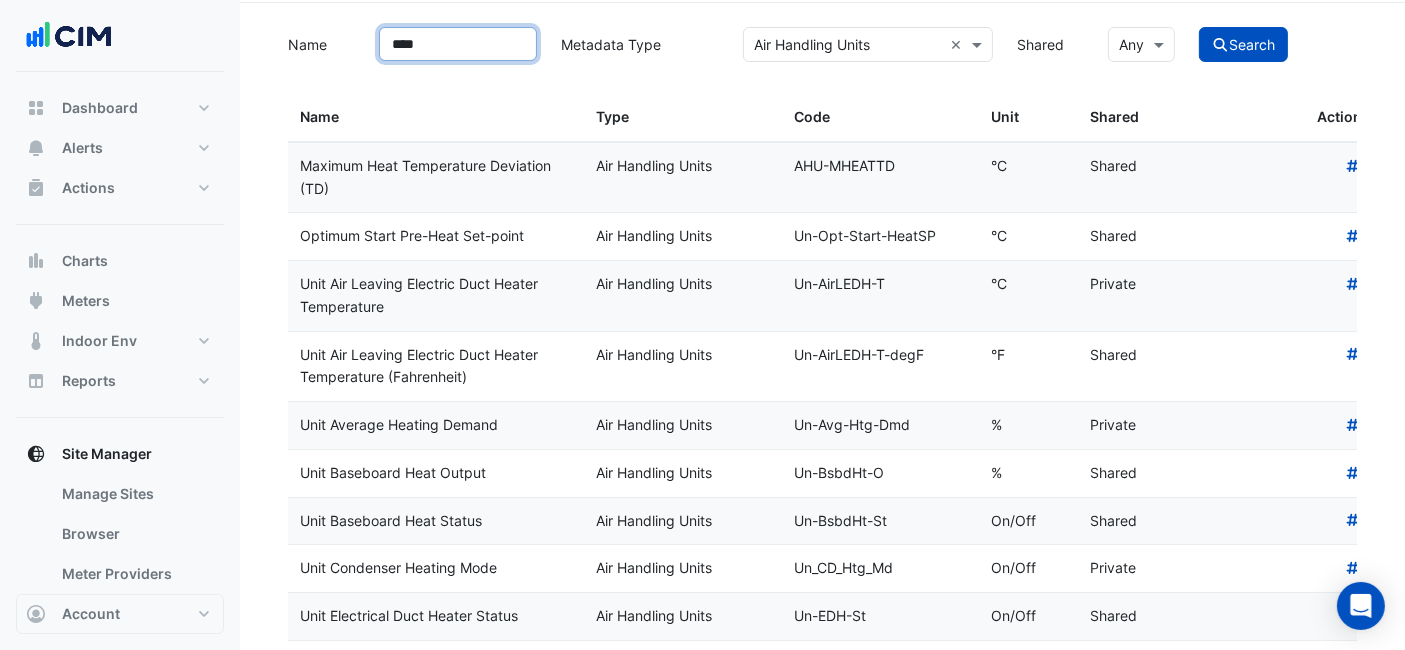 scroll, scrollTop: 222, scrollLeft: 0, axis: vertical 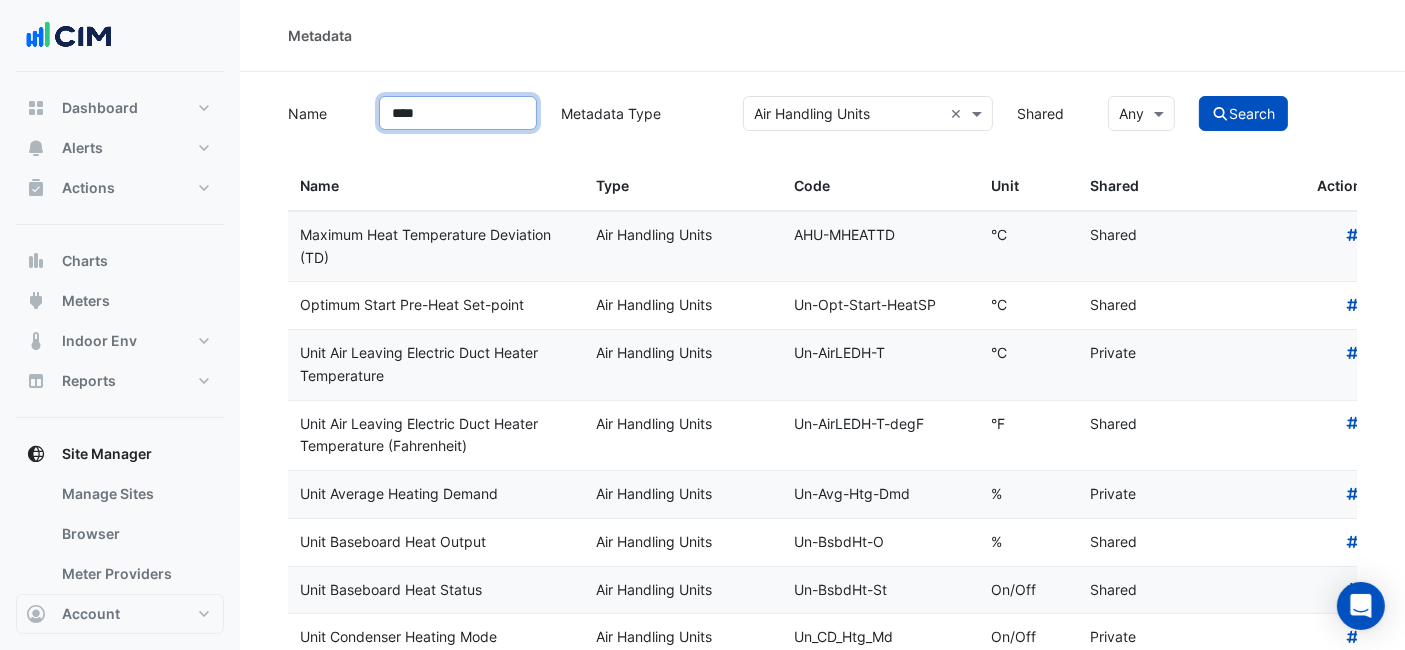 click on "****" at bounding box center (458, 113) 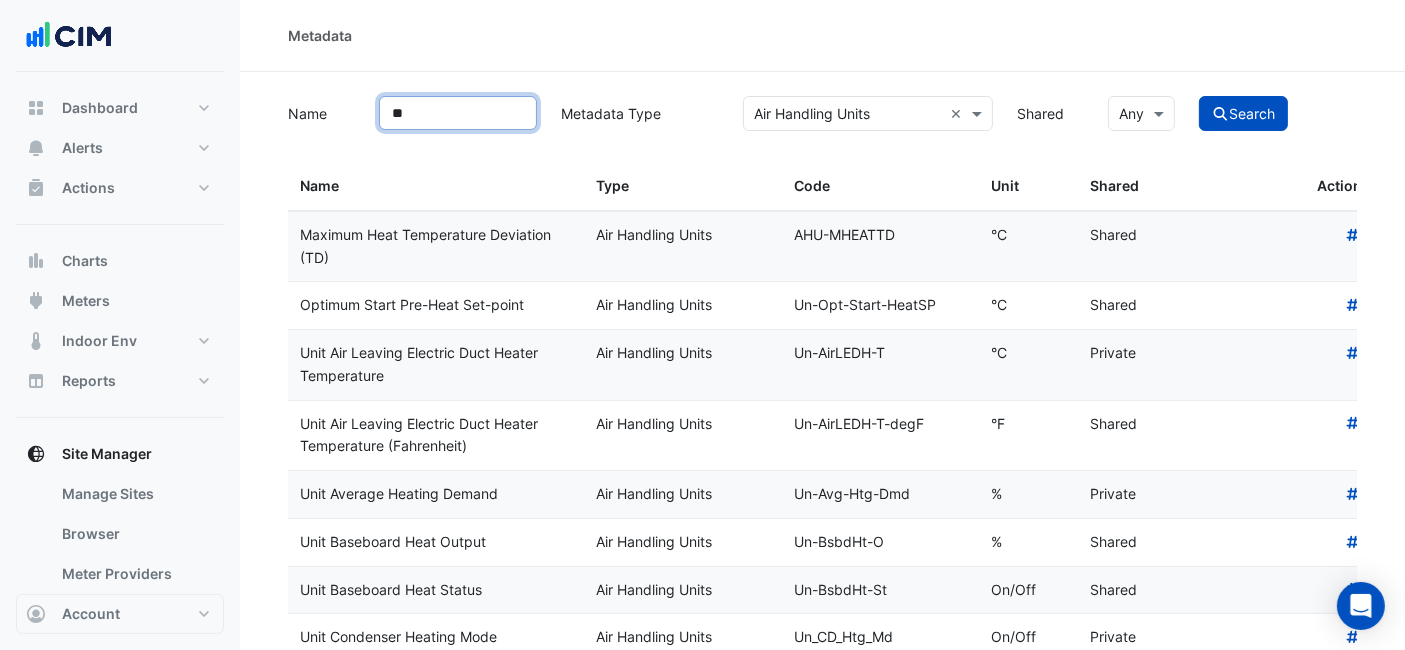 type on "*" 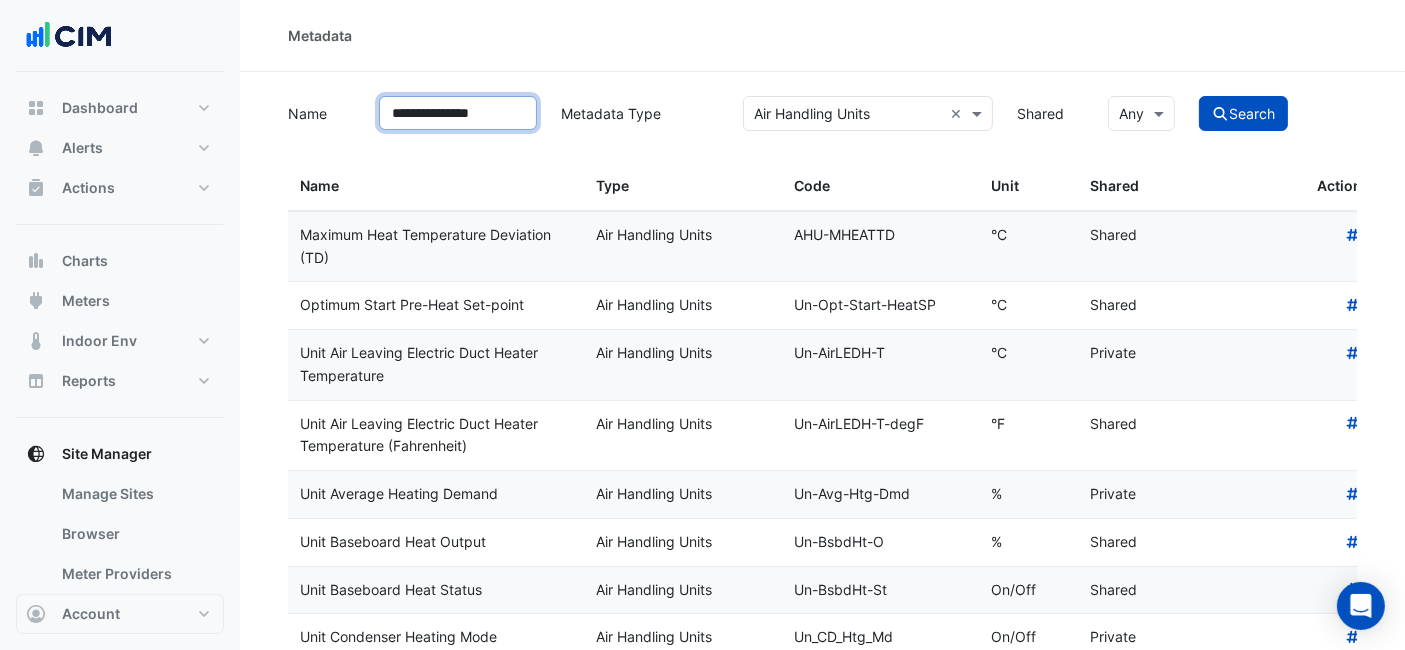 type on "**********" 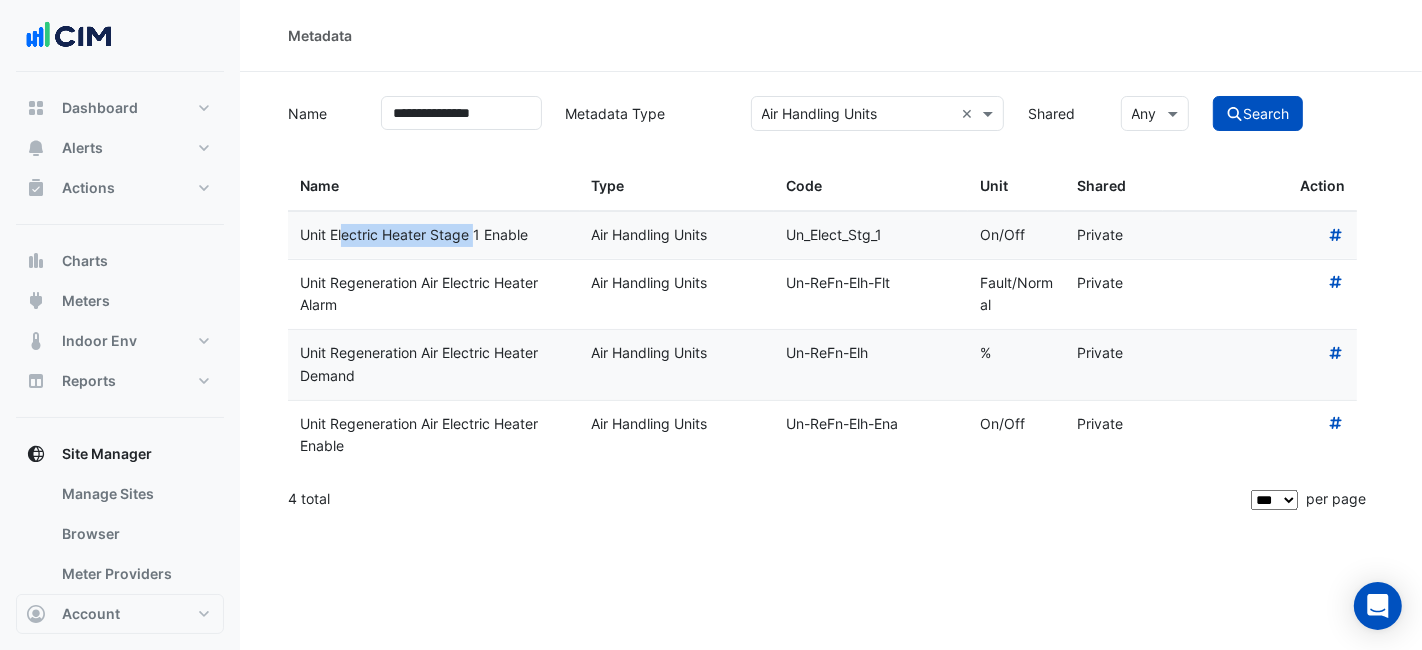drag, startPoint x: 297, startPoint y: 230, endPoint x: 427, endPoint y: 233, distance: 130.0346 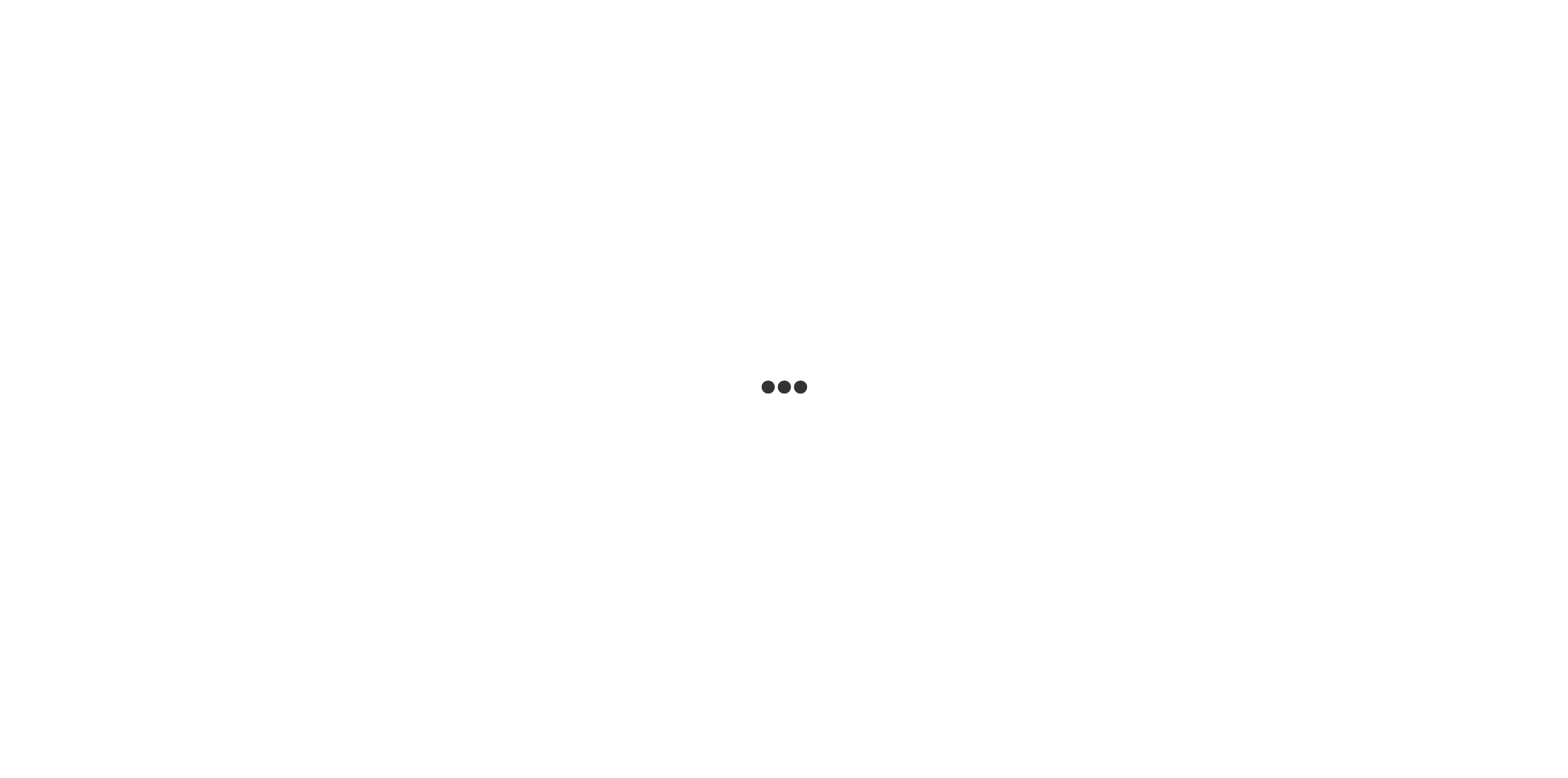 scroll, scrollTop: 0, scrollLeft: 0, axis: both 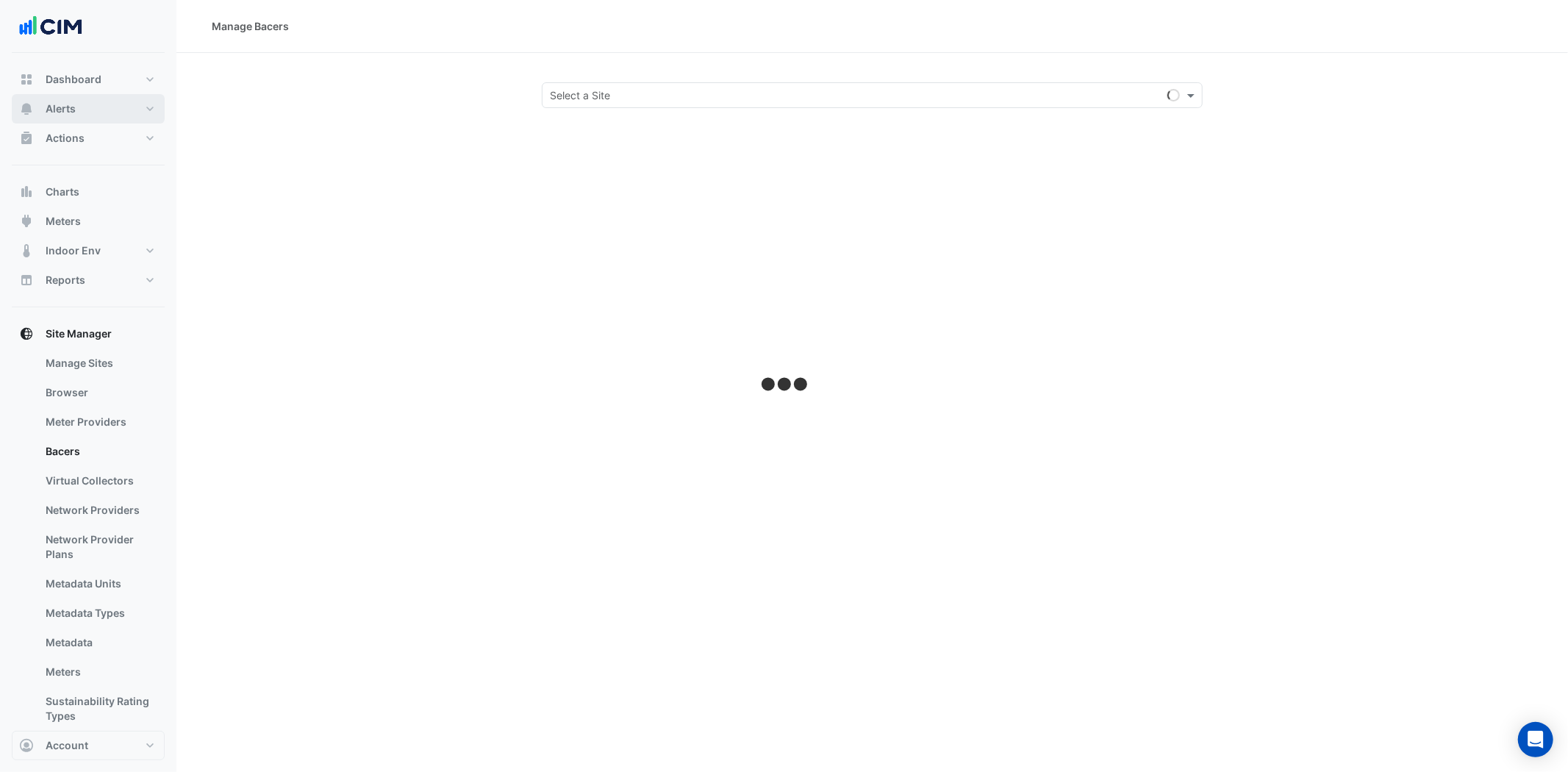 click on "Alerts" at bounding box center [88, 109] 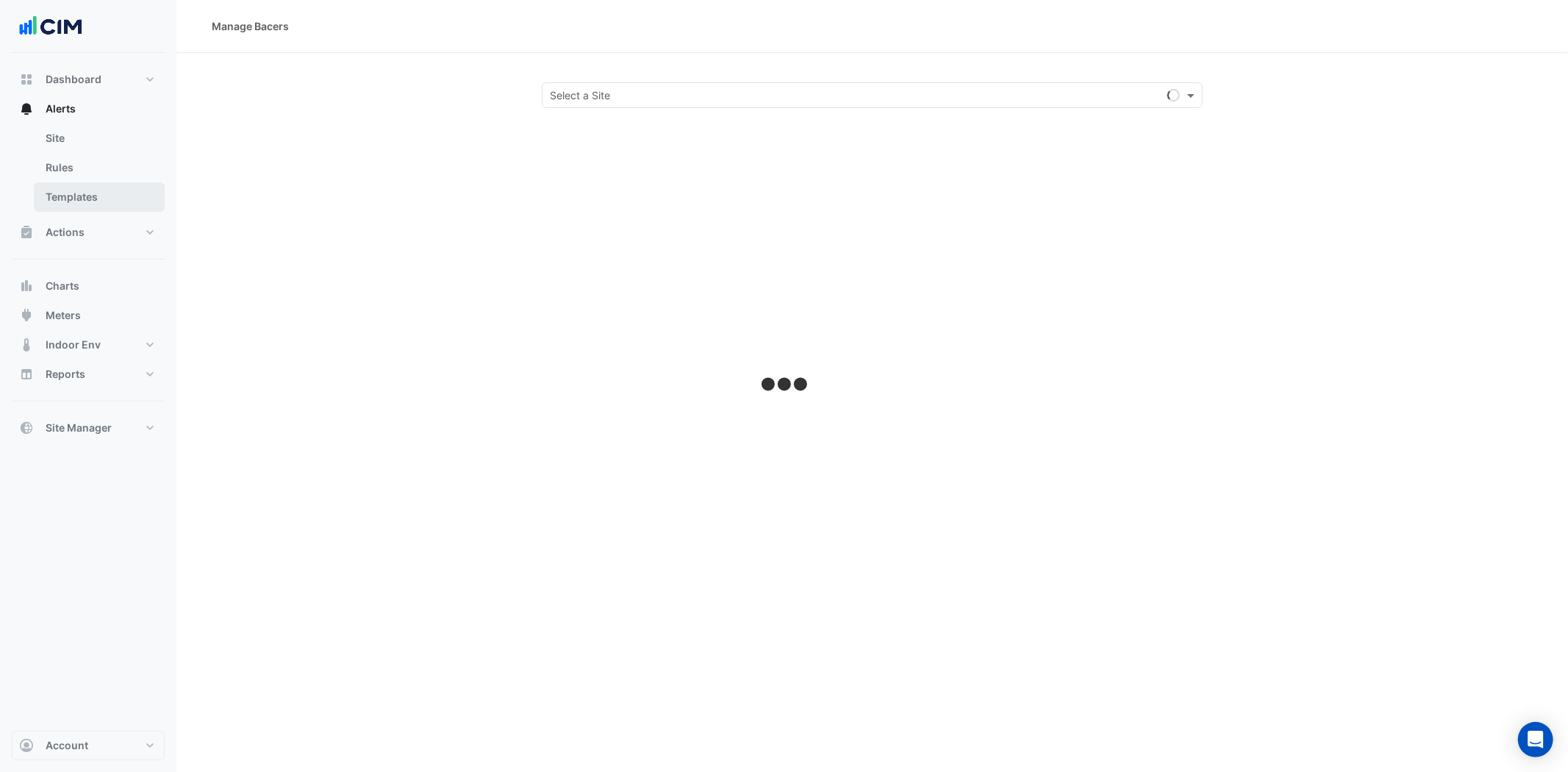 click on "Templates" at bounding box center [99, 197] 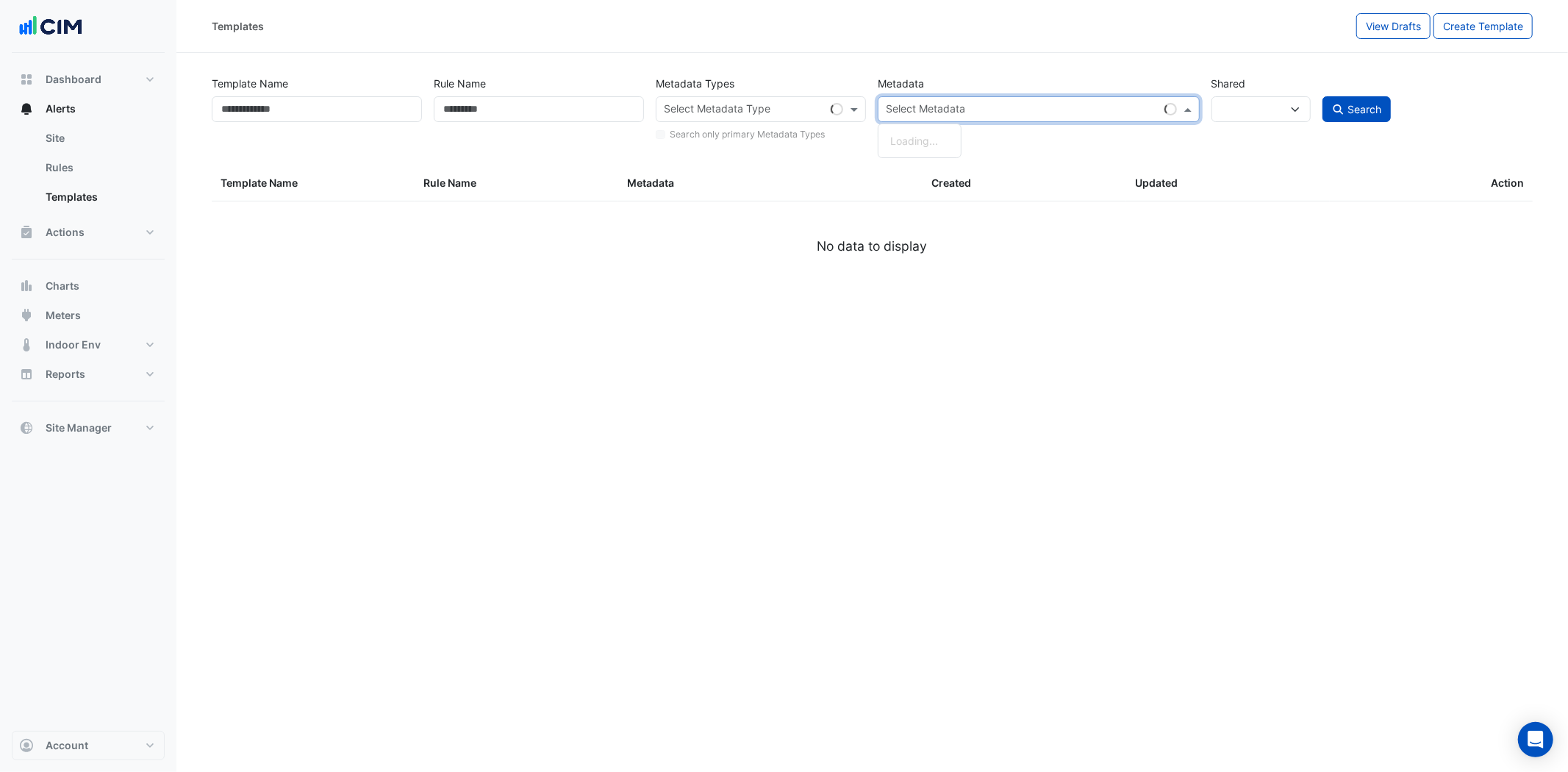 click at bounding box center (1022, 110) 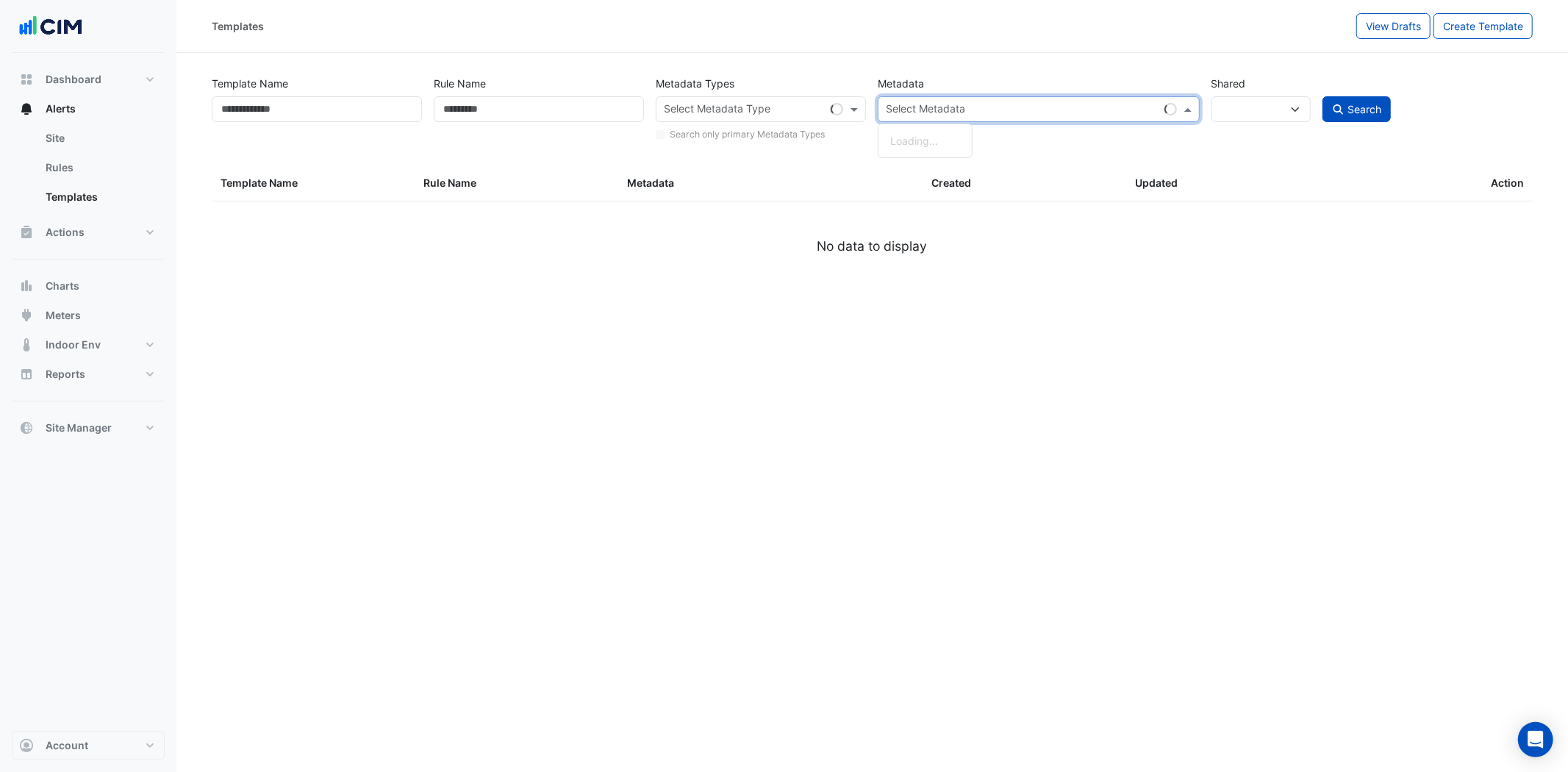 type on "*" 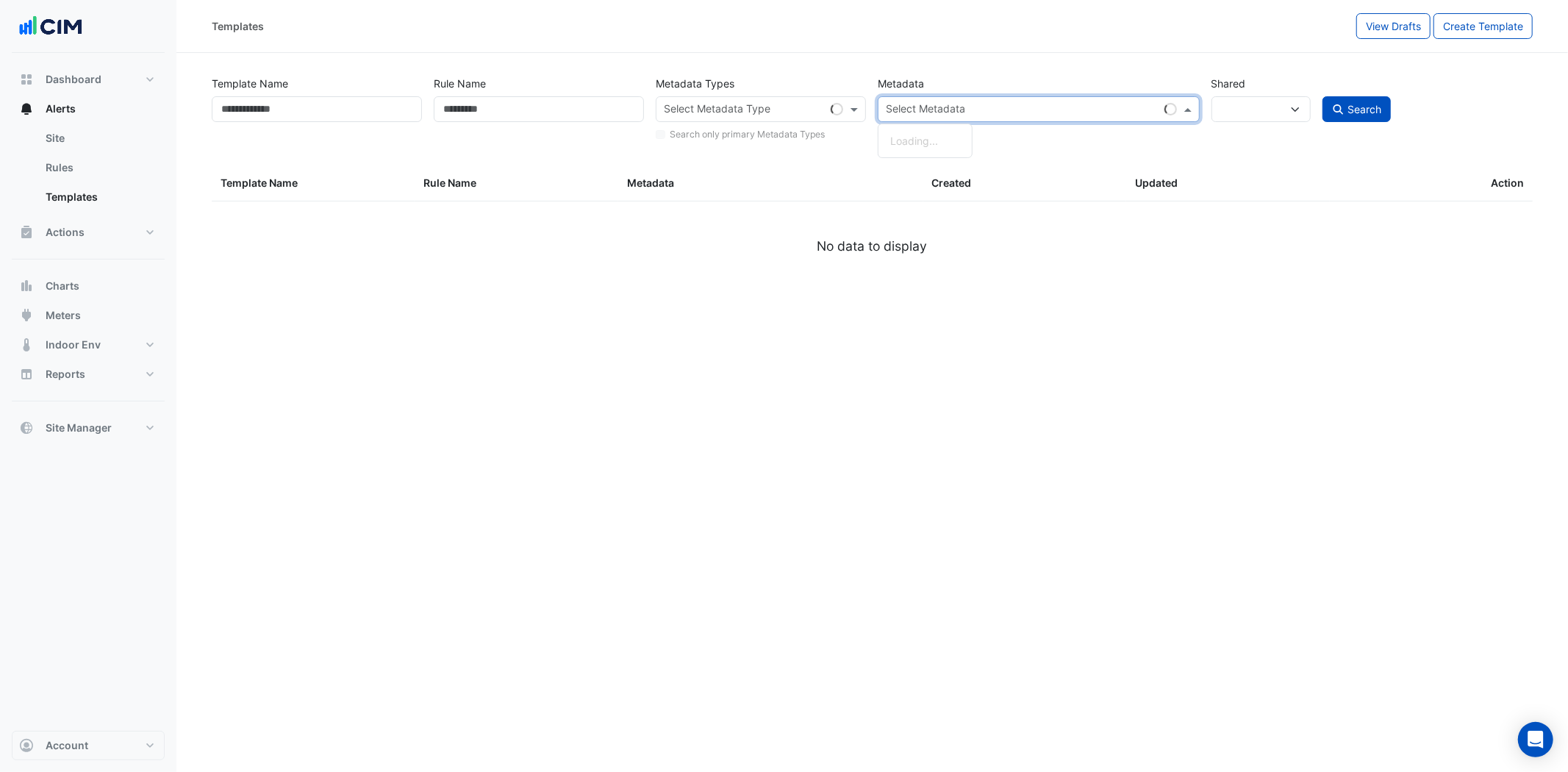 select 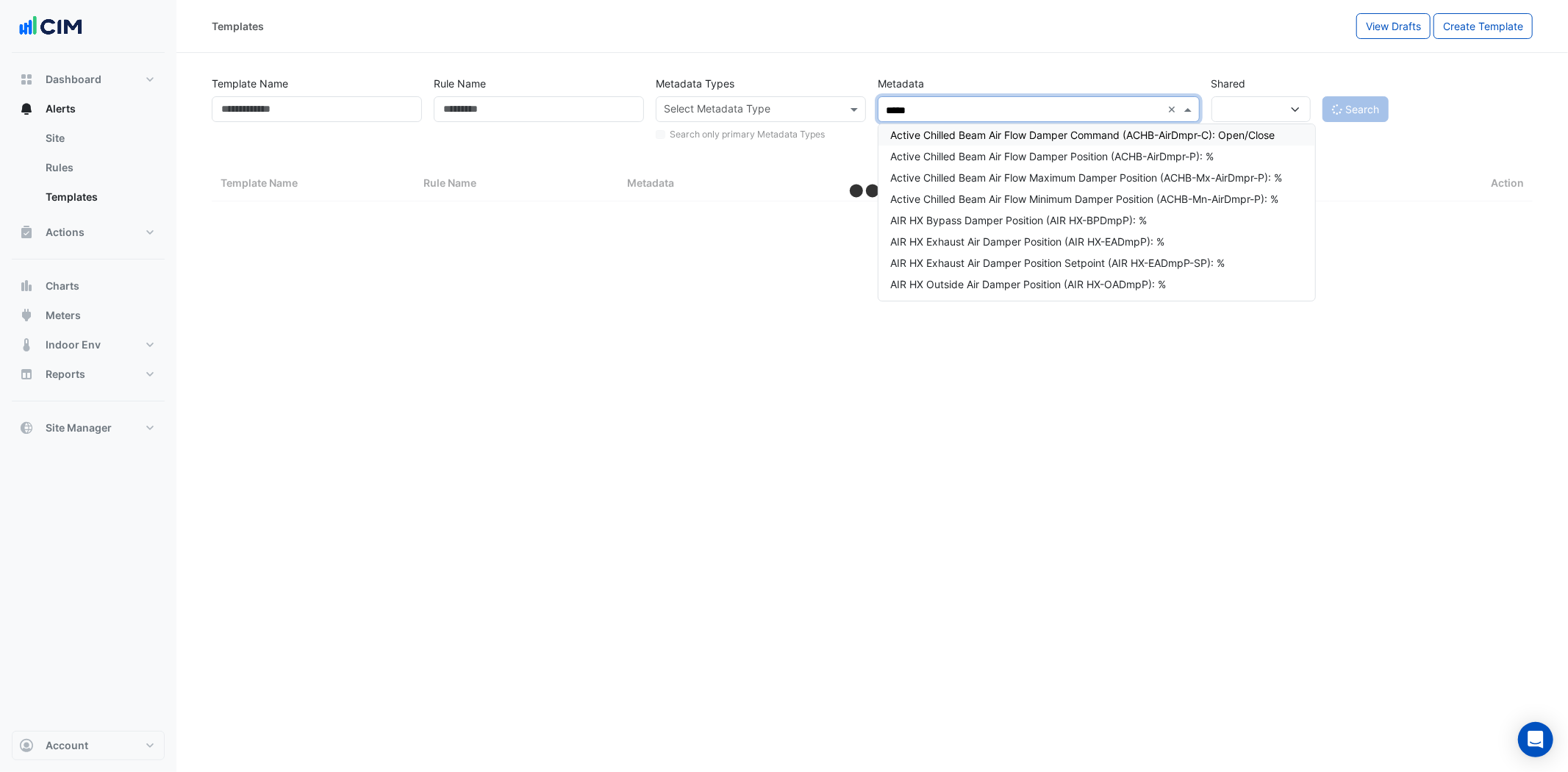 type on "******" 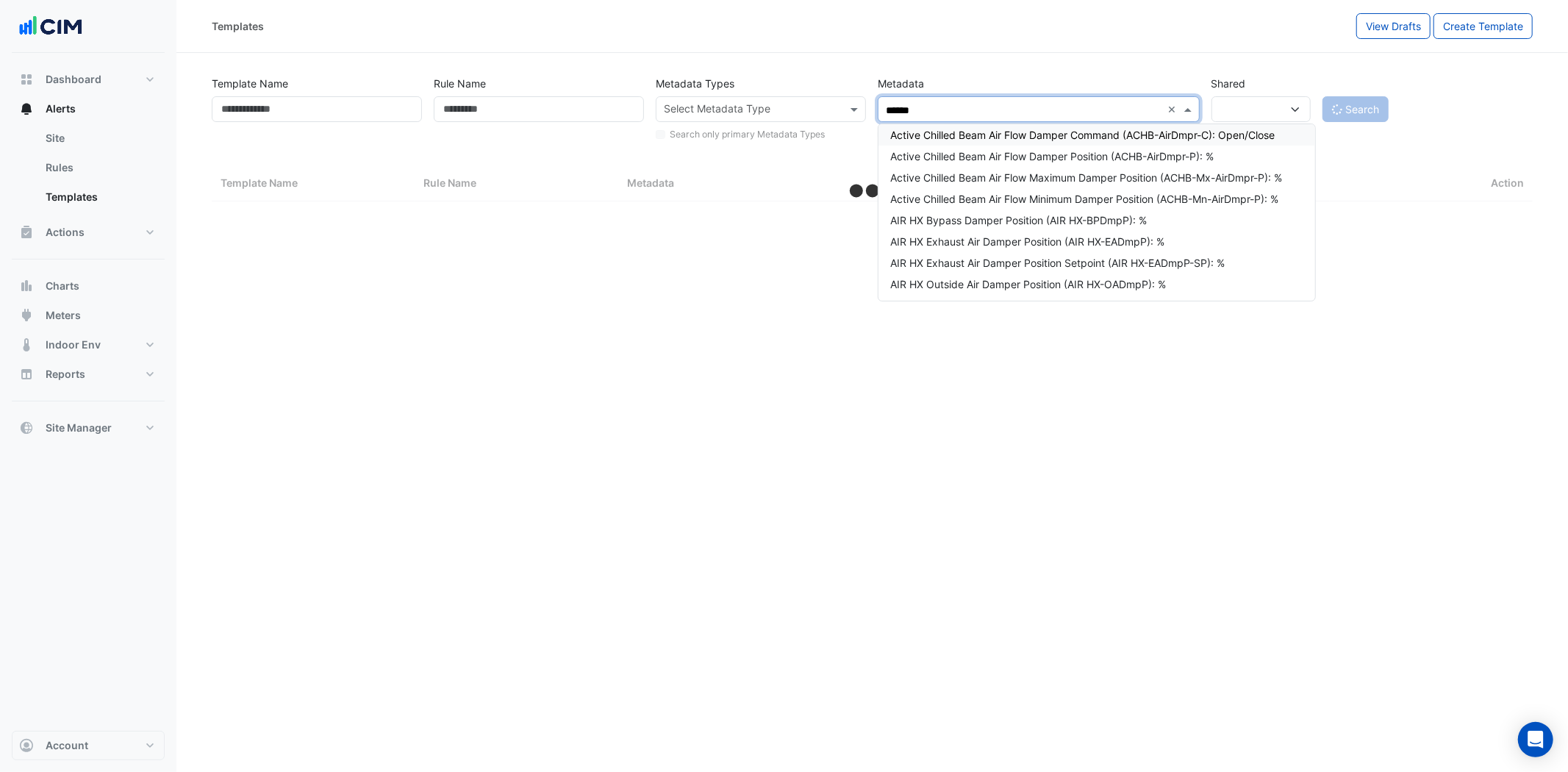 select on "***" 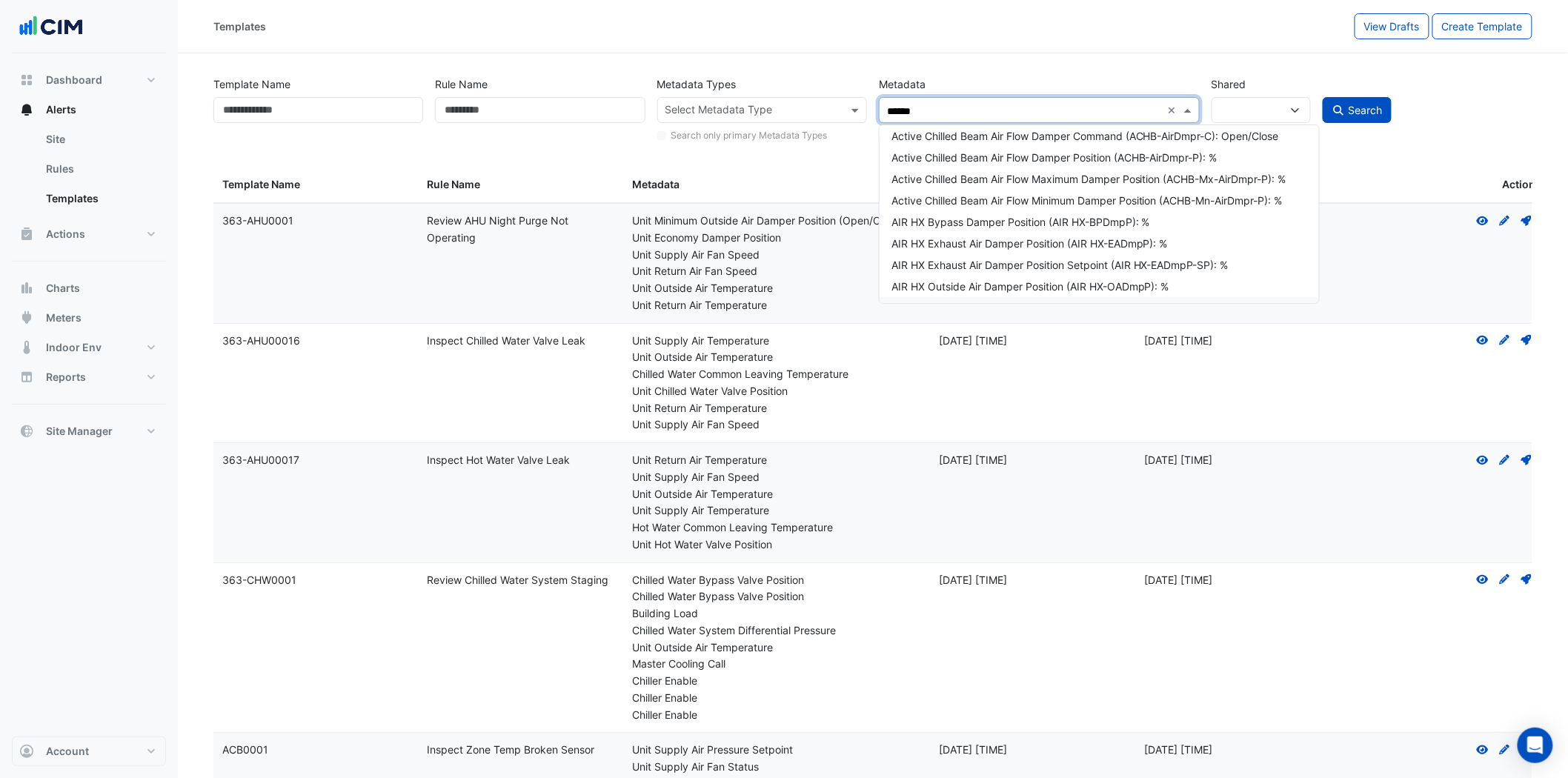 scroll, scrollTop: 247, scrollLeft: 0, axis: vertical 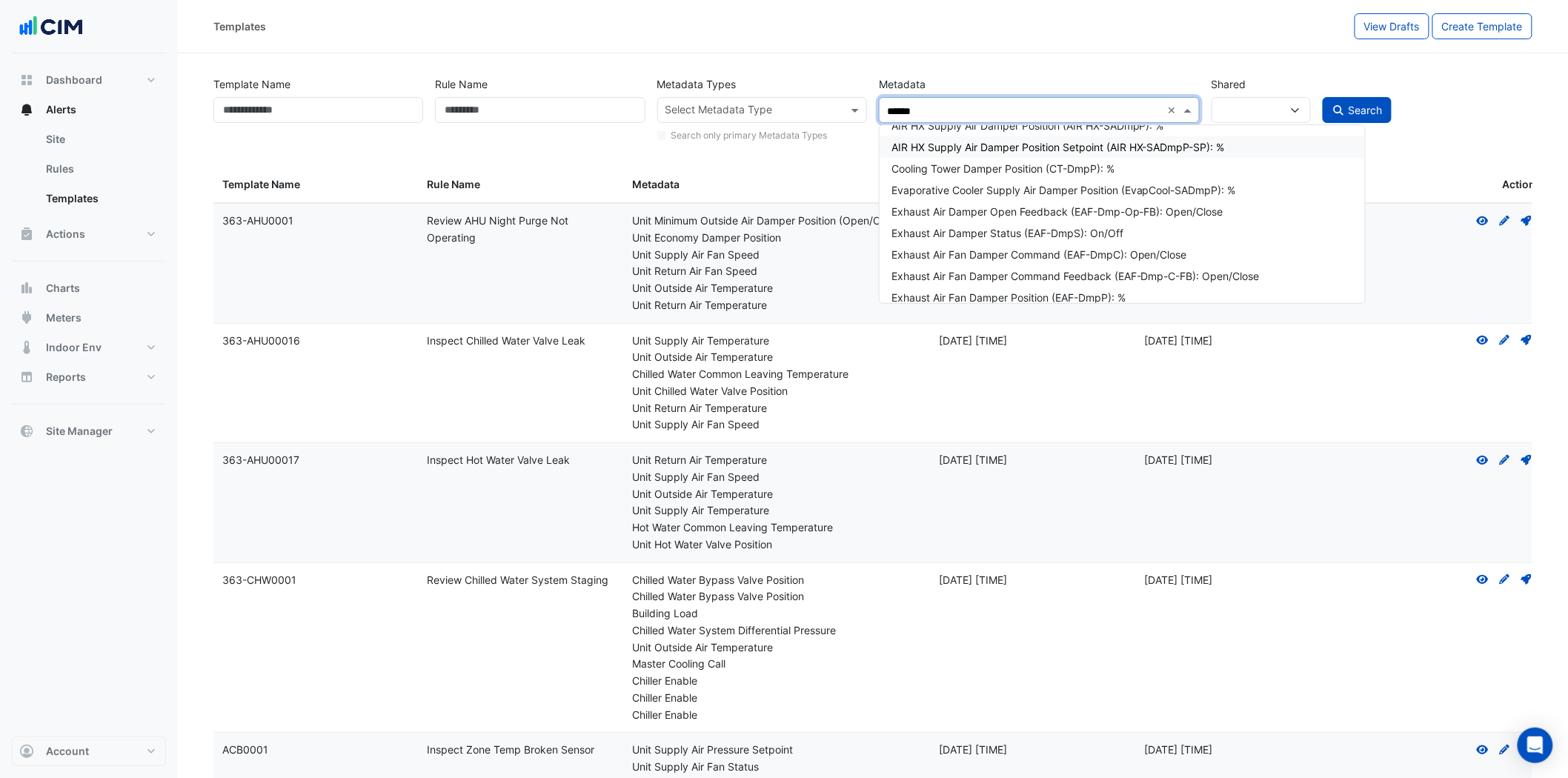 type on "******" 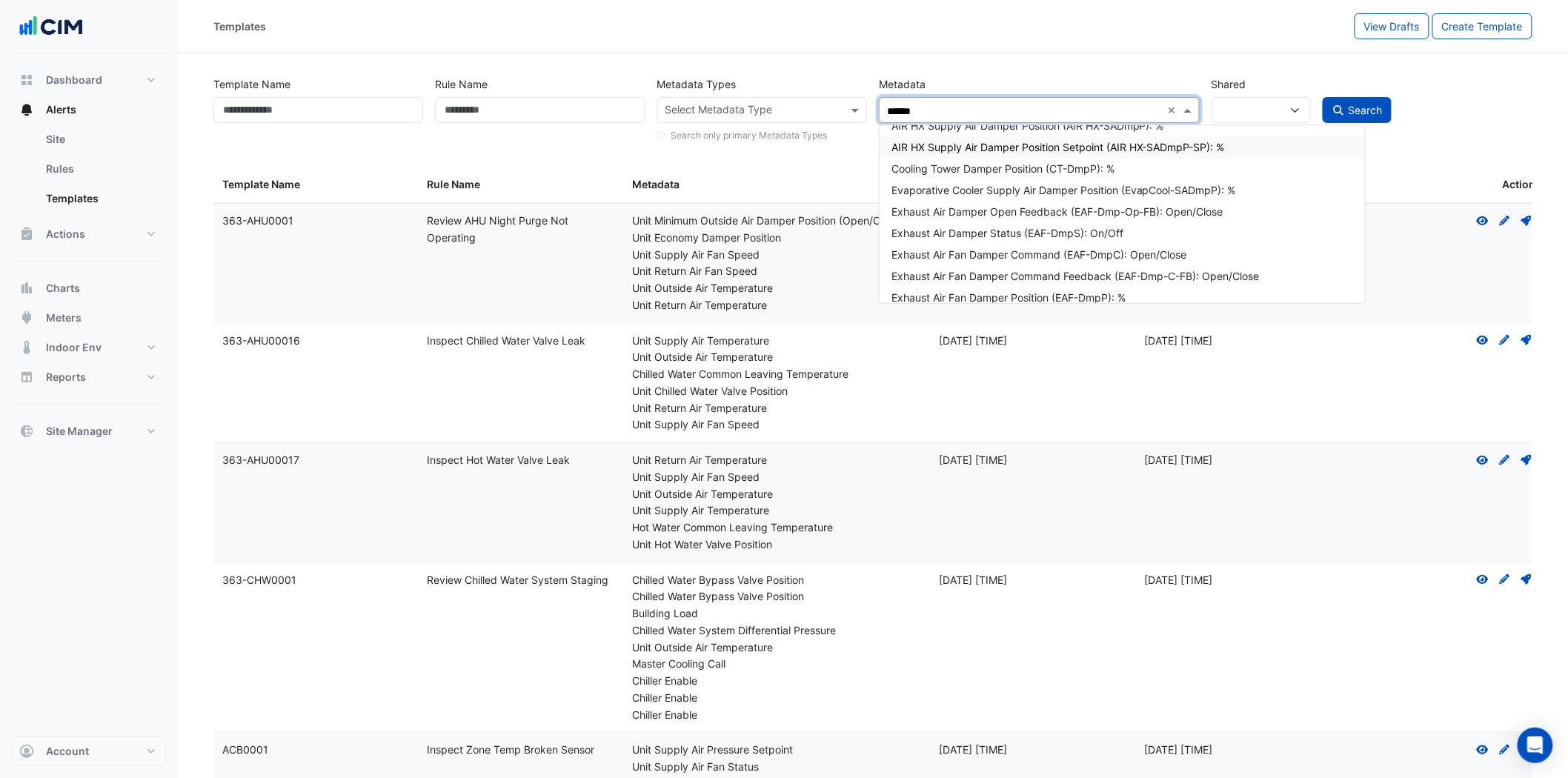 drag, startPoint x: 1030, startPoint y: 113, endPoint x: 709, endPoint y: 108, distance: 321.03894 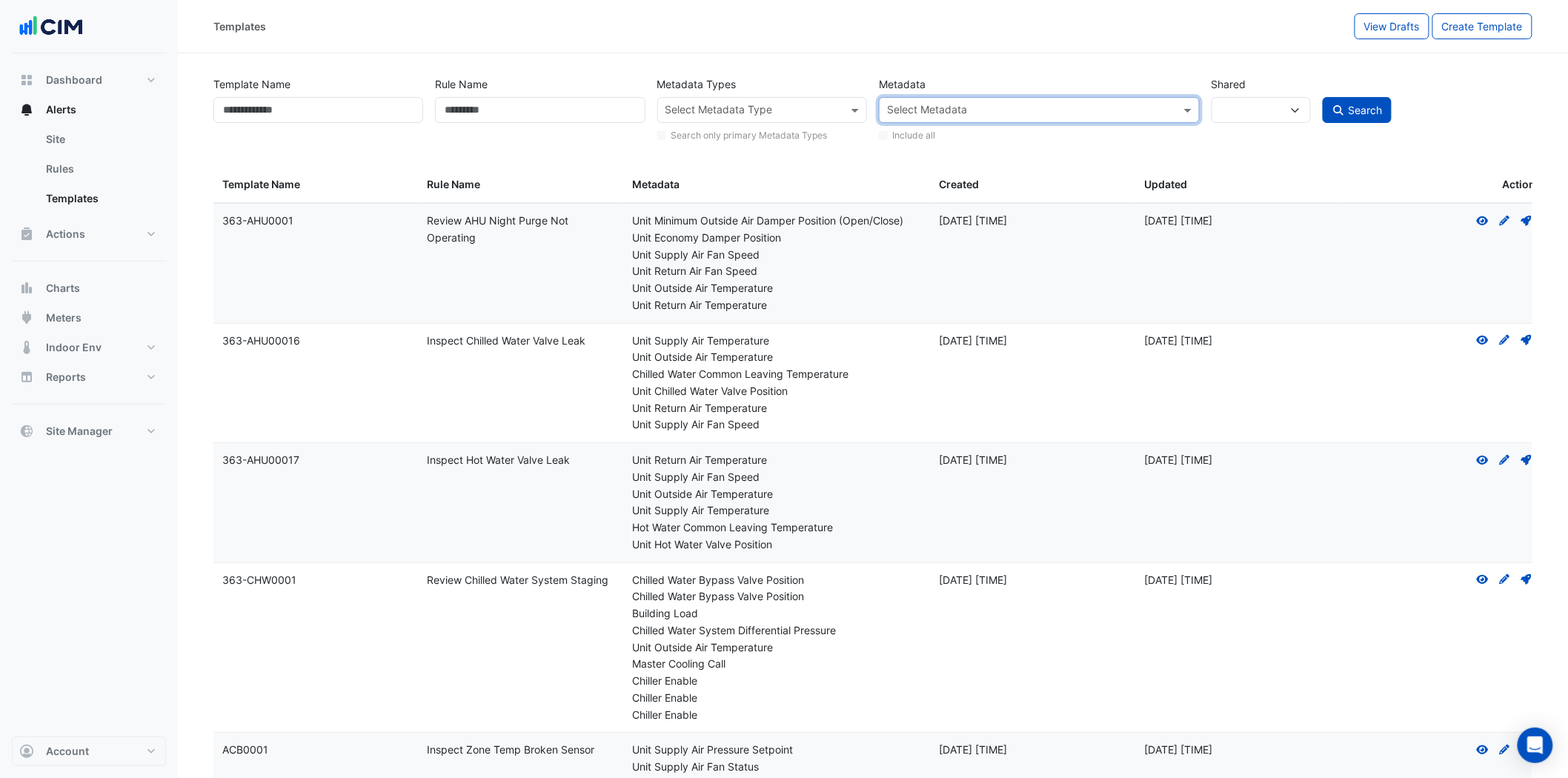paste on "**********" 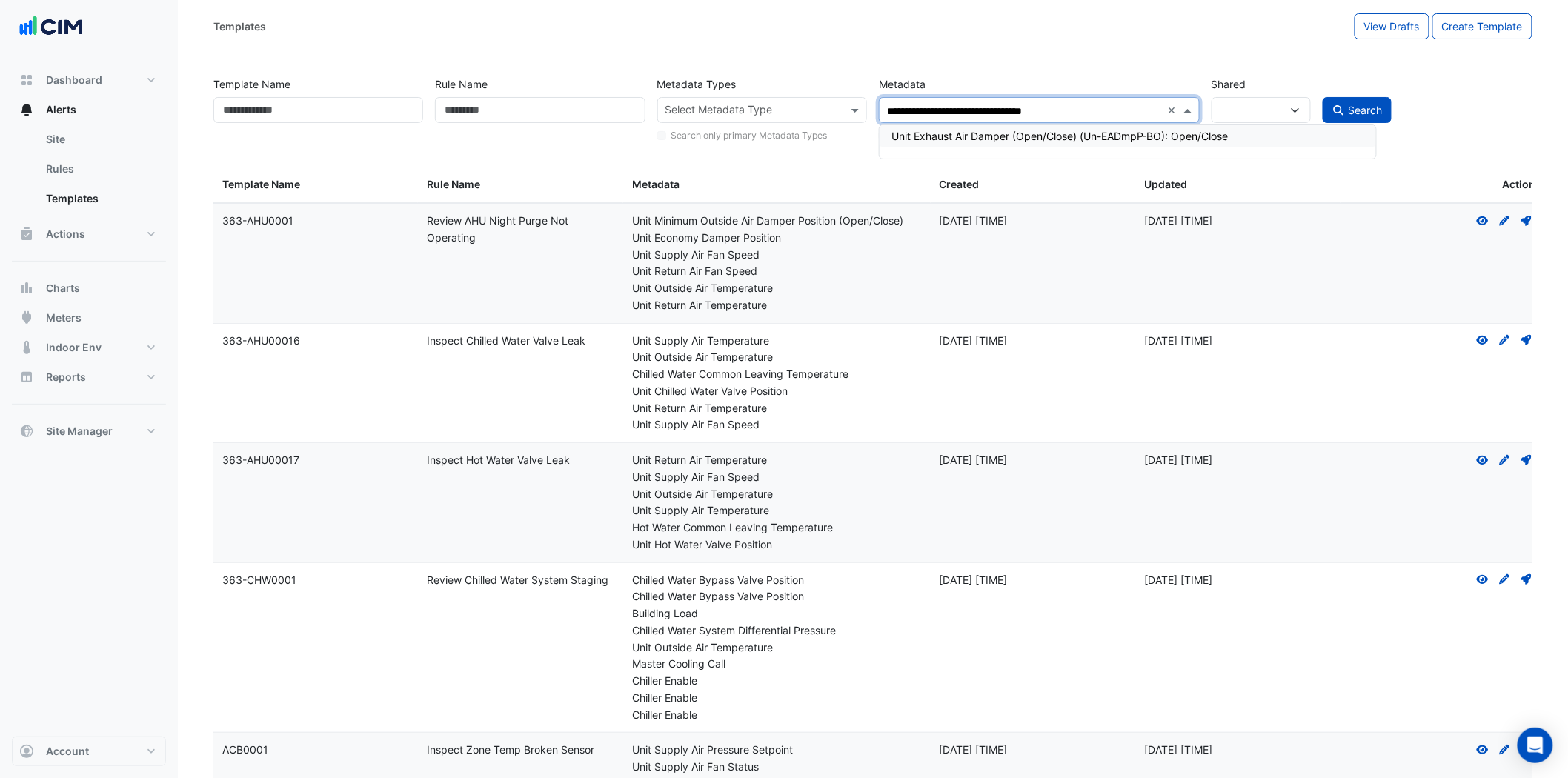click on "Unit Exhaust Air Damper (Open/Close) (Un-EADmpP-BO): Open/Close" at bounding box center [1128, 136] 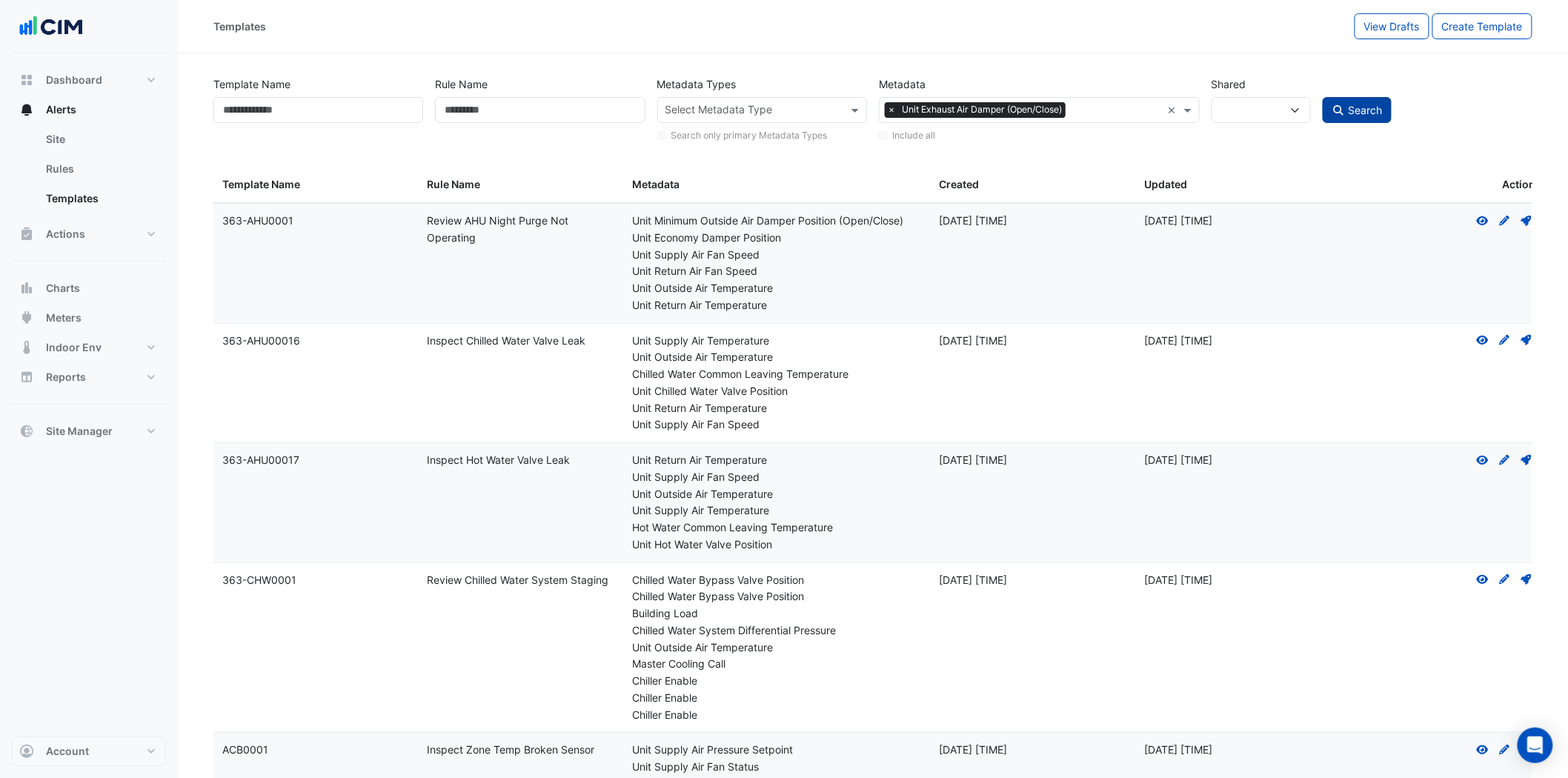 click on "Search" 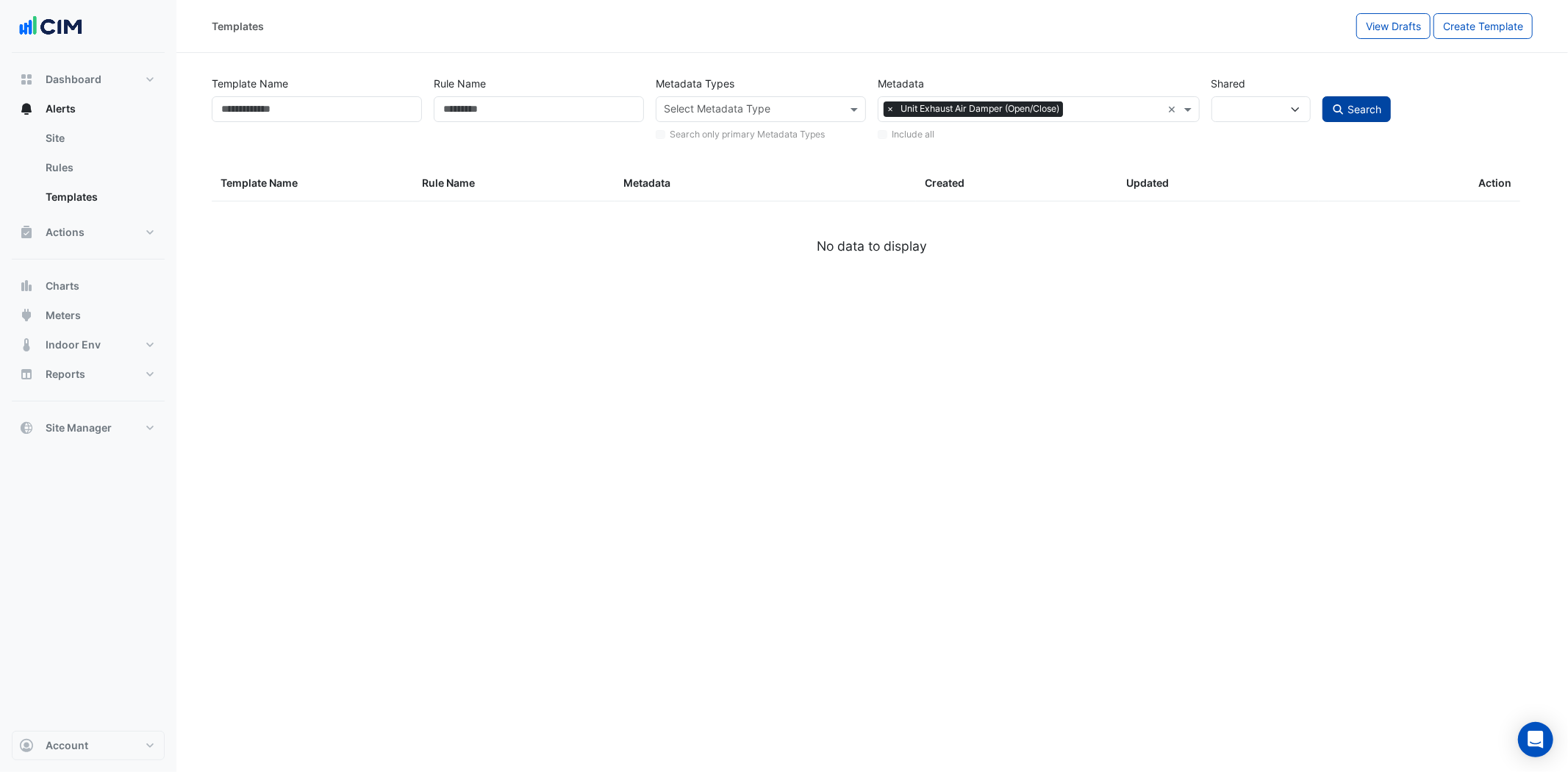 click on "Search" 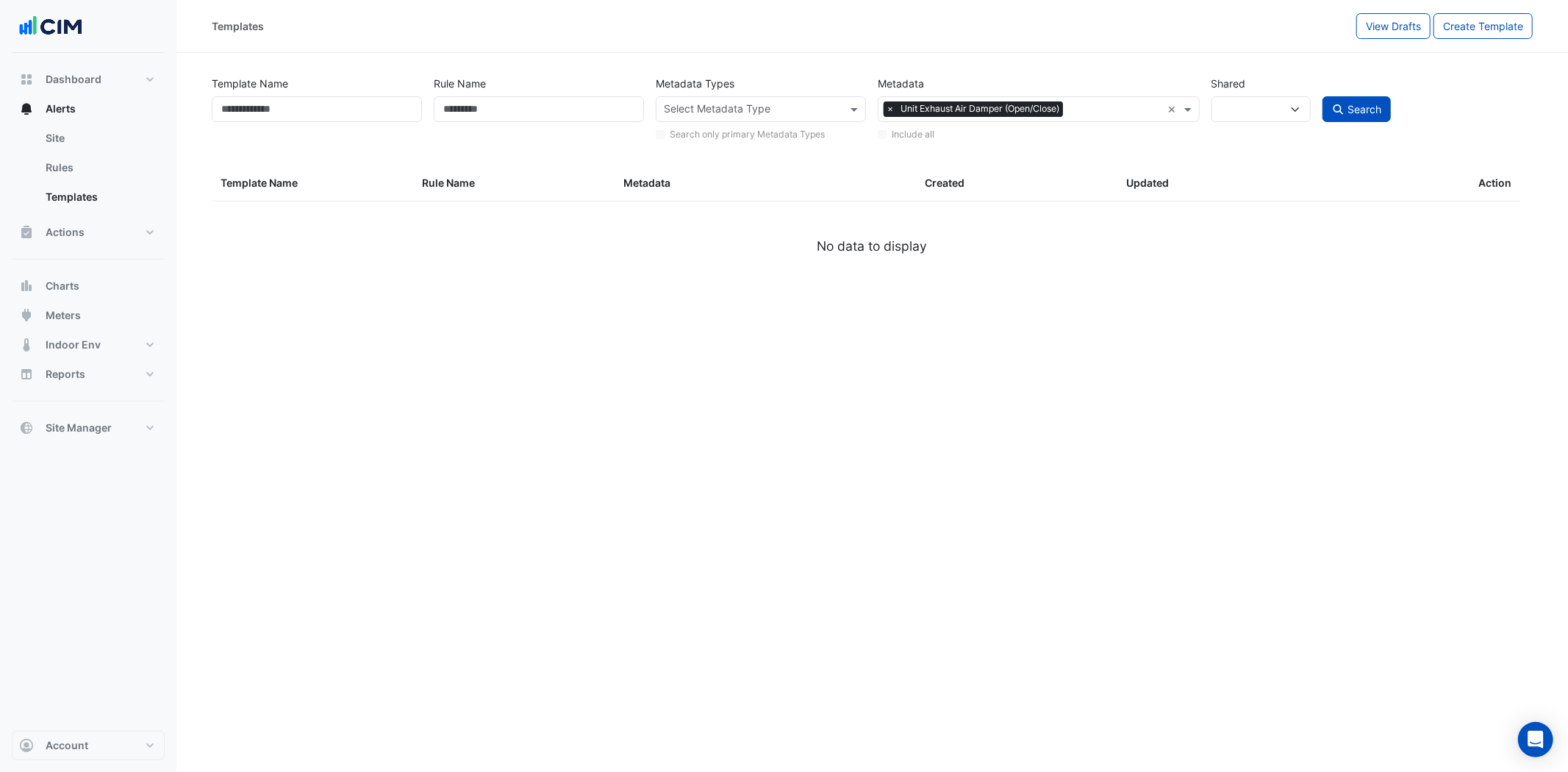 click on "×" at bounding box center [890, 109] 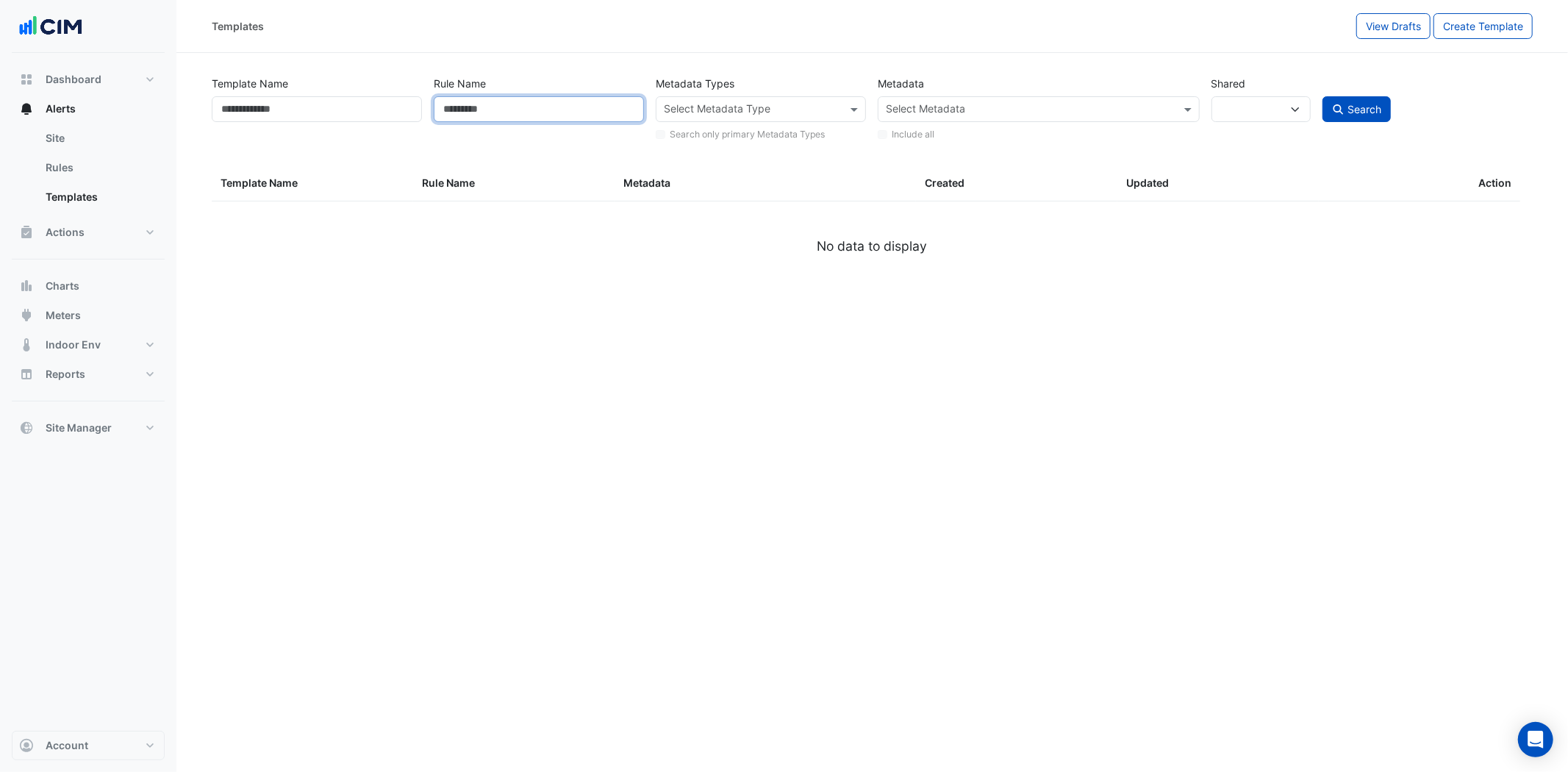 click on "Rule Name" at bounding box center (539, 109) 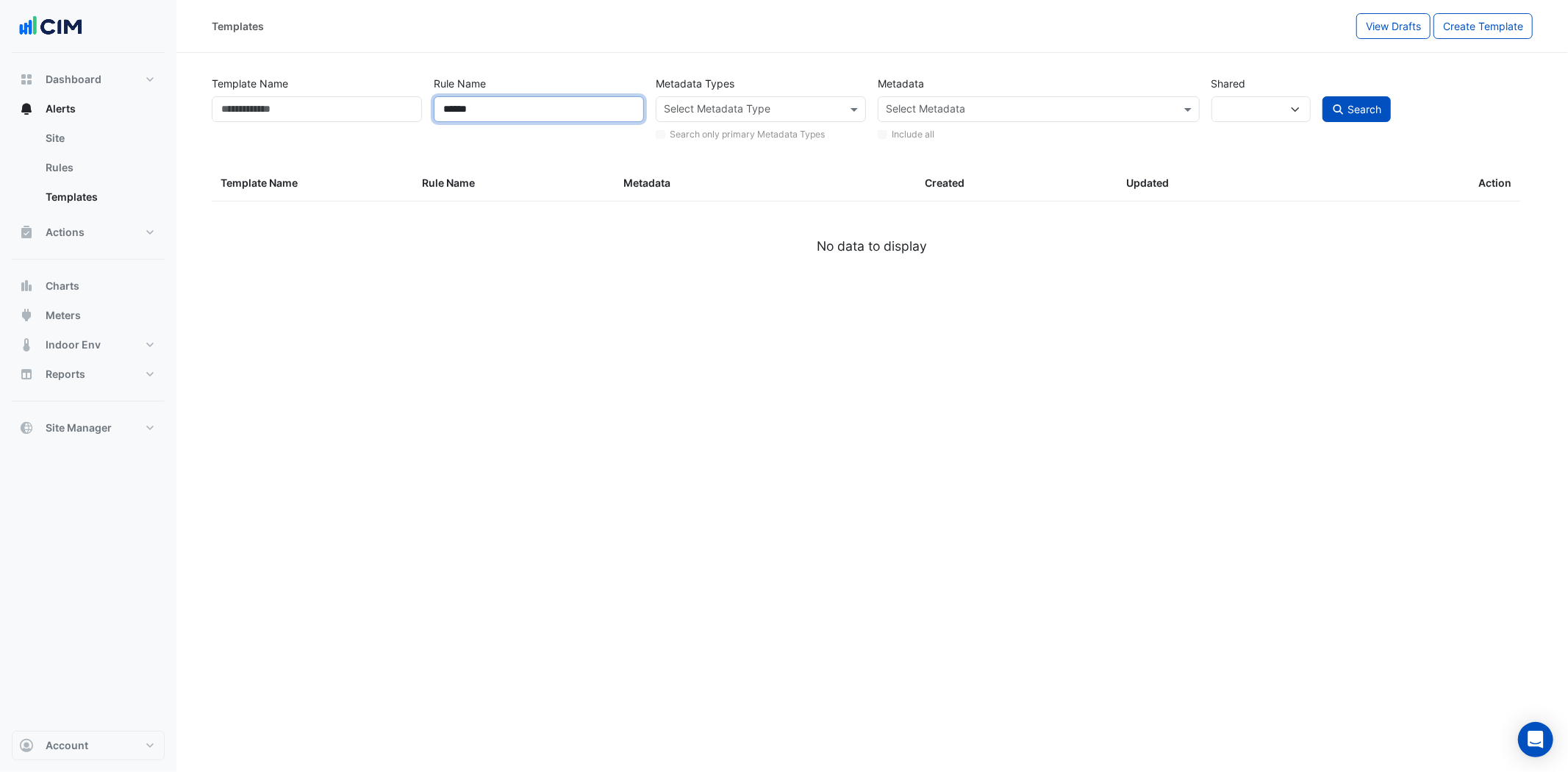 type on "******" 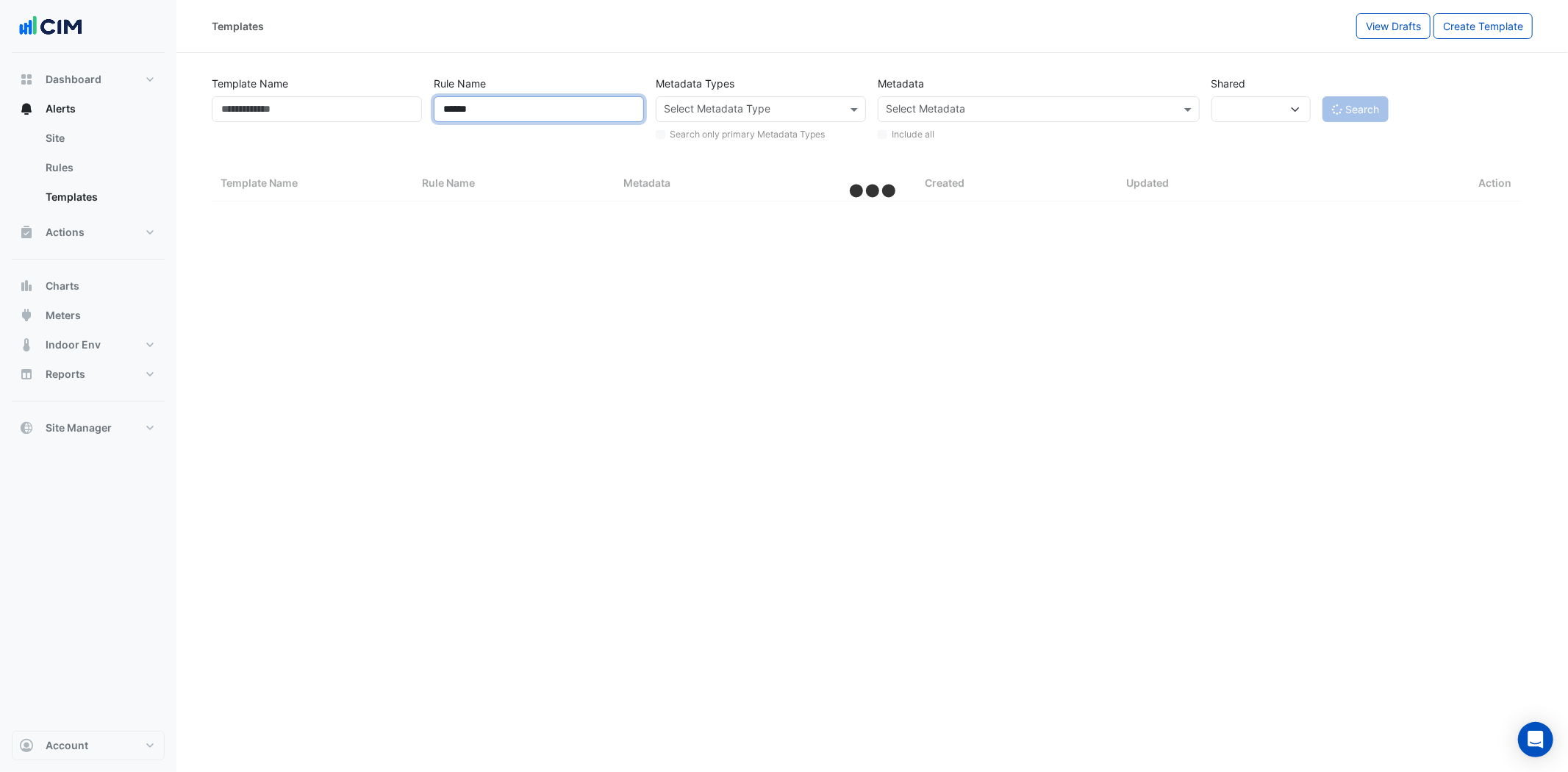 select on "***" 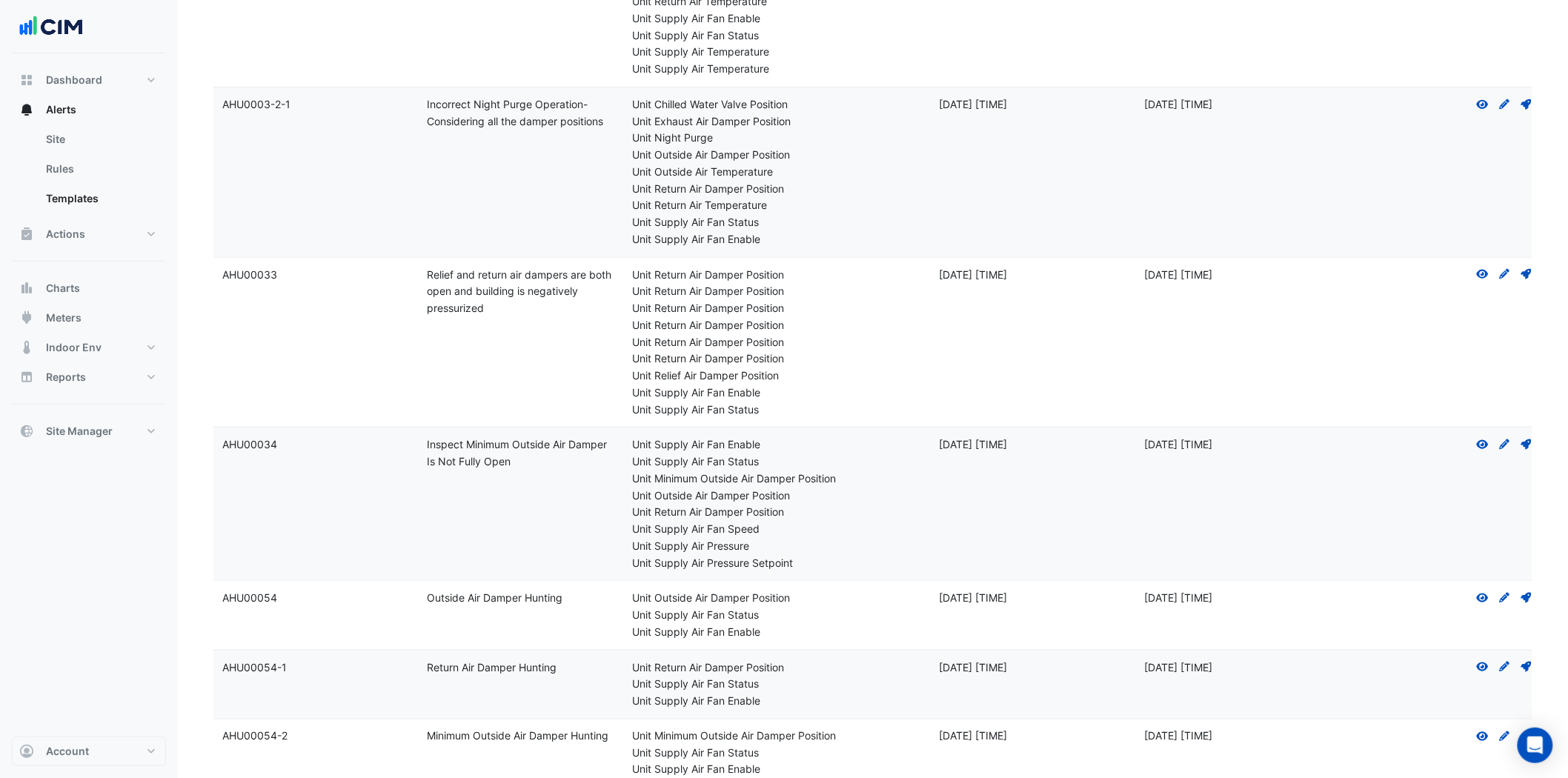 scroll, scrollTop: 3046, scrollLeft: 0, axis: vertical 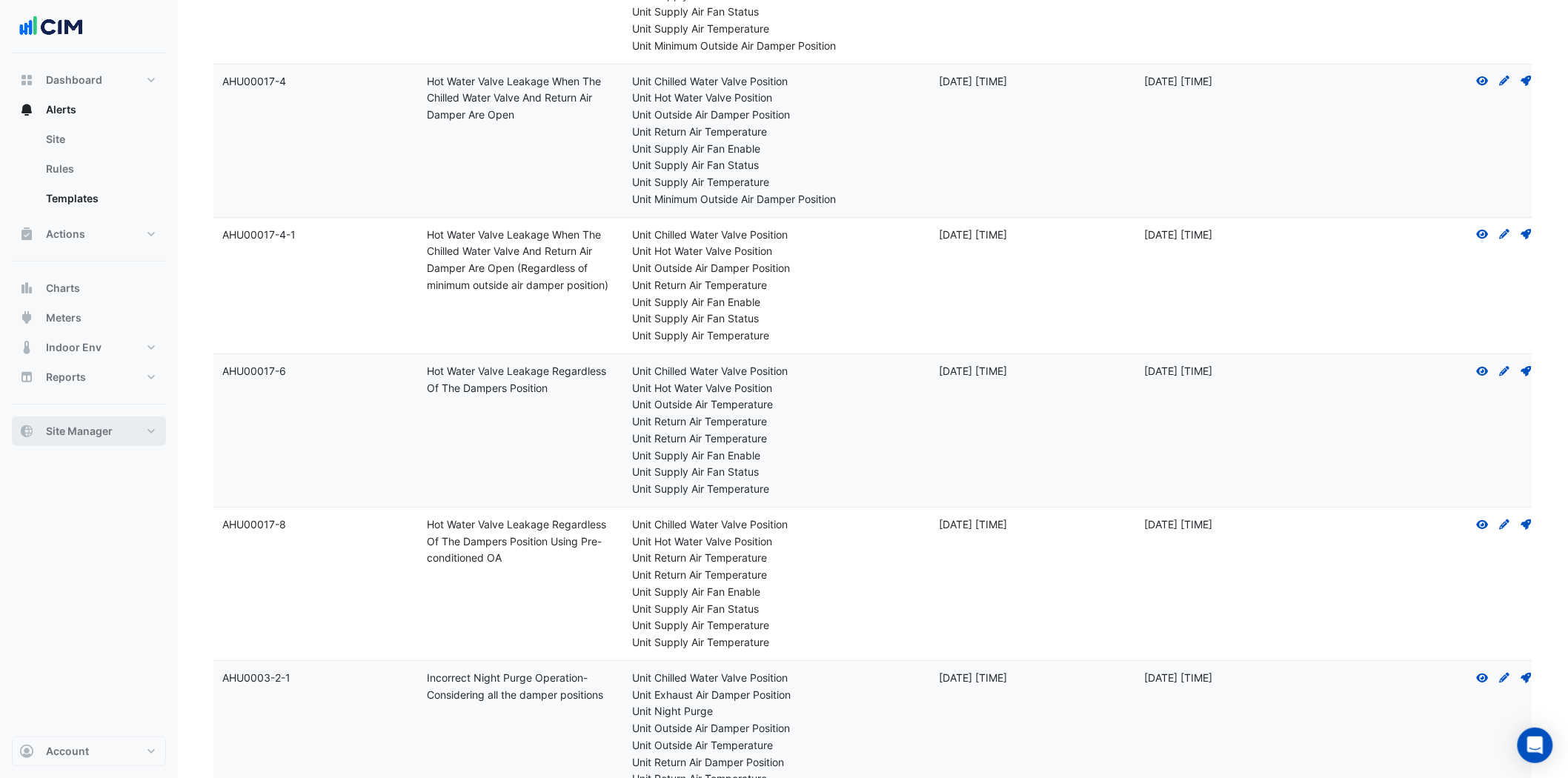 click on "Site Manager" at bounding box center (89, 431) 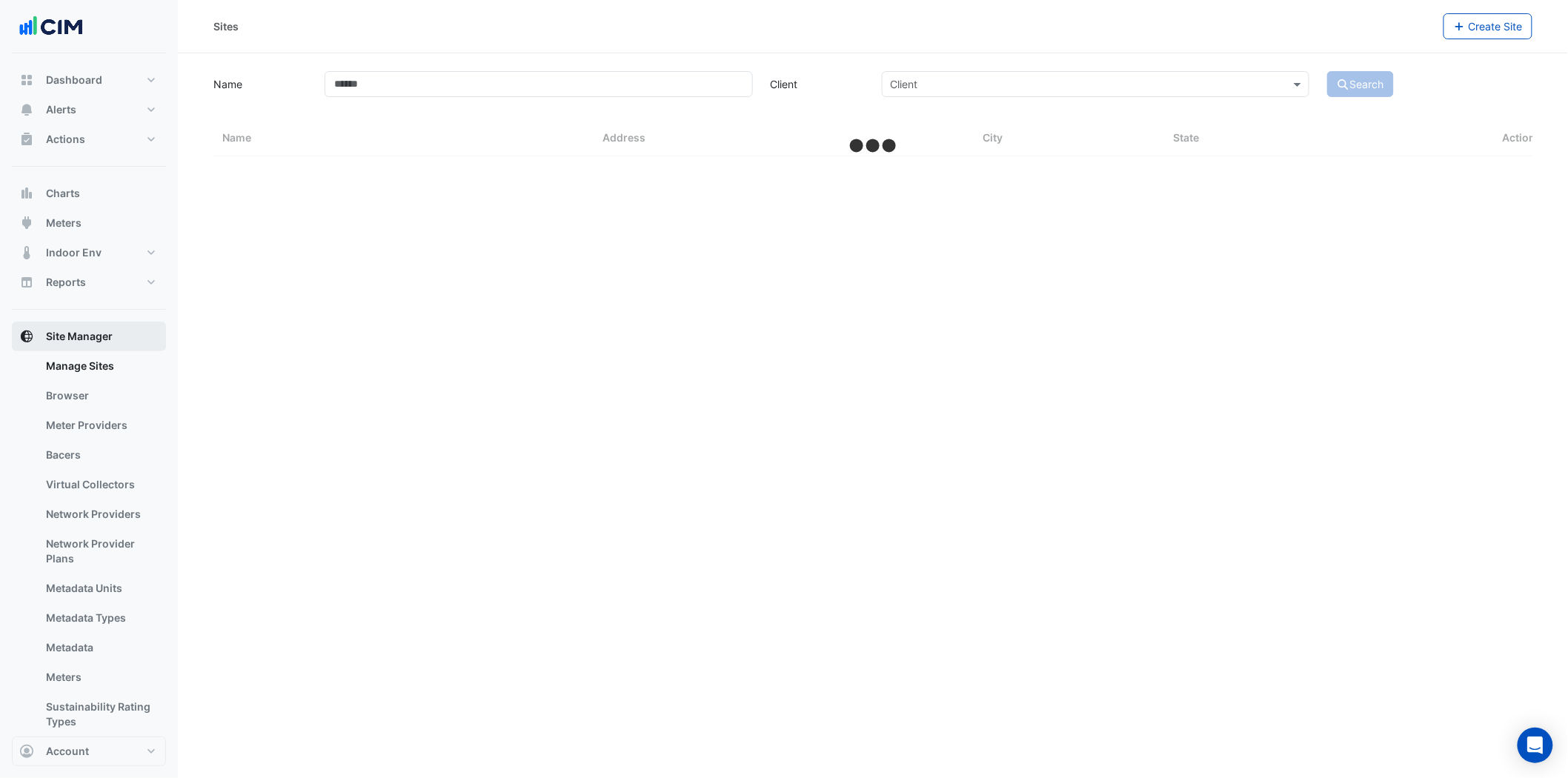 scroll, scrollTop: 0, scrollLeft: 0, axis: both 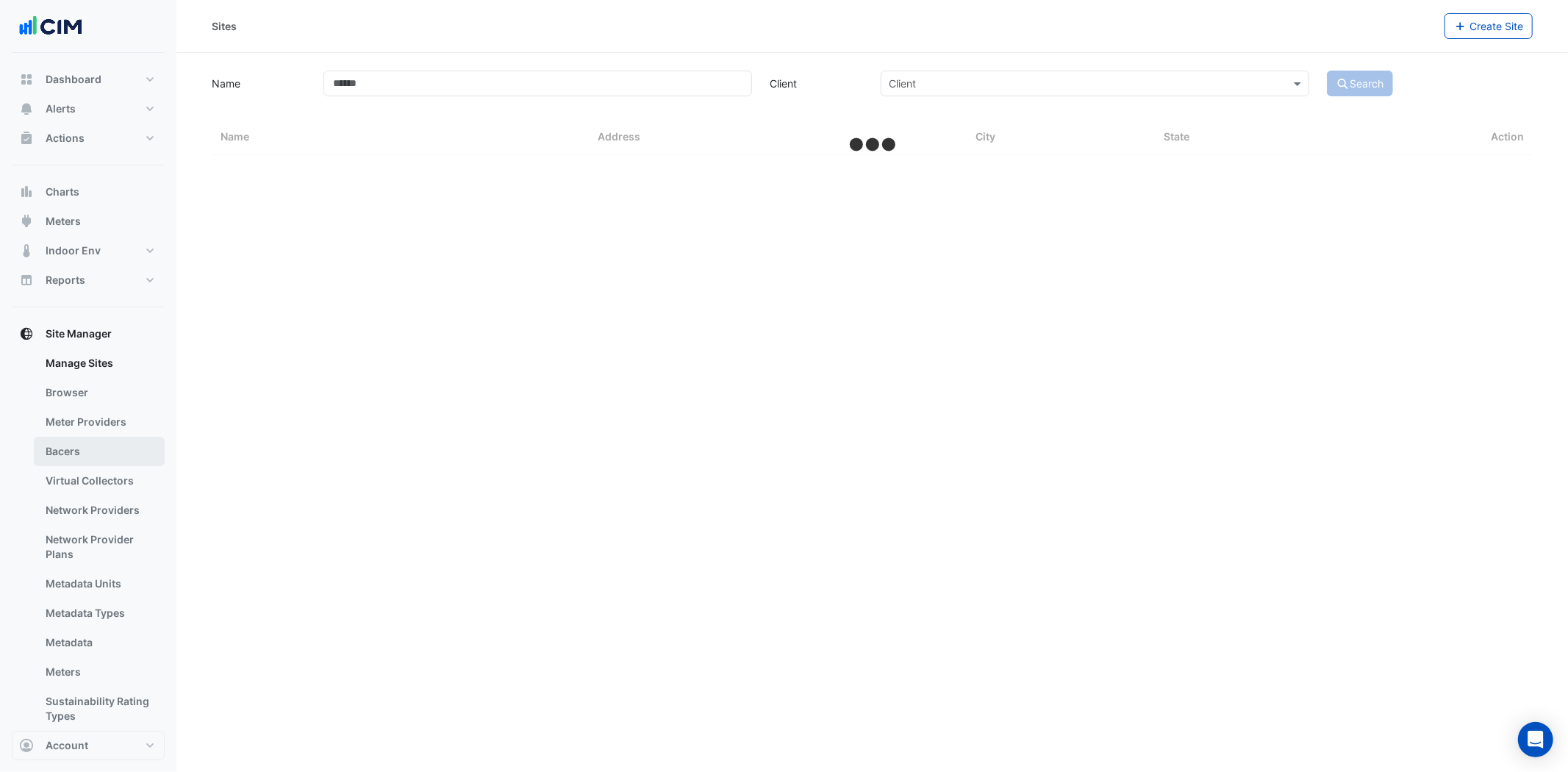 drag, startPoint x: 107, startPoint y: 448, endPoint x: 98, endPoint y: 444, distance: 9.848858 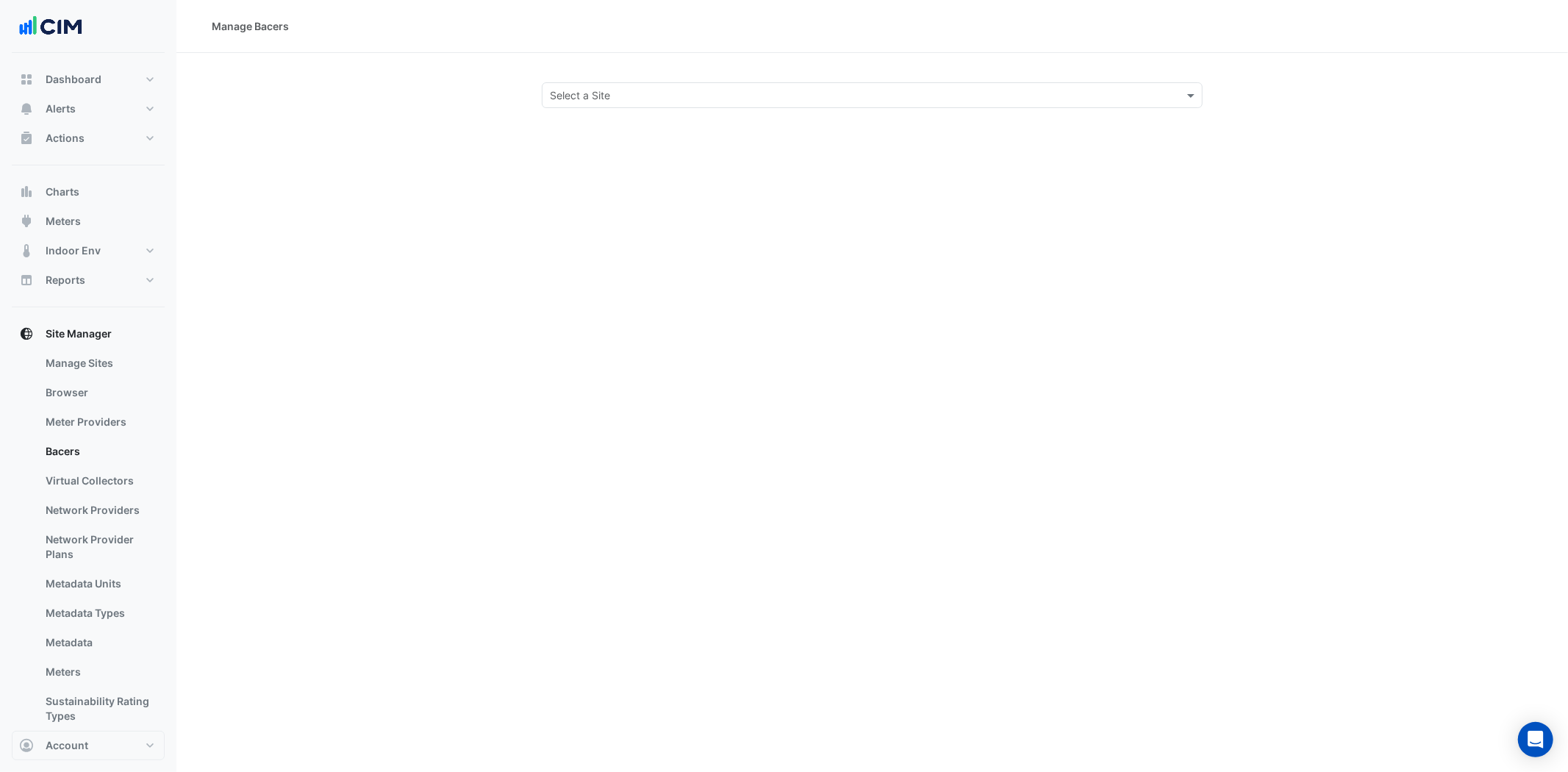 click 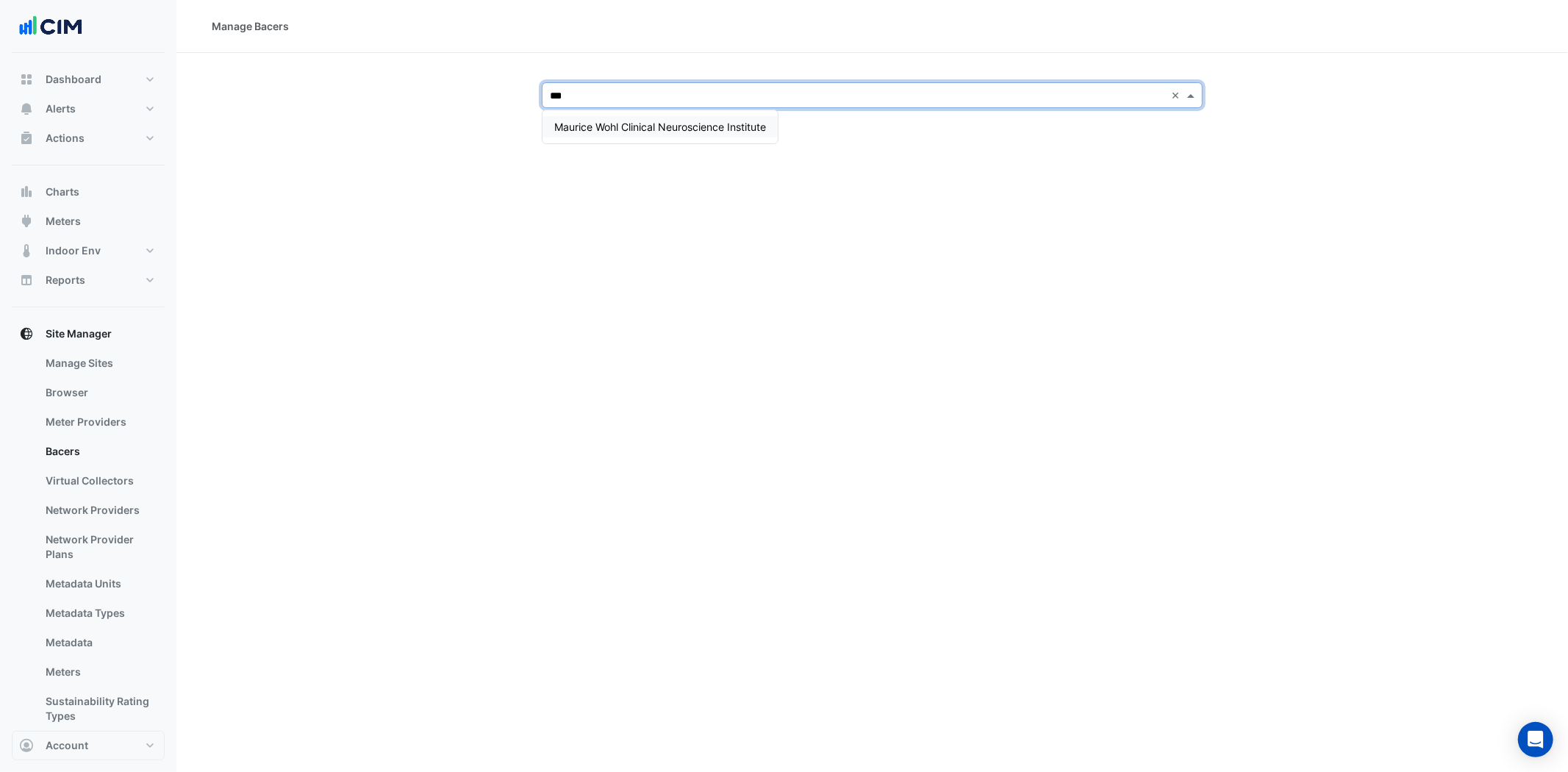 type on "****" 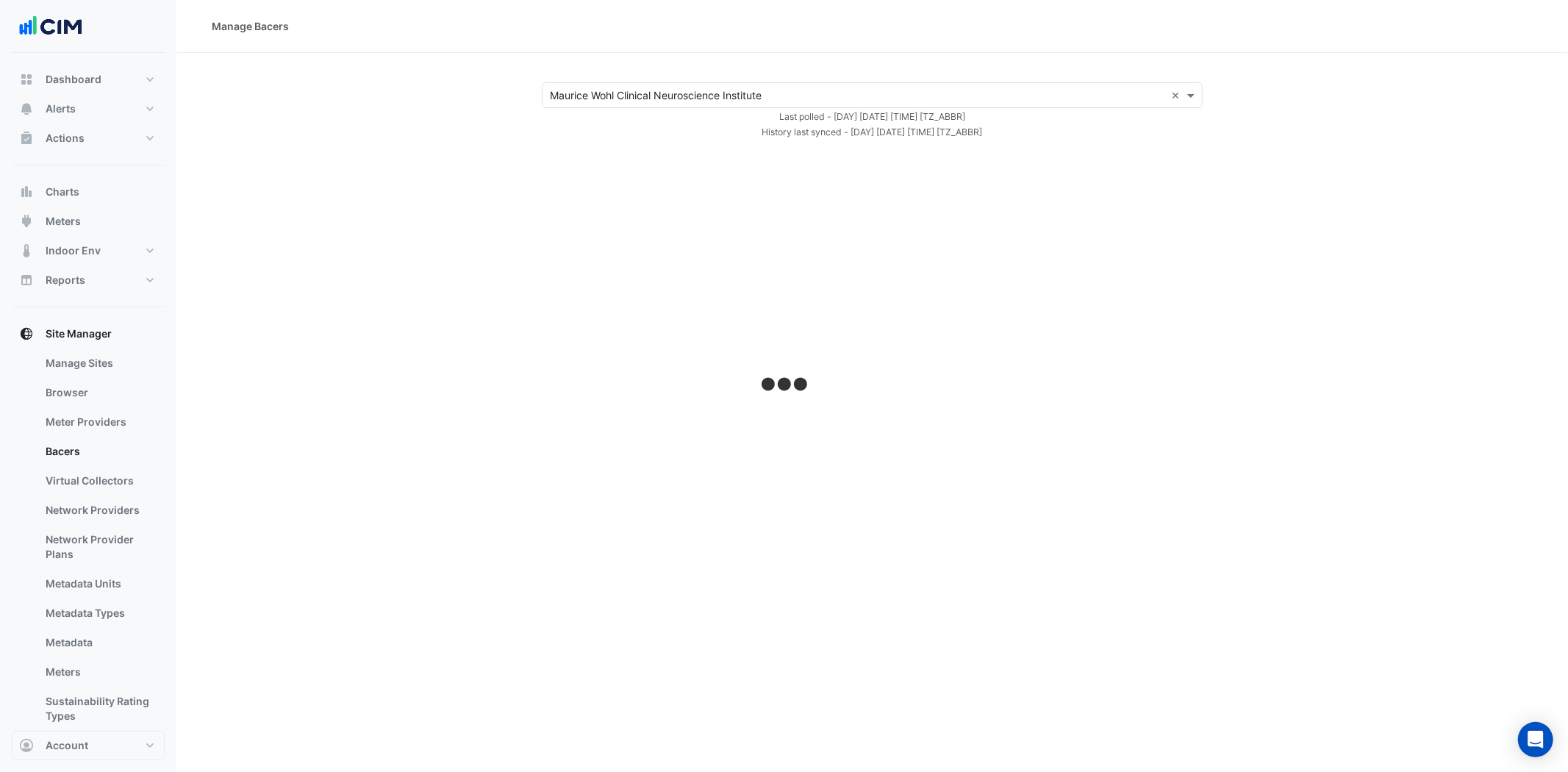 select on "***" 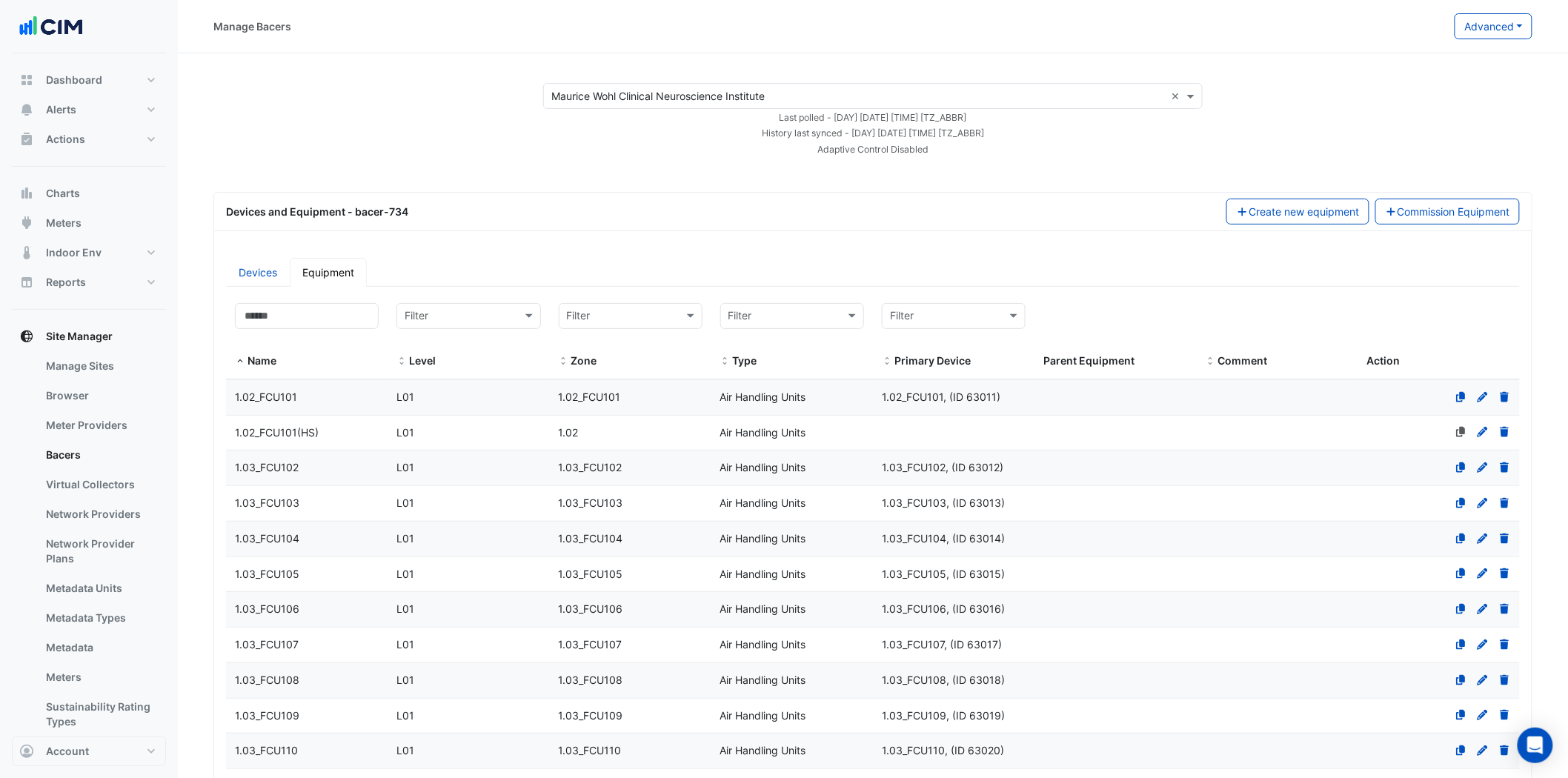 click on "1.02_FCU101(HS)" 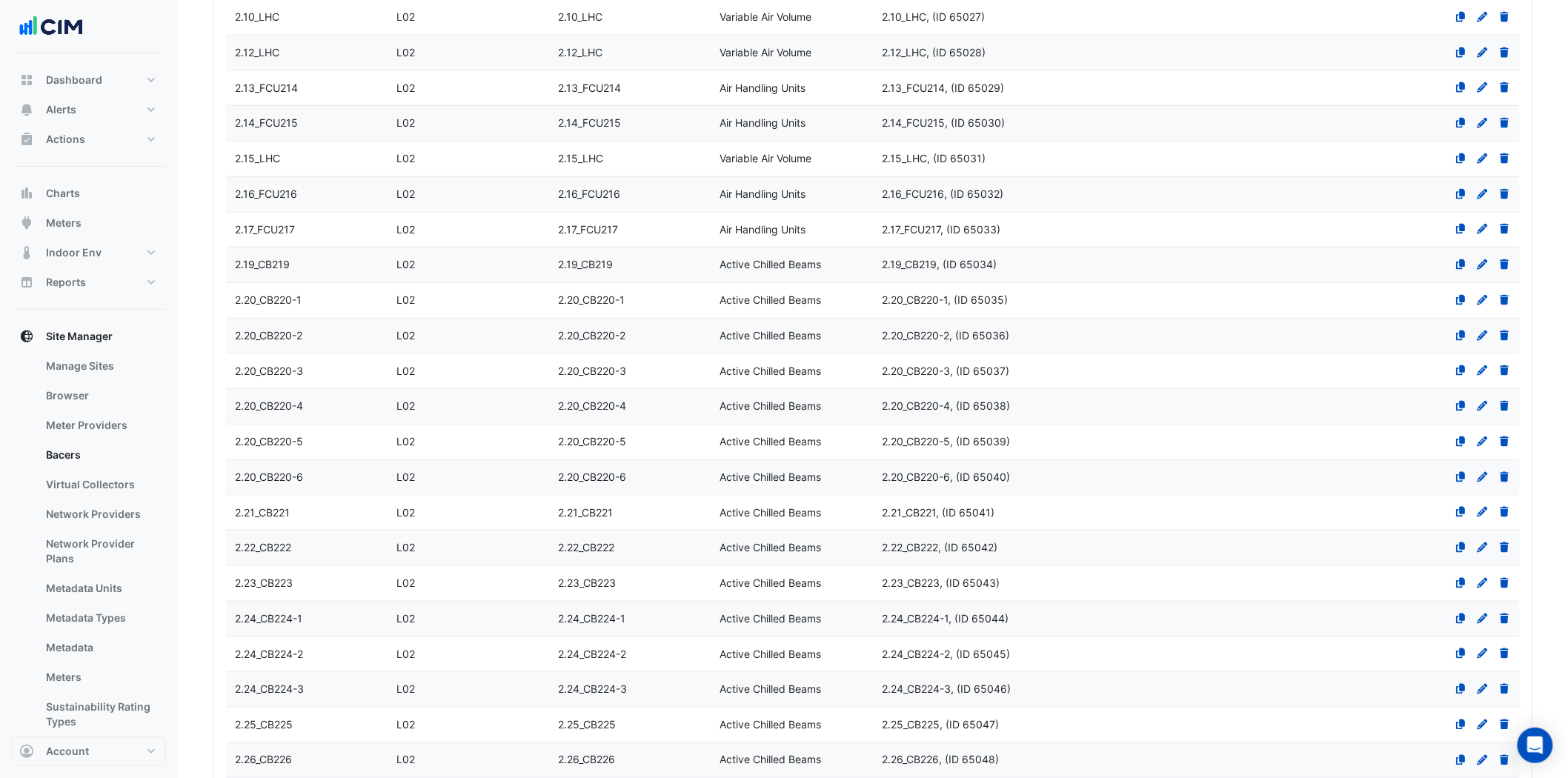 select on "***" 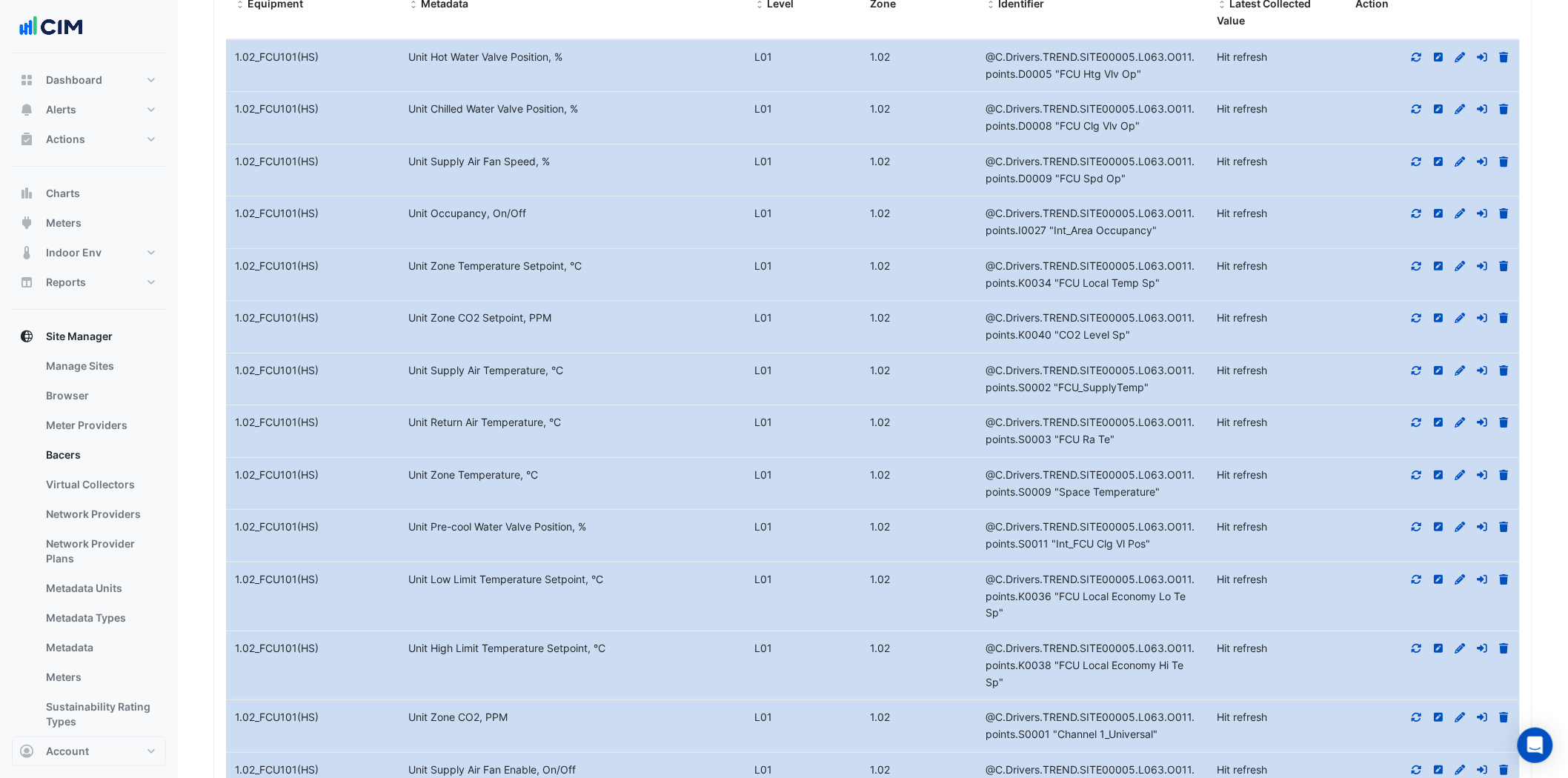 scroll, scrollTop: 4345, scrollLeft: 0, axis: vertical 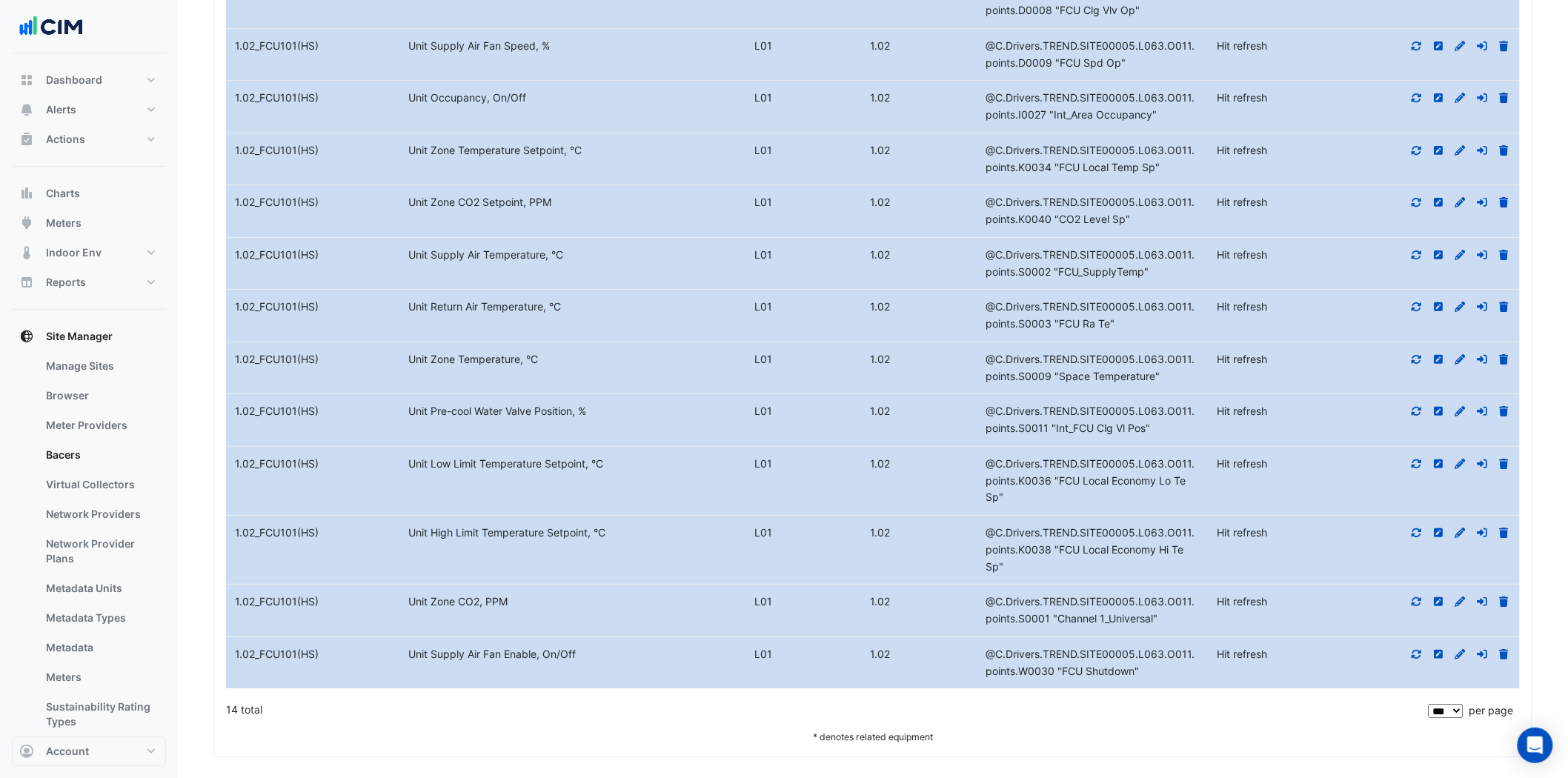 click 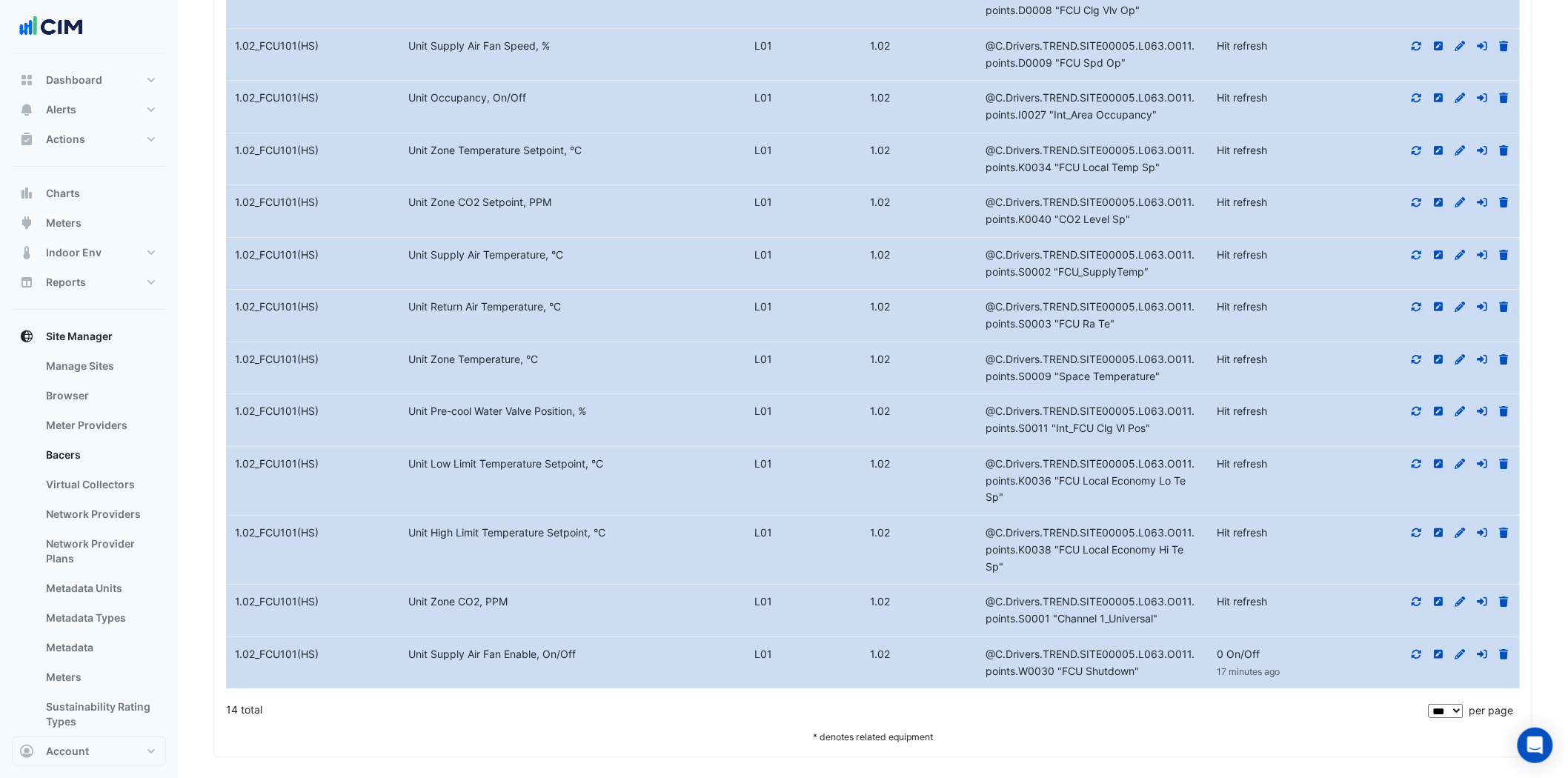 click 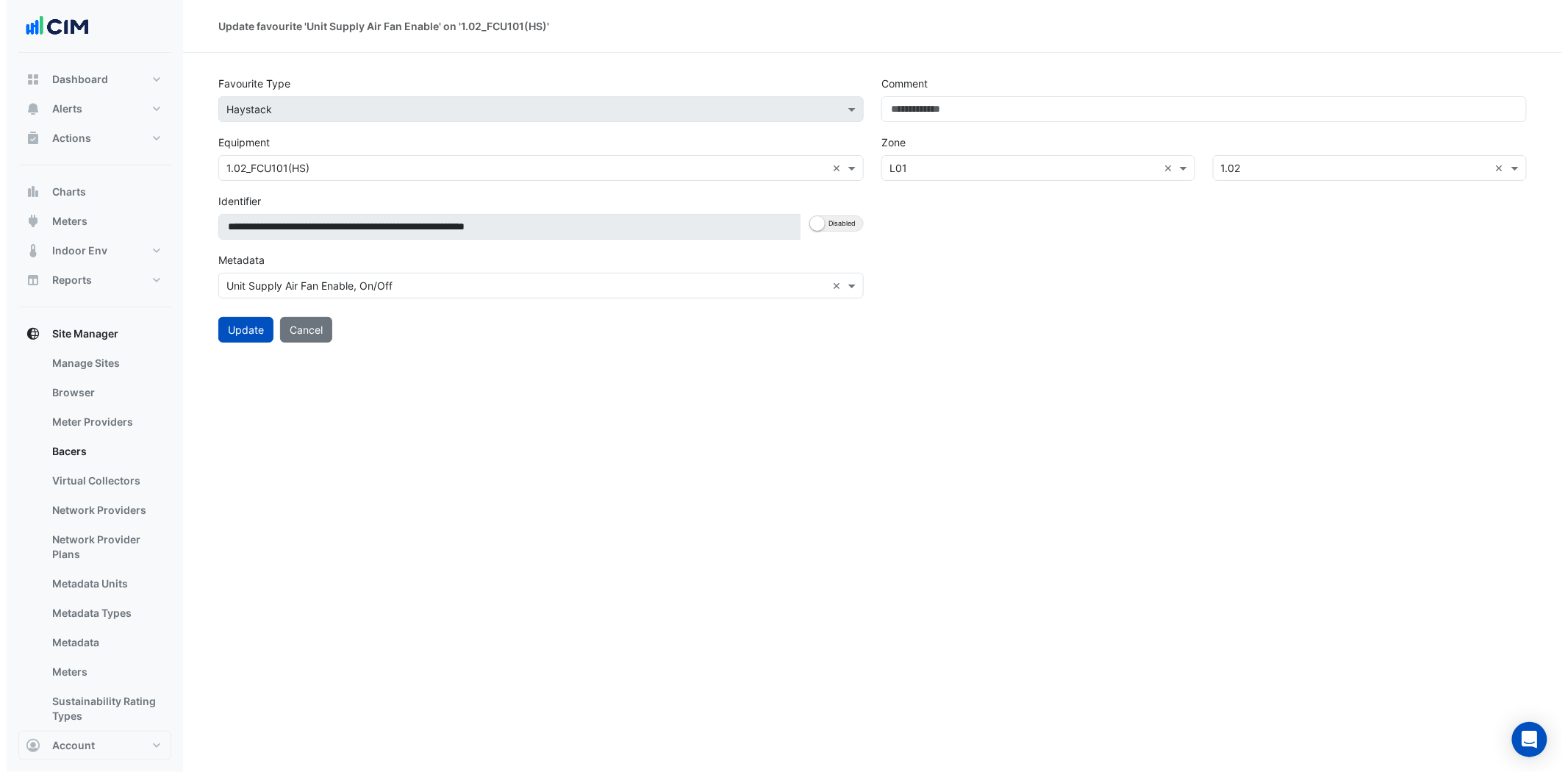 scroll, scrollTop: 0, scrollLeft: 0, axis: both 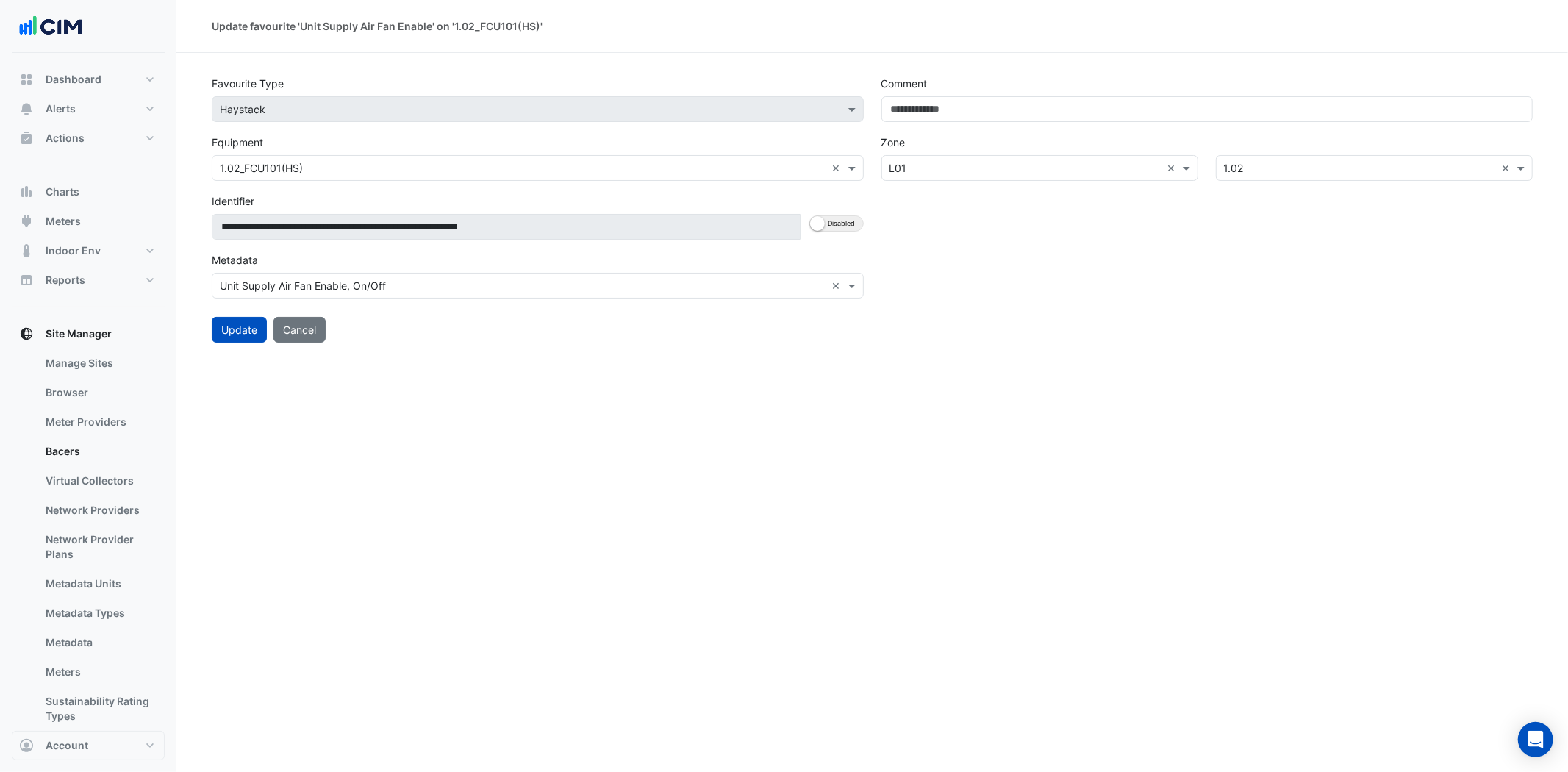 click 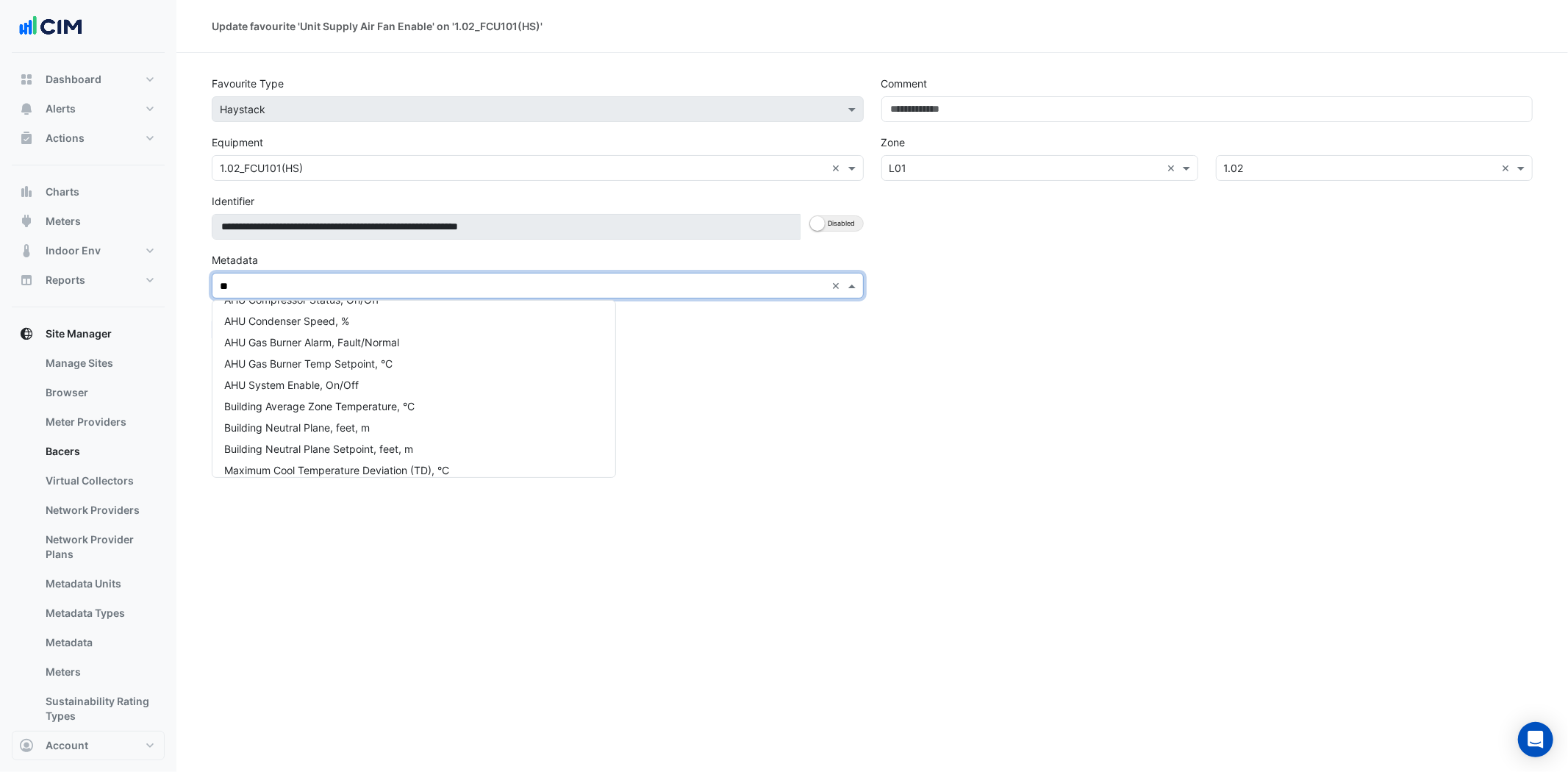 scroll, scrollTop: 17, scrollLeft: 0, axis: vertical 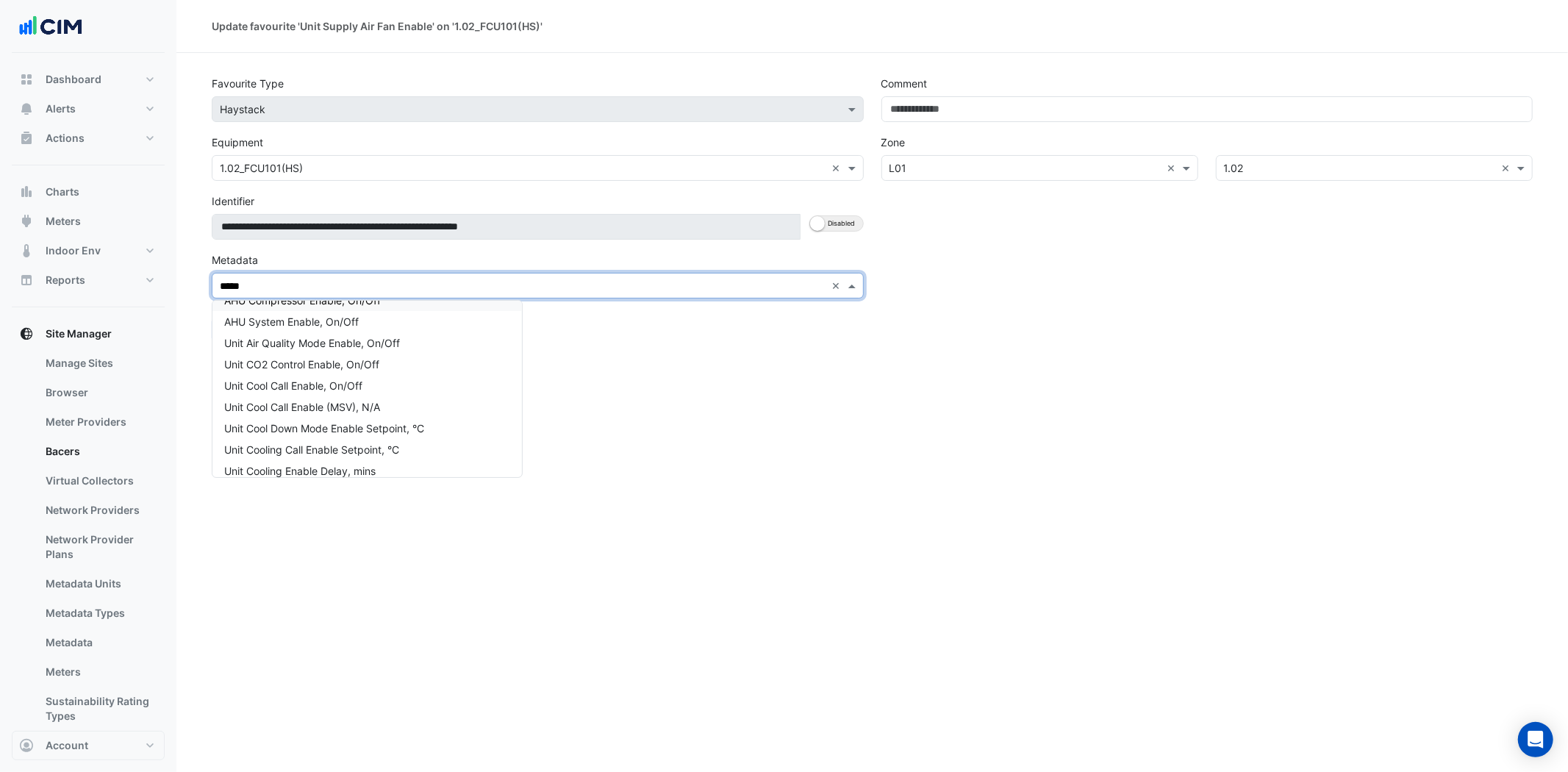 type on "******" 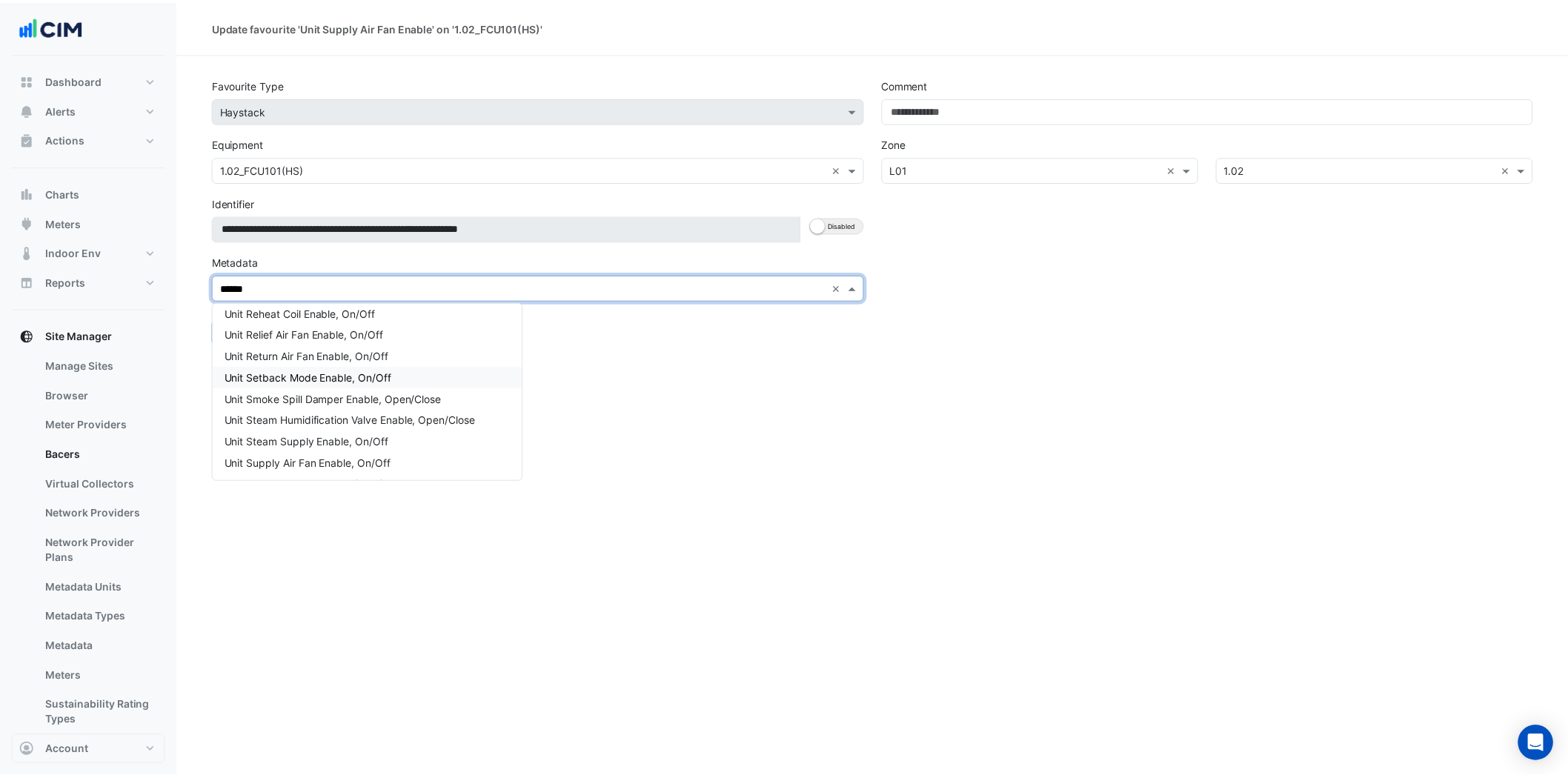 scroll, scrollTop: 905, scrollLeft: 0, axis: vertical 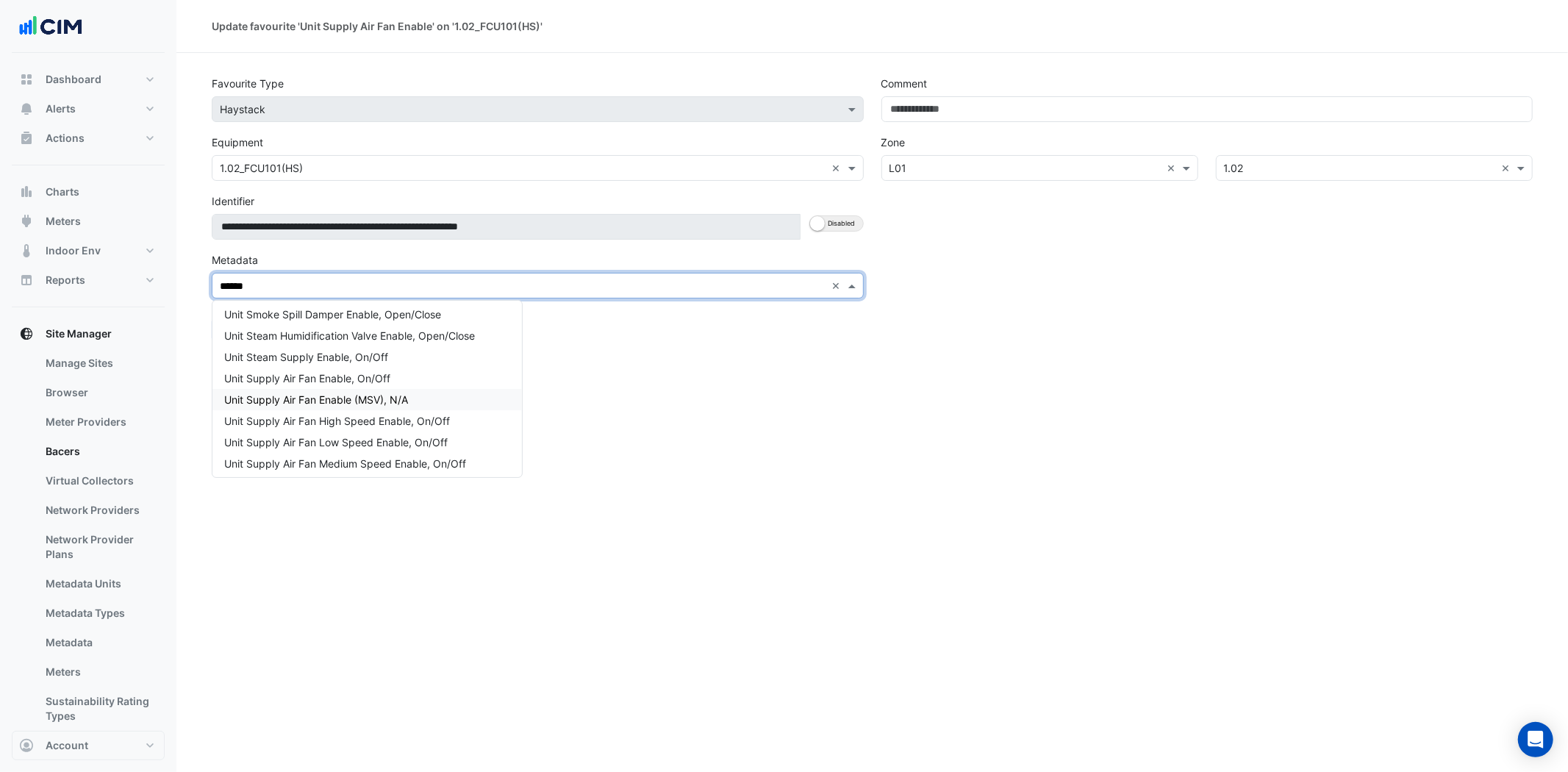 click on "Unit Supply Air Fan Enable (MSV), N/A" at bounding box center (367, 399) 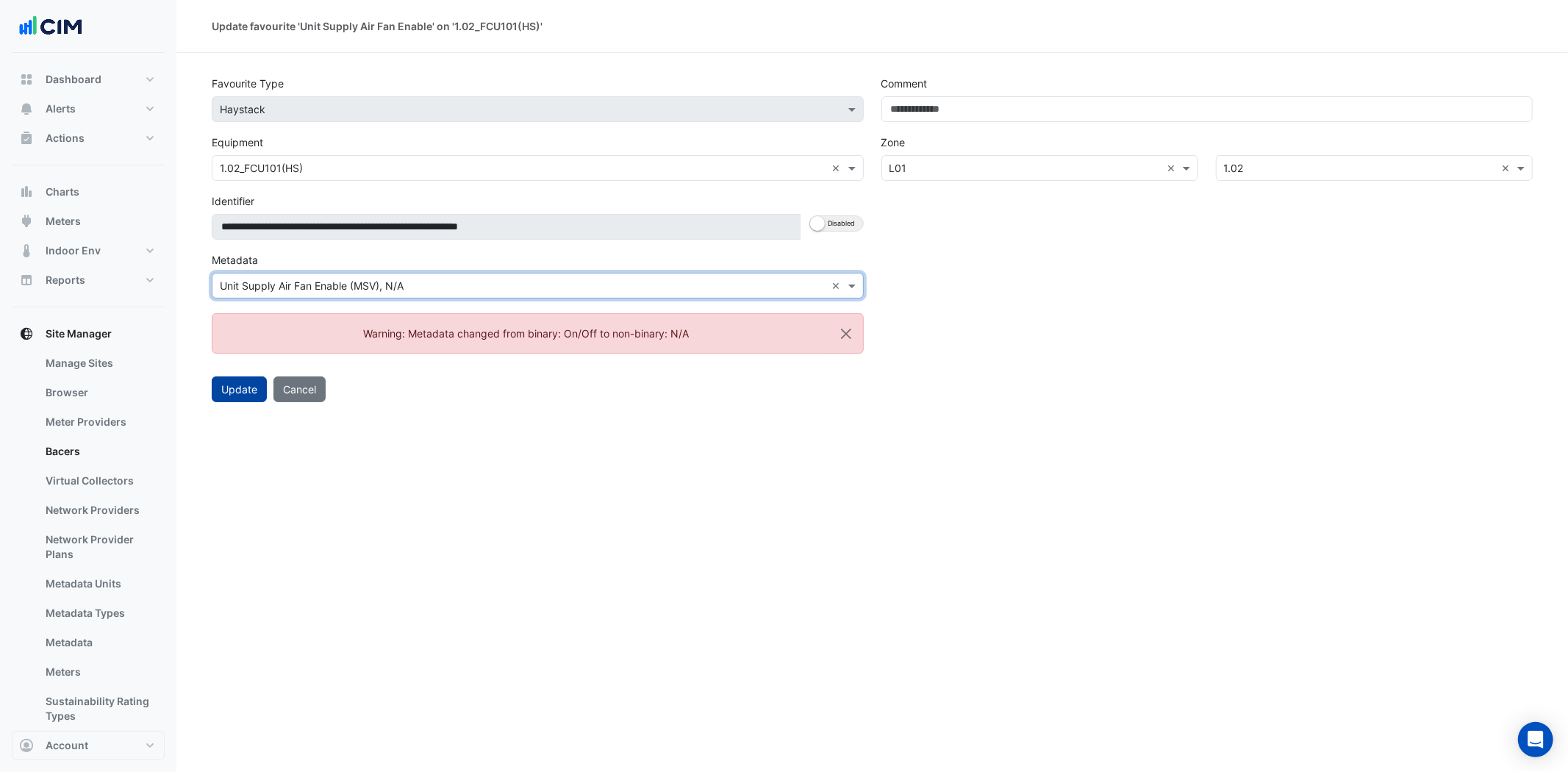 click on "Update" 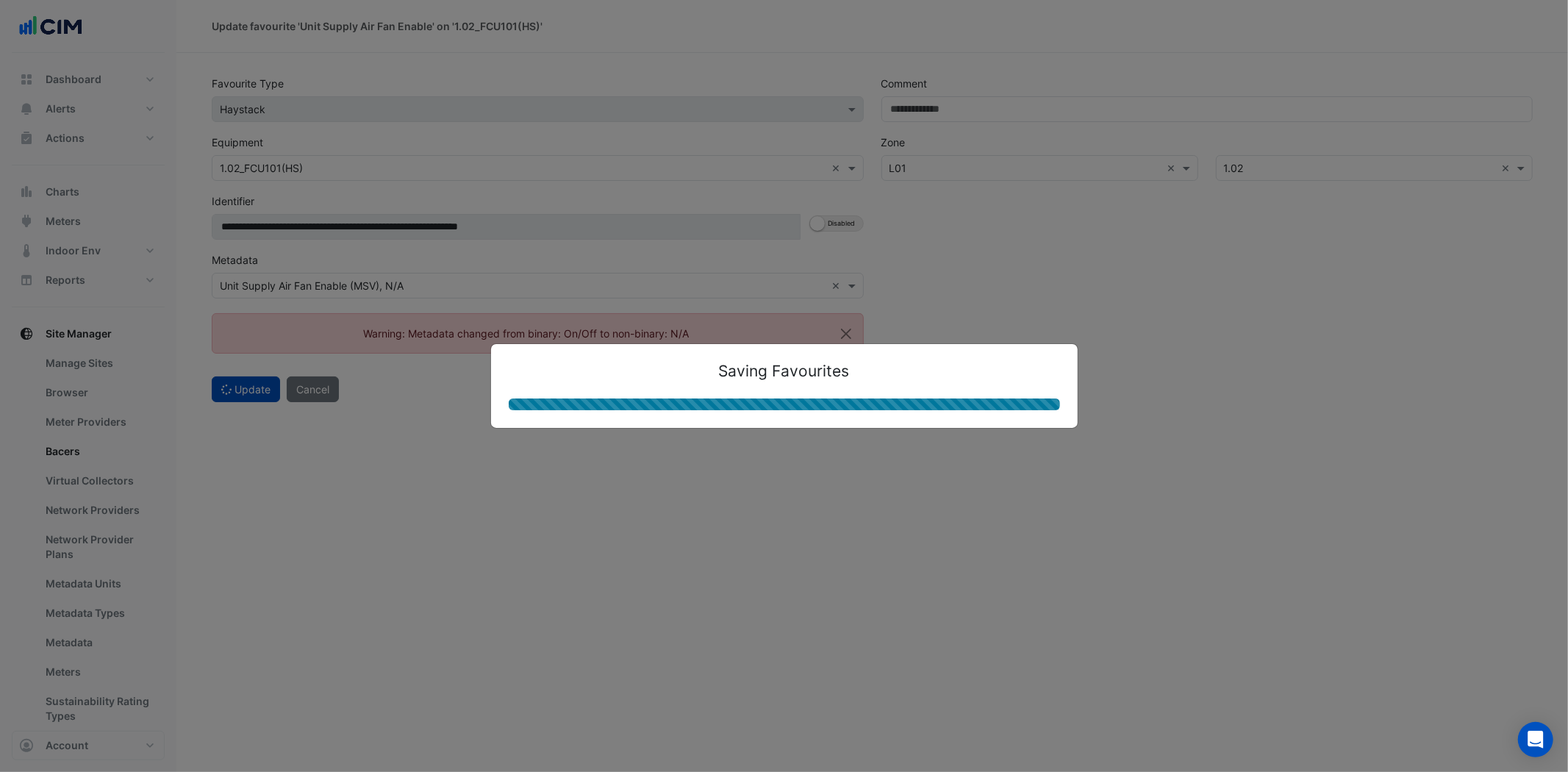 select on "***" 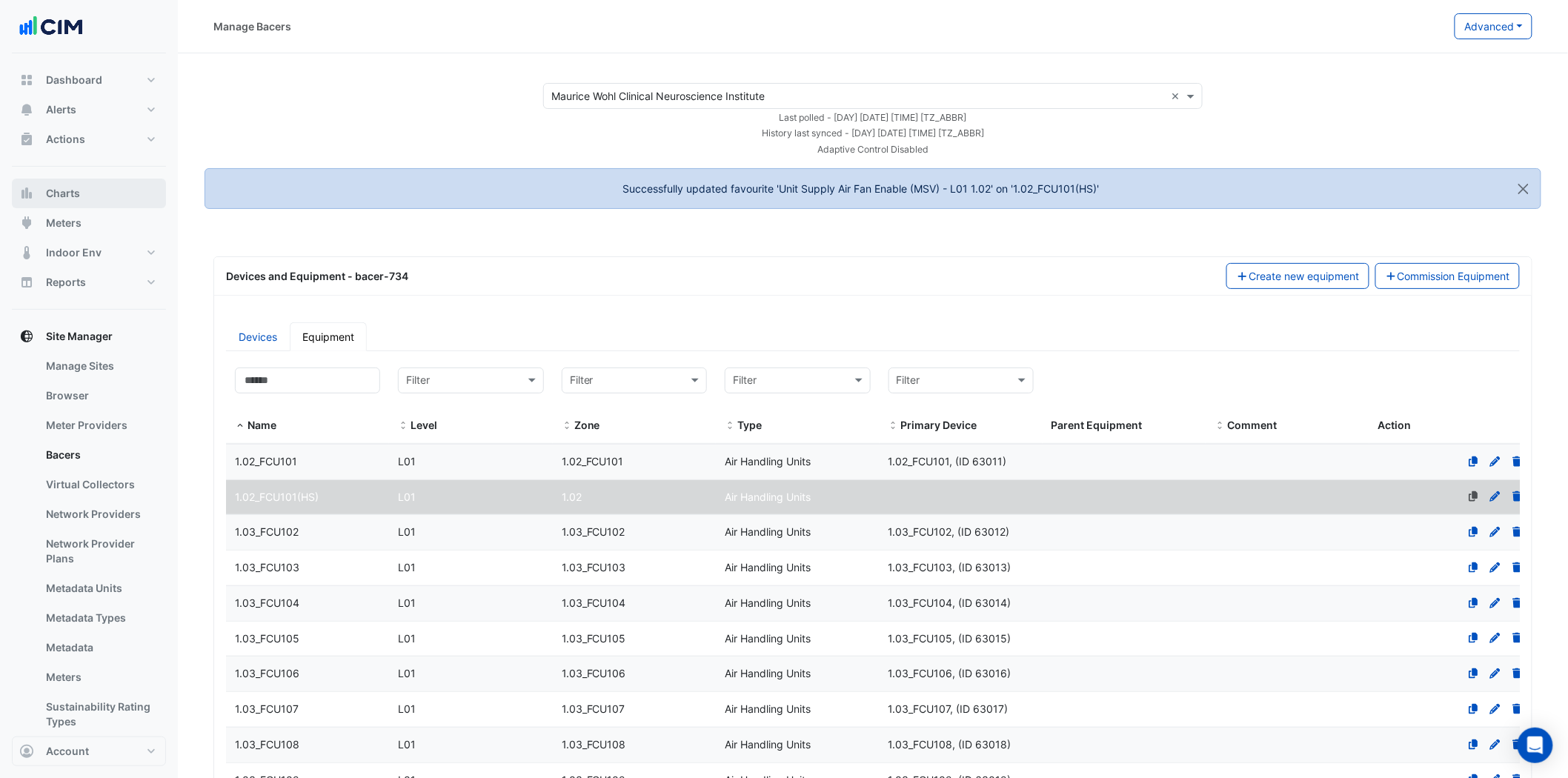 click on "Charts" at bounding box center [89, 193] 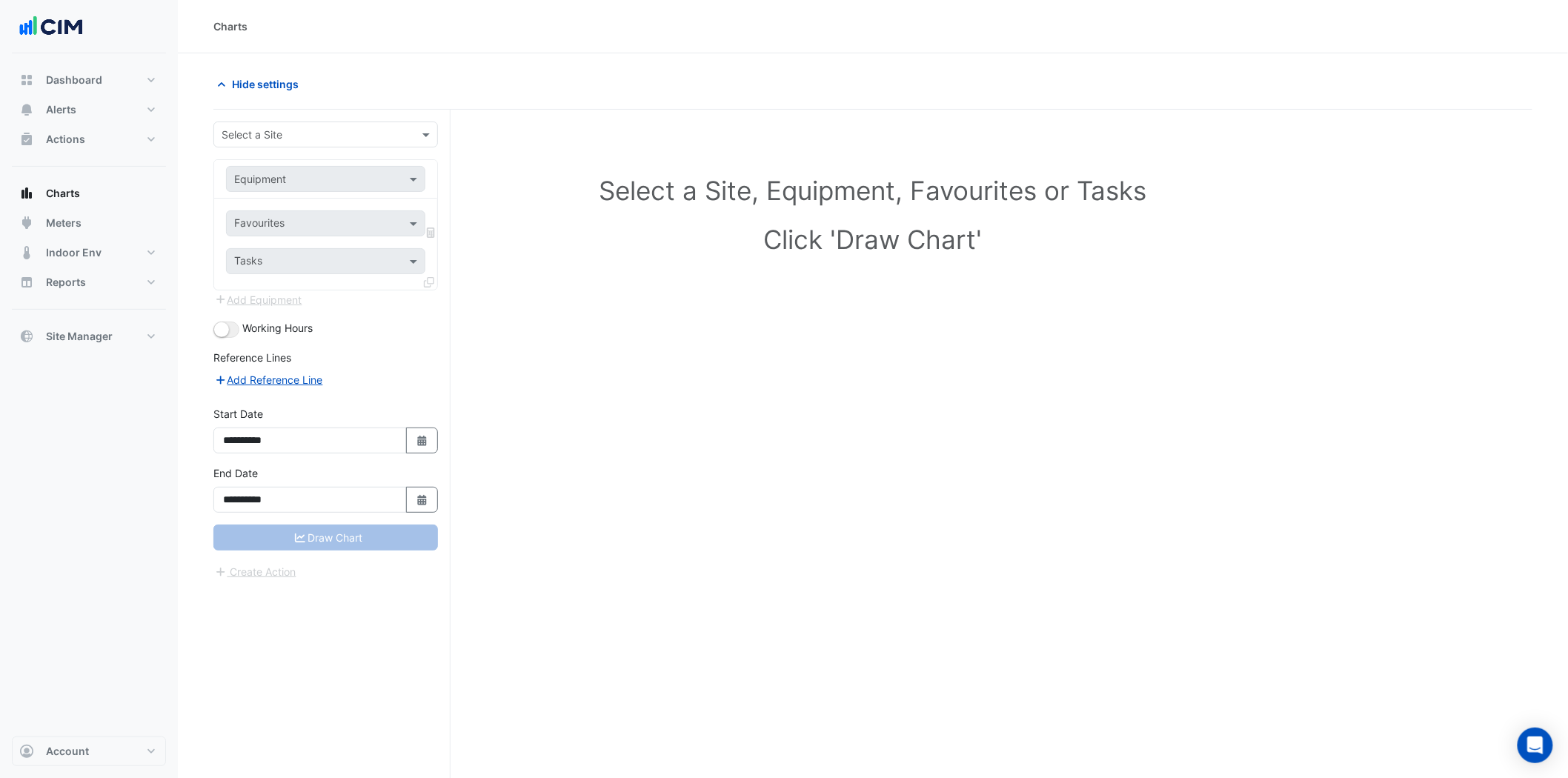 click on "**********" at bounding box center (332, 472) 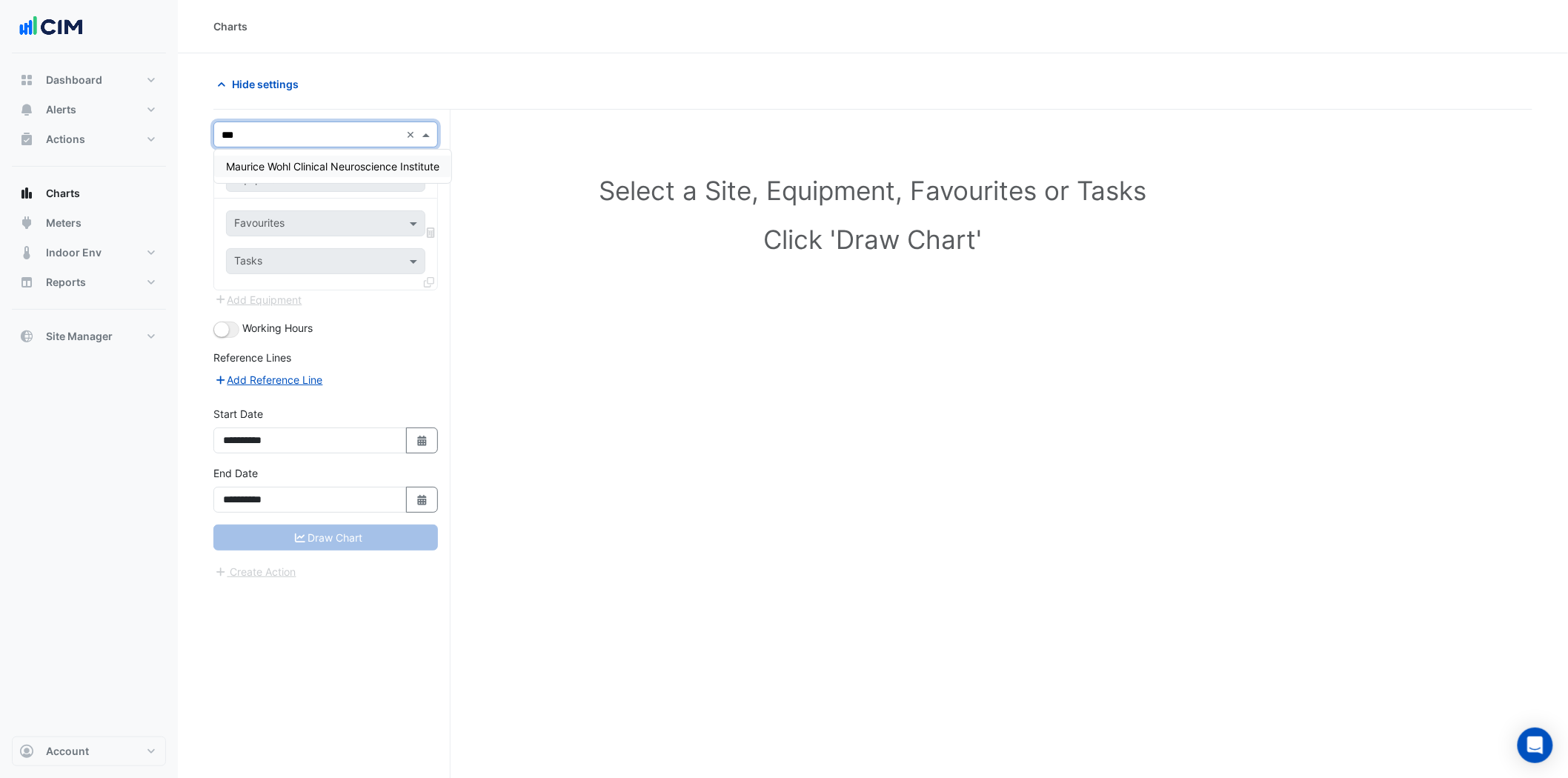 type on "****" 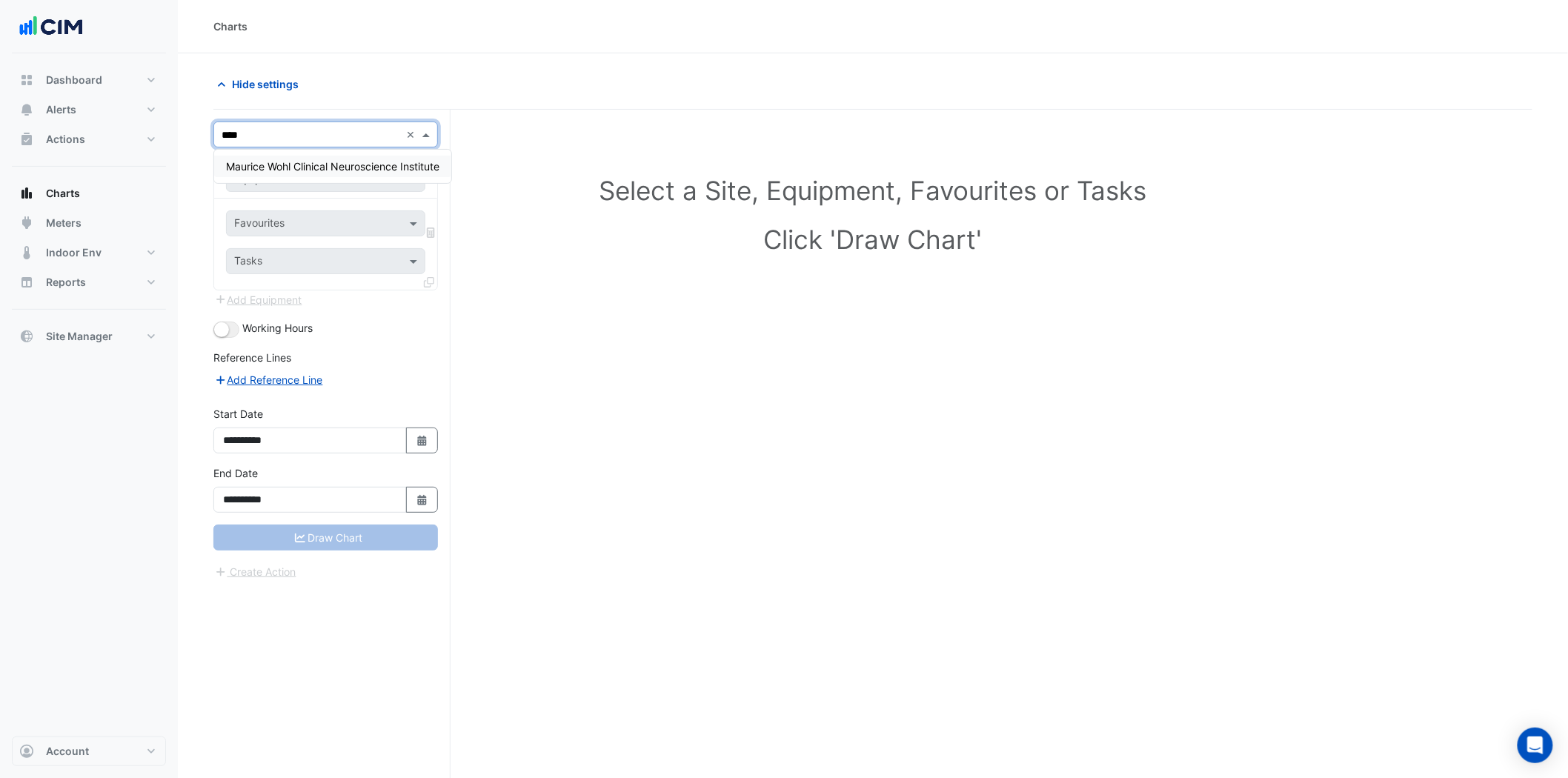 click on "Maurice Wohl Clinical Neuroscience Institute" at bounding box center (333, 166) 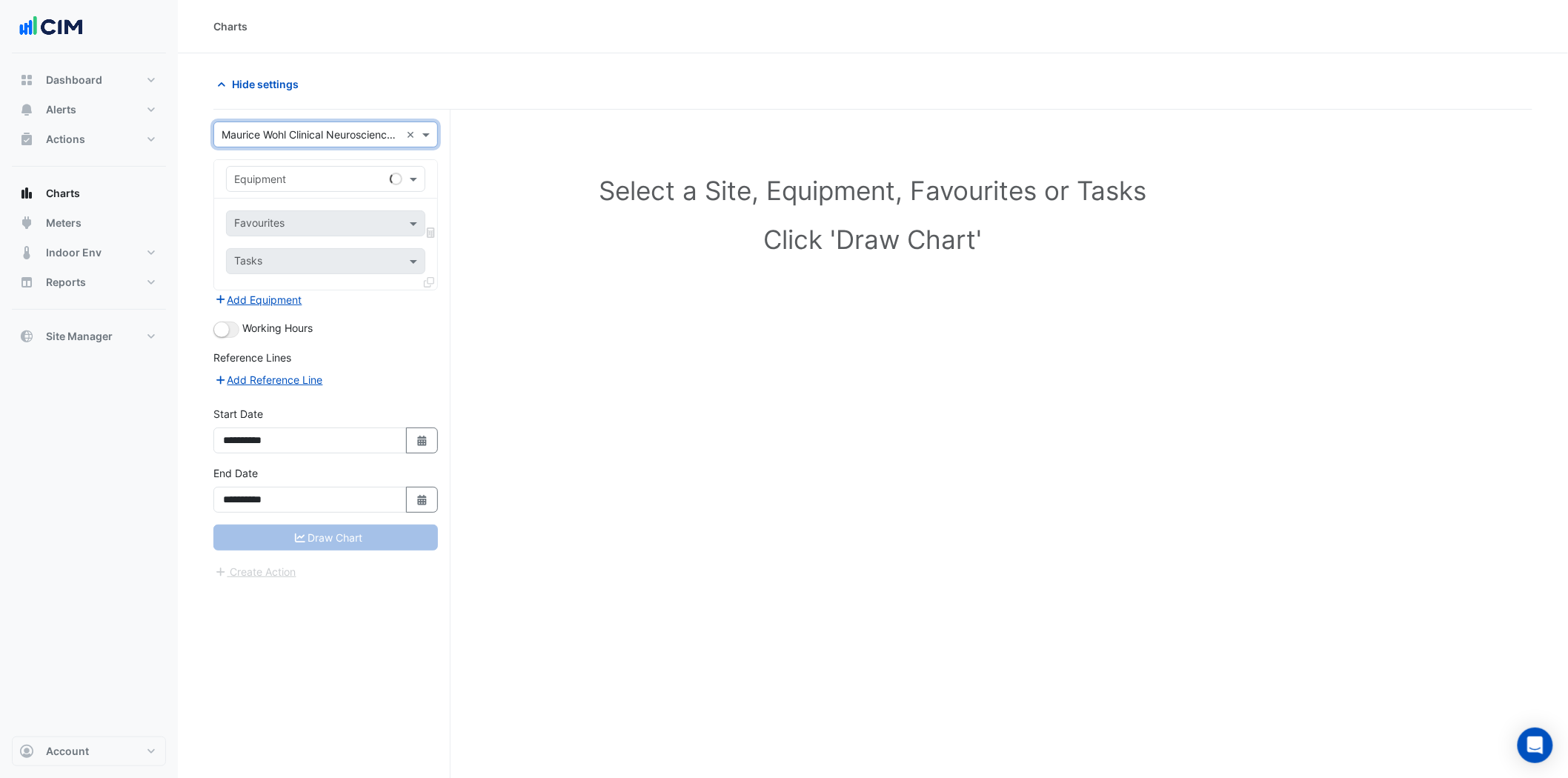 click at bounding box center [310, 179] 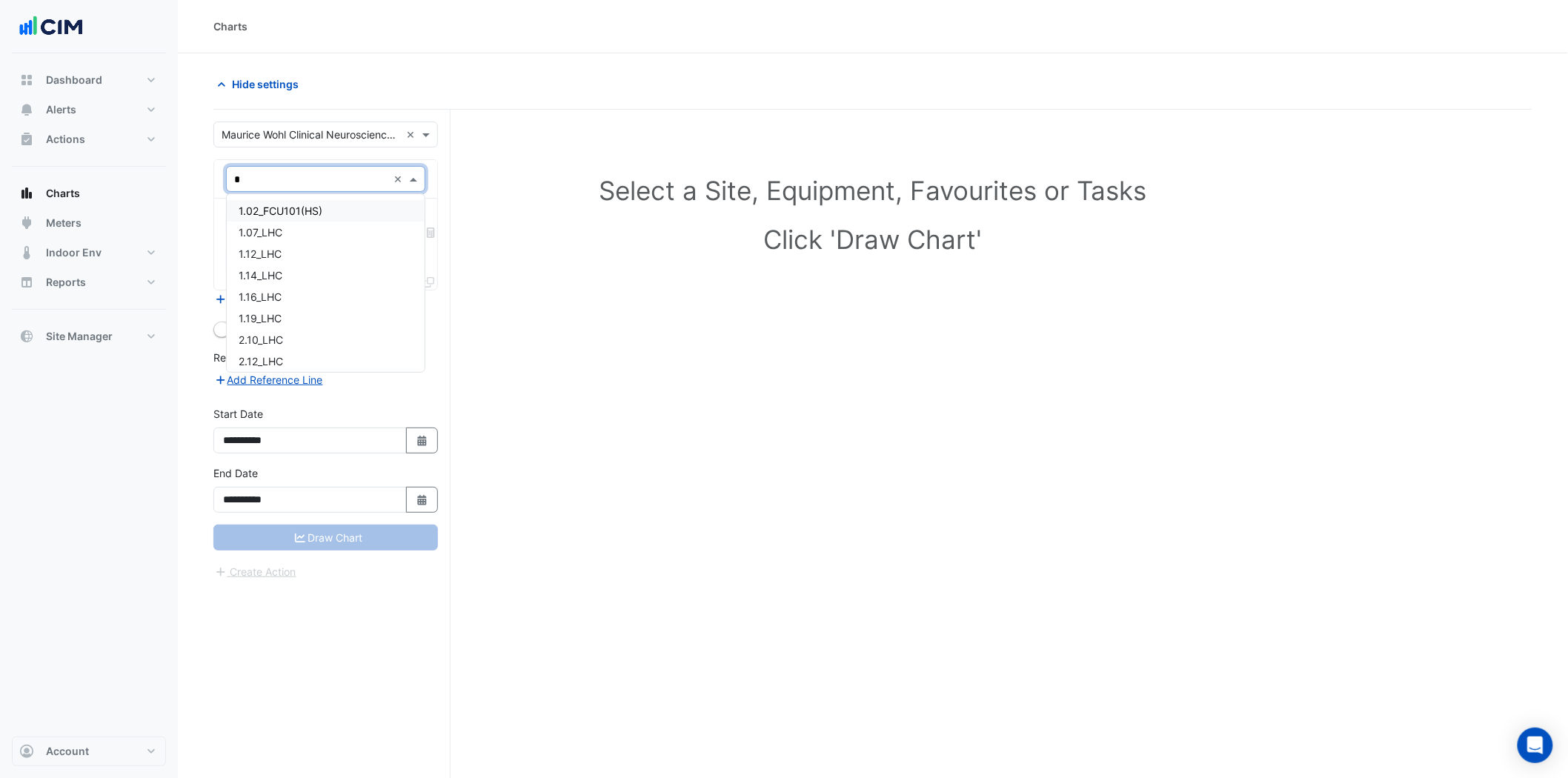 type on "**" 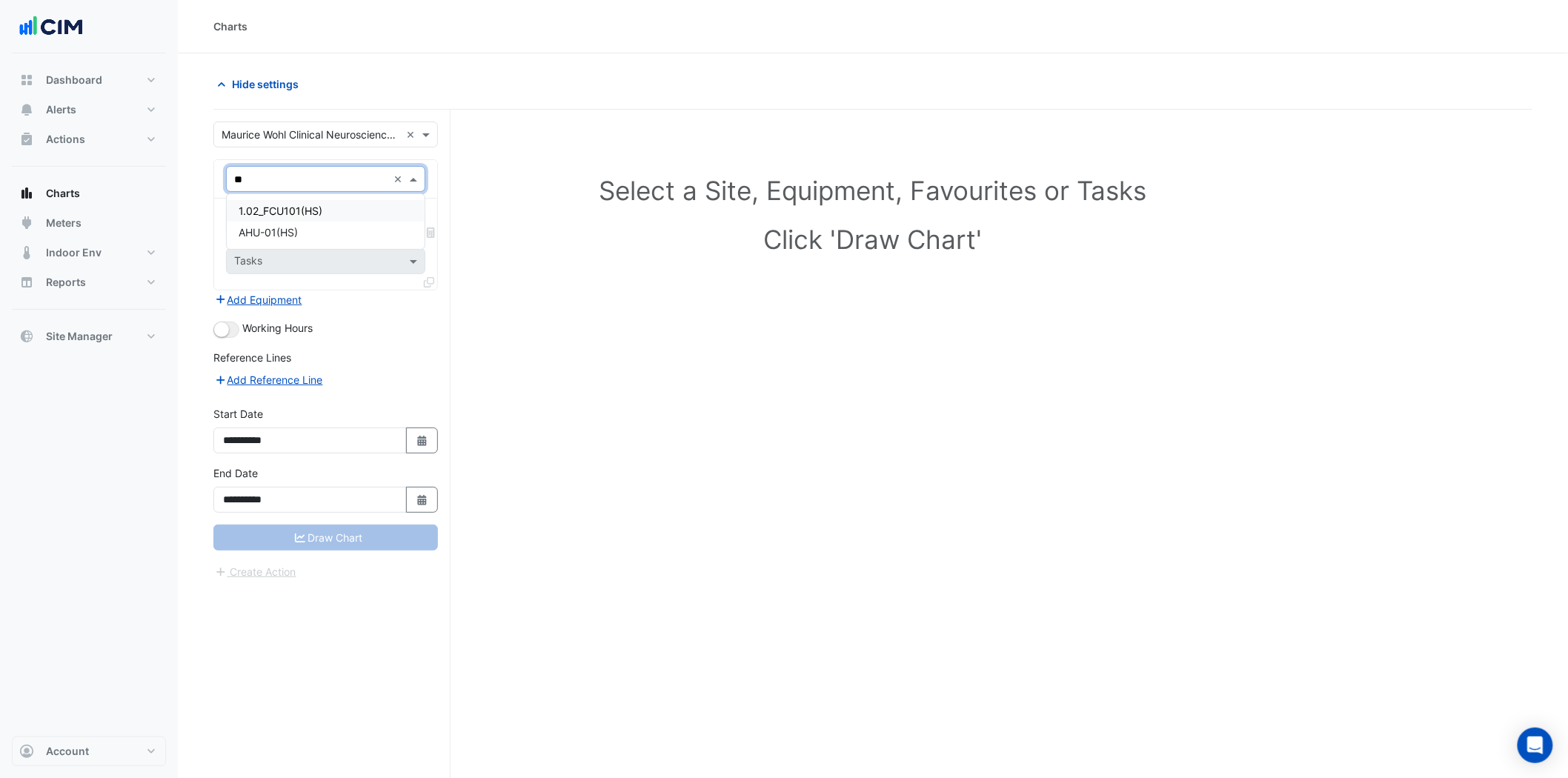 click on "1.02_FCU101(HS)" at bounding box center [280, 210] 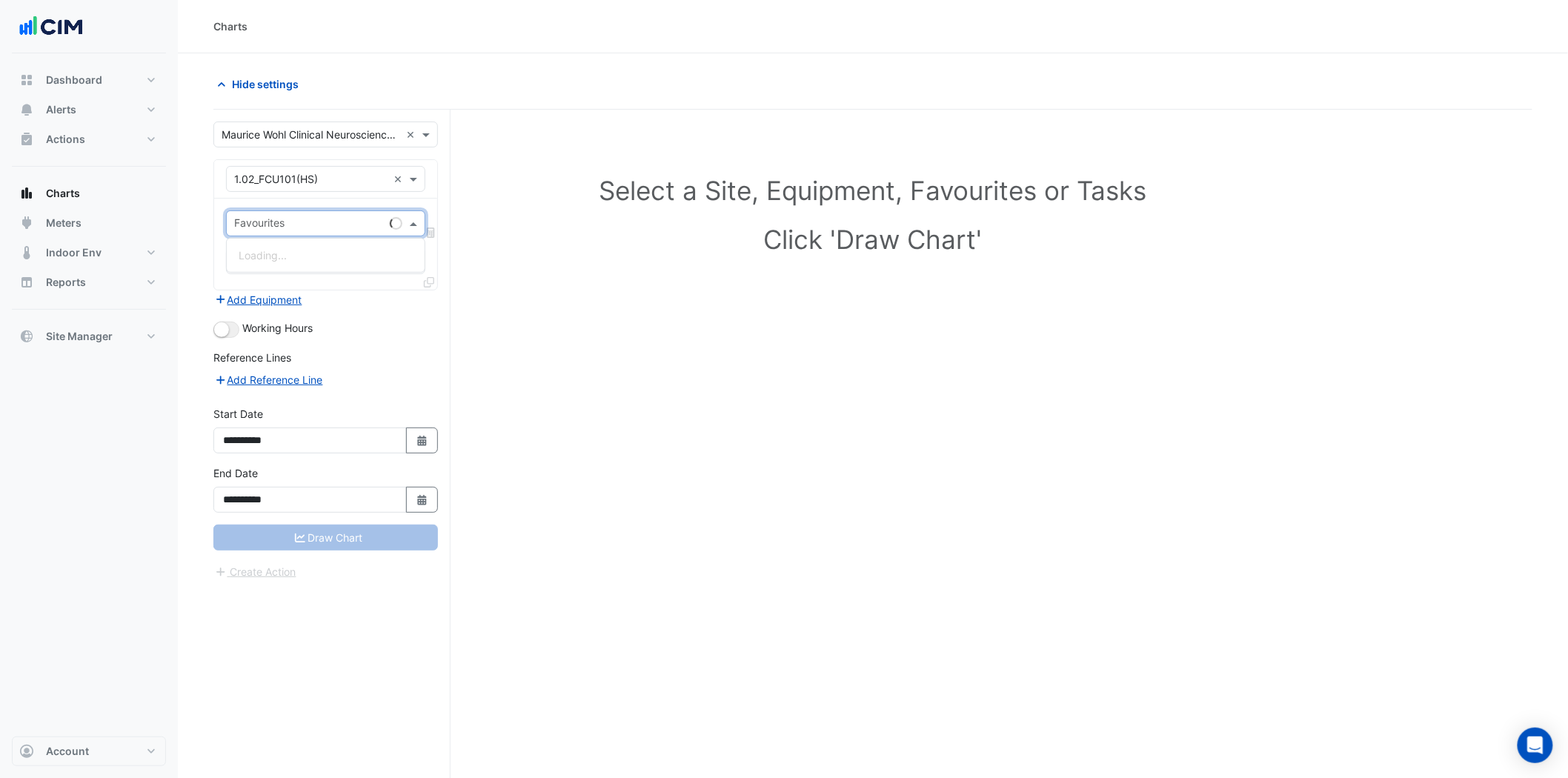 click at bounding box center [309, 225] 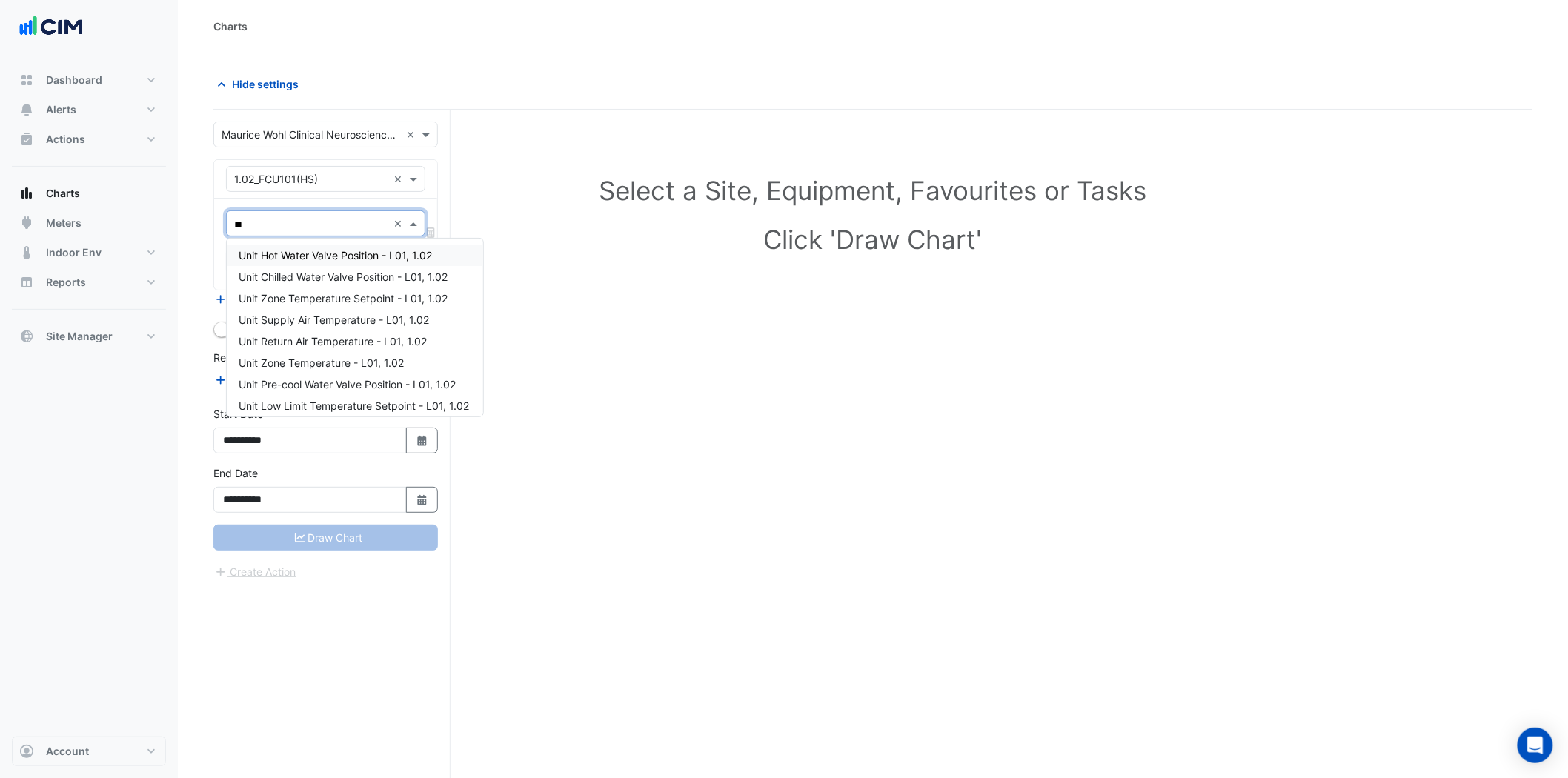 type on "***" 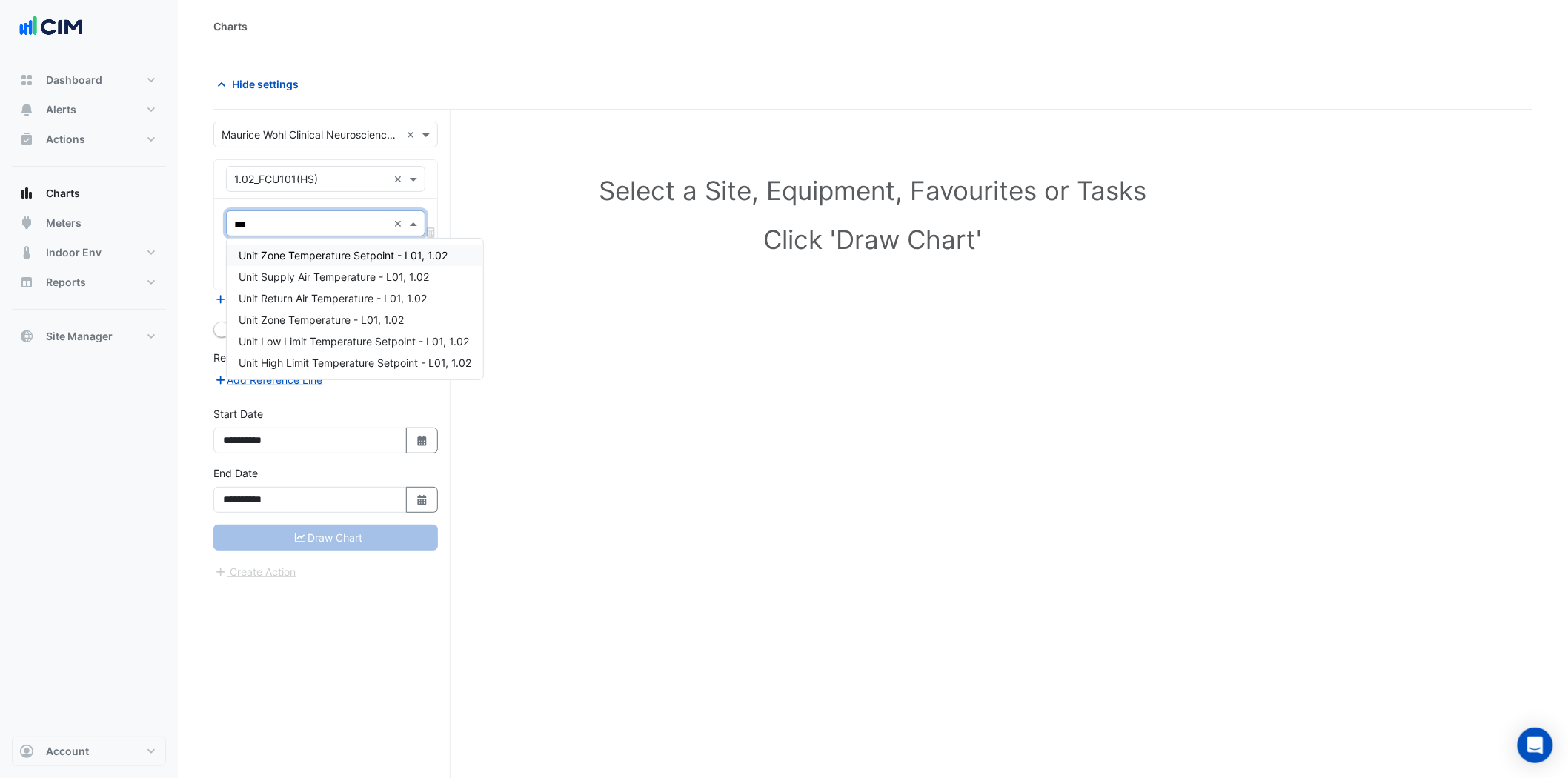 click on "Unit Zone Temperature Setpoint - L01, 1.02" at bounding box center (343, 255) 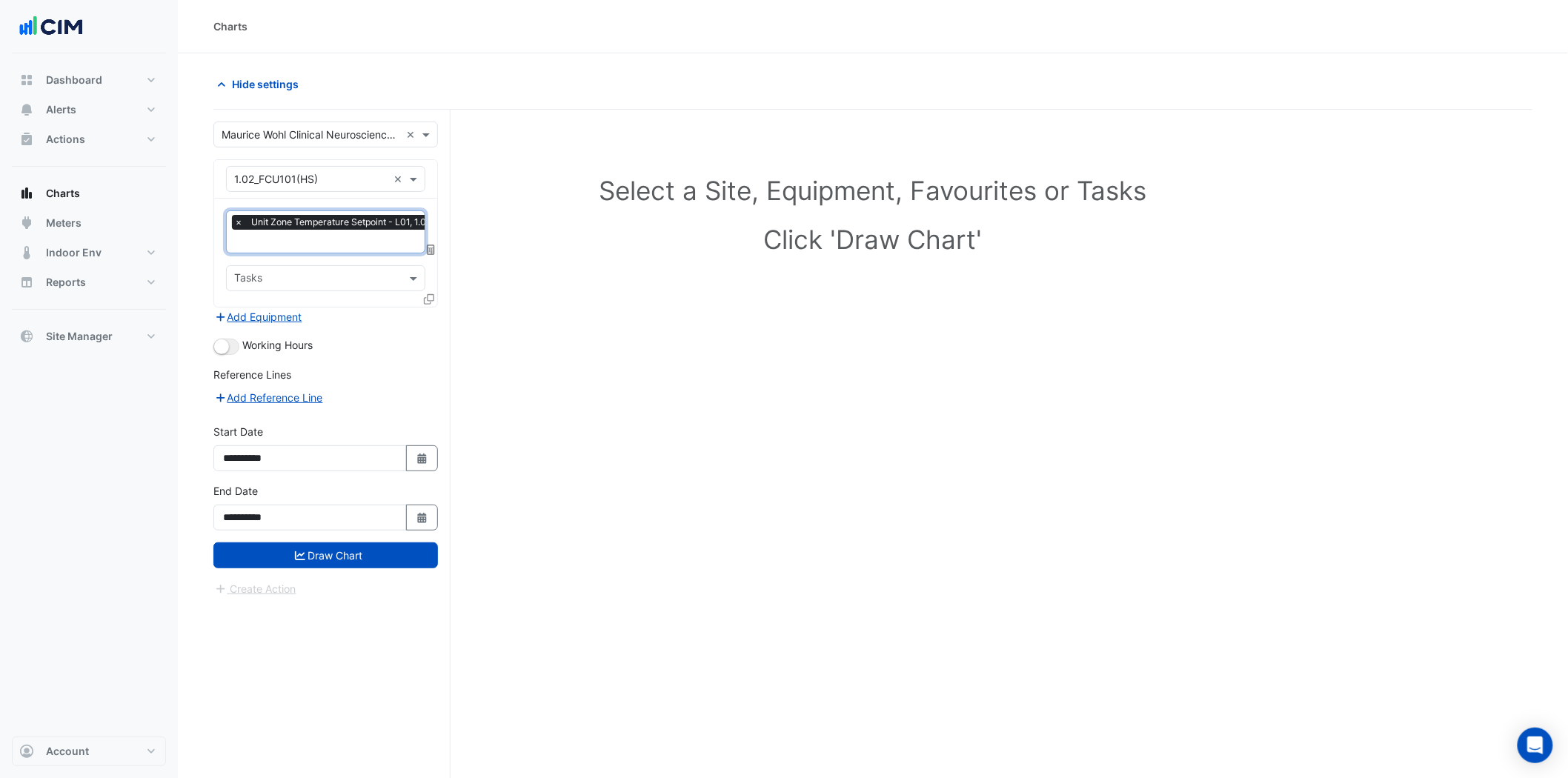 click at bounding box center [336, 242] 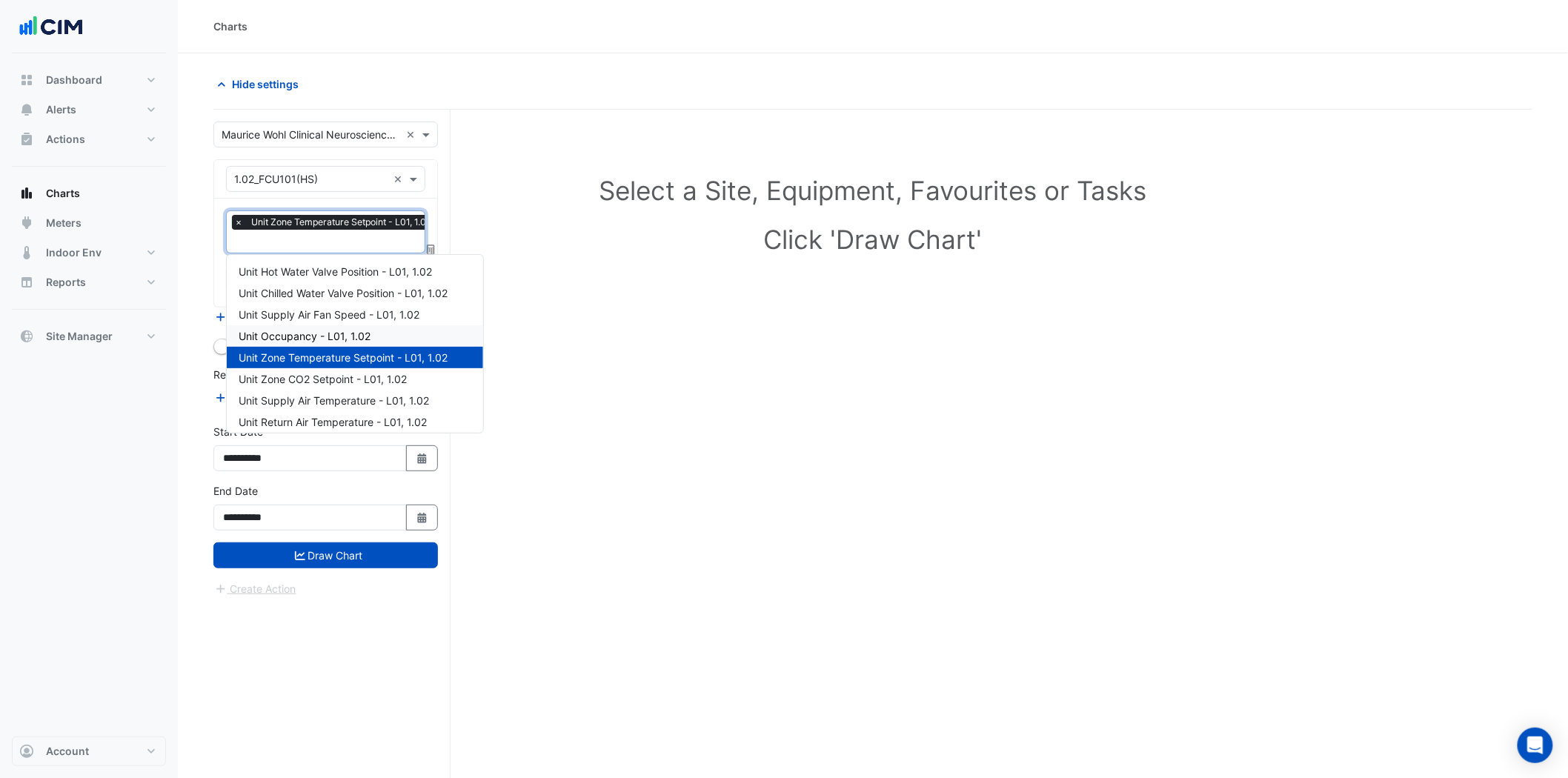 click on "Unit Occupancy - L01, 1.02" at bounding box center [355, 336] 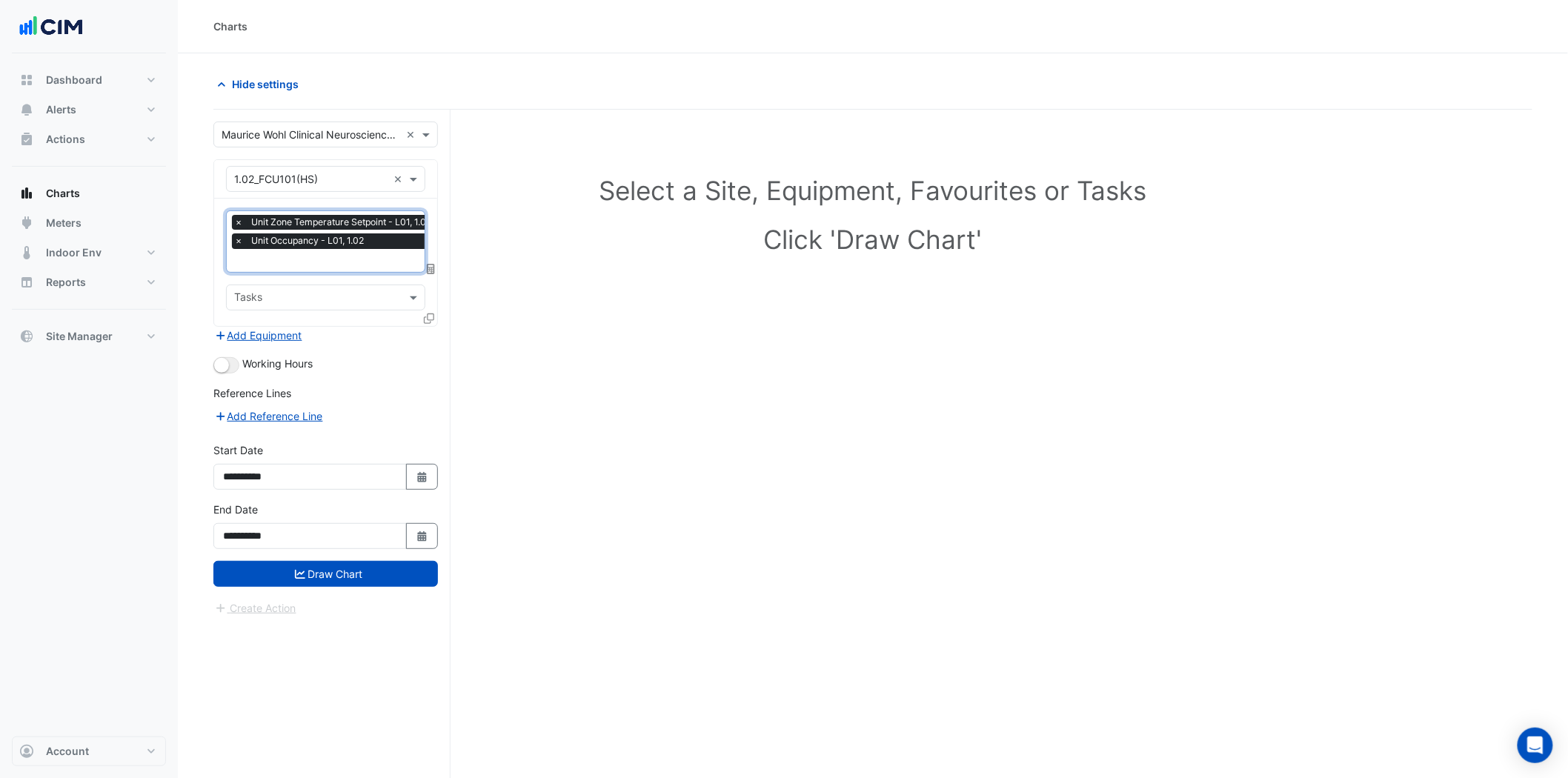 click on "×
Unit Zone Temperature Setpoint - L01, 1.02
×
Unit Occupancy - L01, 1.02" at bounding box center [335, 233] 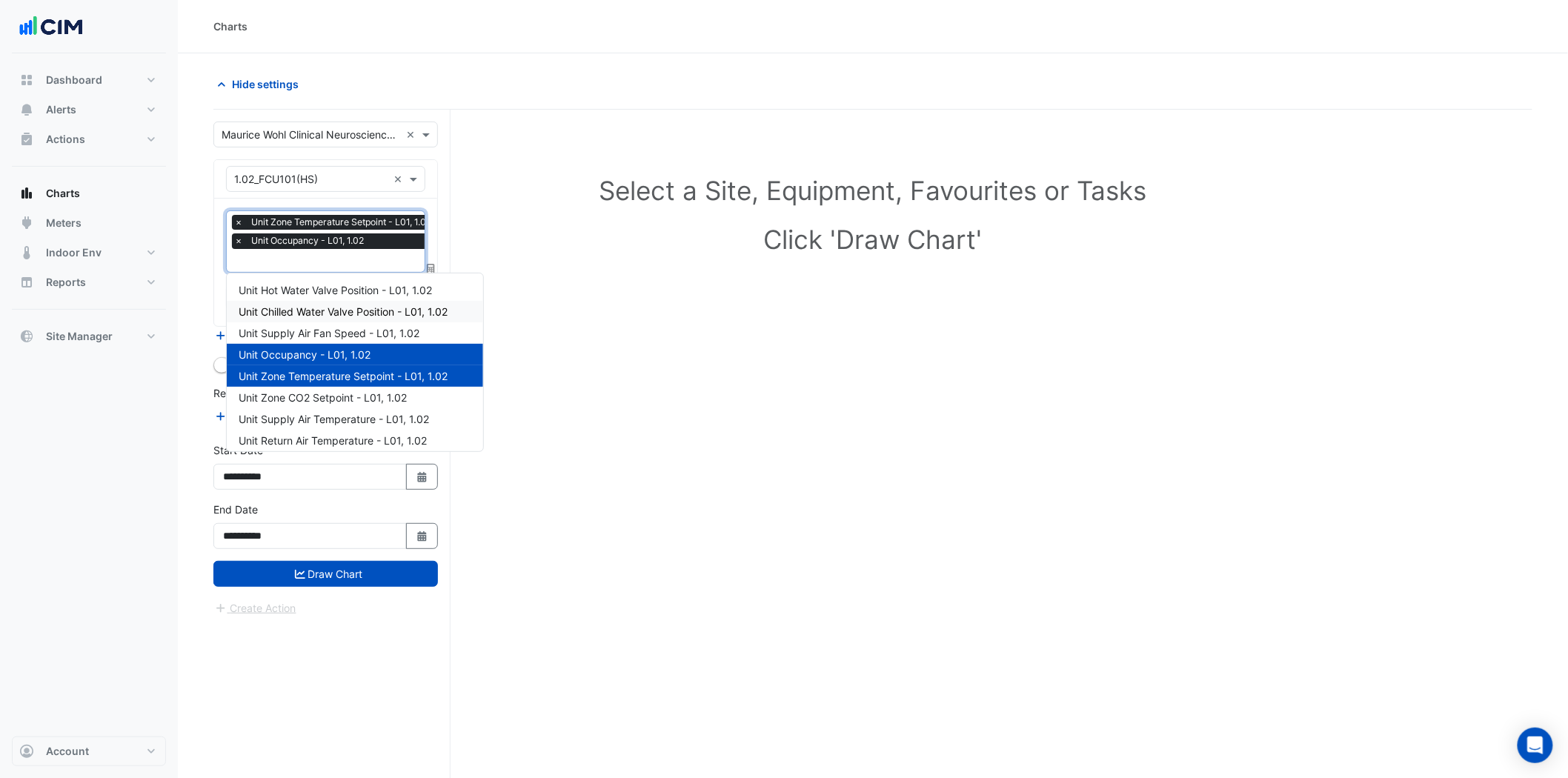 click on "Unit Chilled Water Valve Position - L01, 1.02" at bounding box center [343, 311] 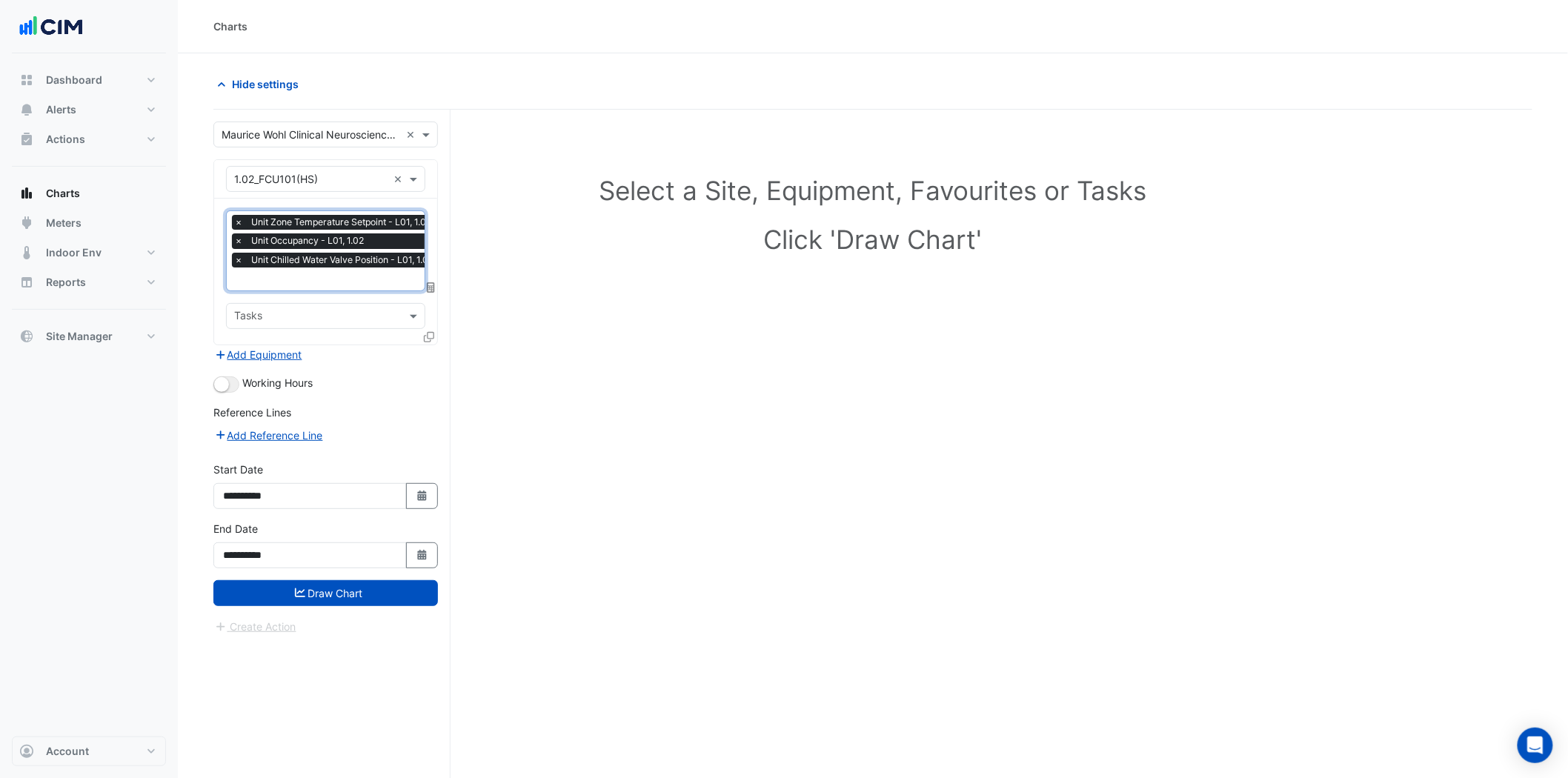 click at bounding box center [337, 280] 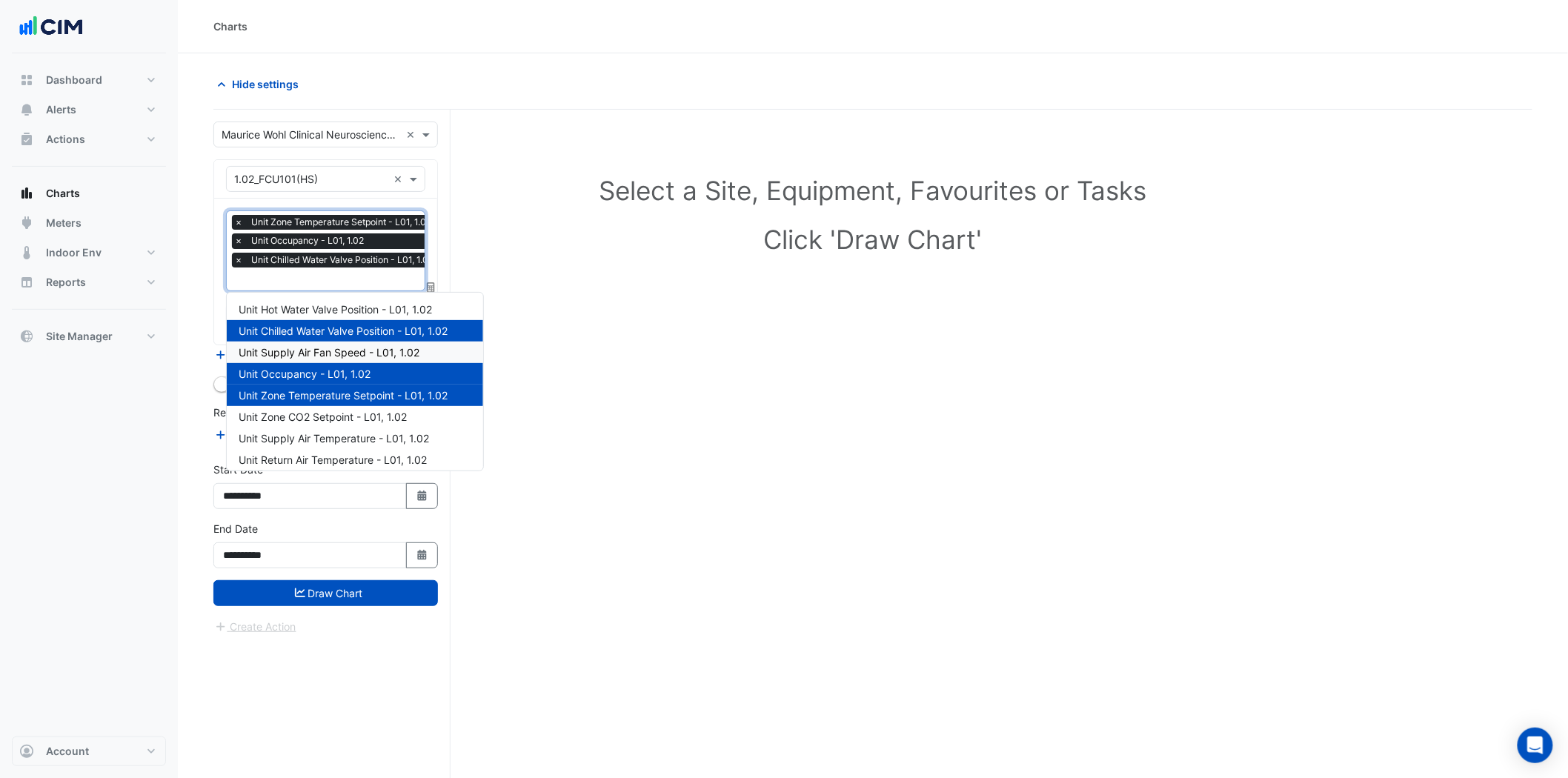click on "Unit Supply Air Fan Speed - L01, 1.02" at bounding box center [329, 352] 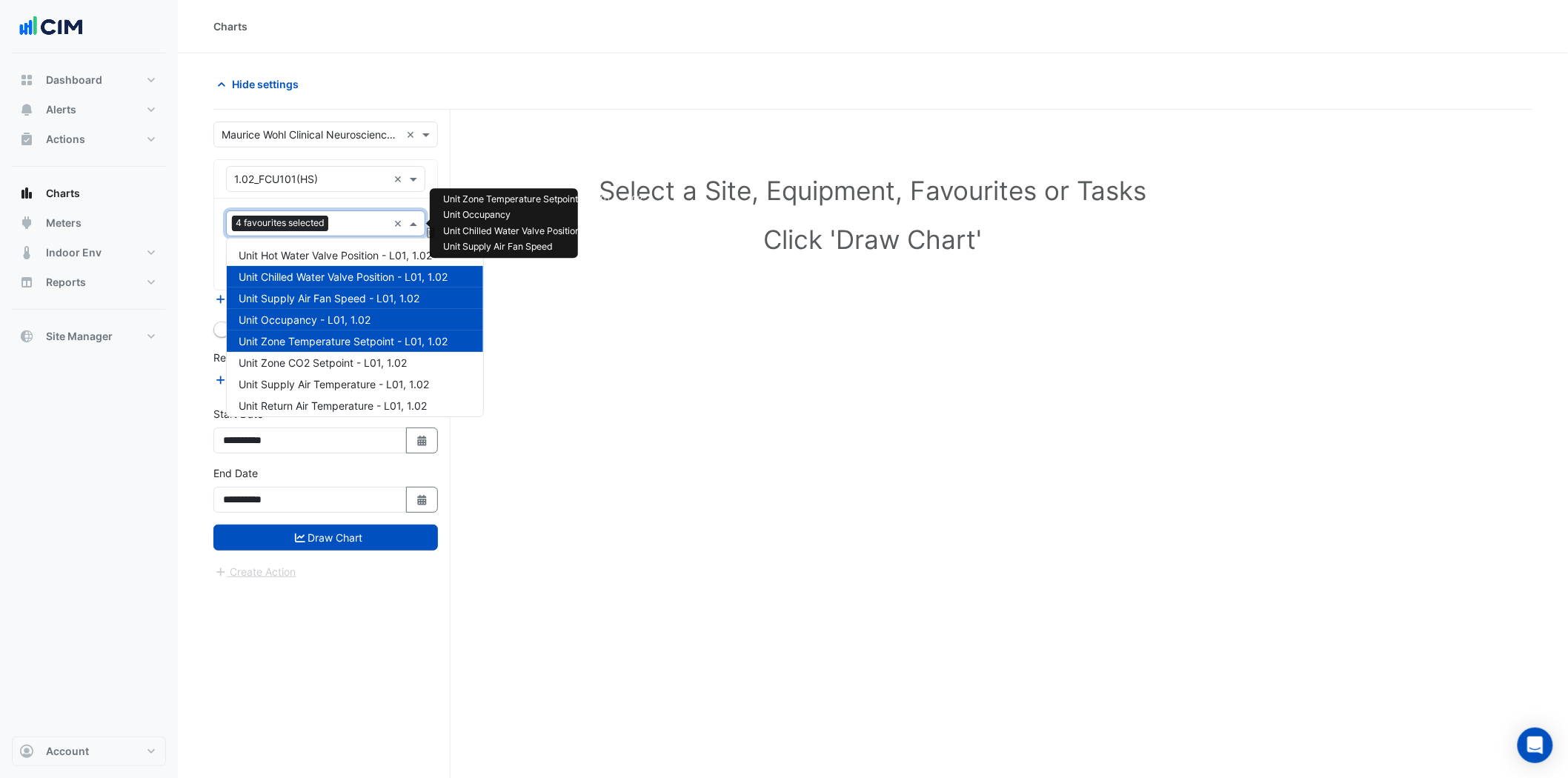 click at bounding box center (361, 225) 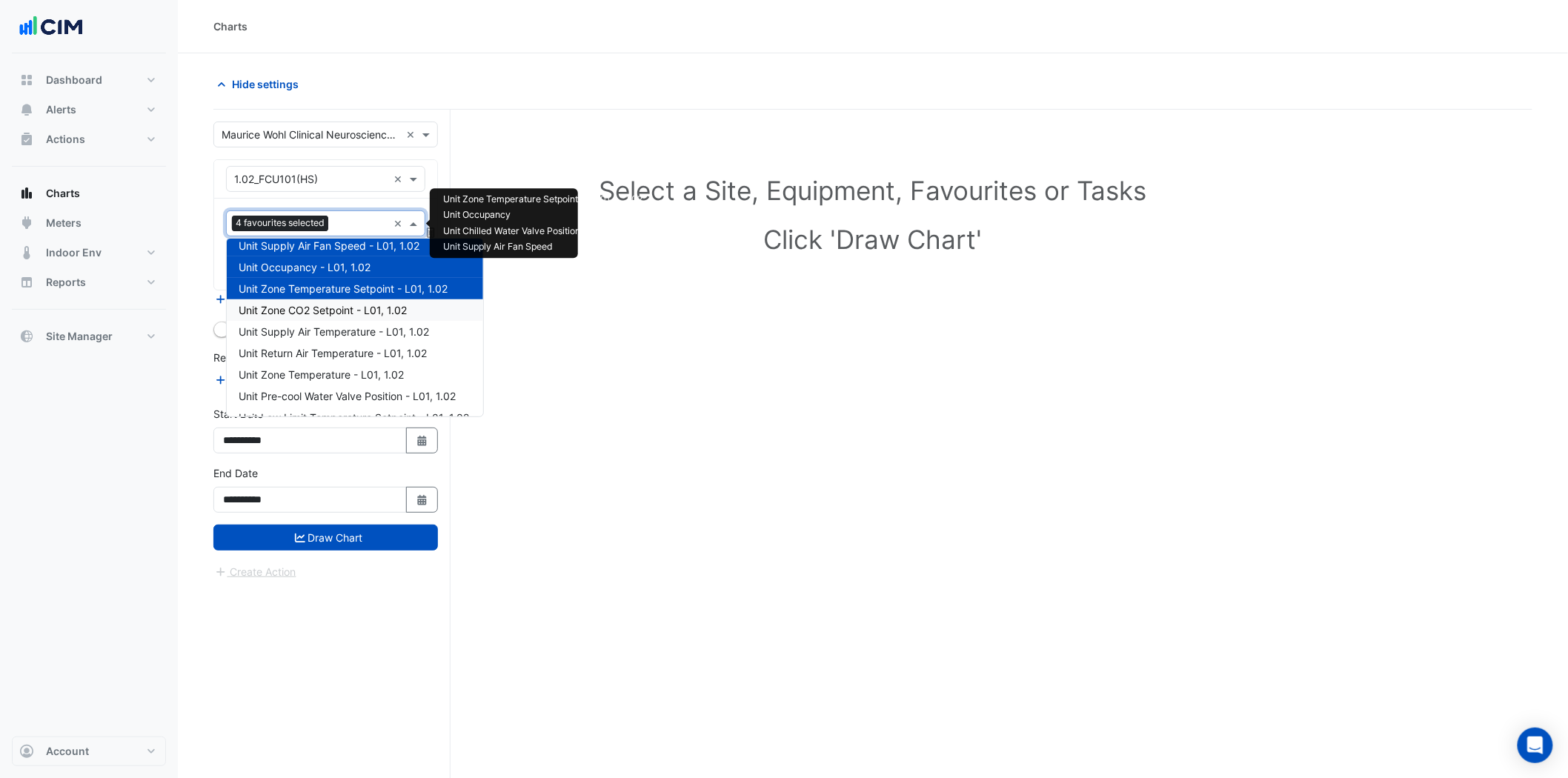 scroll, scrollTop: 82, scrollLeft: 0, axis: vertical 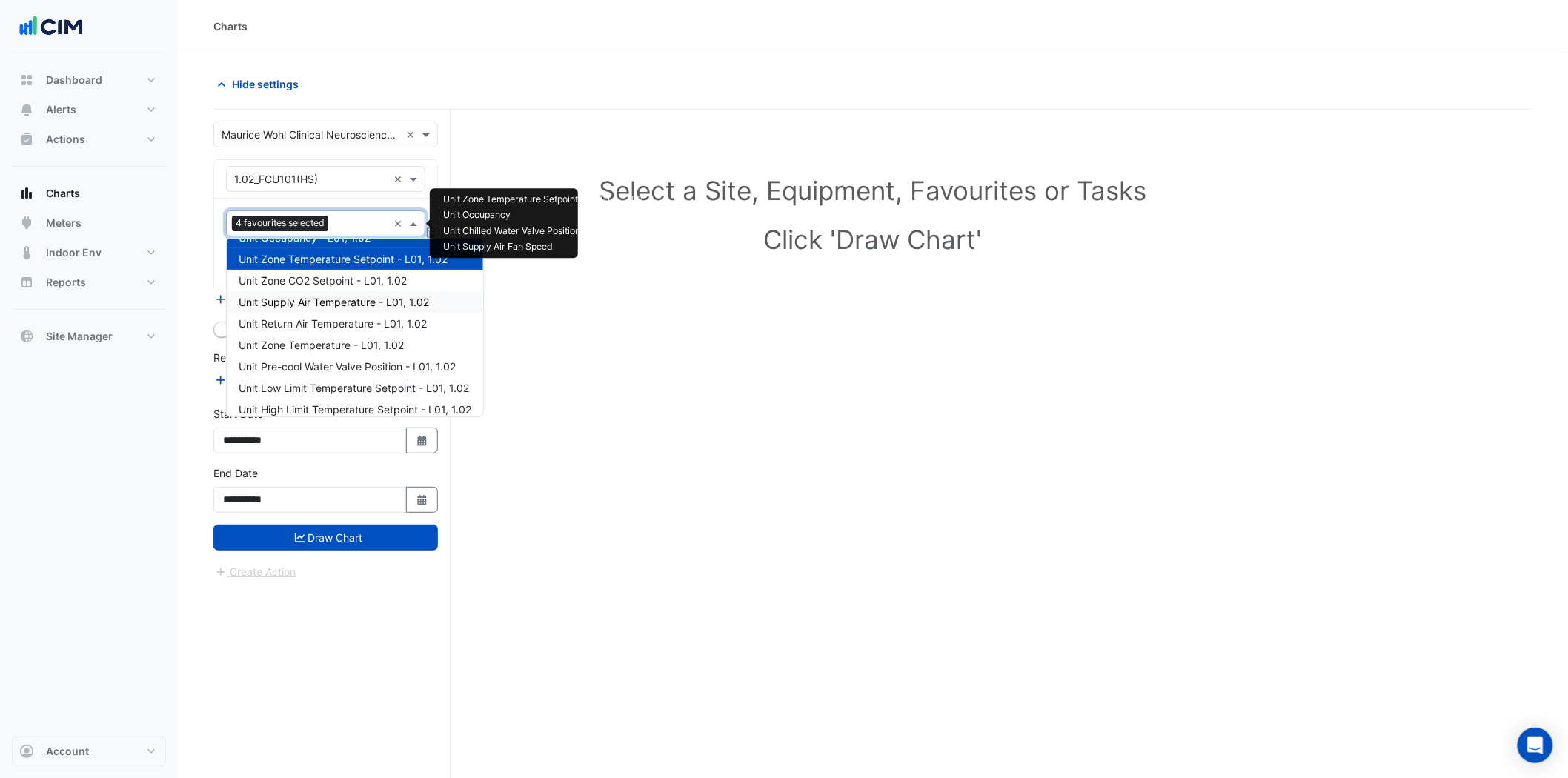 click on "Unit Supply Air Temperature - L01, 1.02" at bounding box center [333, 302] 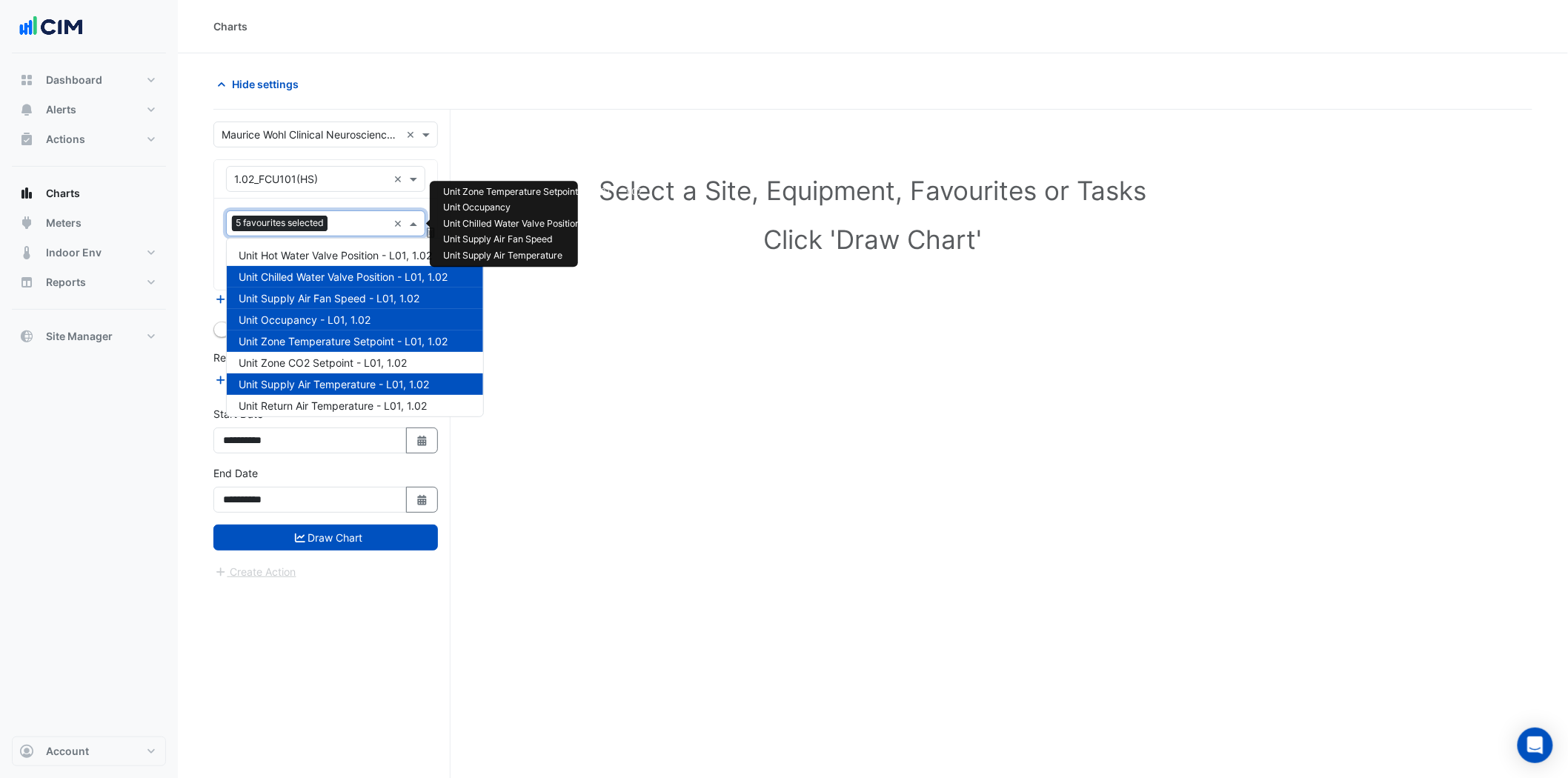 click at bounding box center [360, 225] 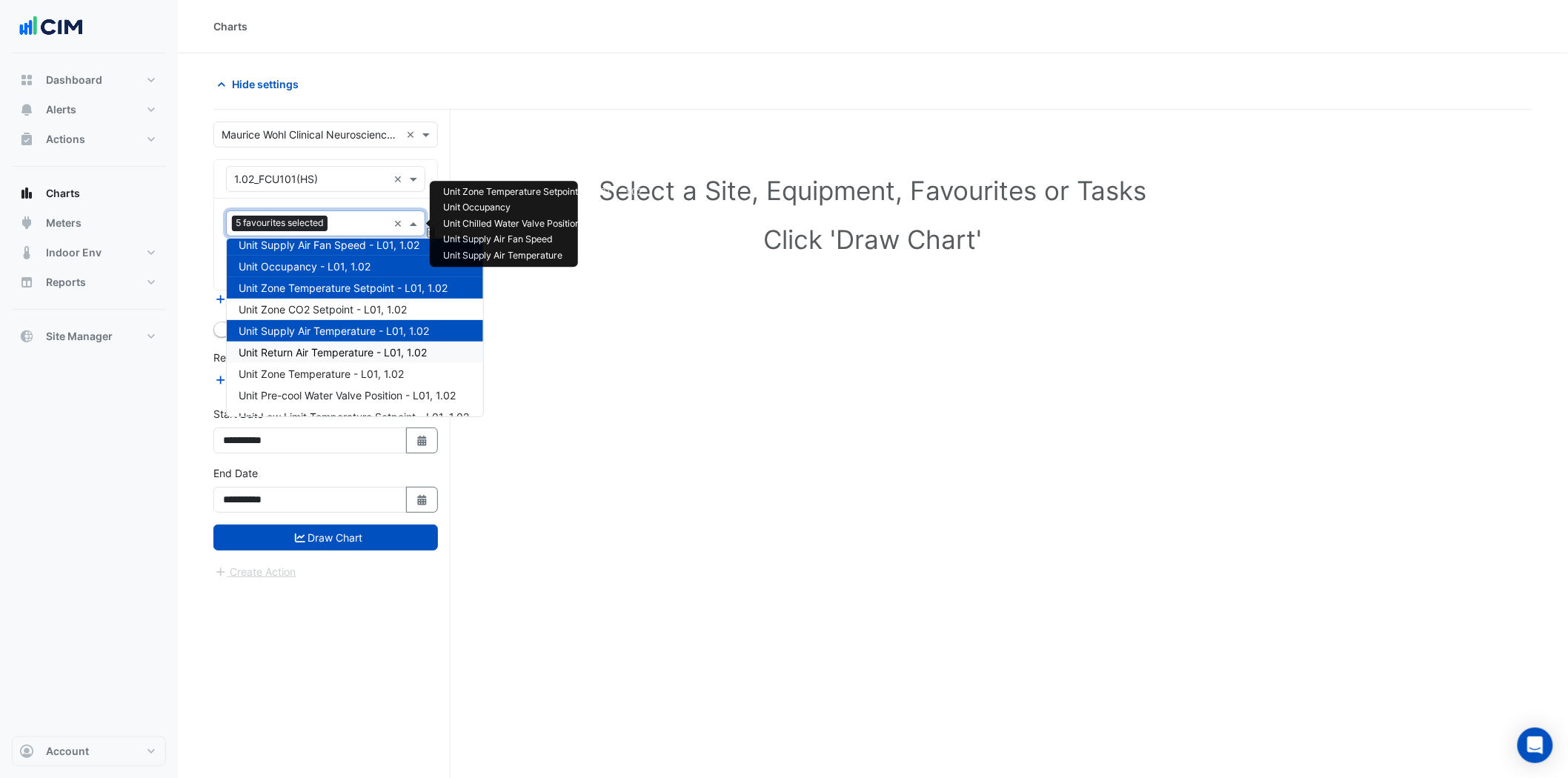 scroll, scrollTop: 82, scrollLeft: 0, axis: vertical 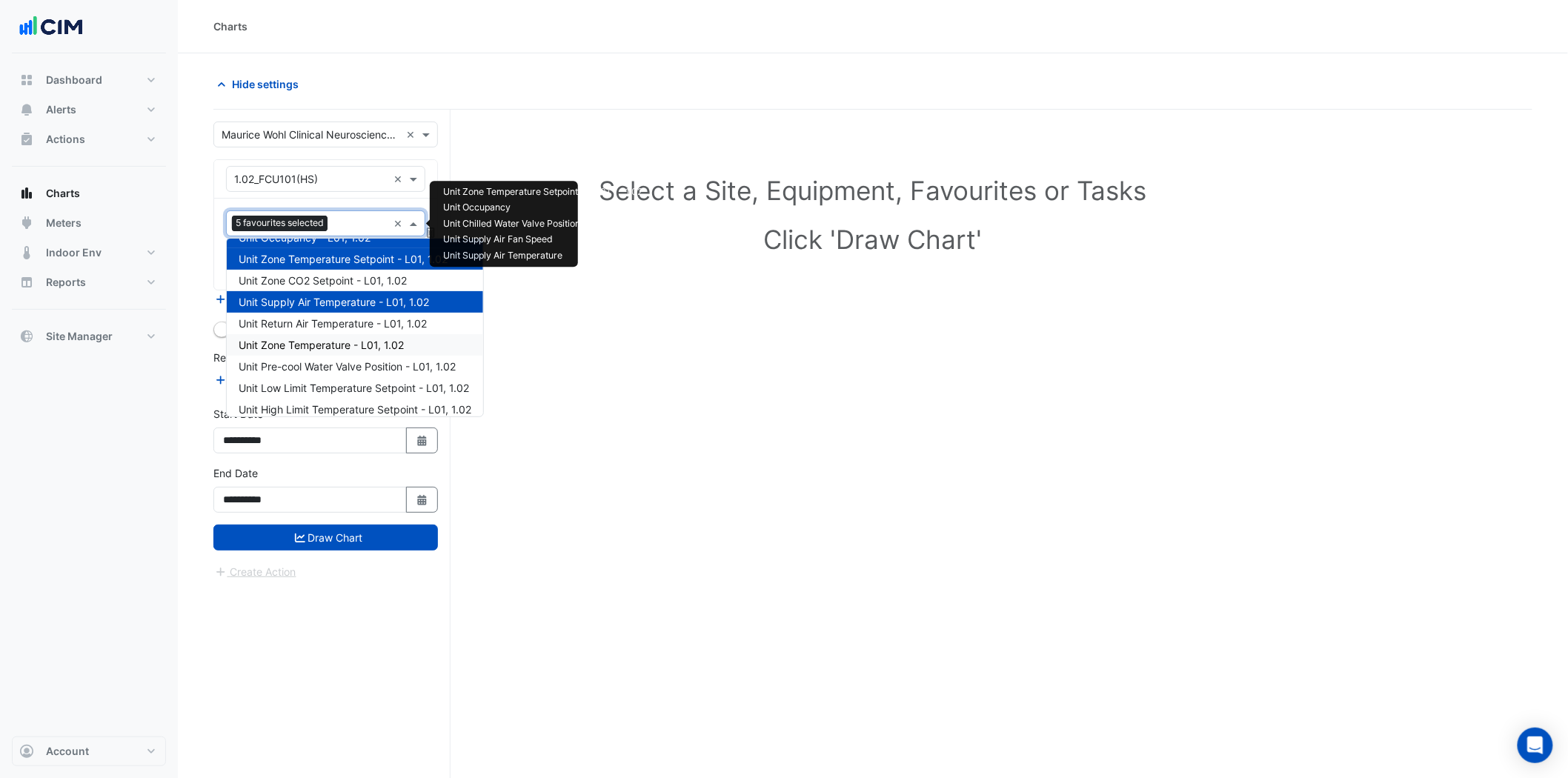 click on "Unit Zone Temperature - L01, 1.02" at bounding box center (321, 345) 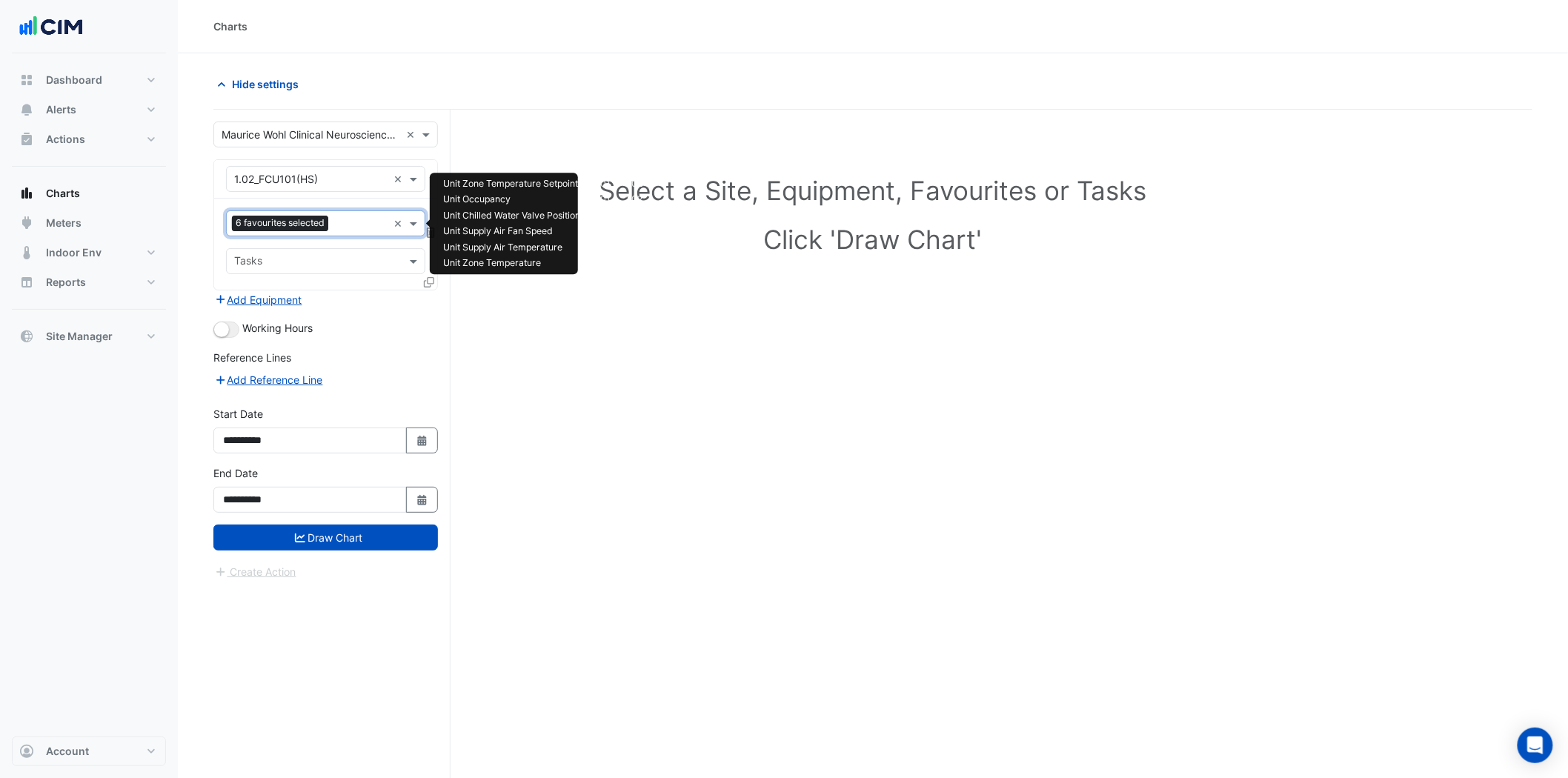 click at bounding box center [361, 225] 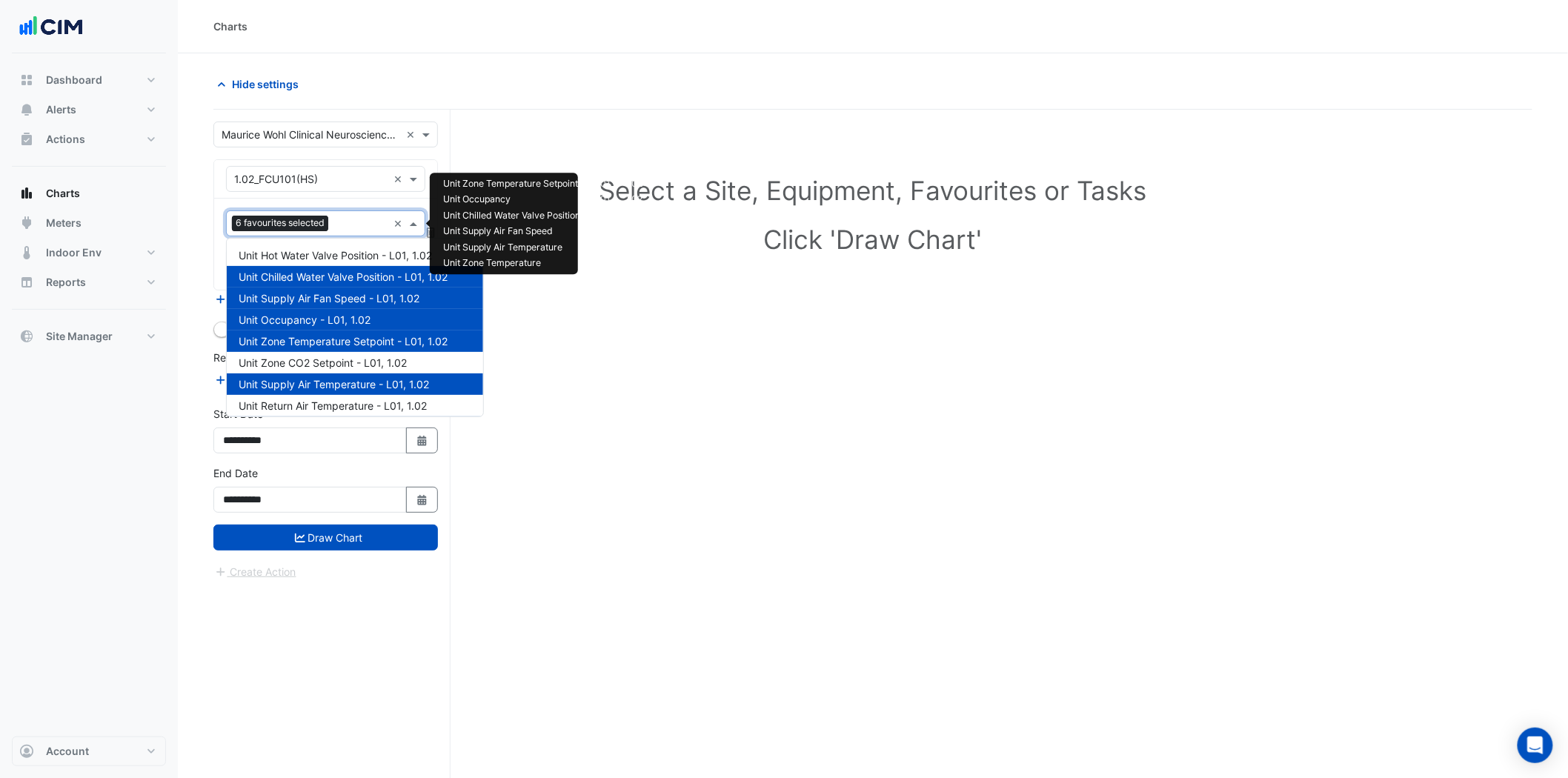 scroll, scrollTop: 134, scrollLeft: 0, axis: vertical 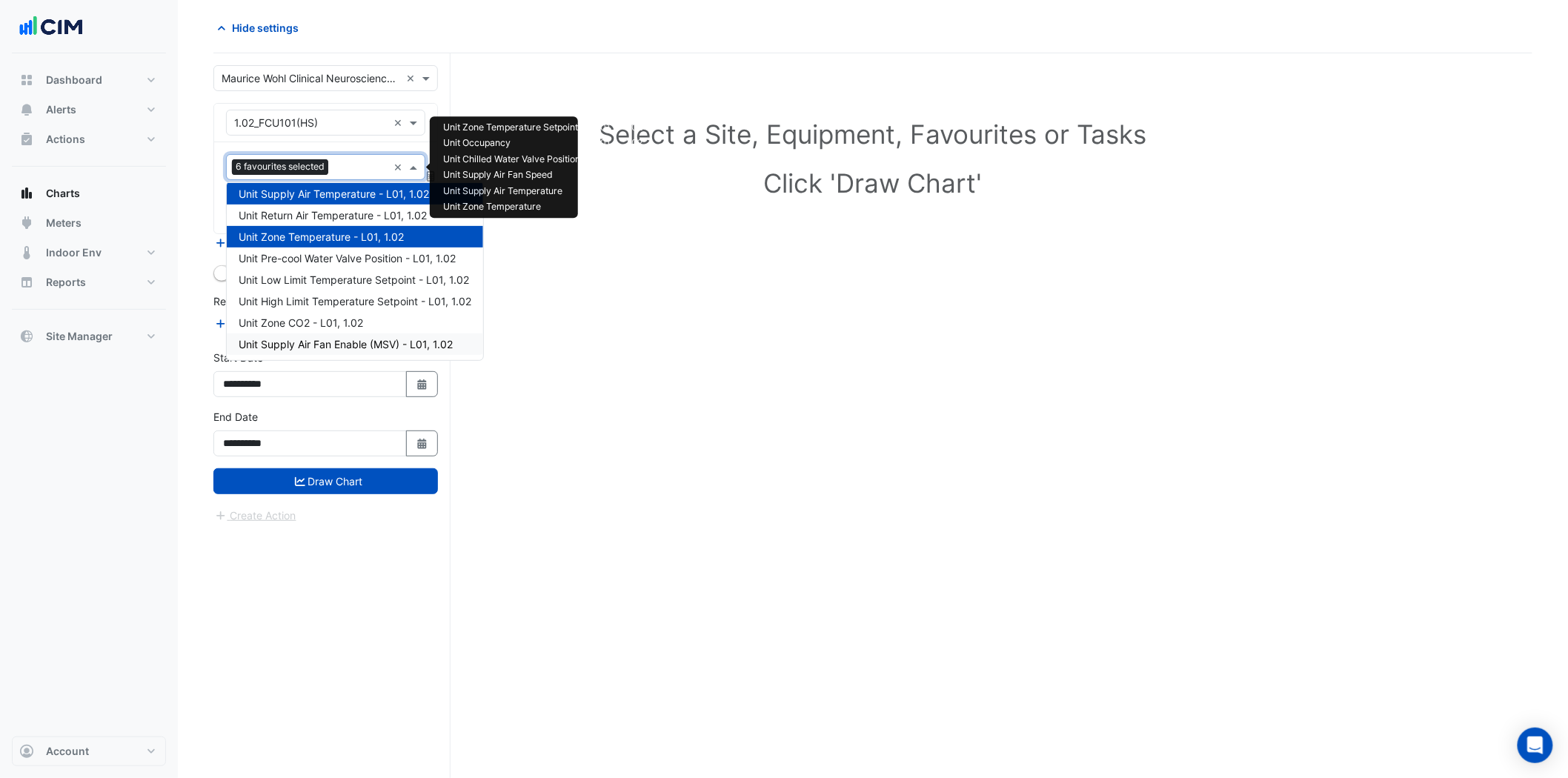 click on "Unit Supply Air Fan Enable (MSV) - L01, 1.02" at bounding box center (345, 344) 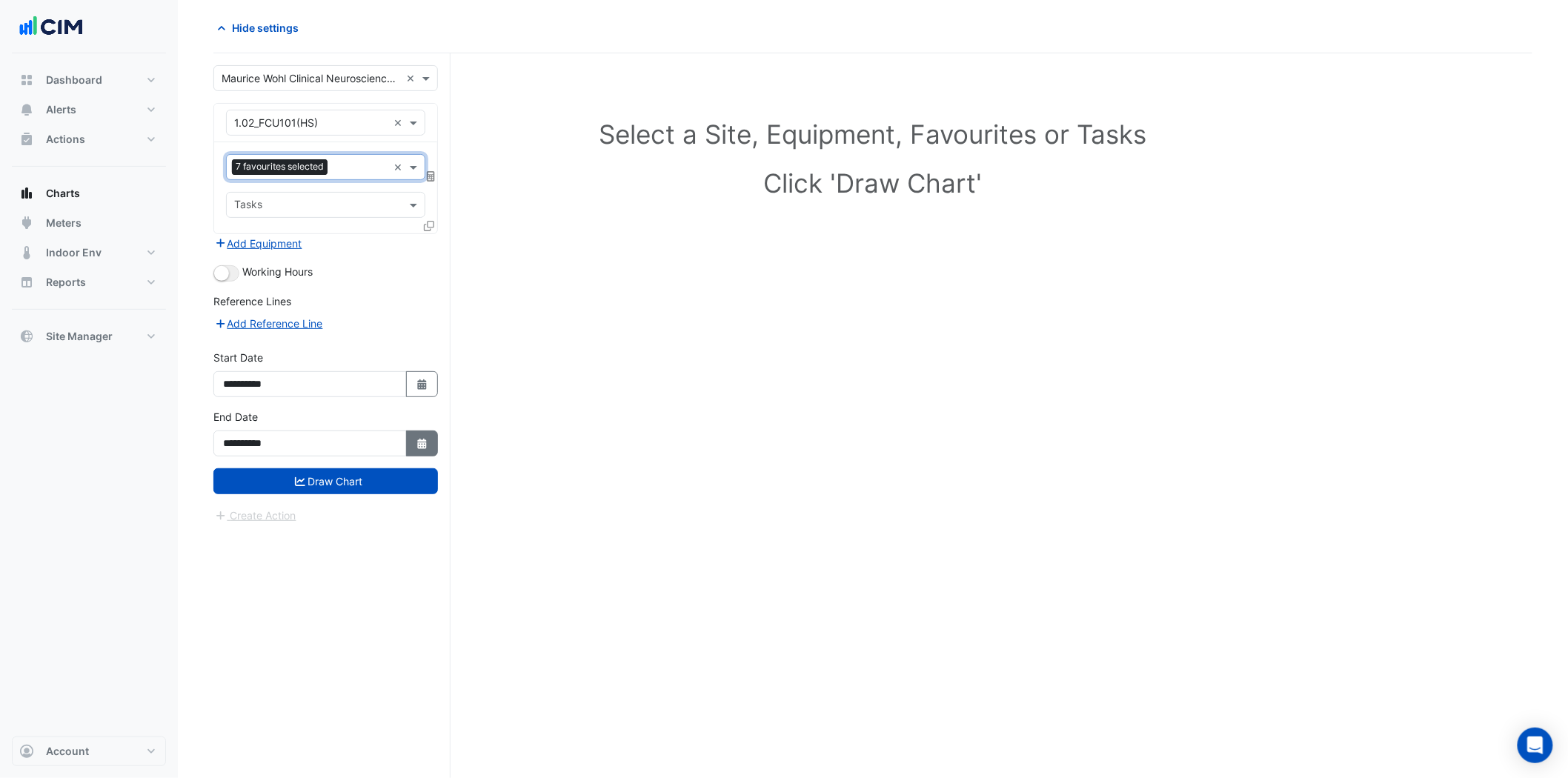 click on "Select Date" 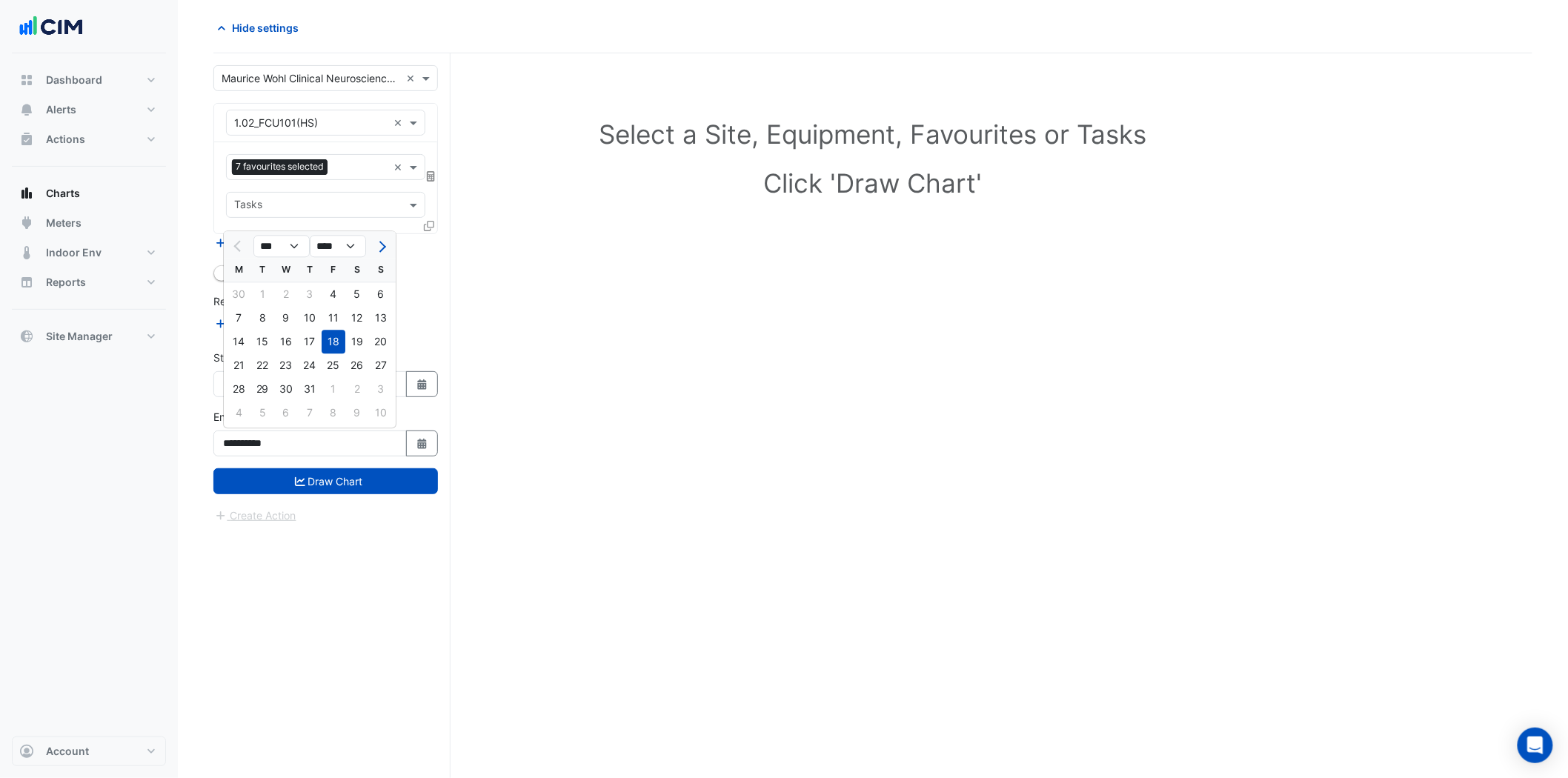 click on "18" 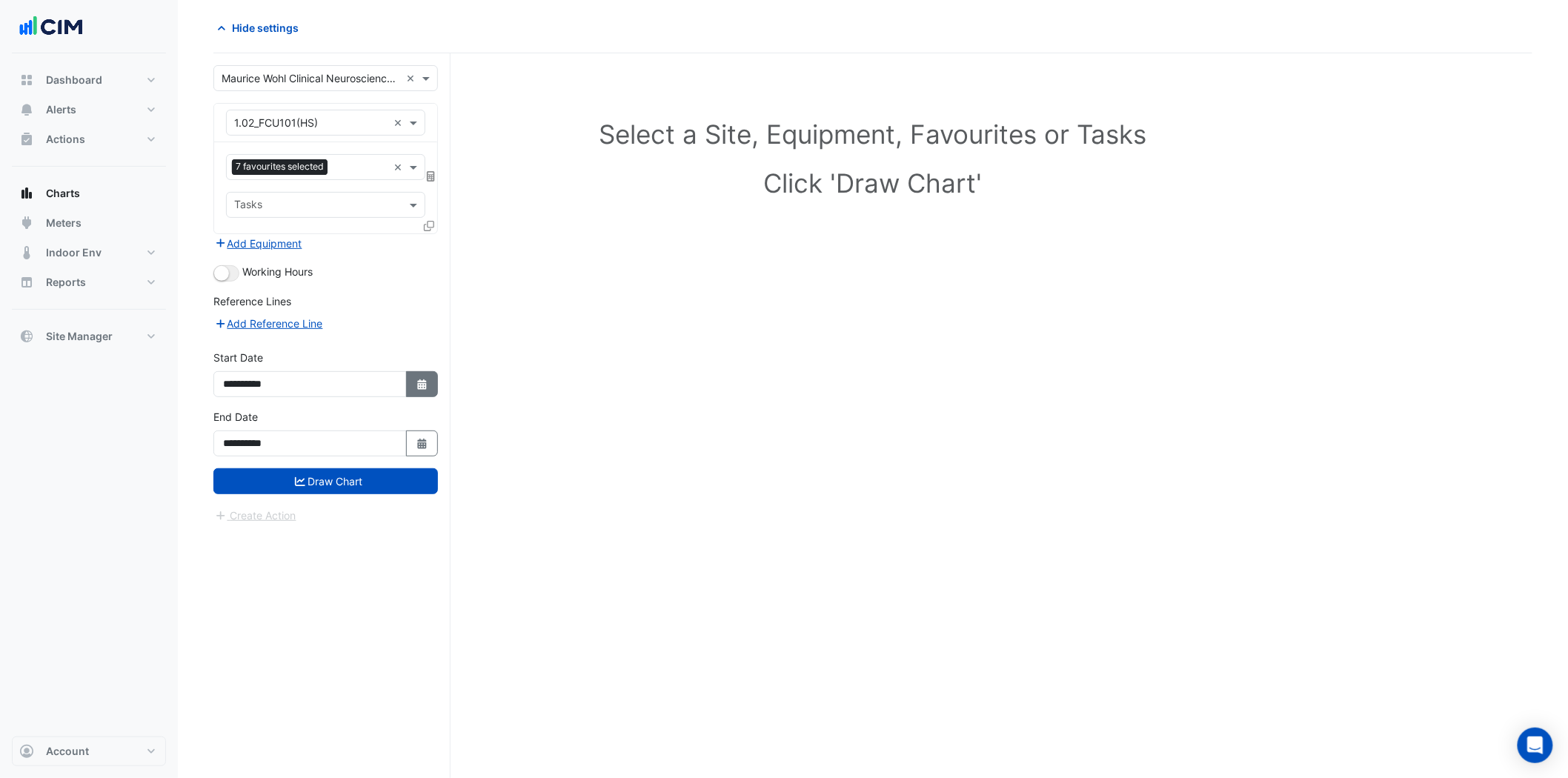 click on "Select Date" at bounding box center [422, 384] 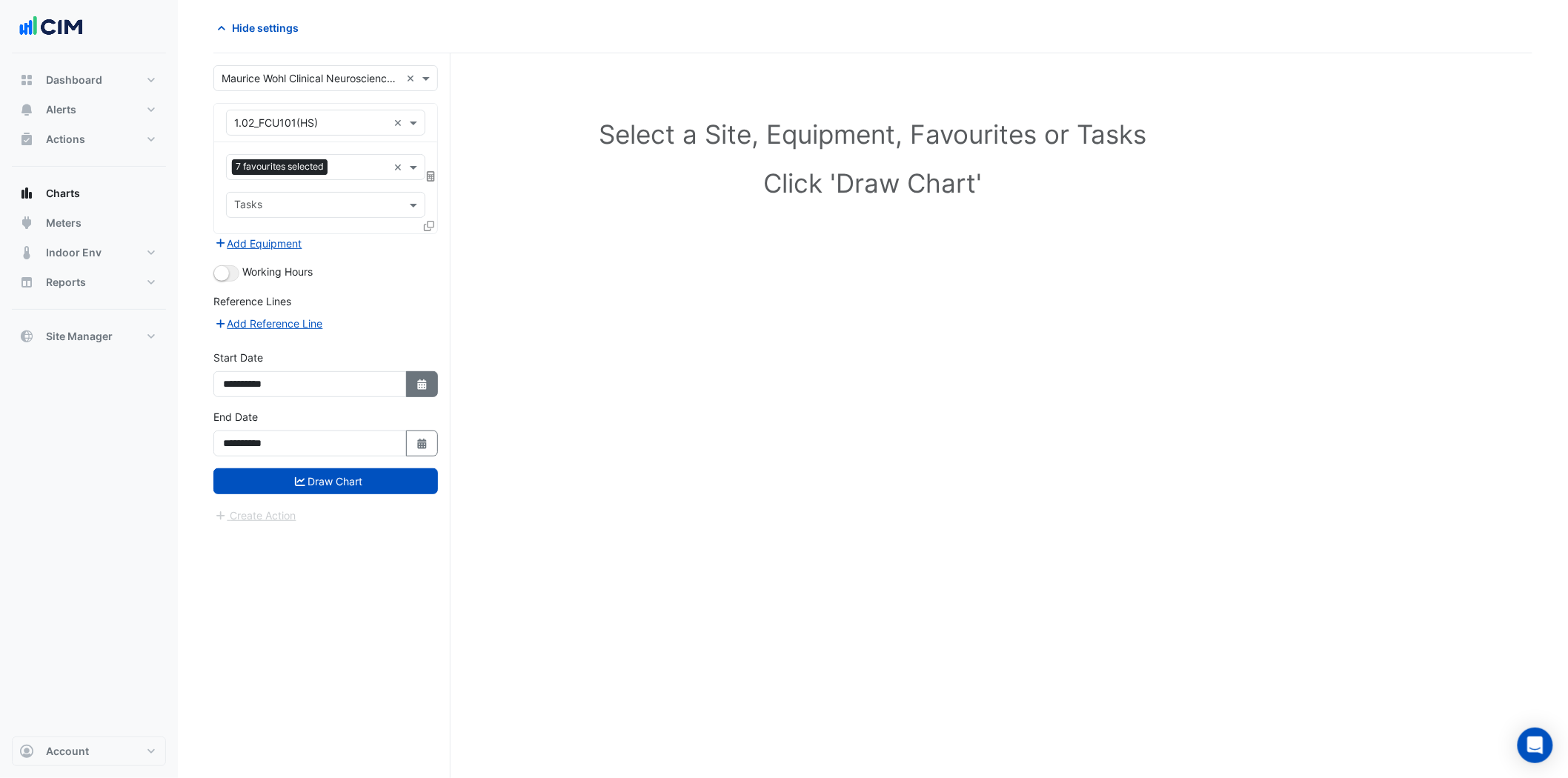 select on "*" 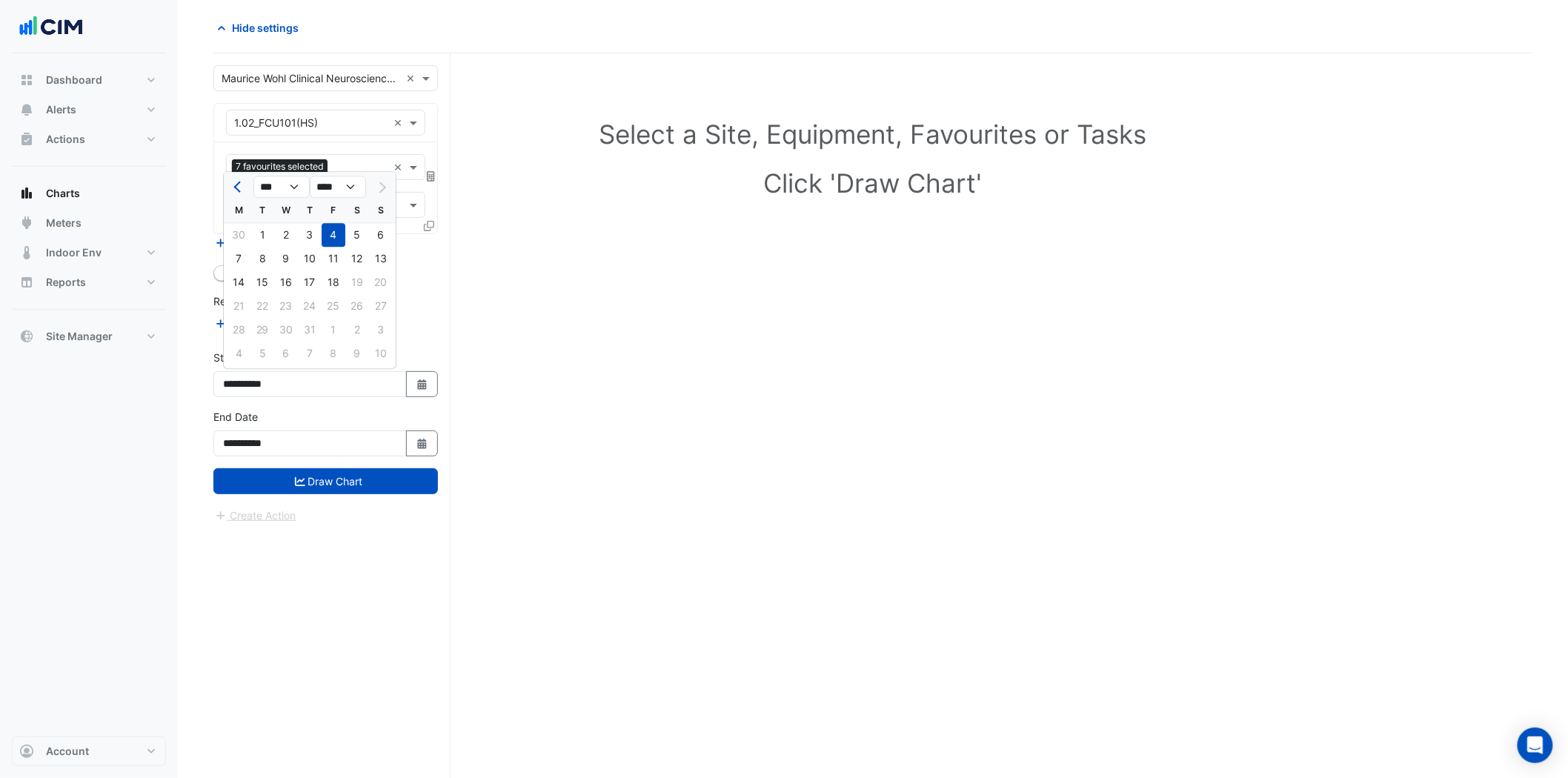 click on "11" 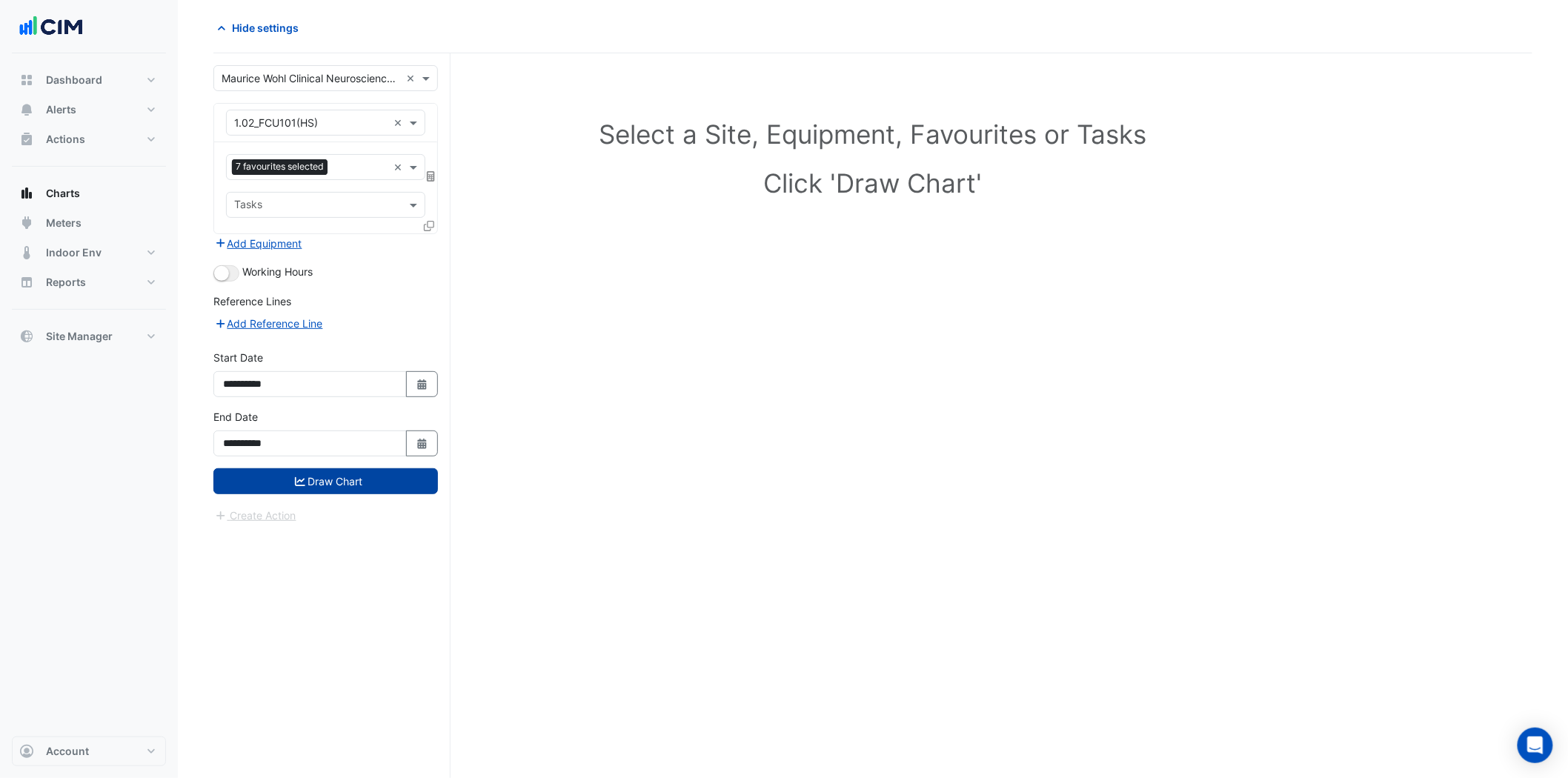 click on "Draw Chart" at bounding box center (325, 481) 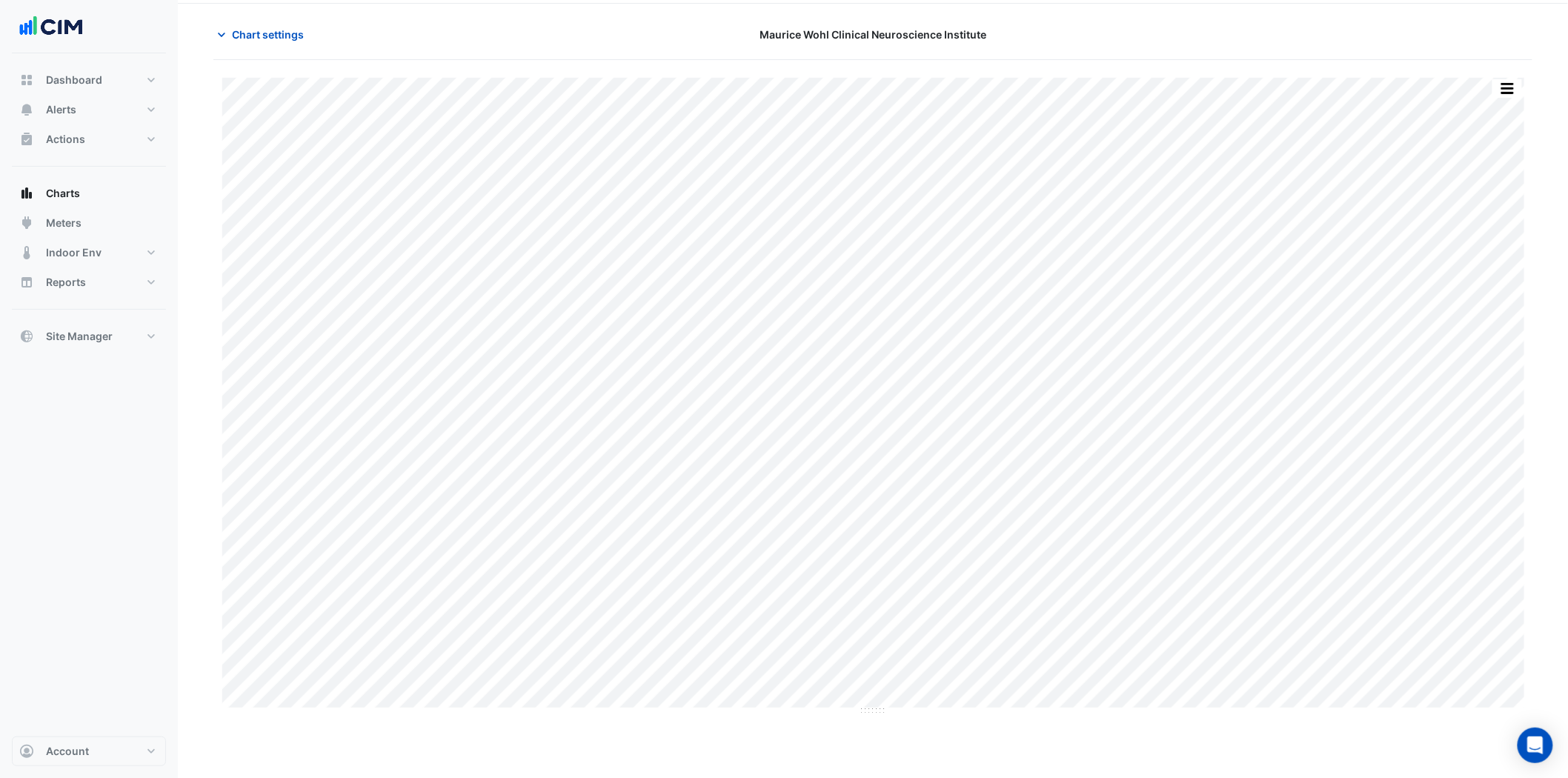 scroll, scrollTop: 0, scrollLeft: 0, axis: both 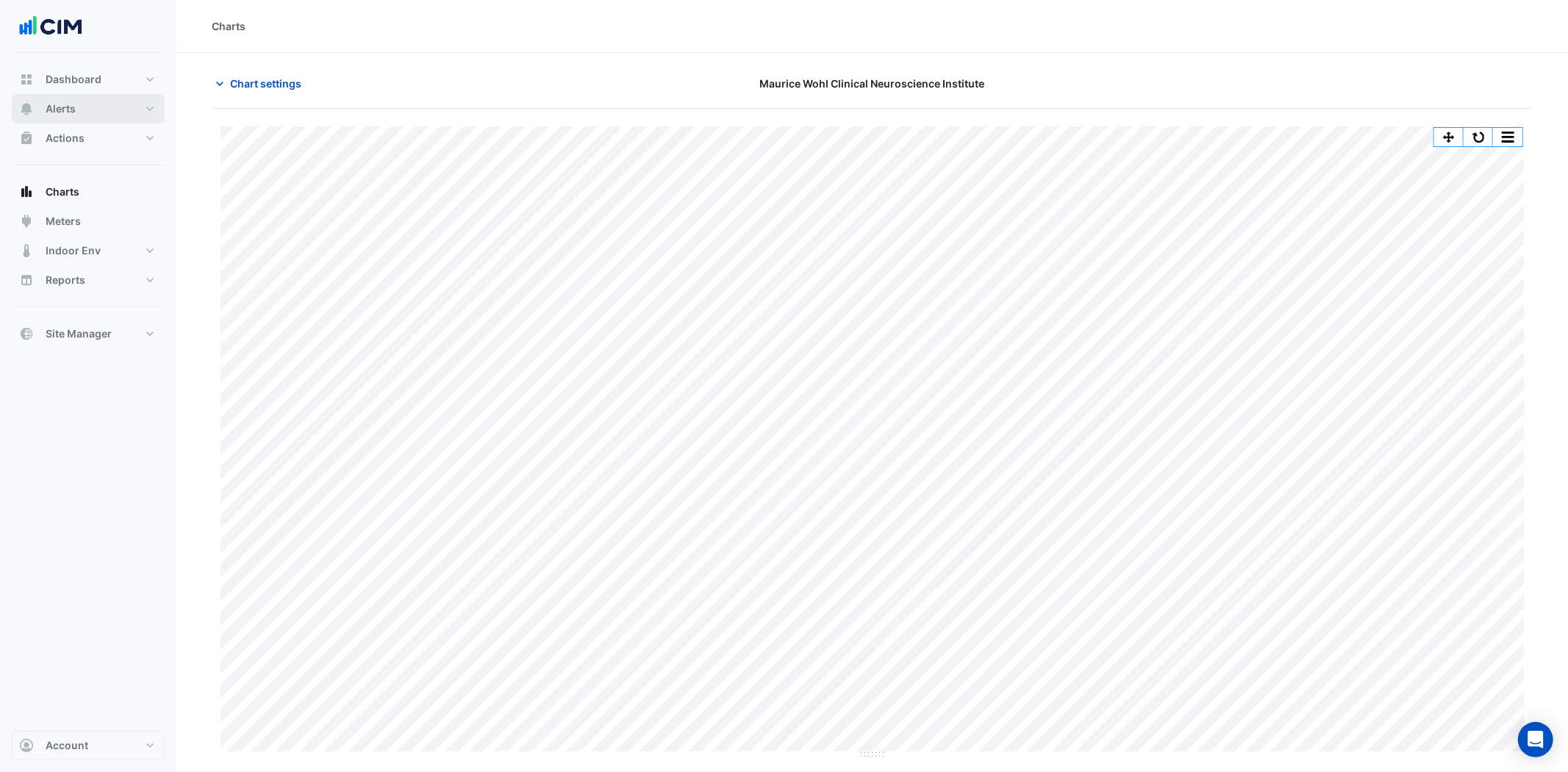 click on "Alerts" at bounding box center (88, 109) 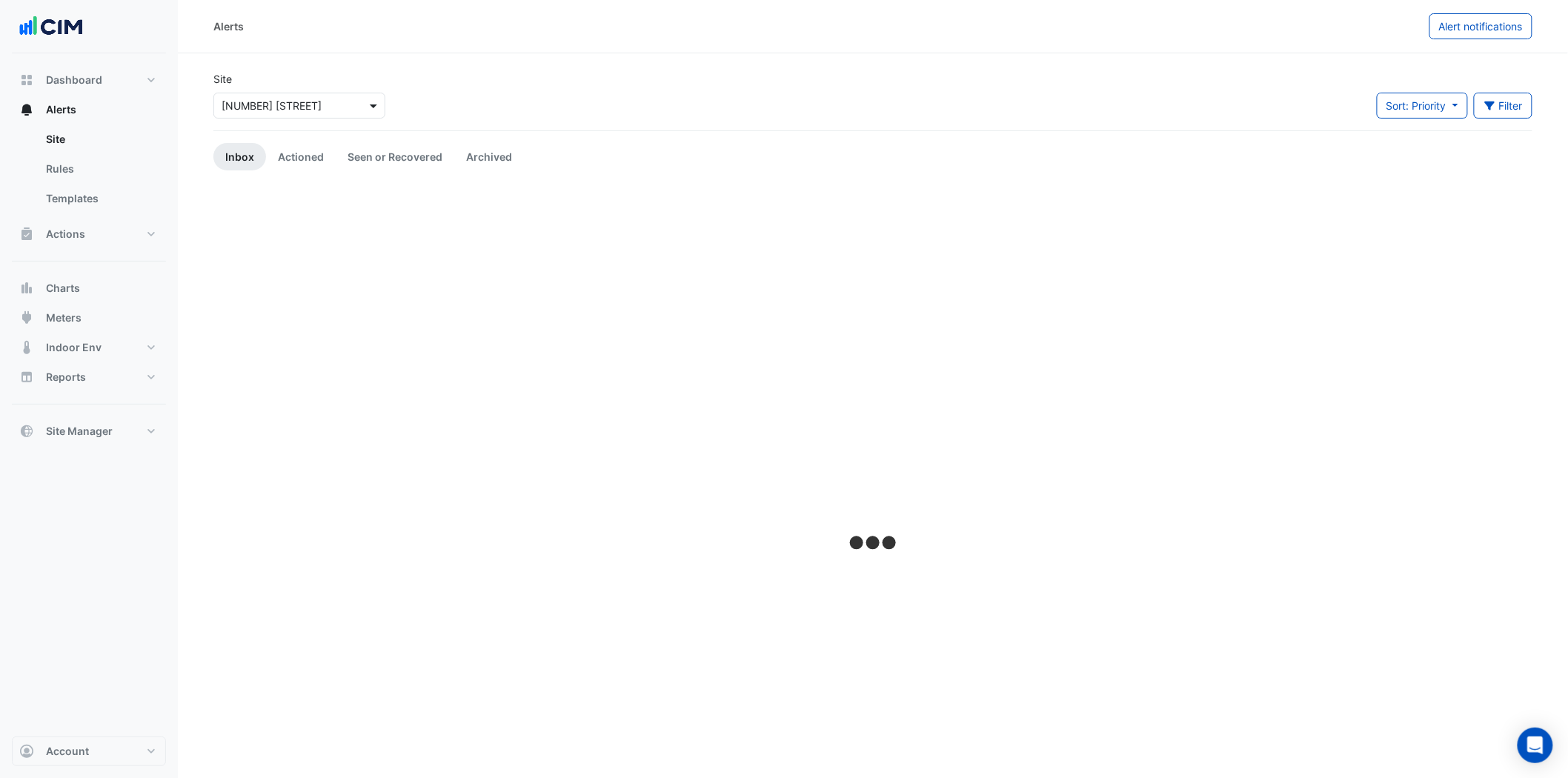 click at bounding box center (375, 105) 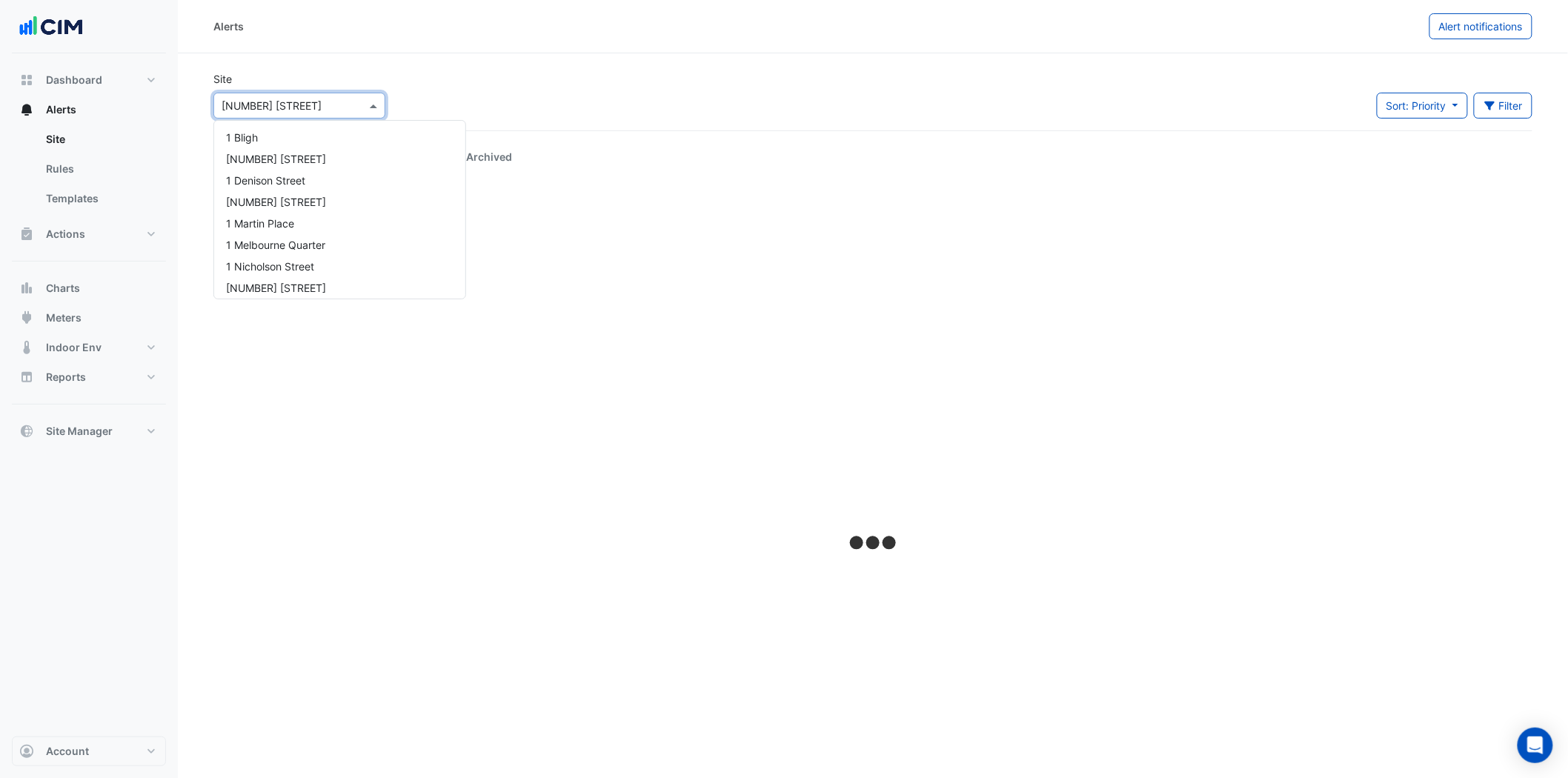 scroll, scrollTop: 2088, scrollLeft: 0, axis: vertical 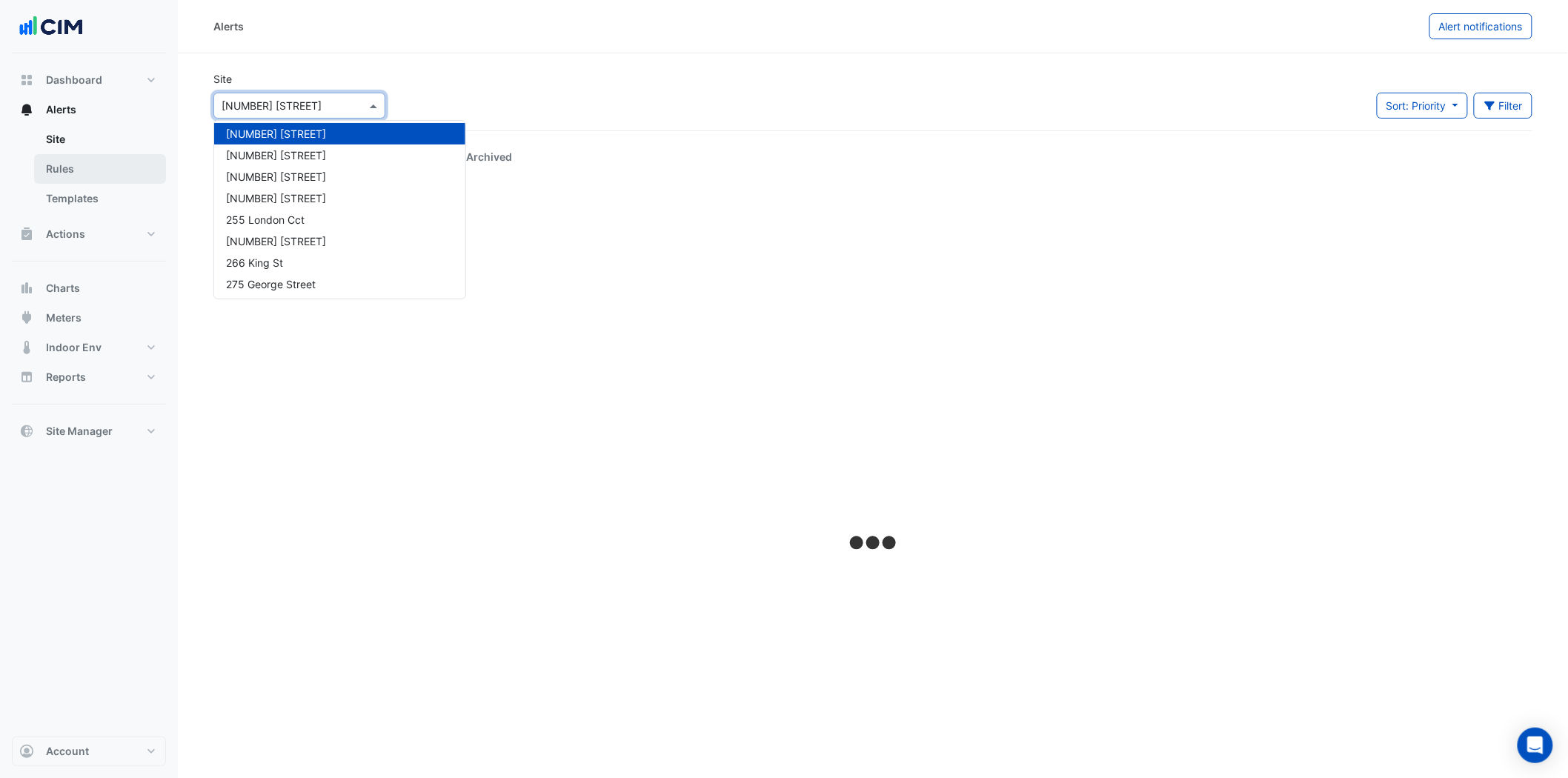 click on "Rules" at bounding box center [100, 169] 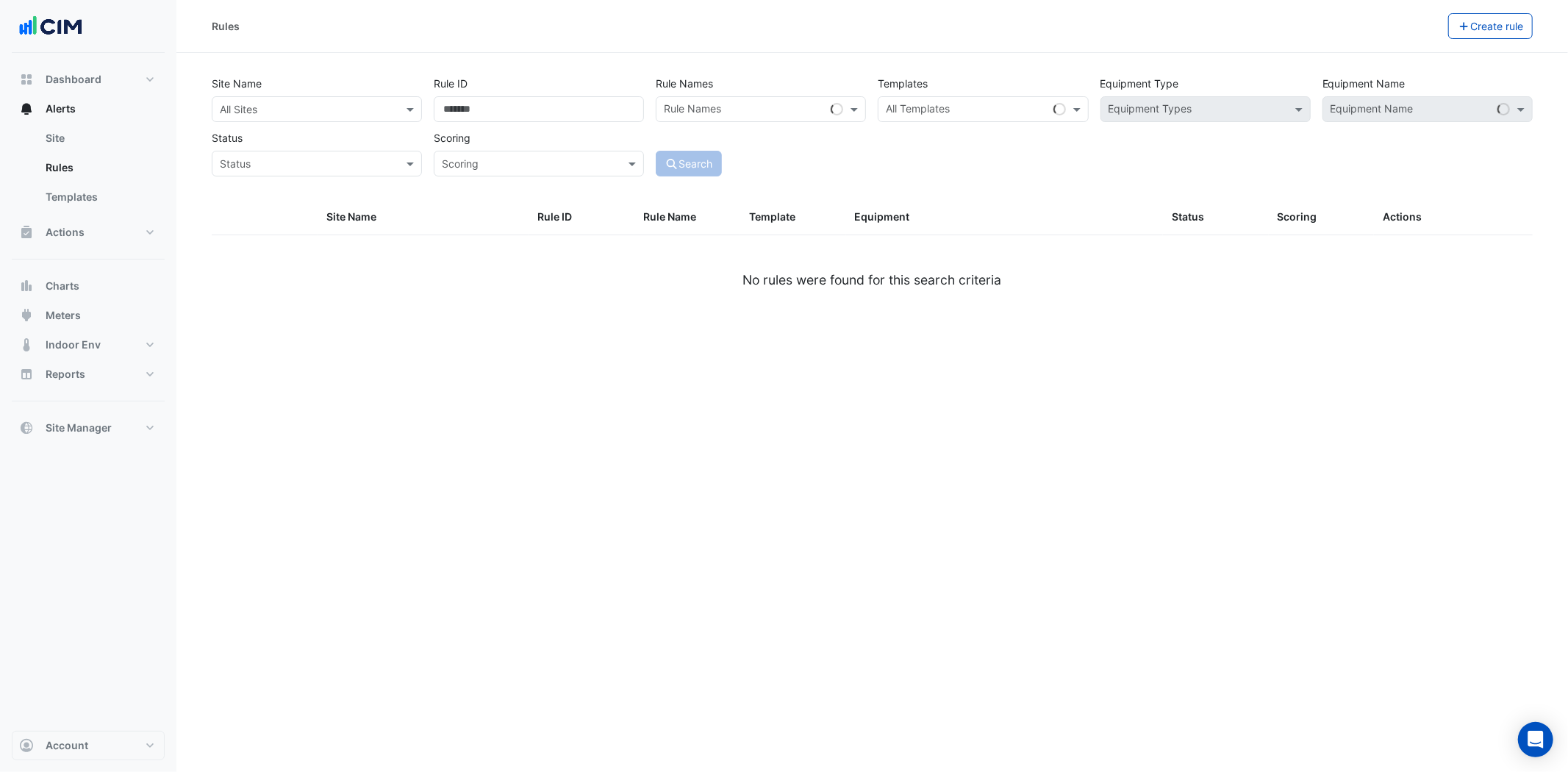 click at bounding box center [302, 110] 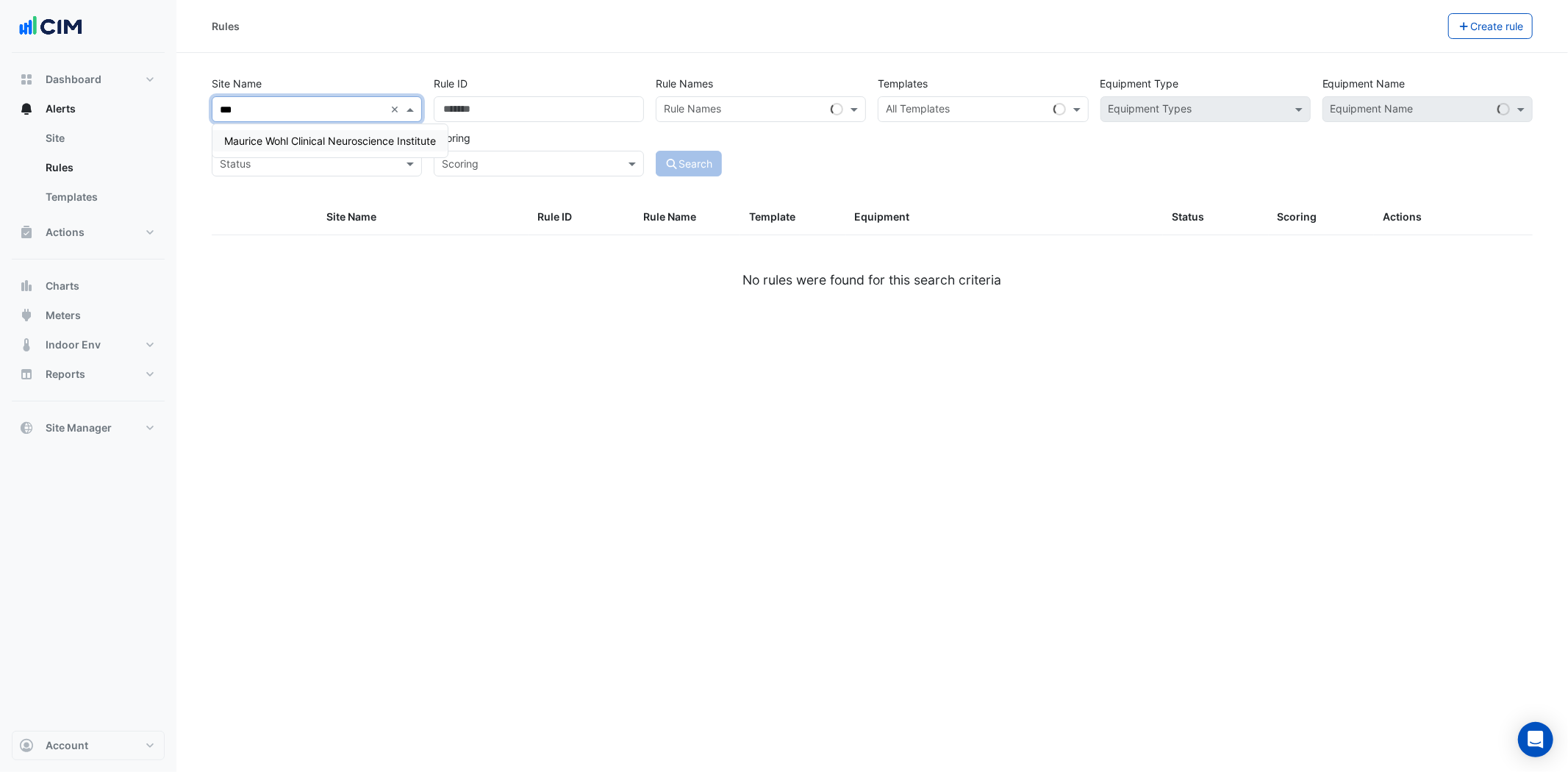 type on "****" 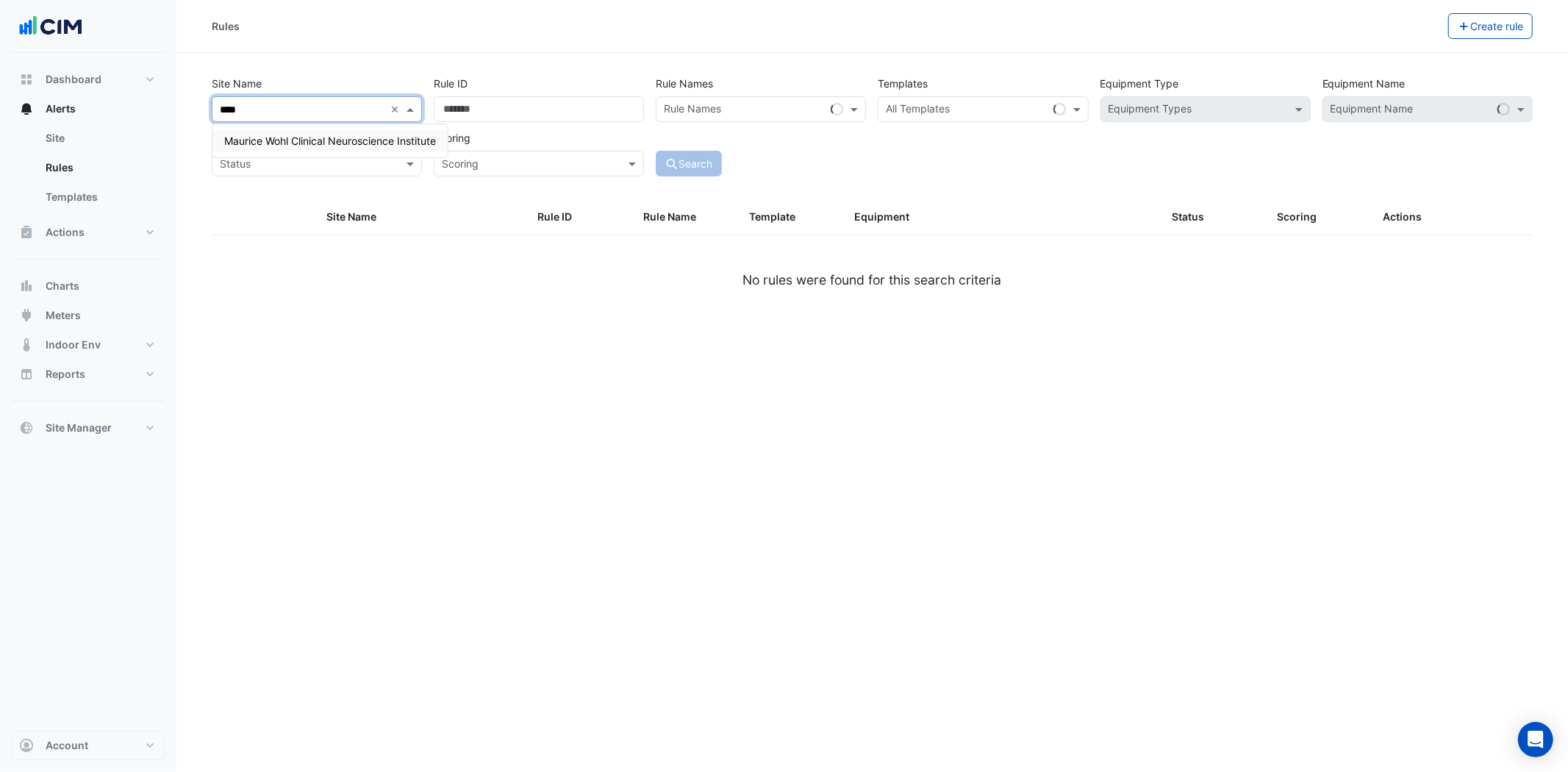 click on "Maurice Wohl Clinical Neuroscience Institute" at bounding box center [330, 140] 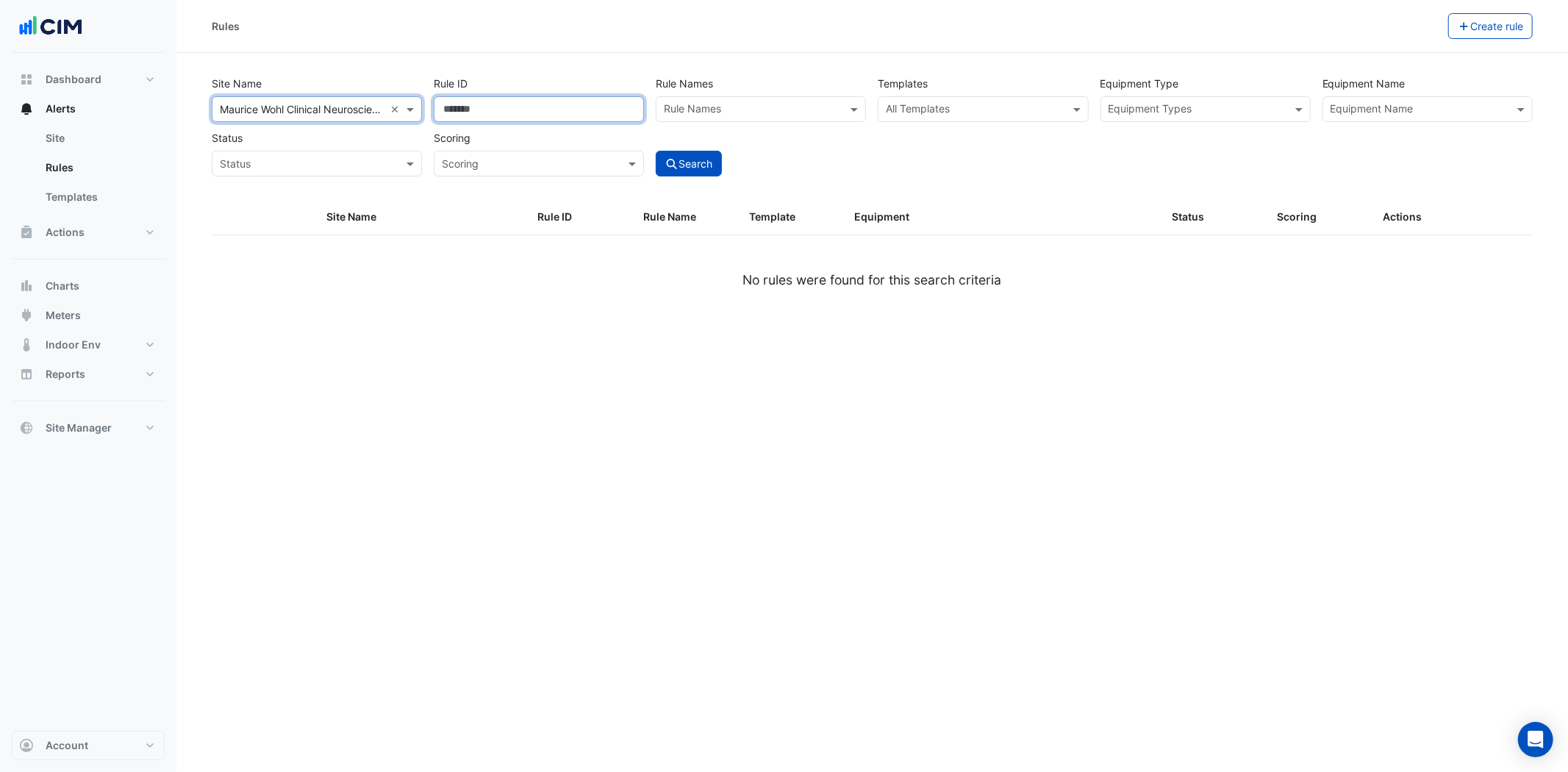 click on "Rule ID" at bounding box center [539, 109] 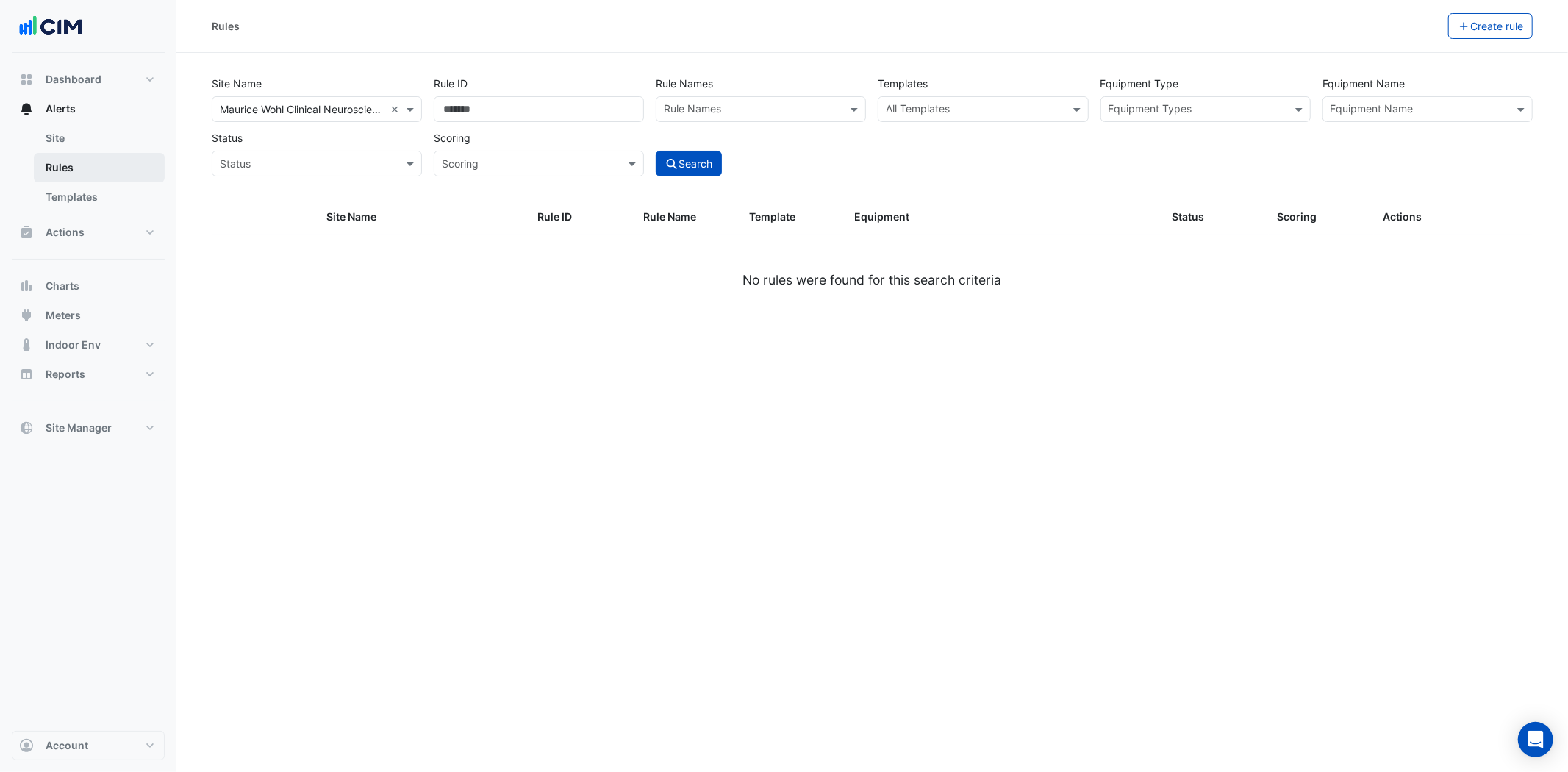 click on "Rules" at bounding box center [99, 168] 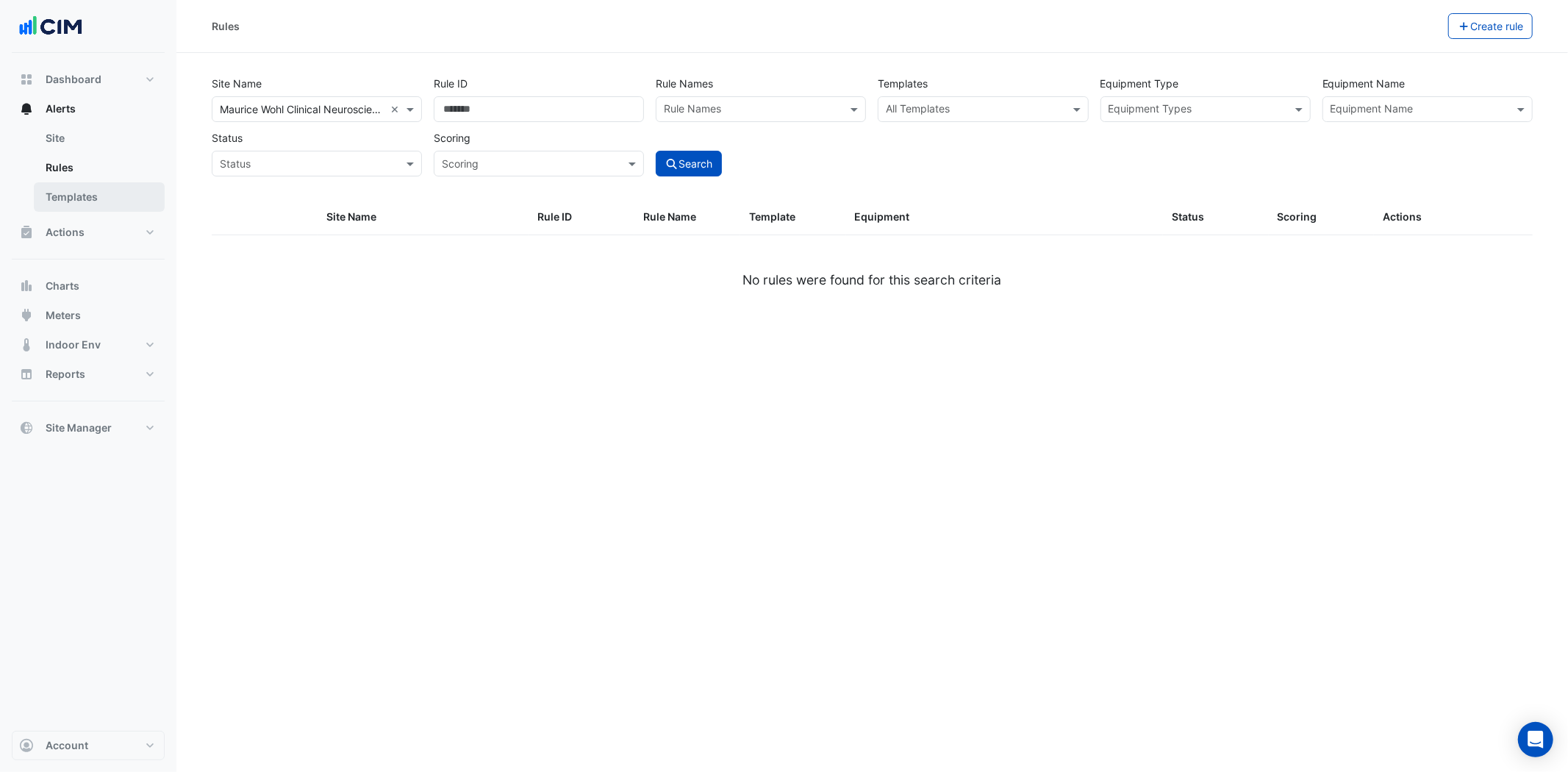click on "Templates" at bounding box center (99, 197) 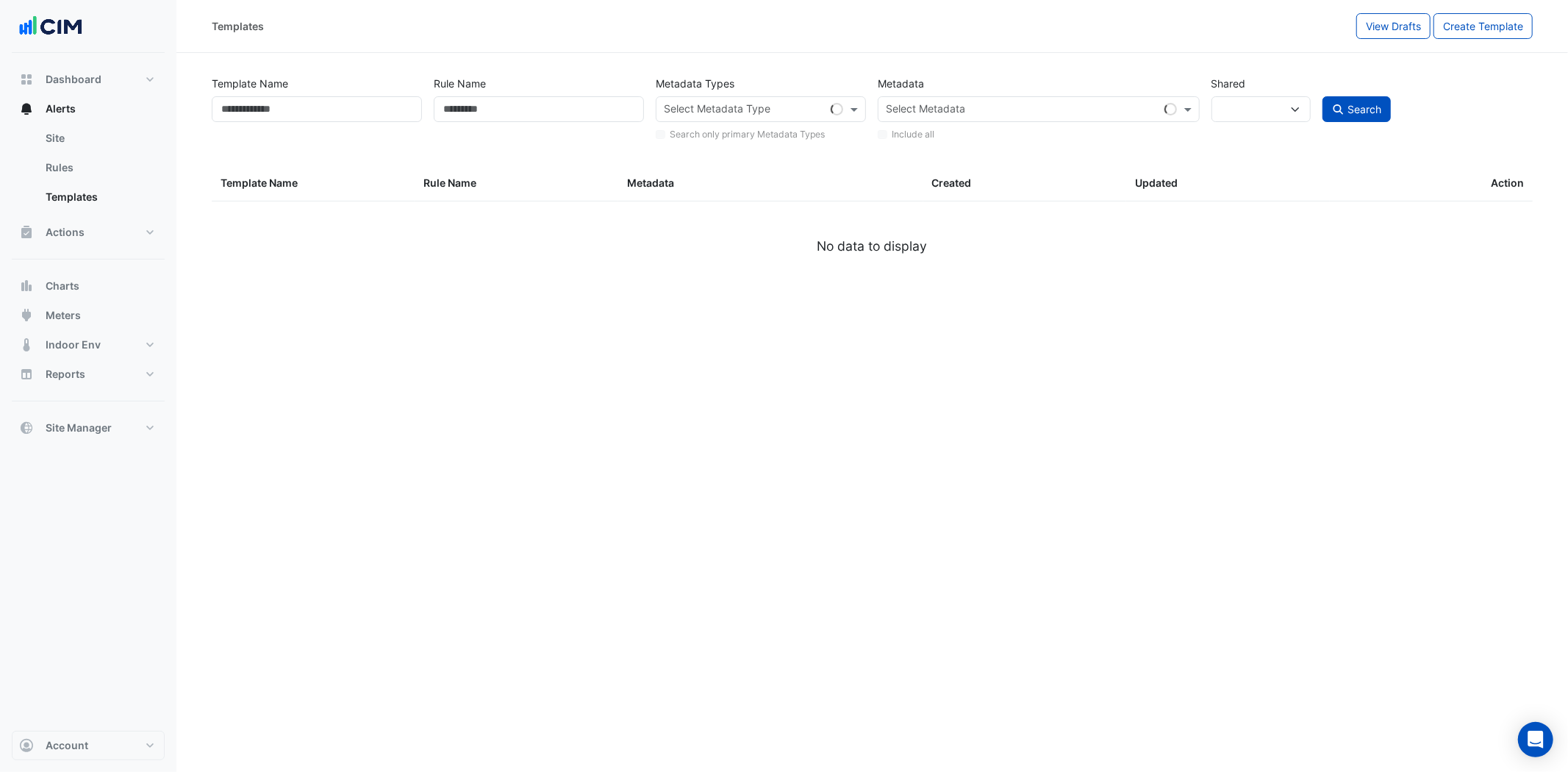 click on "Select Metadata" at bounding box center (1018, 109) 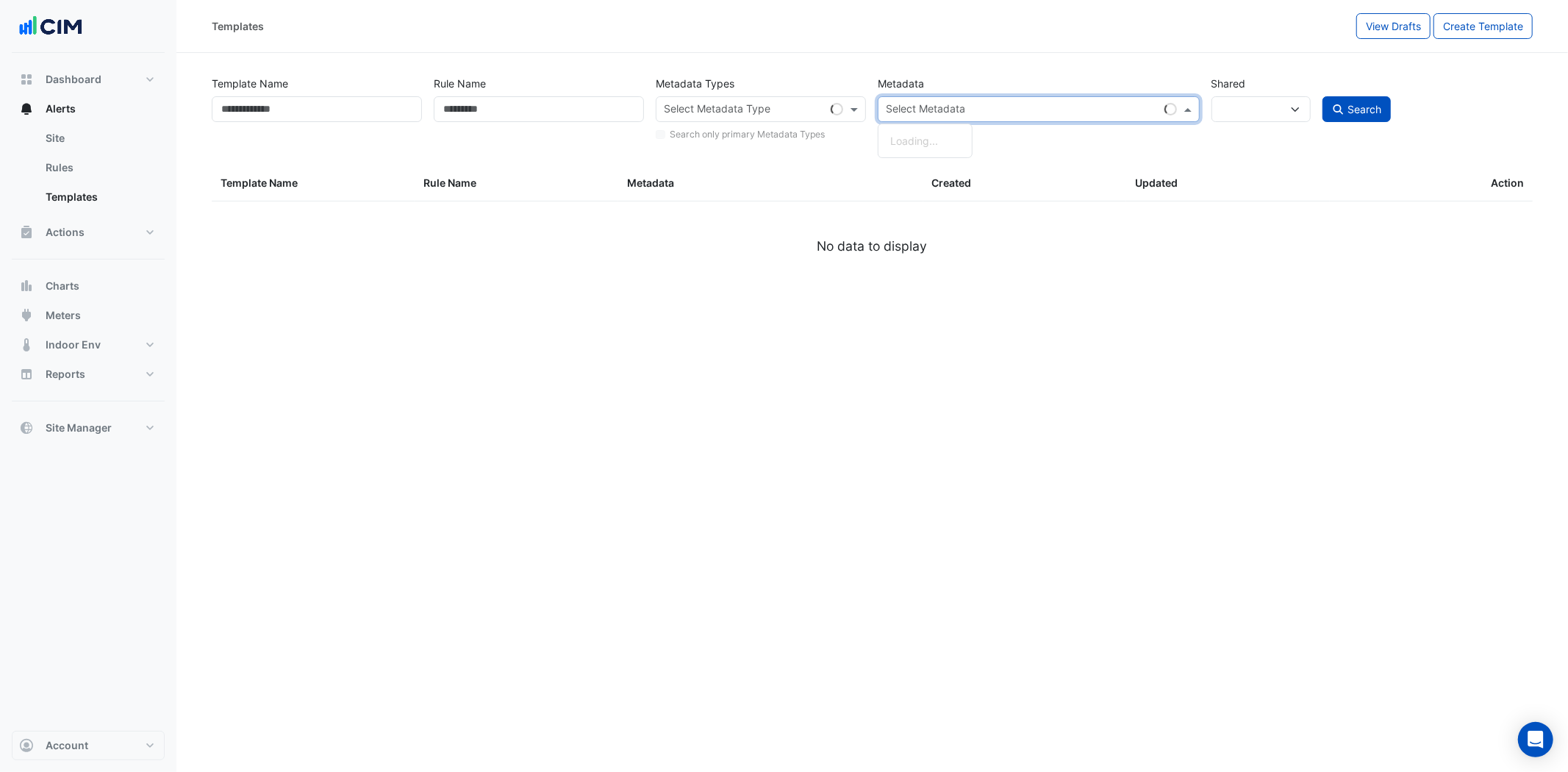 select 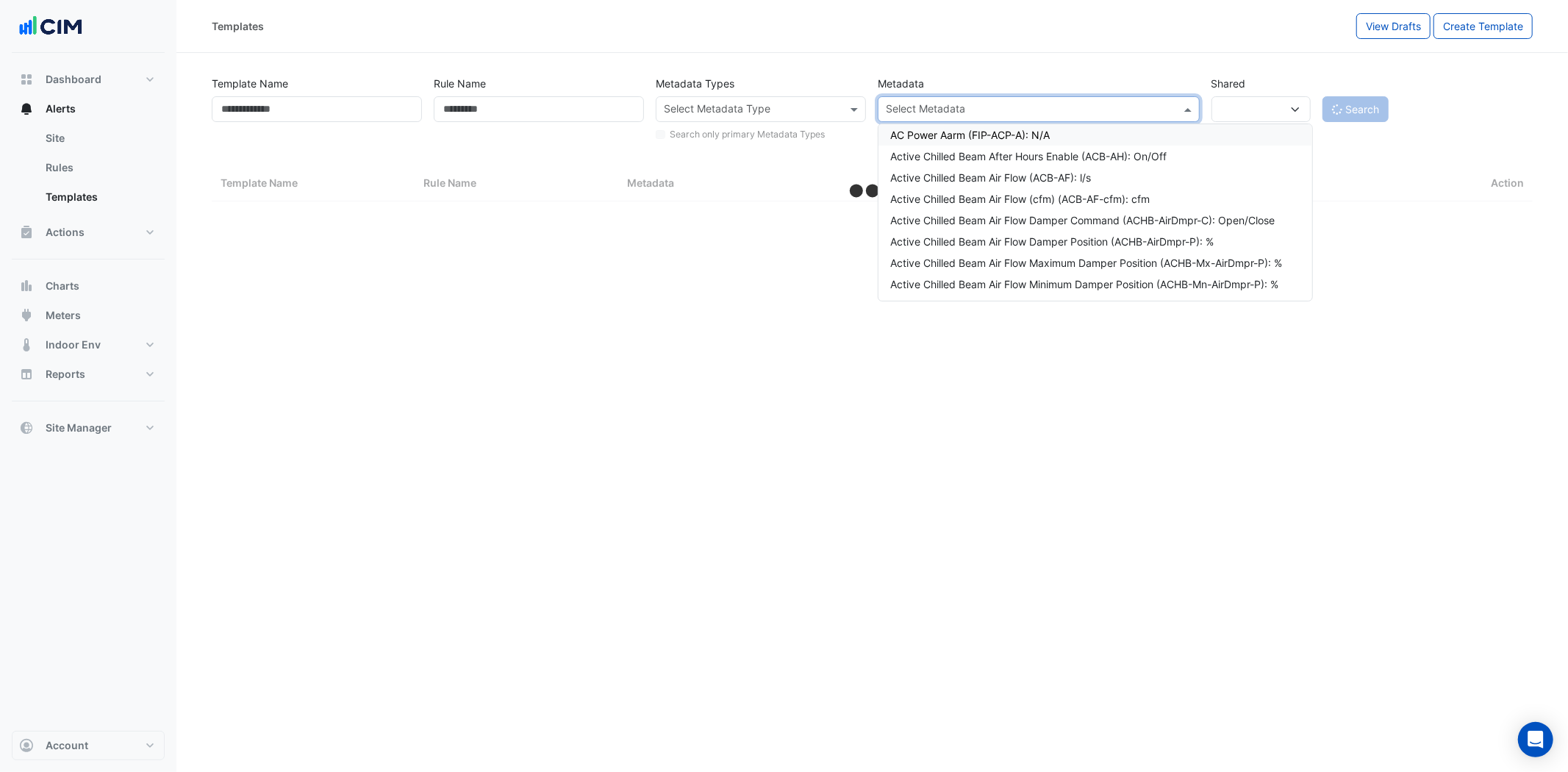select on "***" 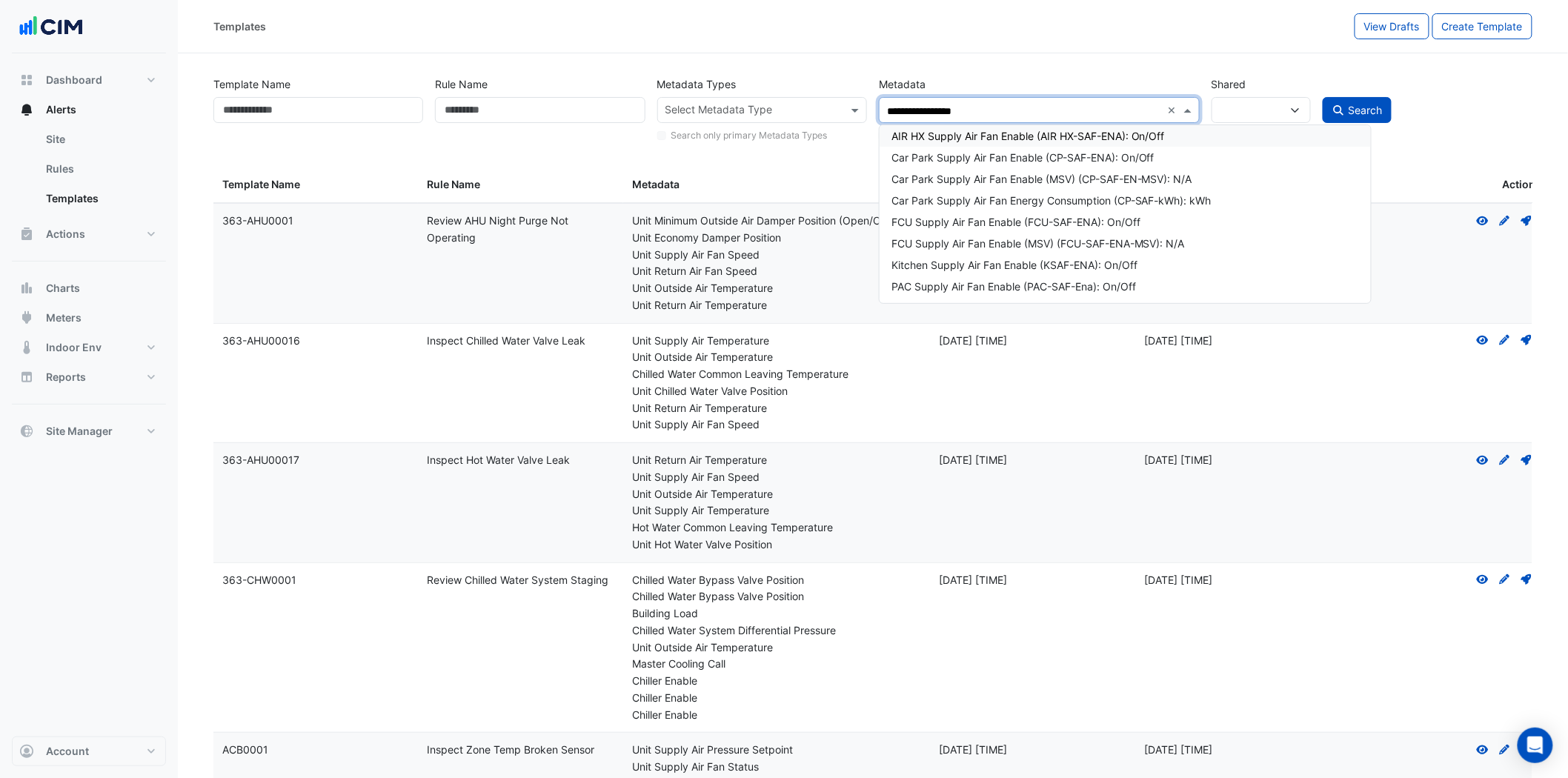 type on "**********" 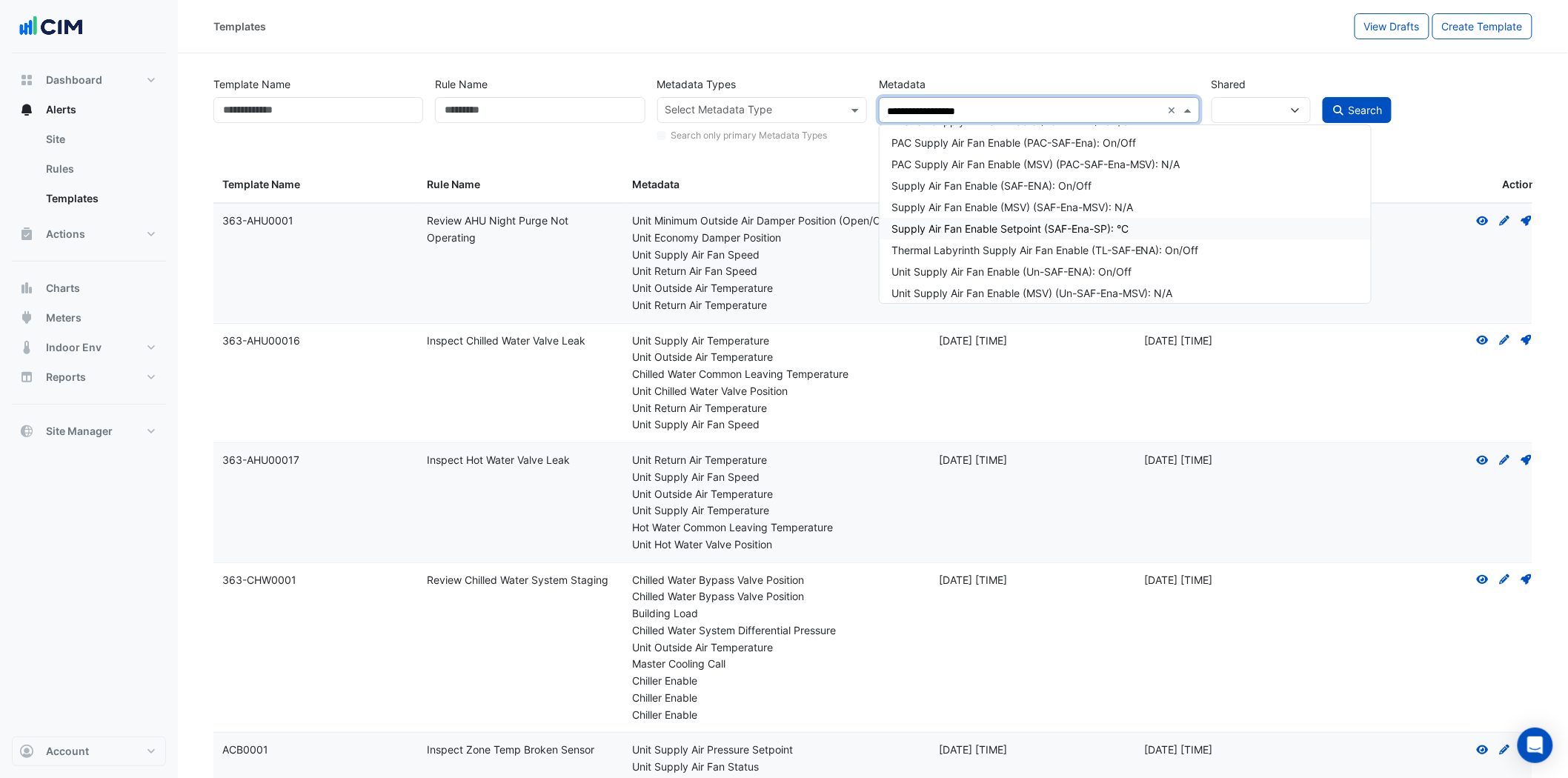 scroll, scrollTop: 135, scrollLeft: 0, axis: vertical 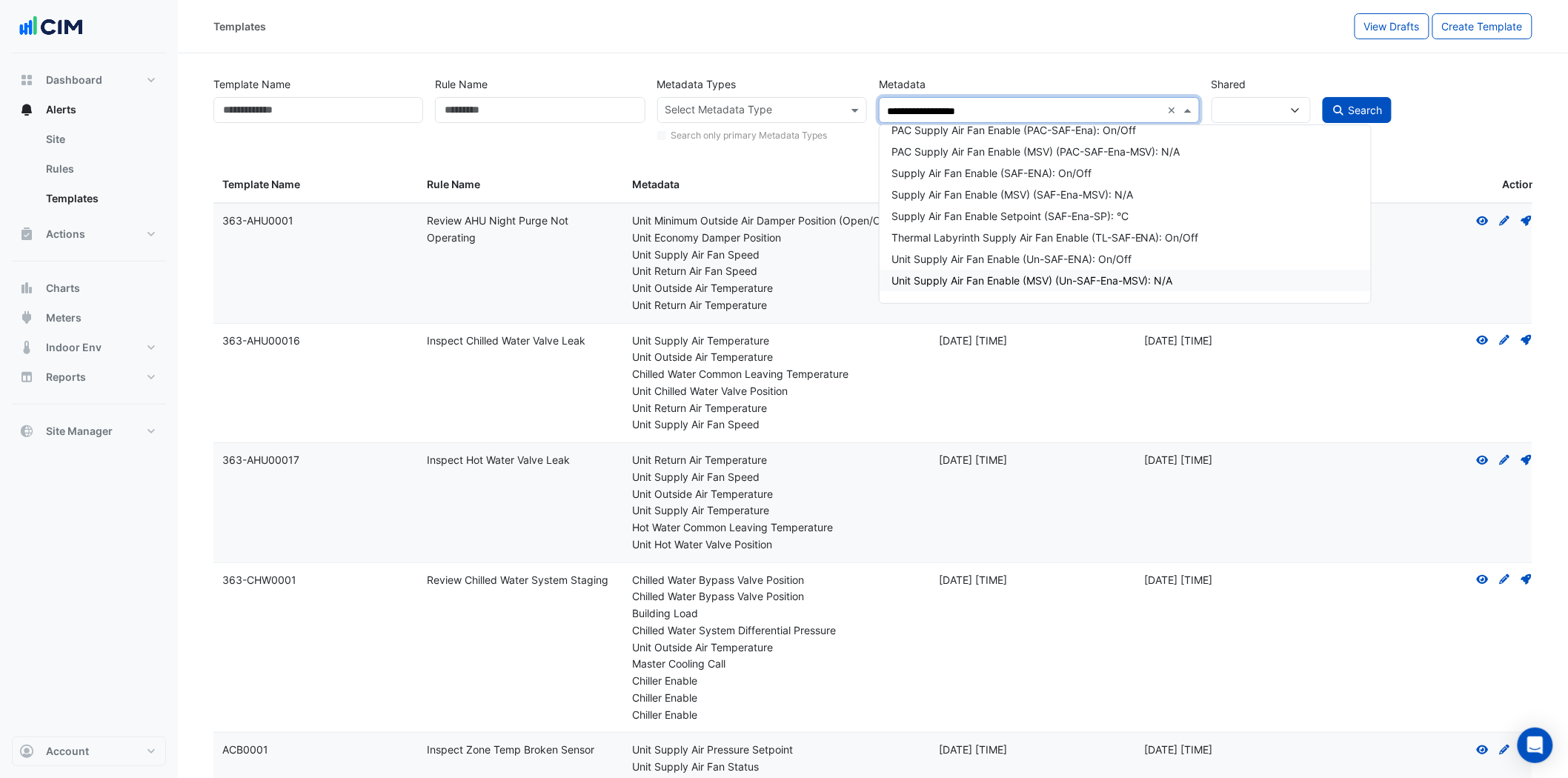 click on "Unit Supply Air Fan Enable (MSV) (Un-SAF-Ena-MSV): N/A" at bounding box center (1125, 280) 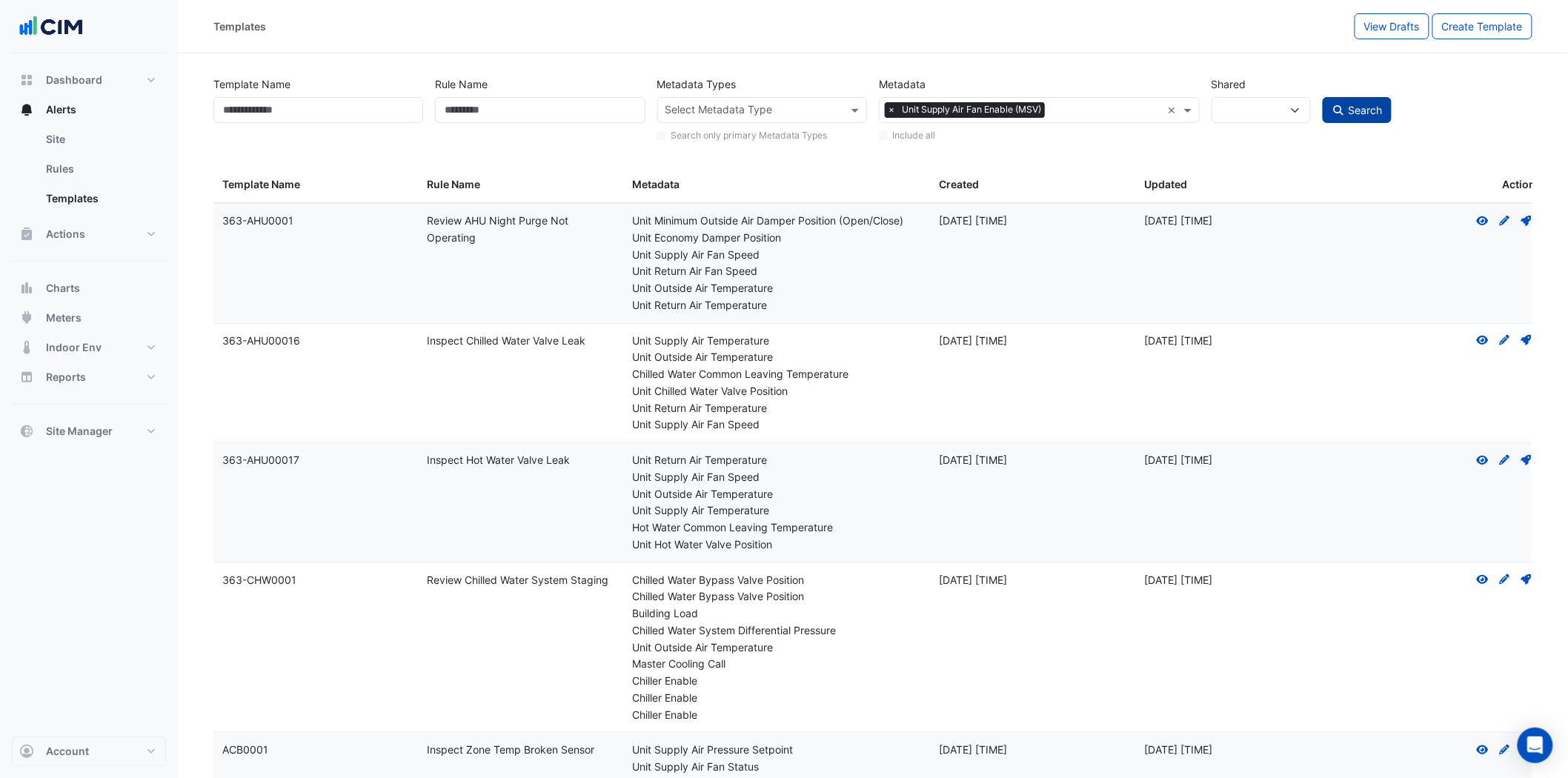 click on "Search" 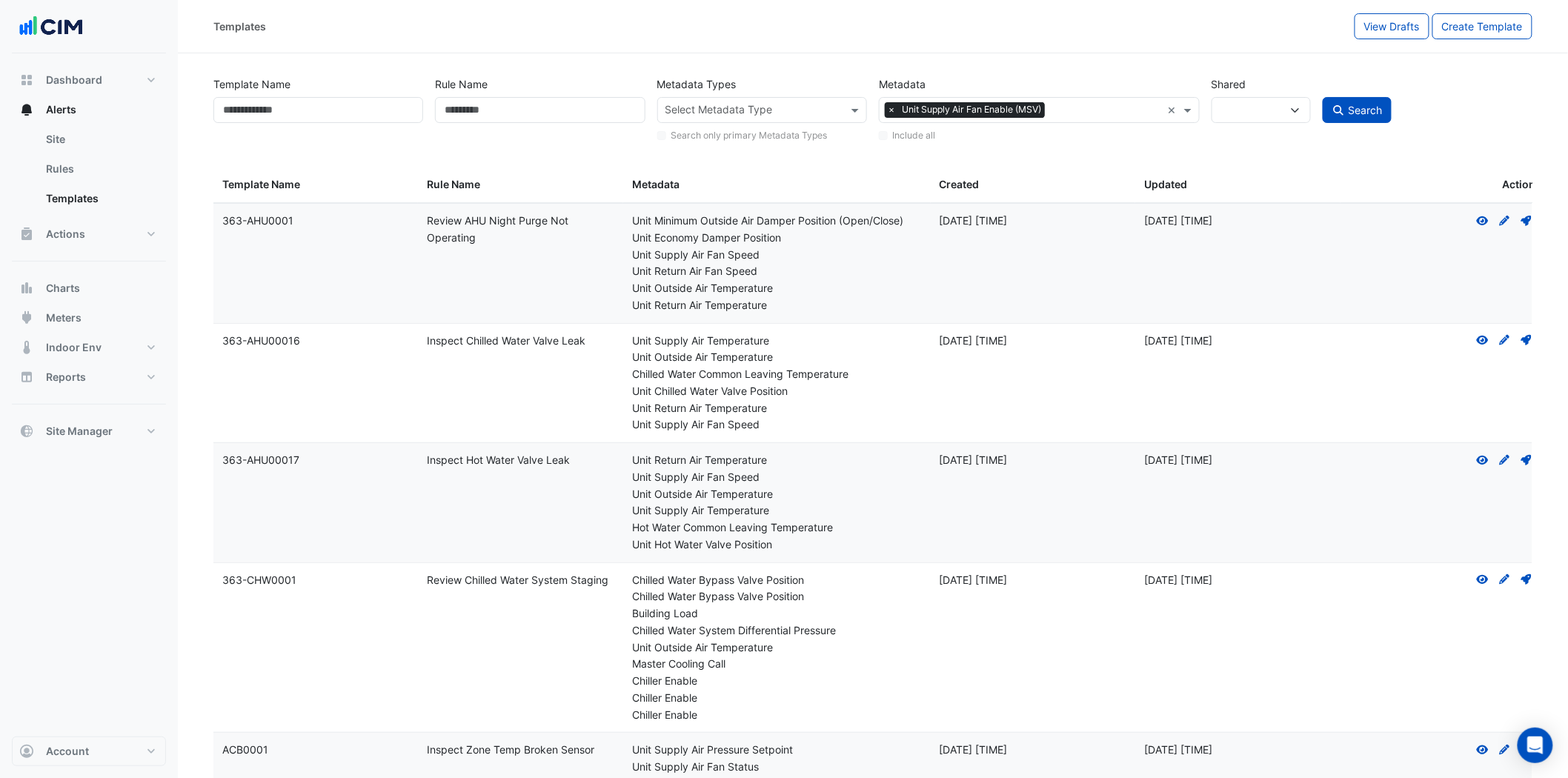 select 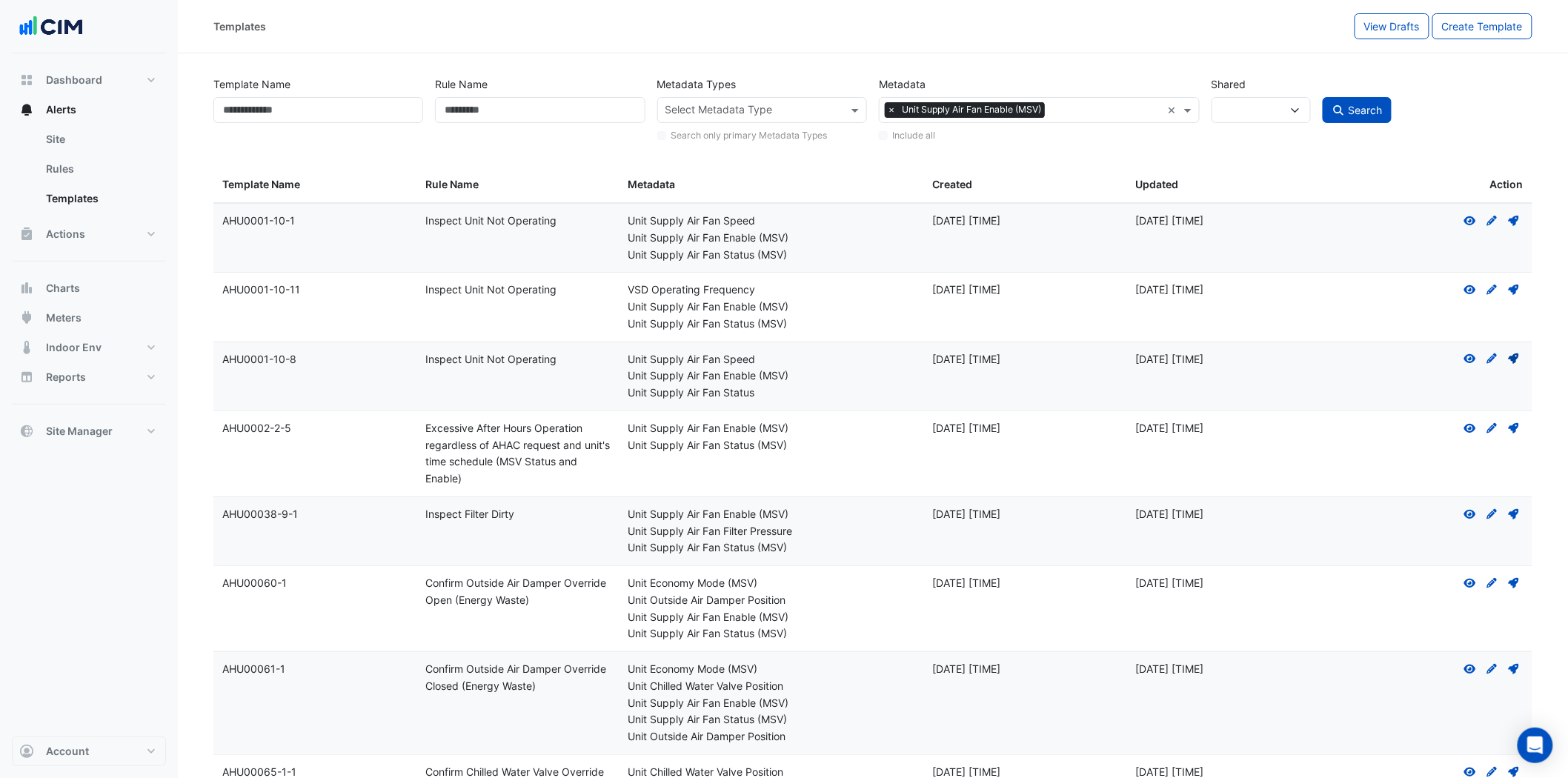 click 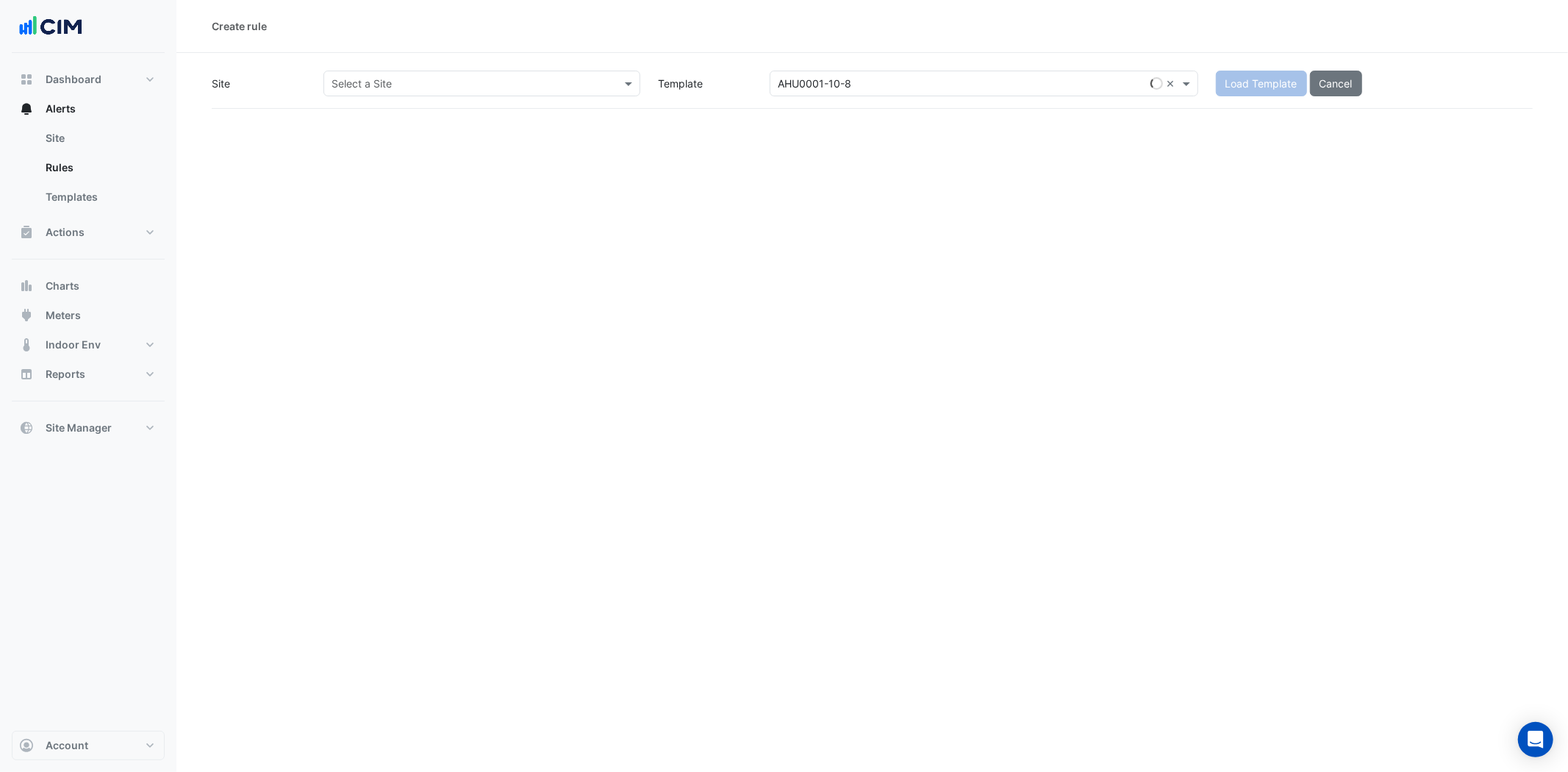 click 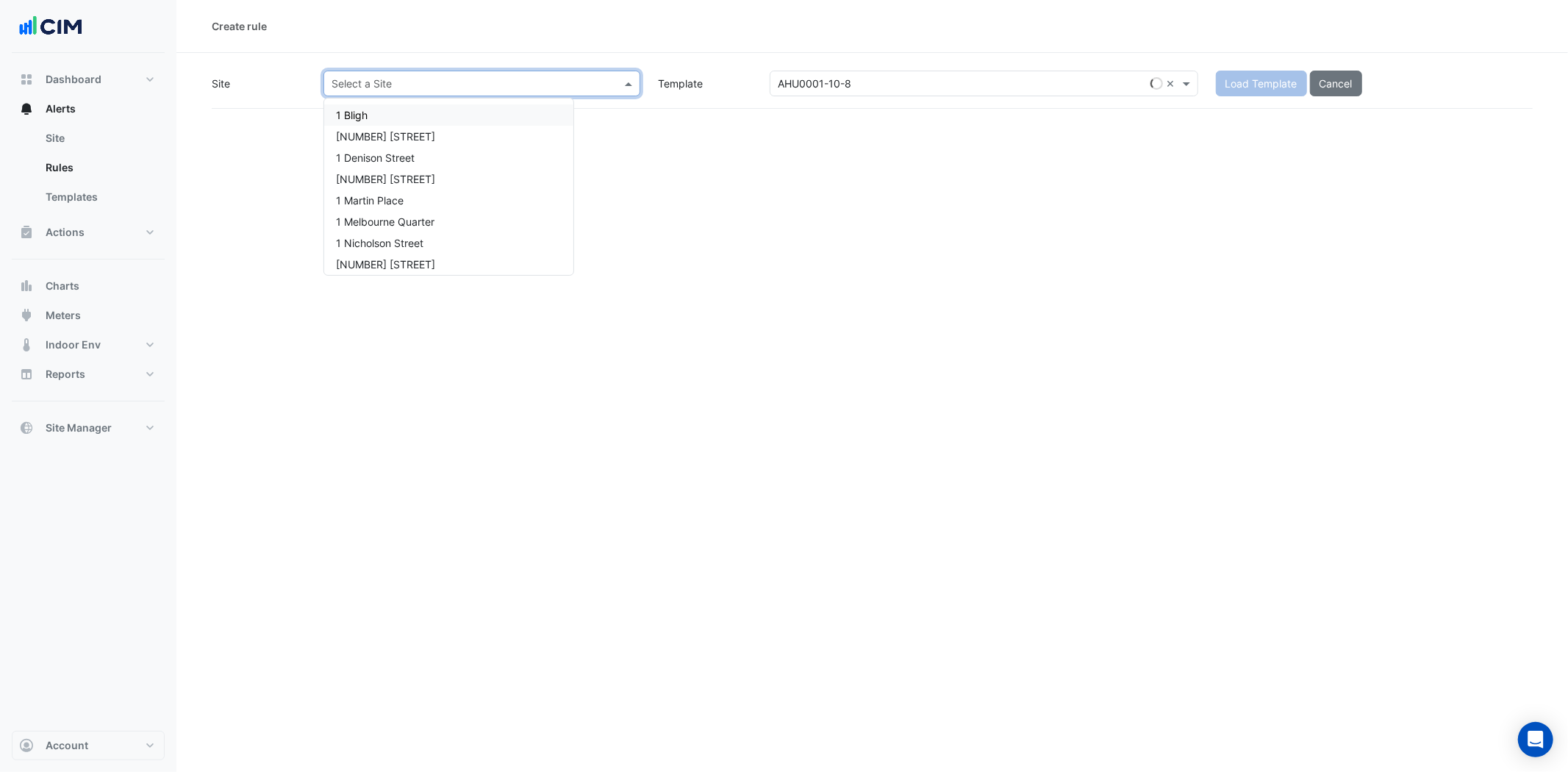 type on "*" 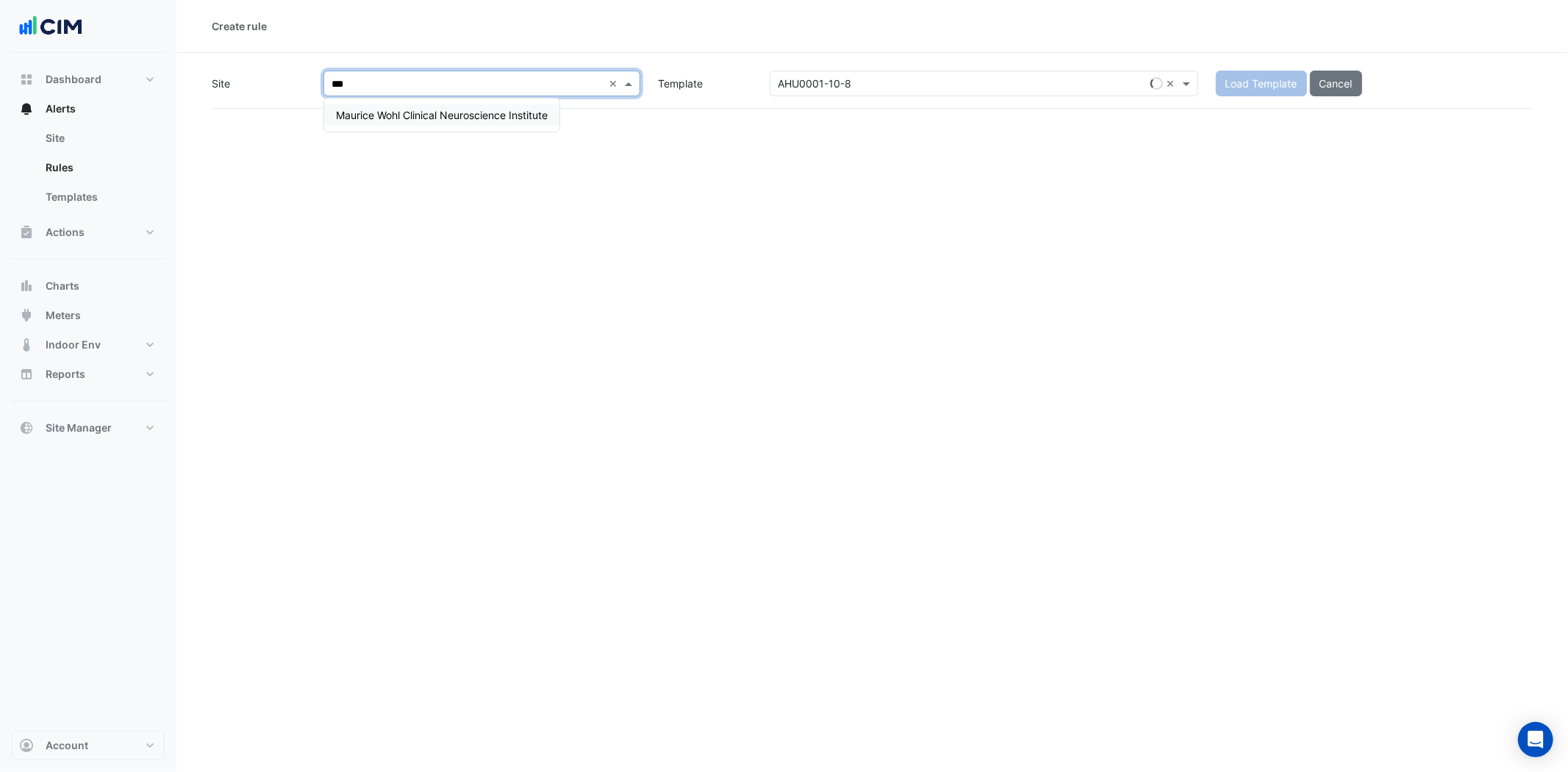 type on "****" 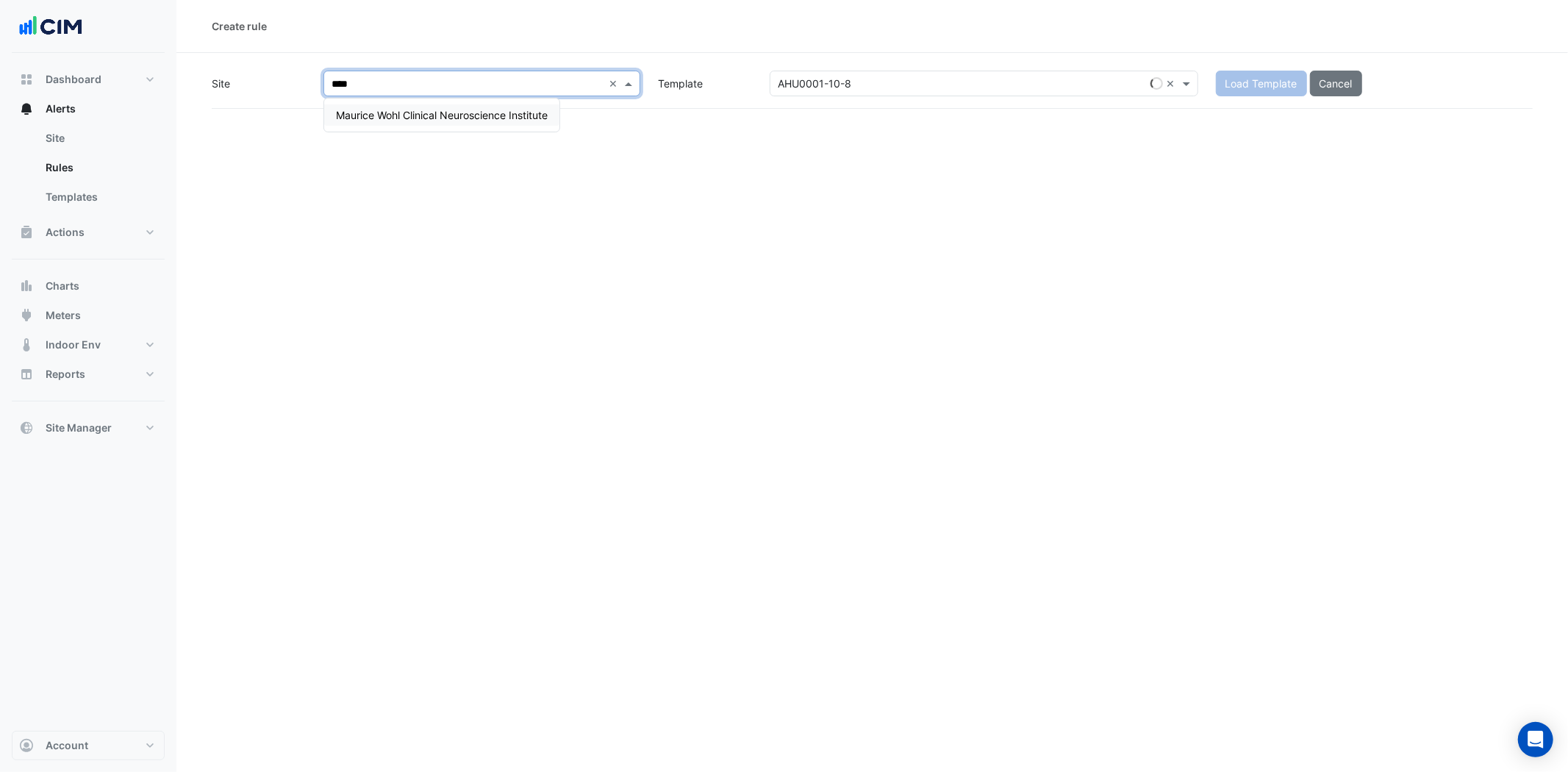 click on "Maurice Wohl Clinical Neuroscience Institute" at bounding box center (442, 115) 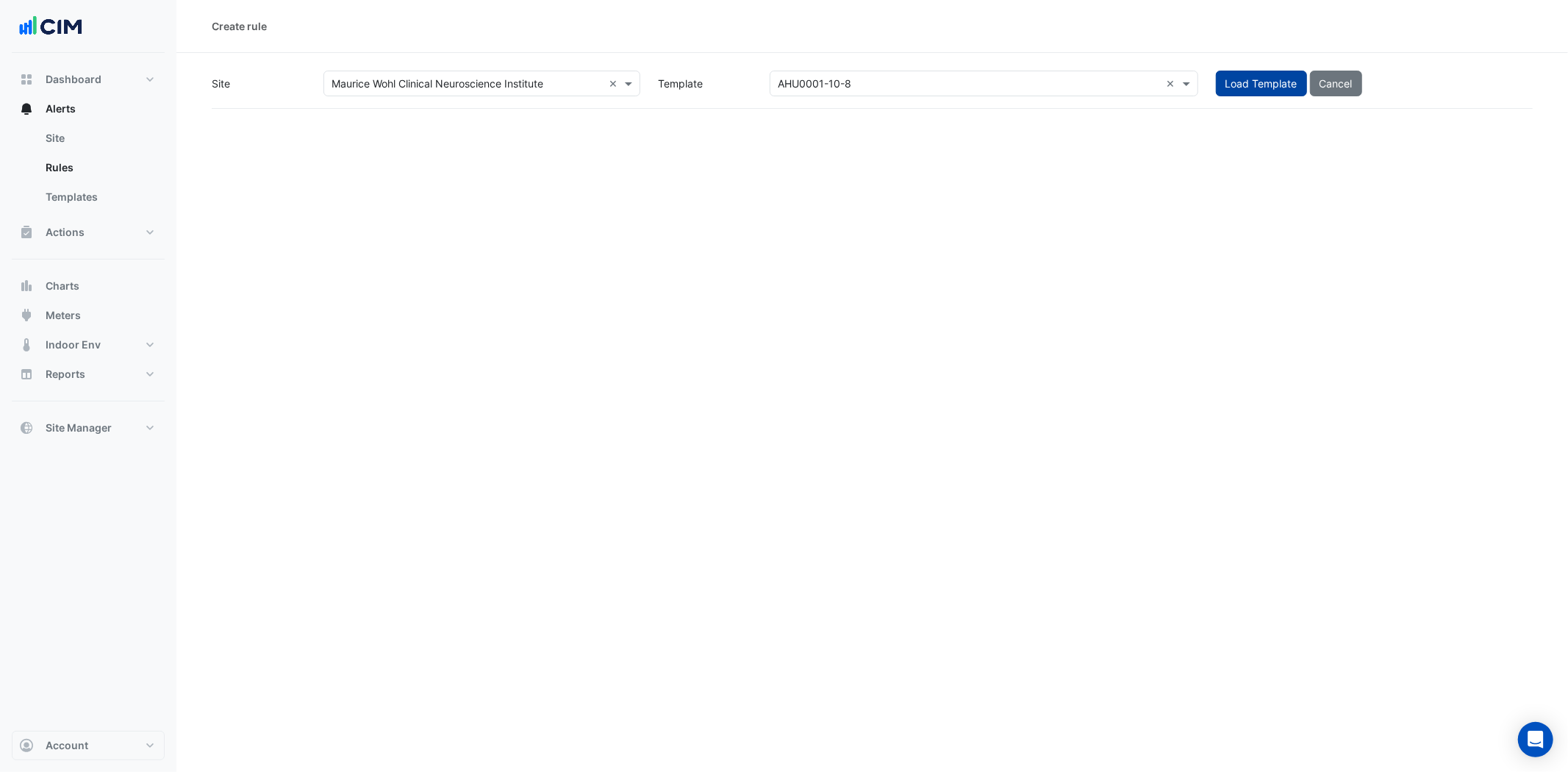 click on "Load Template" 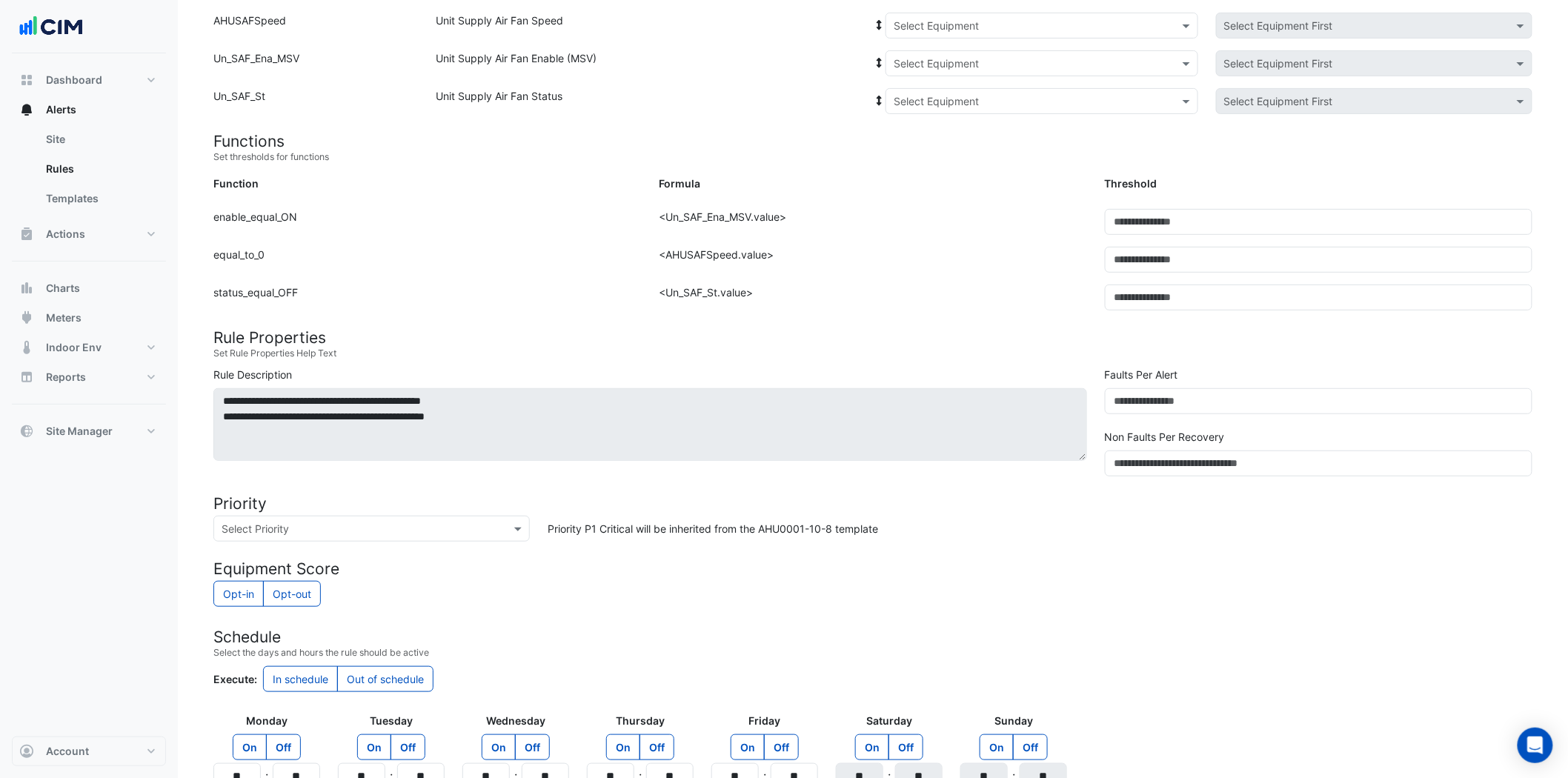 scroll, scrollTop: 0, scrollLeft: 0, axis: both 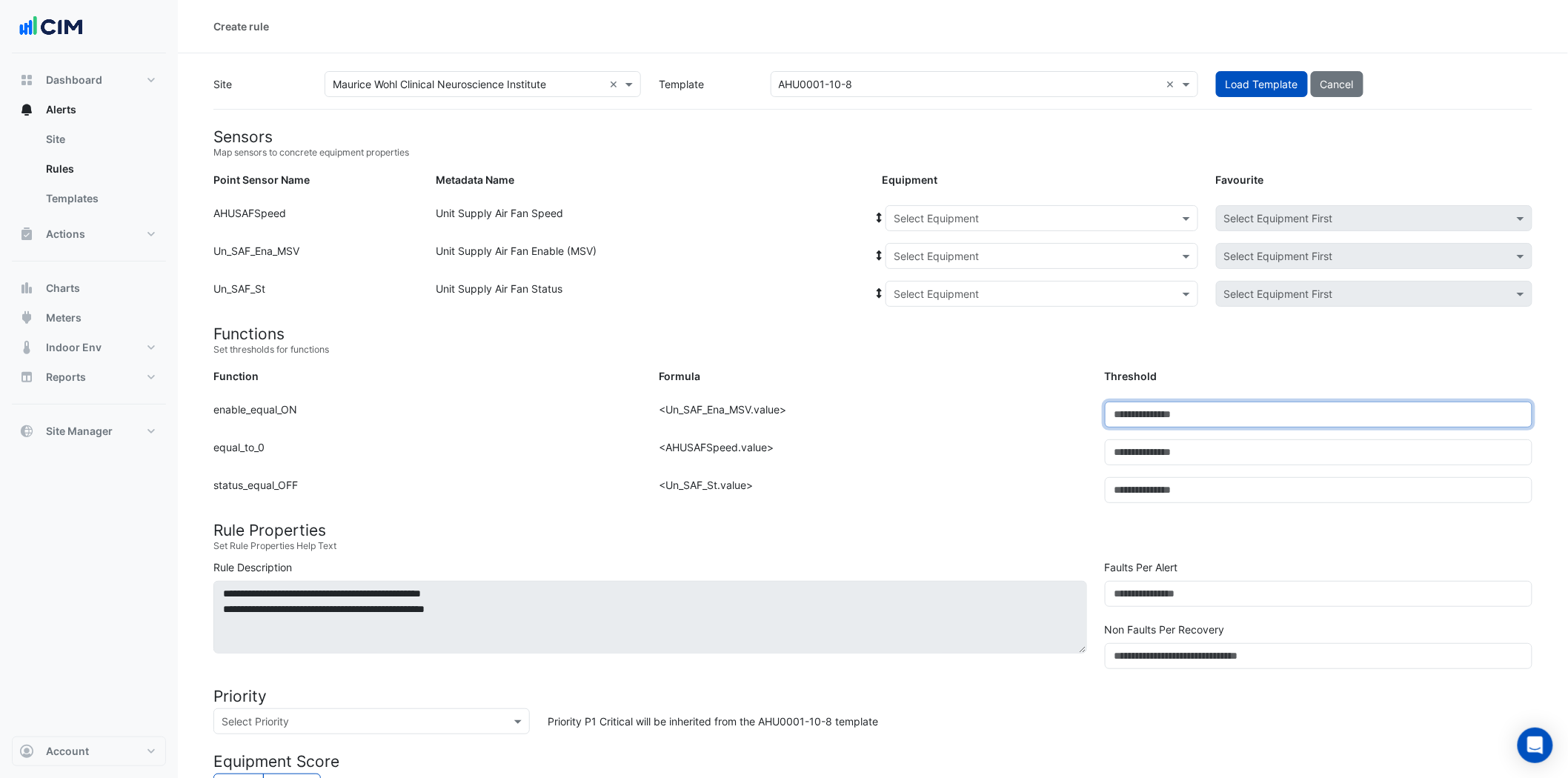 click on "*" 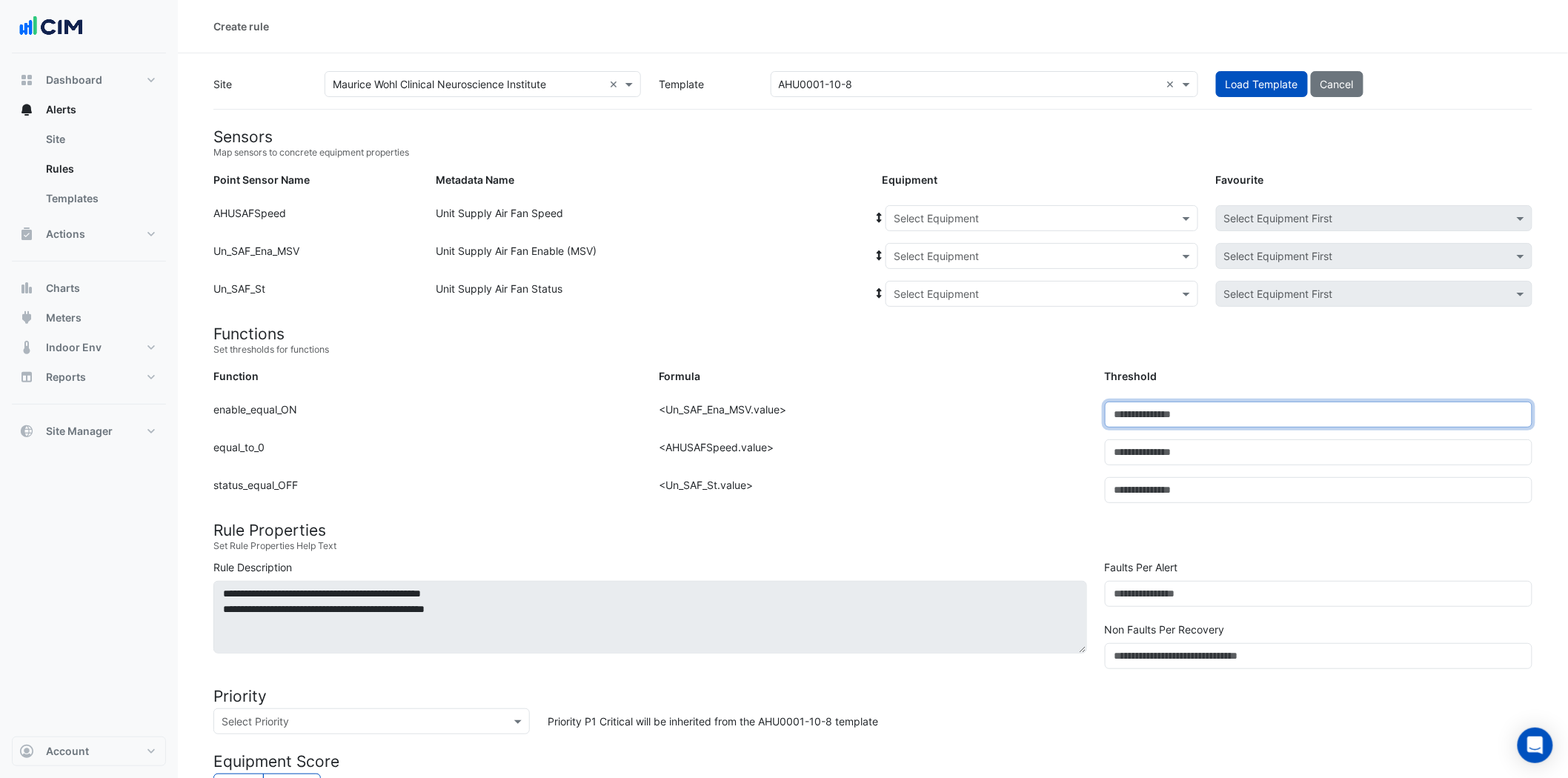 click on "*" 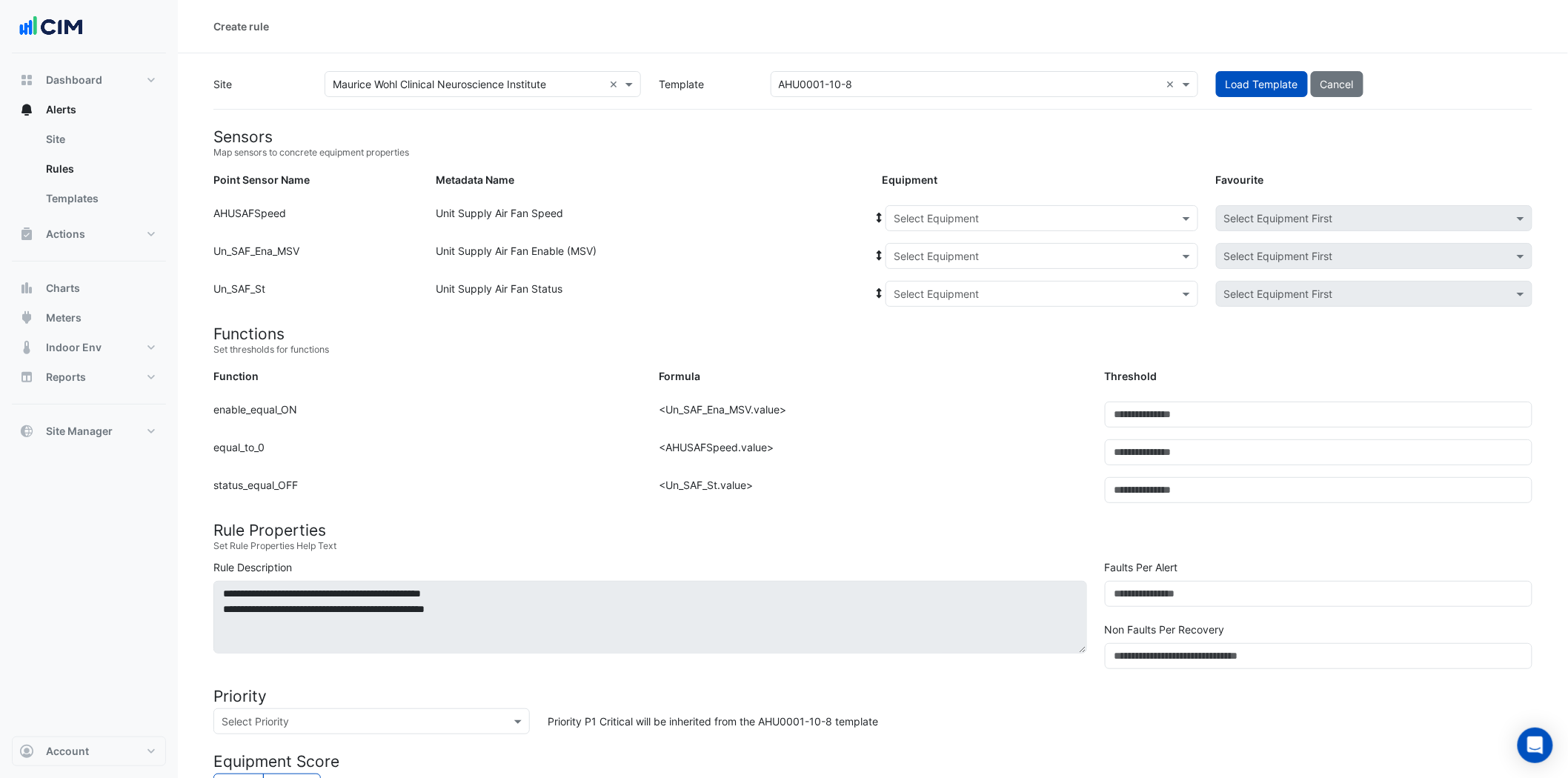 click on "Formula:
<AHUSAFSpeed.value>" 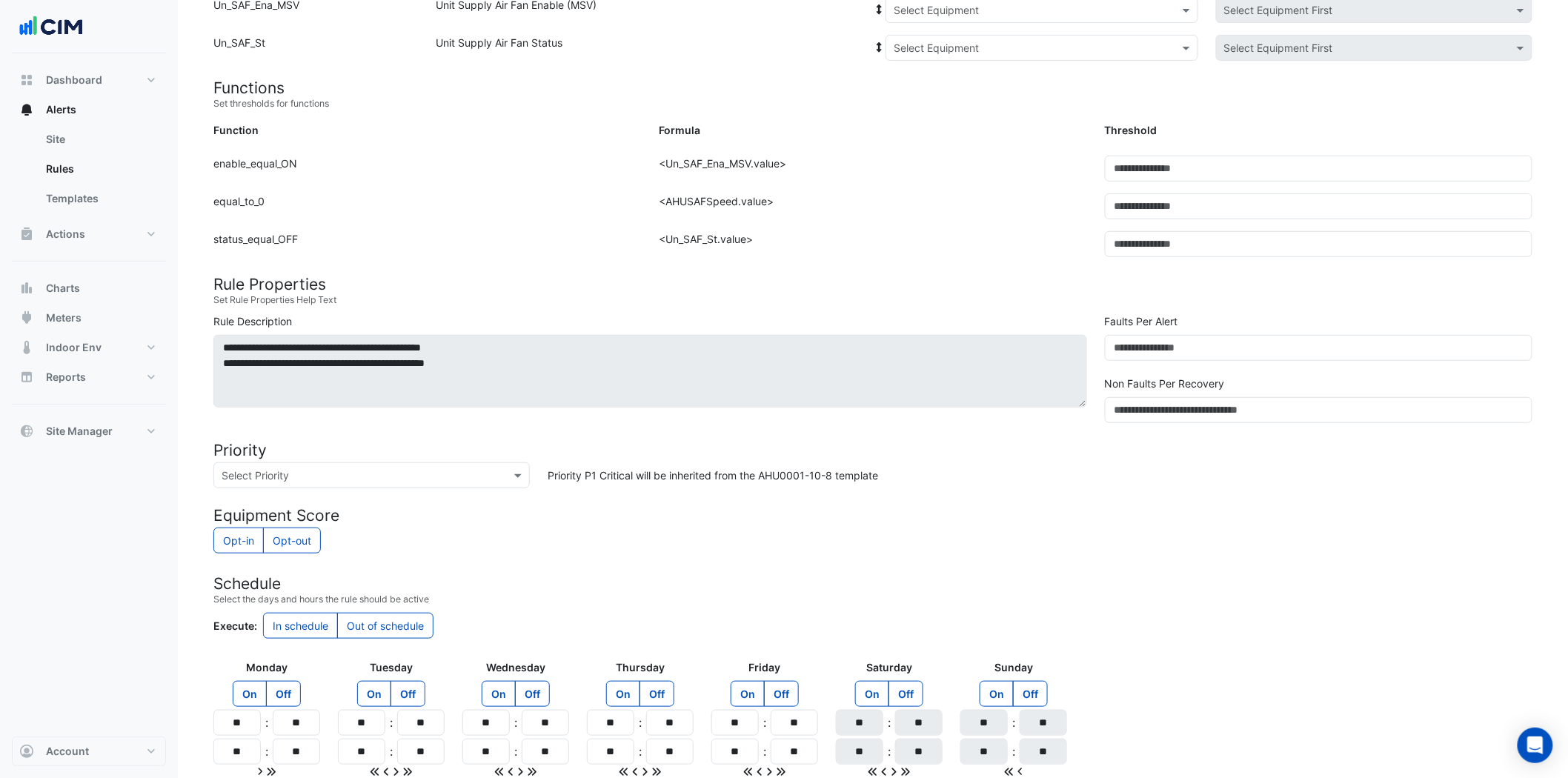 scroll, scrollTop: 0, scrollLeft: 0, axis: both 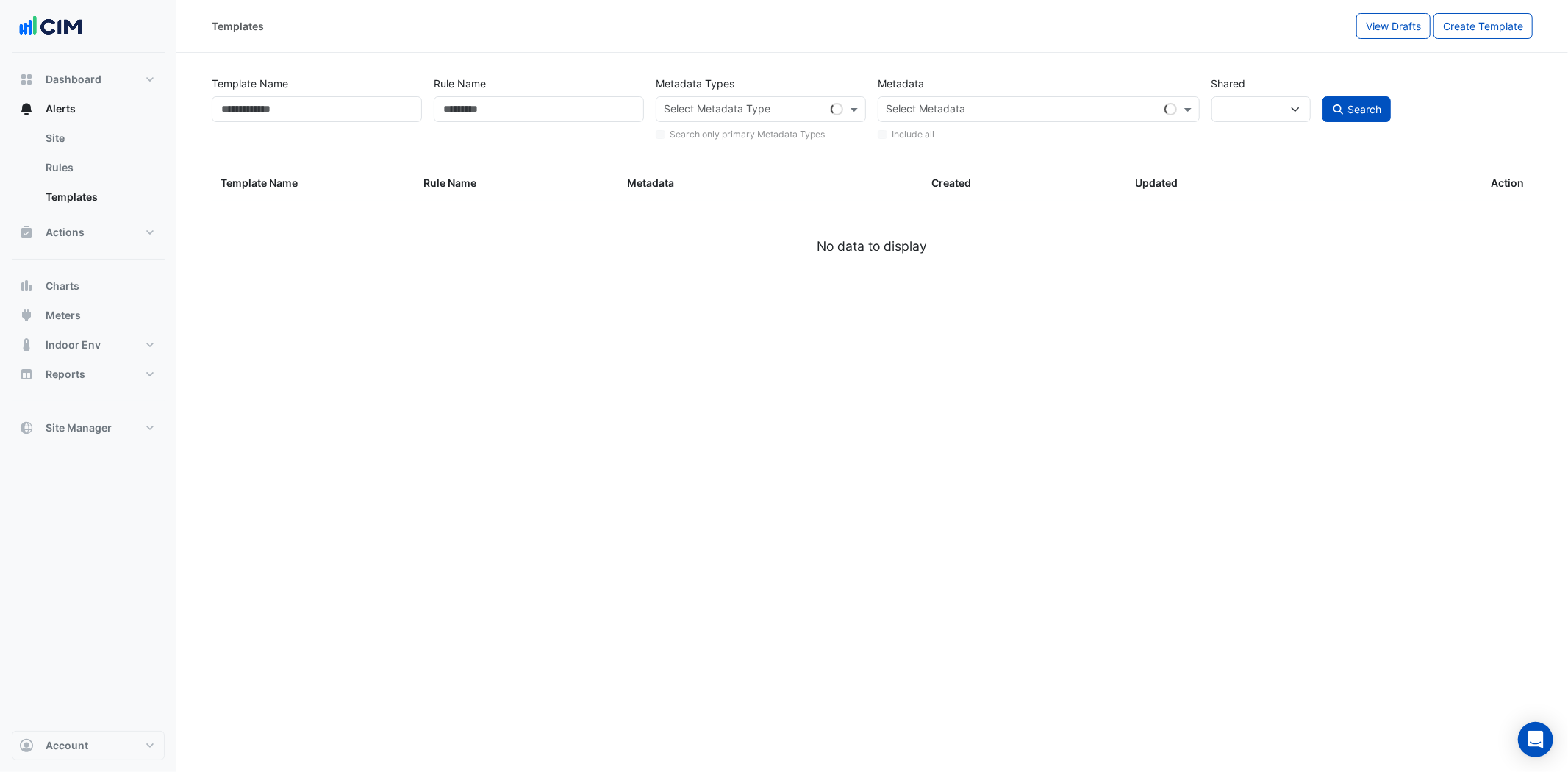 select 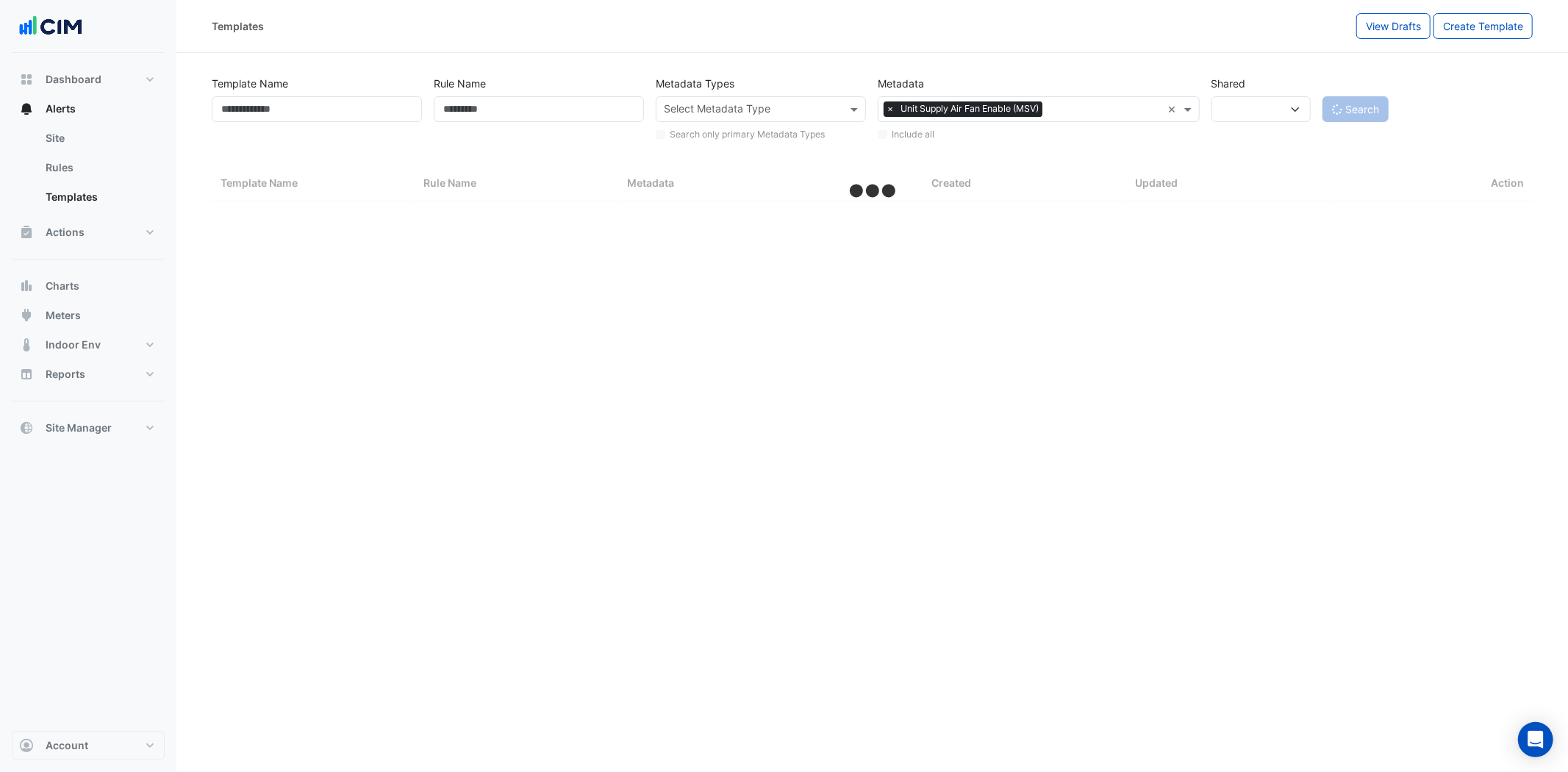 select on "***" 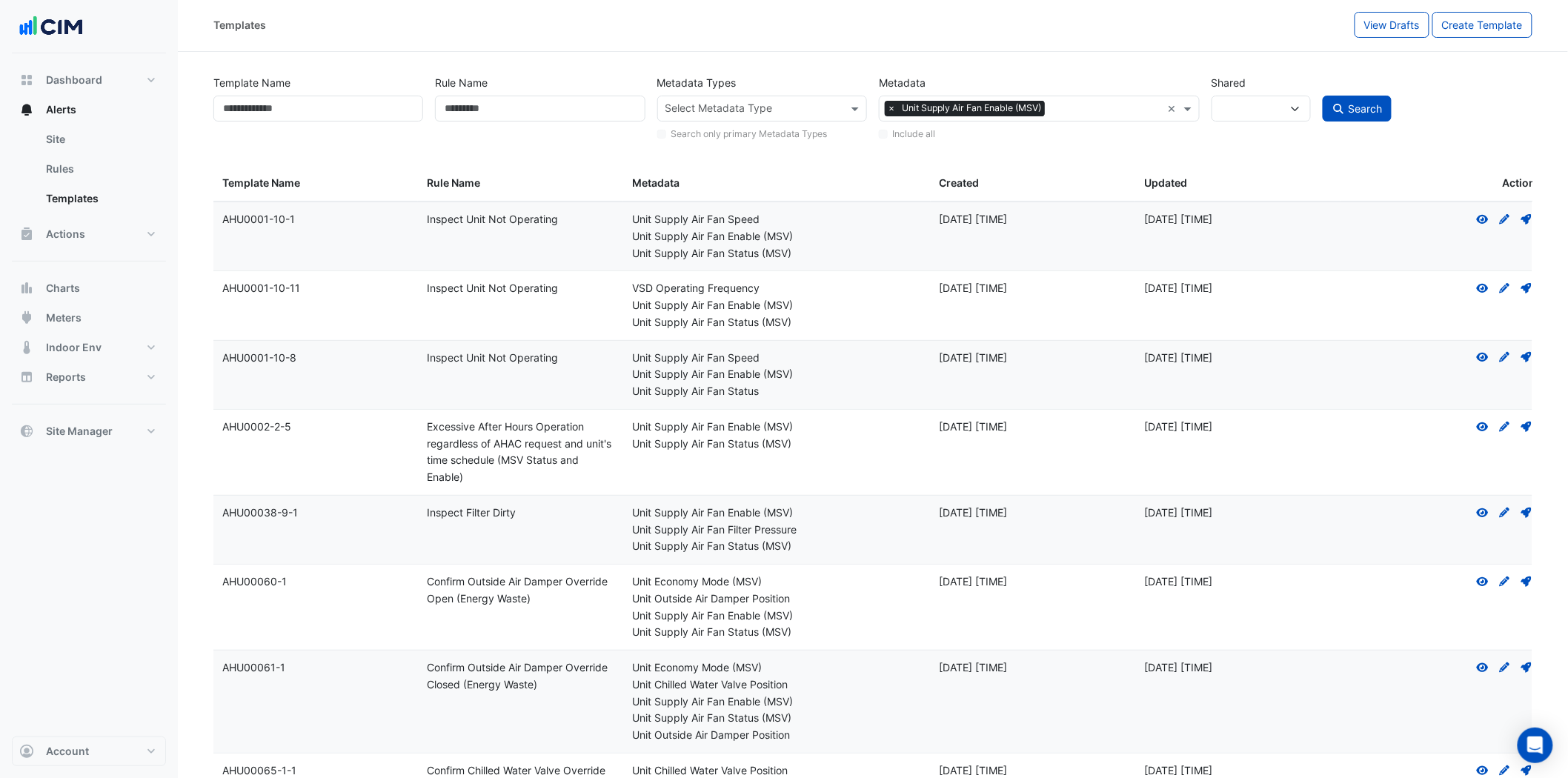 scroll, scrollTop: 0, scrollLeft: 0, axis: both 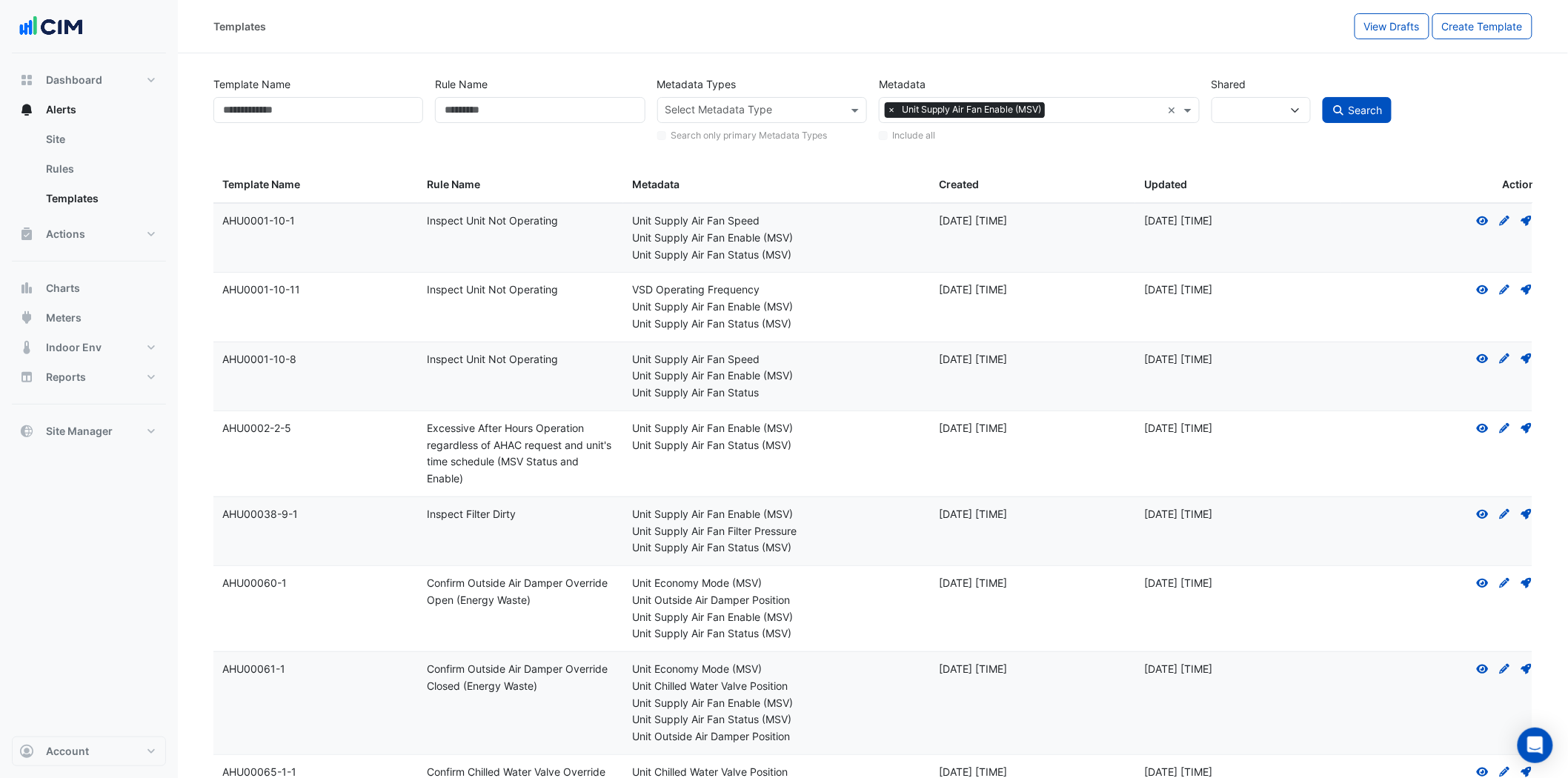 drag, startPoint x: 304, startPoint y: 356, endPoint x: 224, endPoint y: 352, distance: 80.09994 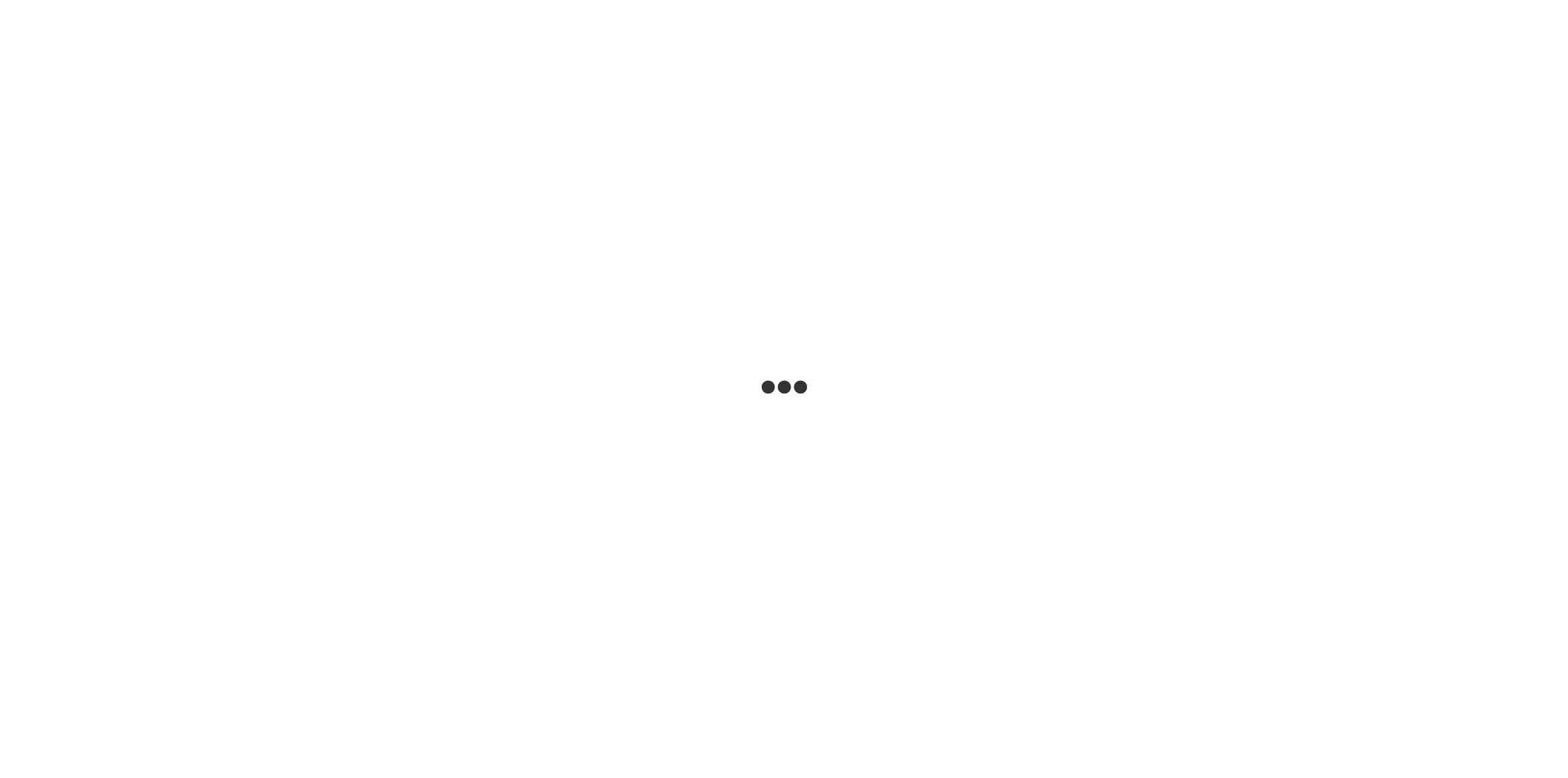scroll, scrollTop: 0, scrollLeft: 0, axis: both 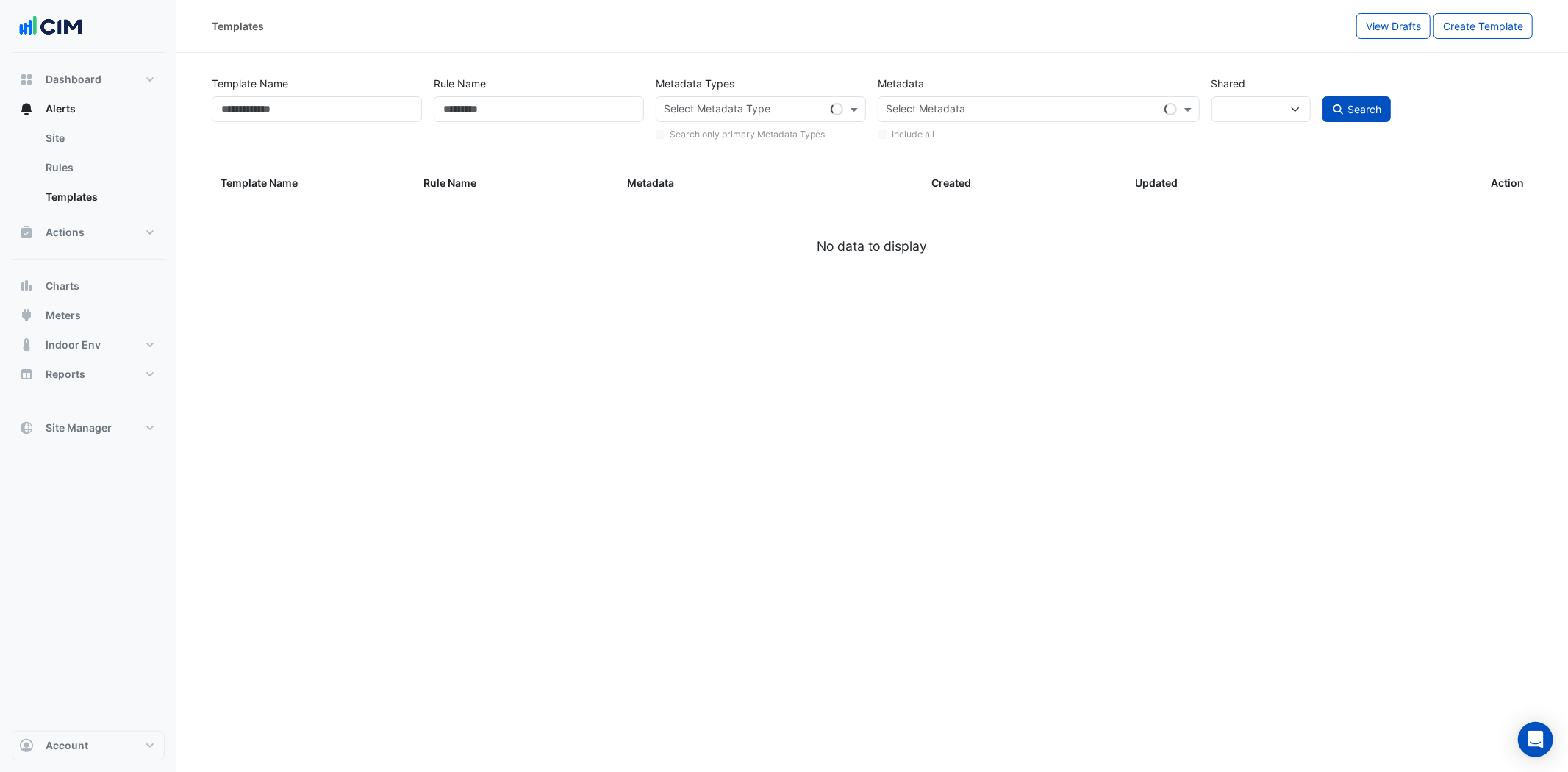select 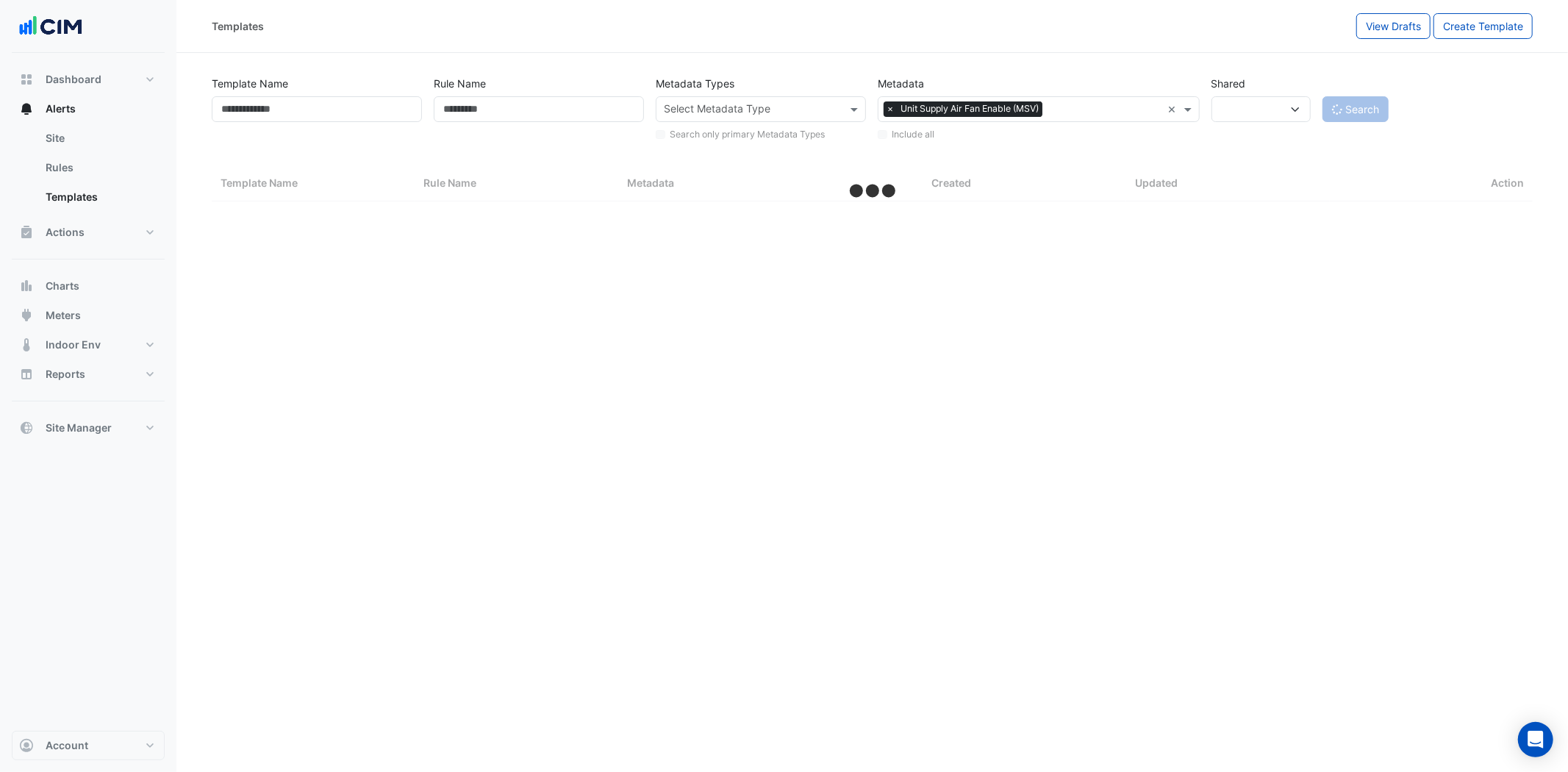 select on "***" 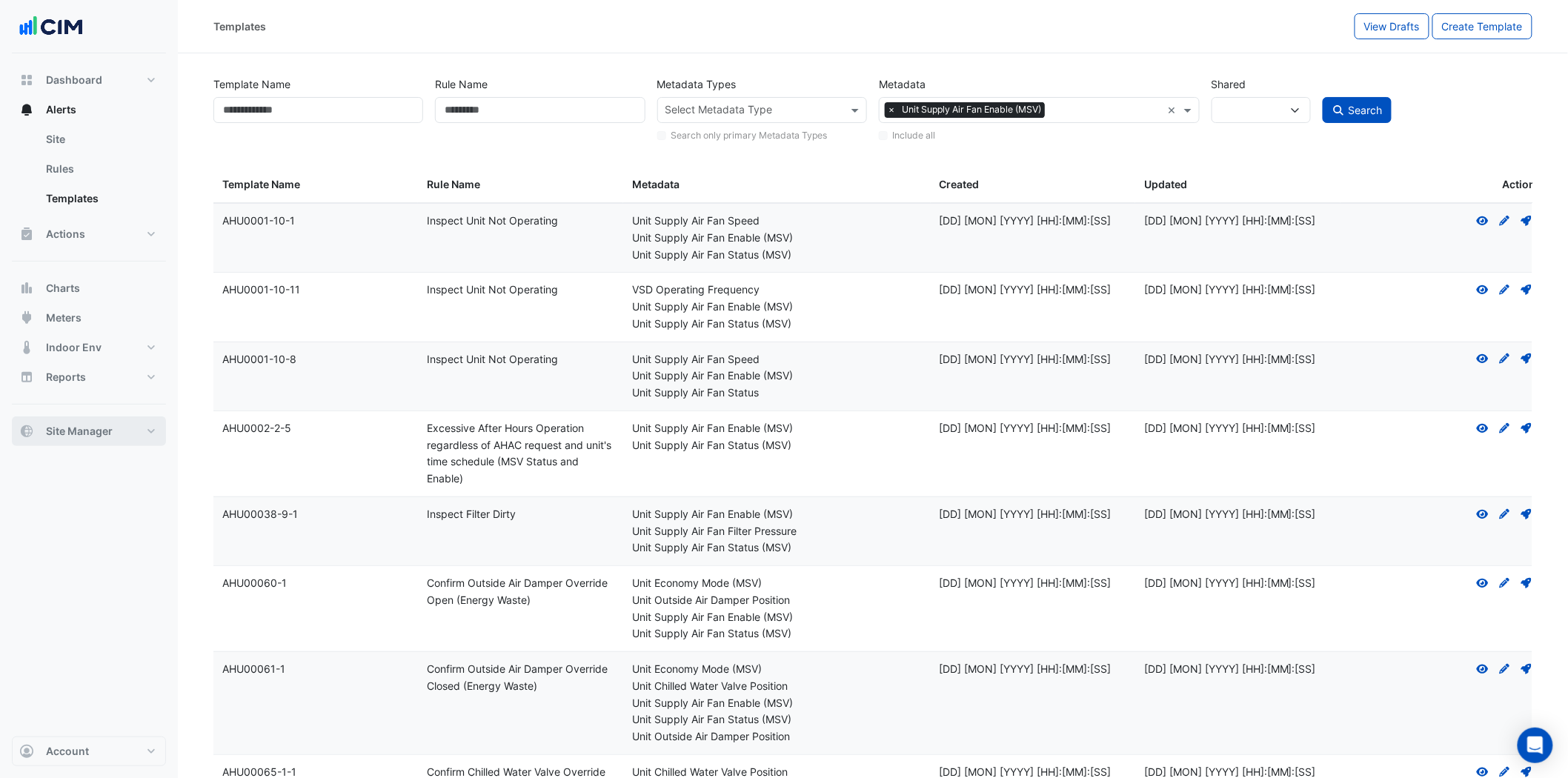 click on "Site Manager" at bounding box center (89, 431) 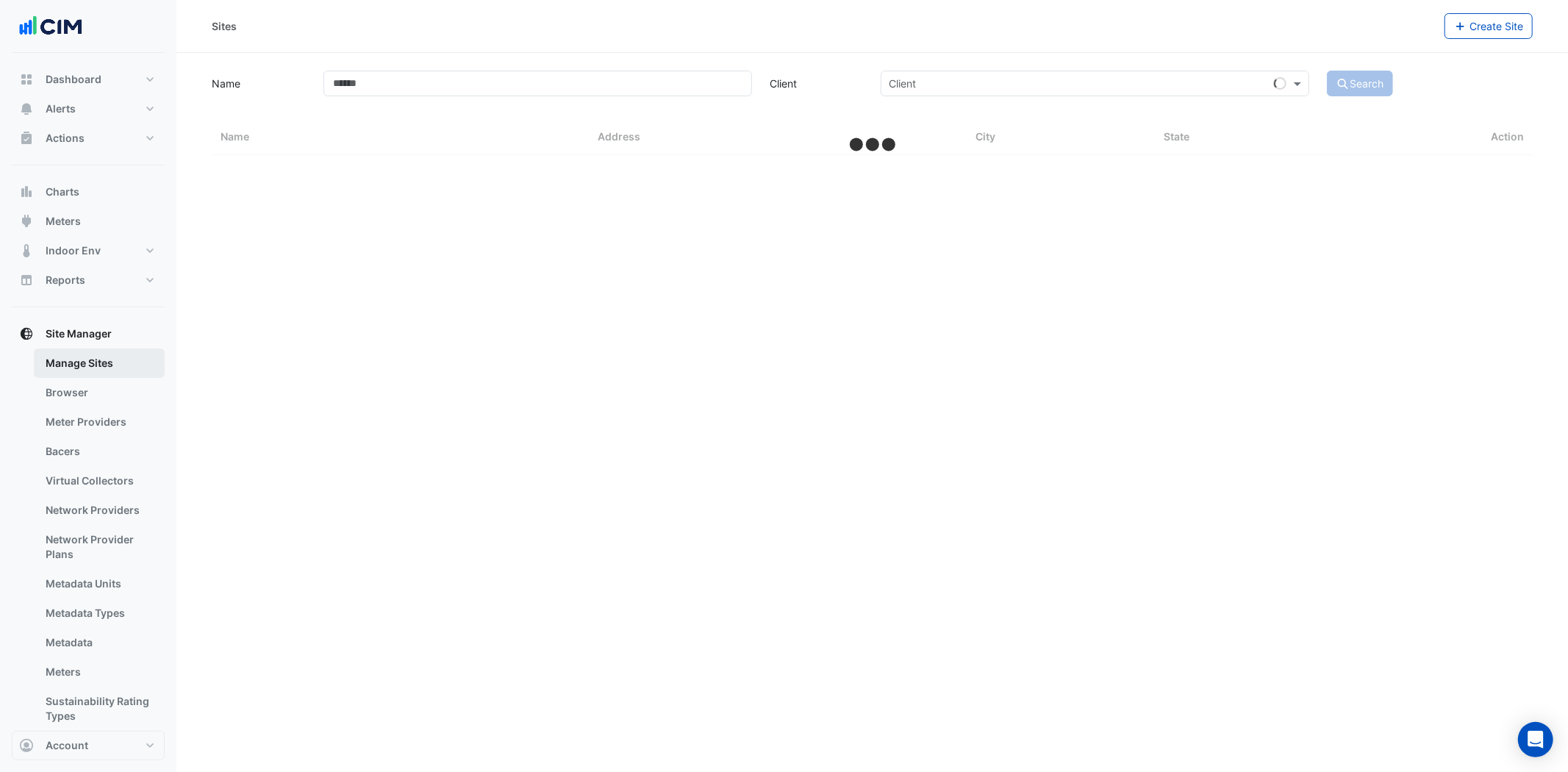 click on "Manage Sites" at bounding box center [99, 363] 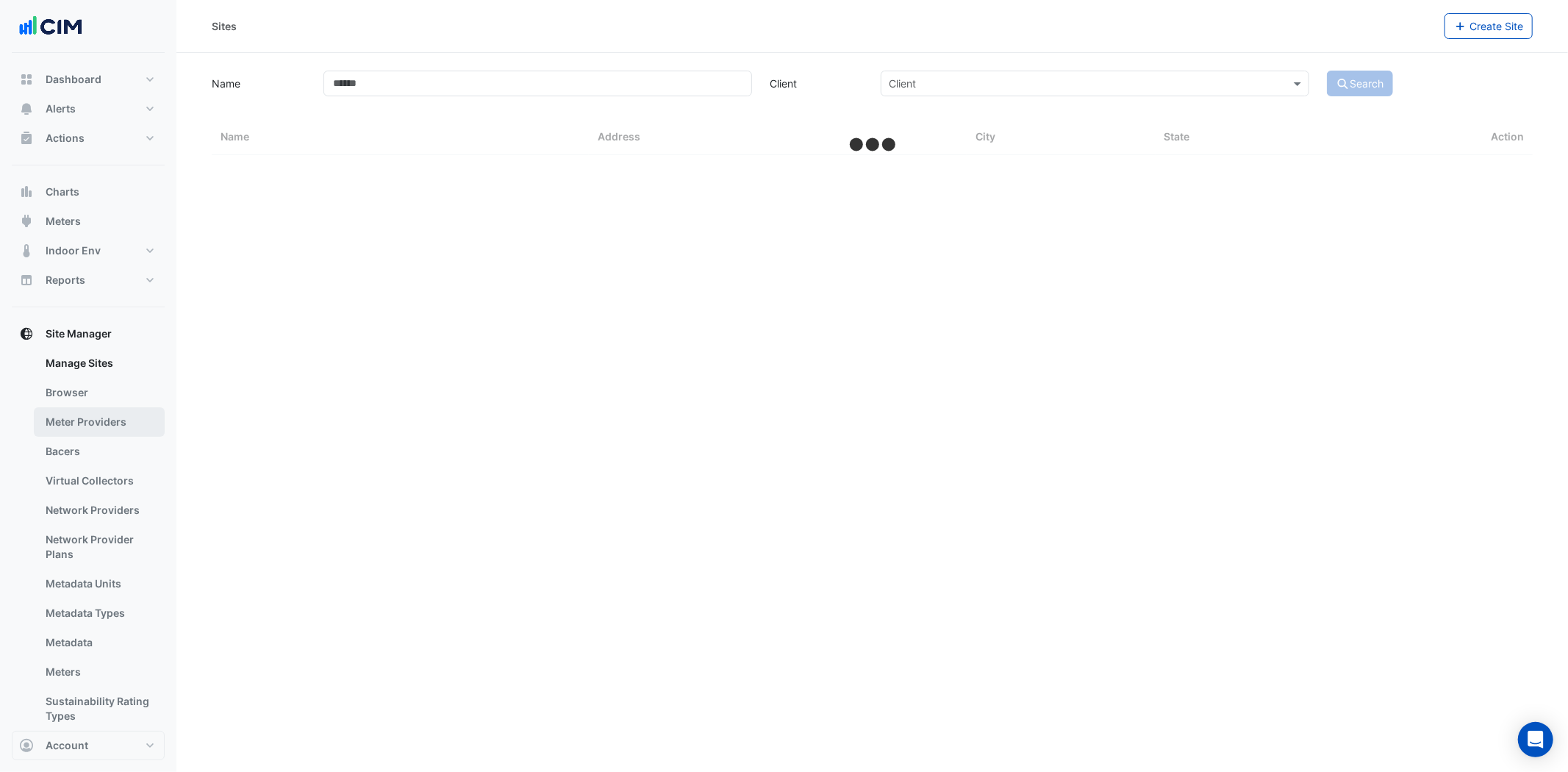 select on "***" 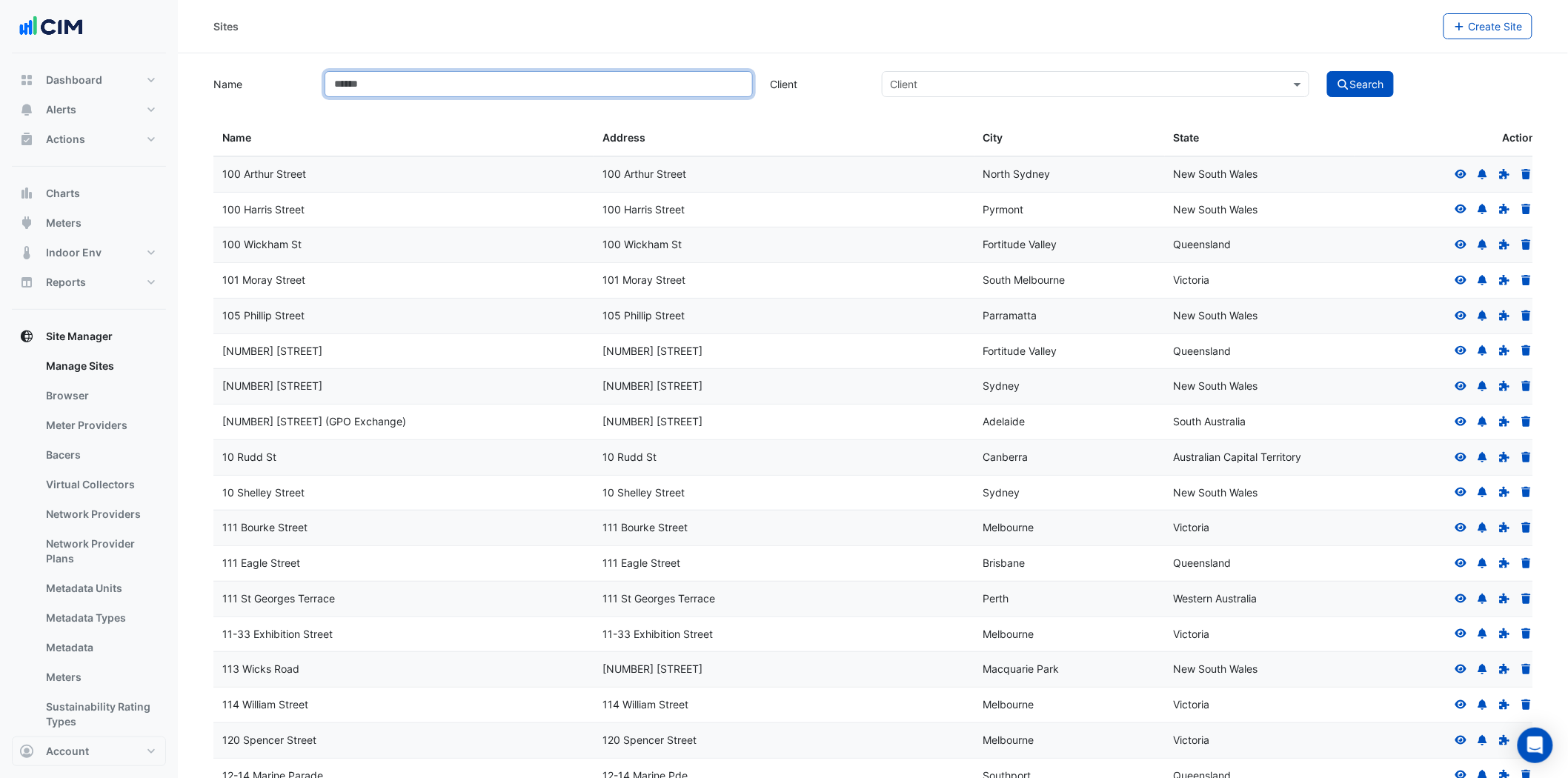 click on "Name" at bounding box center (538, 84) 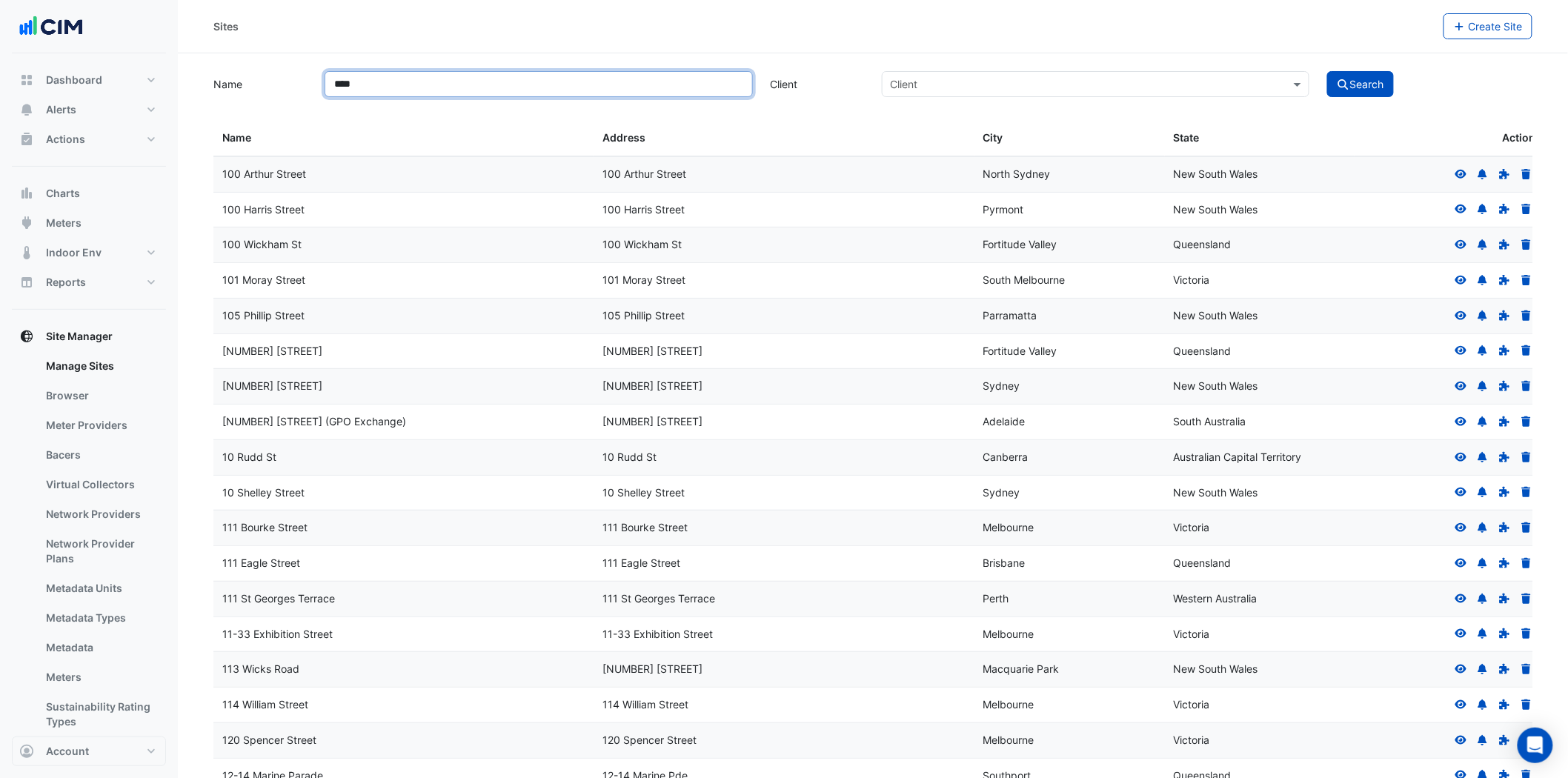 type on "****" 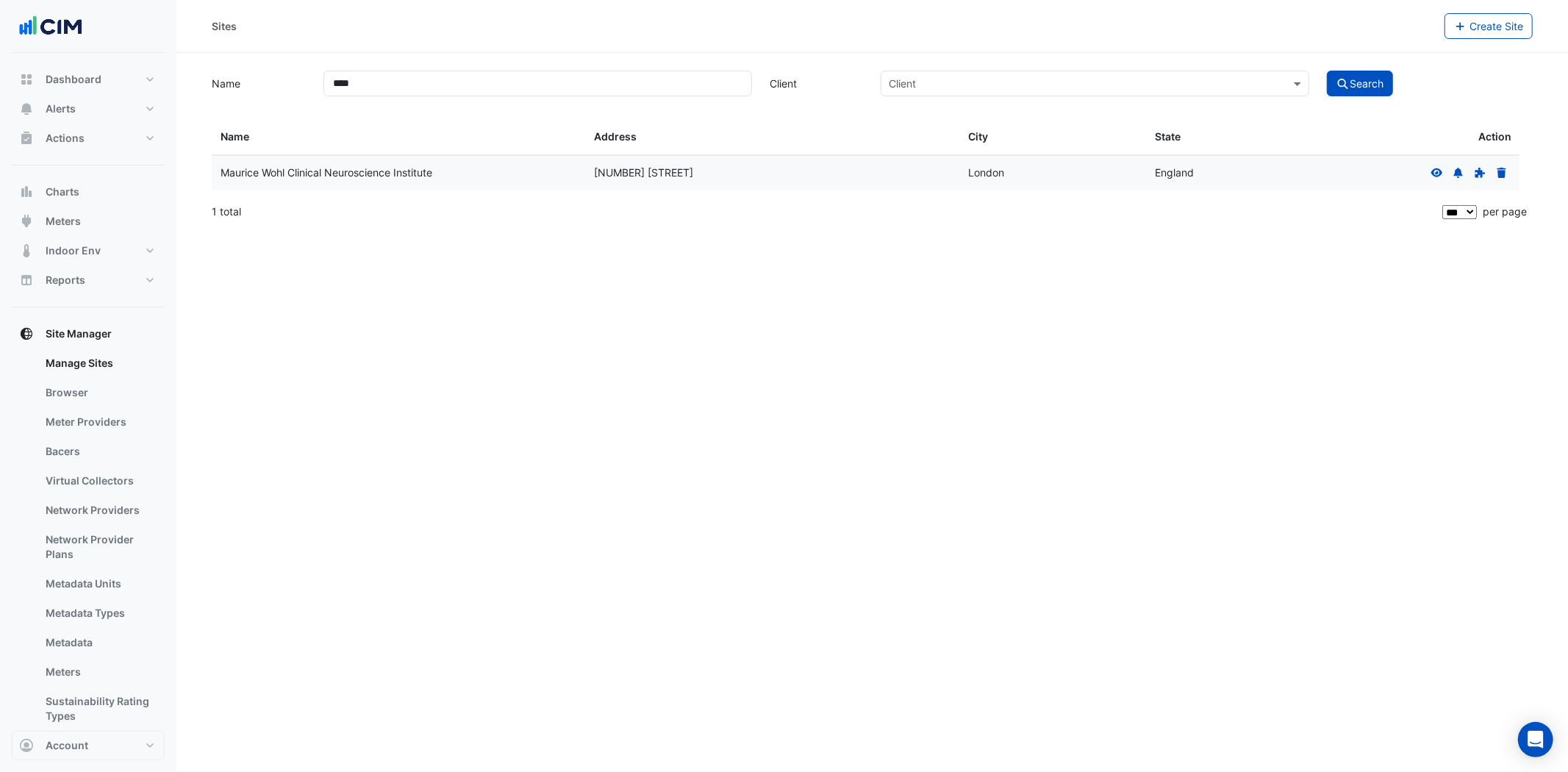 click 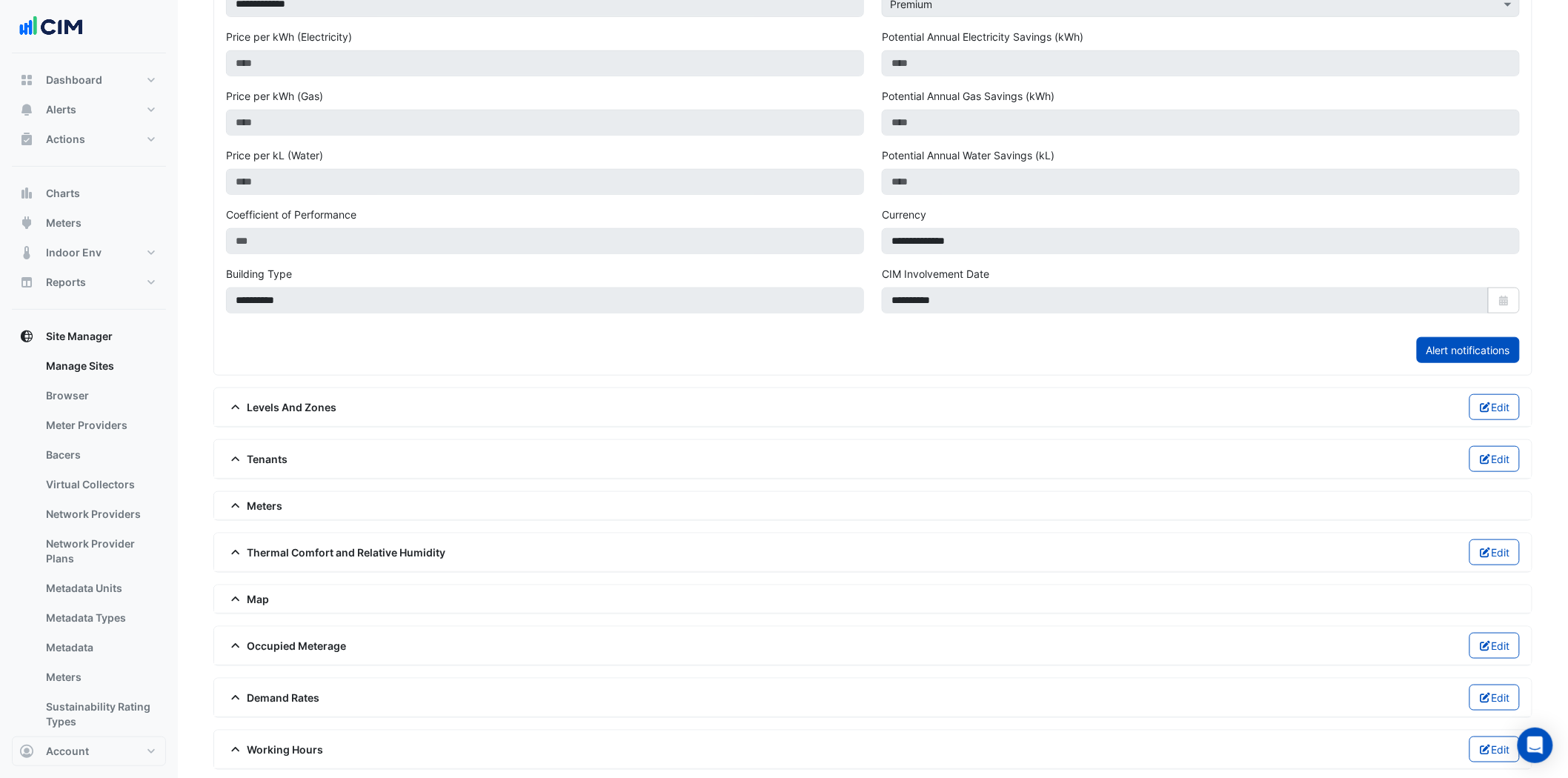 scroll, scrollTop: 397, scrollLeft: 0, axis: vertical 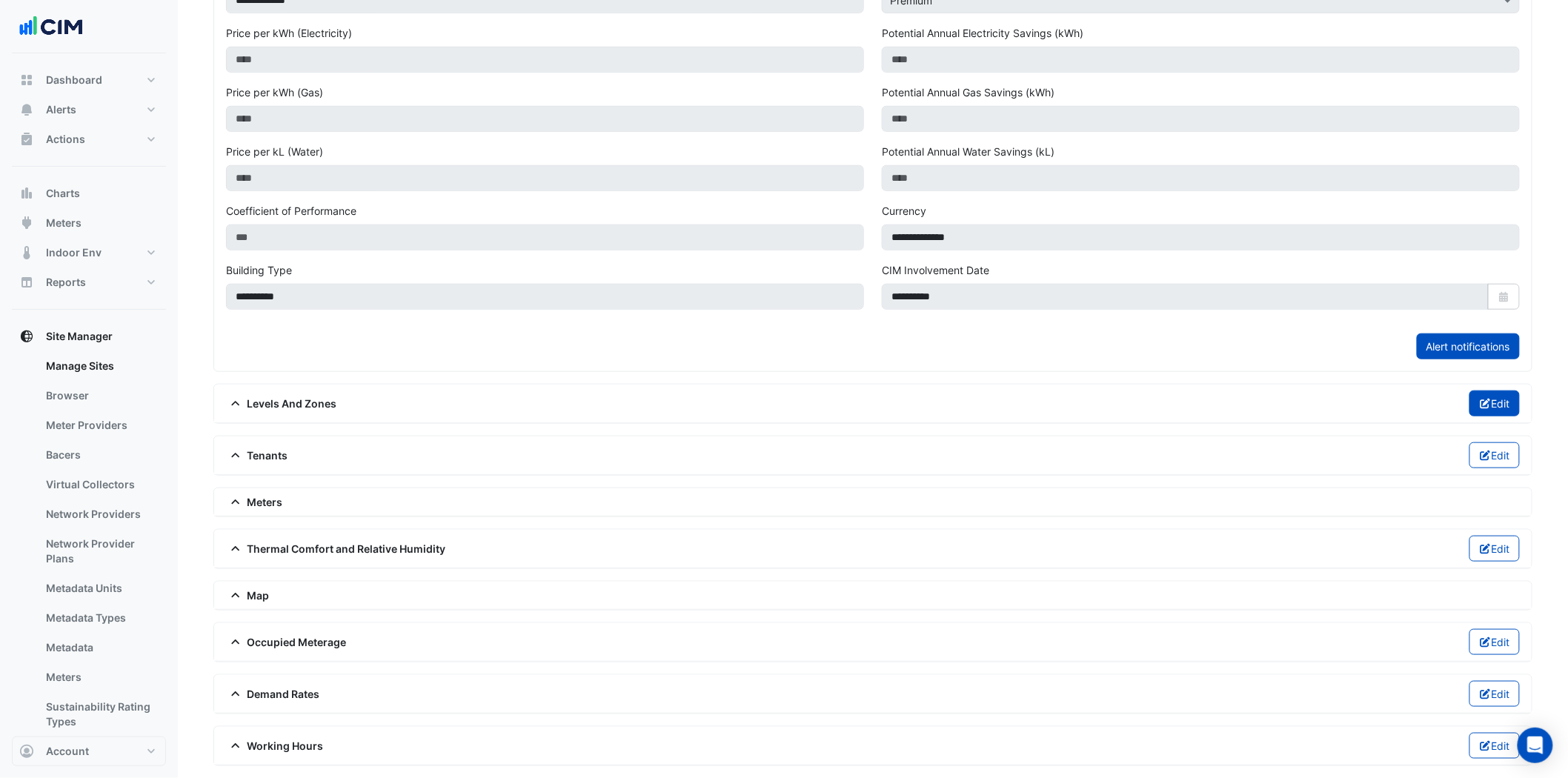 click 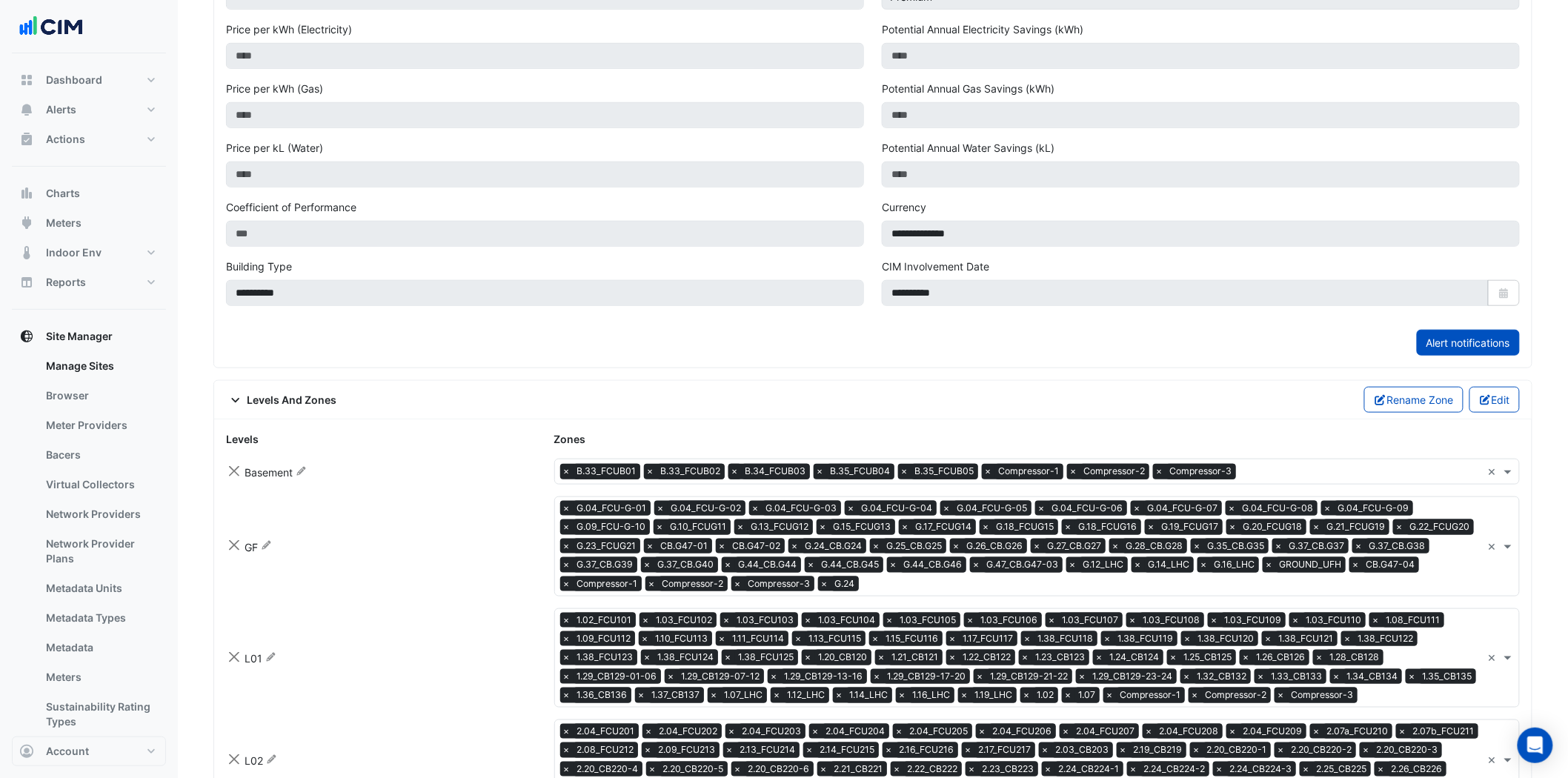 scroll, scrollTop: 809, scrollLeft: 0, axis: vertical 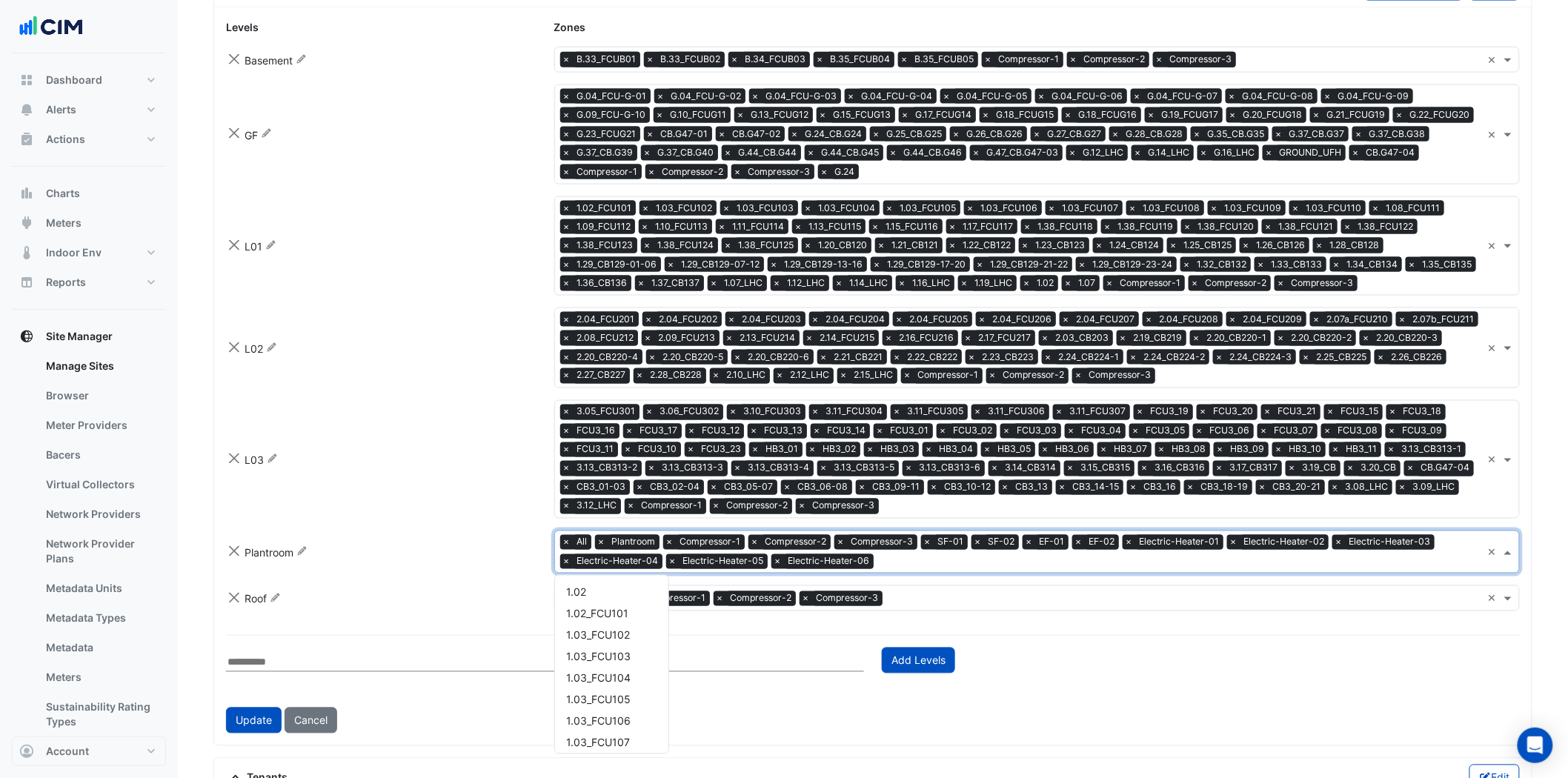click 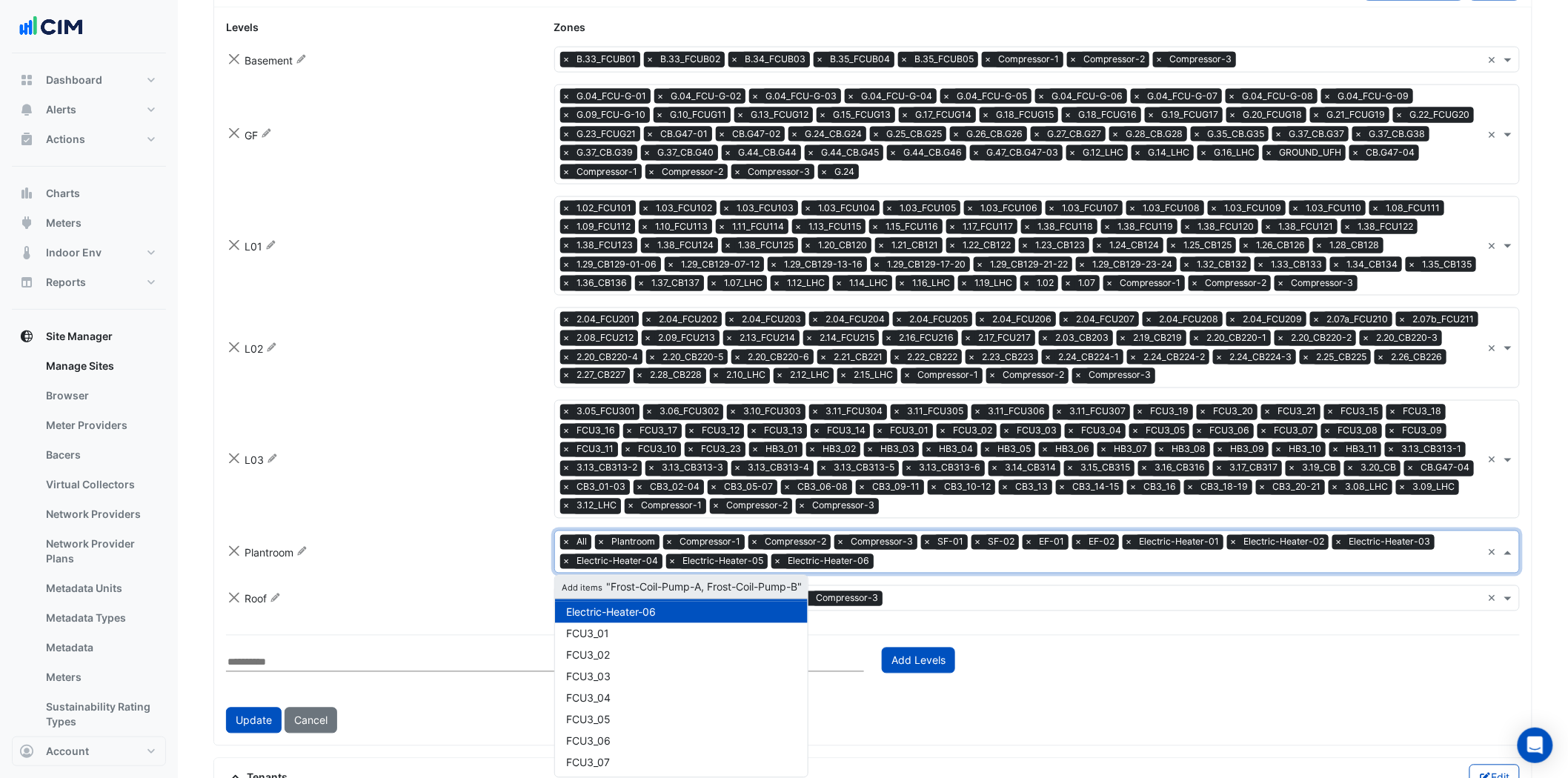 click on "Add items  "Frost-Coil-Pump-A, Frost-Coil-Pump-B"" at bounding box center [681, 587] 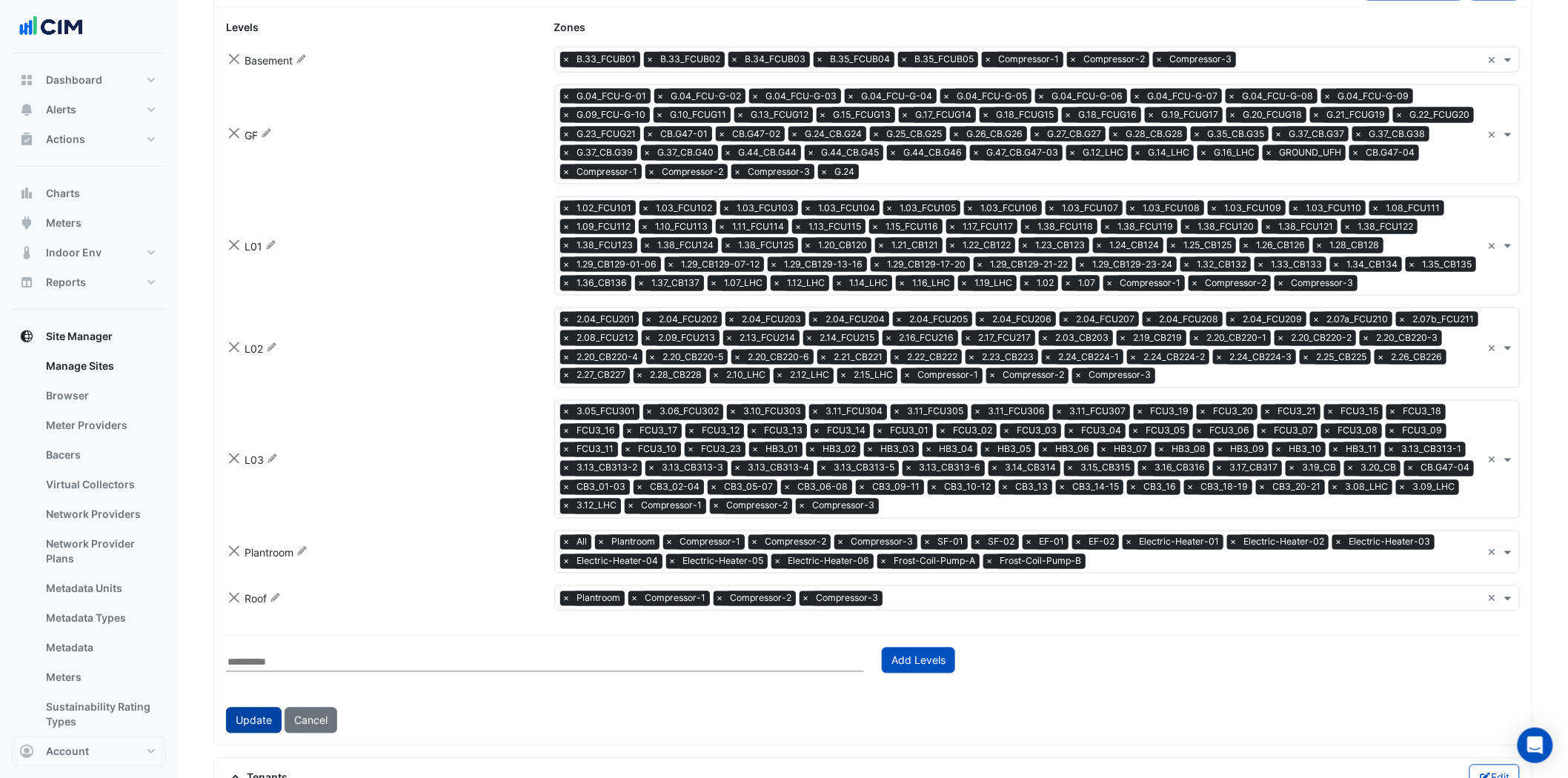 click on "Update" 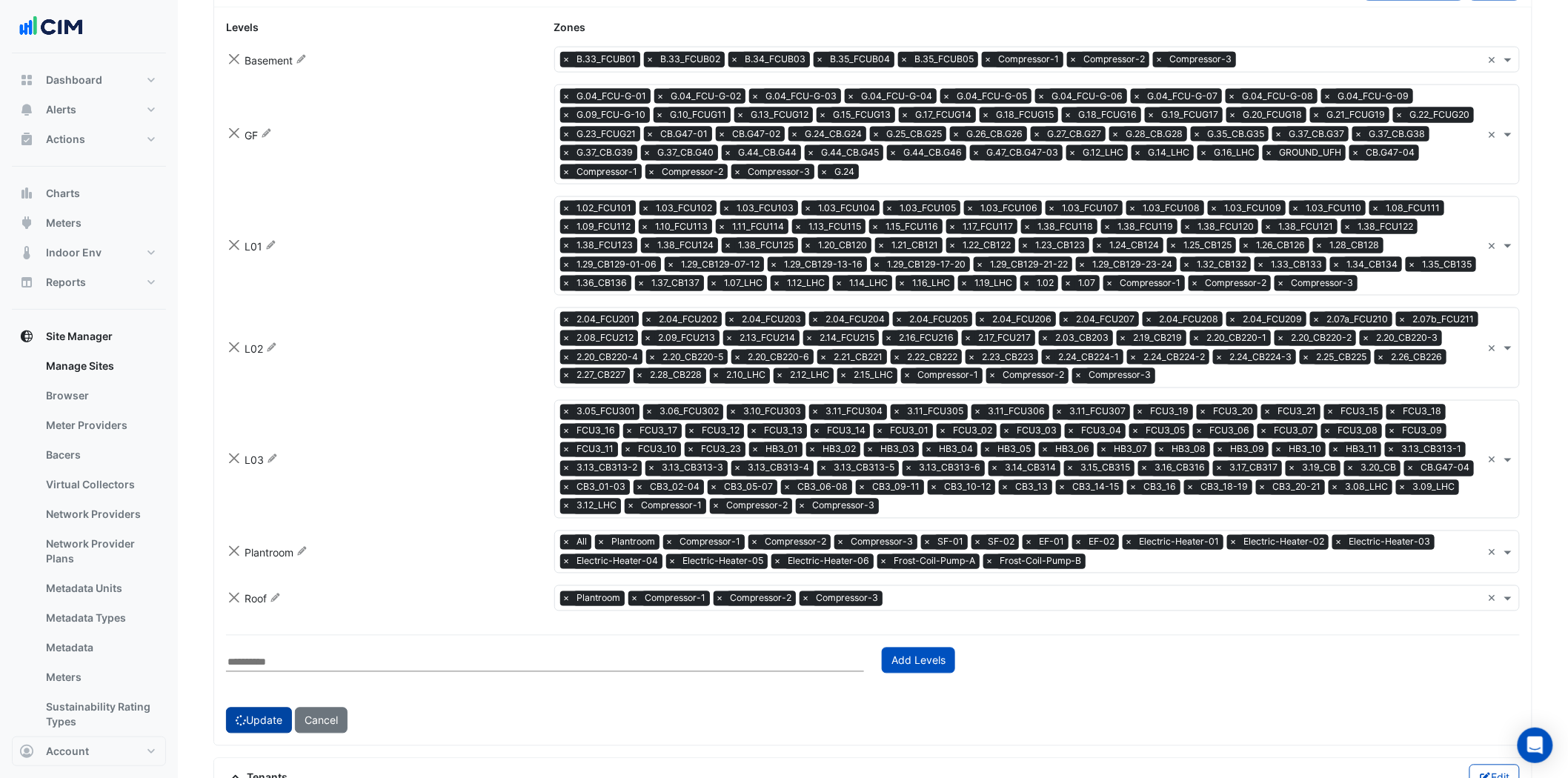 scroll, scrollTop: 456, scrollLeft: 0, axis: vertical 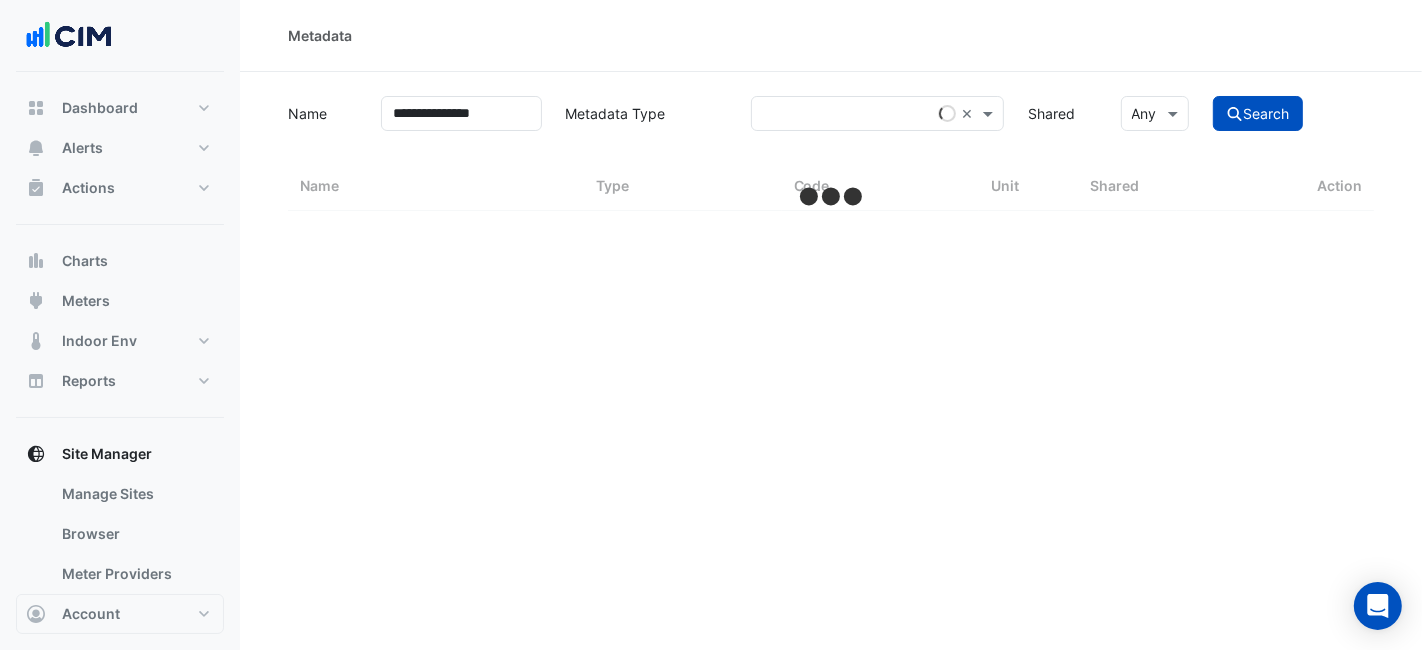 select on "***" 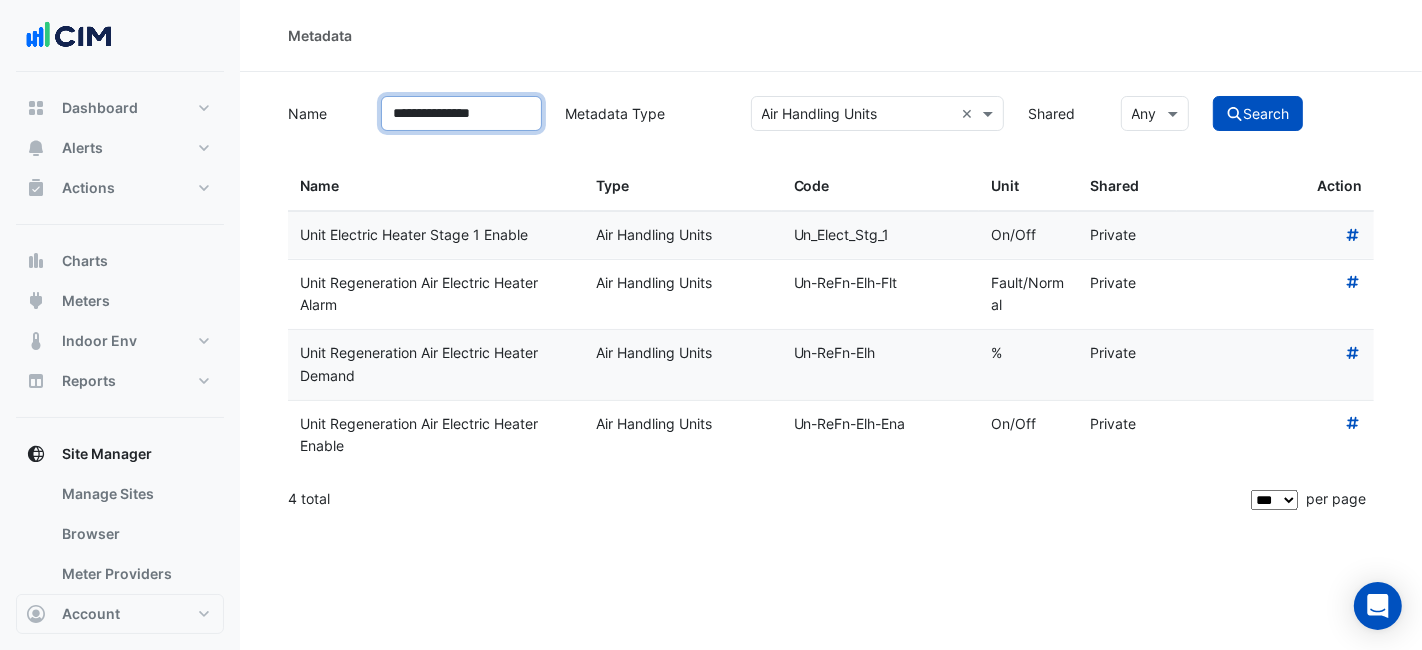 drag, startPoint x: 505, startPoint y: 105, endPoint x: 235, endPoint y: 106, distance: 270.00186 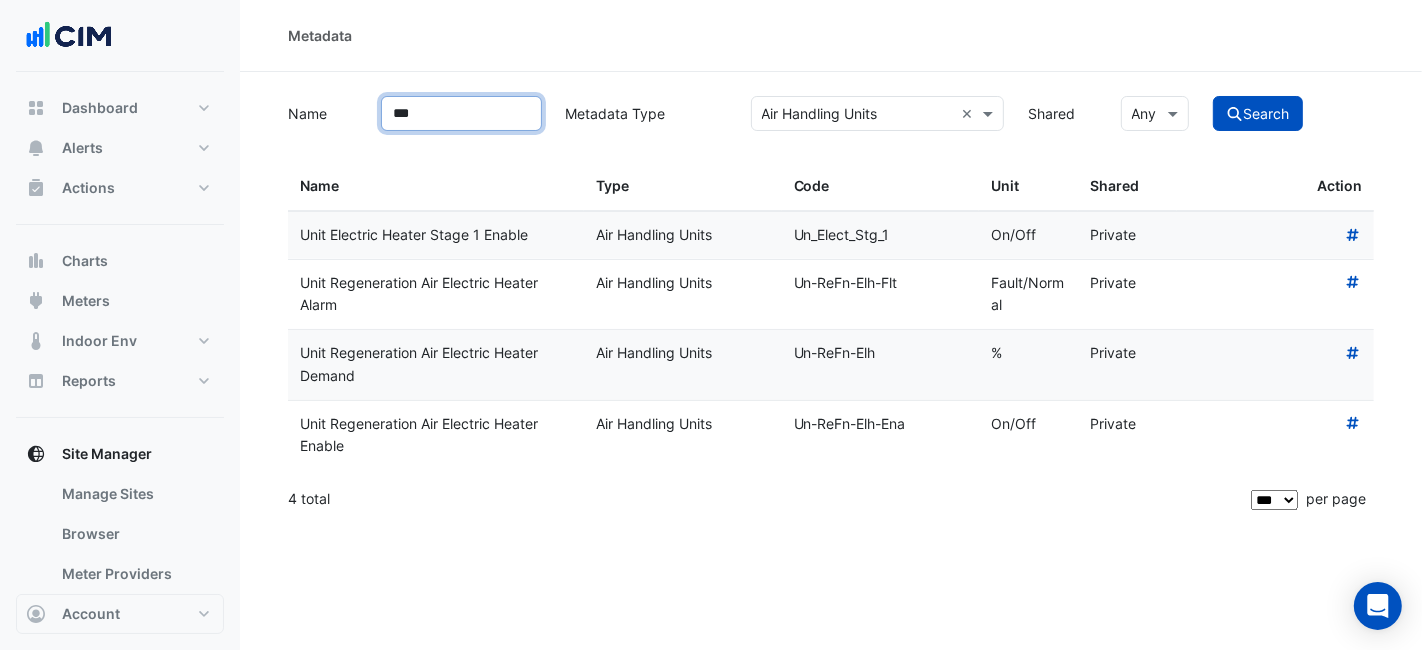click on "Search" 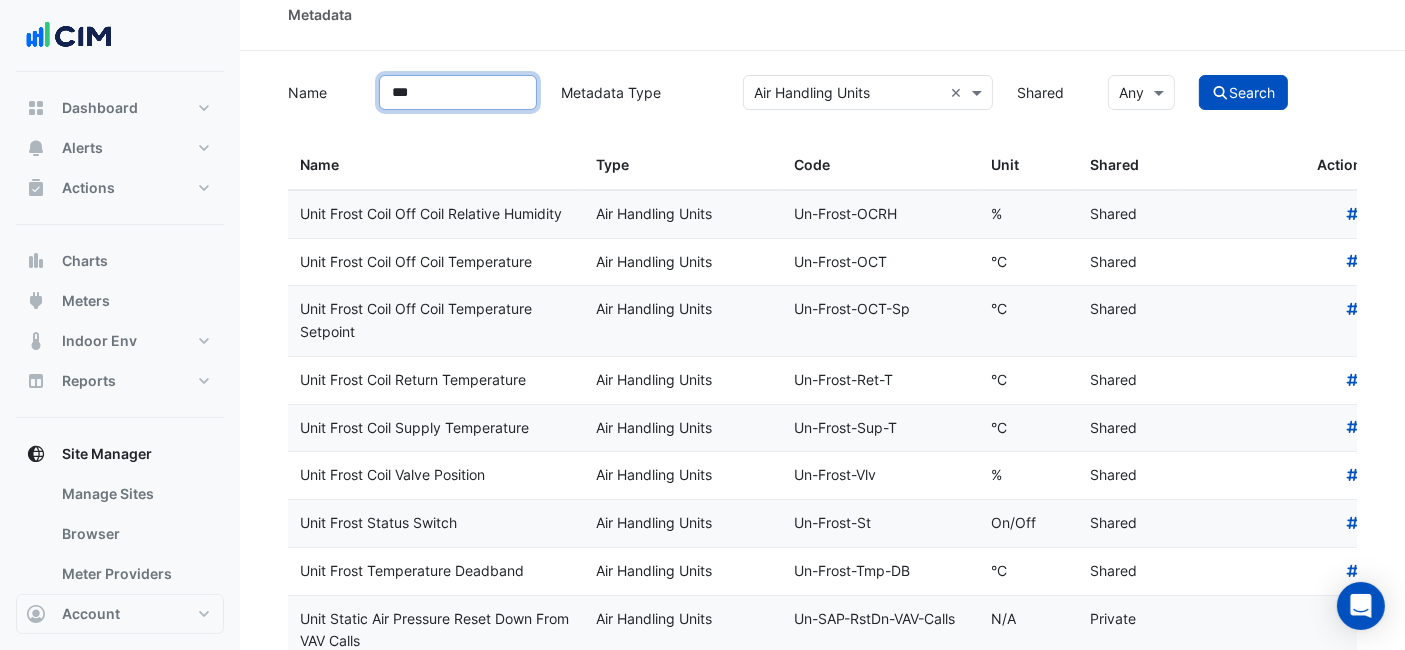 scroll, scrollTop: 0, scrollLeft: 0, axis: both 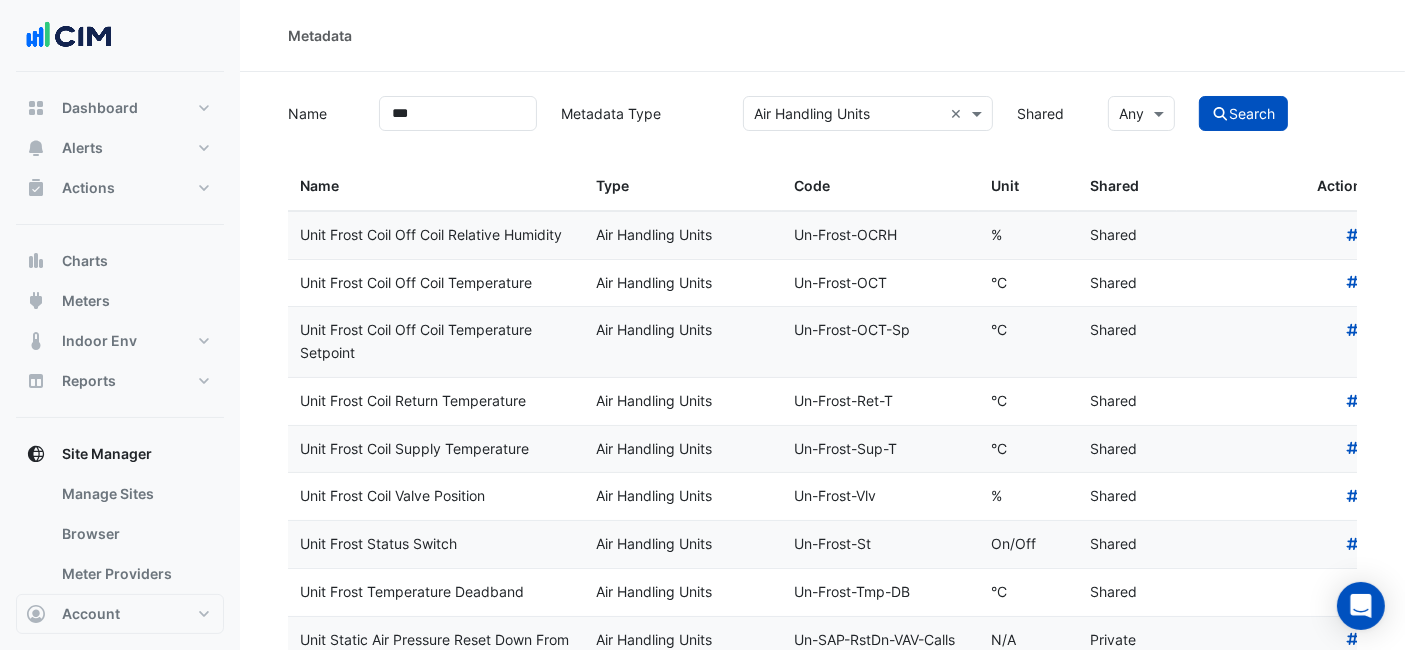 drag, startPoint x: 542, startPoint y: 445, endPoint x: 298, endPoint y: 452, distance: 244.10039 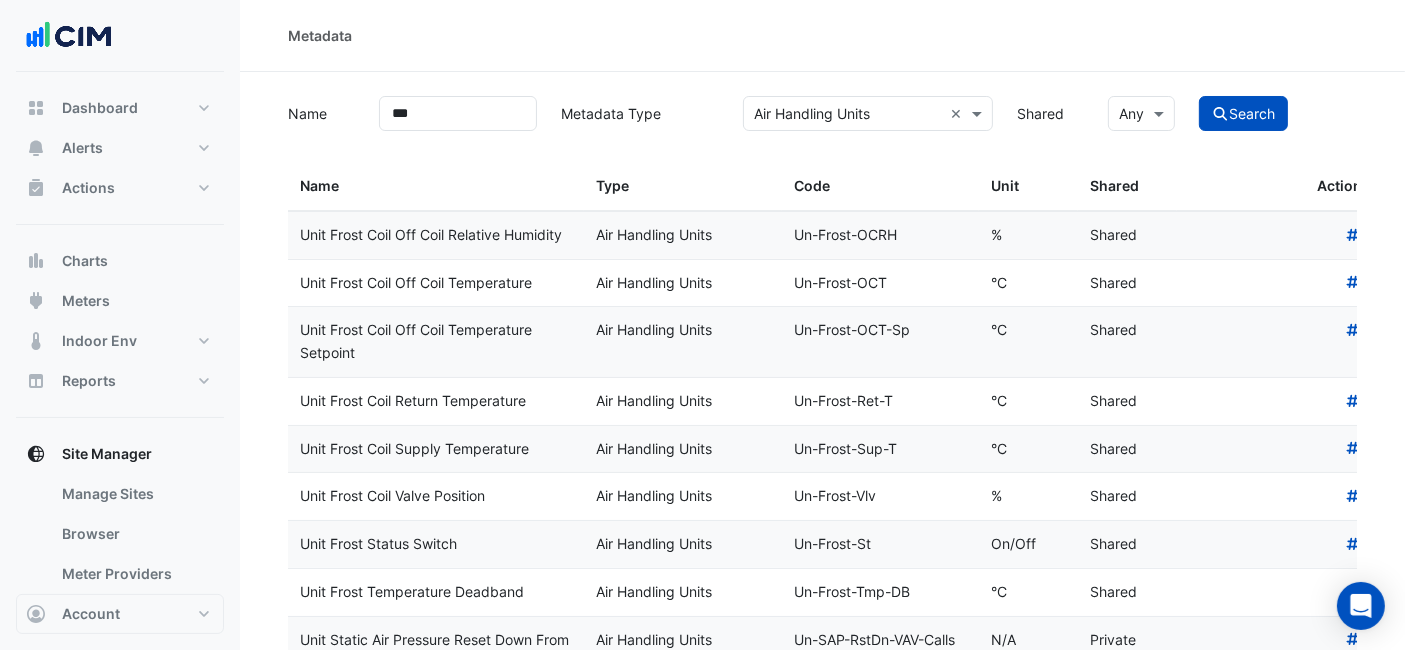 drag, startPoint x: 532, startPoint y: 396, endPoint x: 300, endPoint y: 410, distance: 232.42203 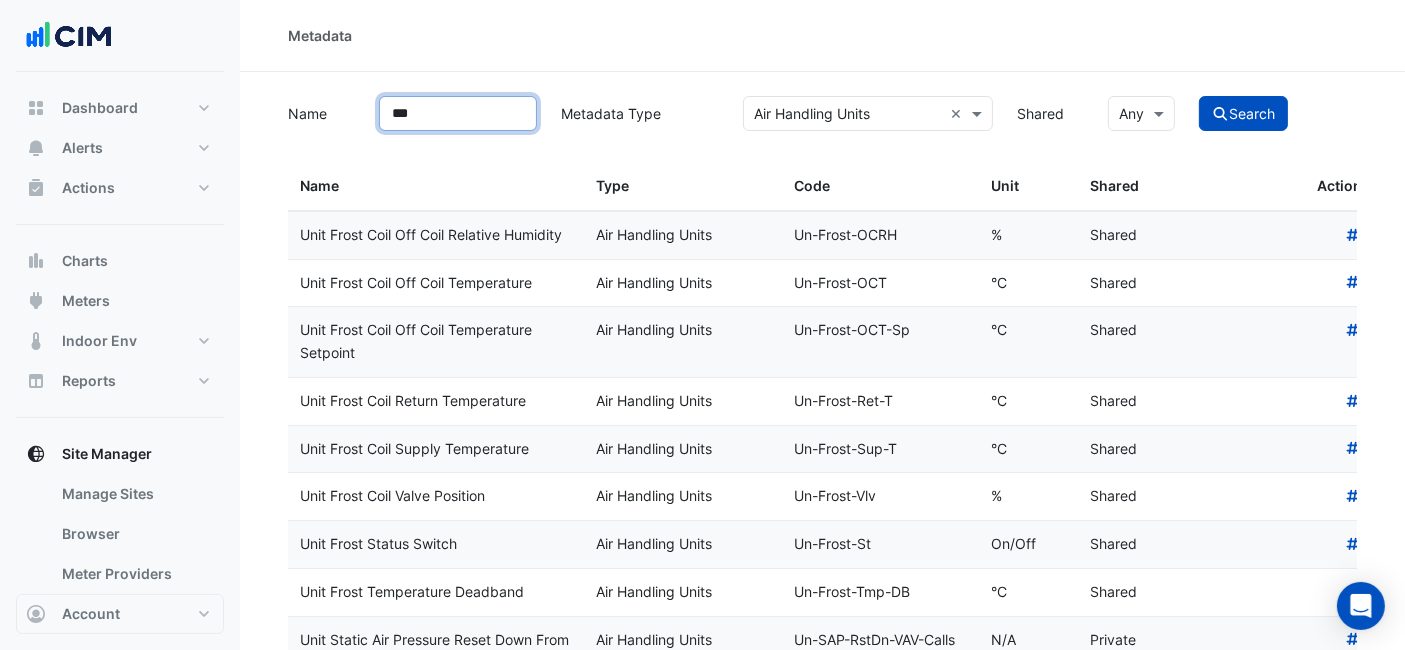 drag, startPoint x: 420, startPoint y: 122, endPoint x: 369, endPoint y: 107, distance: 53.160137 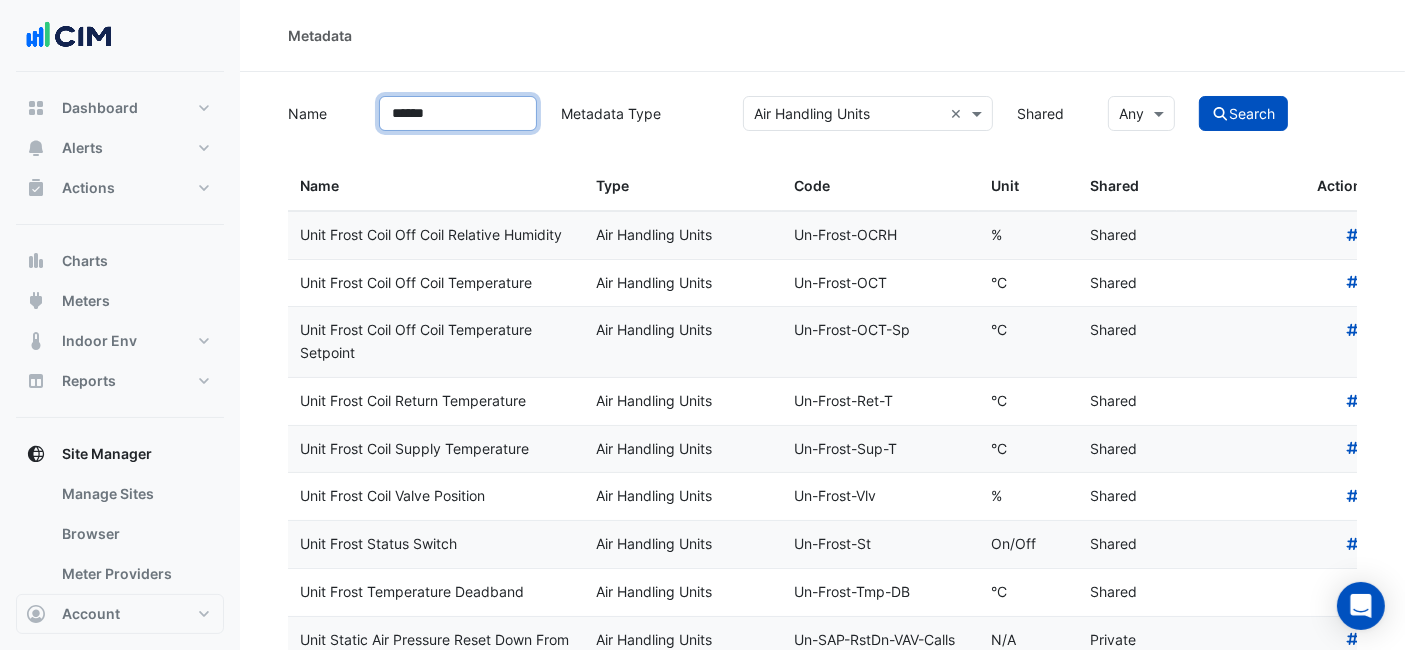 type on "******" 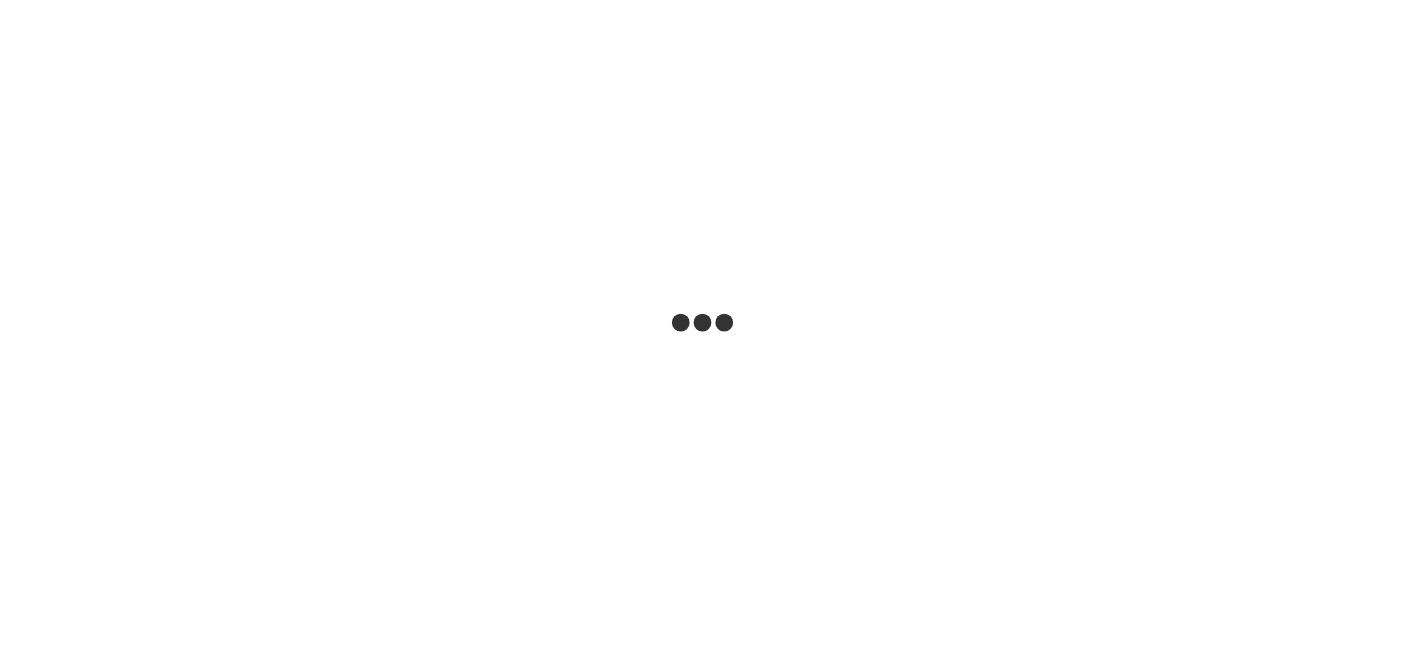 scroll, scrollTop: 0, scrollLeft: 0, axis: both 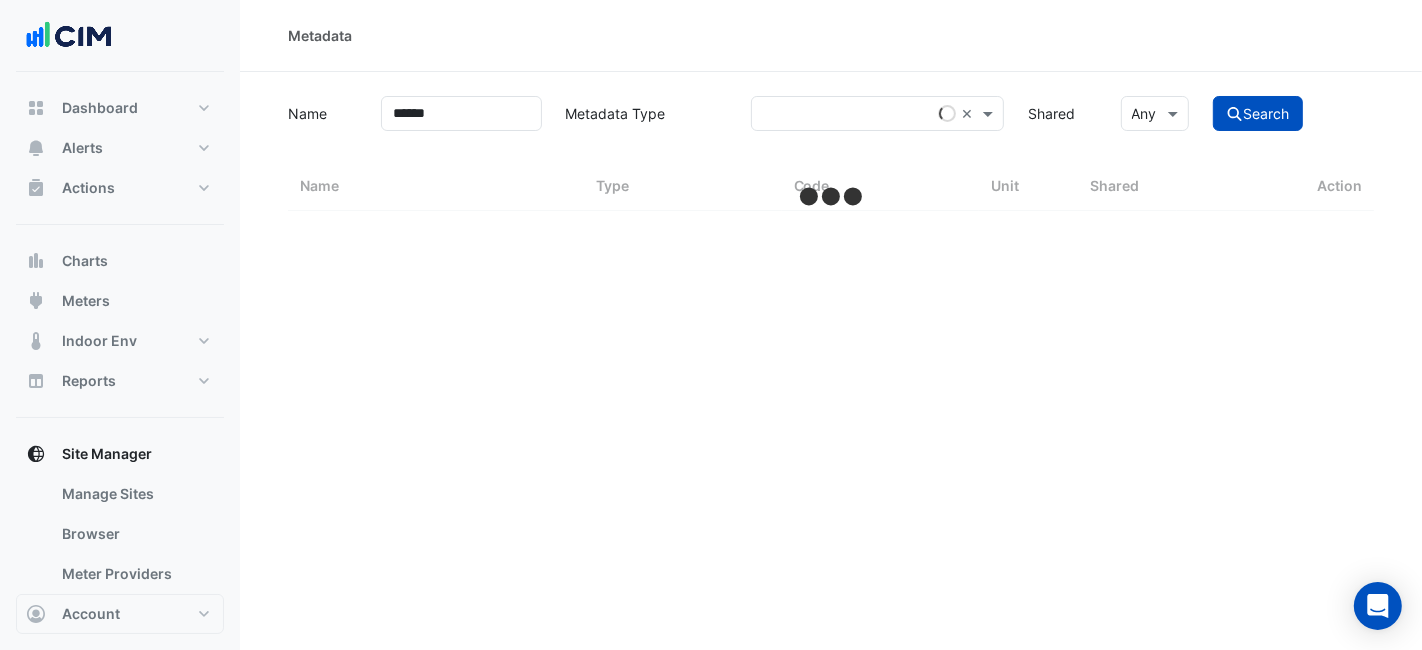 select on "***" 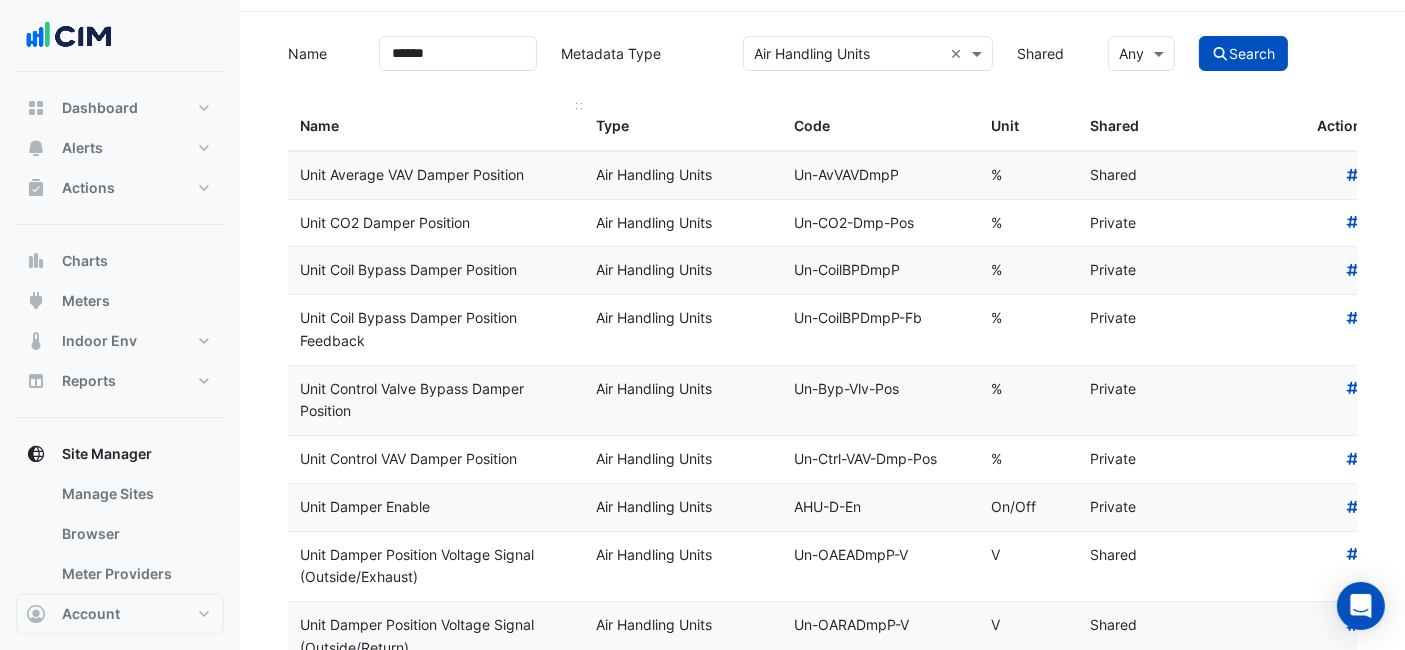 scroll, scrollTop: 0, scrollLeft: 0, axis: both 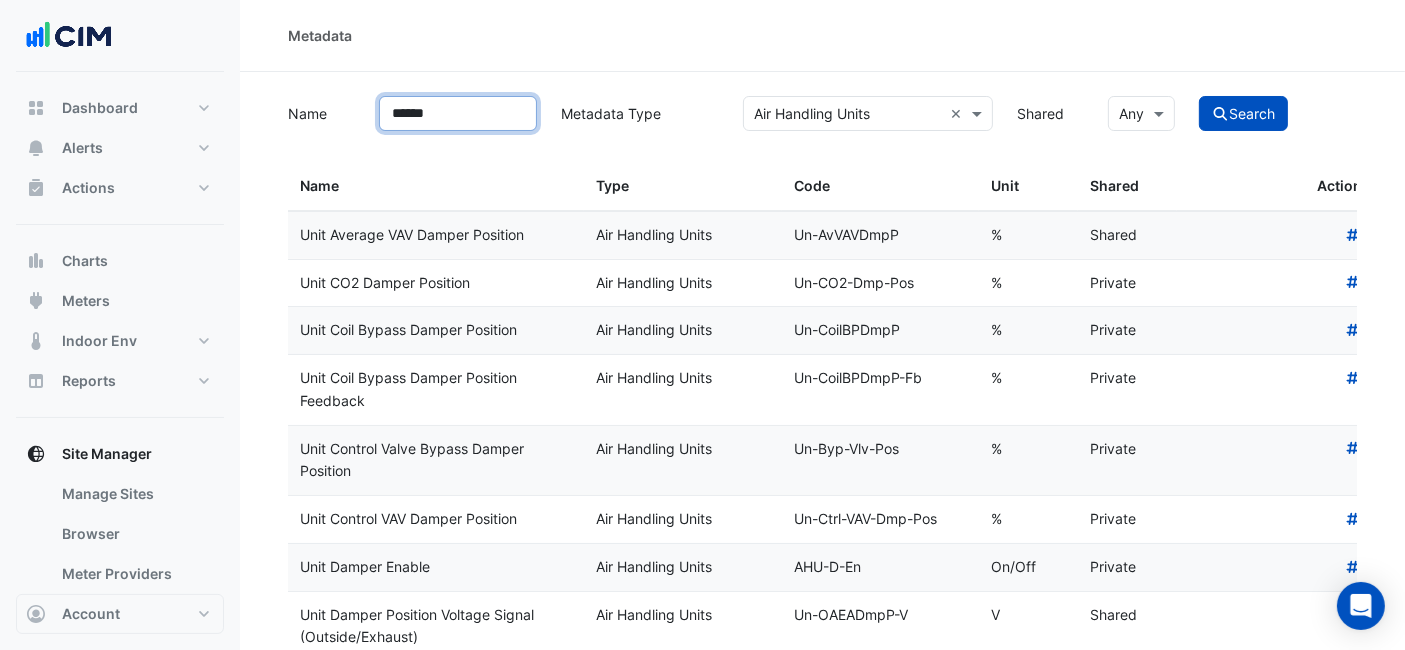 click on "******" at bounding box center (458, 113) 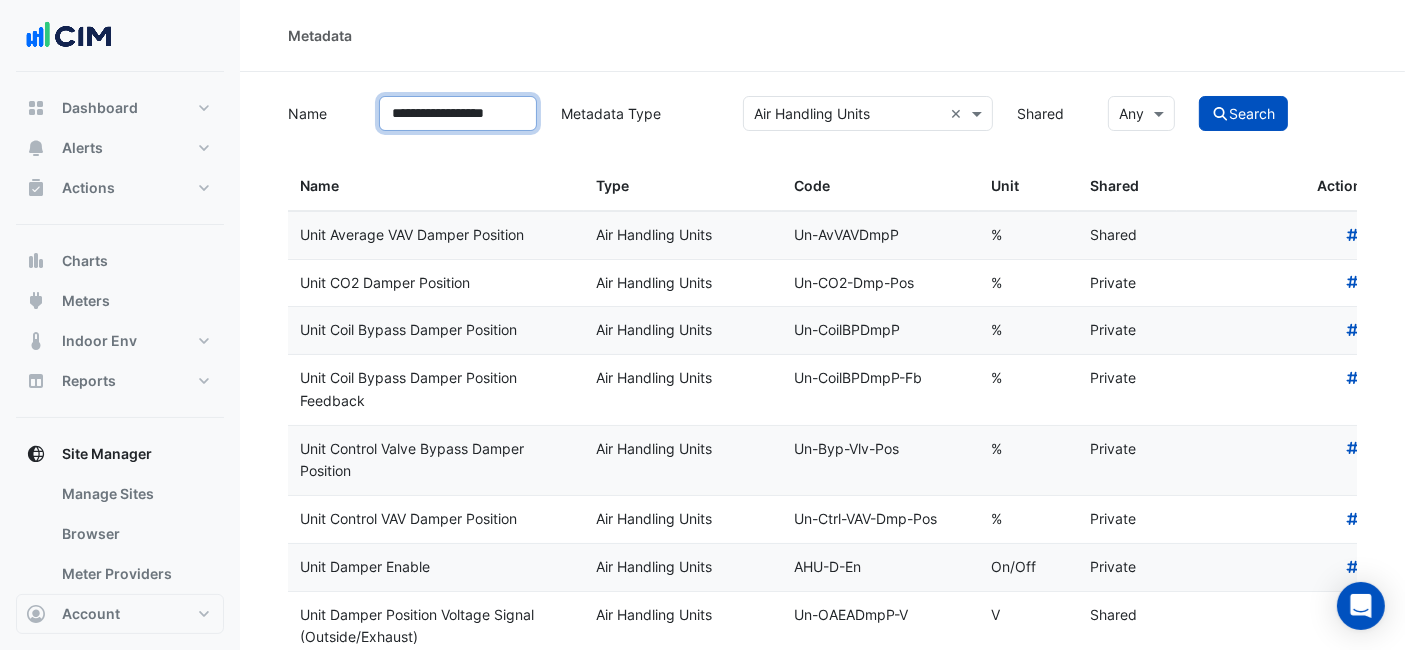 click on "Search" 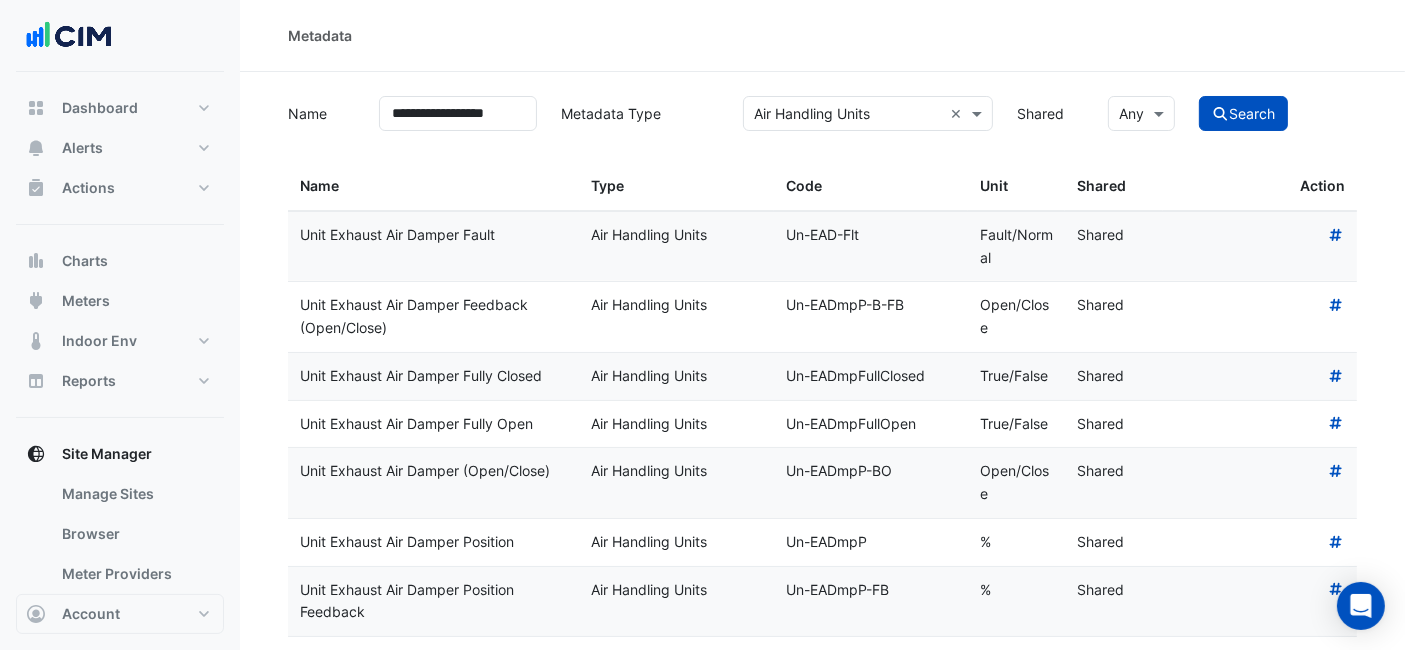 drag, startPoint x: 514, startPoint y: 223, endPoint x: 289, endPoint y: 223, distance: 225 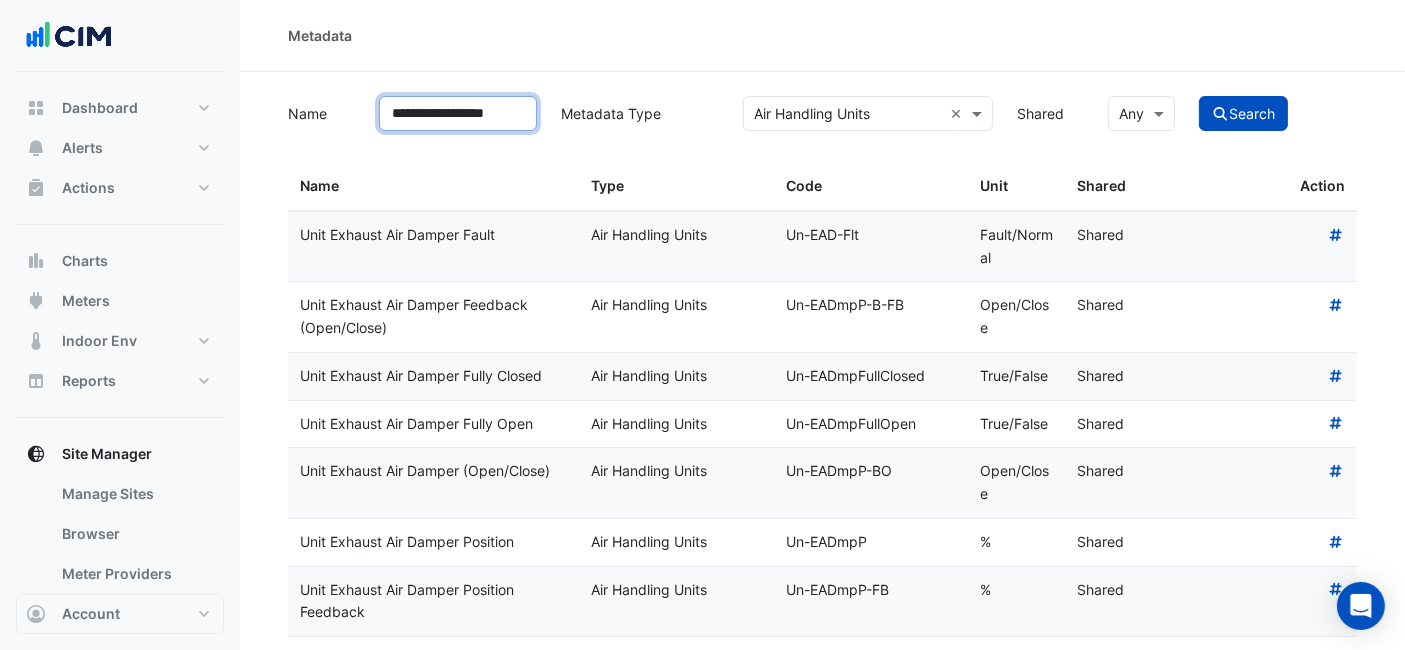 drag, startPoint x: 524, startPoint y: 112, endPoint x: 191, endPoint y: 37, distance: 341.34146 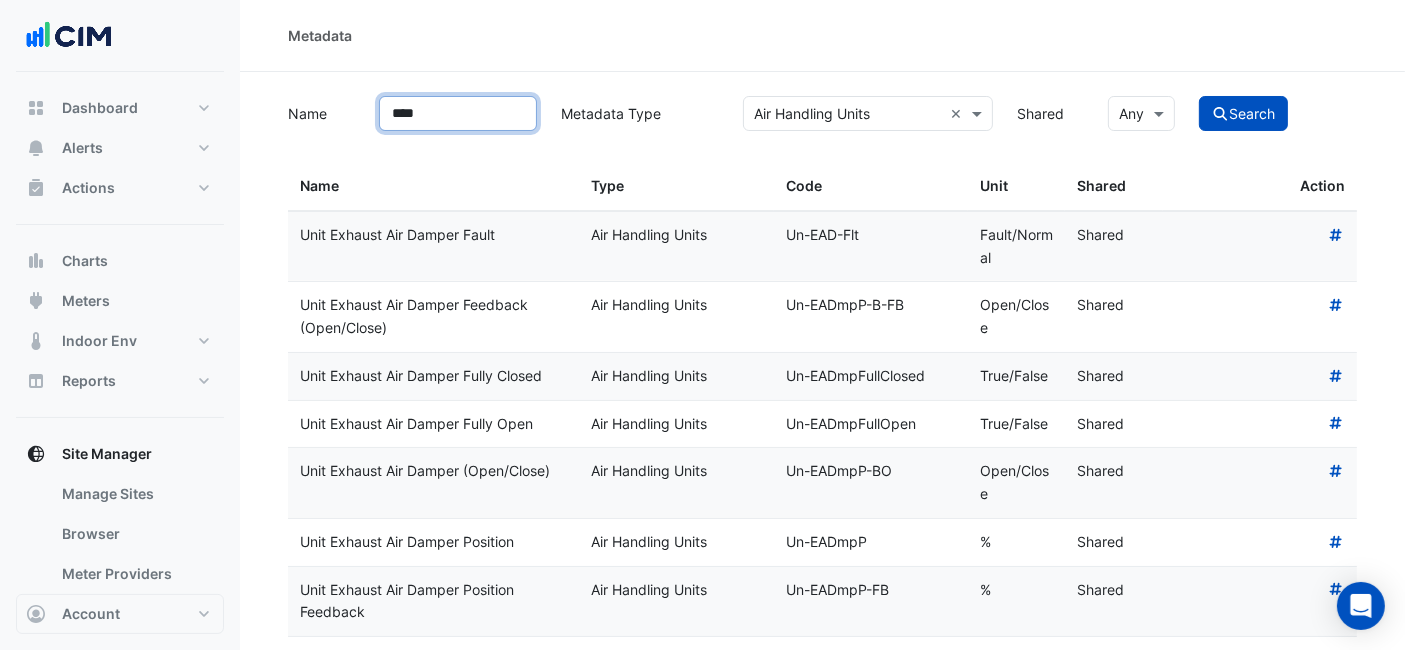 click on "Search" 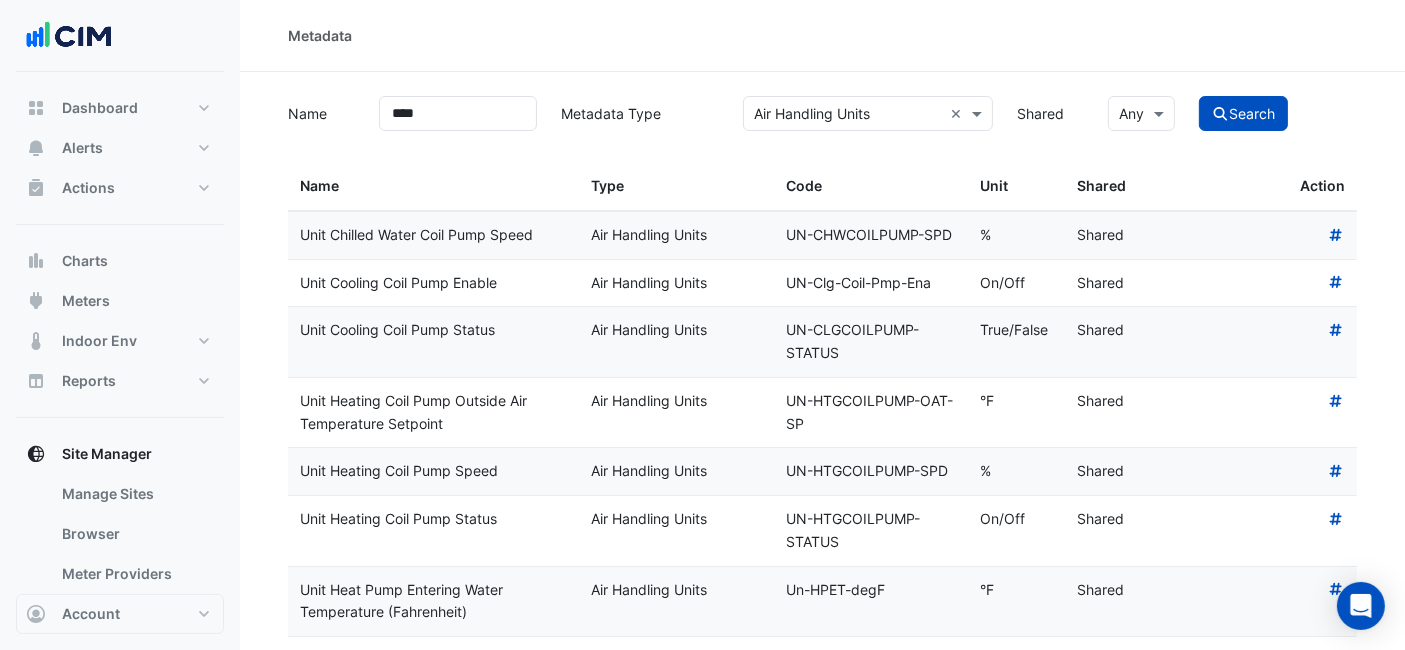 drag, startPoint x: 503, startPoint y: 281, endPoint x: 295, endPoint y: 278, distance: 208.02164 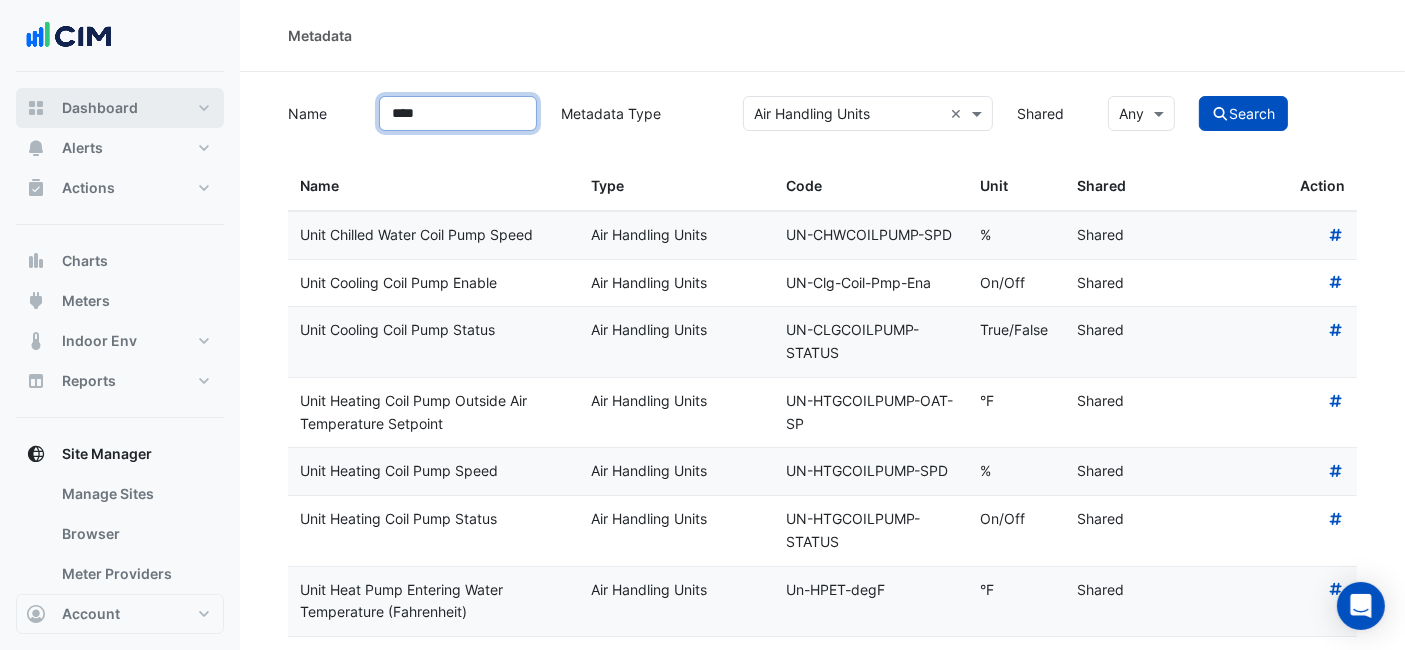 drag, startPoint x: 439, startPoint y: 110, endPoint x: 17, endPoint y: 98, distance: 422.1706 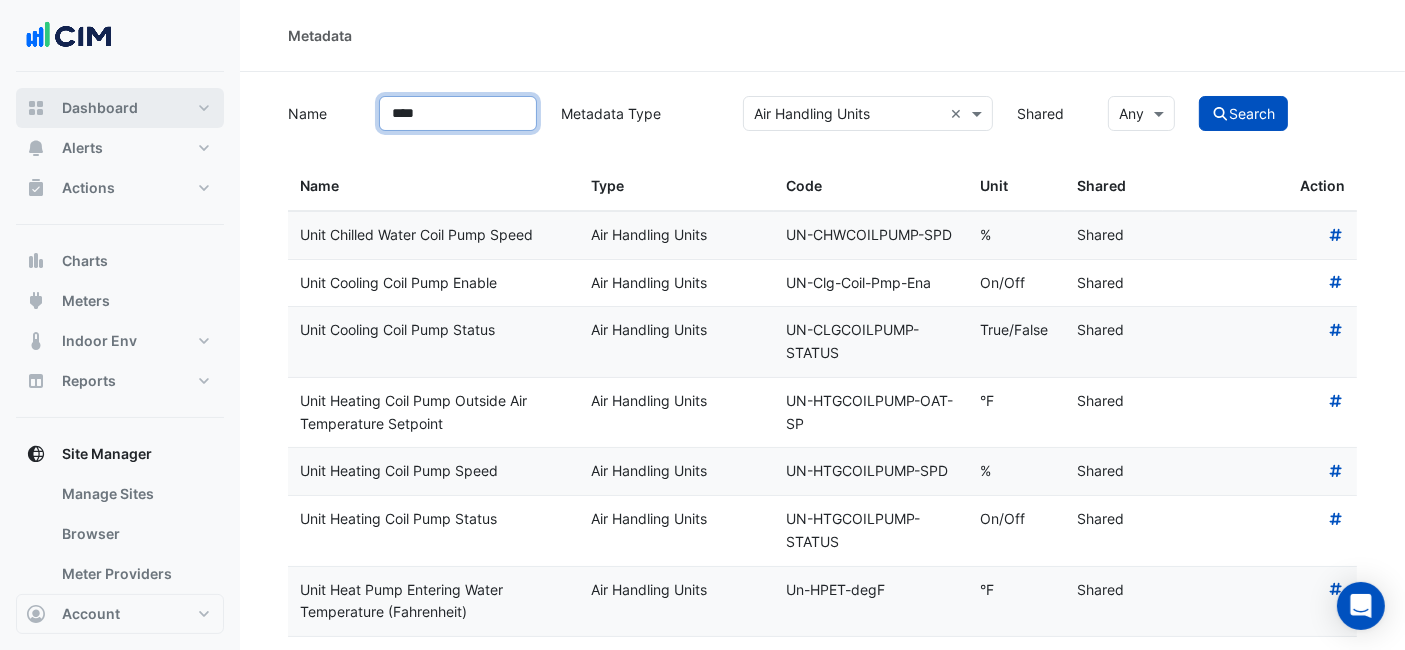 click on "Search" 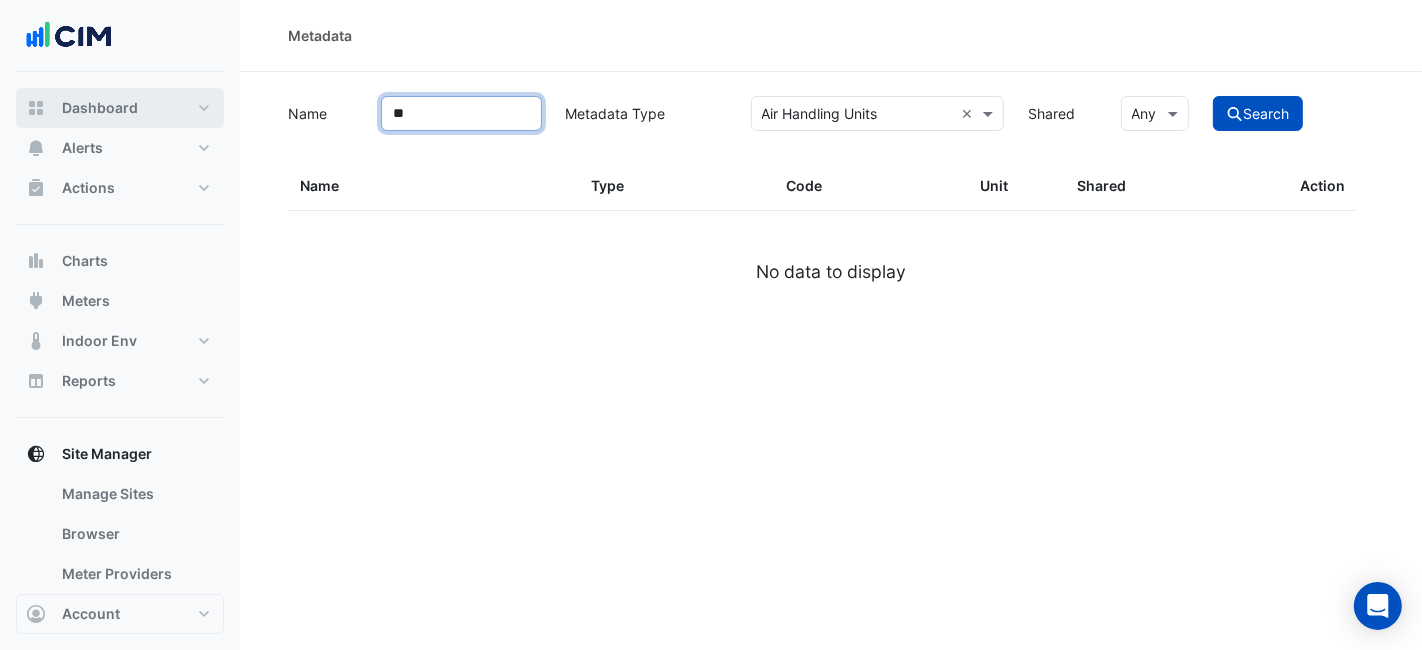 type on "*" 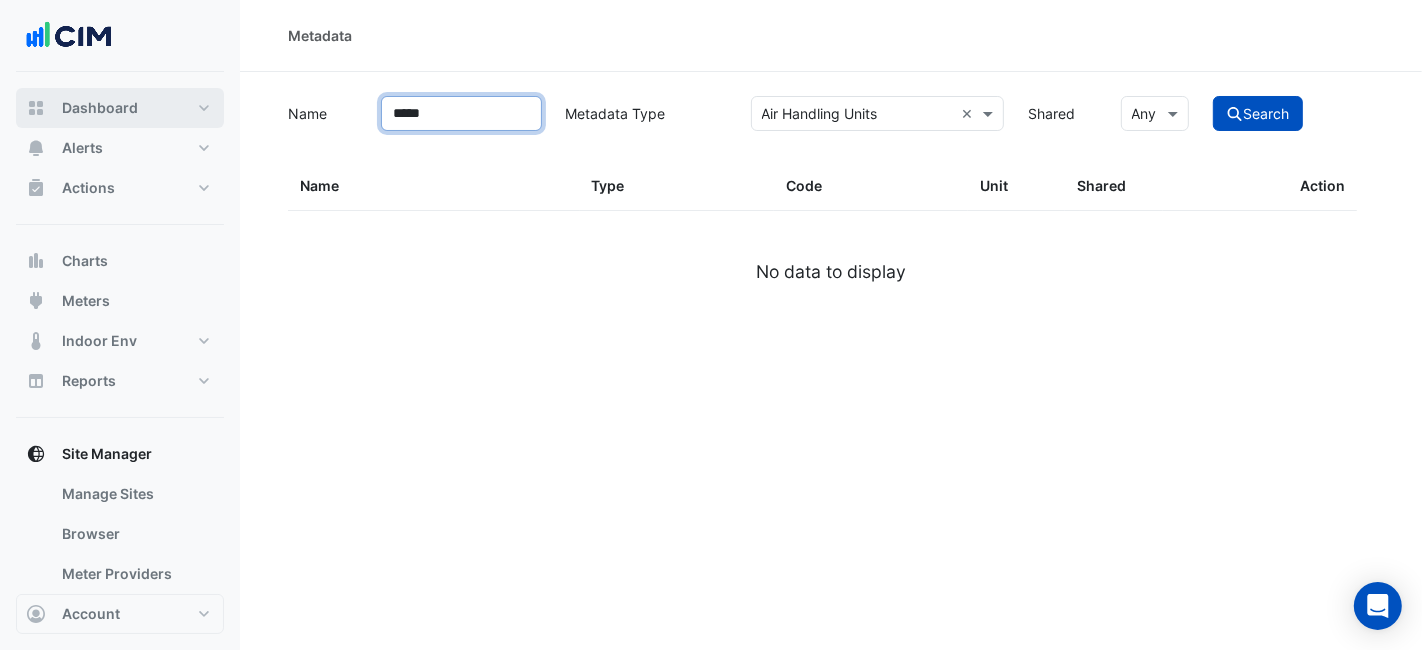 type on "*****" 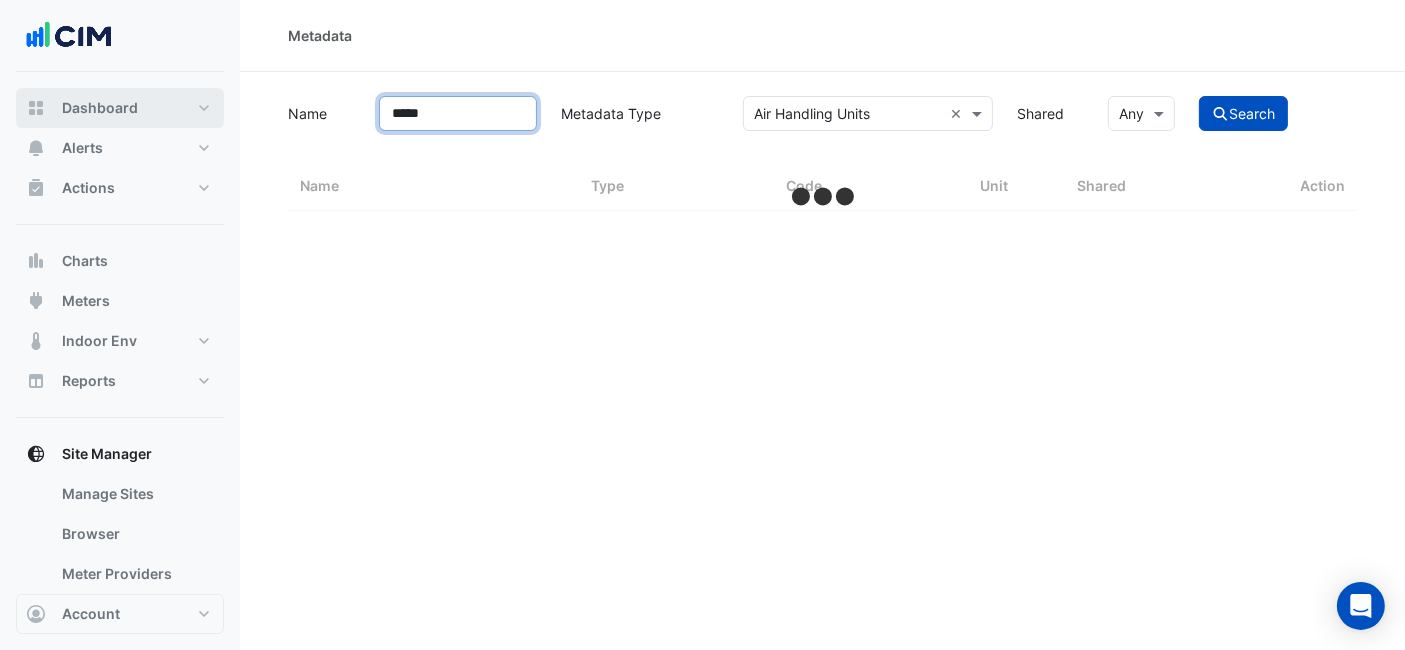 select on "***" 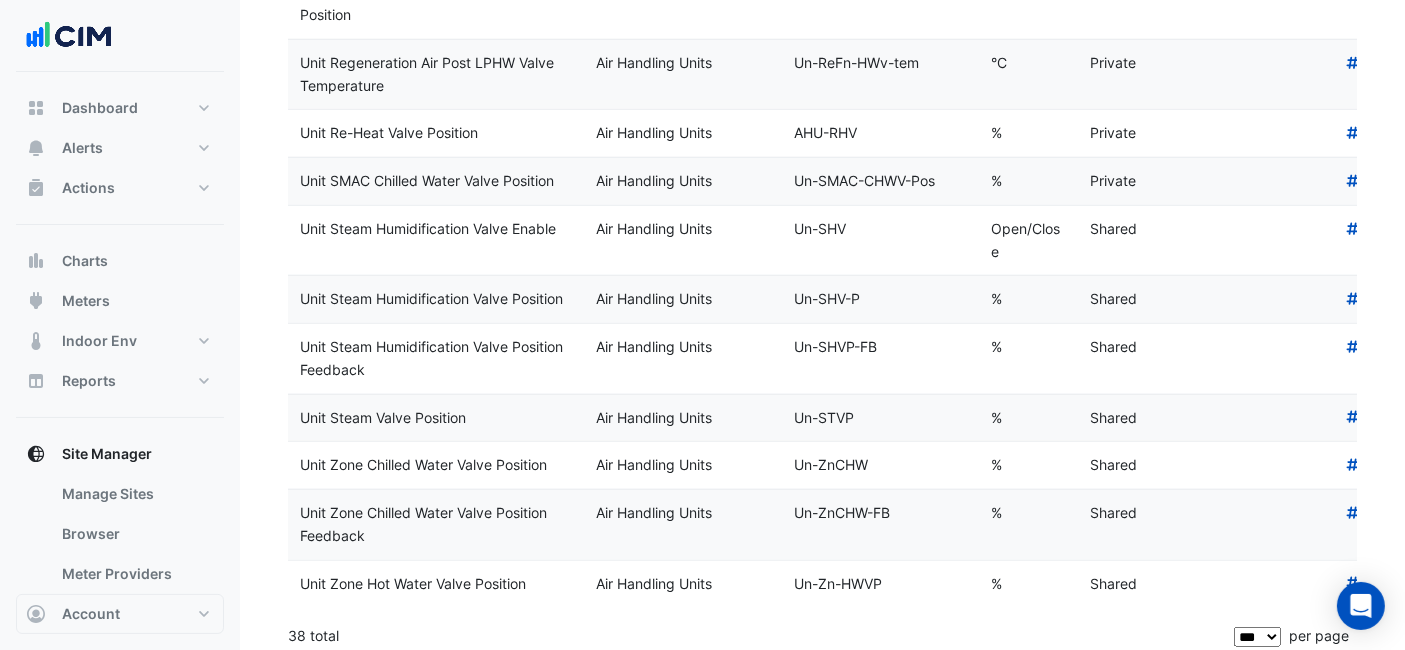 scroll, scrollTop: 1783, scrollLeft: 0, axis: vertical 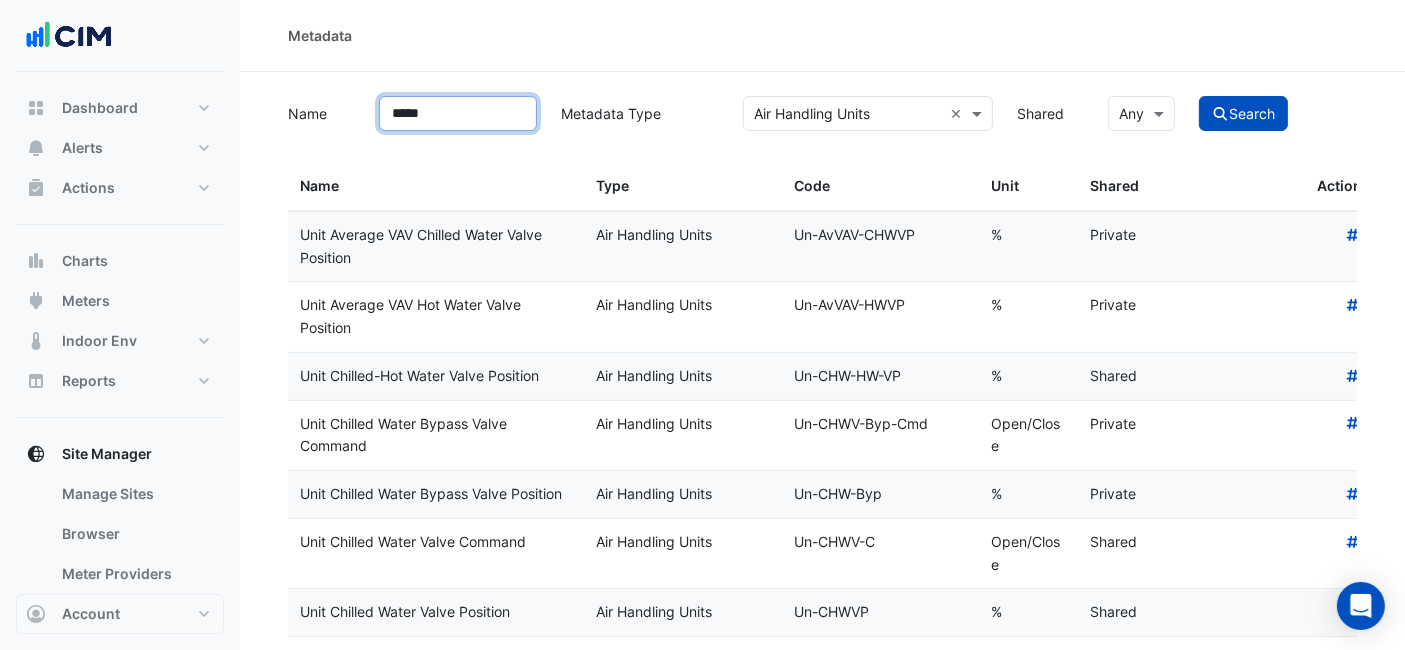 drag, startPoint x: 441, startPoint y: 115, endPoint x: 293, endPoint y: 115, distance: 148 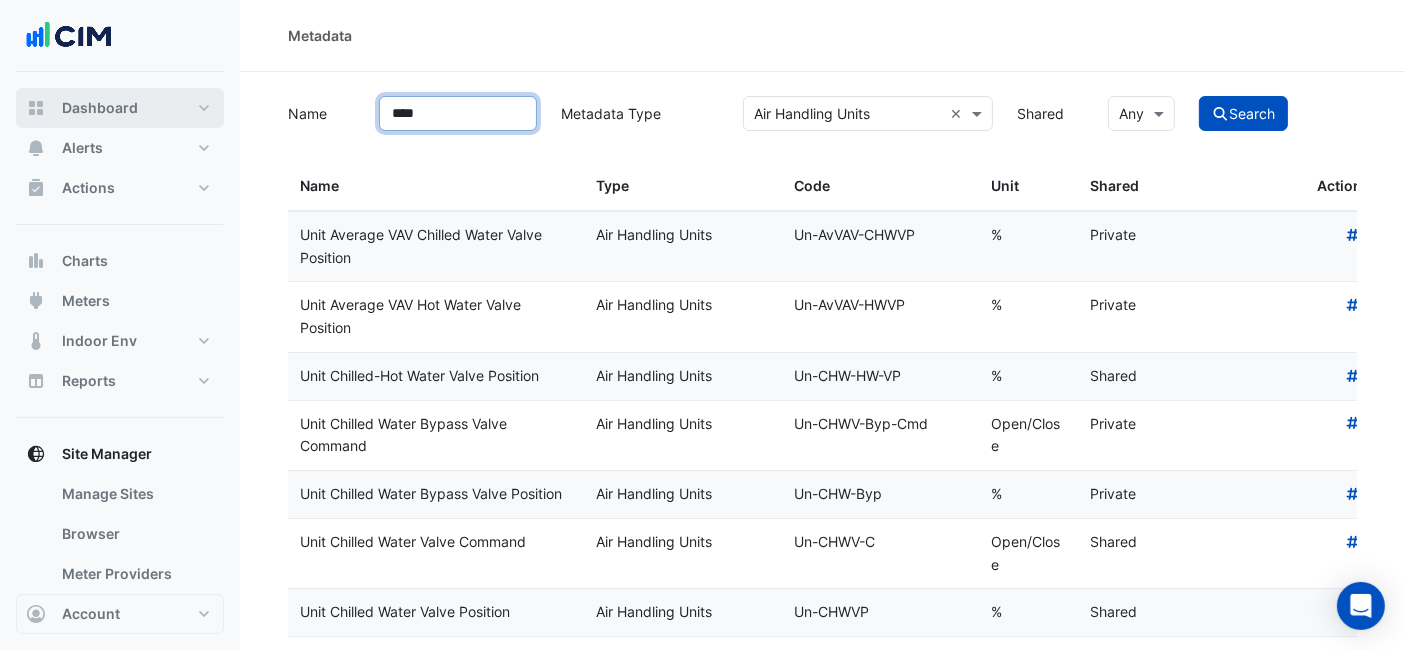 click on "Search" 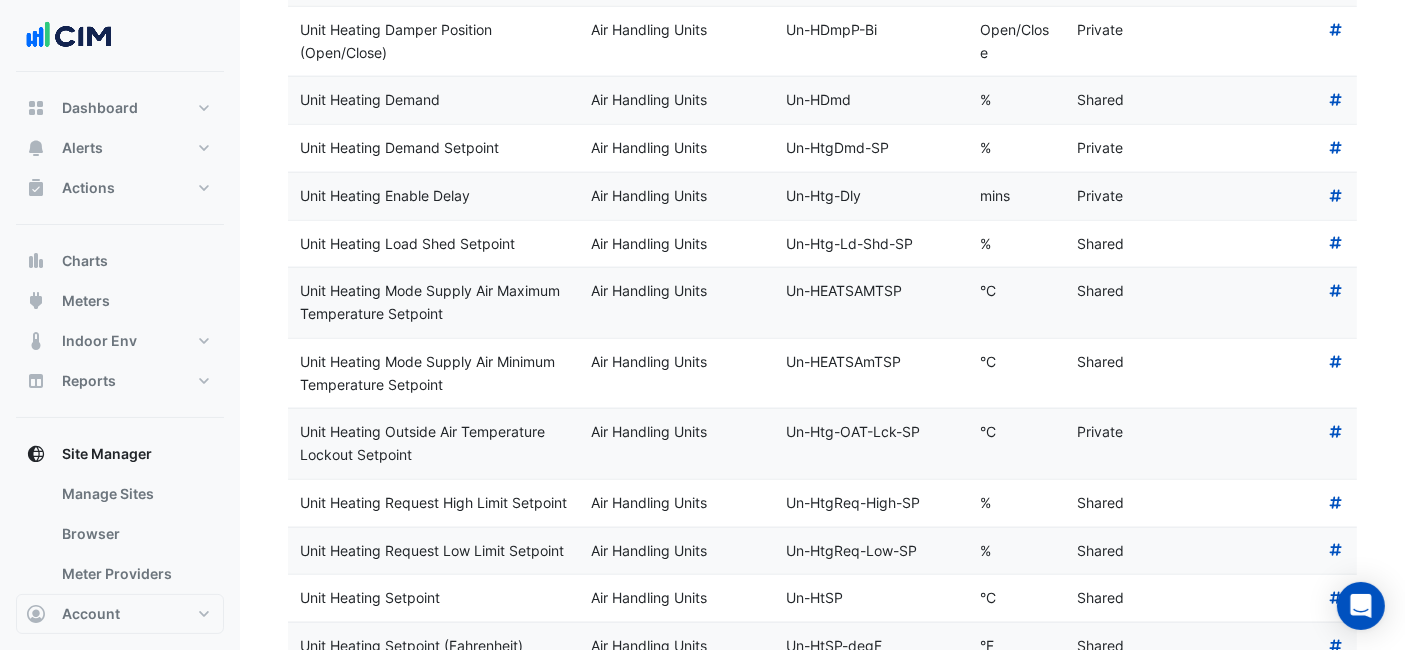 scroll, scrollTop: 2444, scrollLeft: 0, axis: vertical 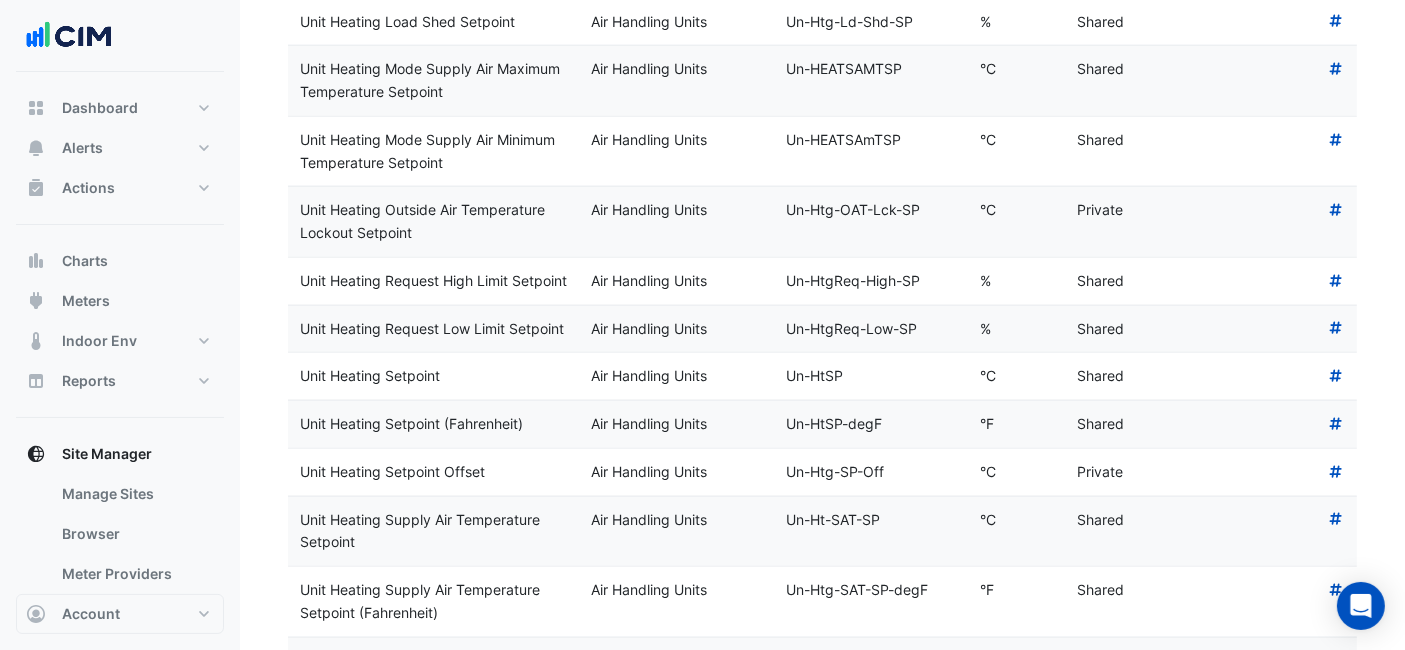 drag, startPoint x: 442, startPoint y: 385, endPoint x: 293, endPoint y: 385, distance: 149 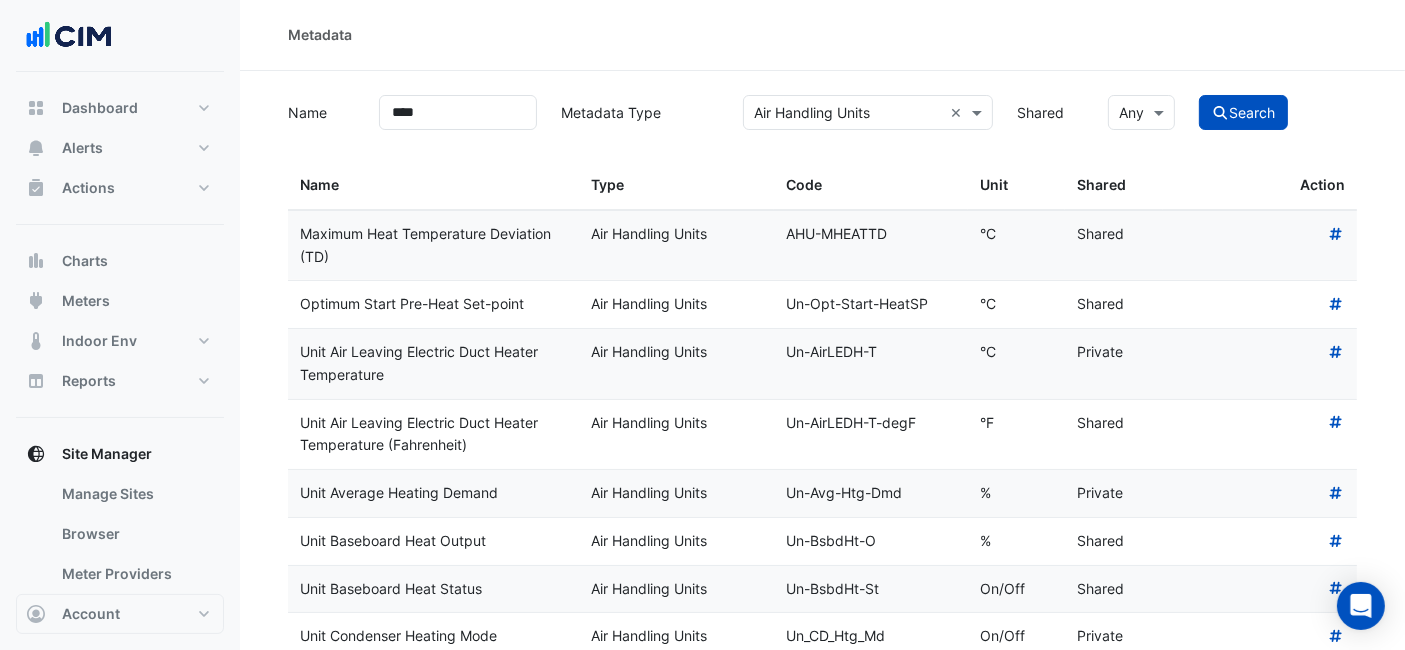 scroll, scrollTop: 0, scrollLeft: 0, axis: both 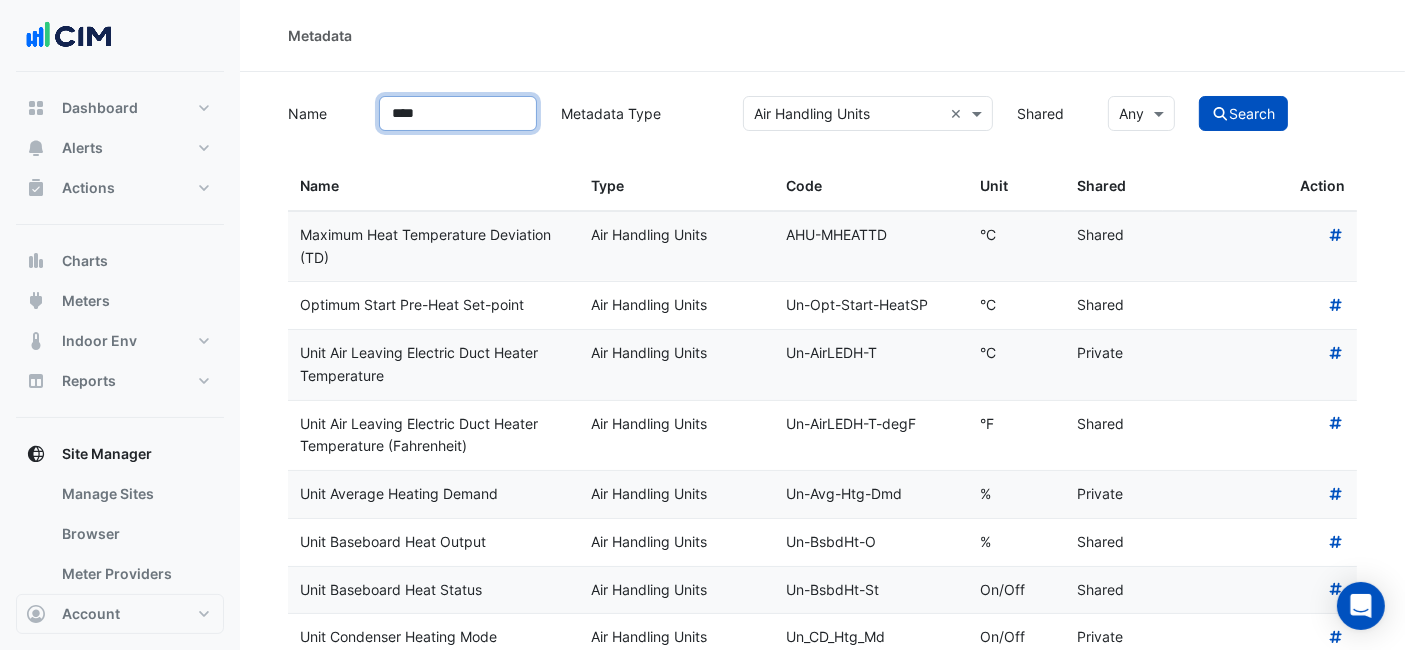 drag, startPoint x: 463, startPoint y: 115, endPoint x: 393, endPoint y: 113, distance: 70.028564 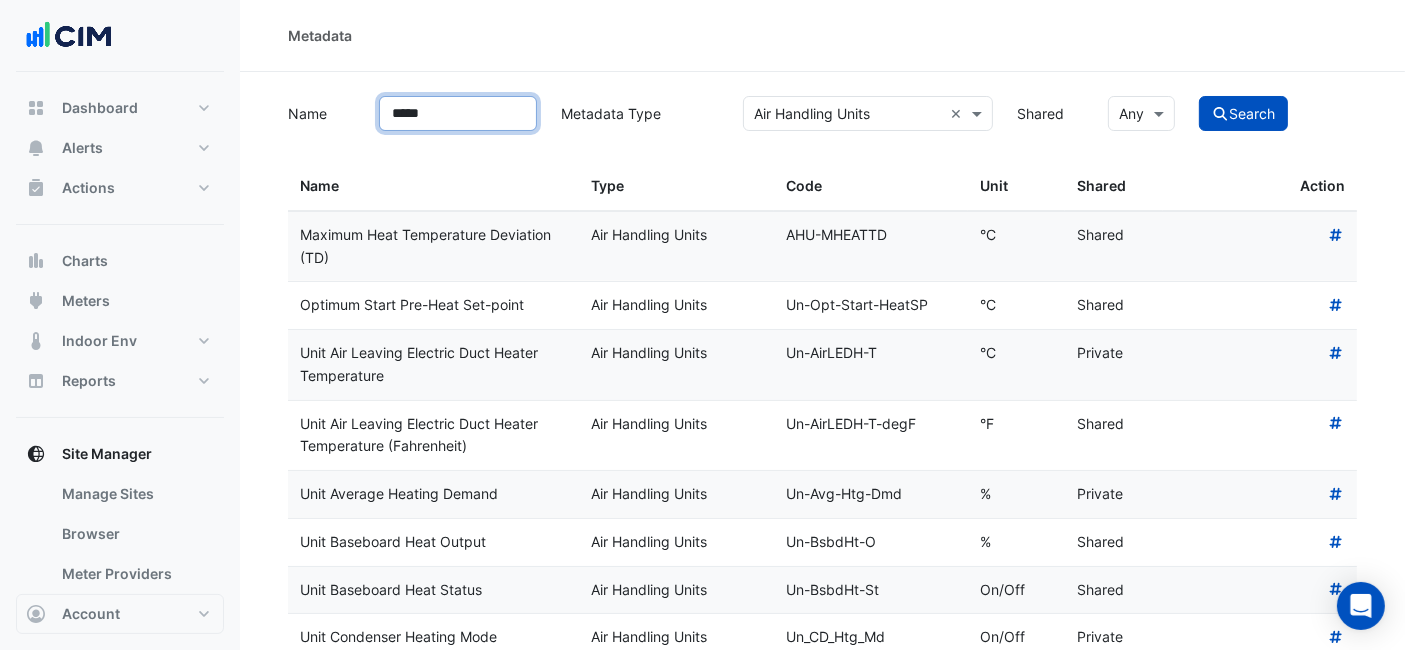 click on "Search" 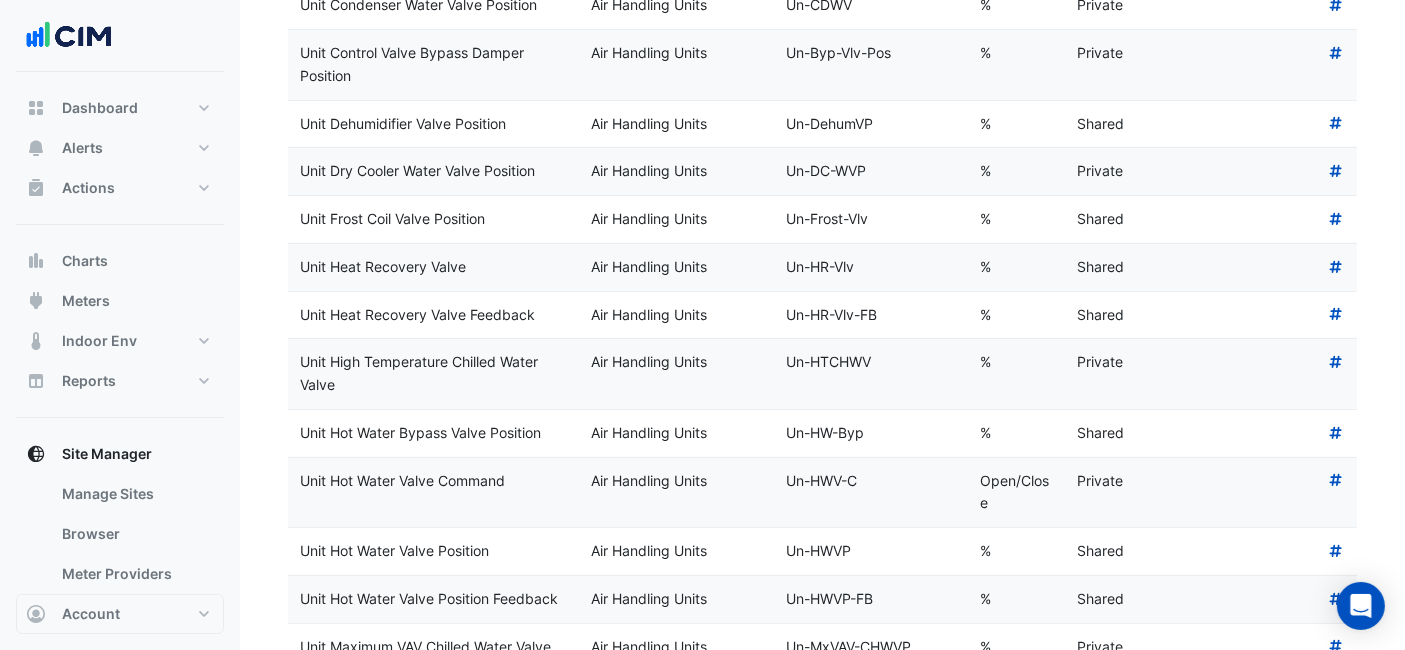 scroll, scrollTop: 805, scrollLeft: 0, axis: vertical 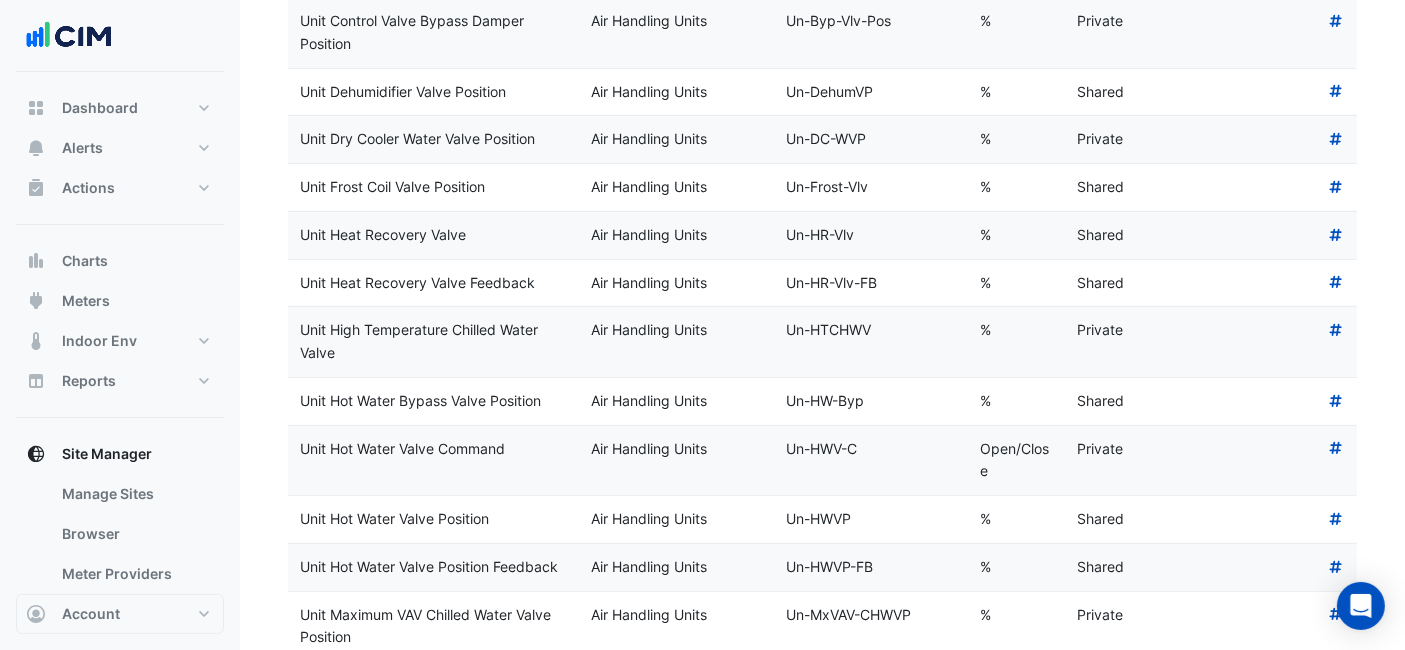 drag, startPoint x: 511, startPoint y: 509, endPoint x: 285, endPoint y: 518, distance: 226.17914 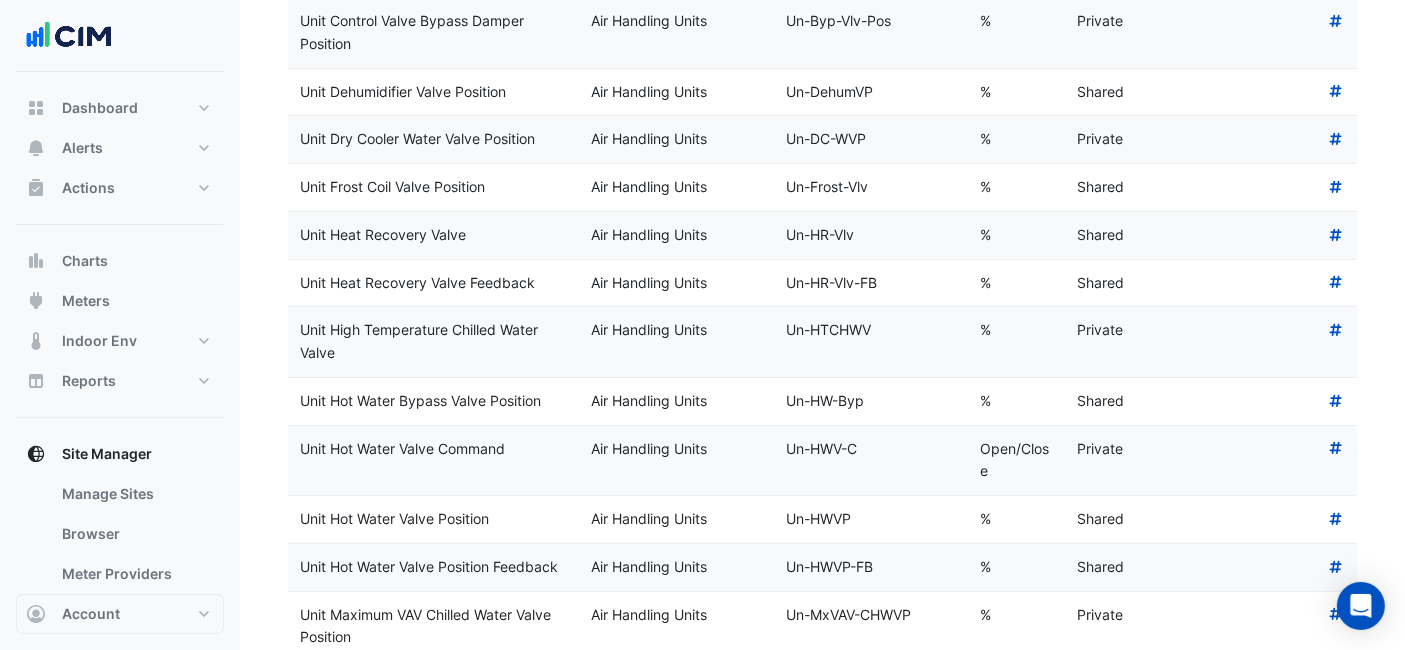 drag, startPoint x: 511, startPoint y: 510, endPoint x: 300, endPoint y: 525, distance: 211.5325 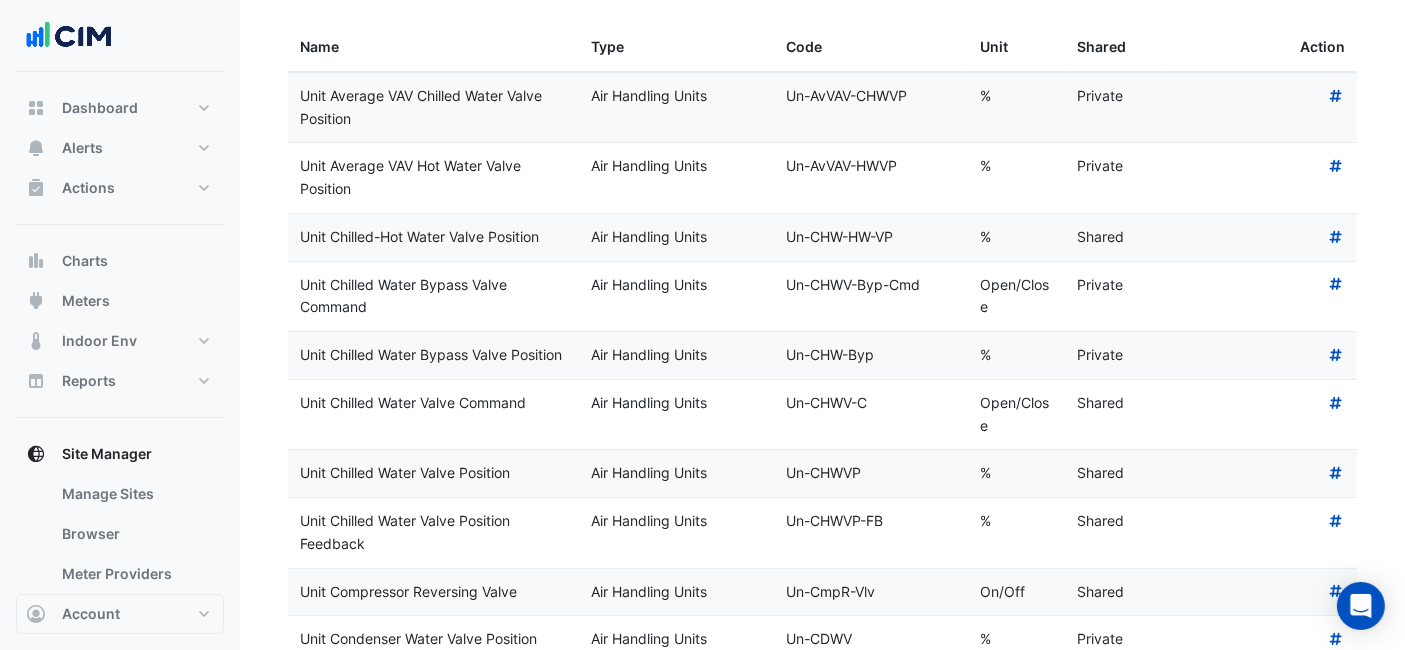 scroll, scrollTop: 0, scrollLeft: 0, axis: both 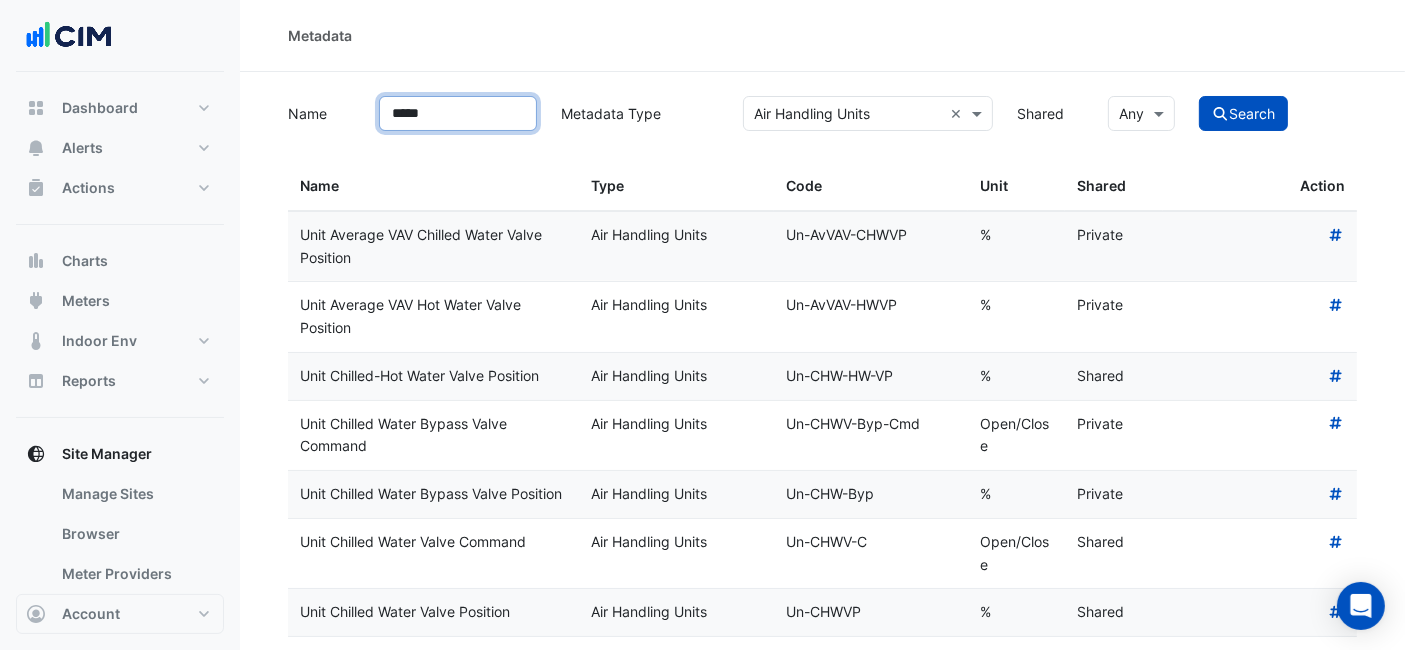drag, startPoint x: 451, startPoint y: 111, endPoint x: 294, endPoint y: 90, distance: 158.39824 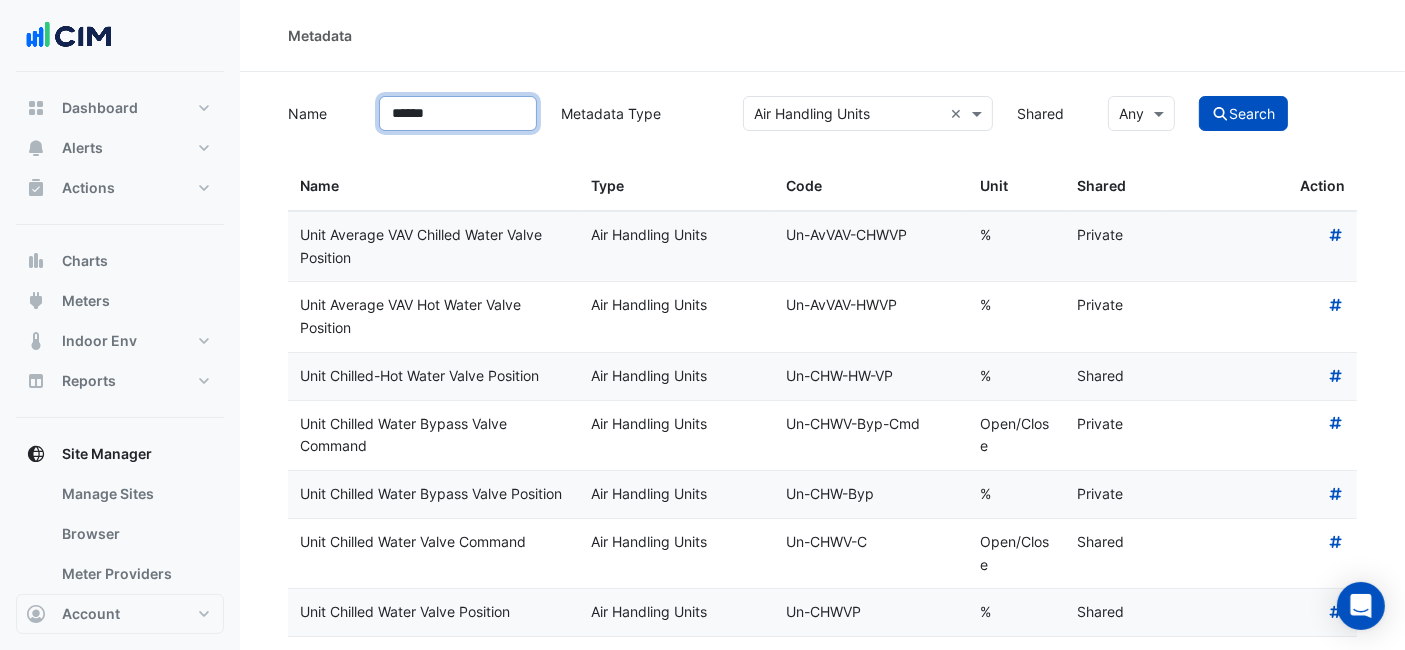 click on "Search" 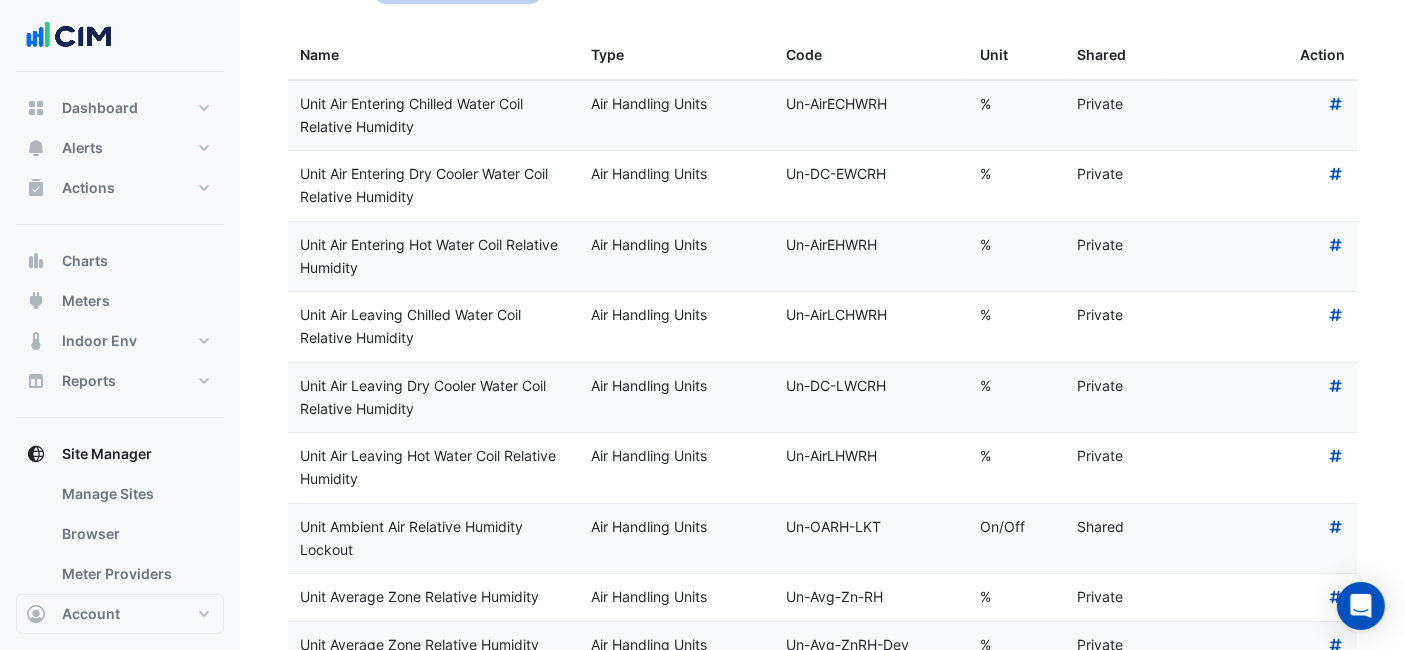 scroll, scrollTop: 111, scrollLeft: 0, axis: vertical 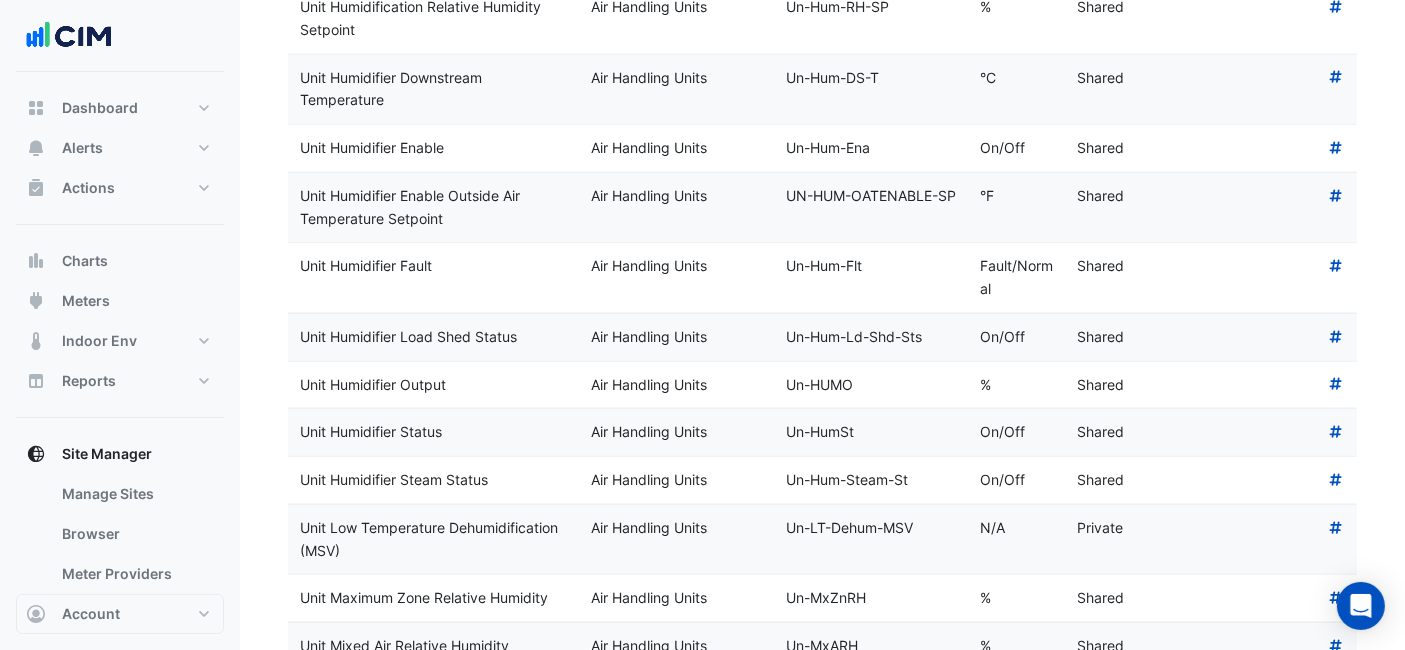 drag, startPoint x: 460, startPoint y: 370, endPoint x: 297, endPoint y: 374, distance: 163.04907 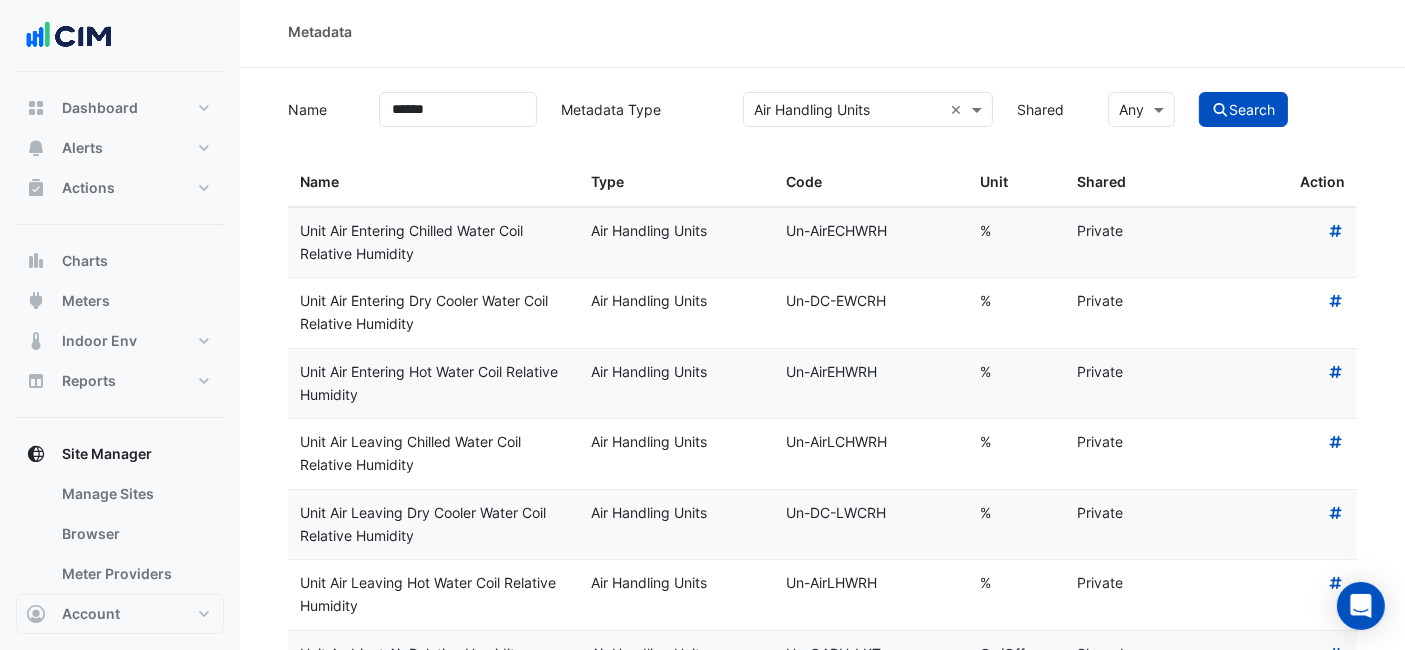 scroll, scrollTop: 0, scrollLeft: 0, axis: both 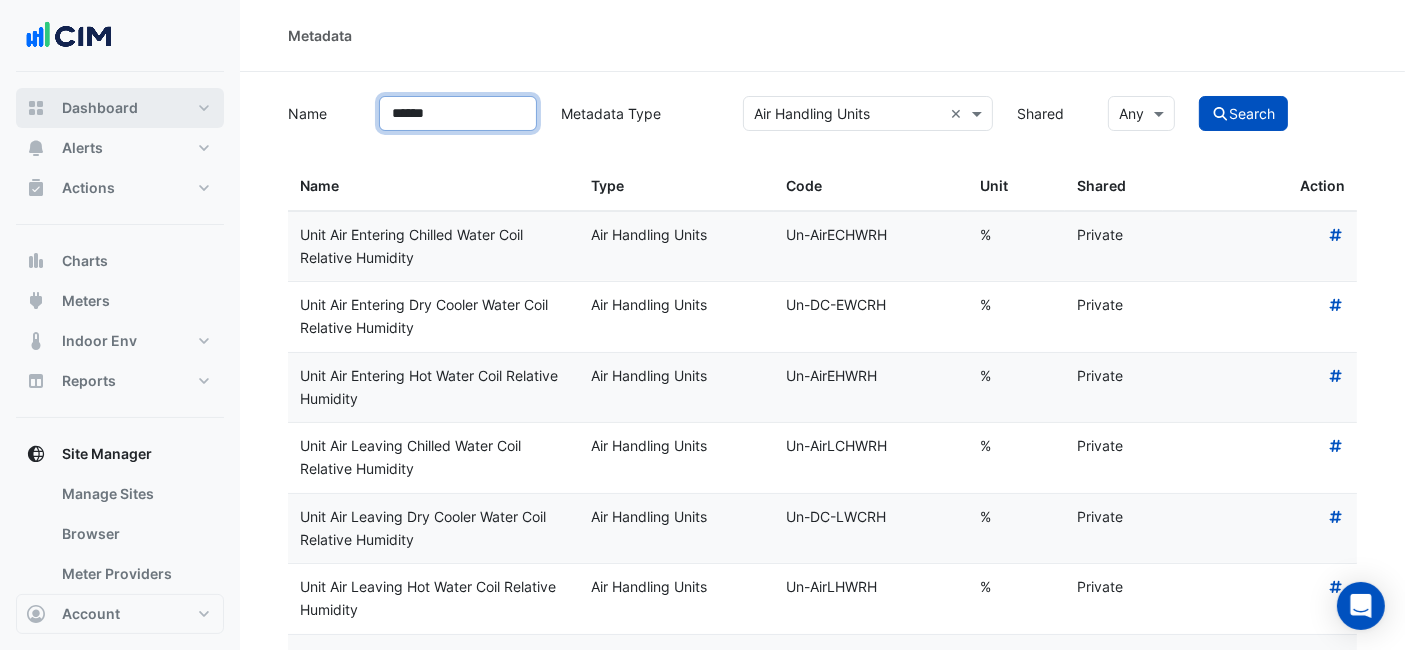 drag, startPoint x: 463, startPoint y: 111, endPoint x: 160, endPoint y: 110, distance: 303.00165 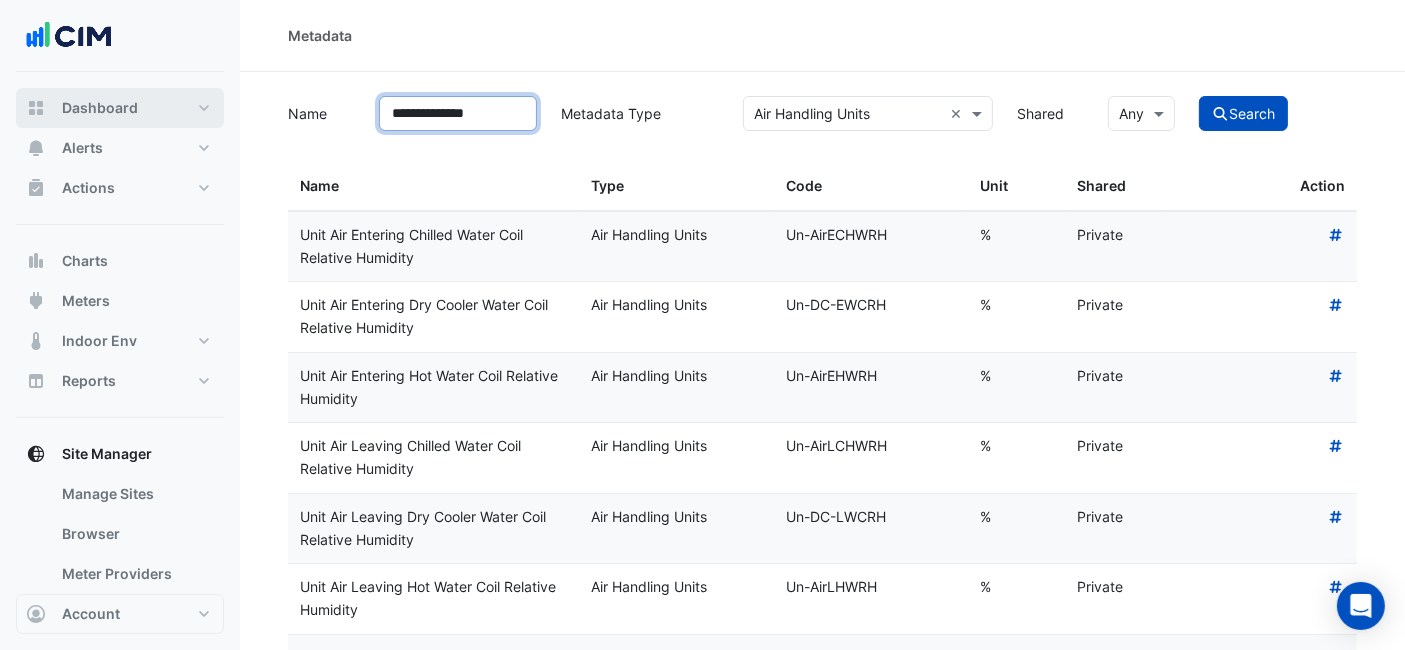 click on "Search" 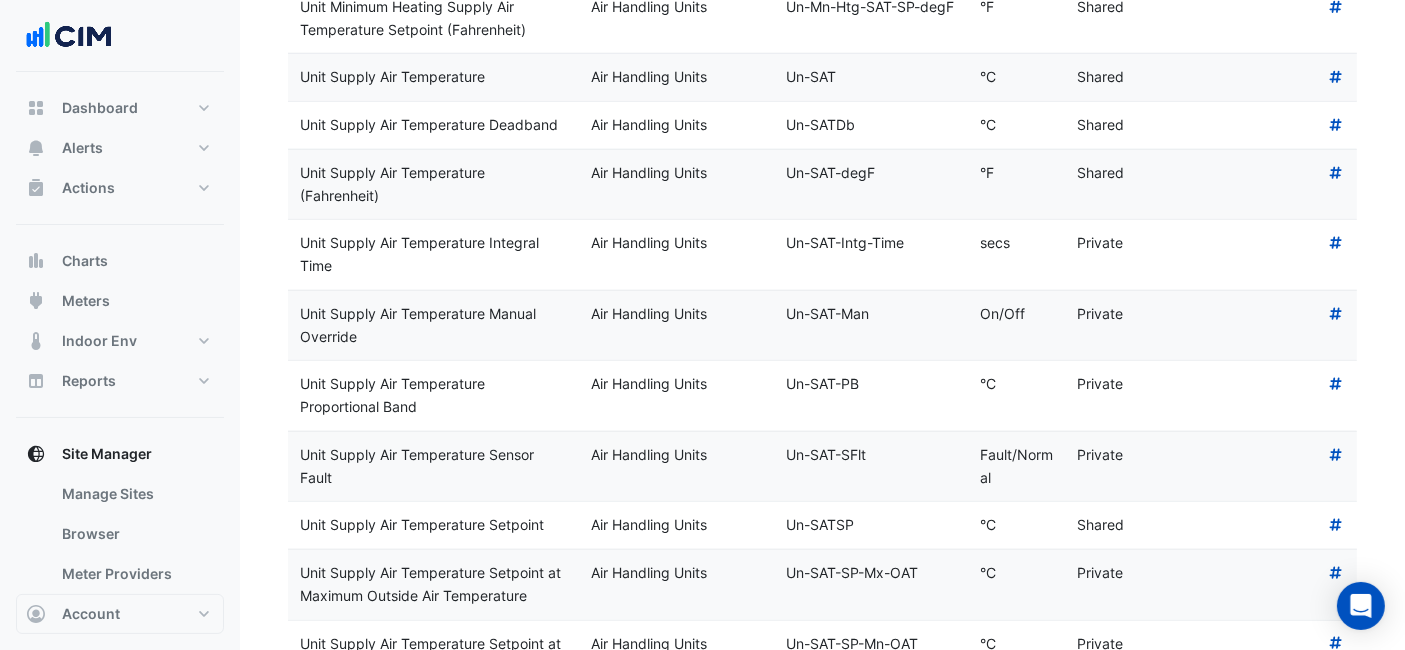 scroll, scrollTop: 1696, scrollLeft: 0, axis: vertical 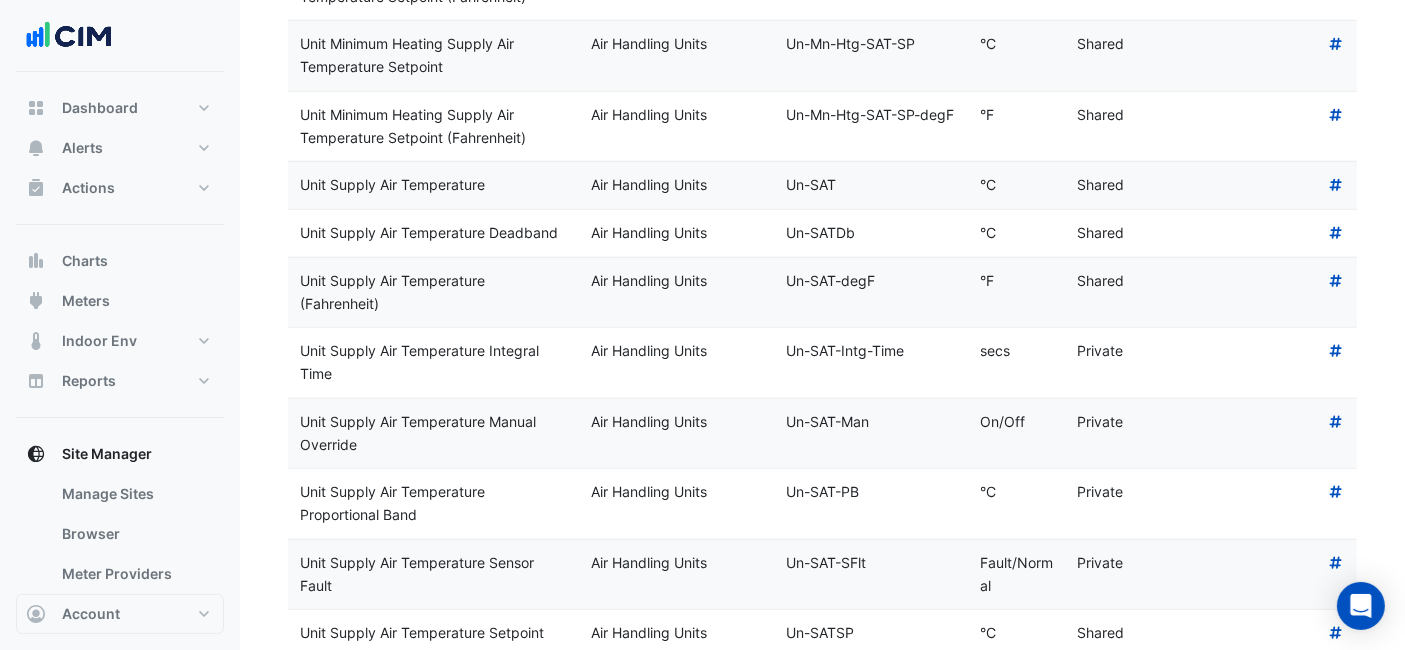 drag, startPoint x: 496, startPoint y: 167, endPoint x: 304, endPoint y: 177, distance: 192.26024 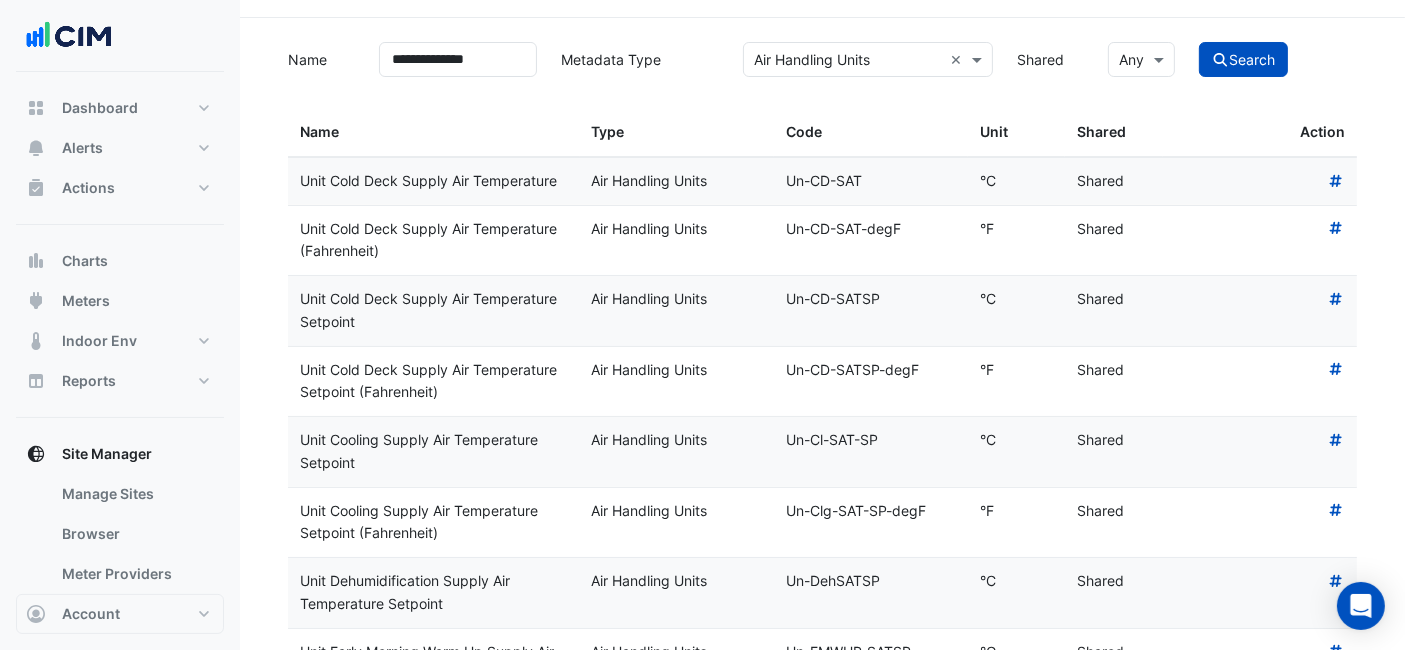 scroll, scrollTop: 0, scrollLeft: 0, axis: both 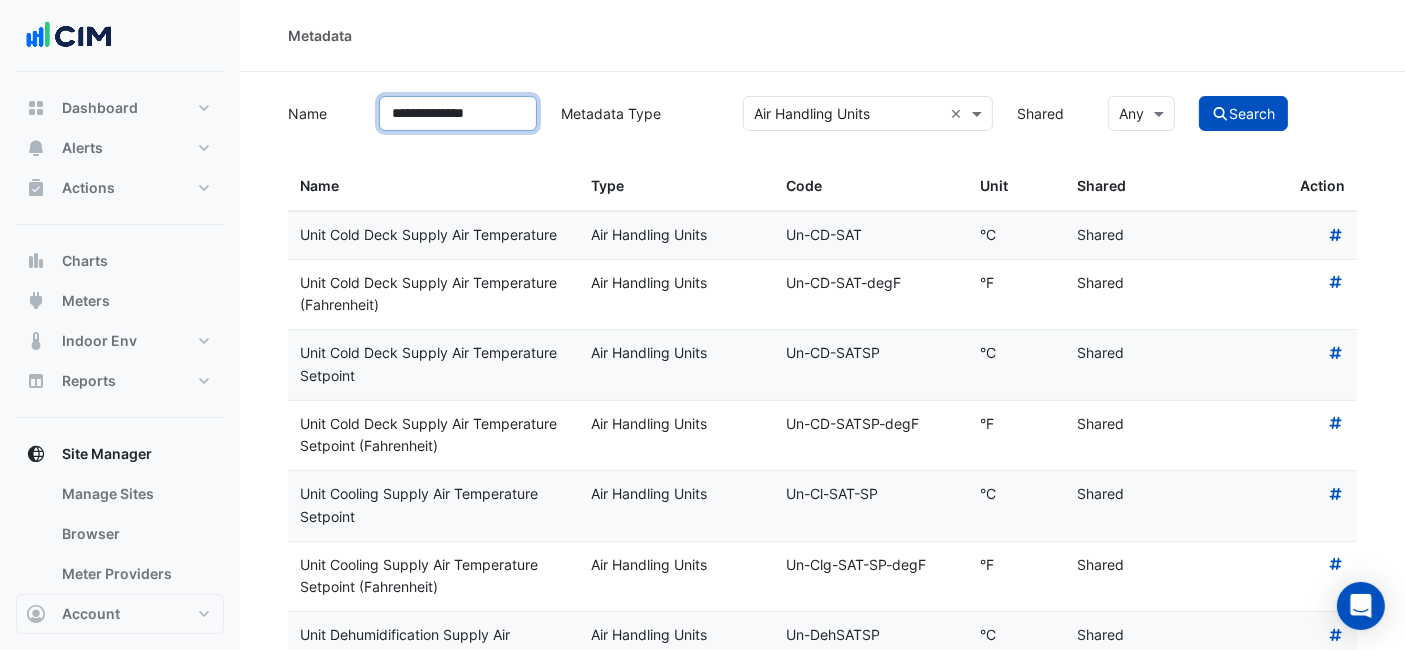 drag, startPoint x: 491, startPoint y: 115, endPoint x: 111, endPoint y: 82, distance: 381.4302 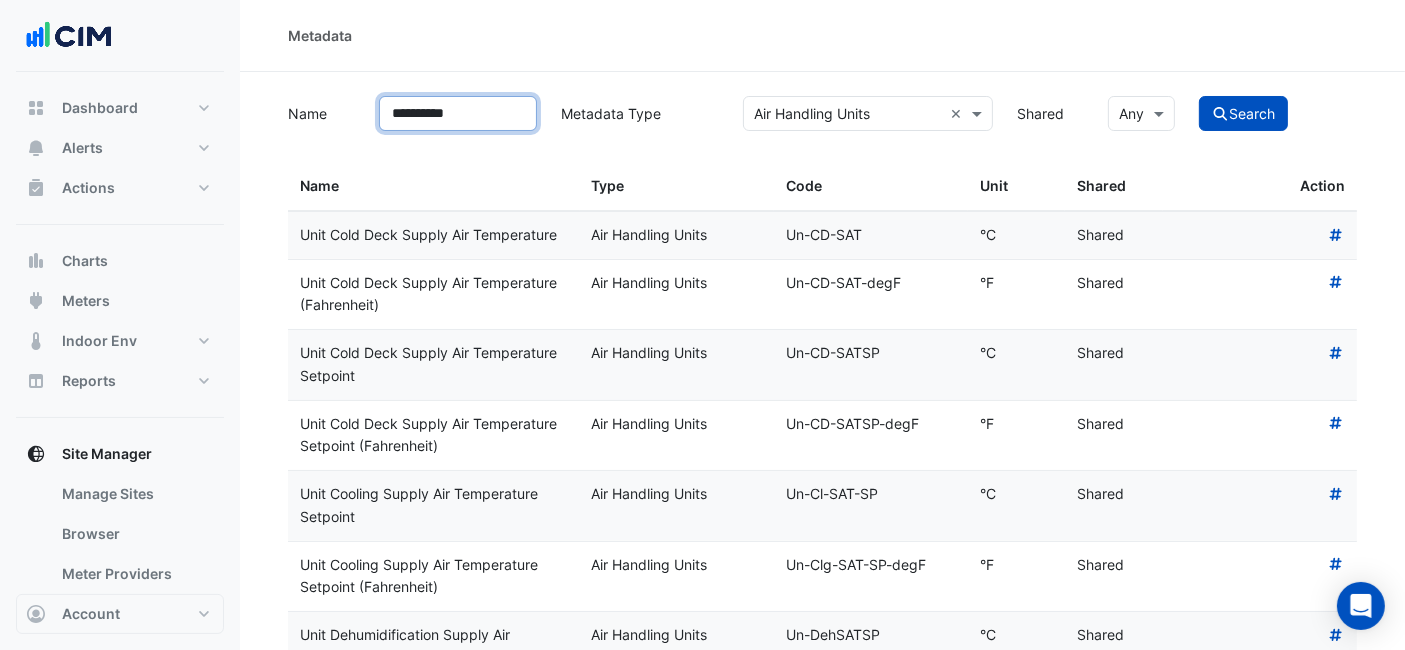 click on "Search" 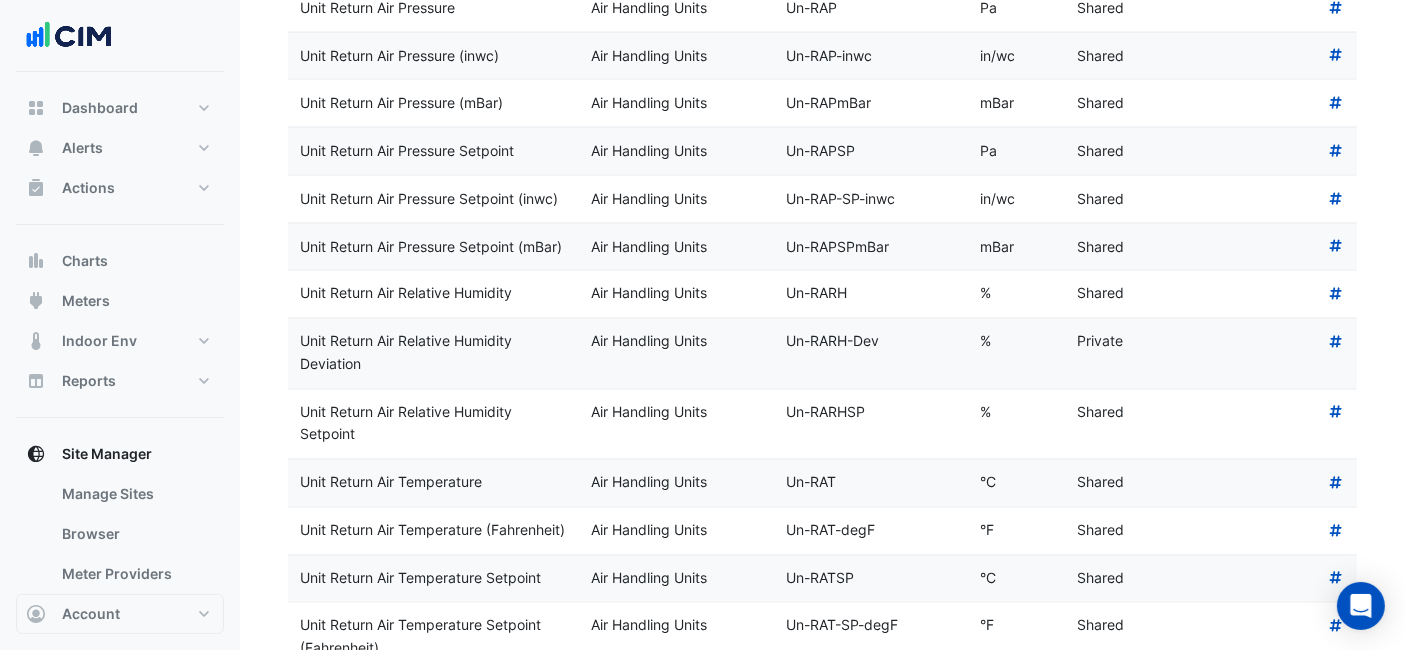 scroll, scrollTop: 3666, scrollLeft: 0, axis: vertical 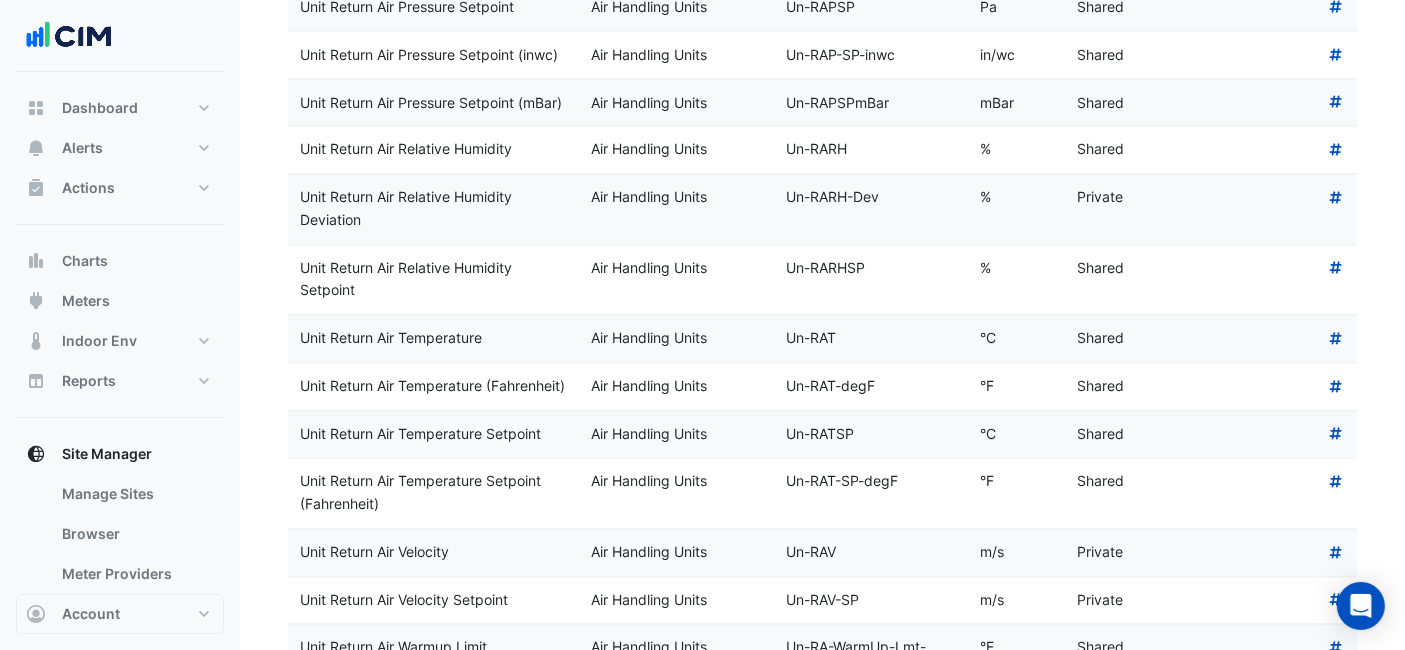 drag, startPoint x: 491, startPoint y: 339, endPoint x: 291, endPoint y: 347, distance: 200.15994 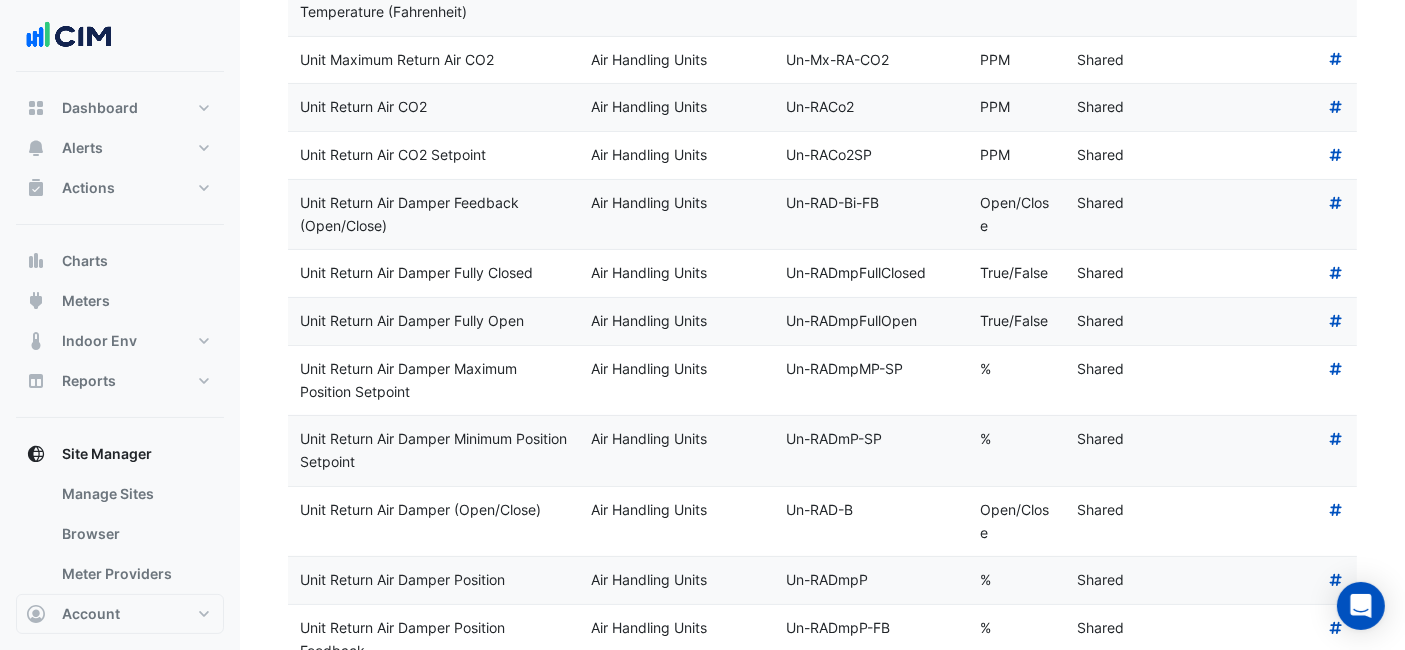 scroll, scrollTop: 333, scrollLeft: 0, axis: vertical 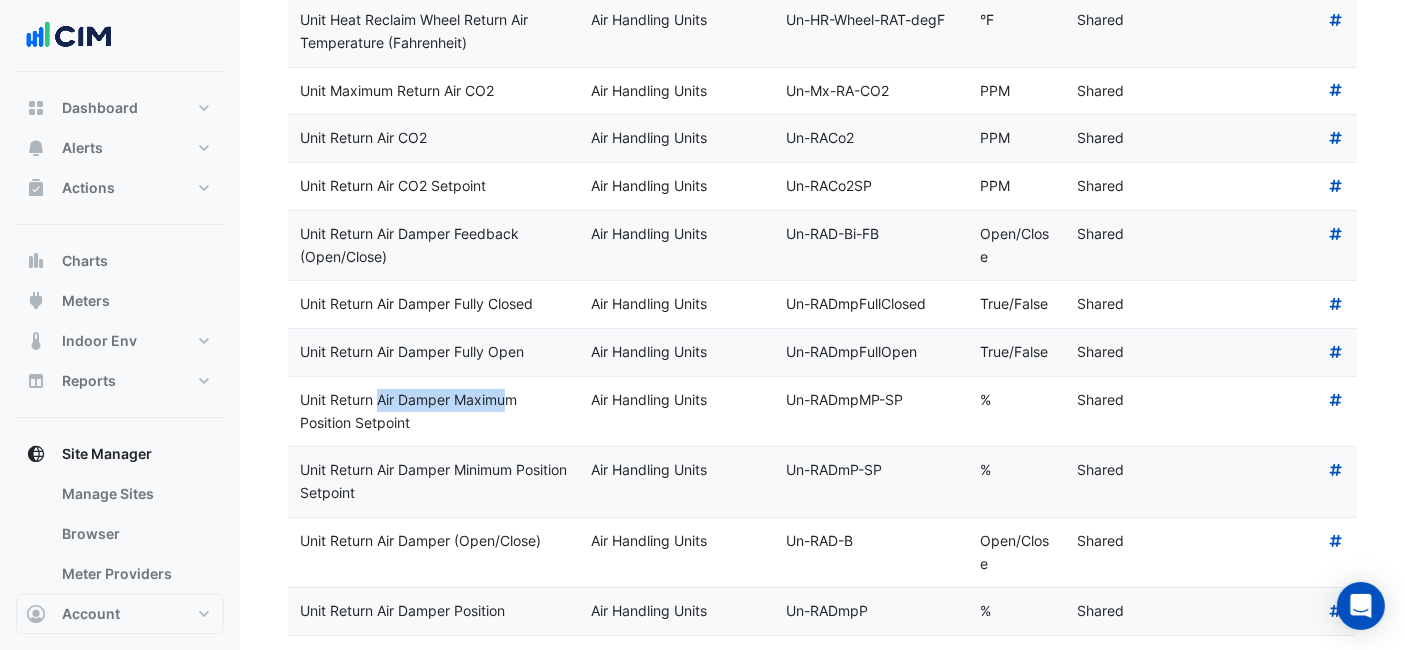 drag, startPoint x: 451, startPoint y: 397, endPoint x: 333, endPoint y: 382, distance: 118.94957 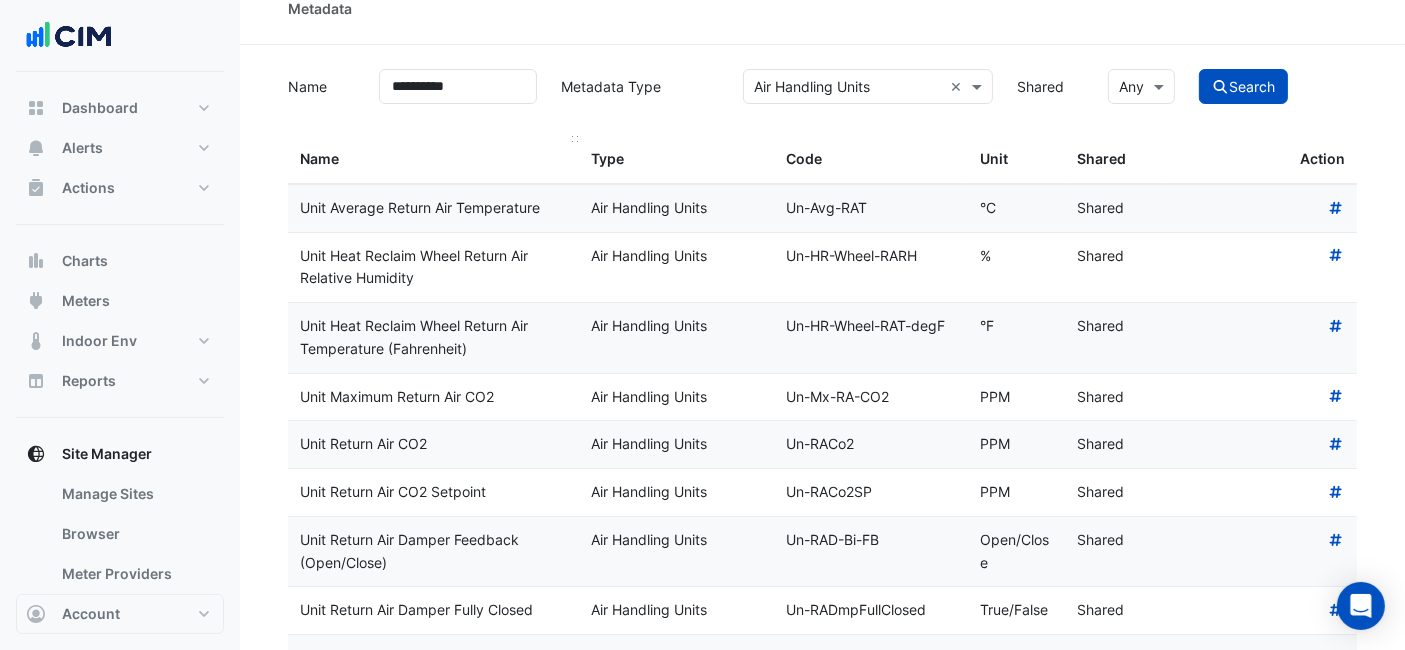 scroll, scrollTop: 0, scrollLeft: 0, axis: both 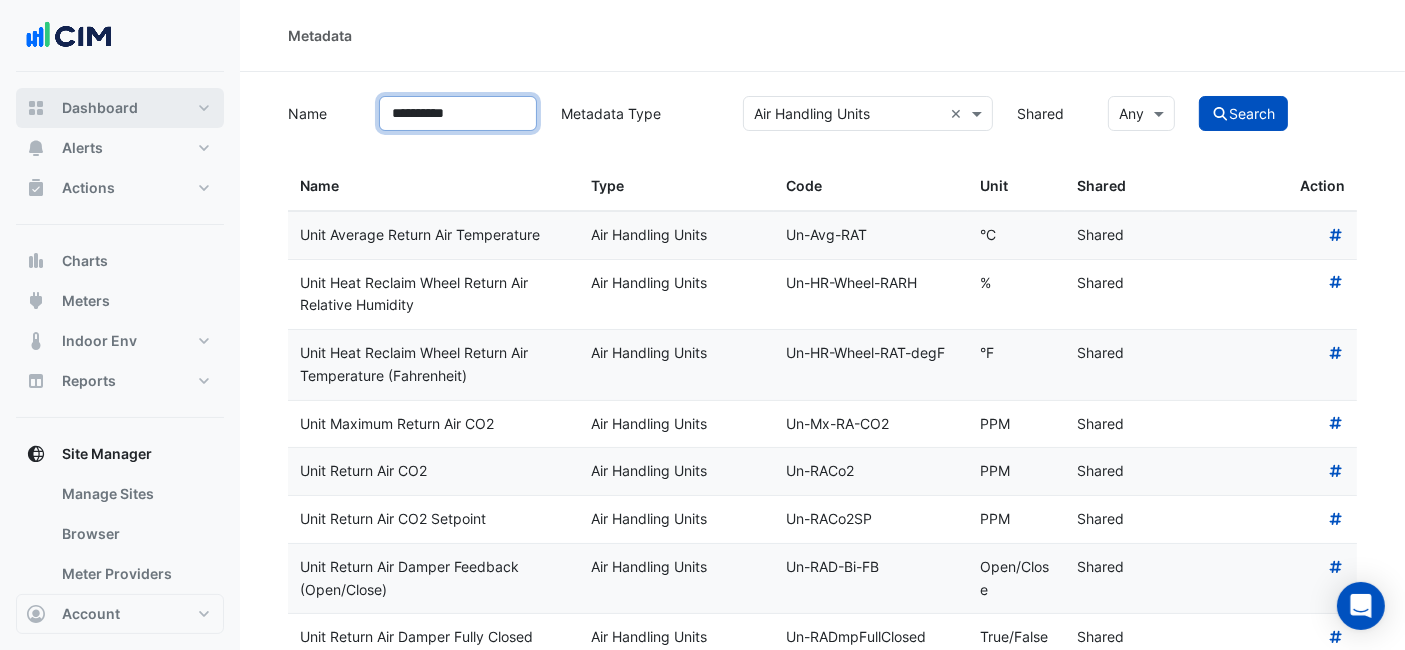 drag, startPoint x: 471, startPoint y: 113, endPoint x: 202, endPoint y: 103, distance: 269.18582 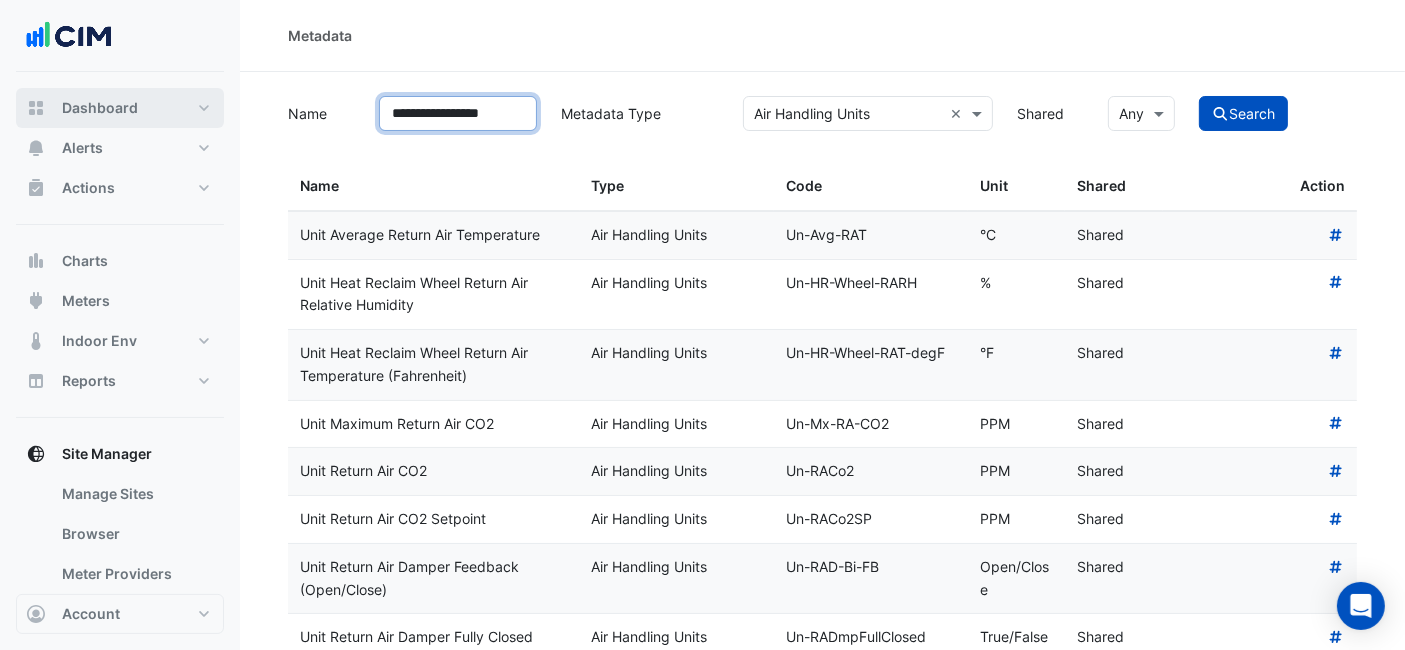 click on "Search" 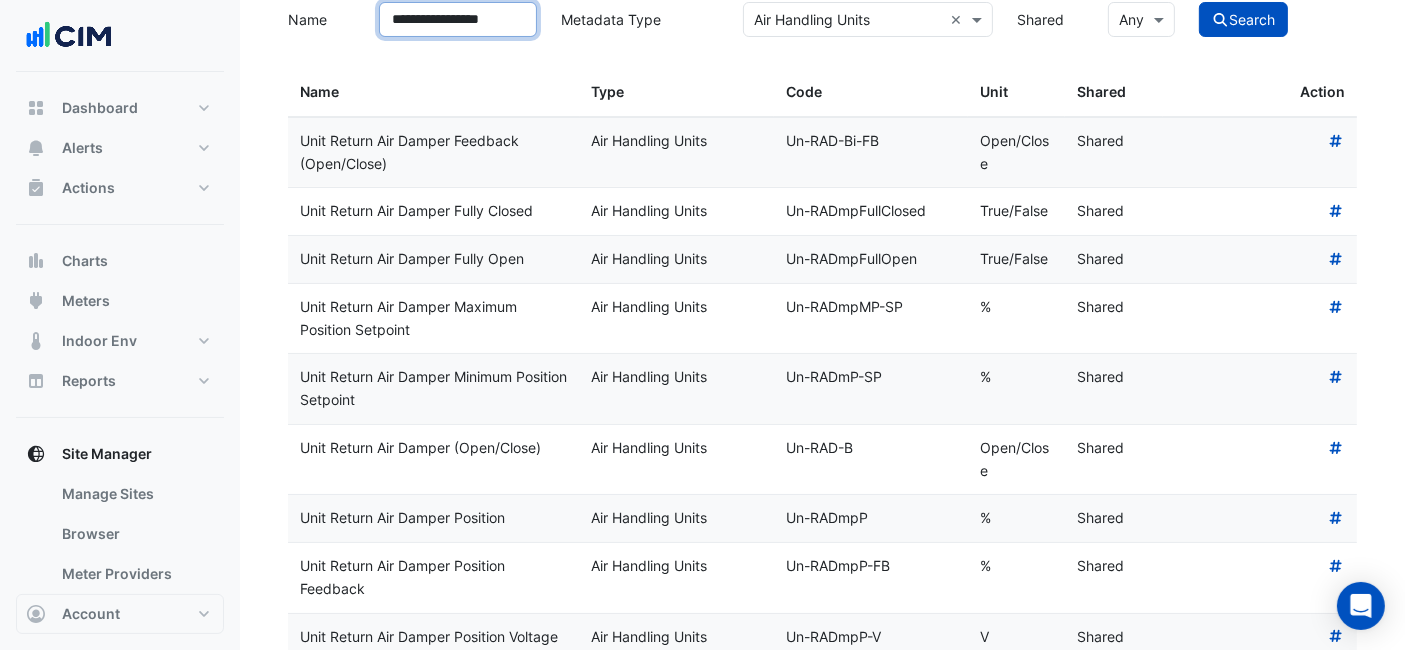 scroll, scrollTop: 0, scrollLeft: 0, axis: both 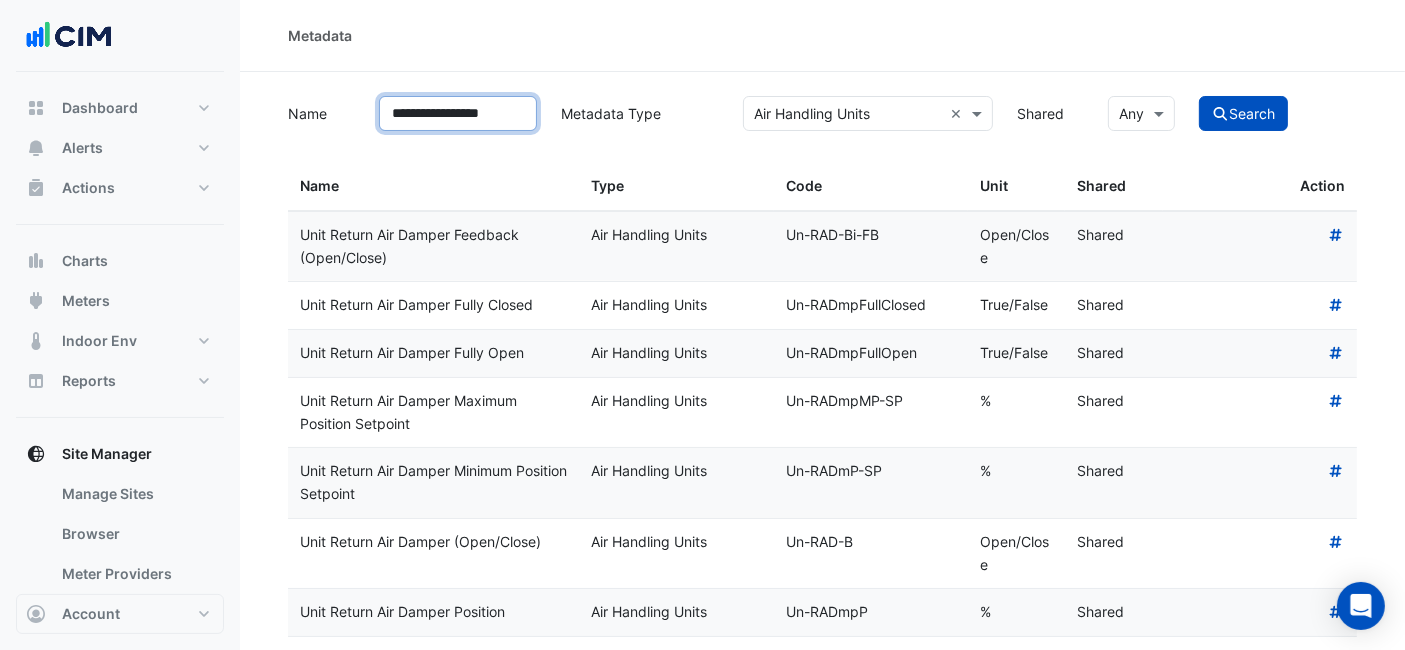 drag, startPoint x: 436, startPoint y: 112, endPoint x: 228, endPoint y: 95, distance: 208.69356 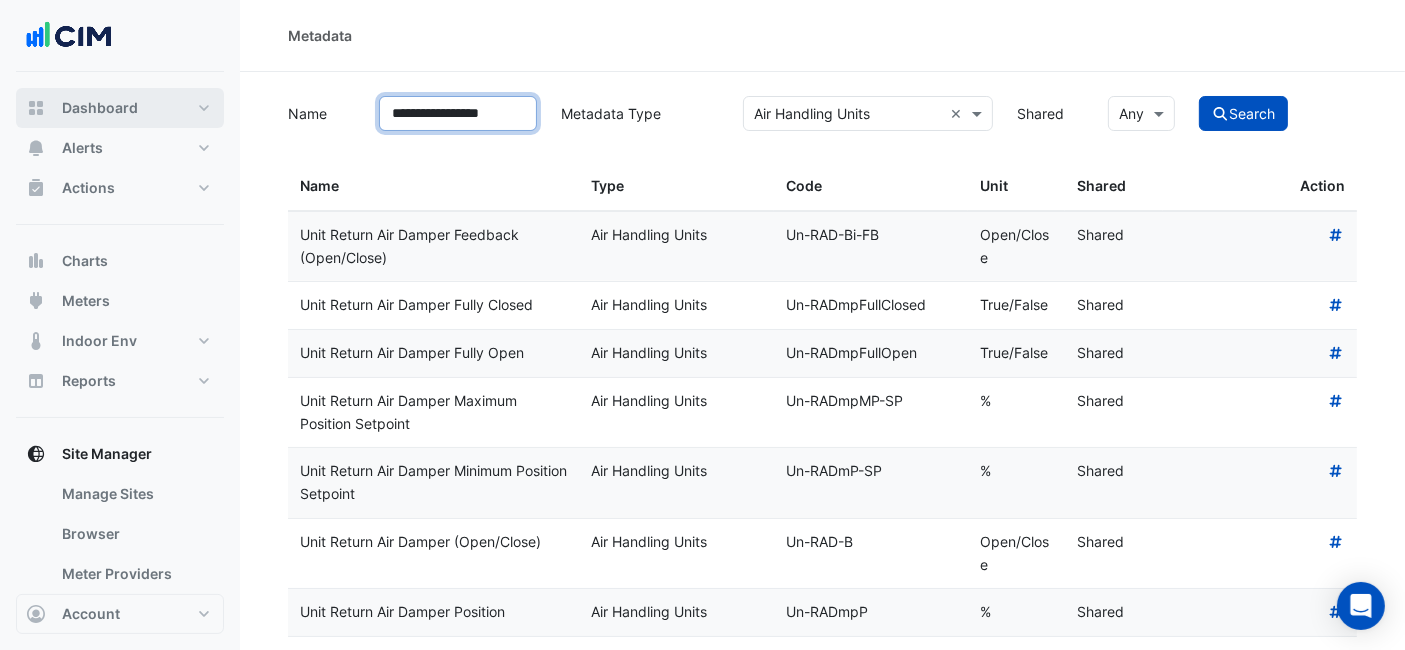 click on "Search" 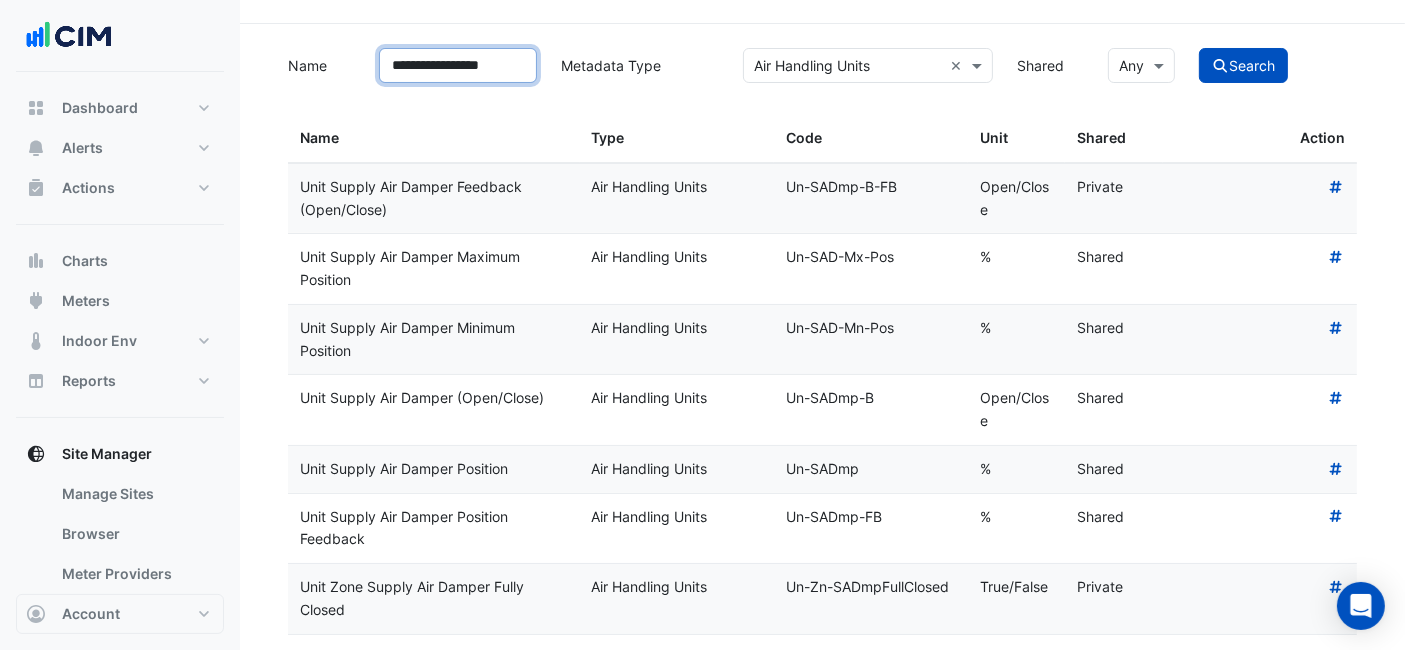 scroll, scrollTop: 0, scrollLeft: 0, axis: both 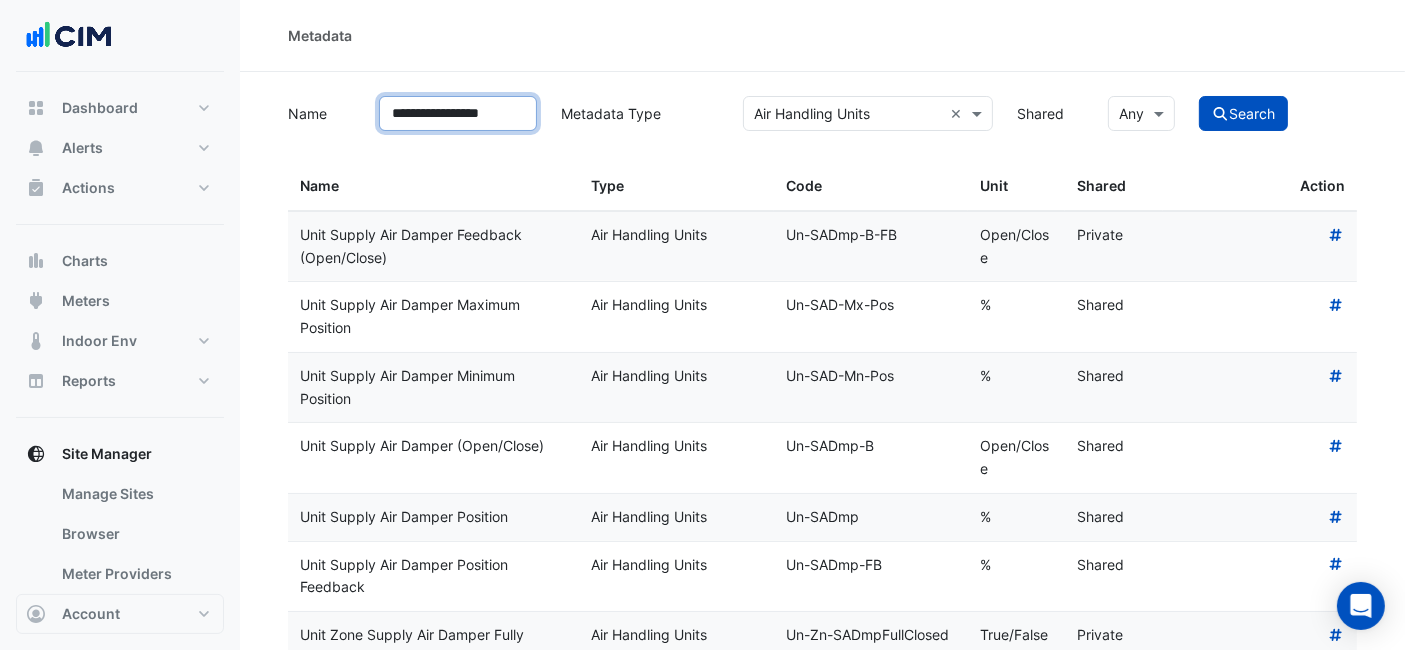 click on "Search" 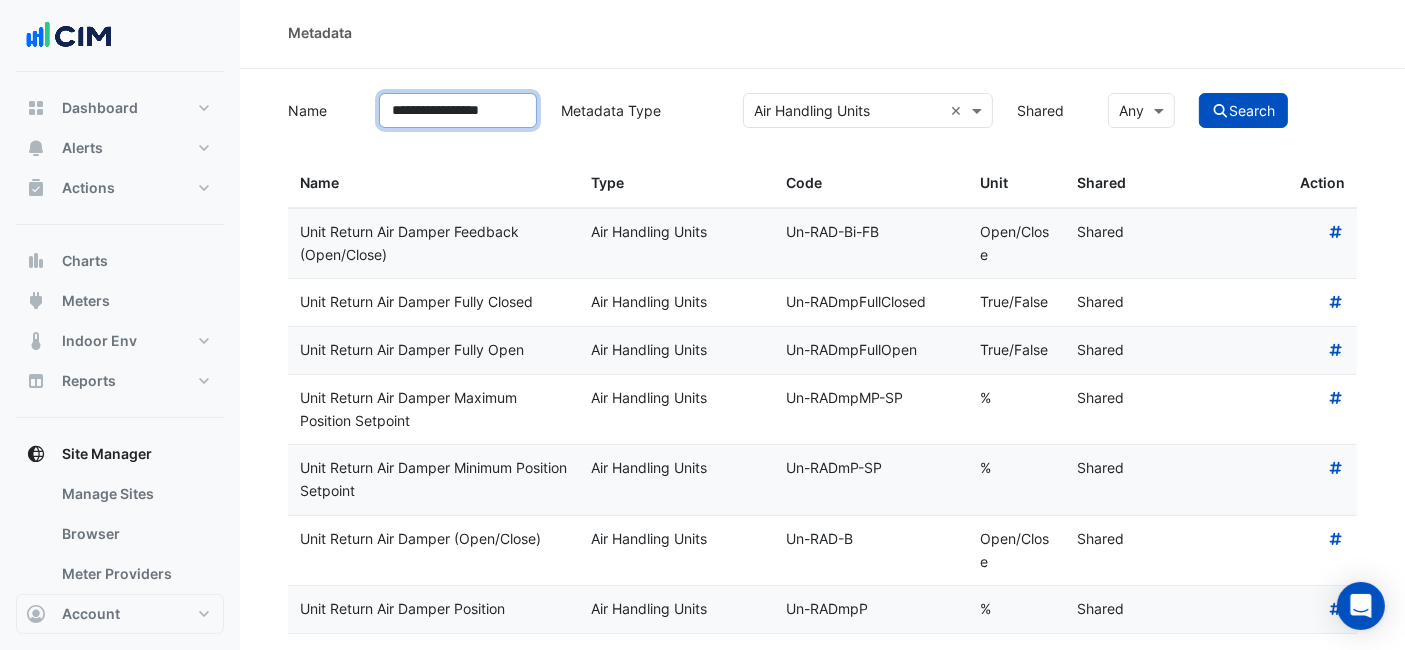 scroll, scrollTop: 0, scrollLeft: 0, axis: both 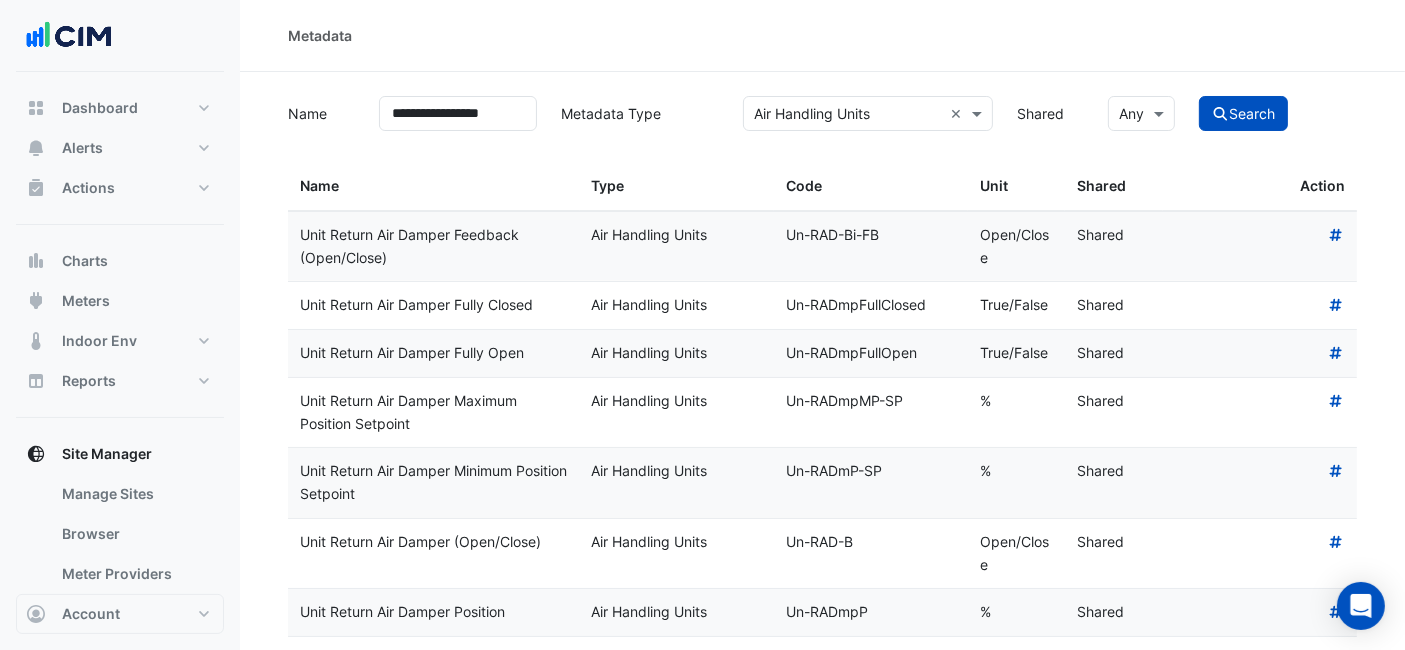drag, startPoint x: 522, startPoint y: 350, endPoint x: 300, endPoint y: 352, distance: 222.009 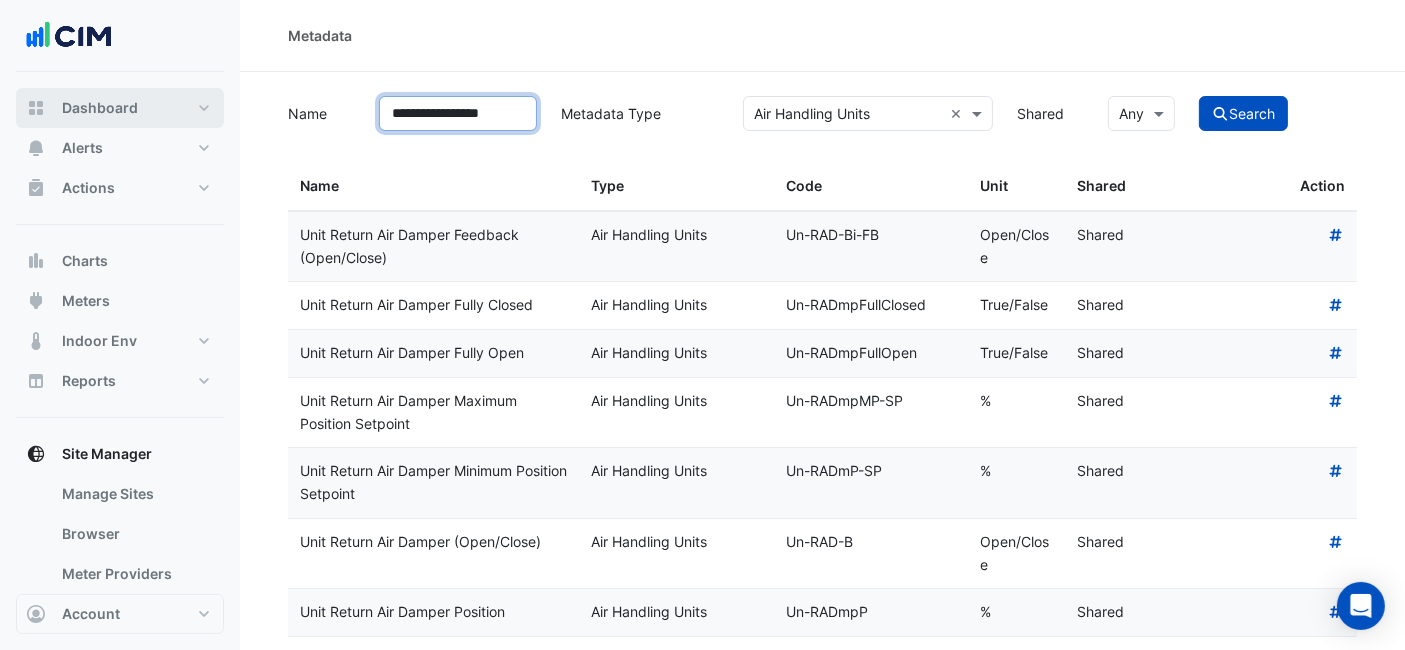 drag, startPoint x: 517, startPoint y: 113, endPoint x: 205, endPoint y: 121, distance: 312.10254 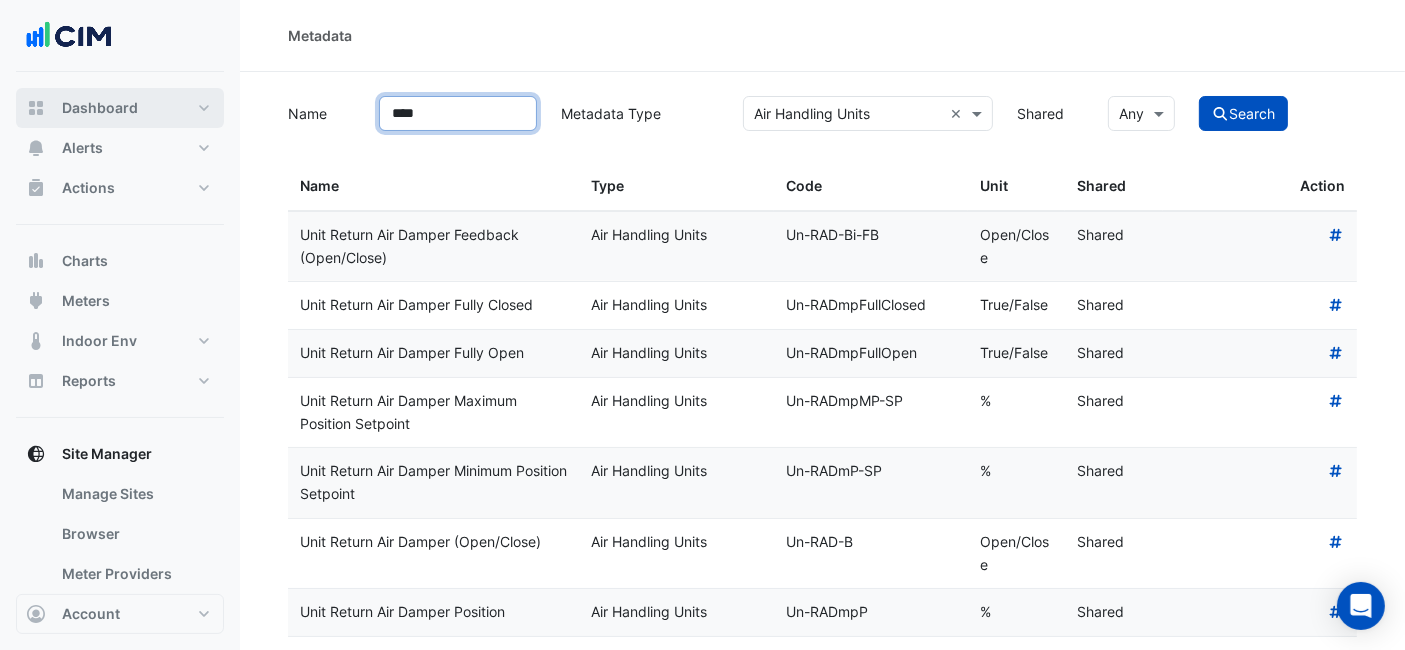 click on "Search" 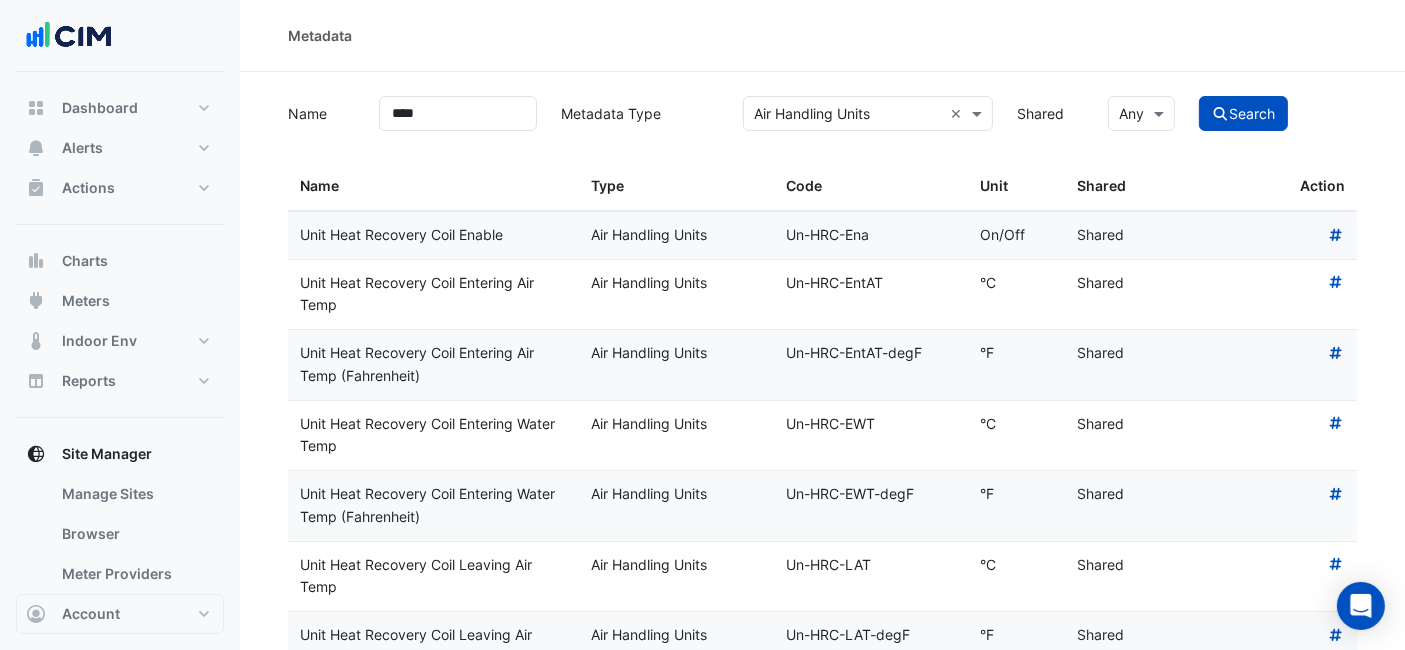 scroll, scrollTop: 111, scrollLeft: 0, axis: vertical 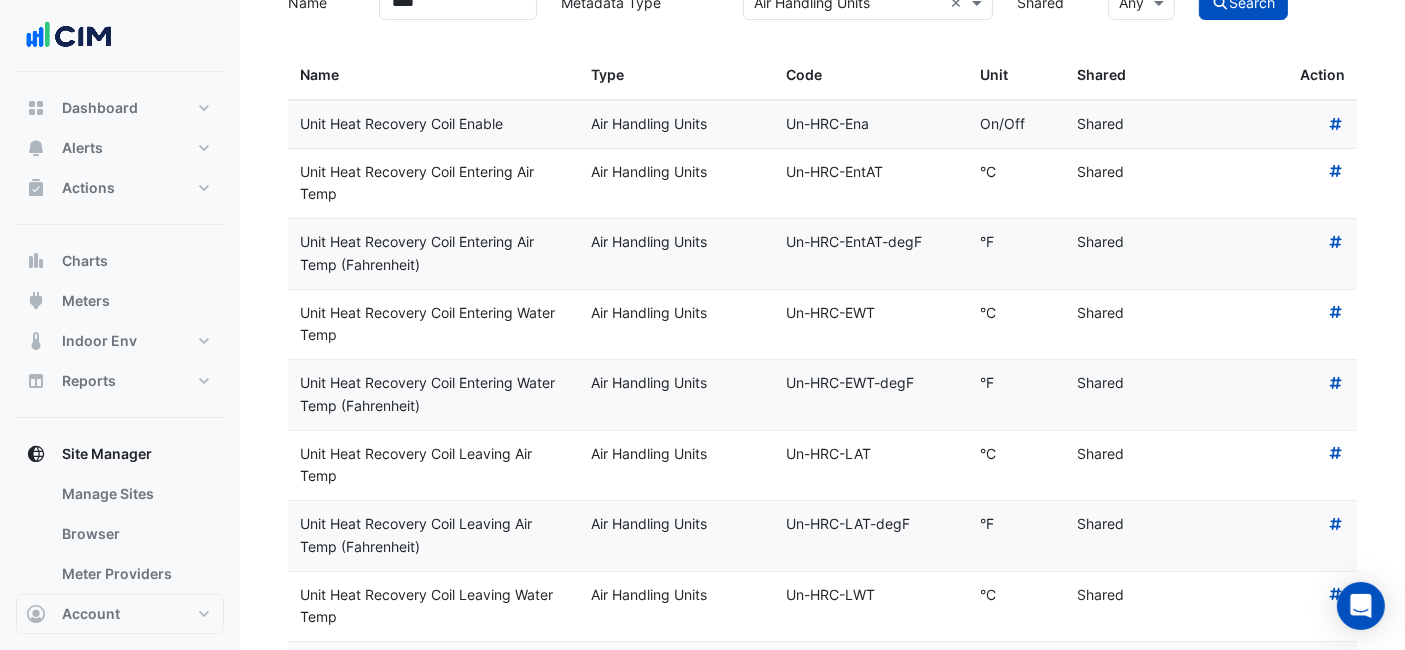 drag, startPoint x: 334, startPoint y: 470, endPoint x: 287, endPoint y: 461, distance: 47.853943 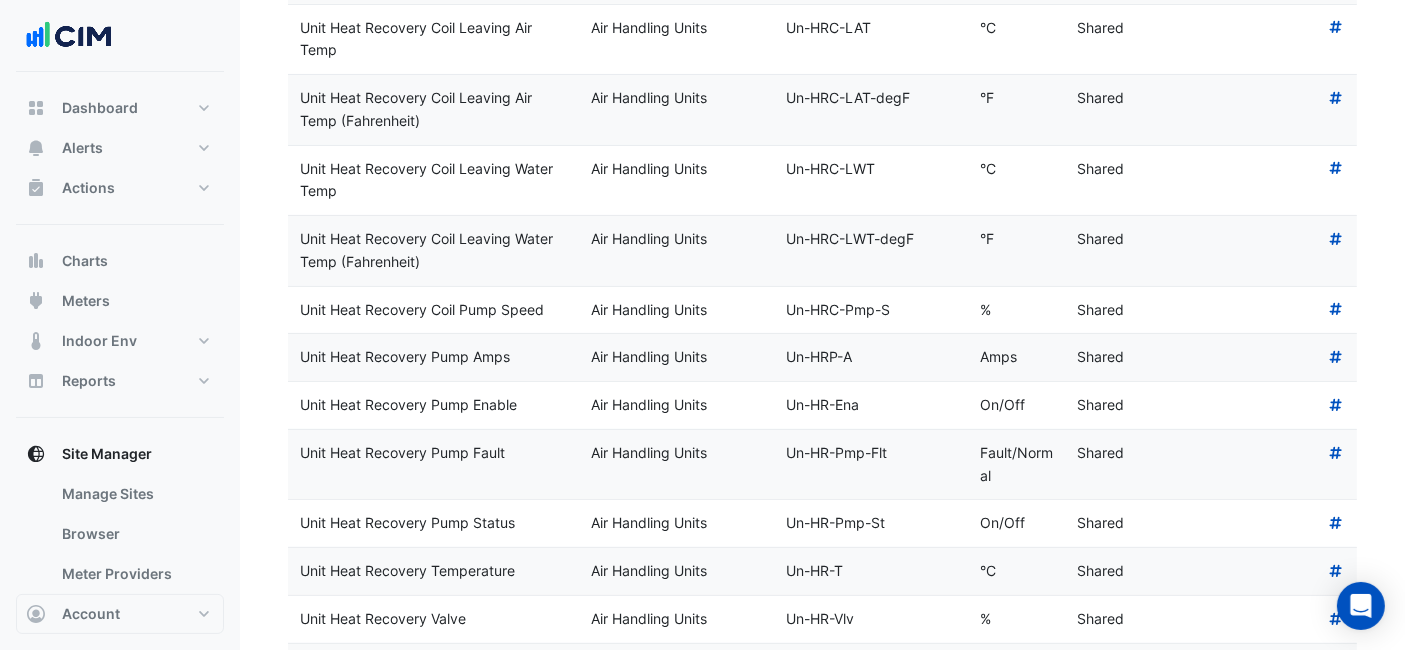 scroll, scrollTop: 555, scrollLeft: 0, axis: vertical 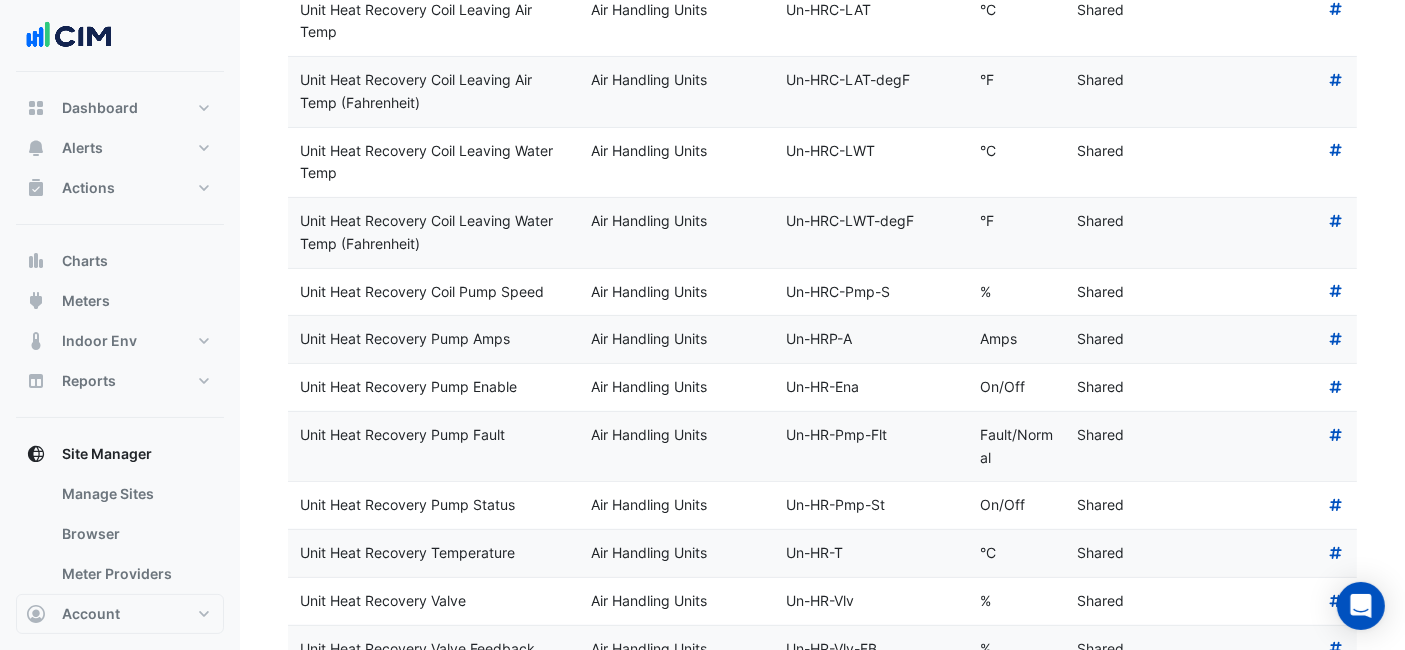 drag, startPoint x: 508, startPoint y: 425, endPoint x: 289, endPoint y: 440, distance: 219.51309 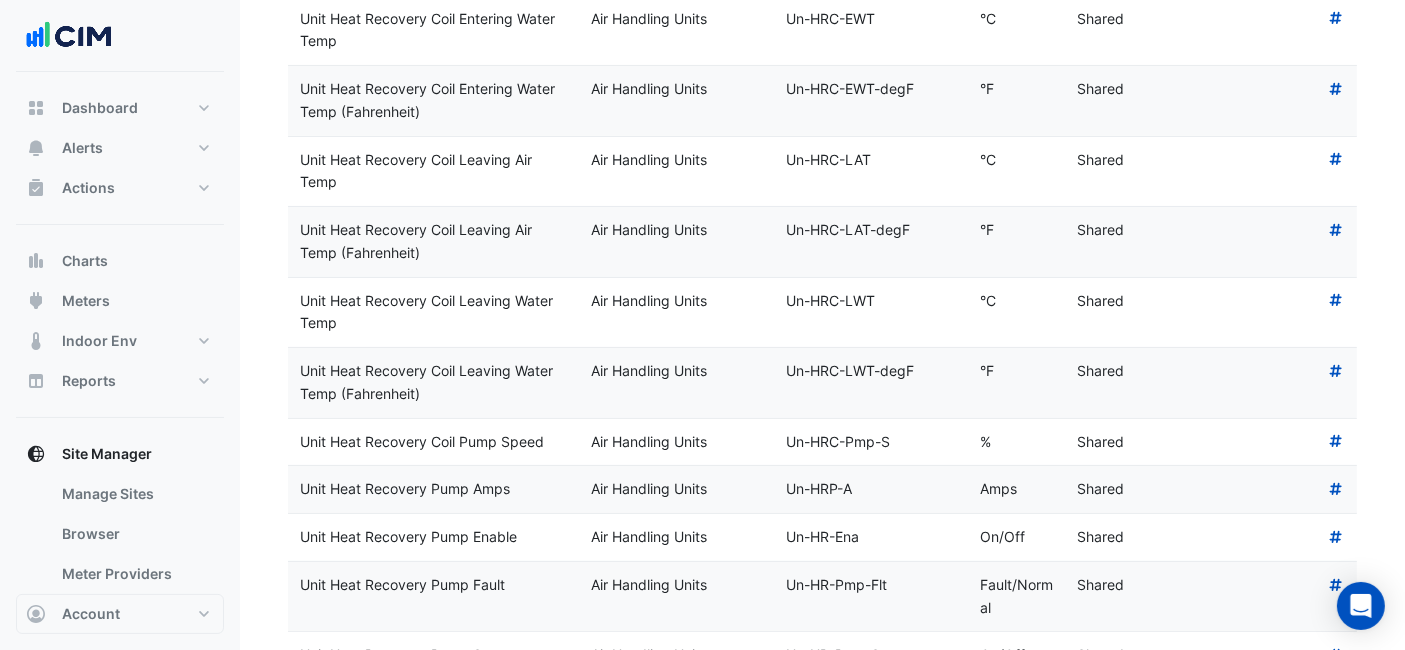 scroll, scrollTop: 182, scrollLeft: 0, axis: vertical 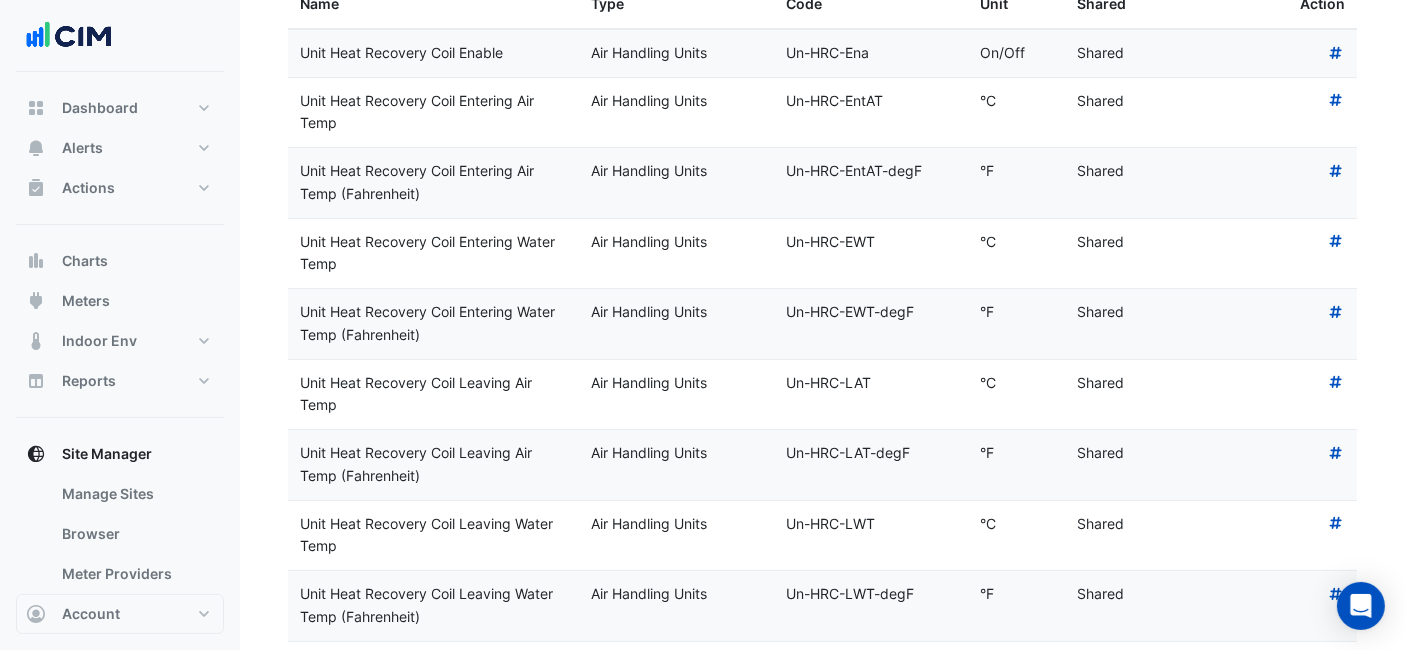 drag, startPoint x: 339, startPoint y: 264, endPoint x: 300, endPoint y: 242, distance: 44.777225 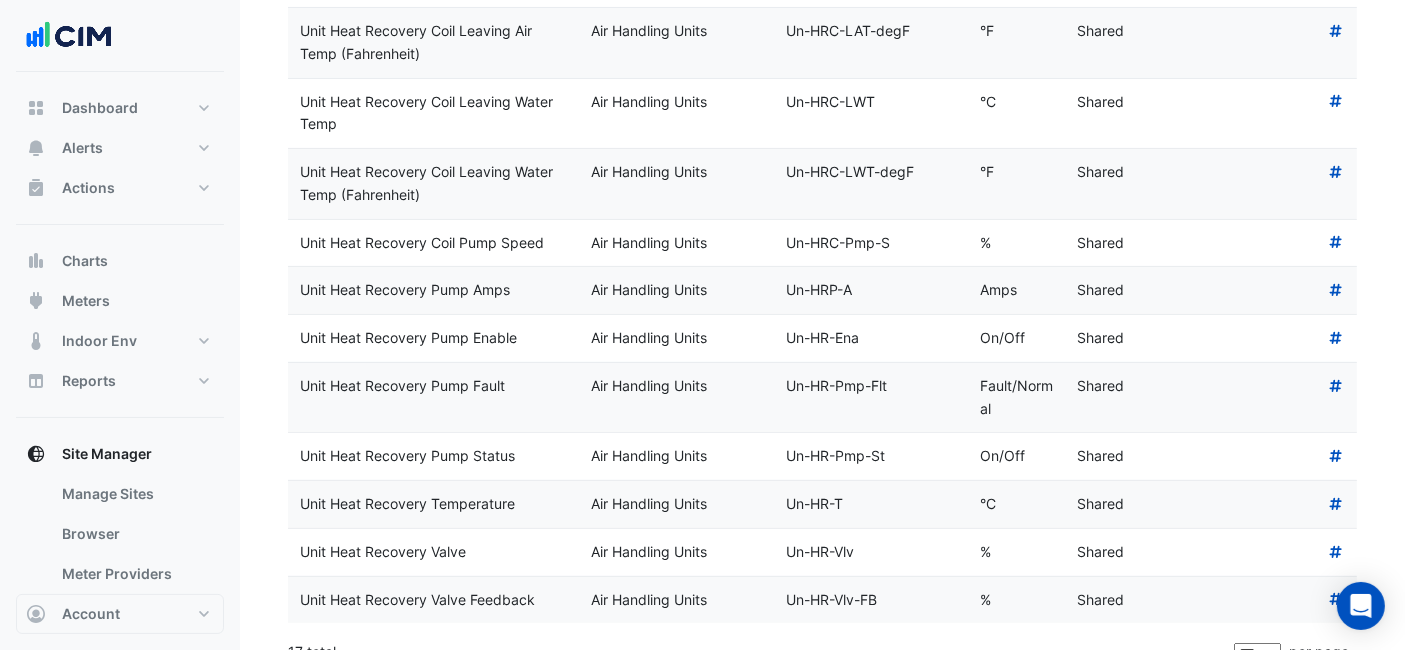 scroll, scrollTop: 627, scrollLeft: 0, axis: vertical 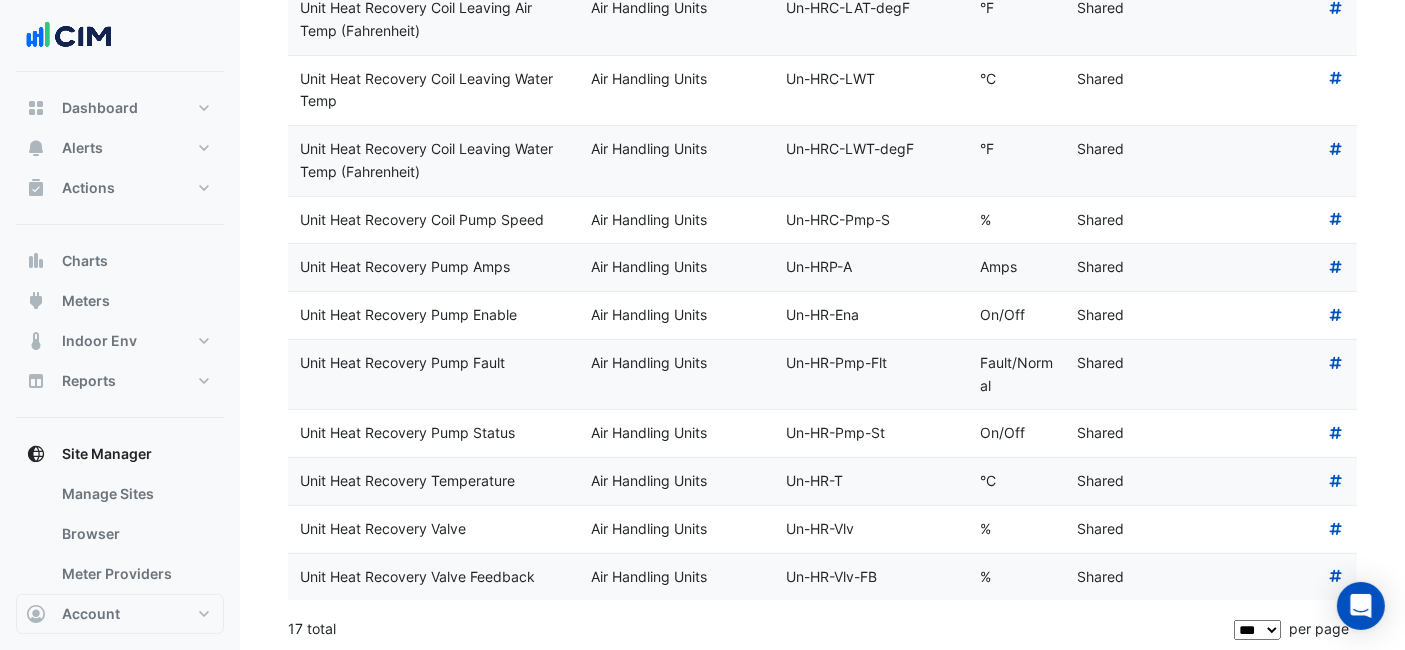 drag, startPoint x: 477, startPoint y: 530, endPoint x: 297, endPoint y: 515, distance: 180.62392 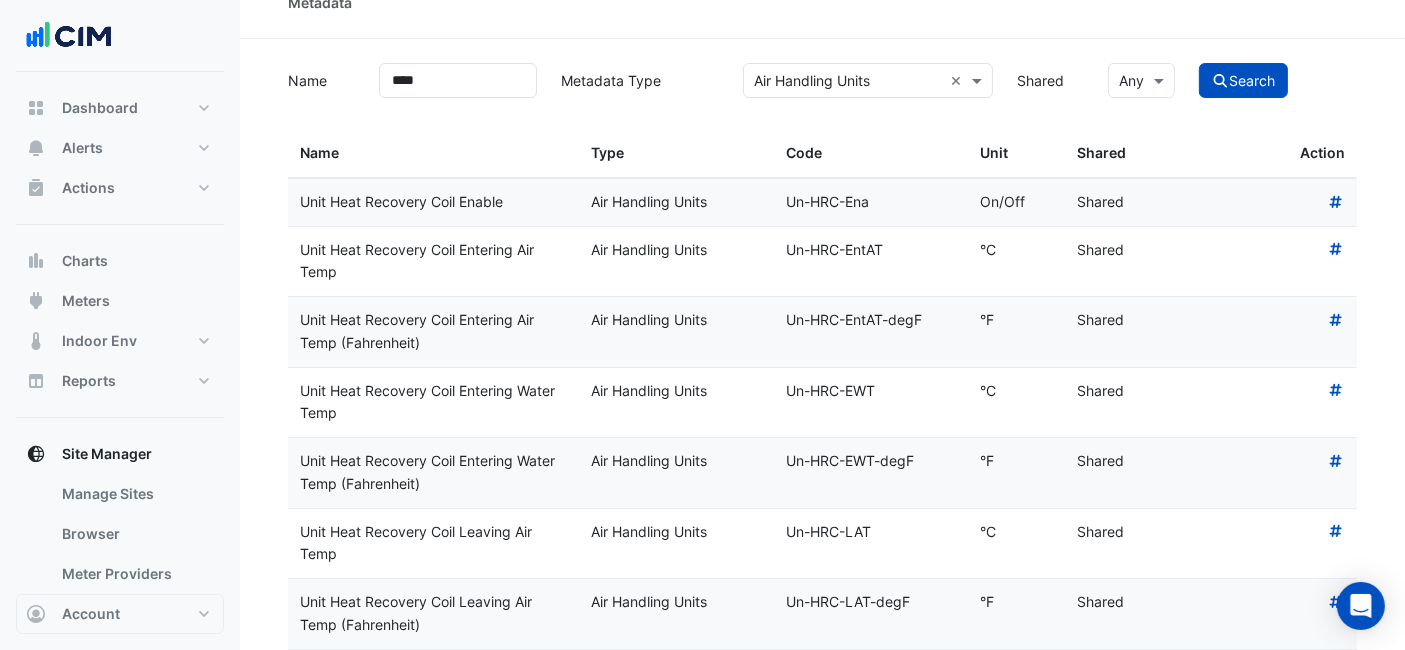 scroll, scrollTop: 0, scrollLeft: 0, axis: both 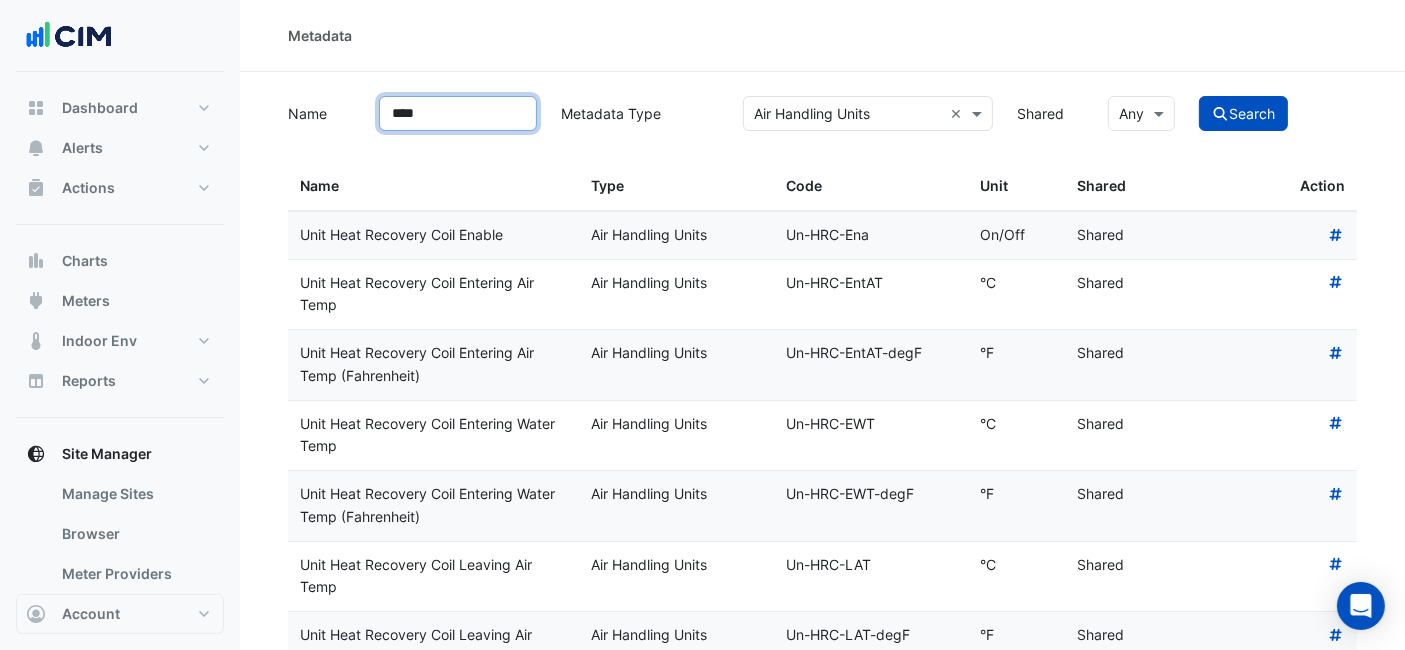 drag, startPoint x: 453, startPoint y: 105, endPoint x: 303, endPoint y: 106, distance: 150.00333 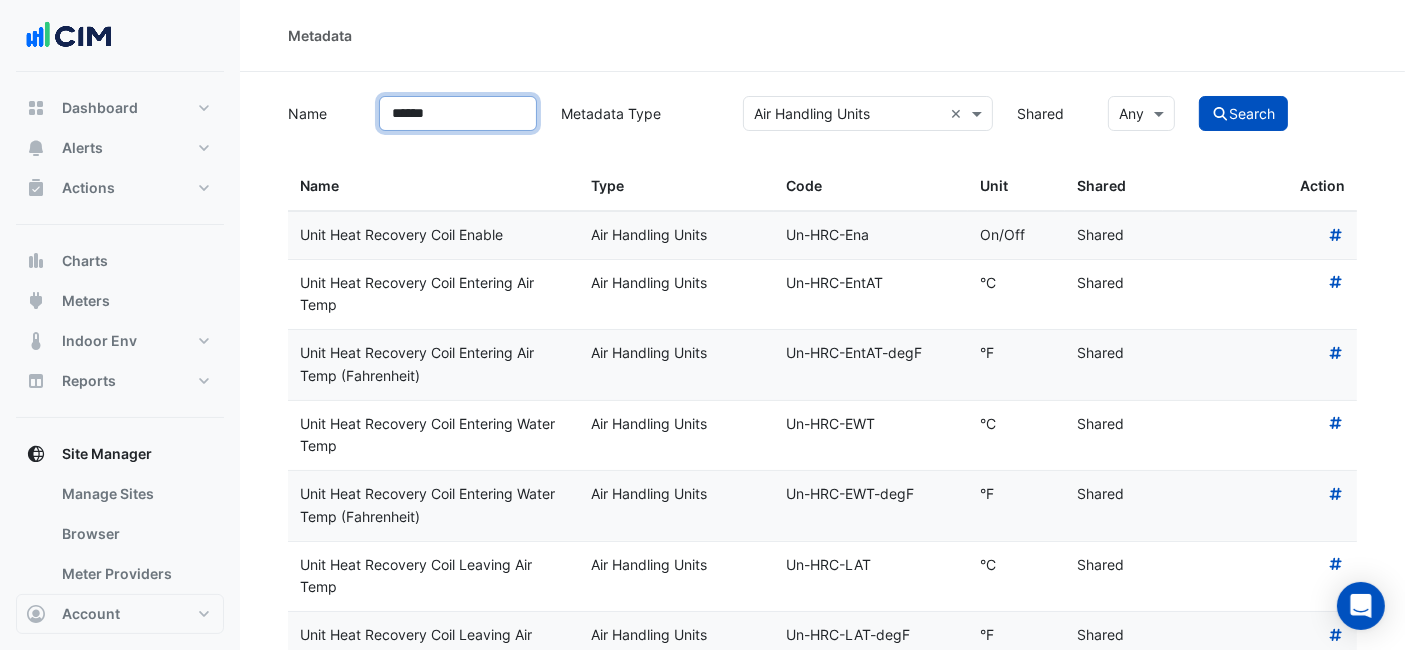 click on "Search" 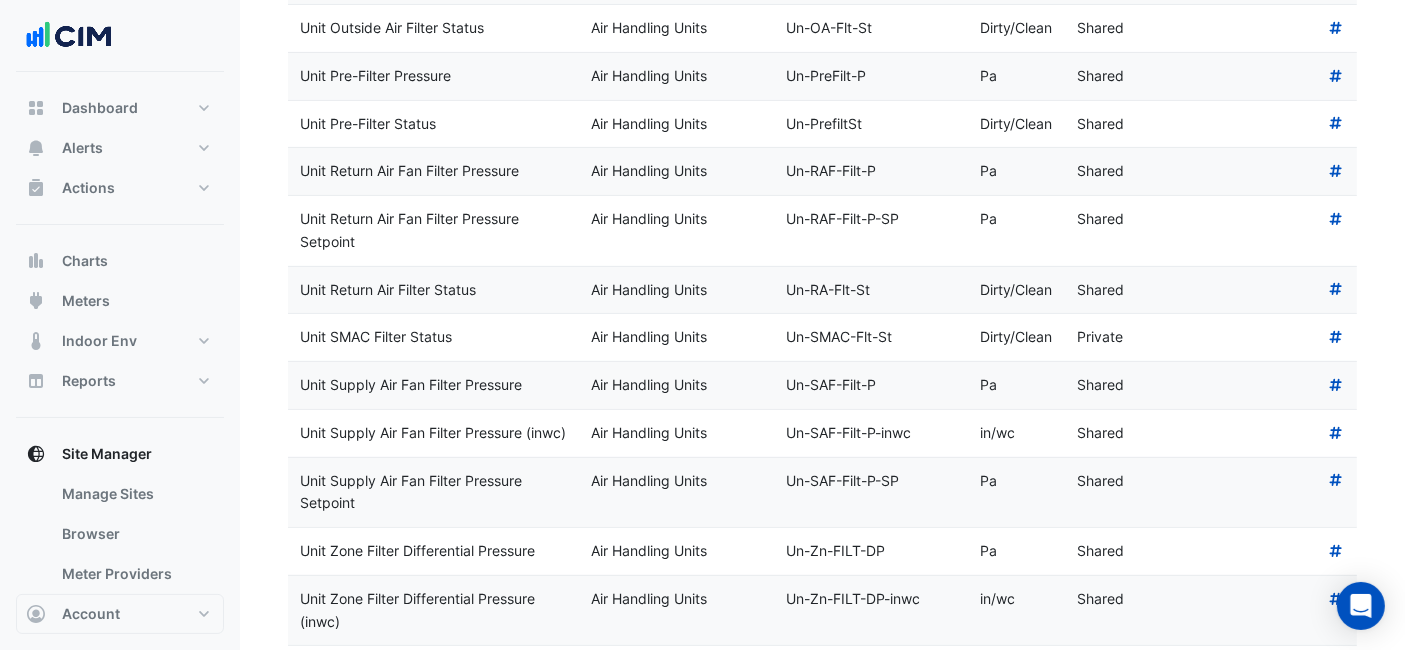scroll, scrollTop: 651, scrollLeft: 0, axis: vertical 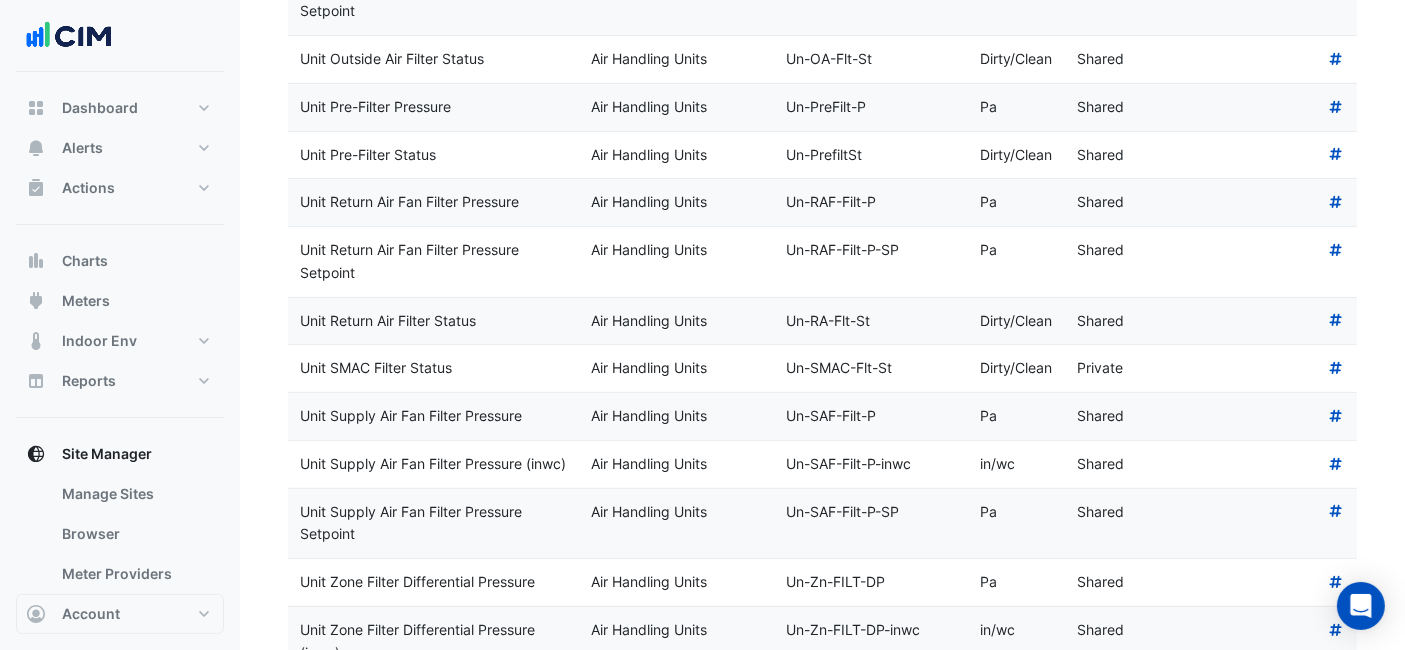 drag, startPoint x: 444, startPoint y: 218, endPoint x: 304, endPoint y: 217, distance: 140.00357 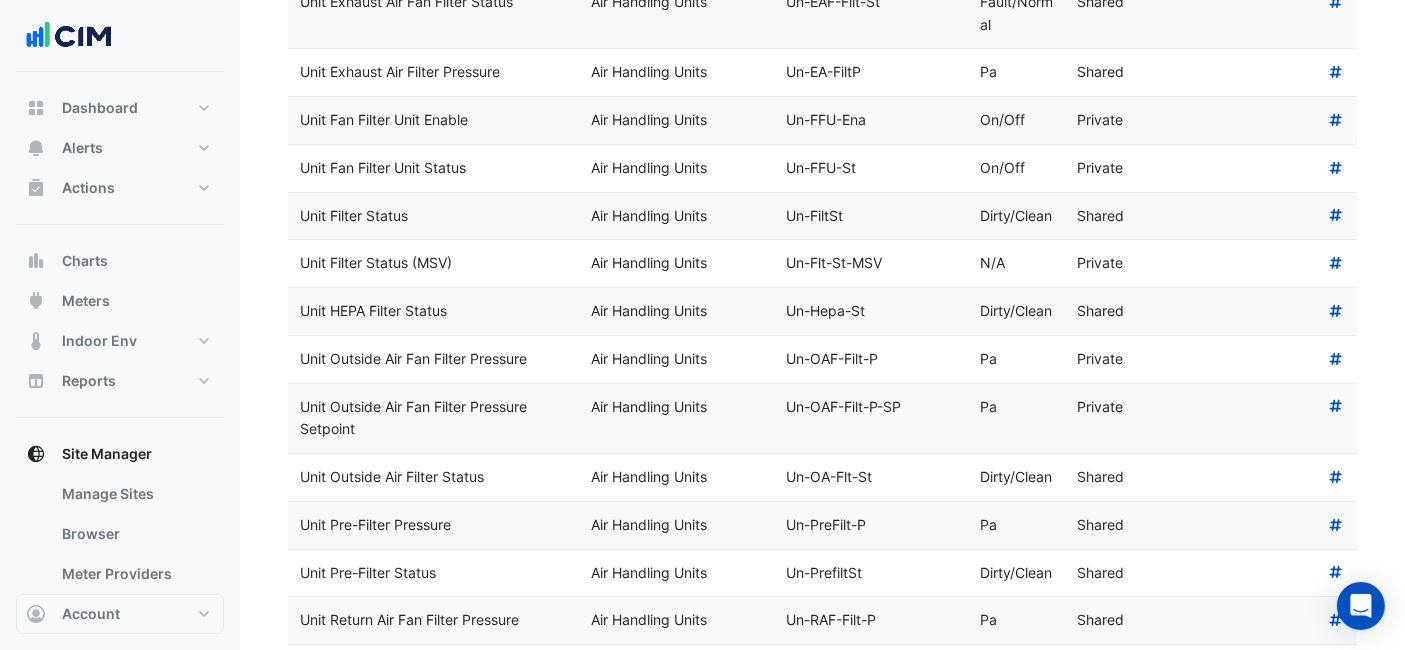 scroll, scrollTop: 207, scrollLeft: 0, axis: vertical 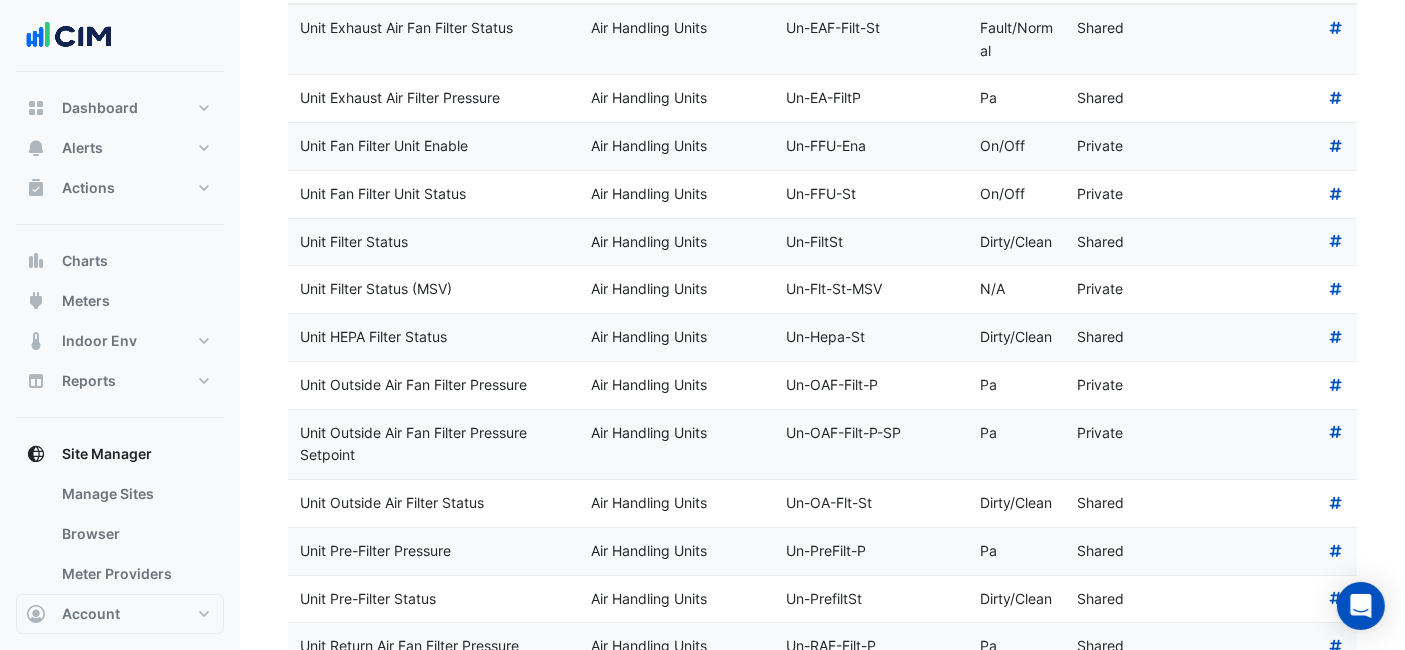 drag, startPoint x: 428, startPoint y: 237, endPoint x: 297, endPoint y: 236, distance: 131.00381 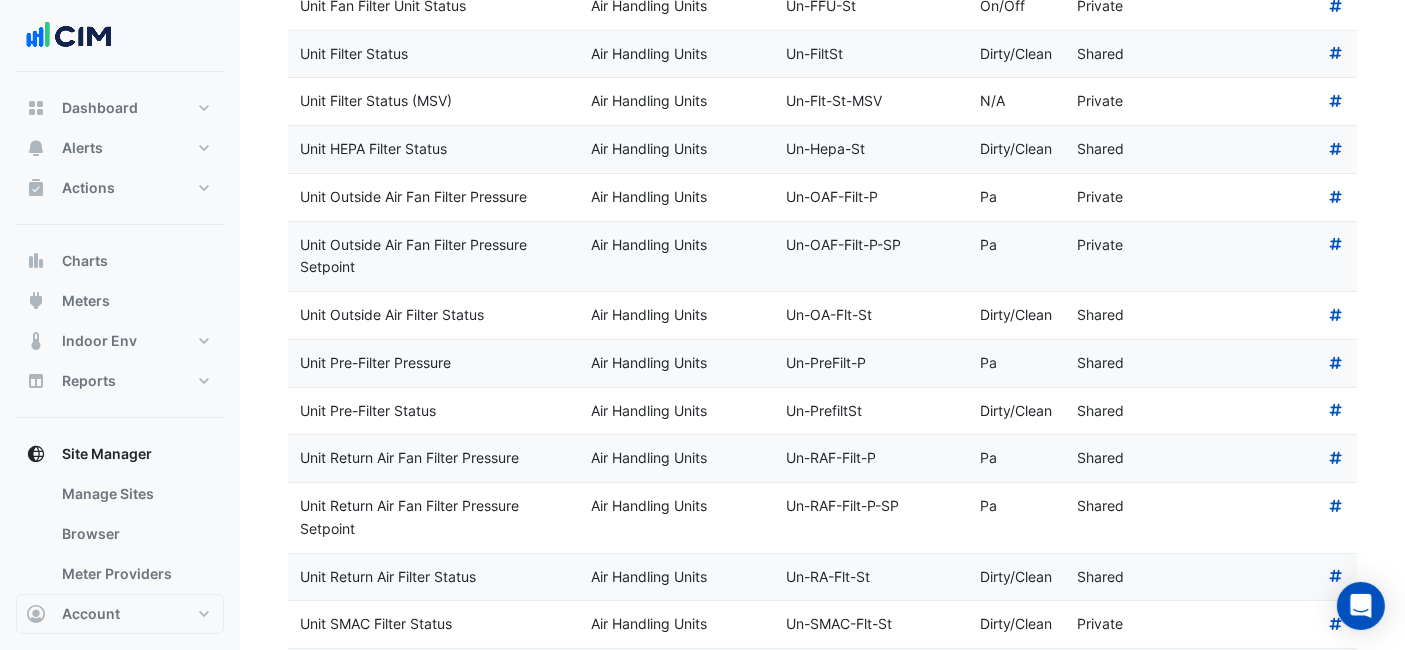 scroll, scrollTop: 429, scrollLeft: 0, axis: vertical 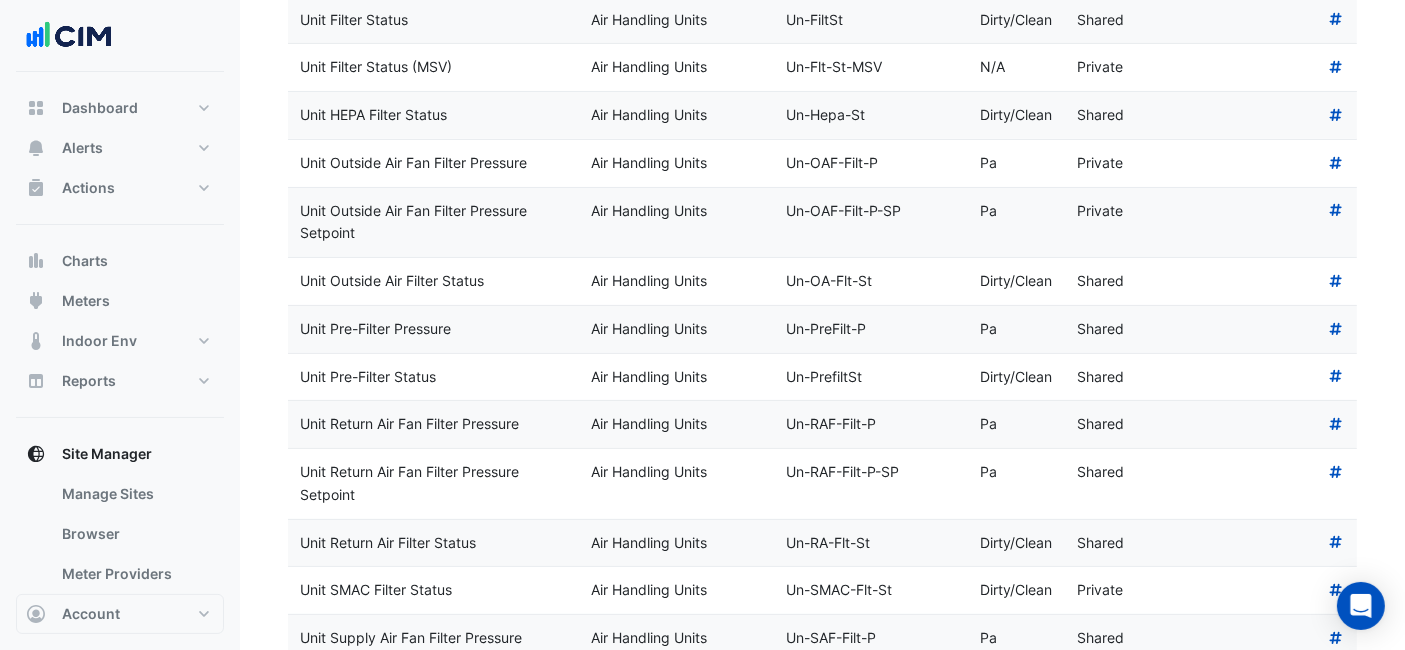 drag, startPoint x: 461, startPoint y: 395, endPoint x: 301, endPoint y: 405, distance: 160.3122 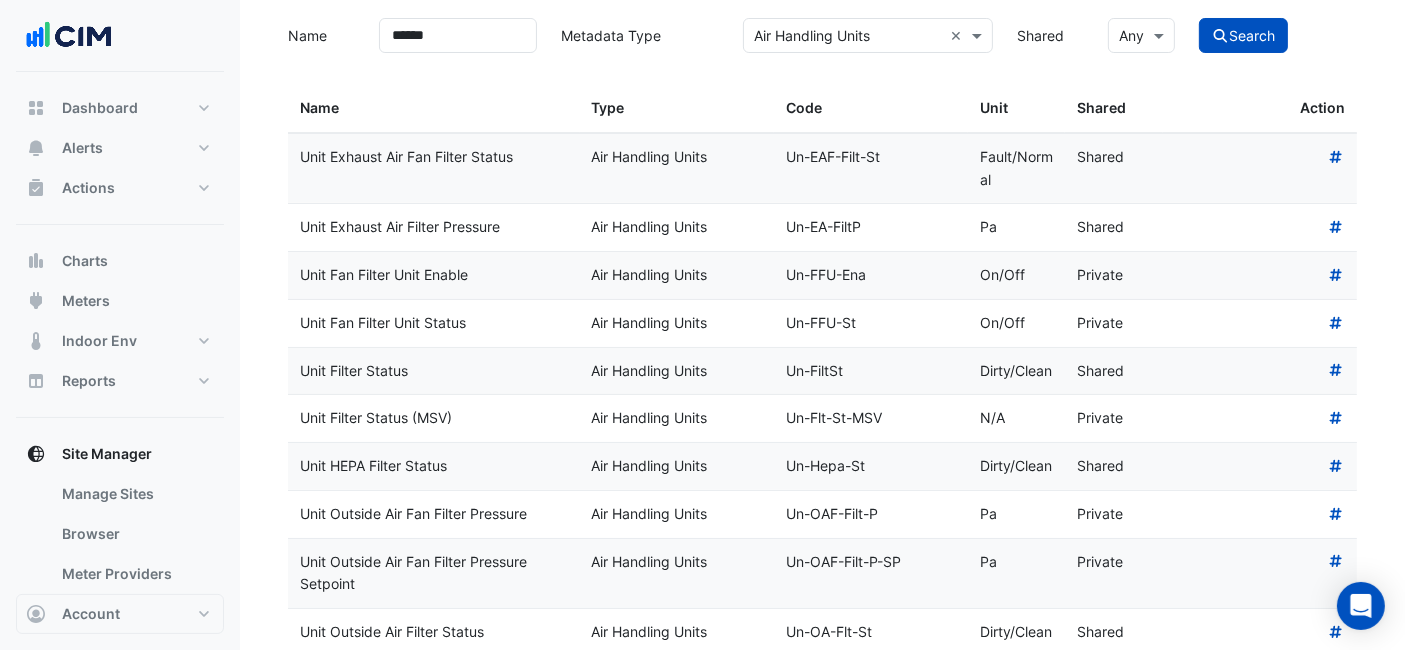 scroll, scrollTop: 0, scrollLeft: 0, axis: both 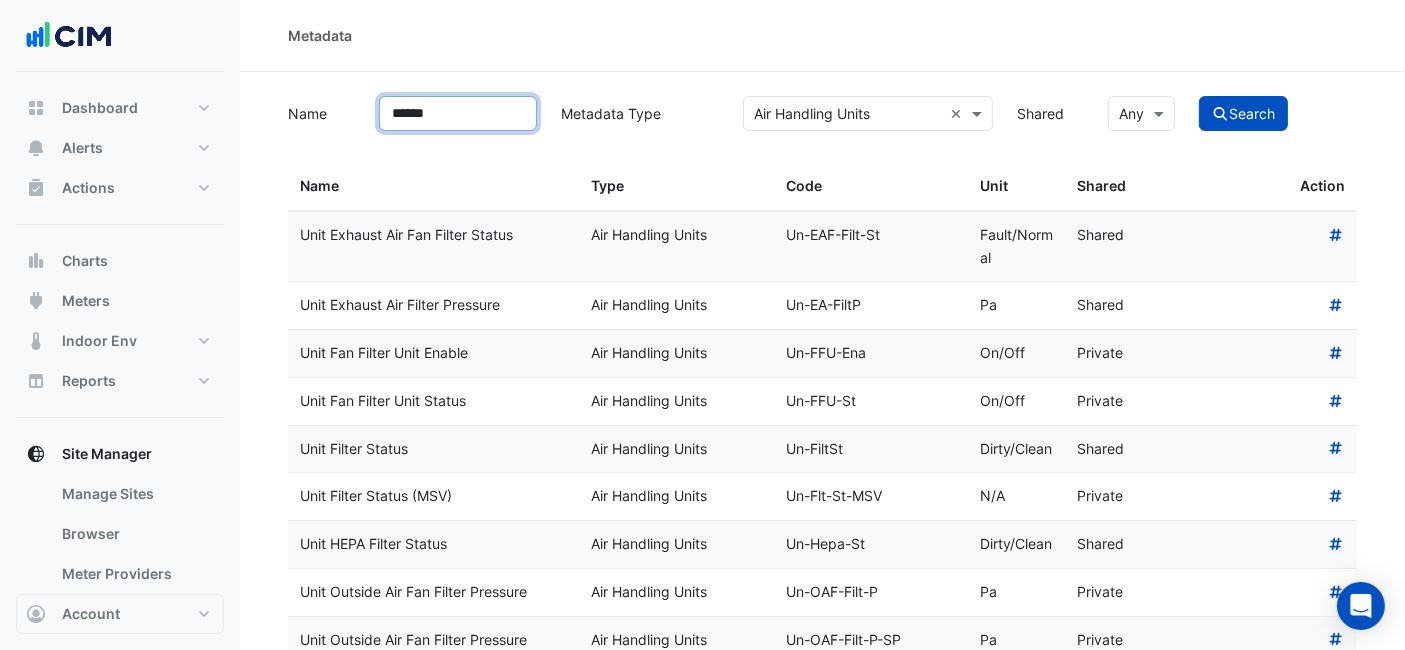 drag, startPoint x: 476, startPoint y: 119, endPoint x: 323, endPoint y: 92, distance: 155.36409 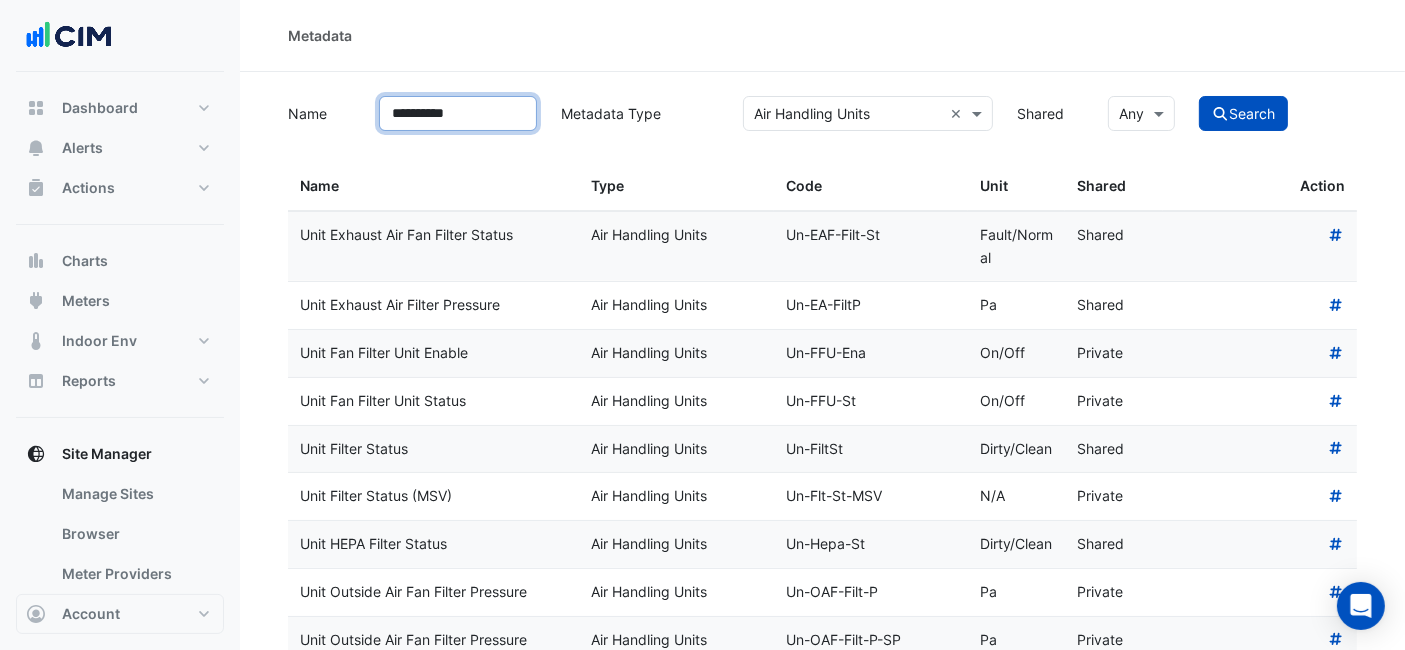 click on "Search" 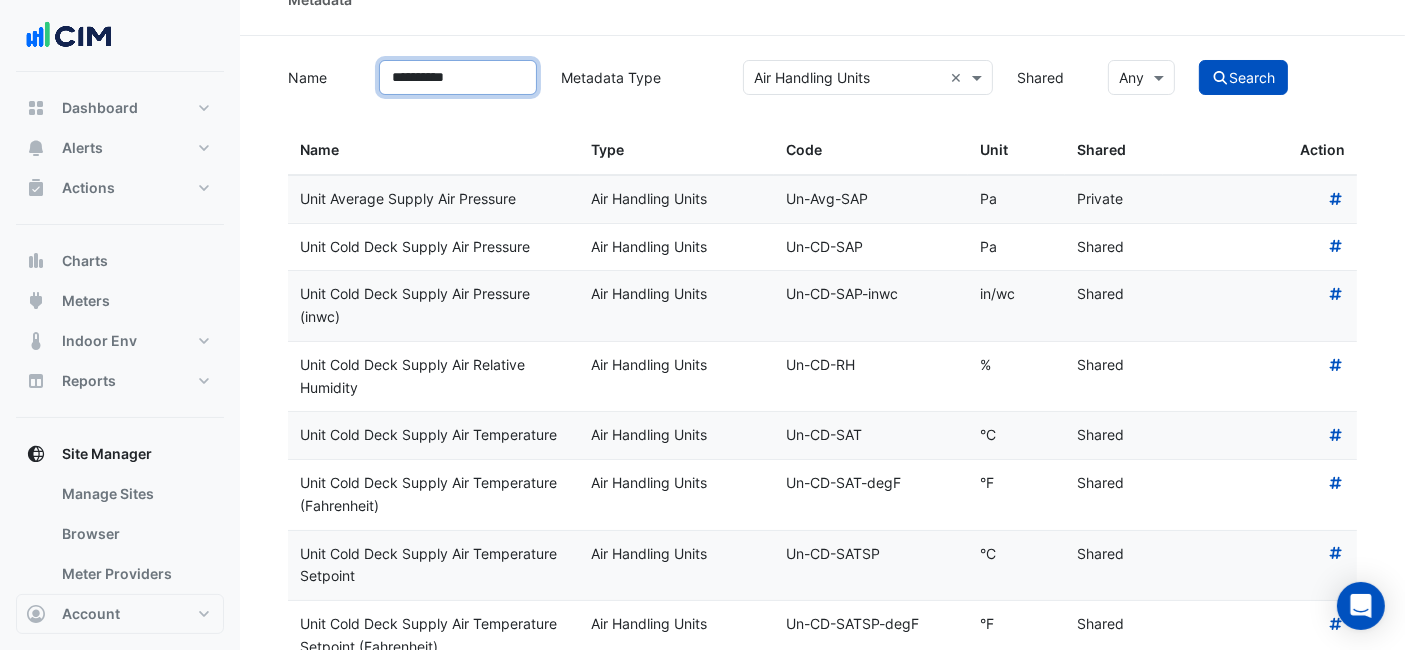 scroll, scrollTop: 0, scrollLeft: 0, axis: both 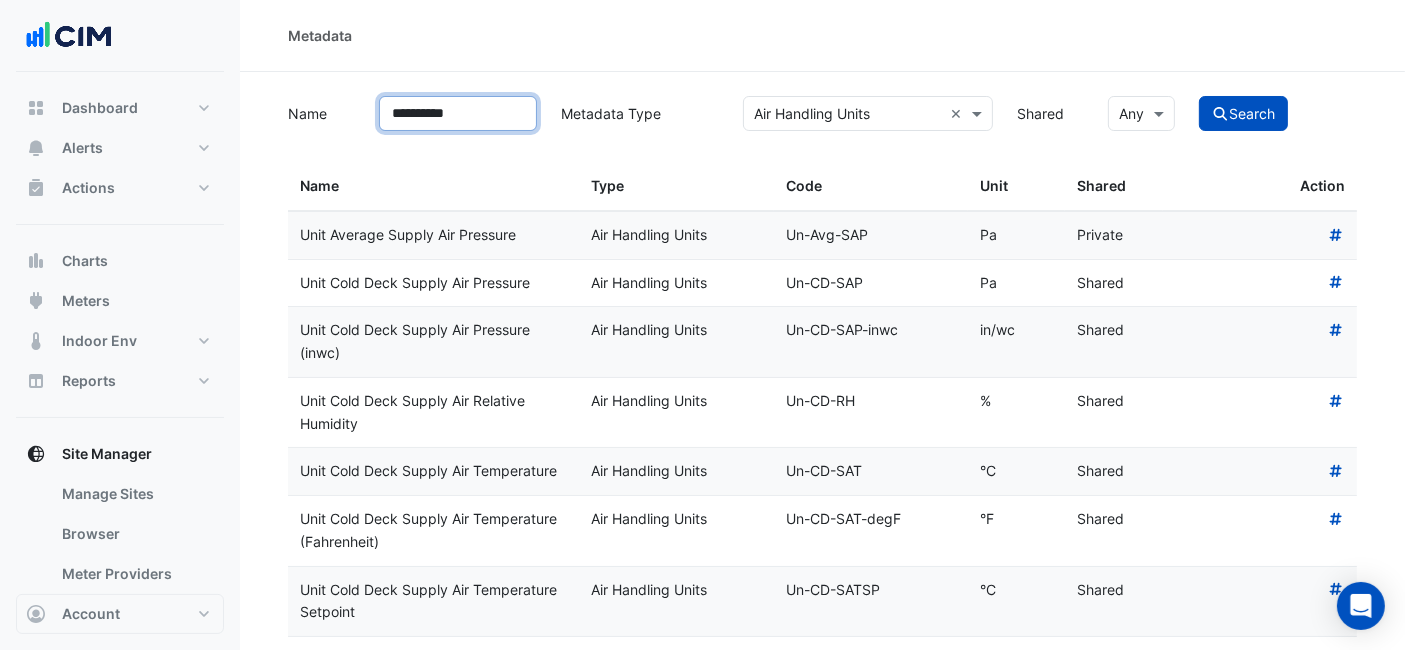 drag, startPoint x: 500, startPoint y: 104, endPoint x: 249, endPoint y: 110, distance: 251.0717 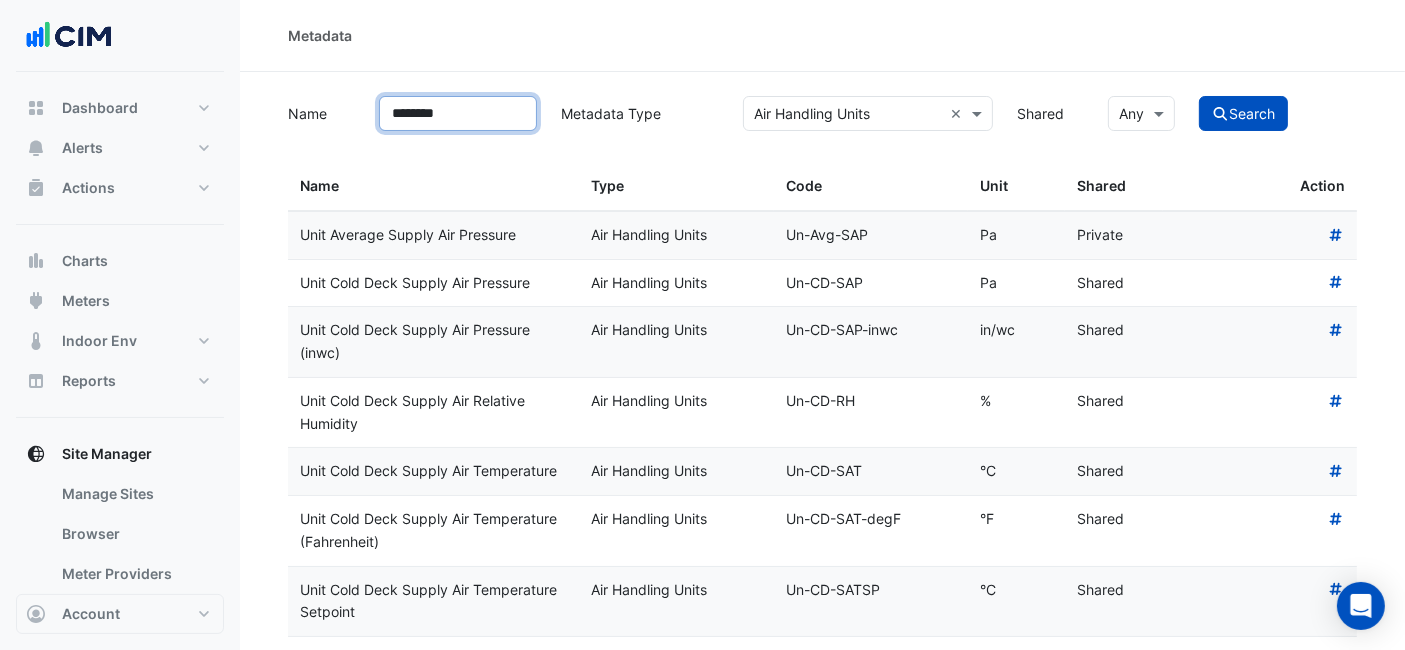click on "Search" 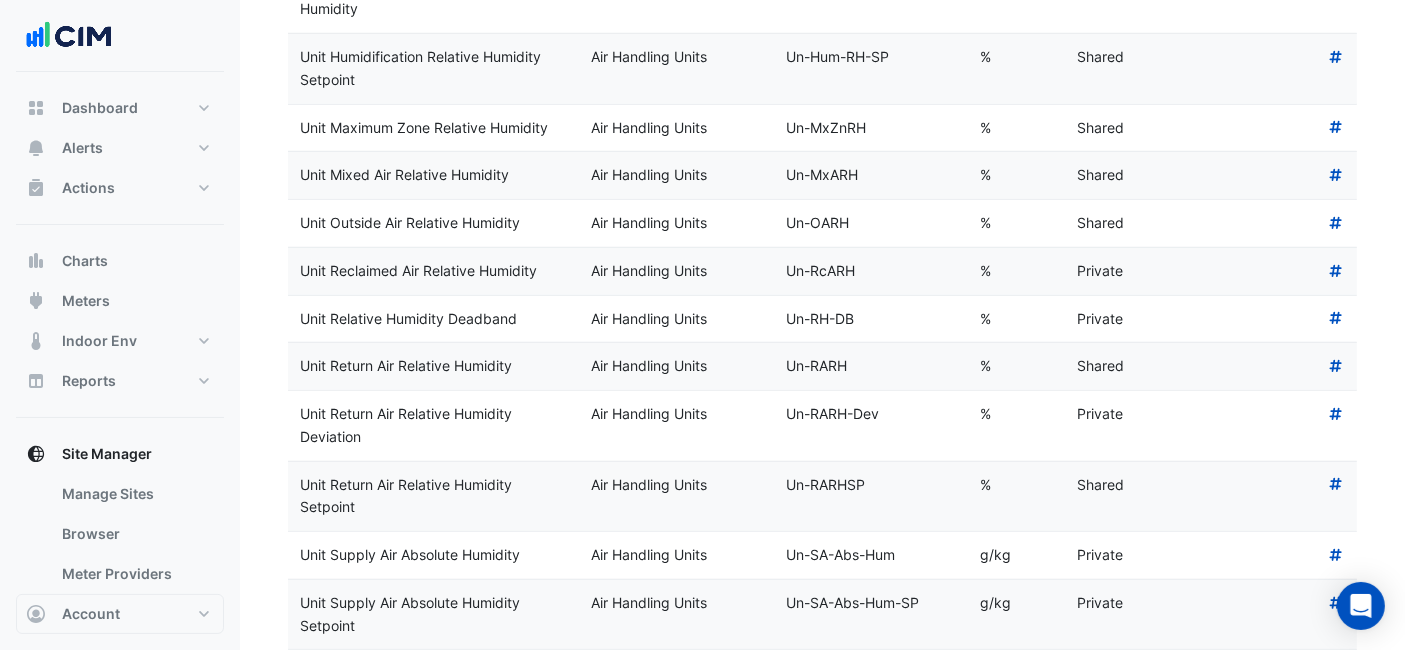 scroll, scrollTop: 1444, scrollLeft: 0, axis: vertical 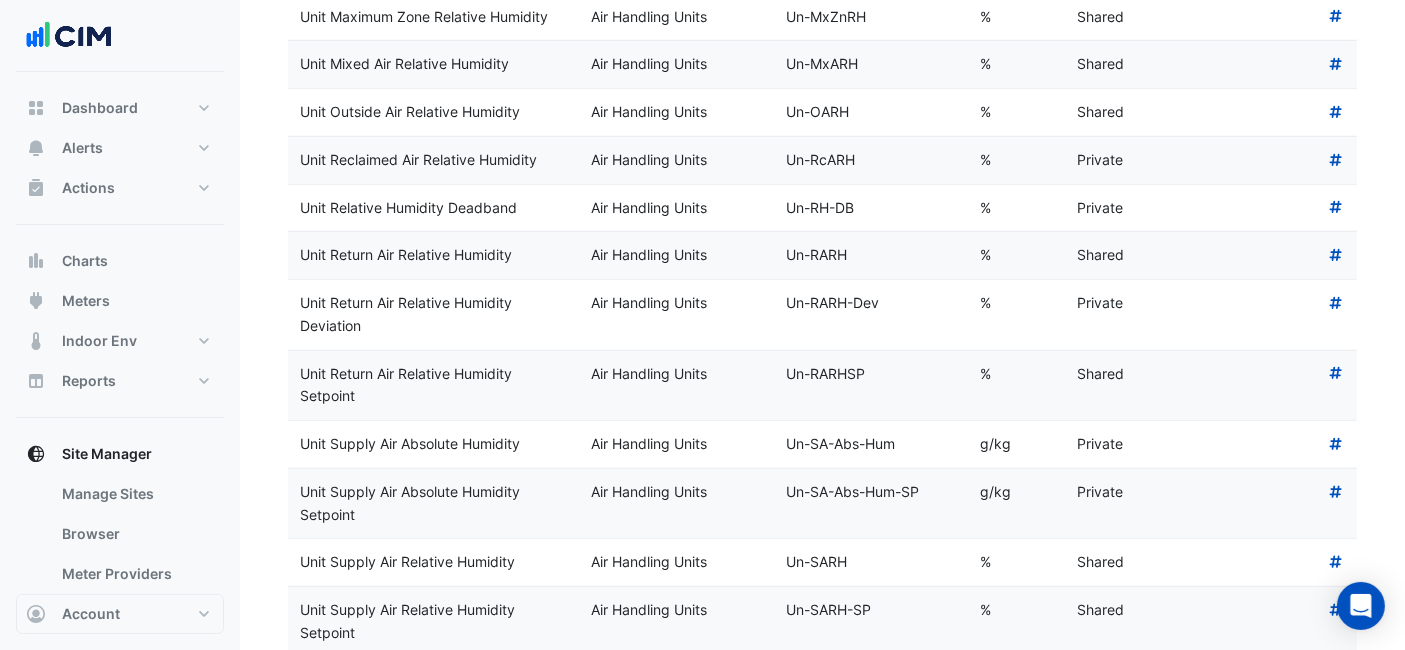 drag, startPoint x: 528, startPoint y: 551, endPoint x: 291, endPoint y: 559, distance: 237.13498 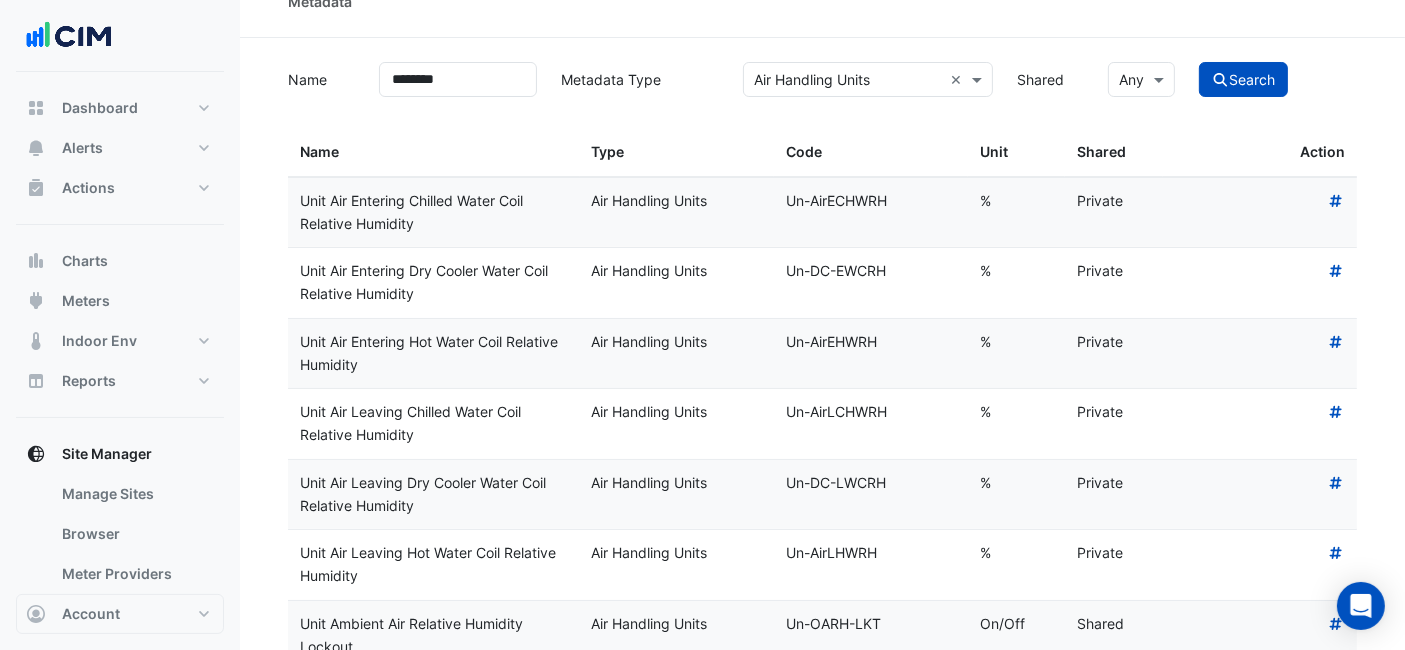 scroll, scrollTop: 0, scrollLeft: 0, axis: both 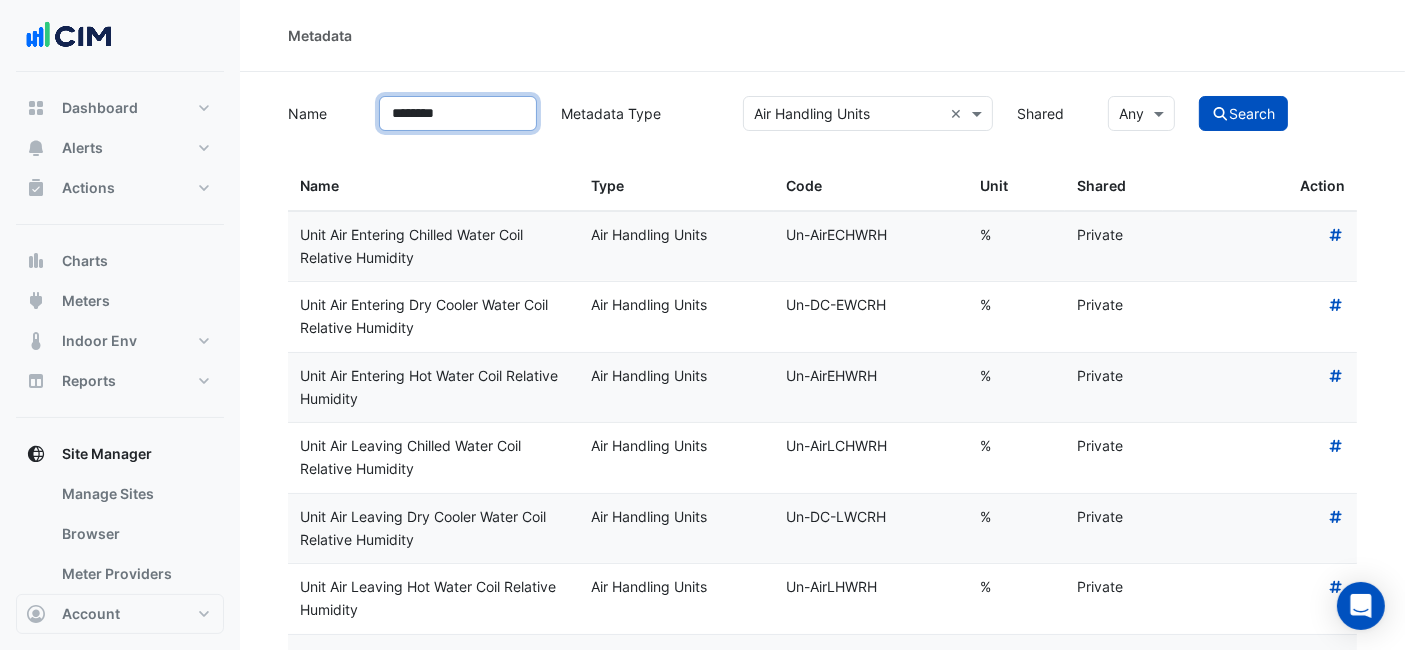 drag, startPoint x: 511, startPoint y: 99, endPoint x: 328, endPoint y: 112, distance: 183.46117 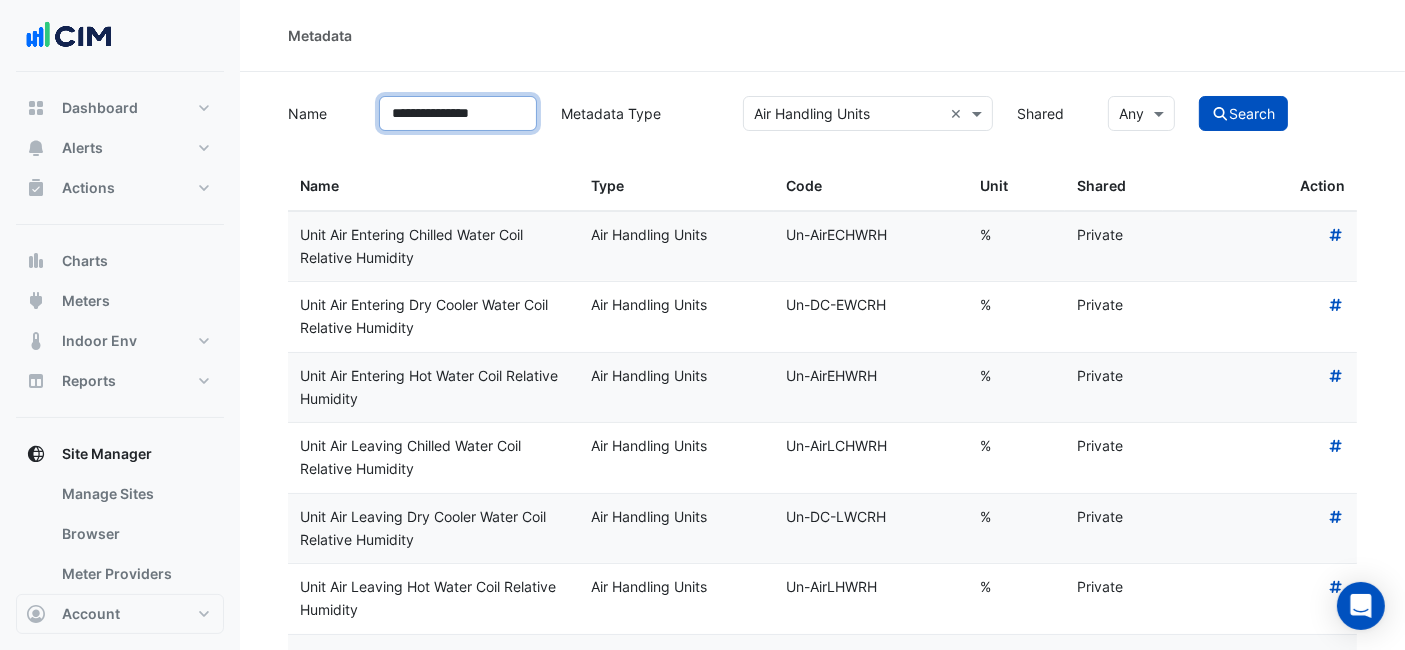 click on "Search" 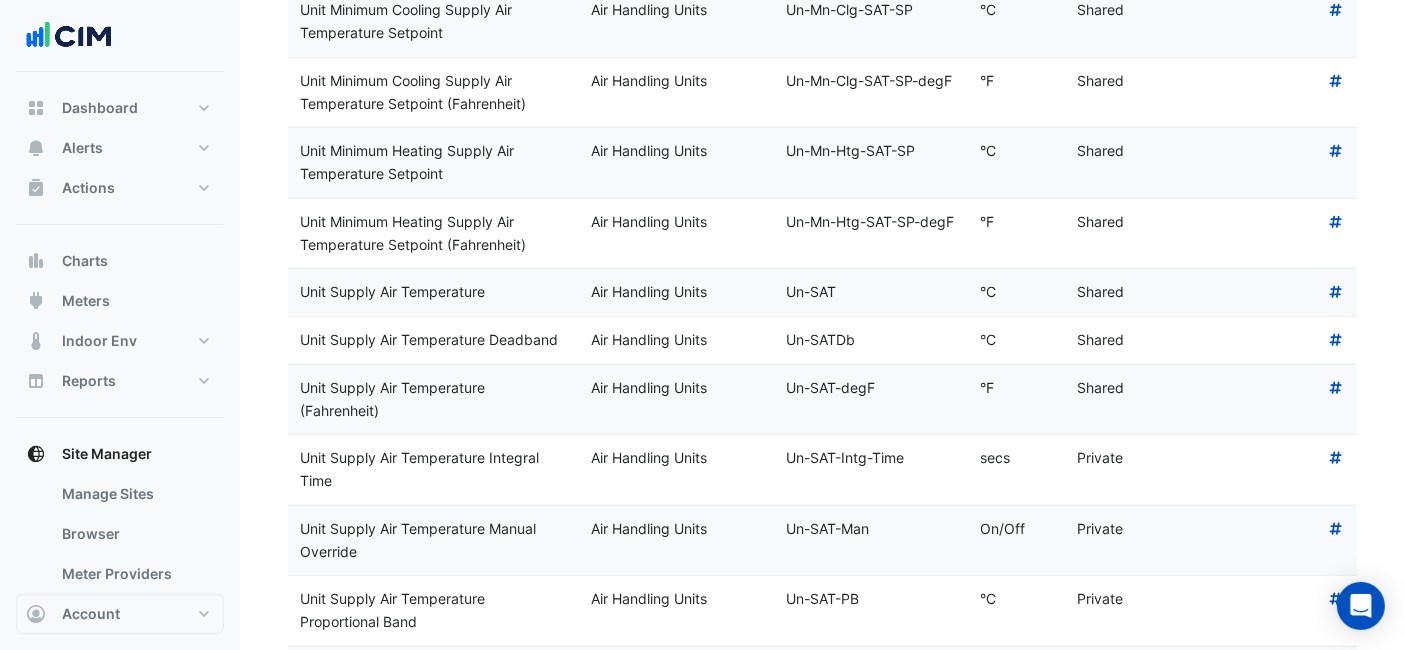 scroll, scrollTop: 1555, scrollLeft: 0, axis: vertical 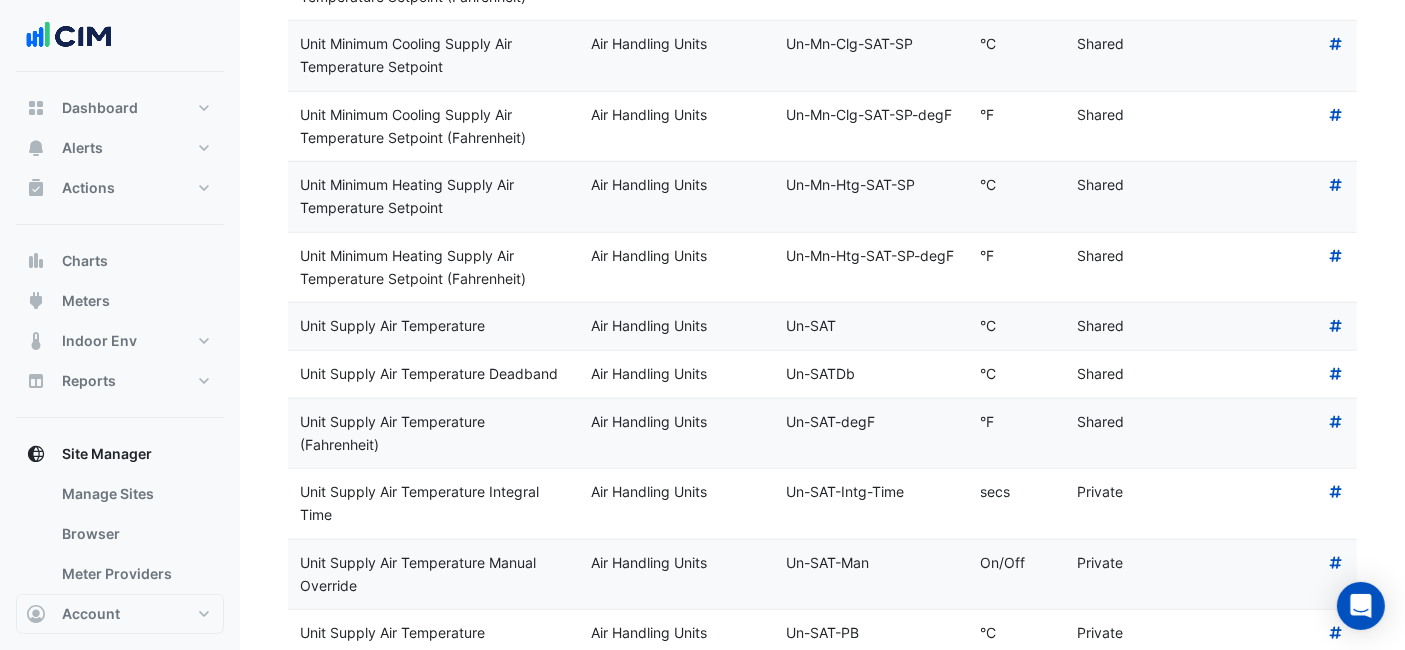 drag, startPoint x: 481, startPoint y: 310, endPoint x: 297, endPoint y: 323, distance: 184.45866 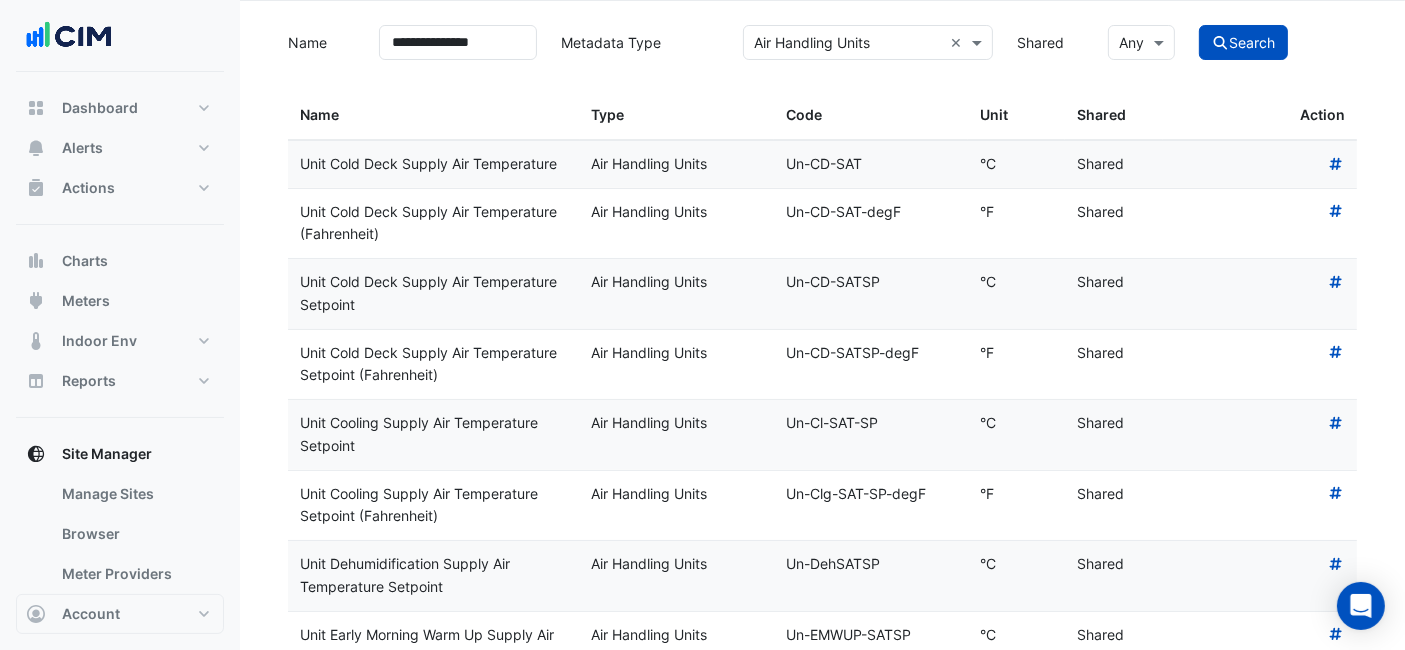 scroll, scrollTop: 0, scrollLeft: 0, axis: both 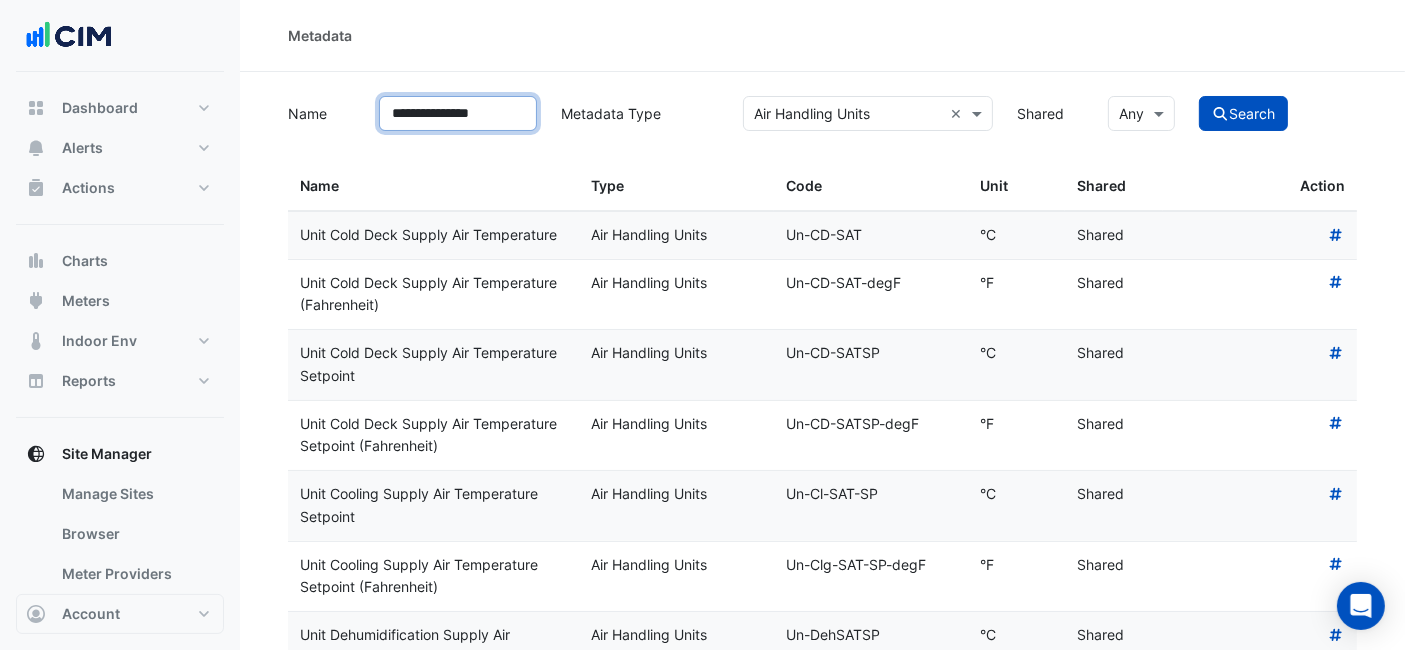 click on "**********" at bounding box center (458, 113) 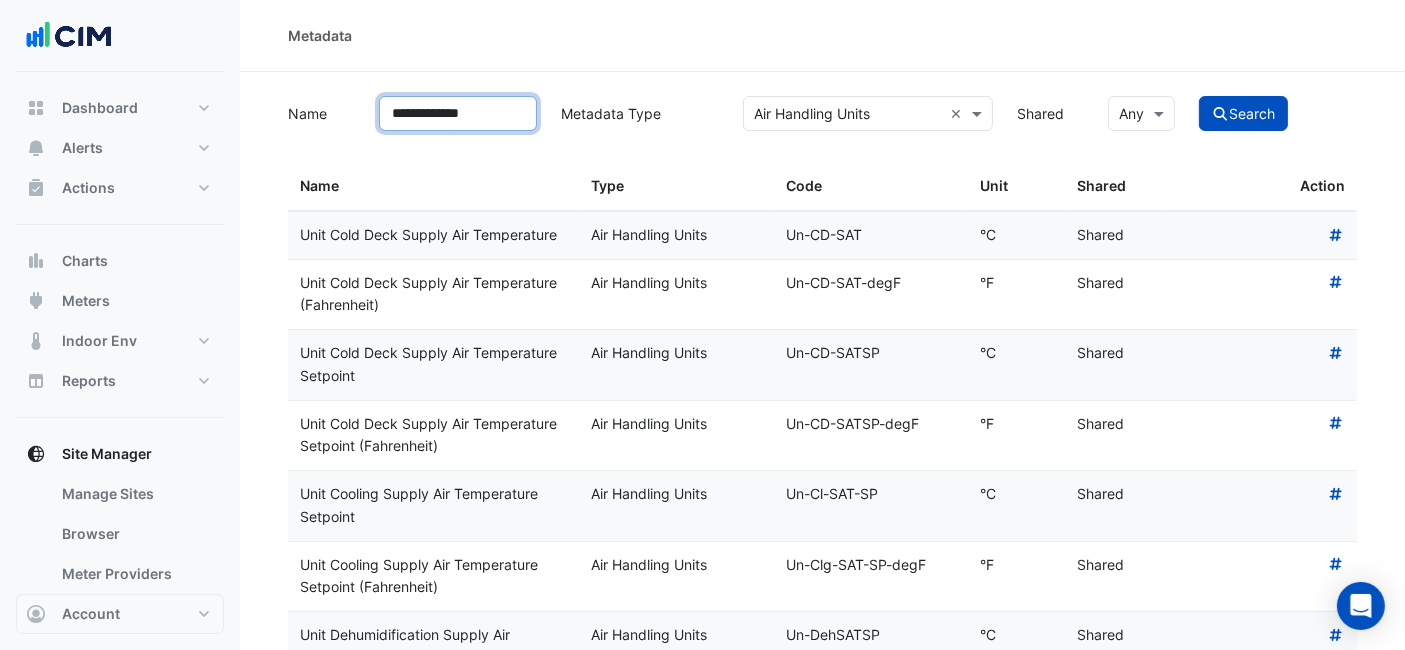 click on "Search" 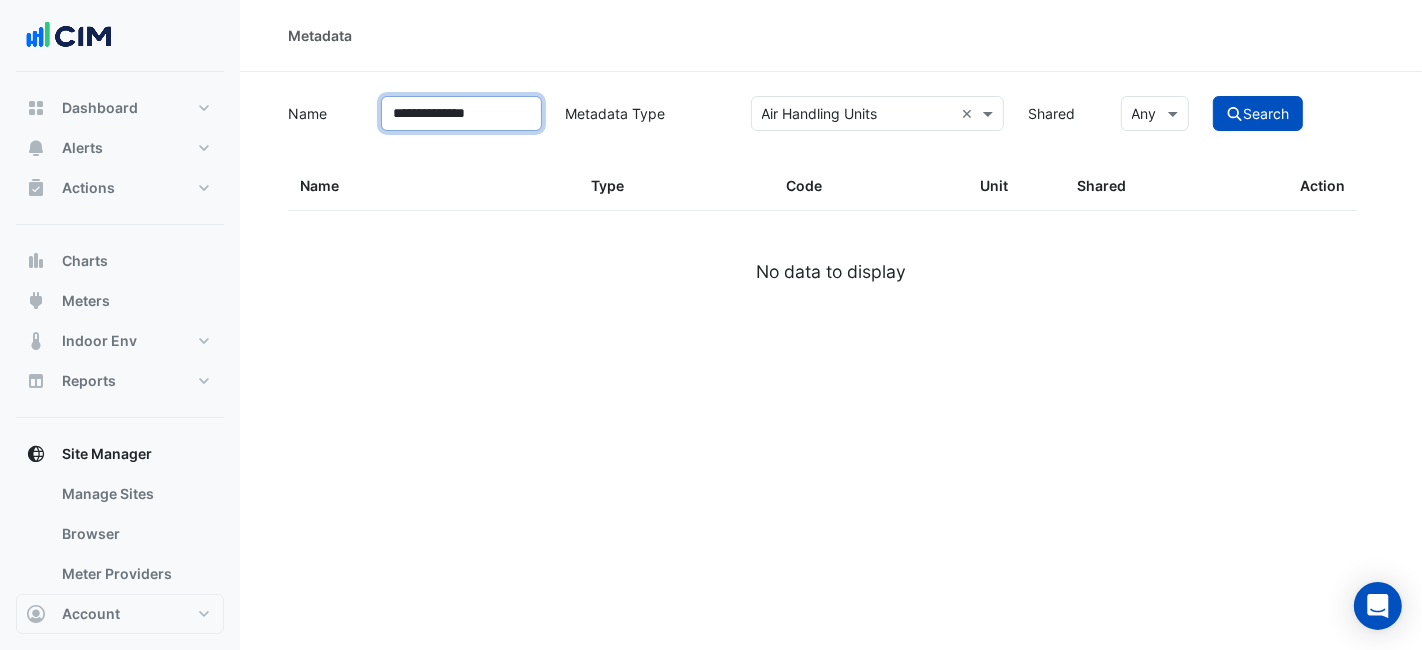 type on "**********" 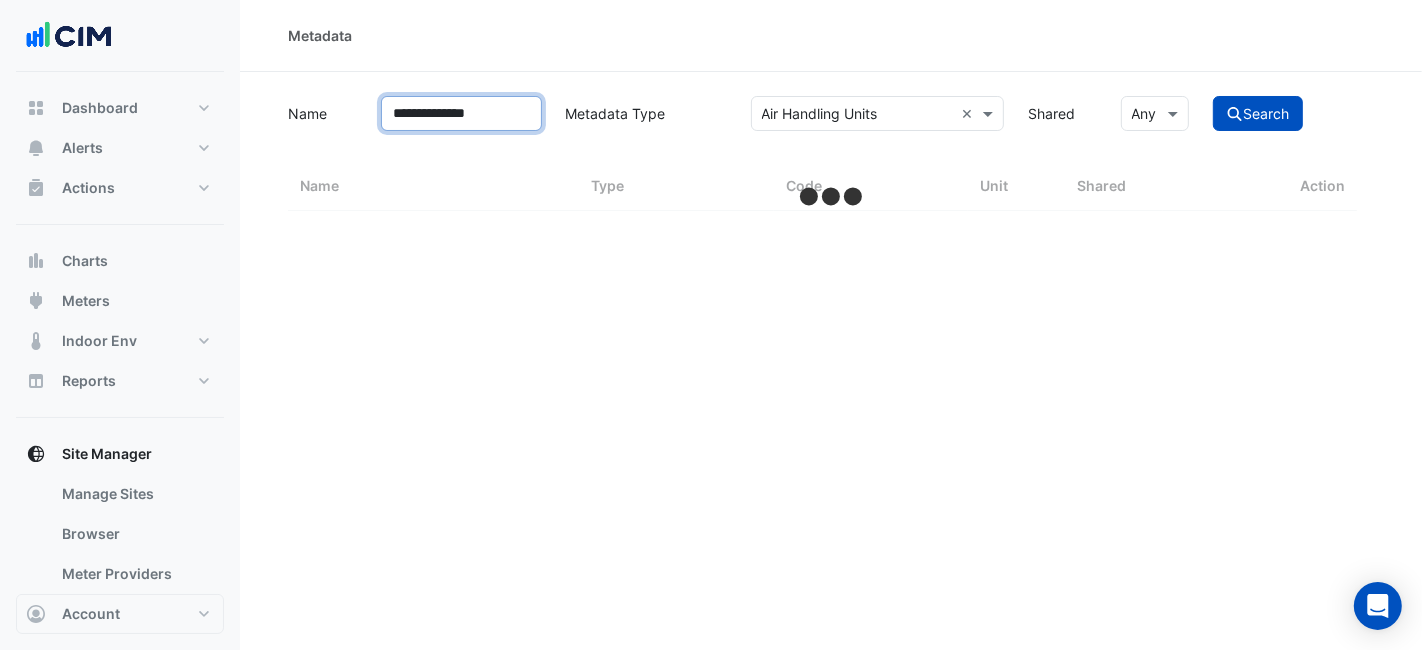 select on "***" 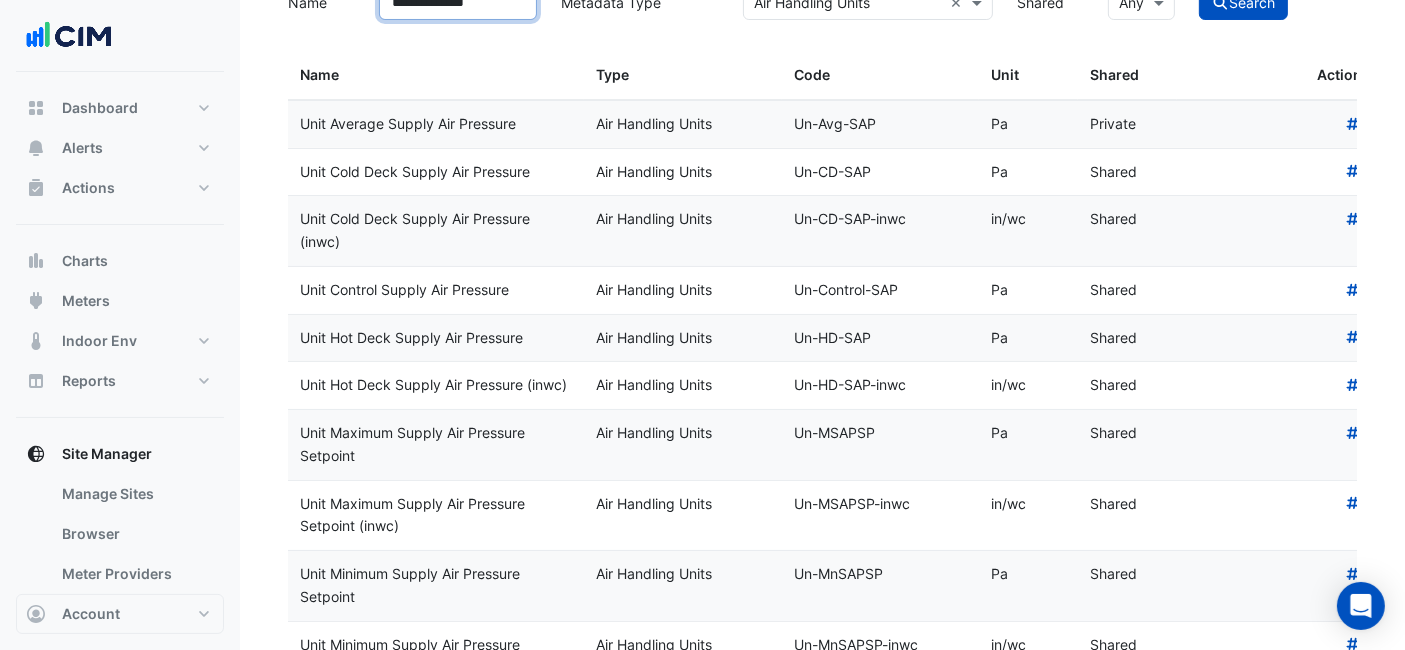 scroll, scrollTop: 444, scrollLeft: 0, axis: vertical 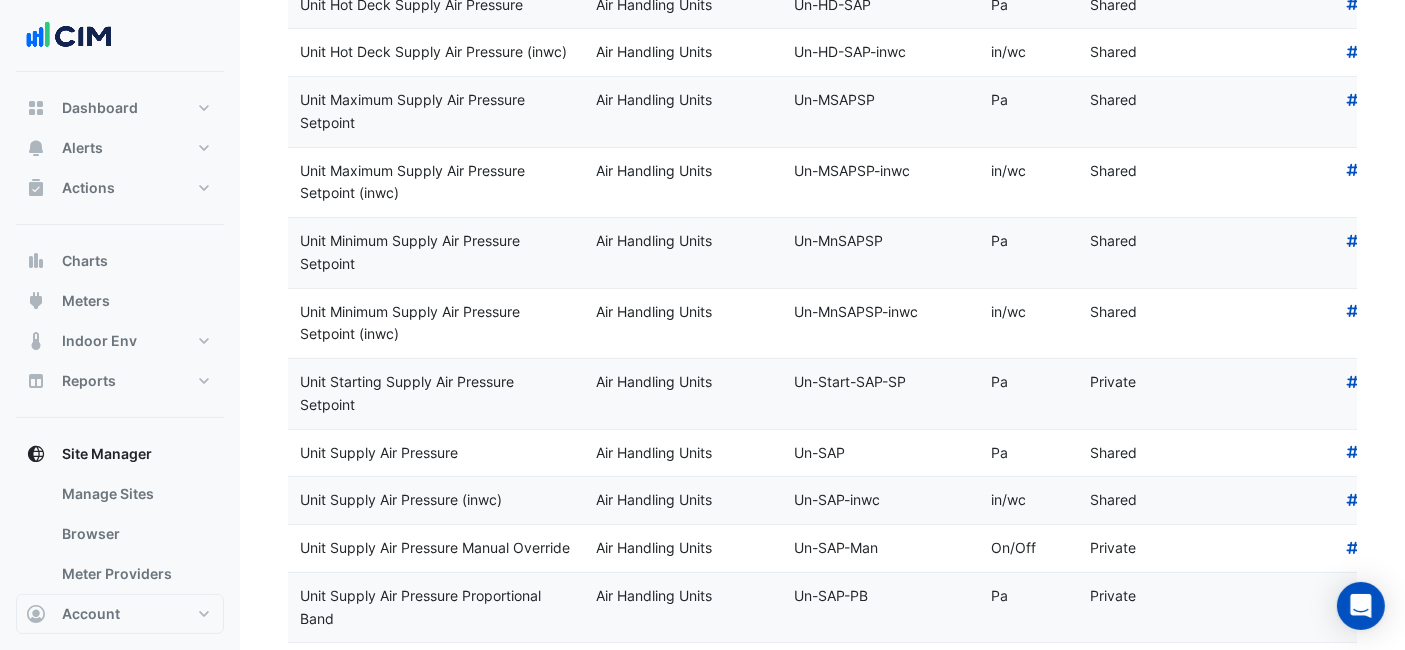 drag, startPoint x: 468, startPoint y: 449, endPoint x: 300, endPoint y: 452, distance: 168.02678 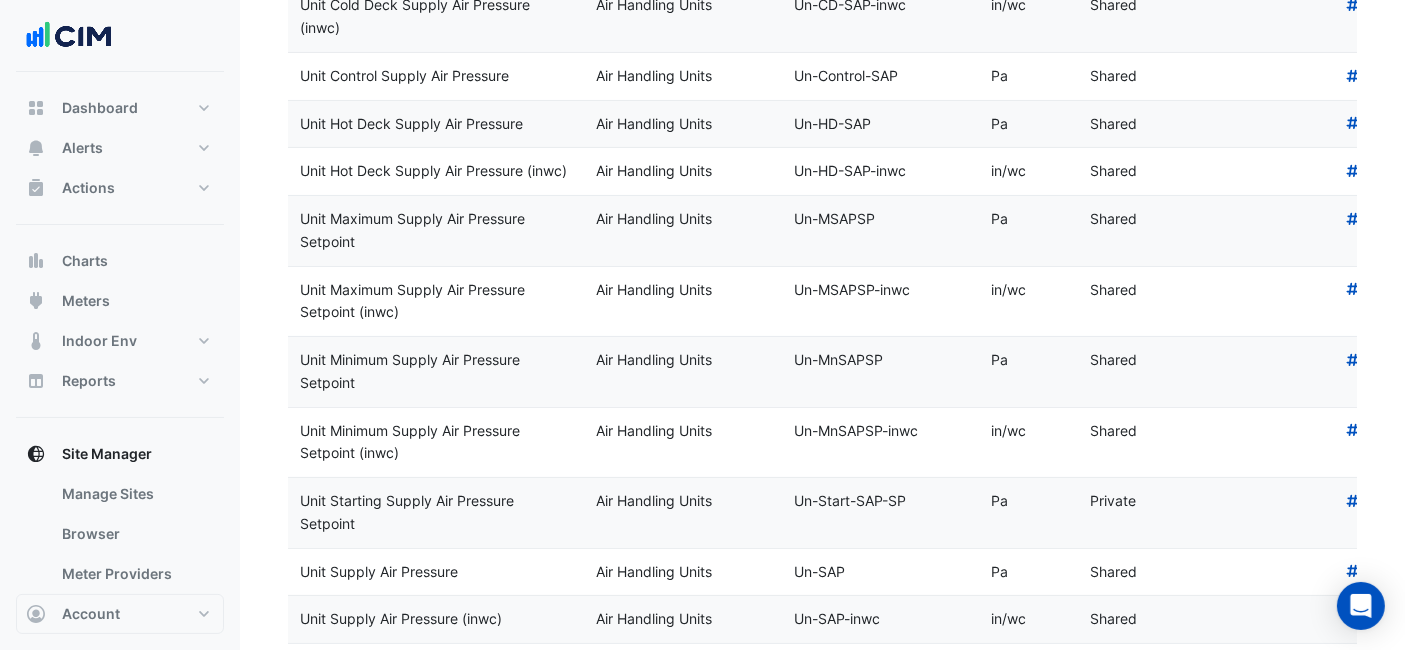 scroll, scrollTop: 0, scrollLeft: 0, axis: both 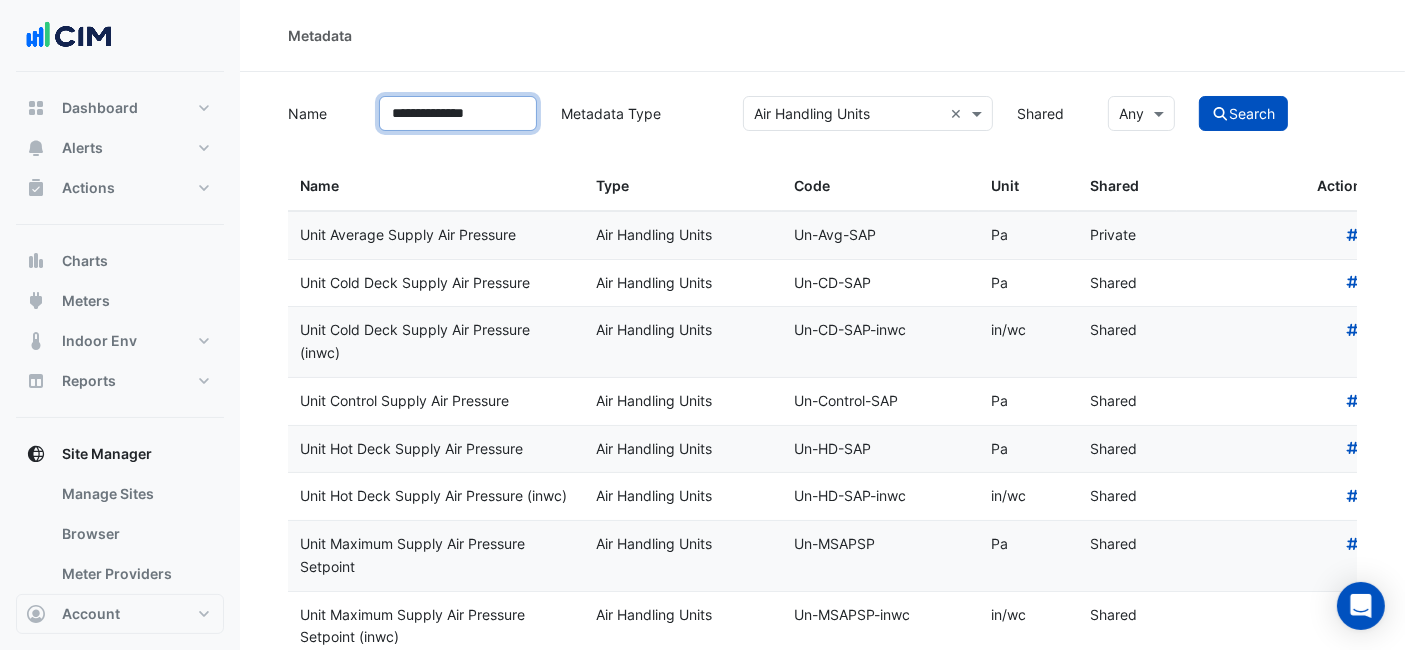 click on "**********" at bounding box center [458, 113] 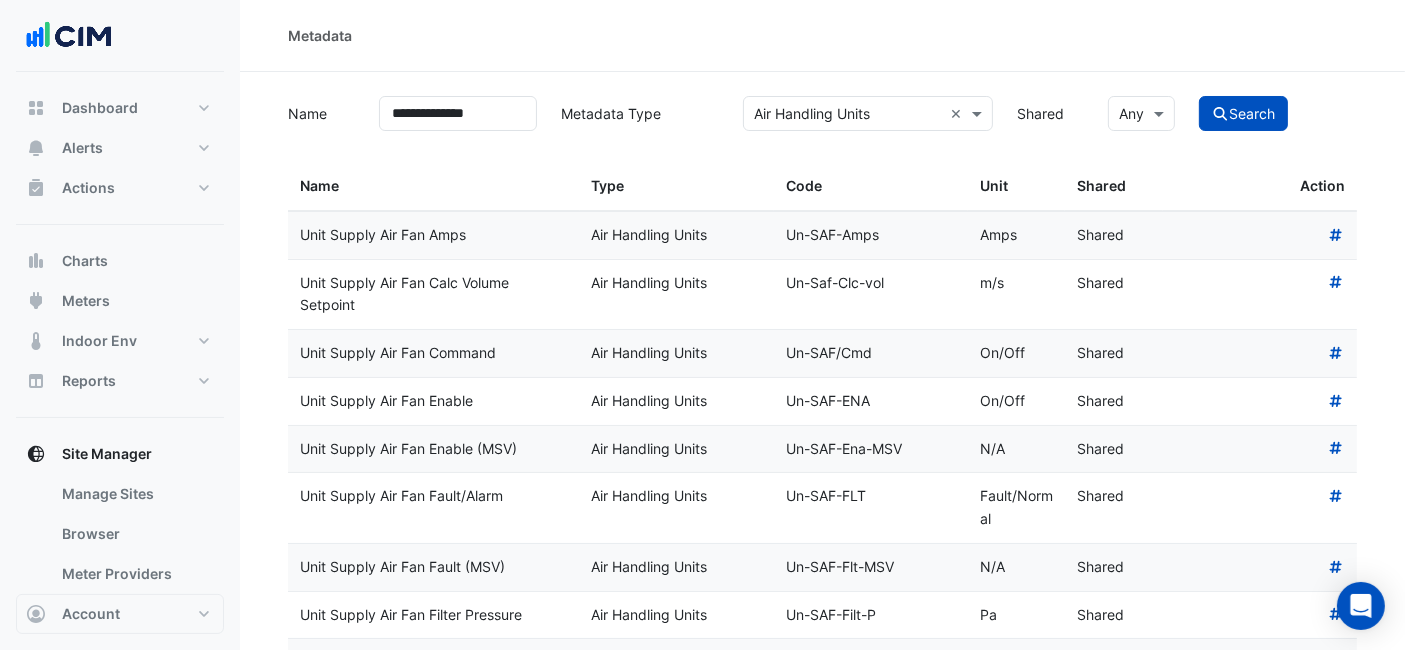 drag, startPoint x: 480, startPoint y: 394, endPoint x: 301, endPoint y: 410, distance: 179.71365 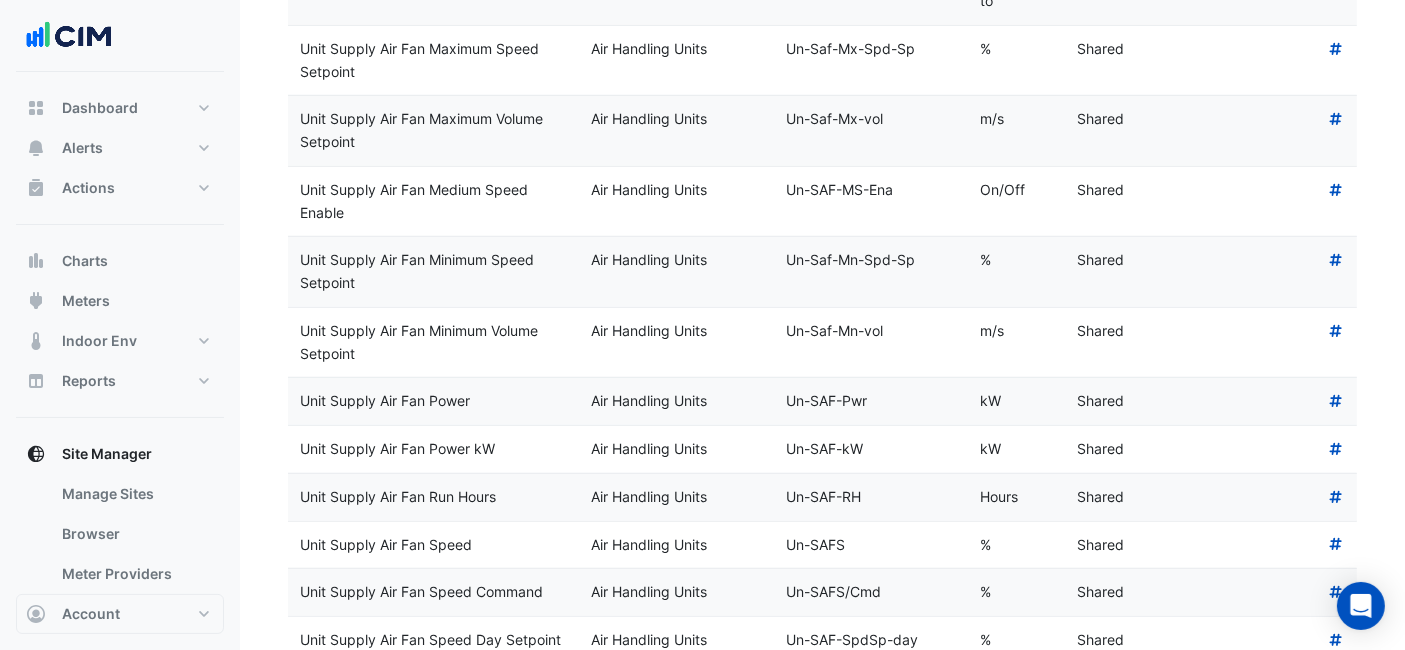 scroll, scrollTop: 1333, scrollLeft: 0, axis: vertical 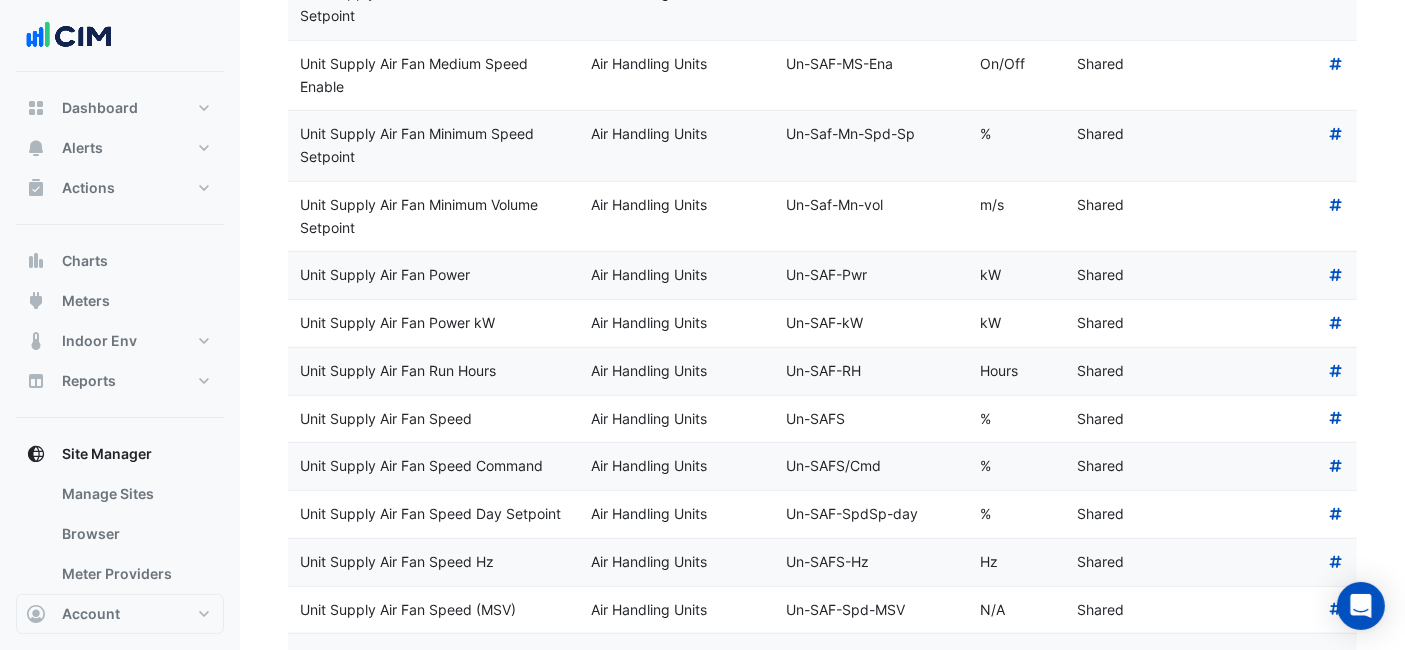 drag, startPoint x: 474, startPoint y: 435, endPoint x: 291, endPoint y: 432, distance: 183.02458 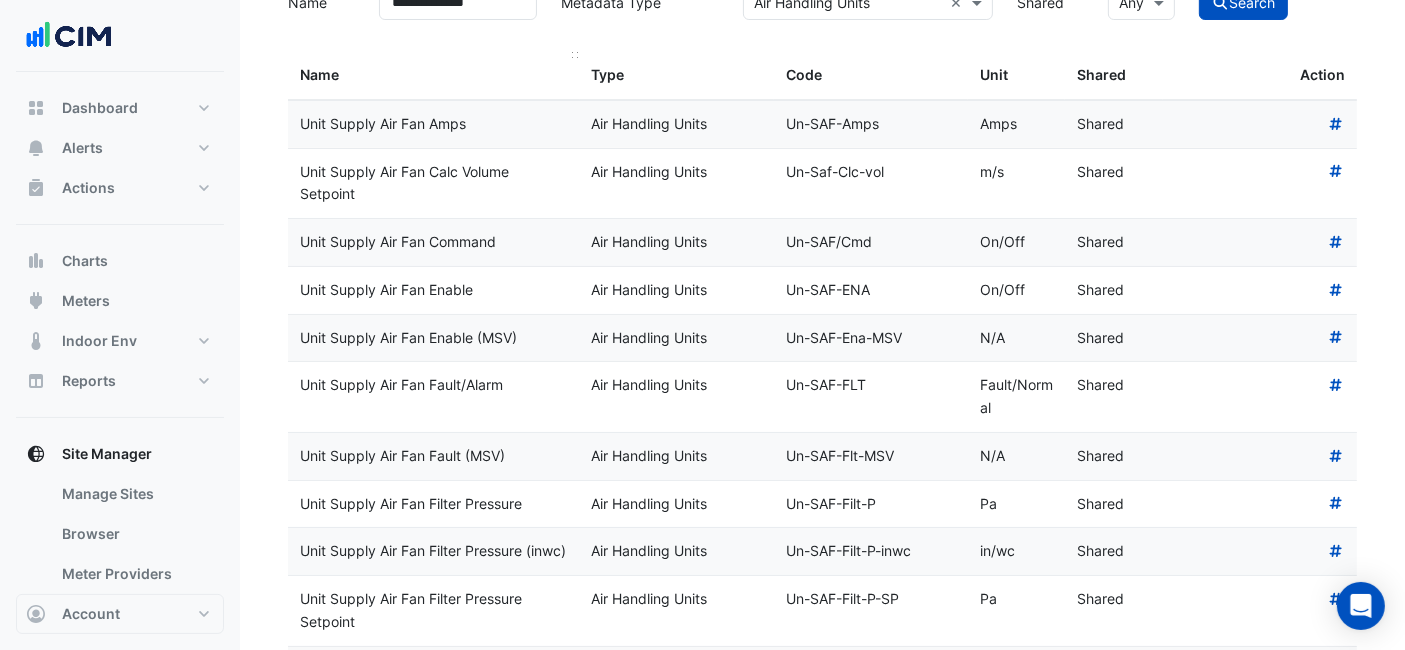 scroll, scrollTop: 0, scrollLeft: 0, axis: both 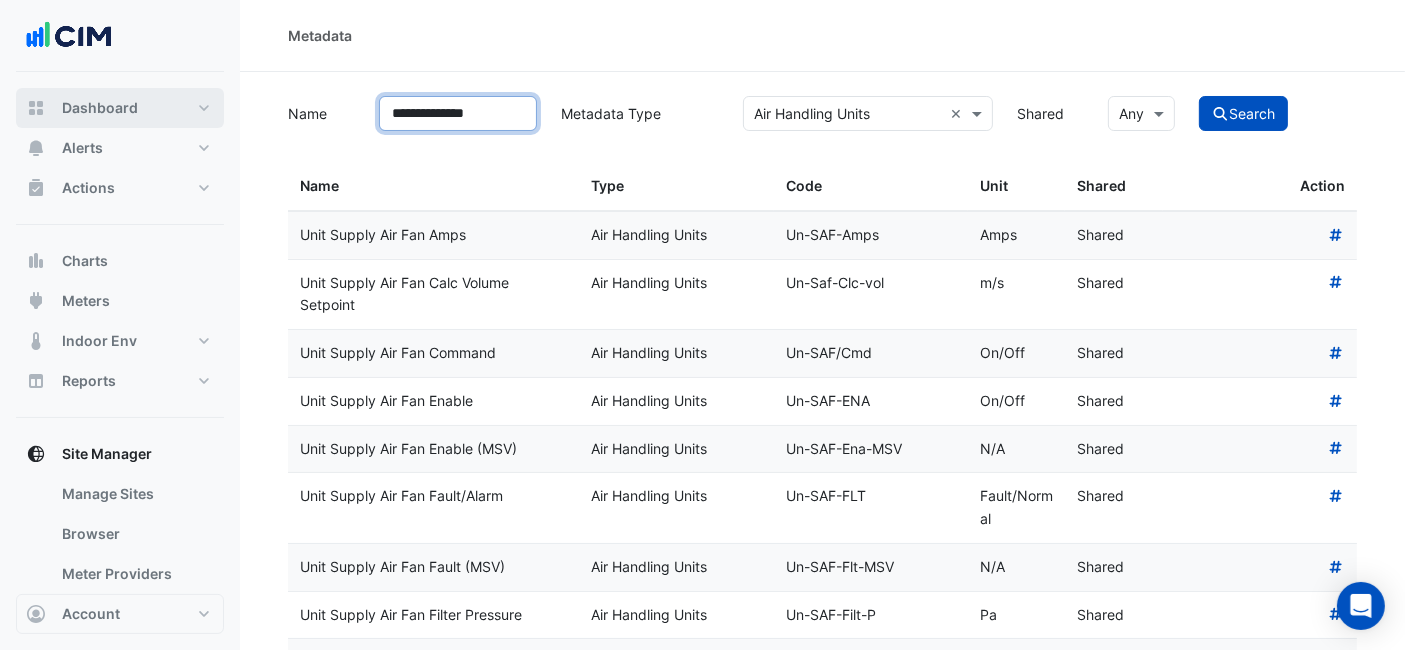 click on "**********" 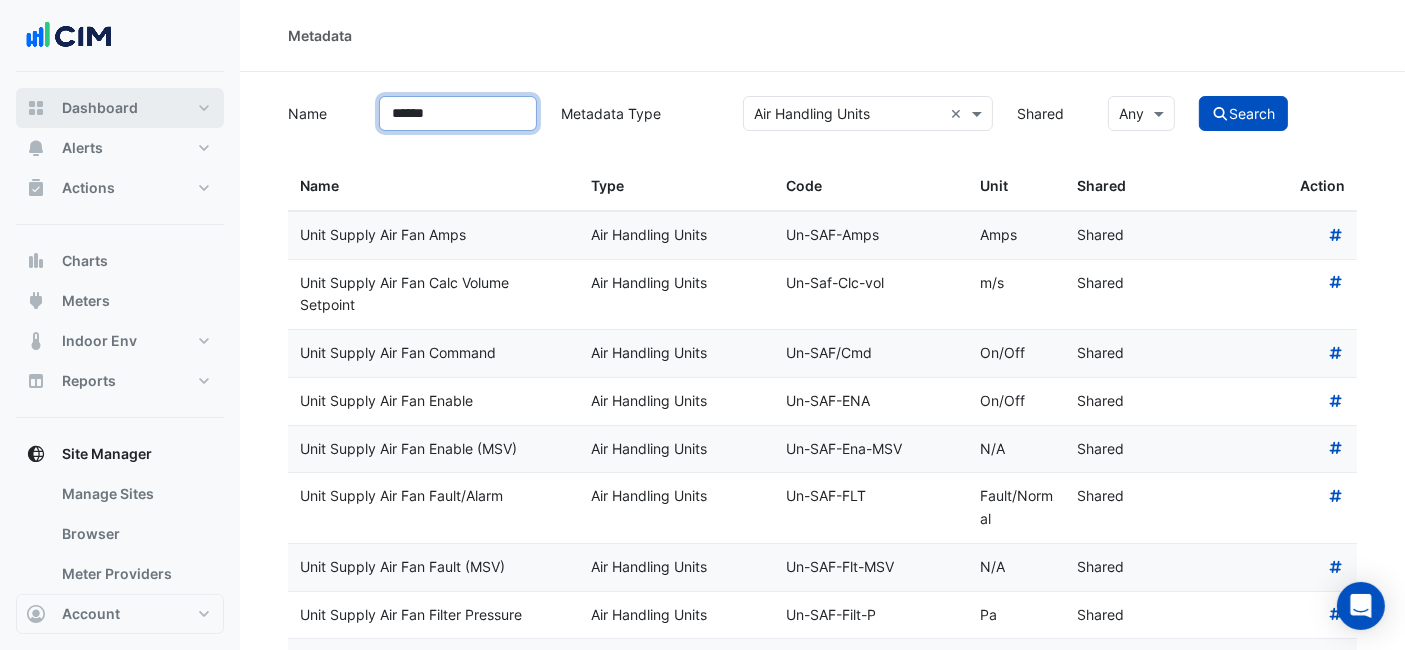 click on "Search" 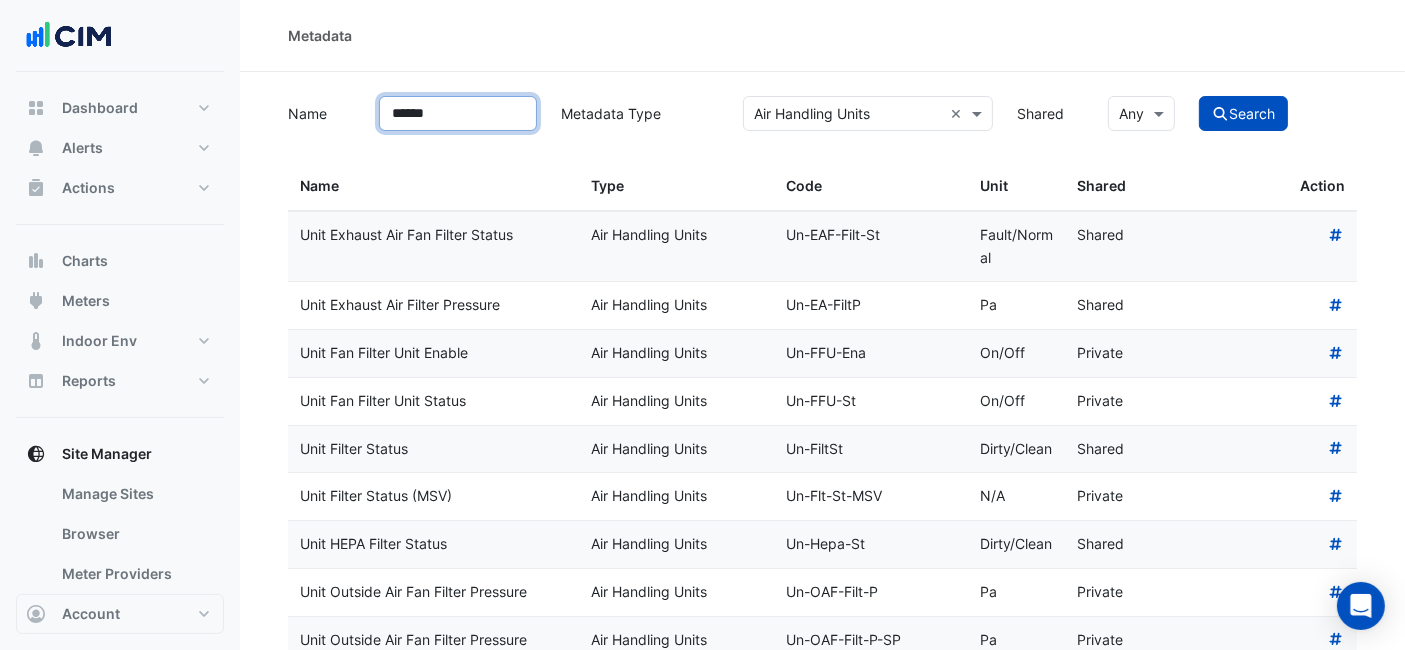 scroll, scrollTop: 333, scrollLeft: 0, axis: vertical 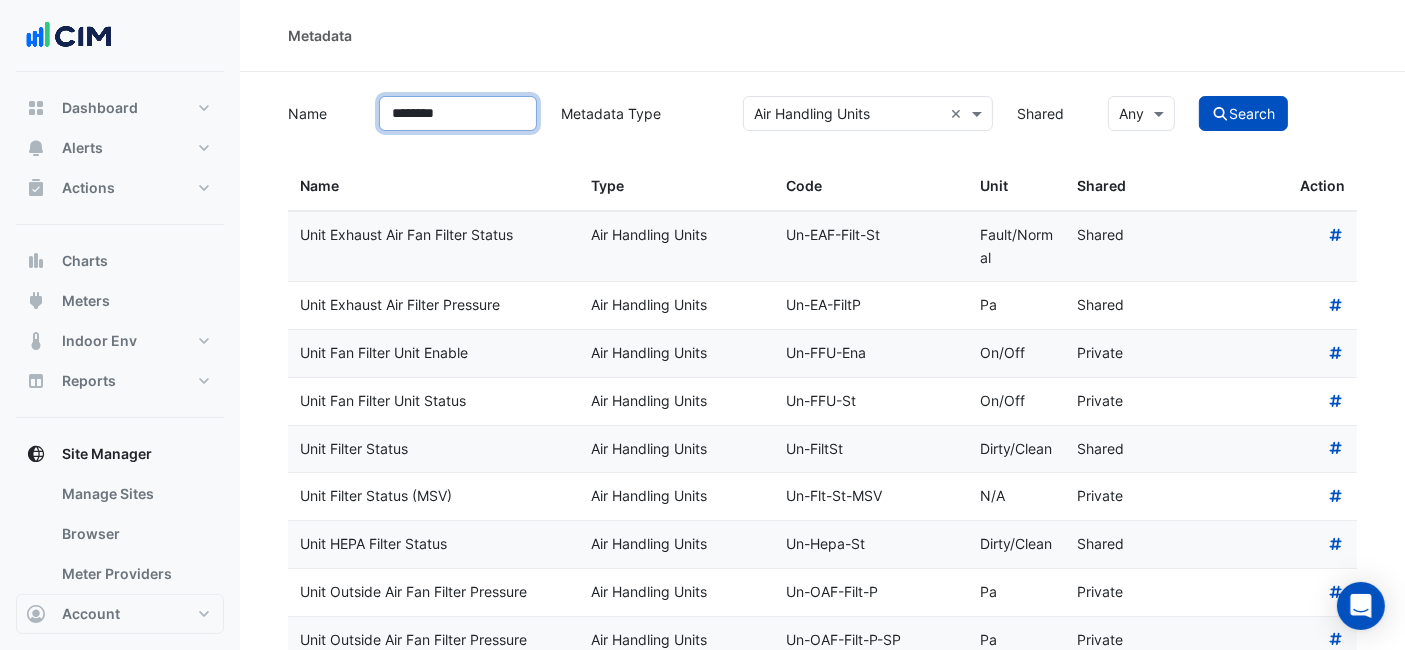 click on "Search" 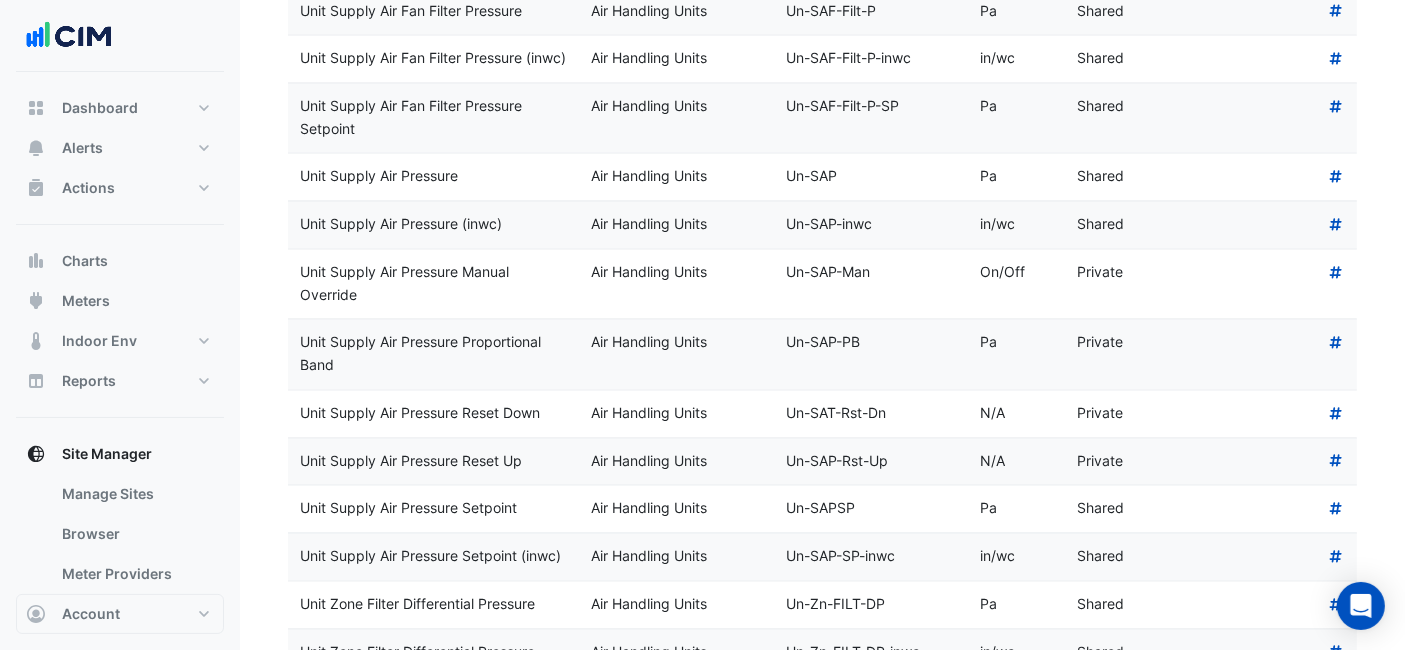 scroll, scrollTop: 3777, scrollLeft: 0, axis: vertical 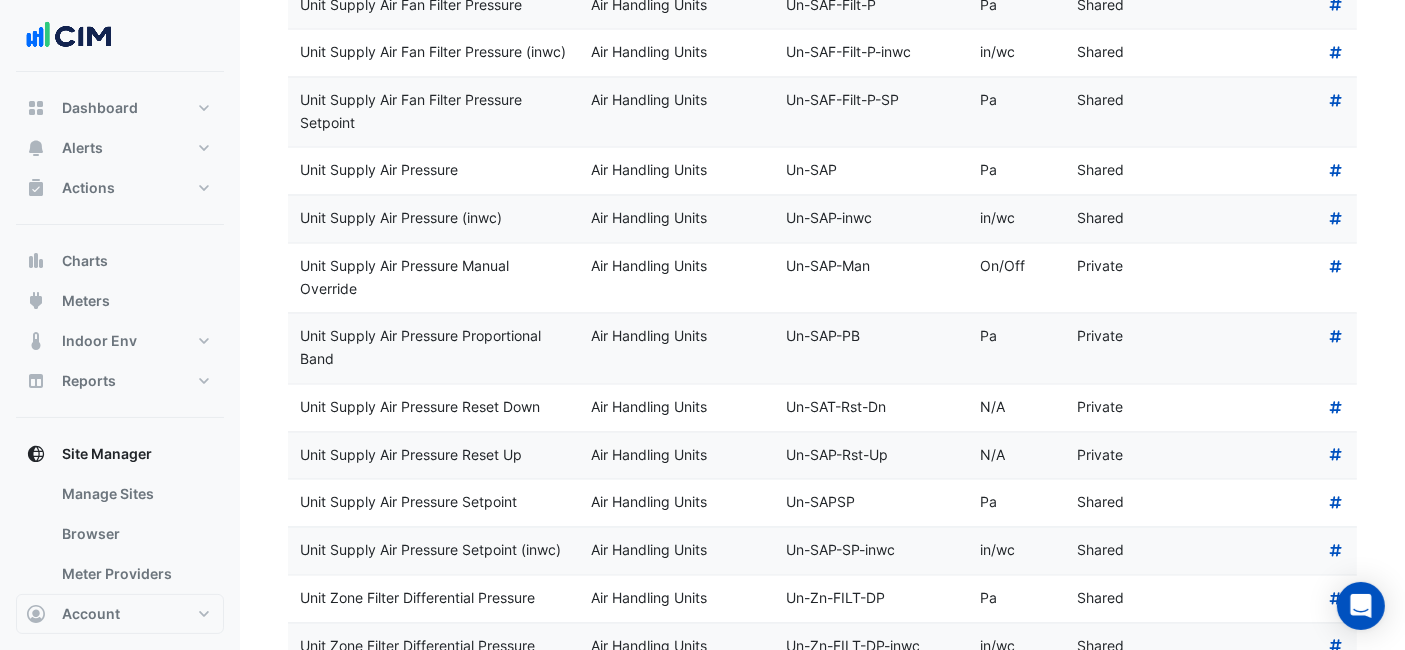 drag, startPoint x: 526, startPoint y: 526, endPoint x: 292, endPoint y: 524, distance: 234.00854 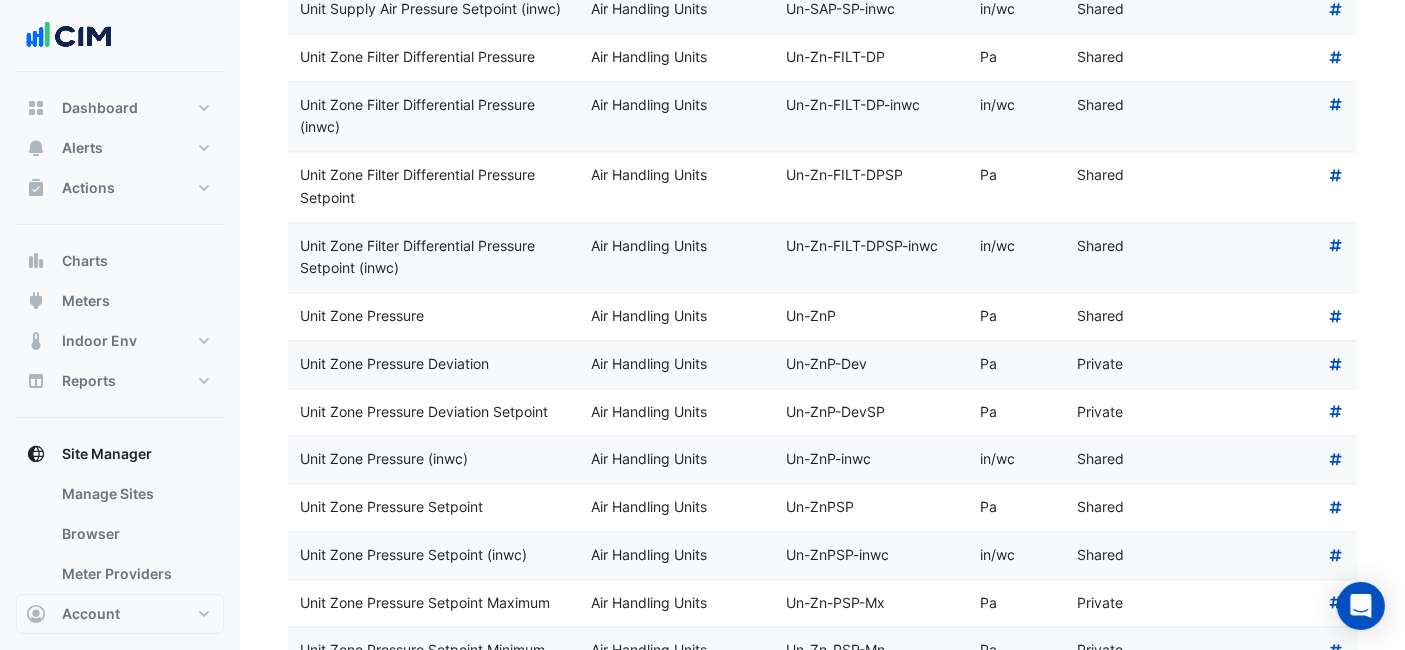 scroll, scrollTop: 4420, scrollLeft: 0, axis: vertical 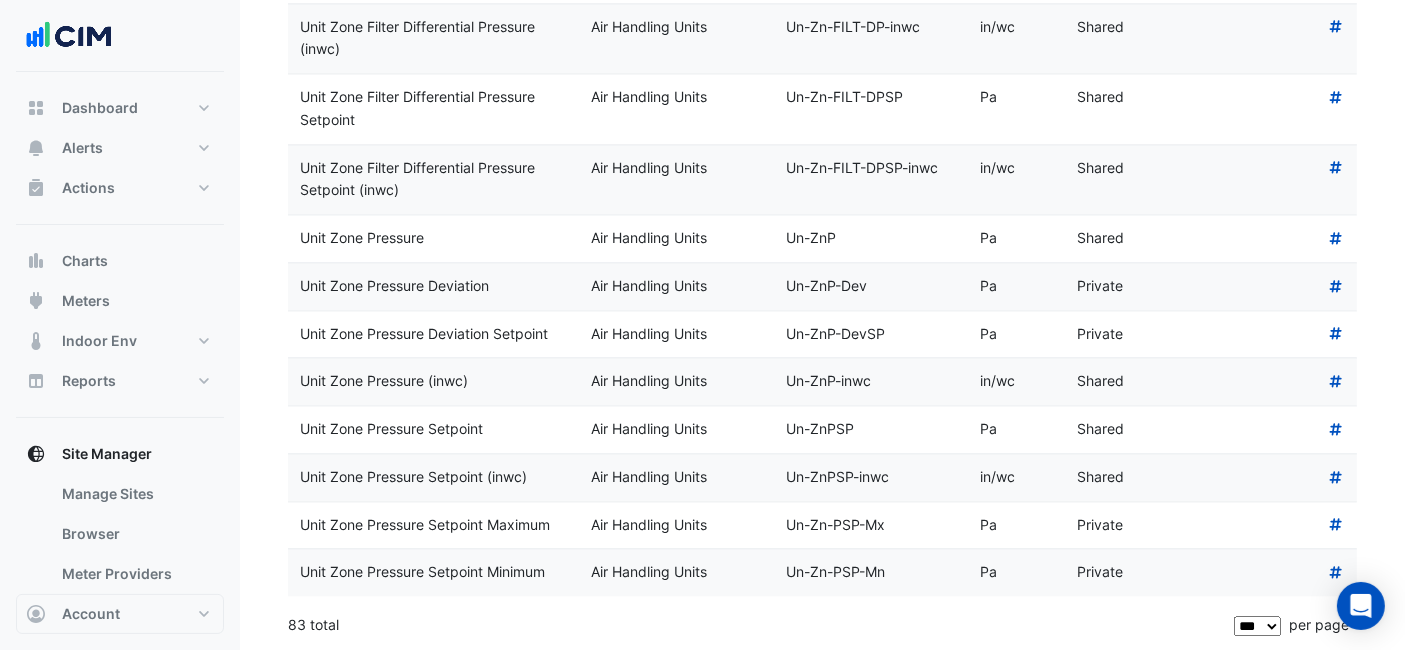 click on "Unit Zone Pressure" 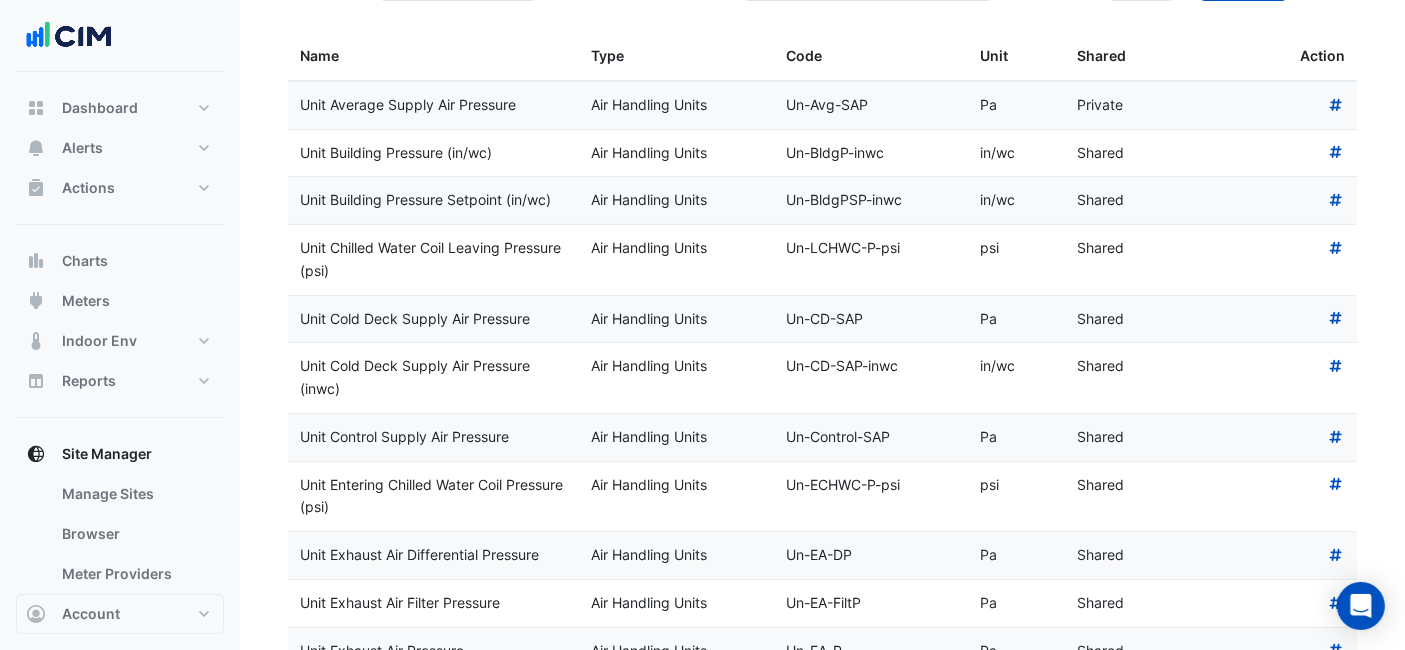 scroll, scrollTop: 0, scrollLeft: 0, axis: both 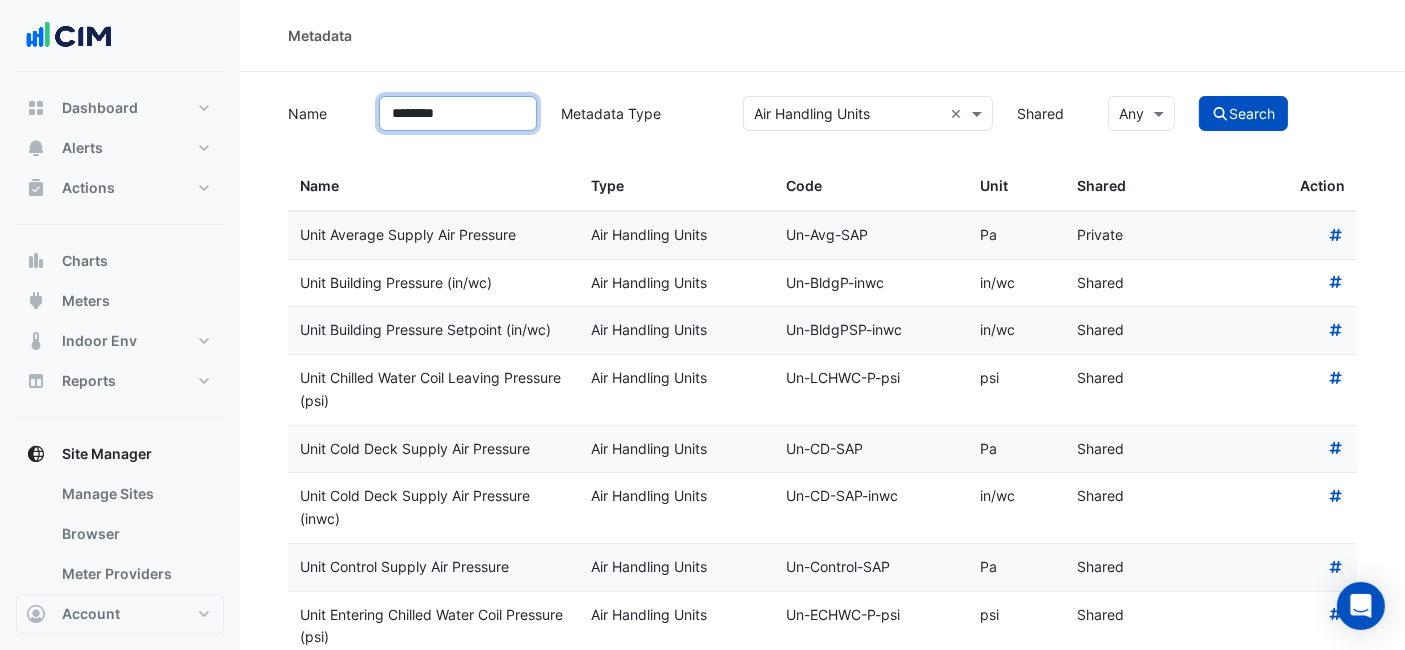 drag, startPoint x: 465, startPoint y: 106, endPoint x: 248, endPoint y: 81, distance: 218.43535 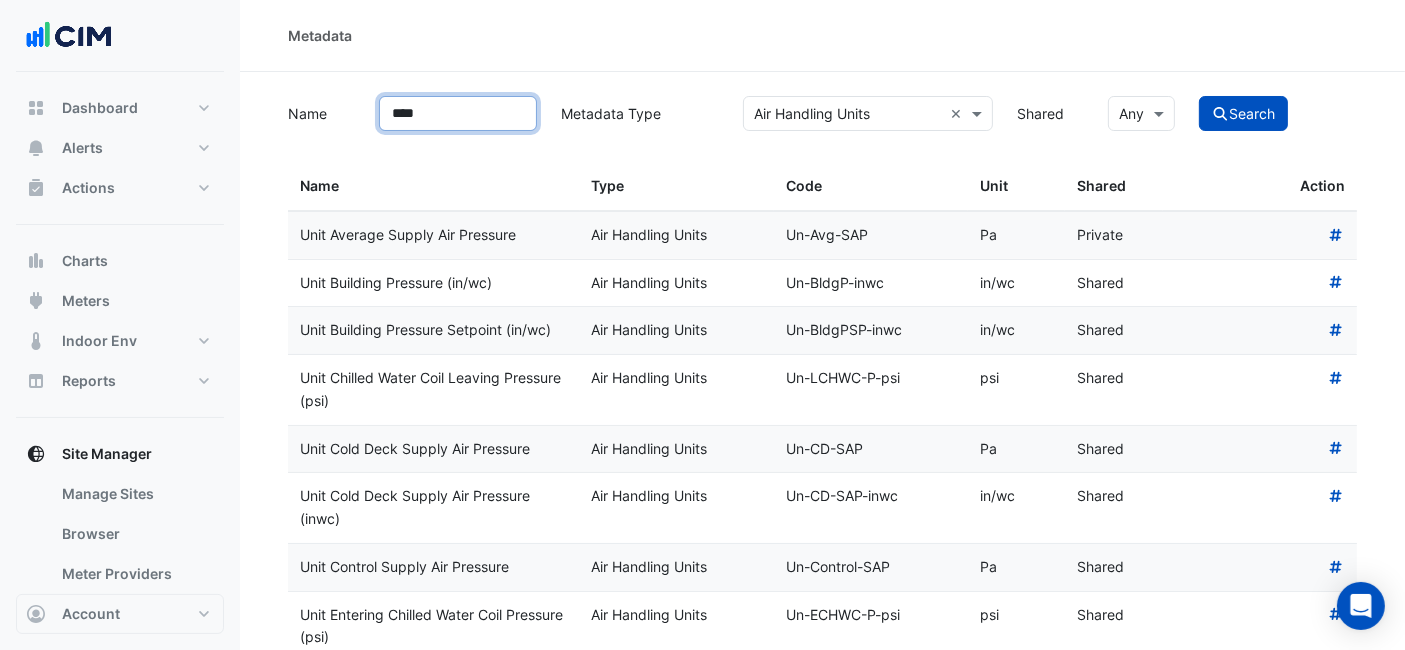click on "Search" 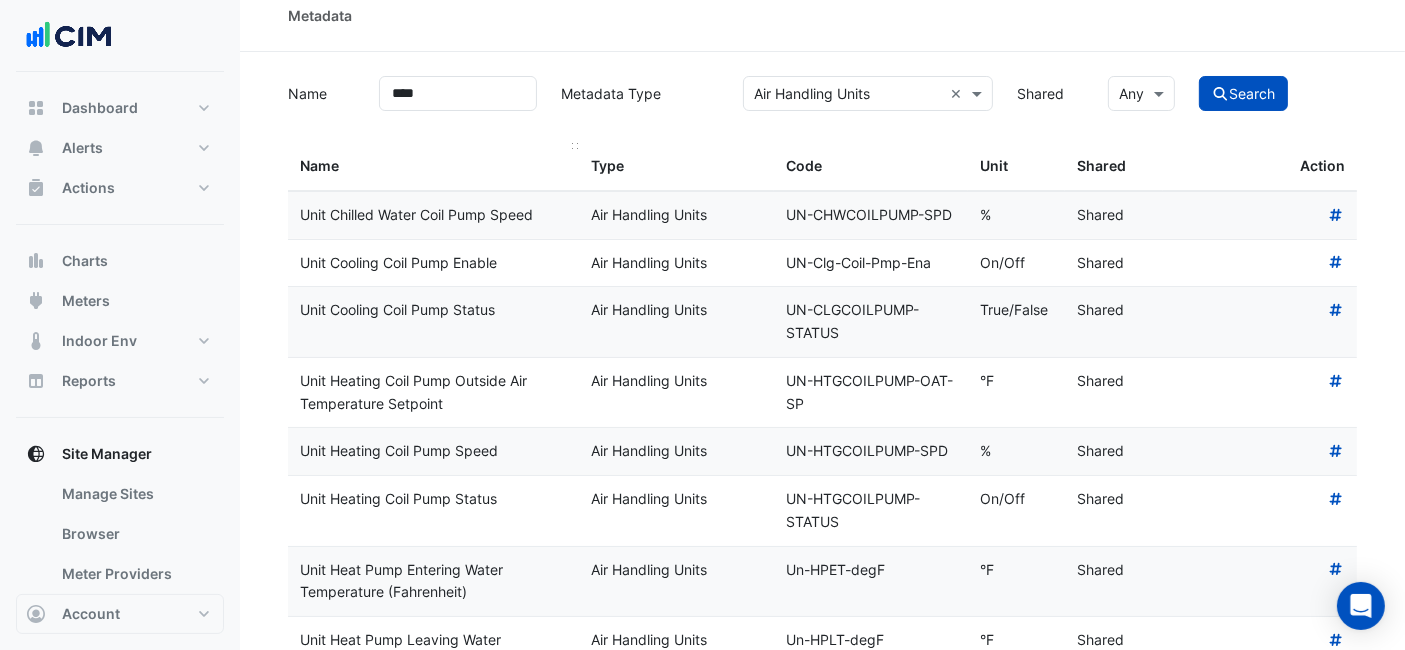 scroll, scrollTop: 0, scrollLeft: 0, axis: both 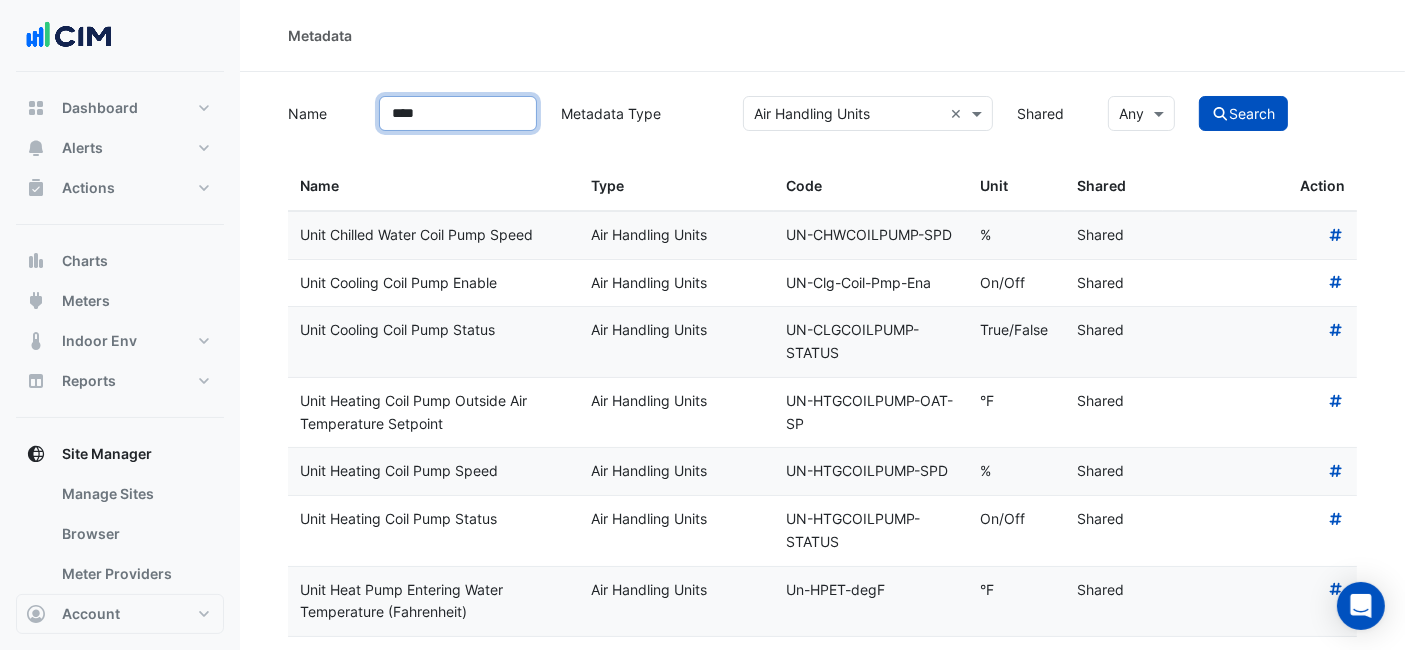 drag, startPoint x: 456, startPoint y: 114, endPoint x: 260, endPoint y: 114, distance: 196 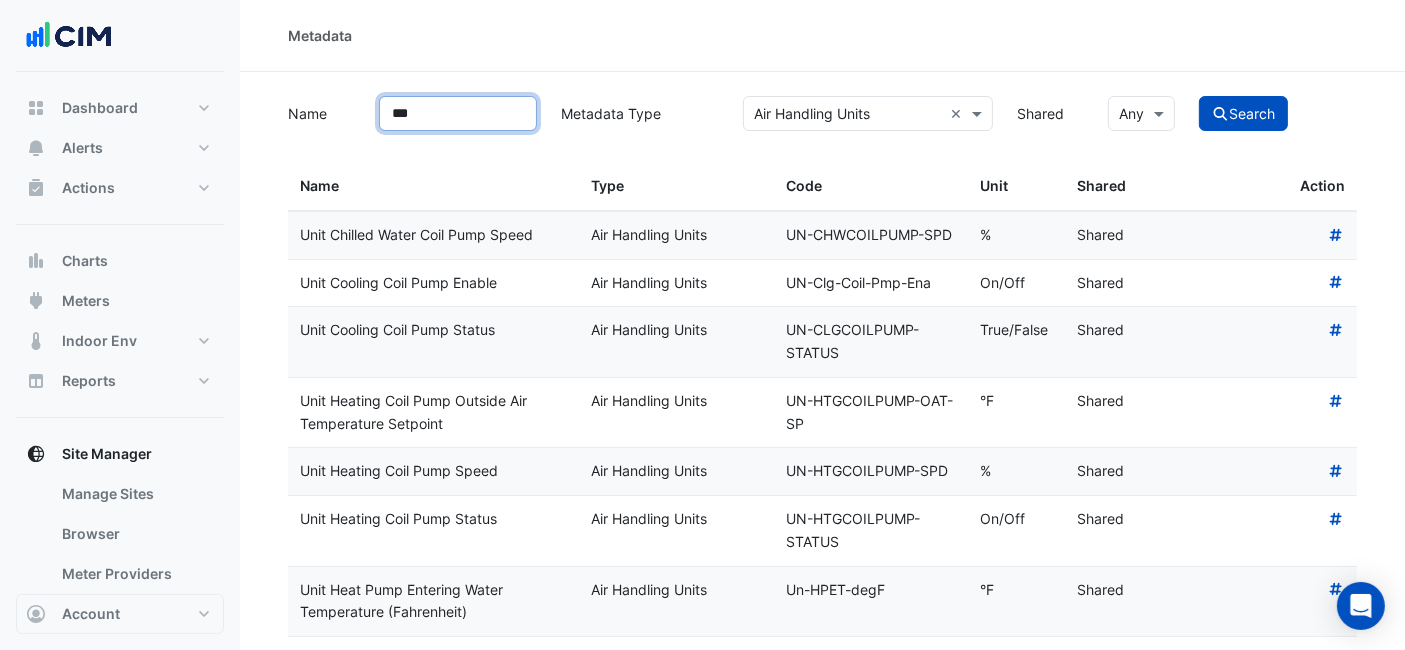 click on "Search" 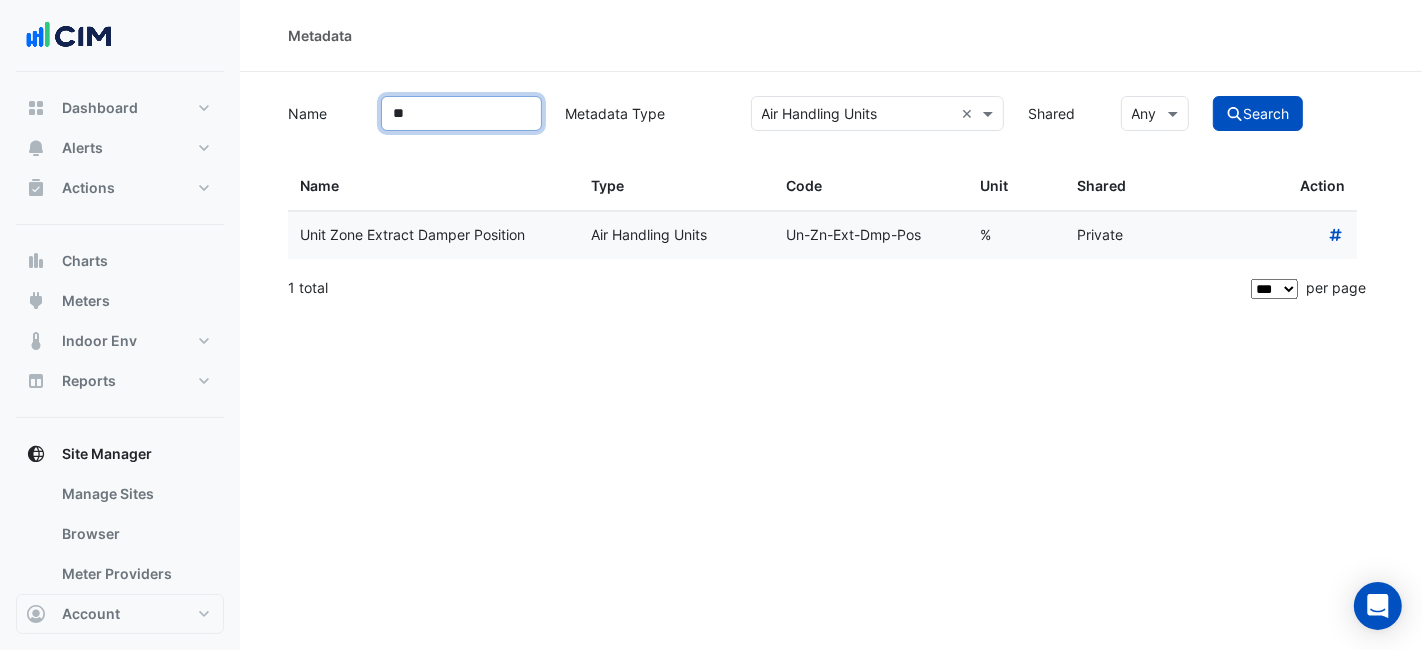 type on "*" 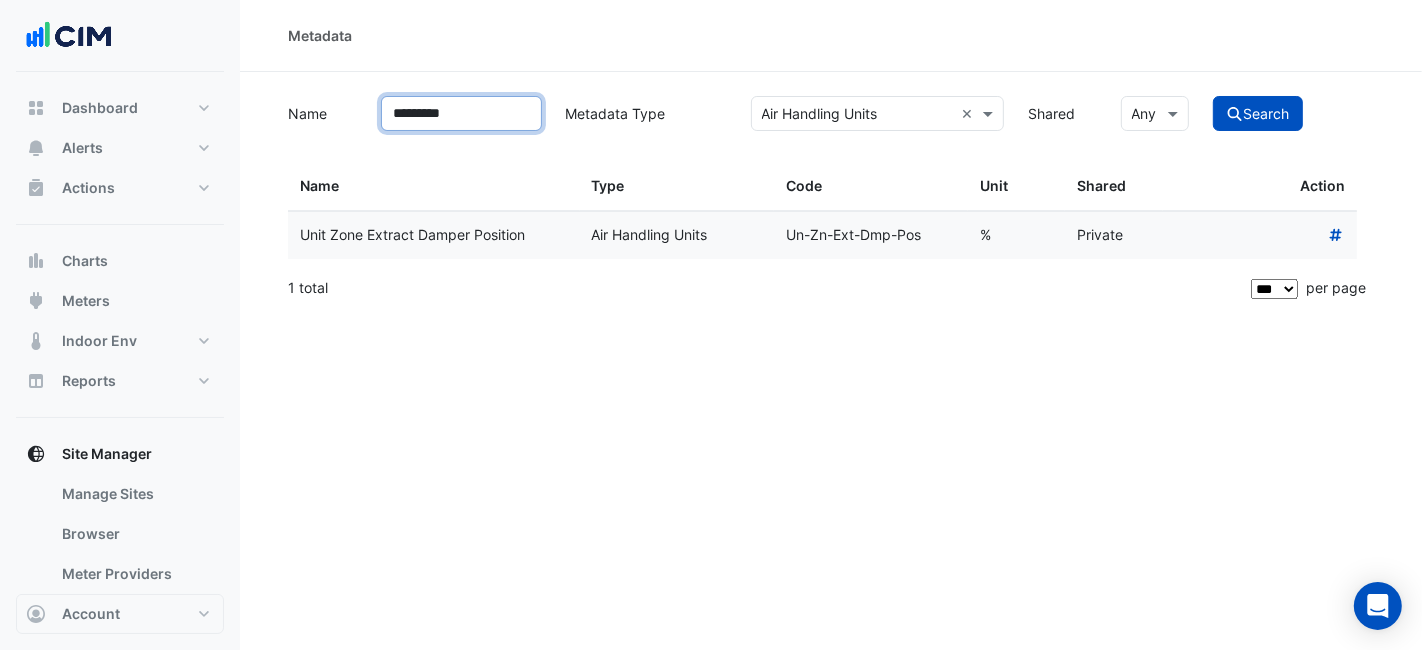 type on "*********" 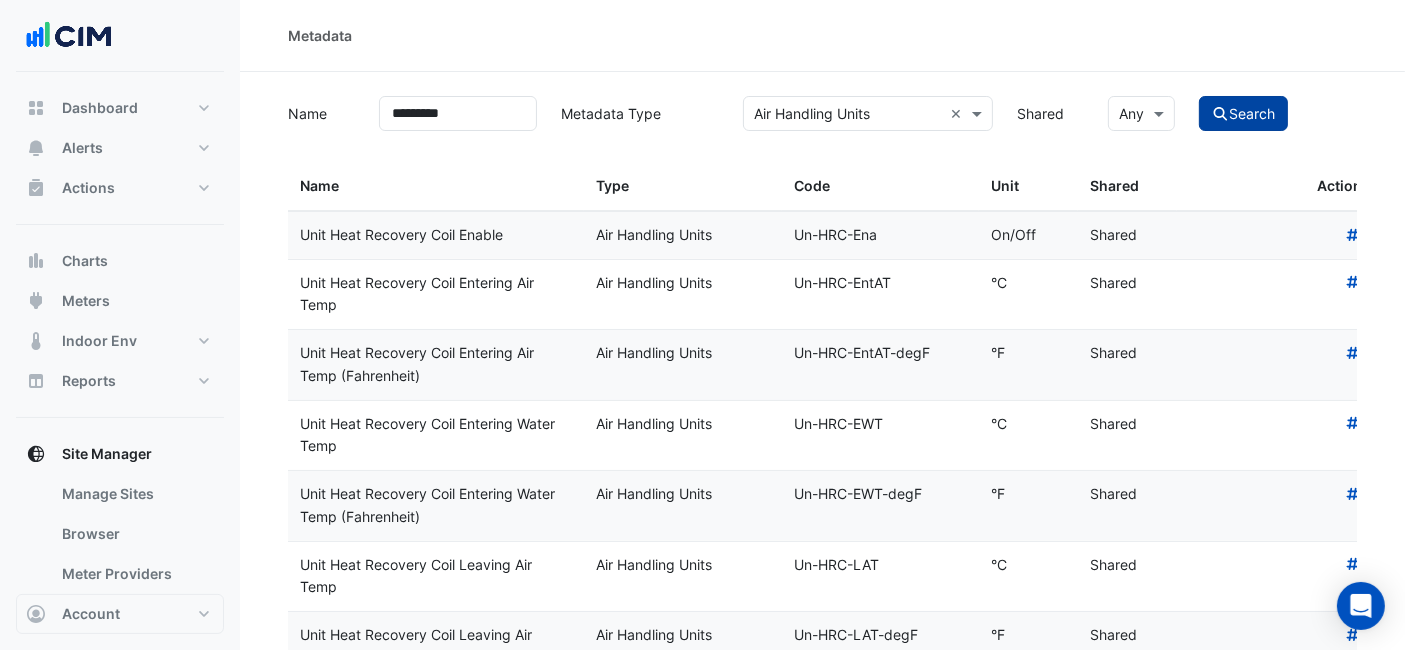 click on "Search" 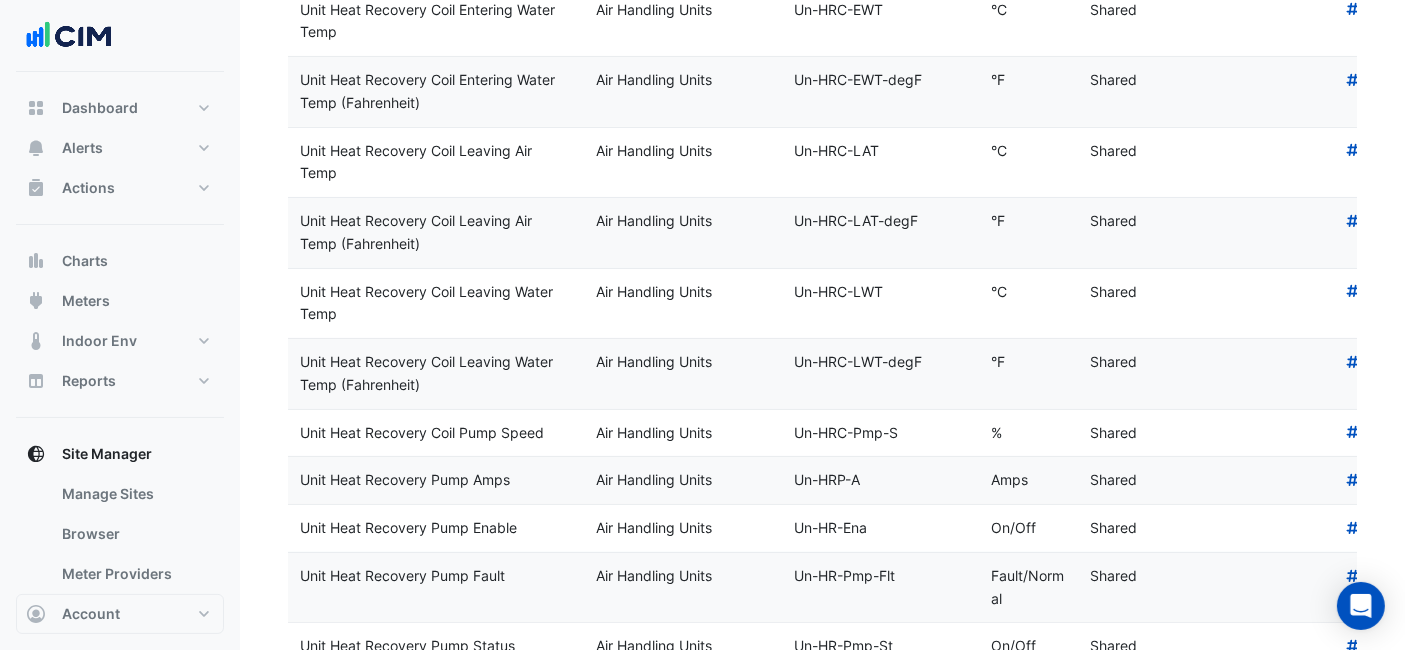 scroll, scrollTop: 444, scrollLeft: 0, axis: vertical 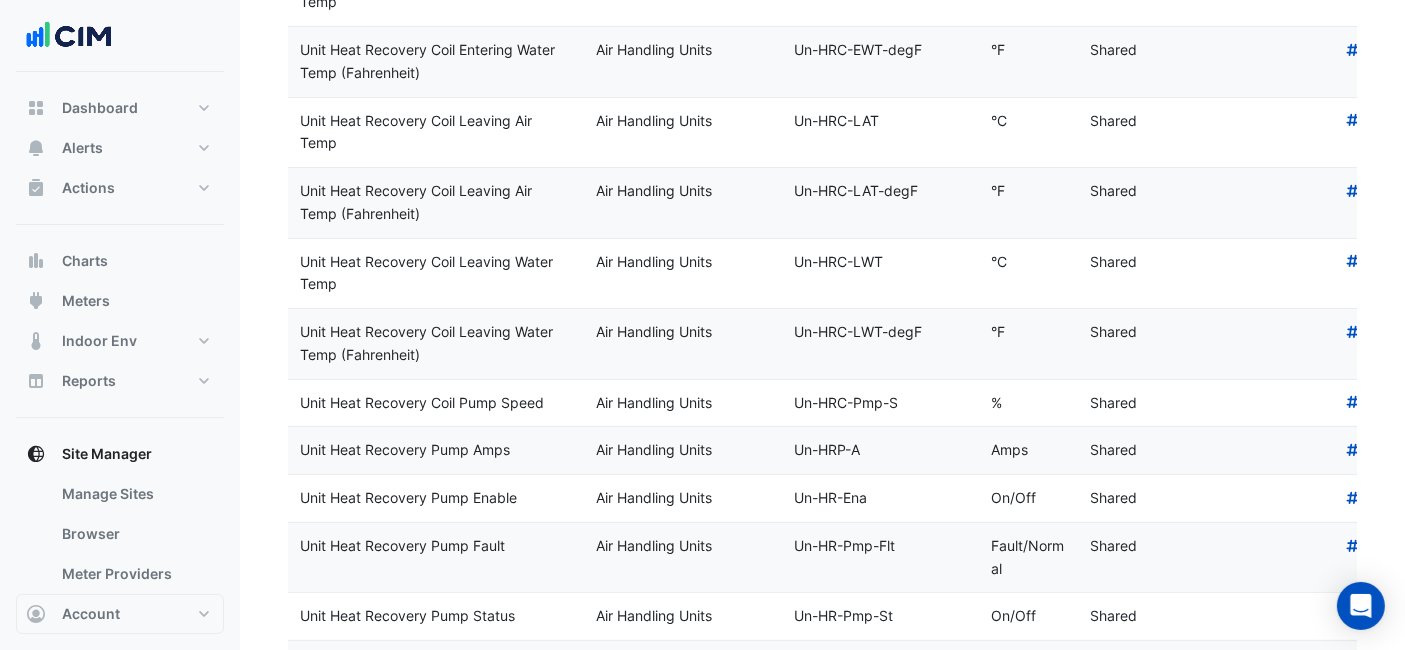 drag, startPoint x: 522, startPoint y: 490, endPoint x: 296, endPoint y: 504, distance: 226.43321 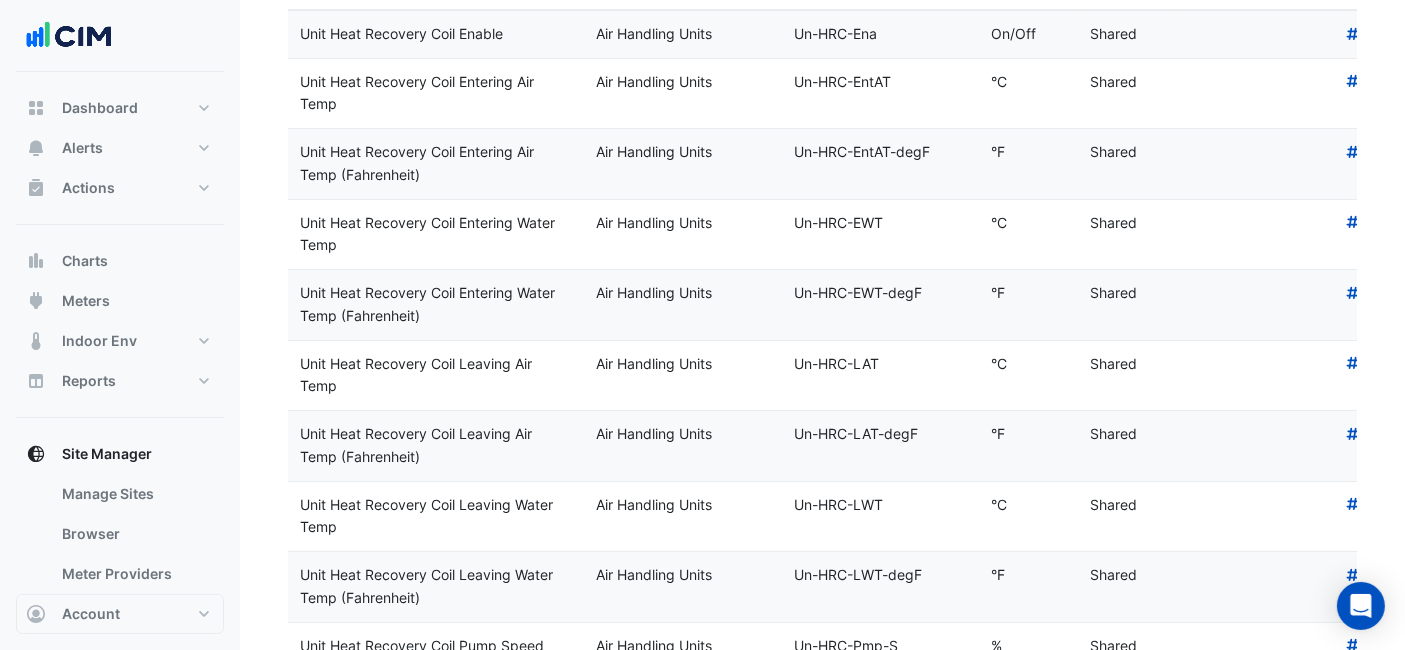 scroll, scrollTop: 405, scrollLeft: 0, axis: vertical 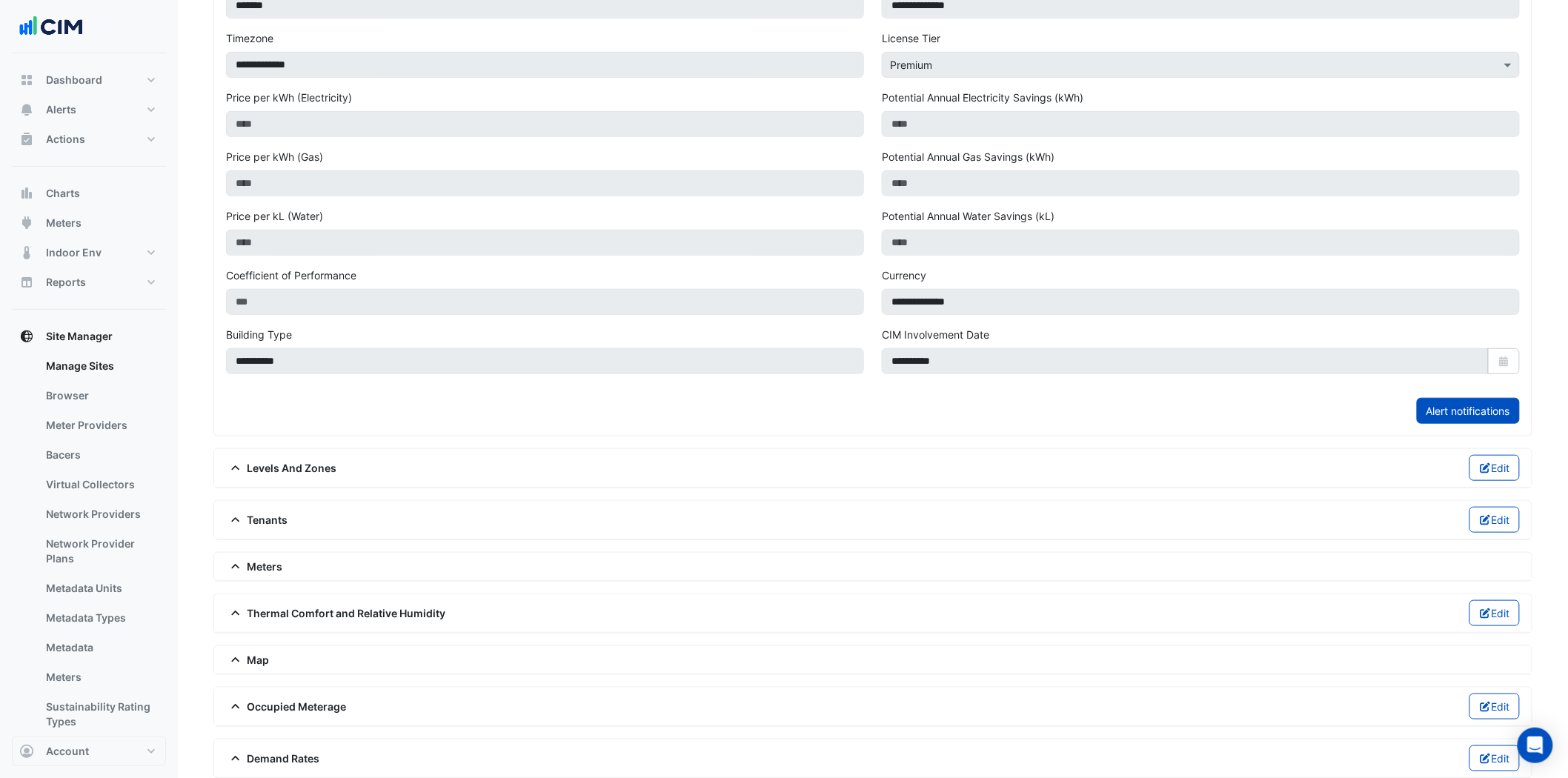 click on "Levels And Zones" 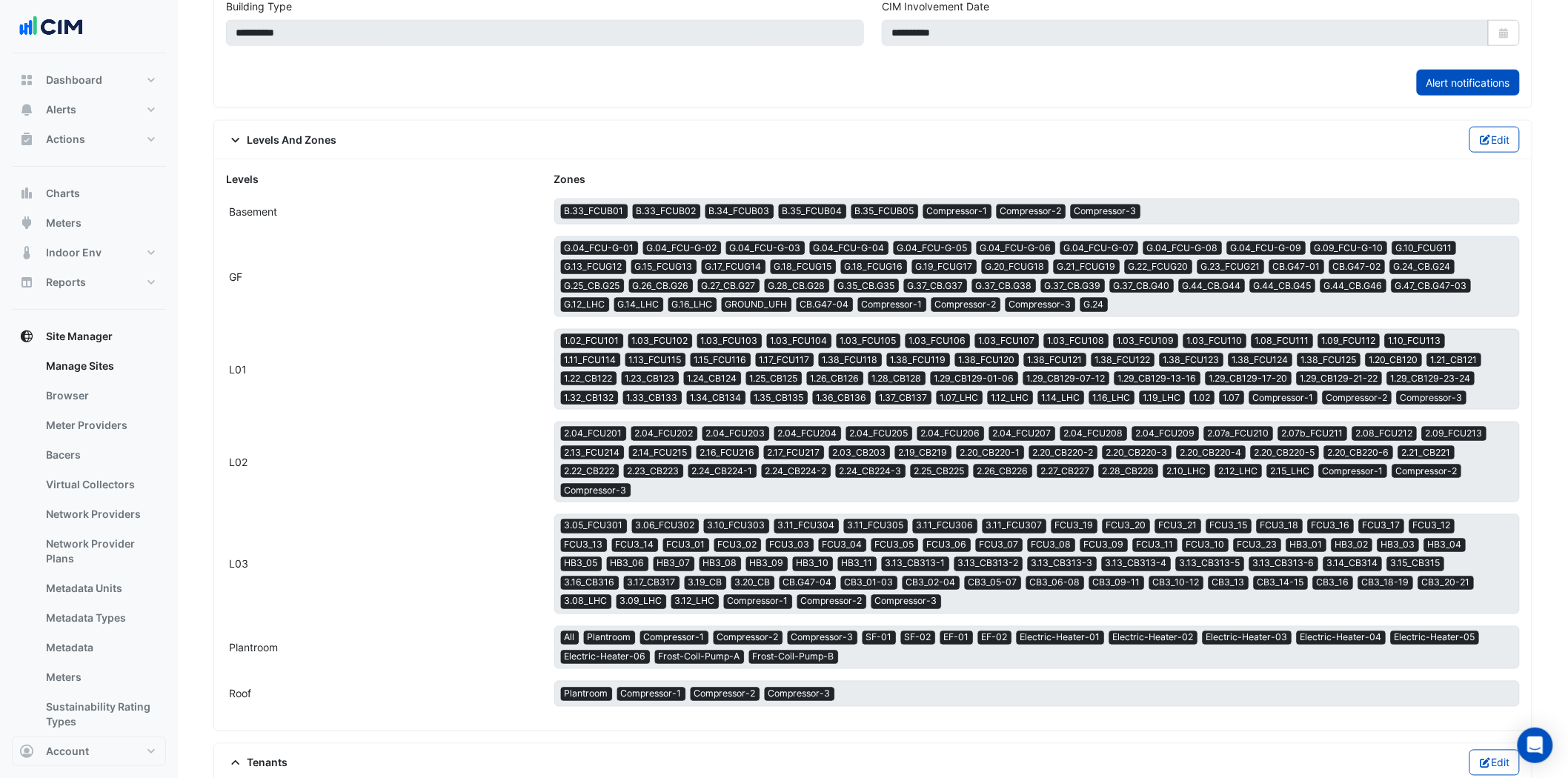 scroll, scrollTop: 411, scrollLeft: 0, axis: vertical 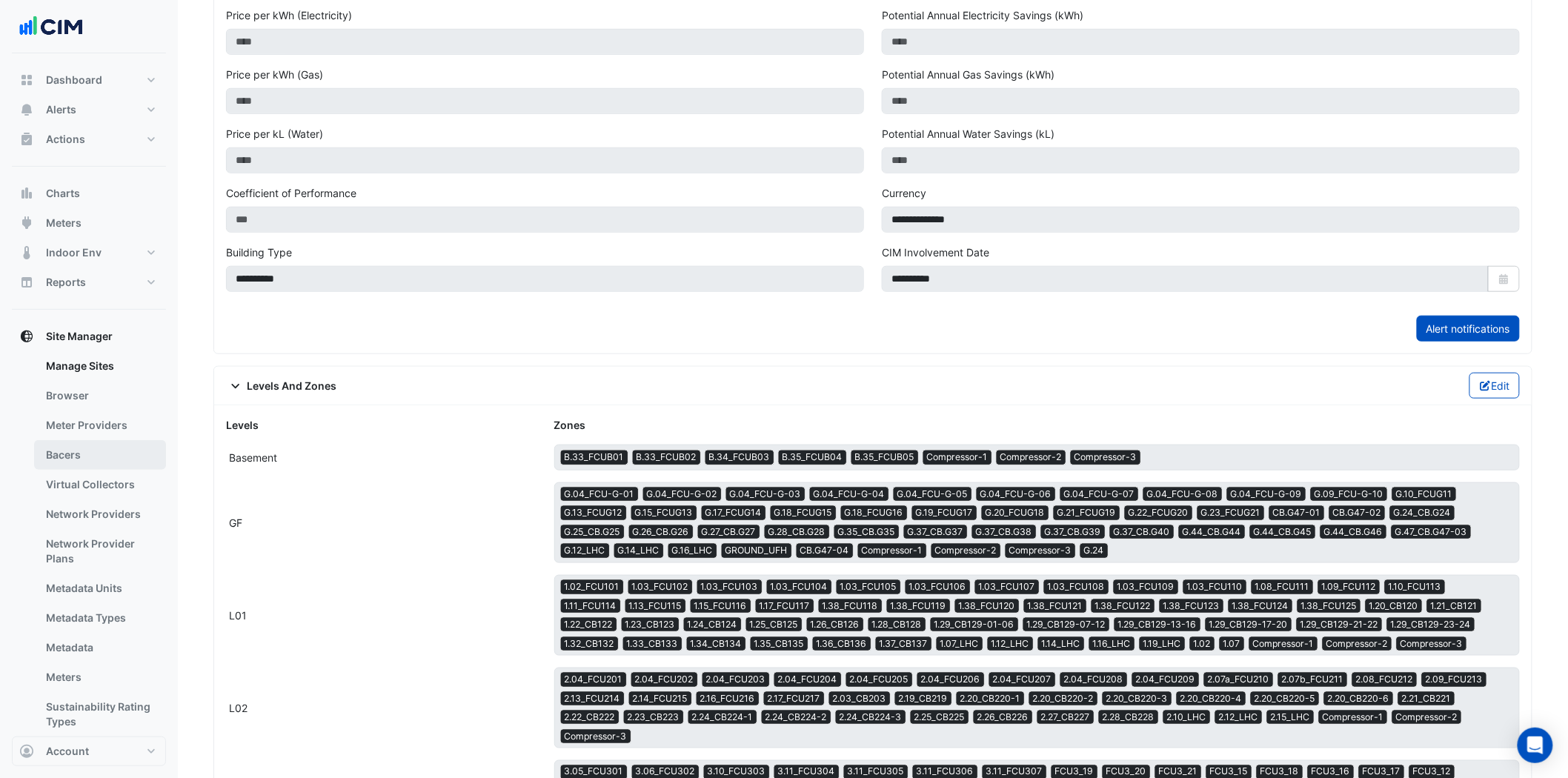 click on "Bacers" at bounding box center [100, 455] 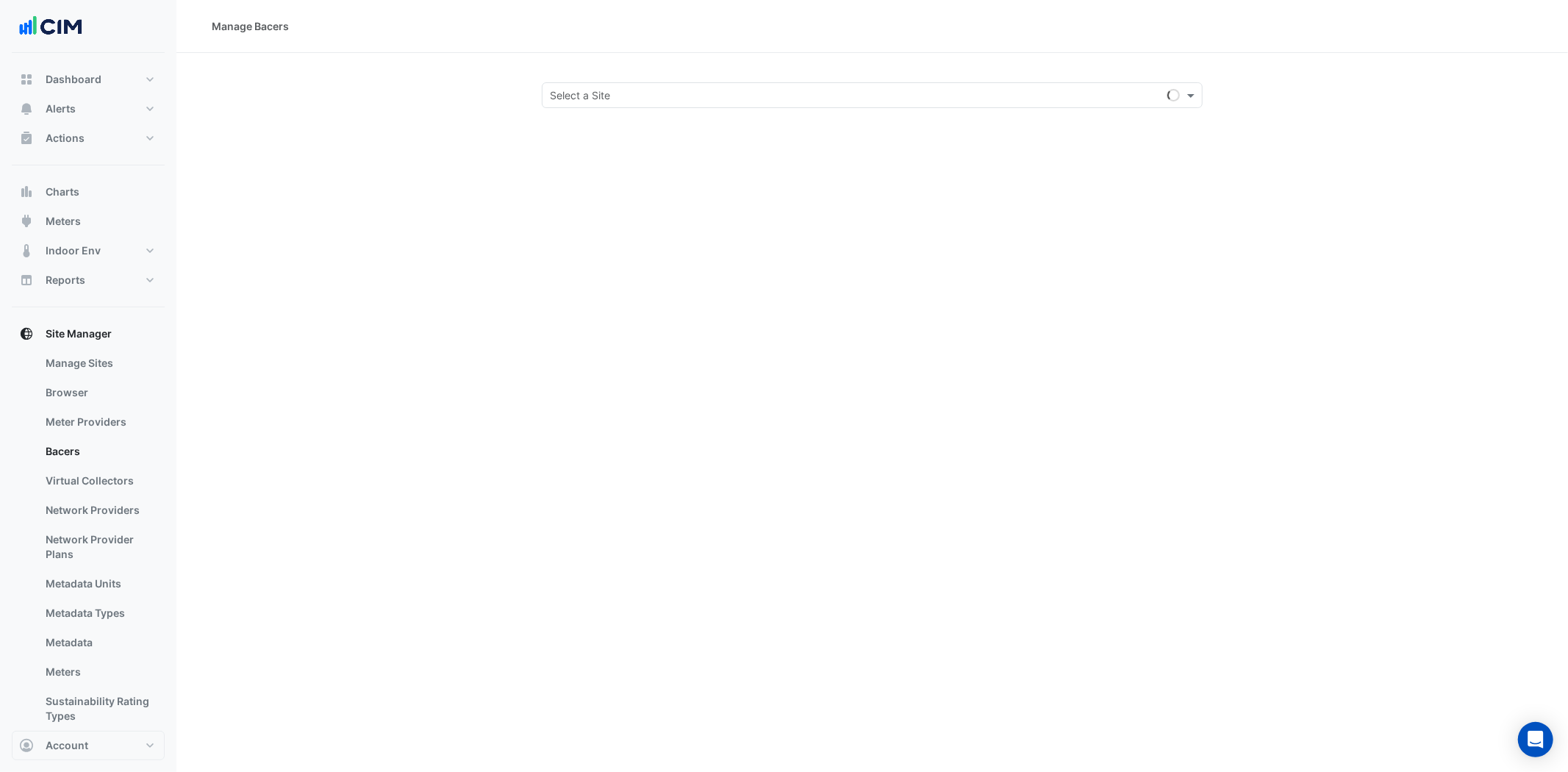 click on "Select a Site" 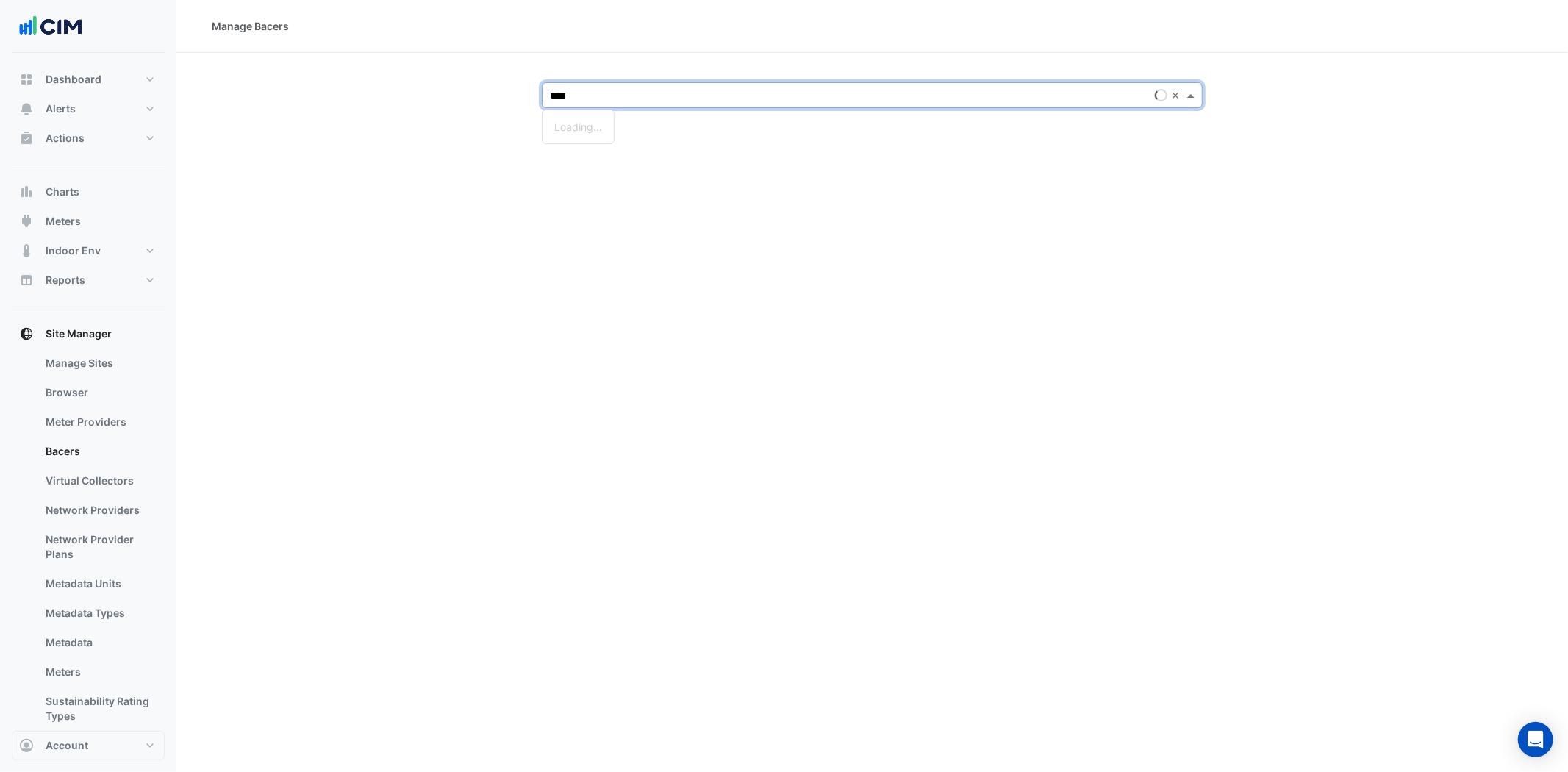 type on "****" 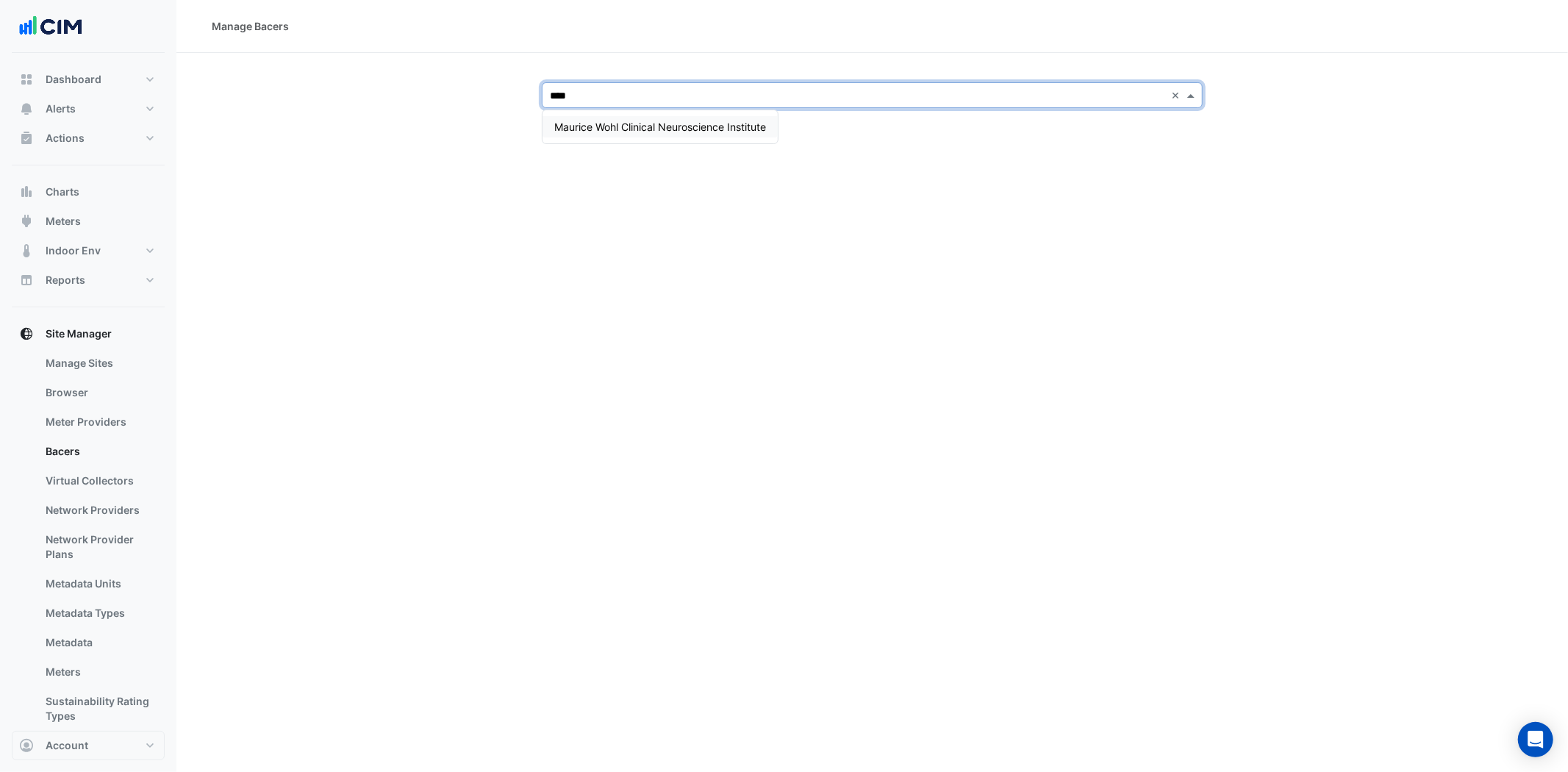click on "Maurice Wohl Clinical Neuroscience Institute" at bounding box center (660, 126) 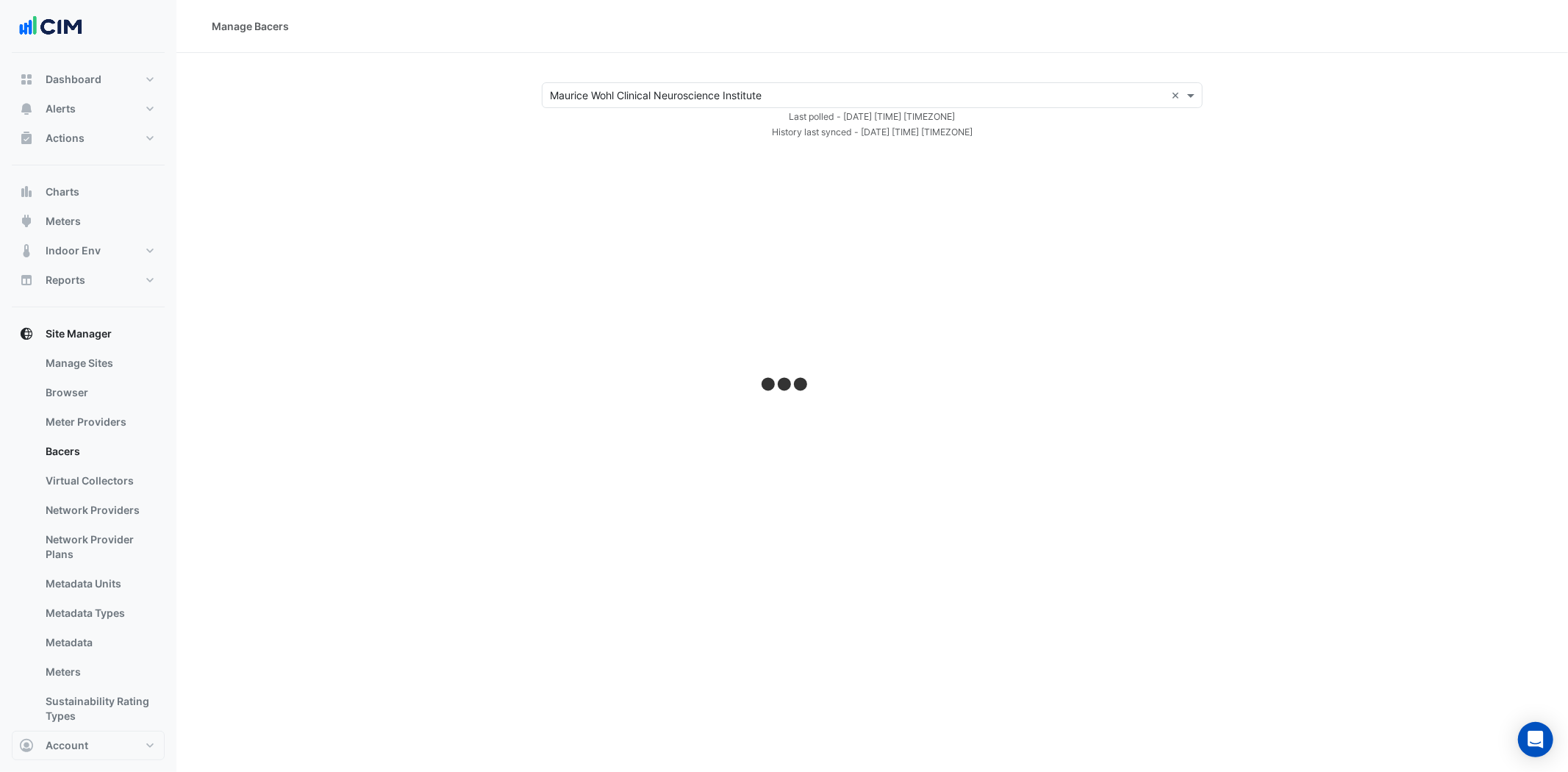 select on "***" 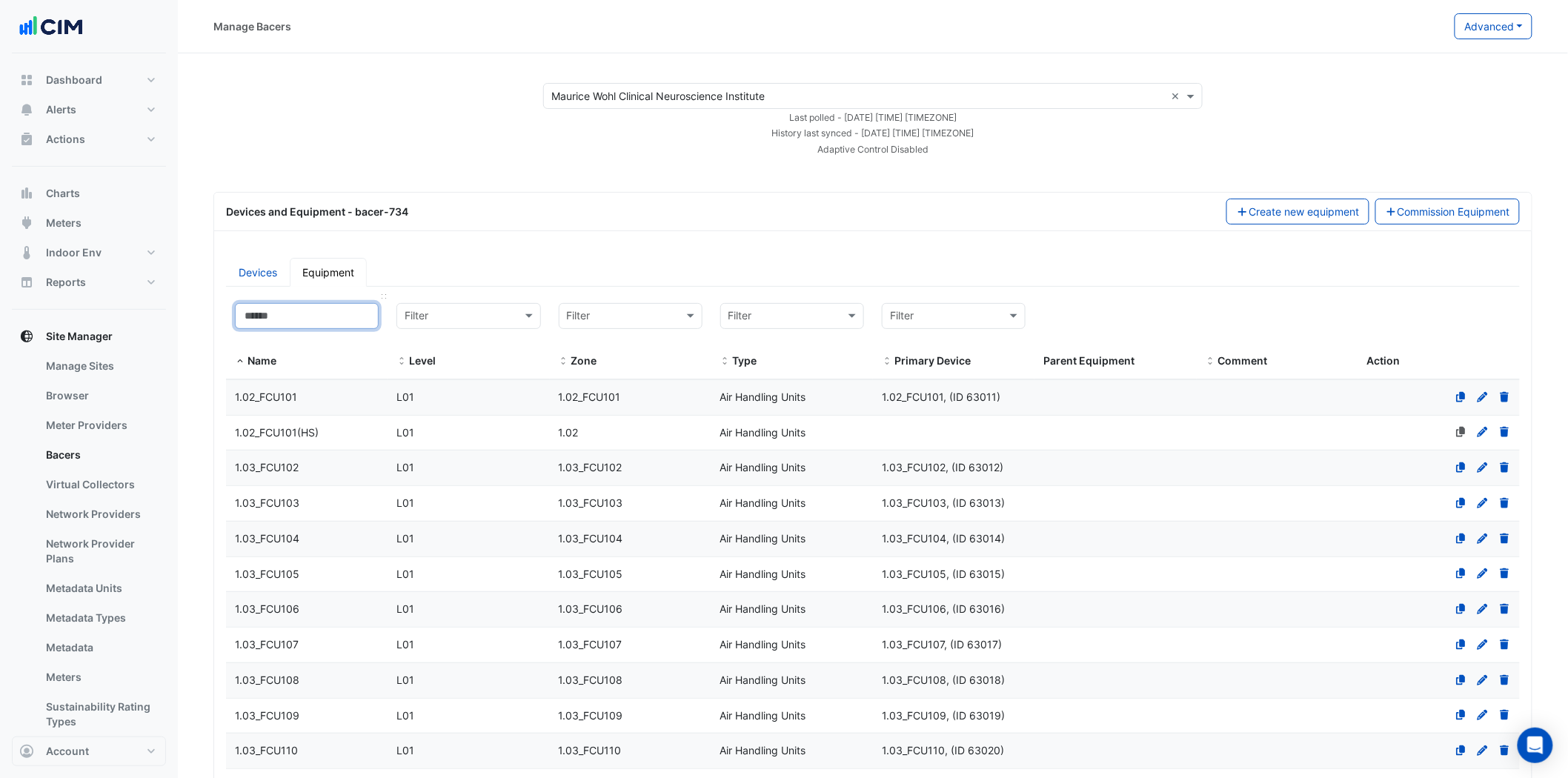 click at bounding box center (307, 316) 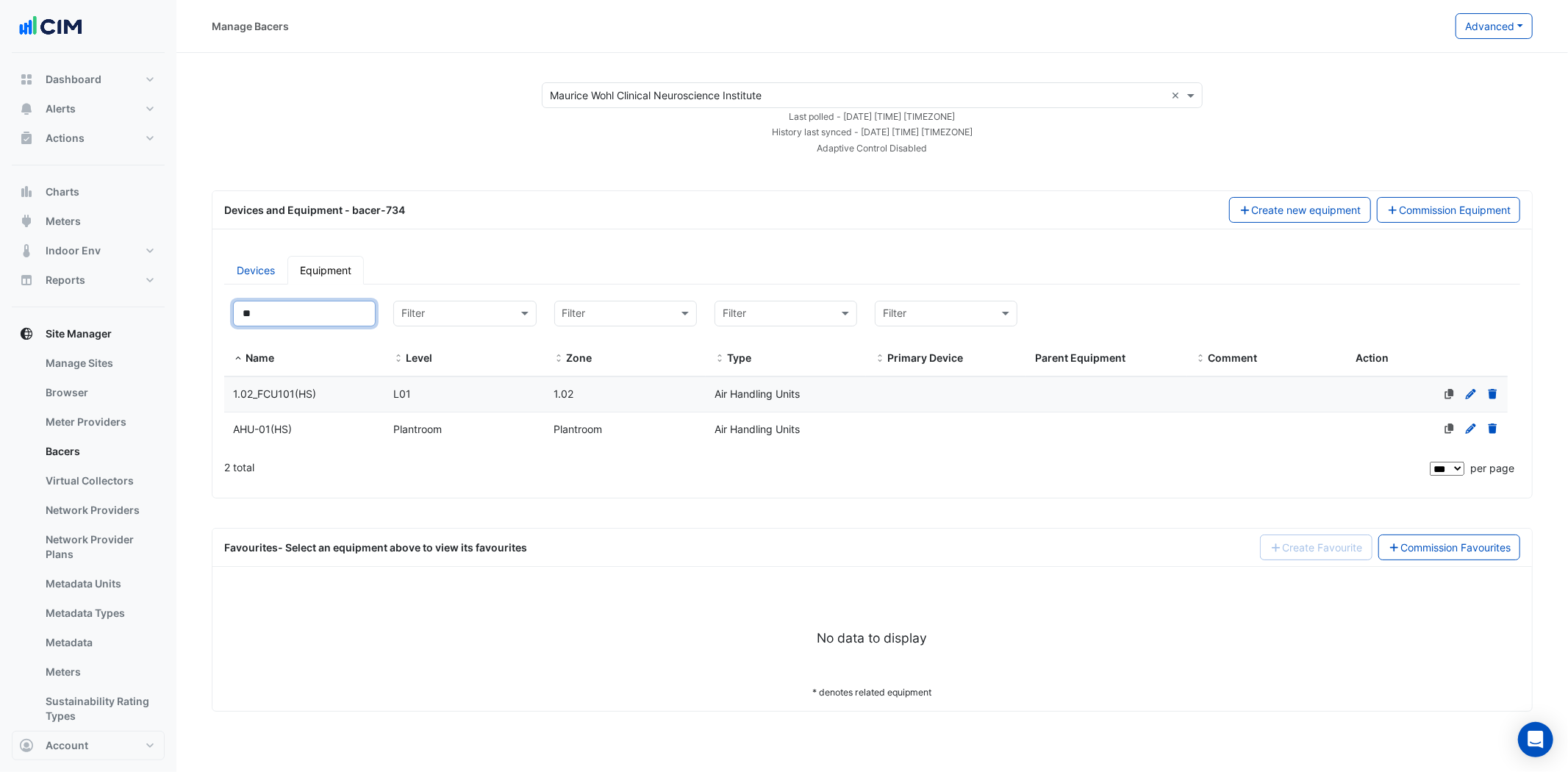 type on "**" 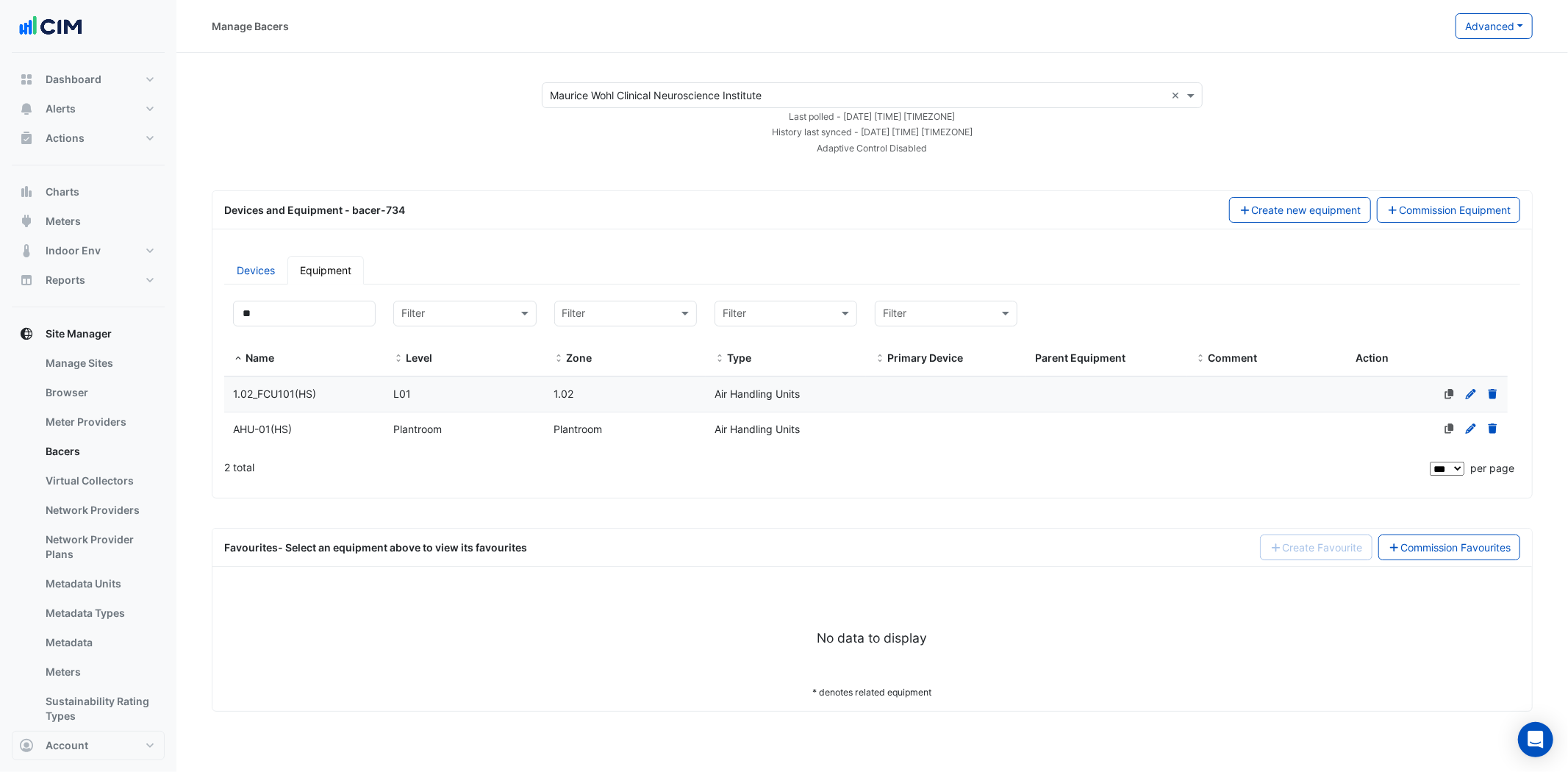 click on "AHU-01(HS)" 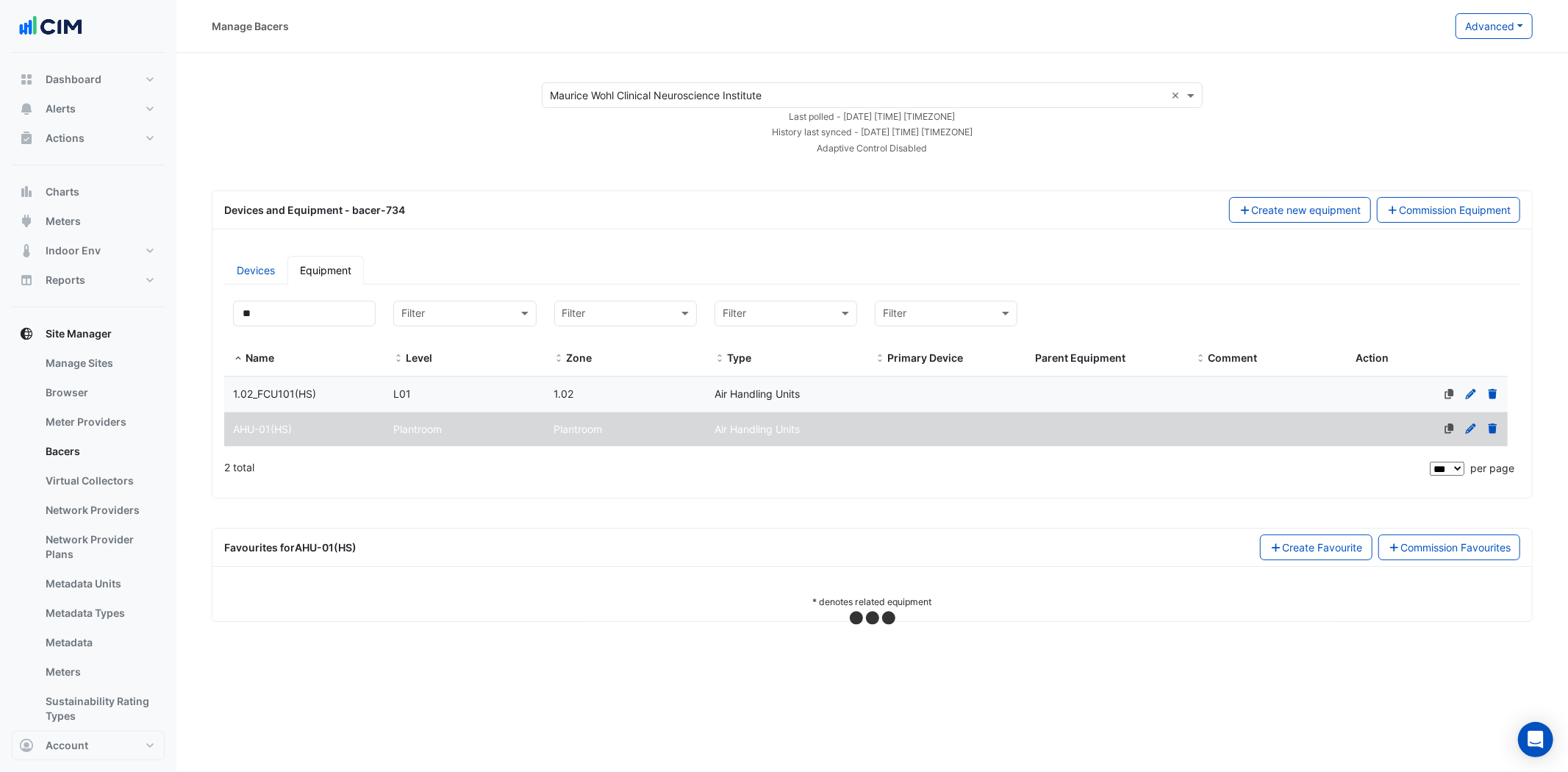 select on "***" 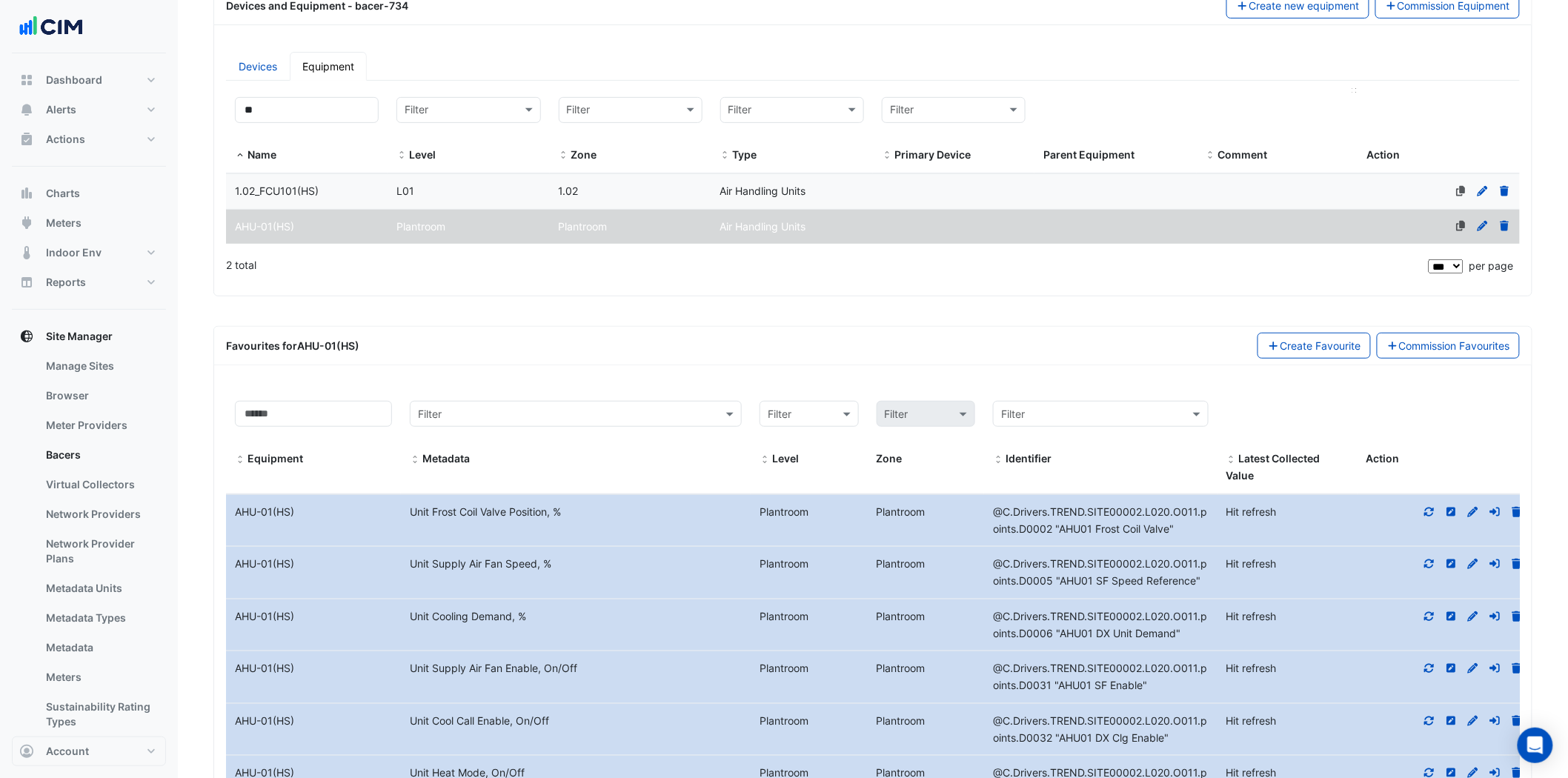 scroll, scrollTop: 411, scrollLeft: 0, axis: vertical 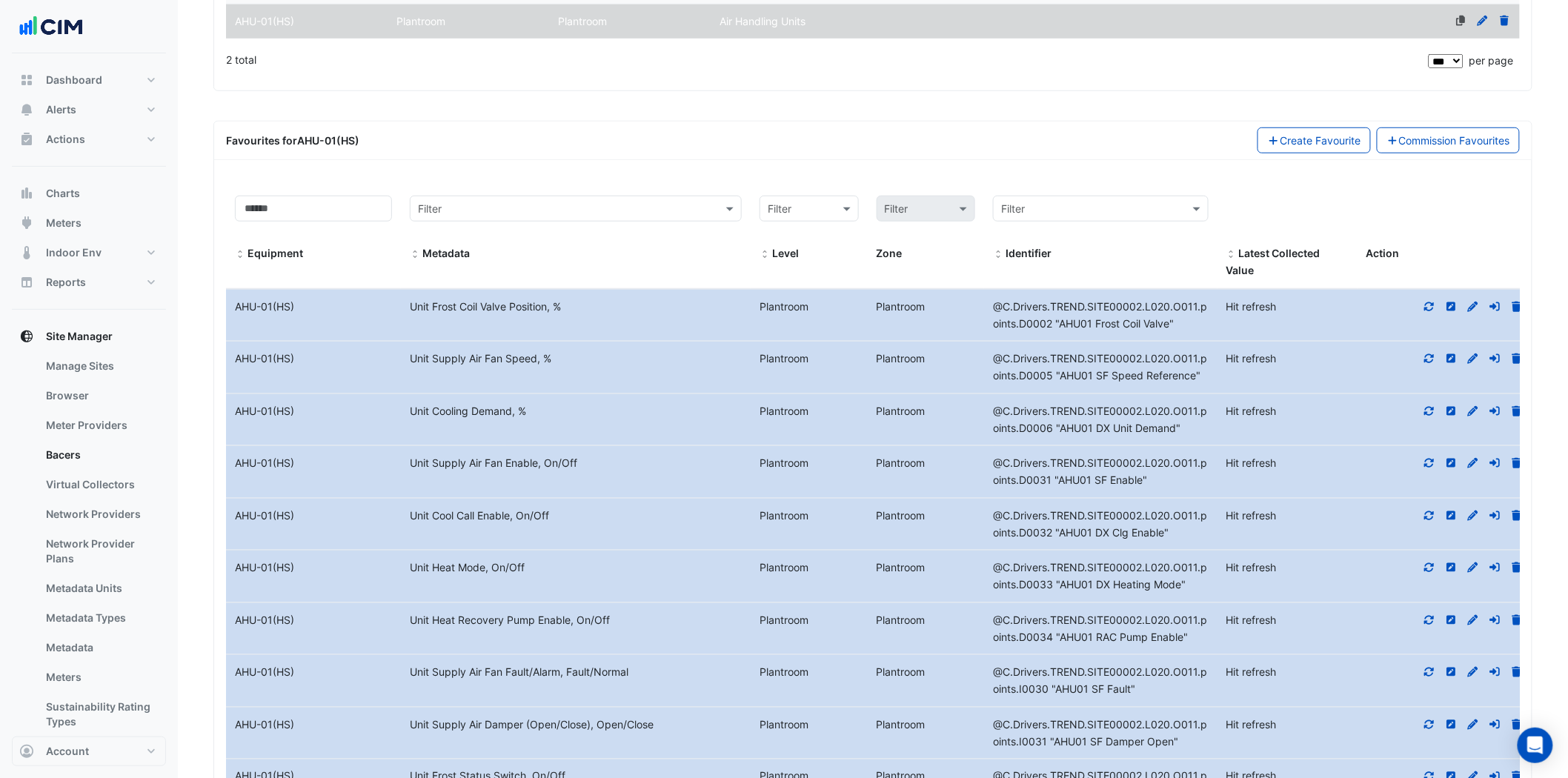 click 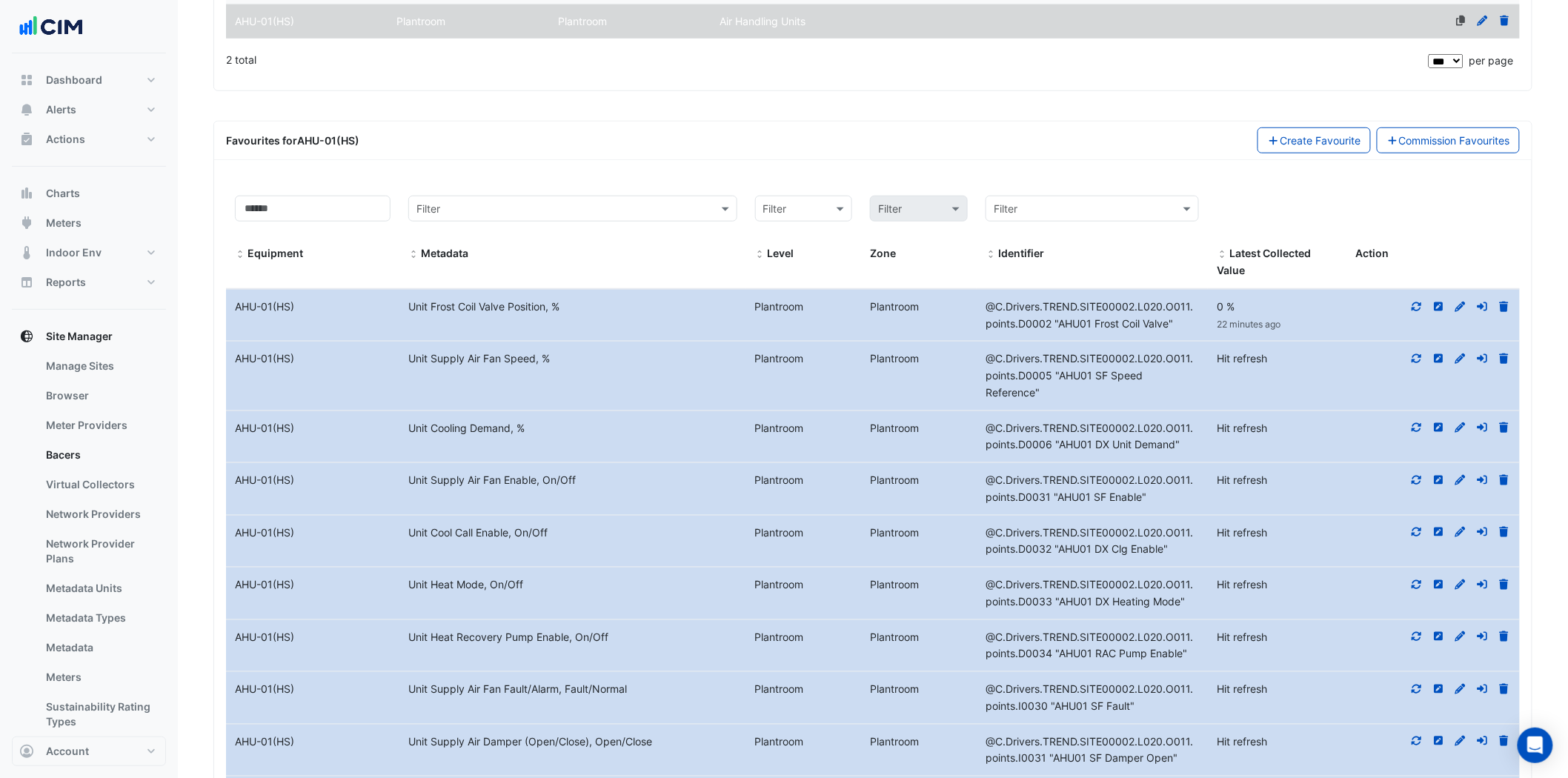 click 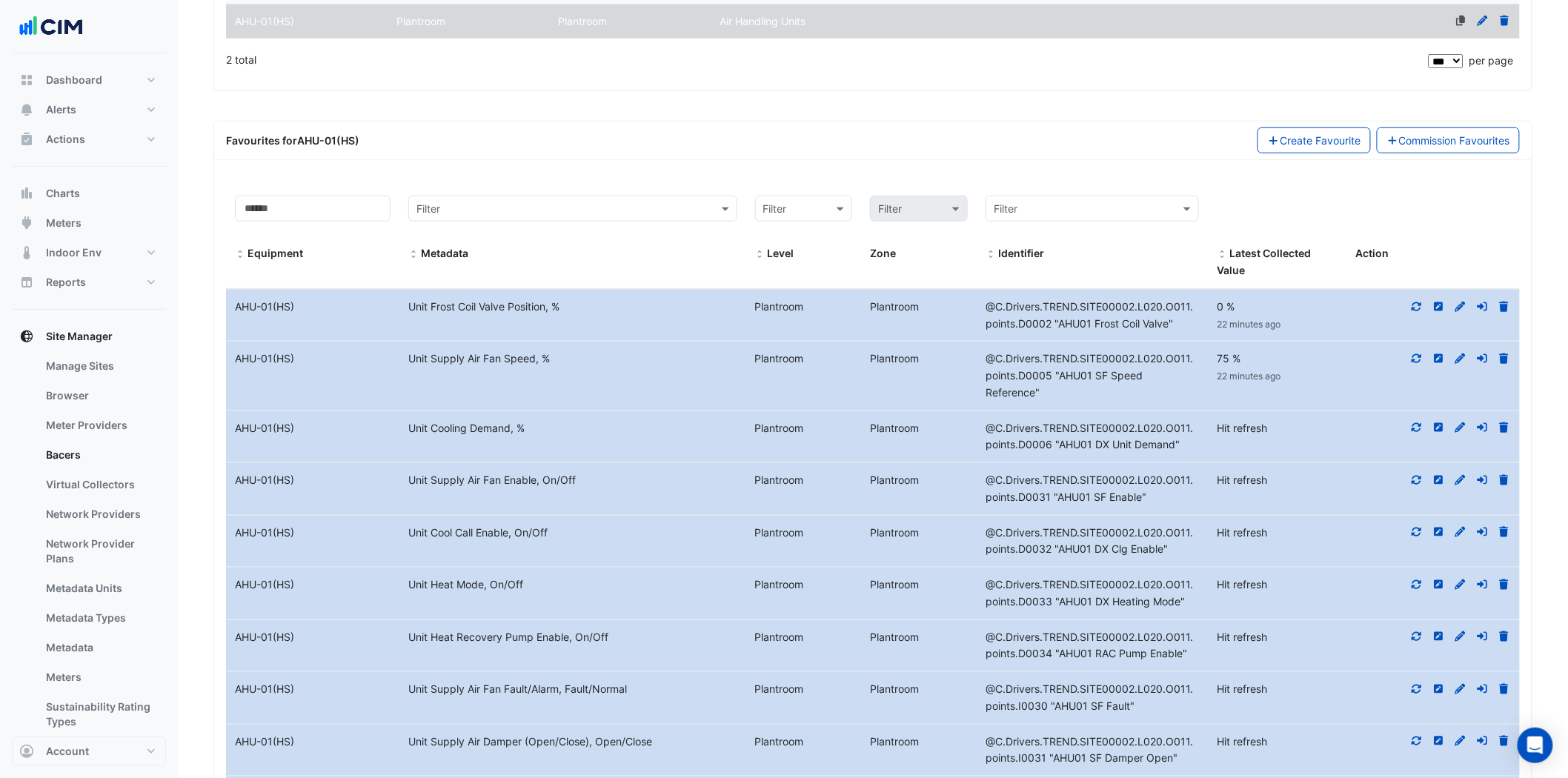 click 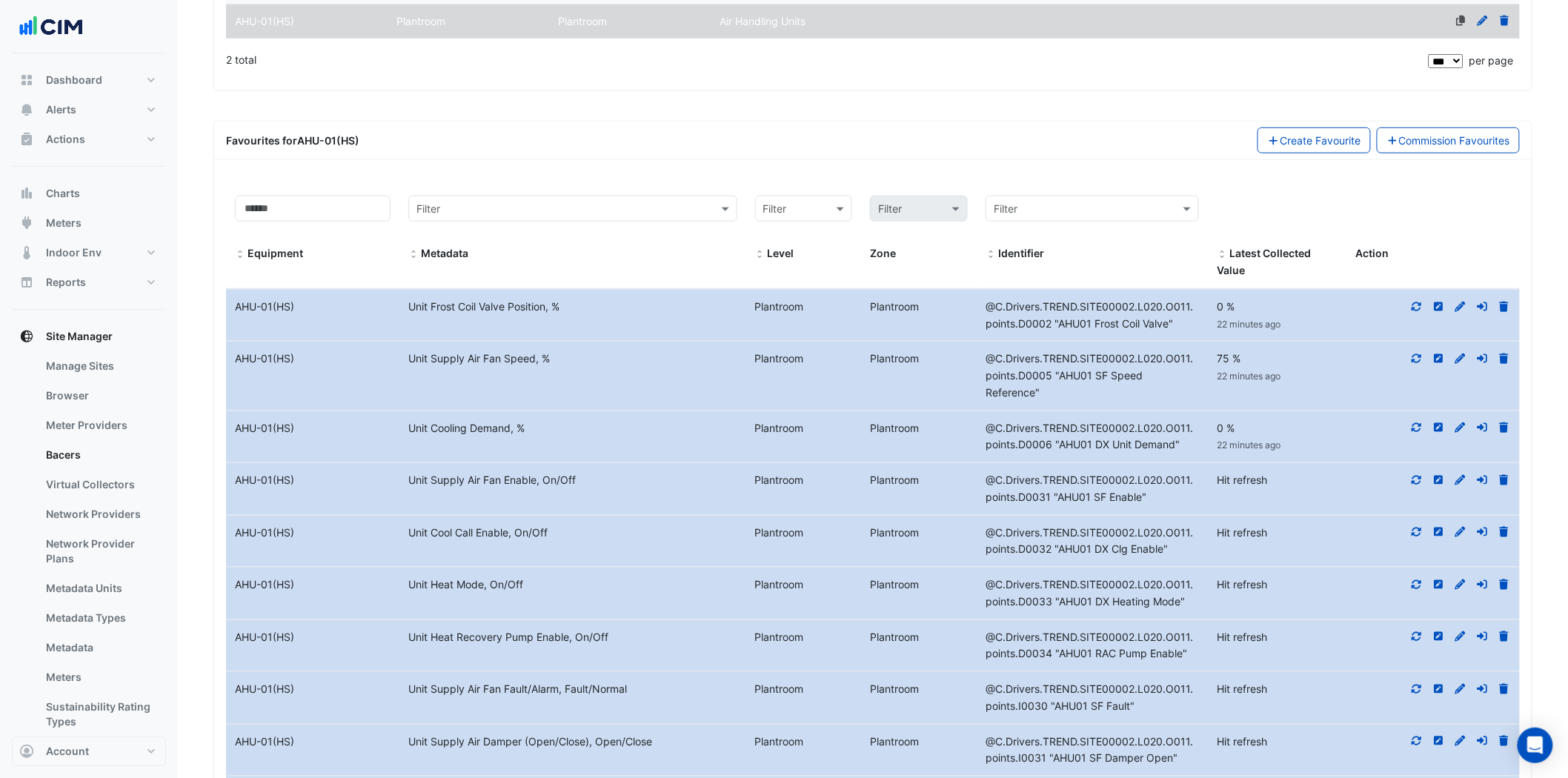 click 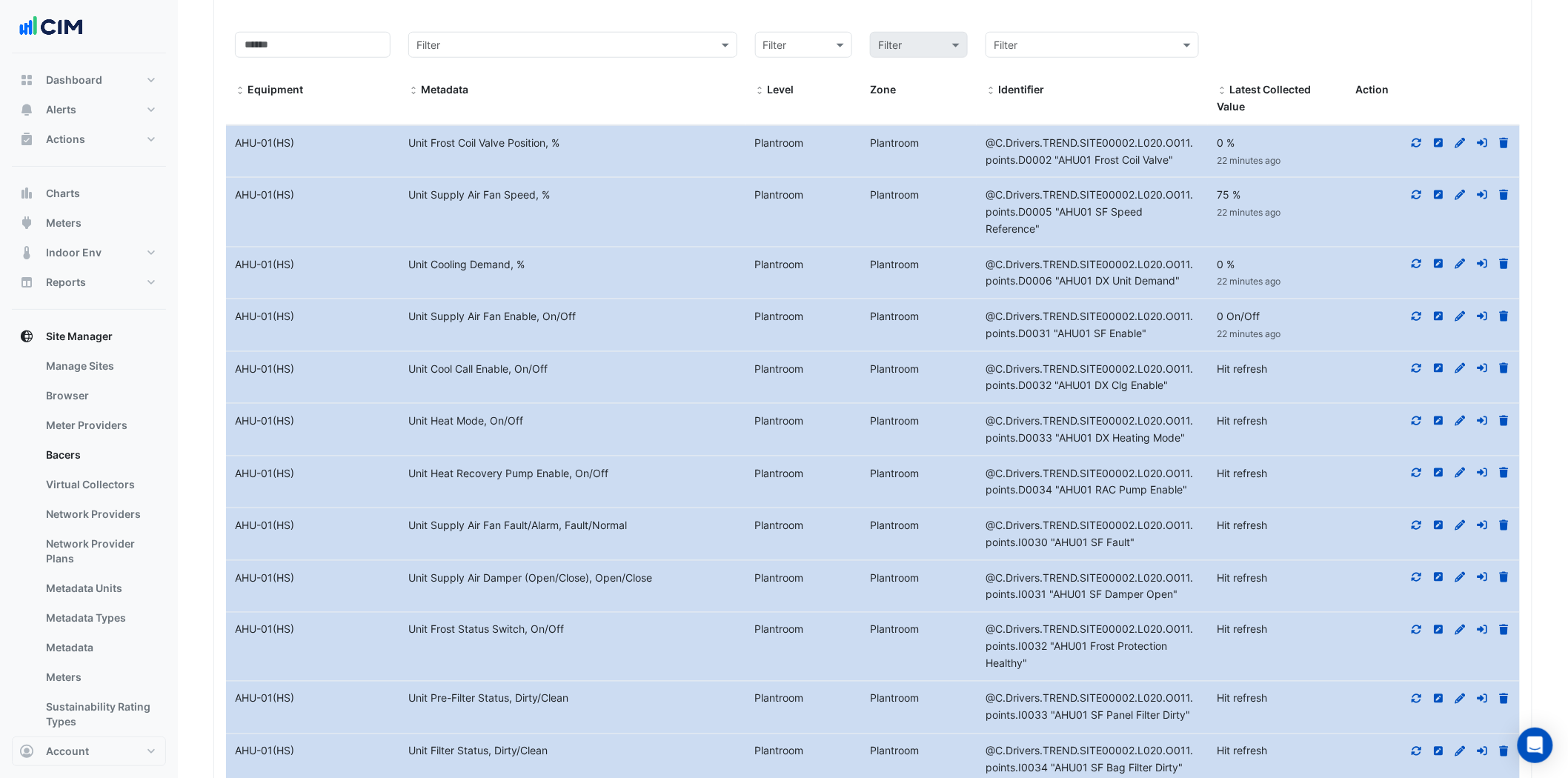 scroll, scrollTop: 576, scrollLeft: 0, axis: vertical 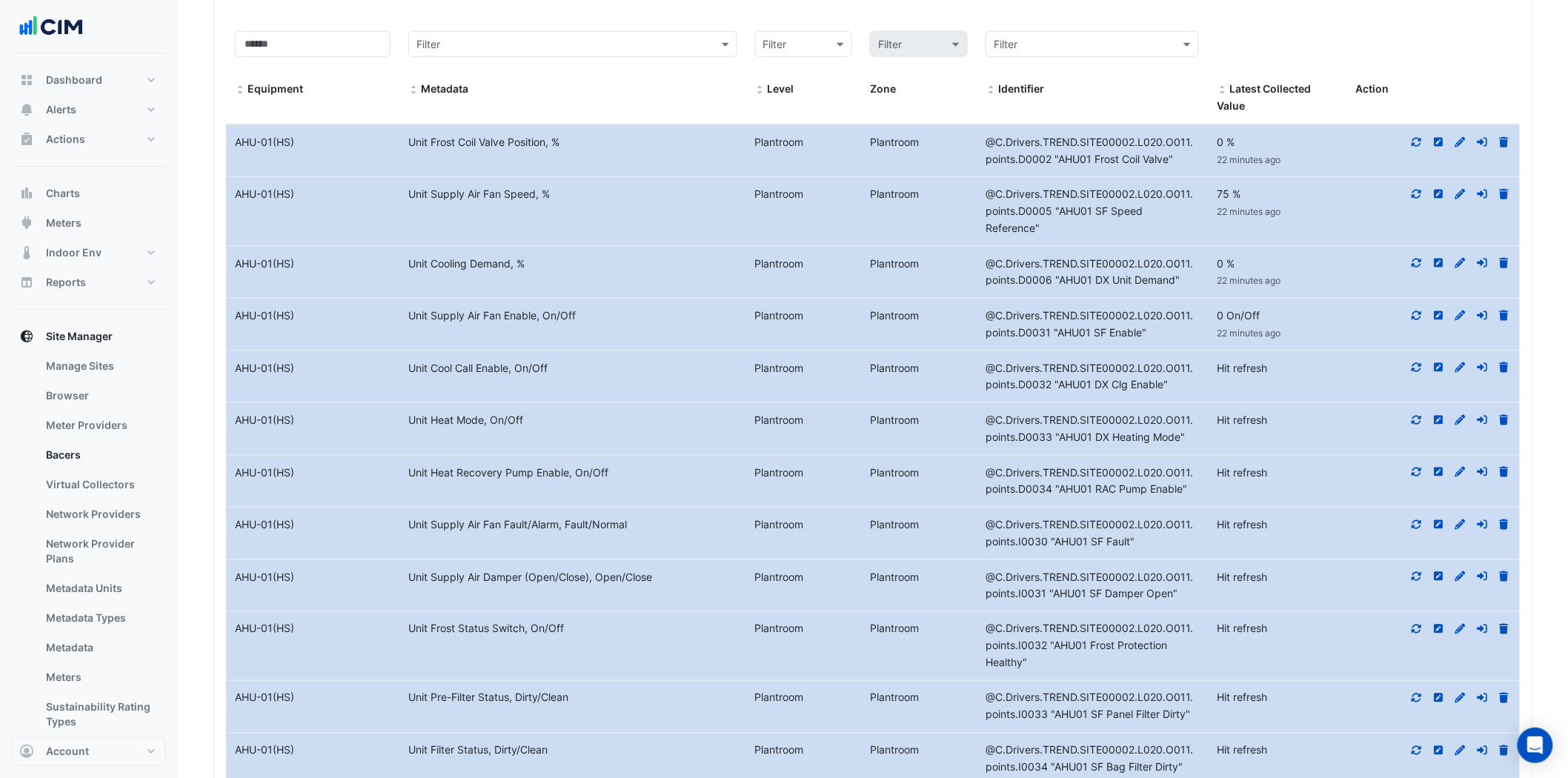 click 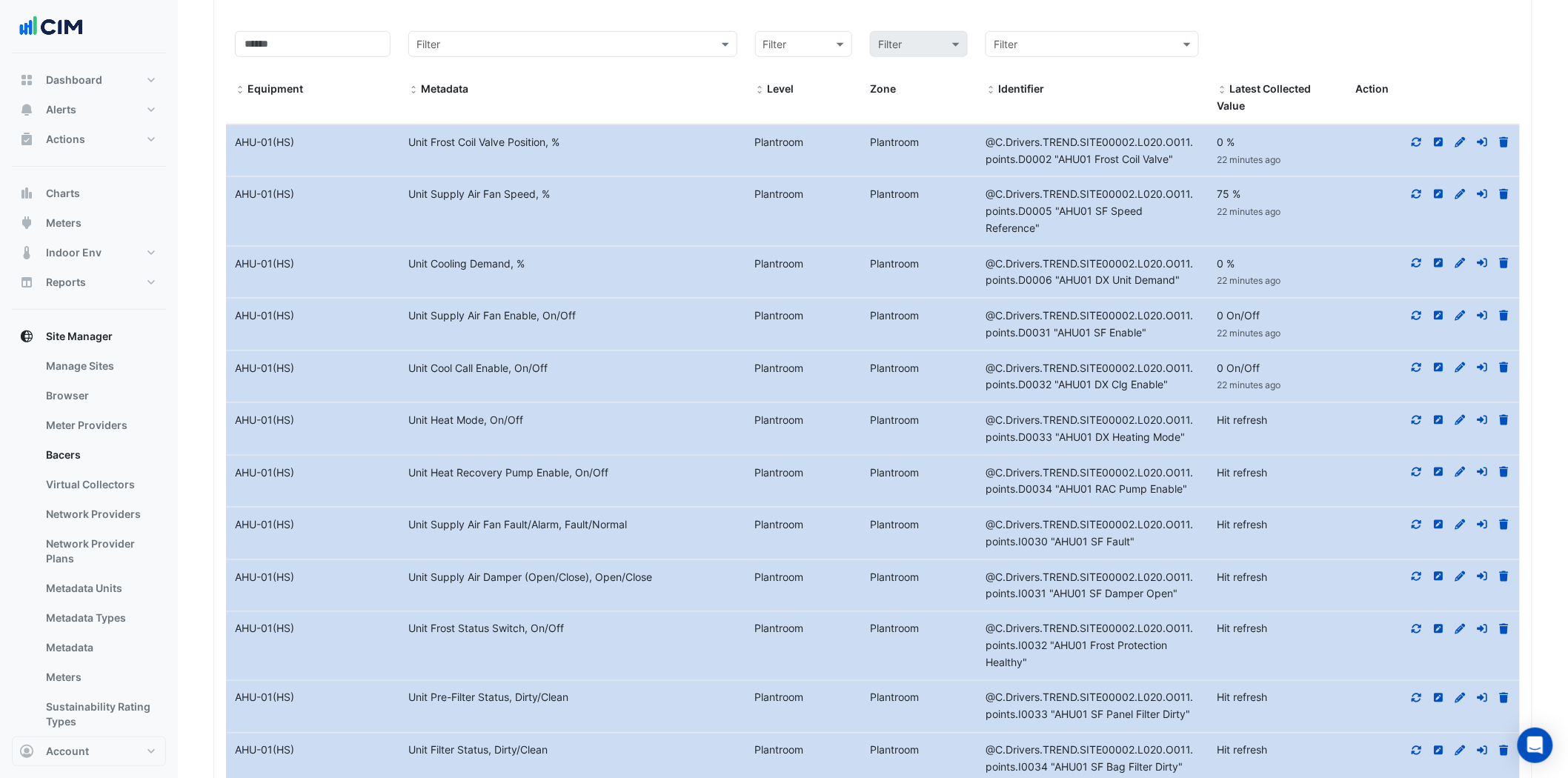 click 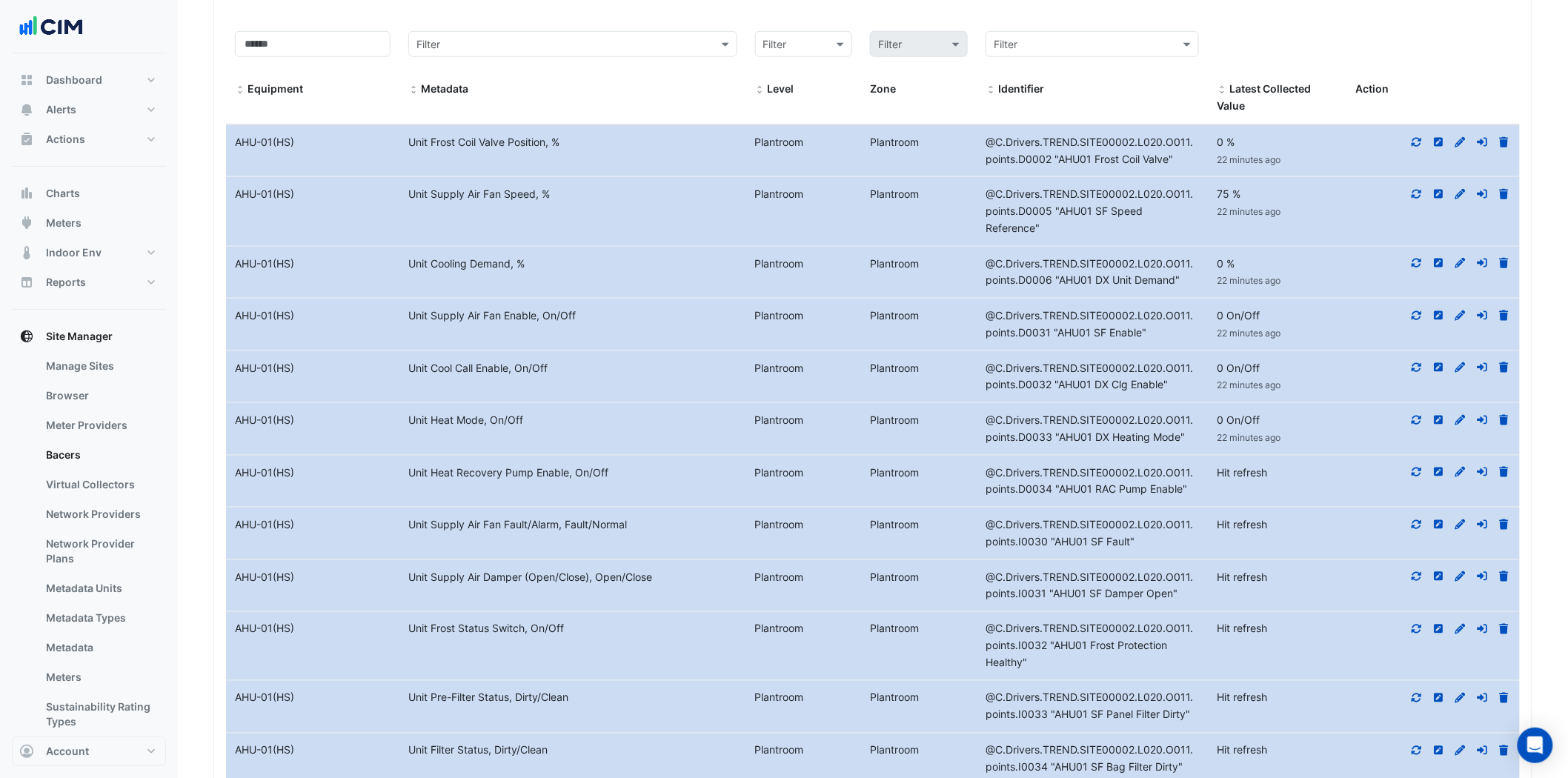 click 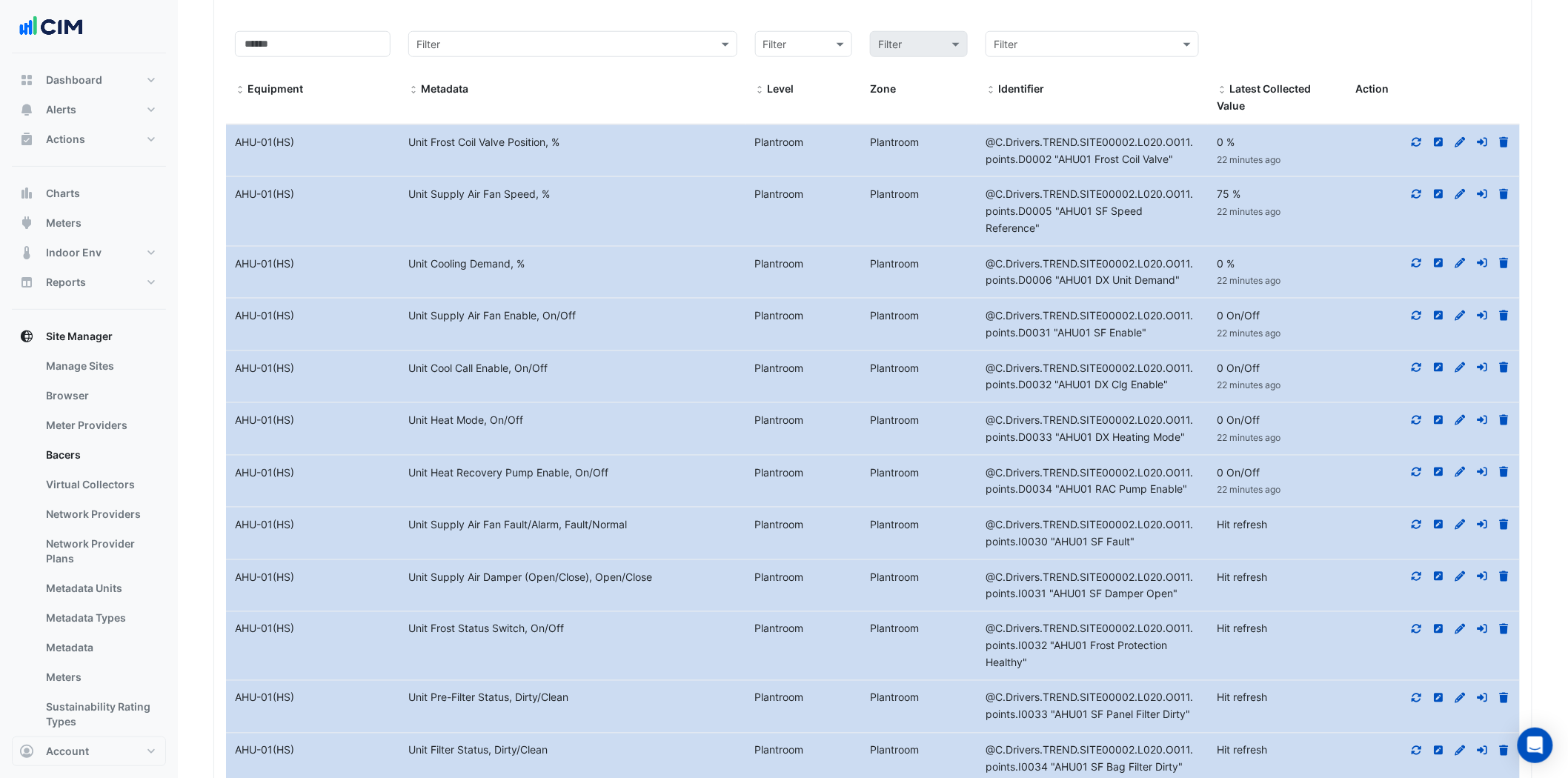 click 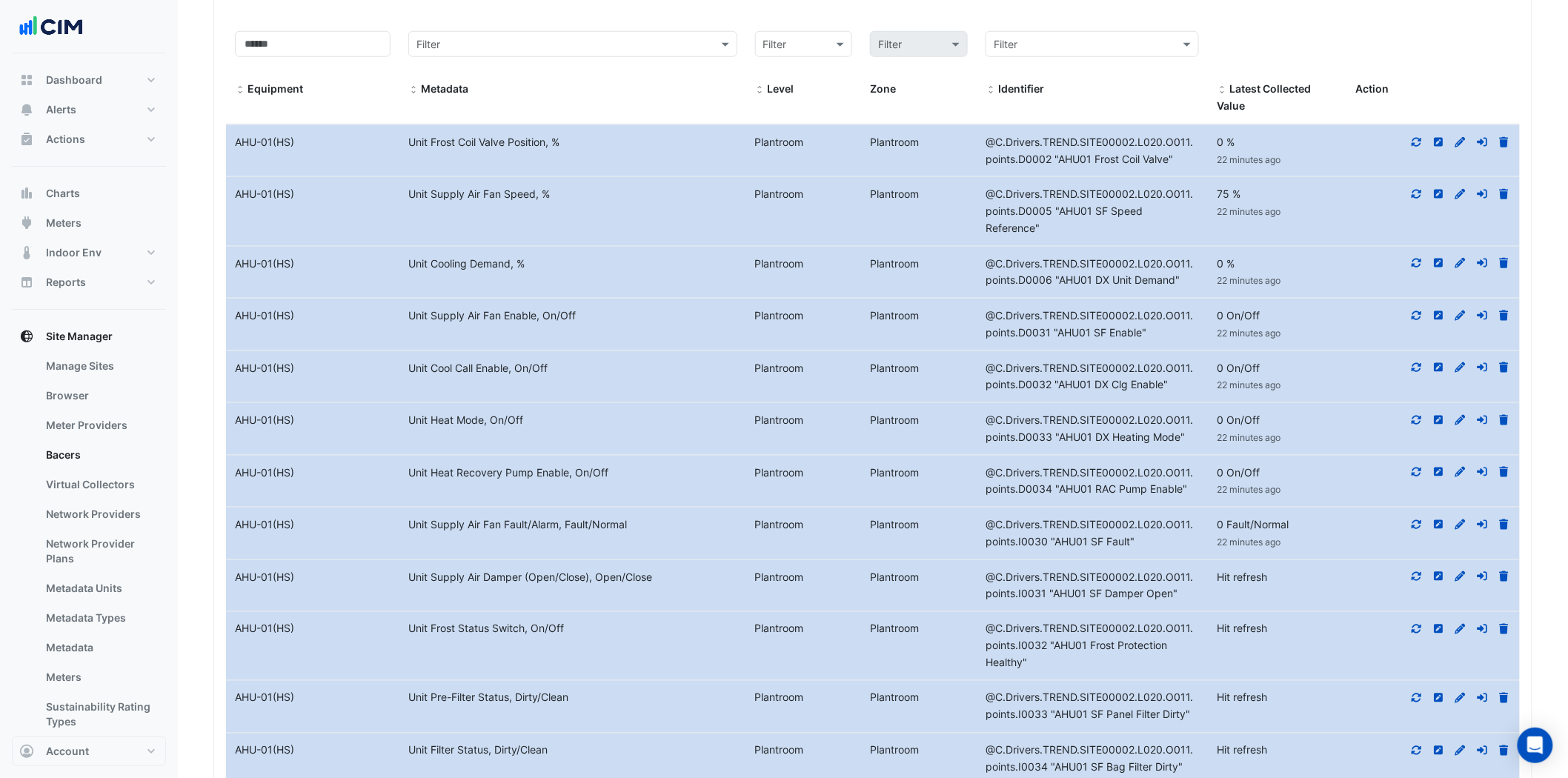 click 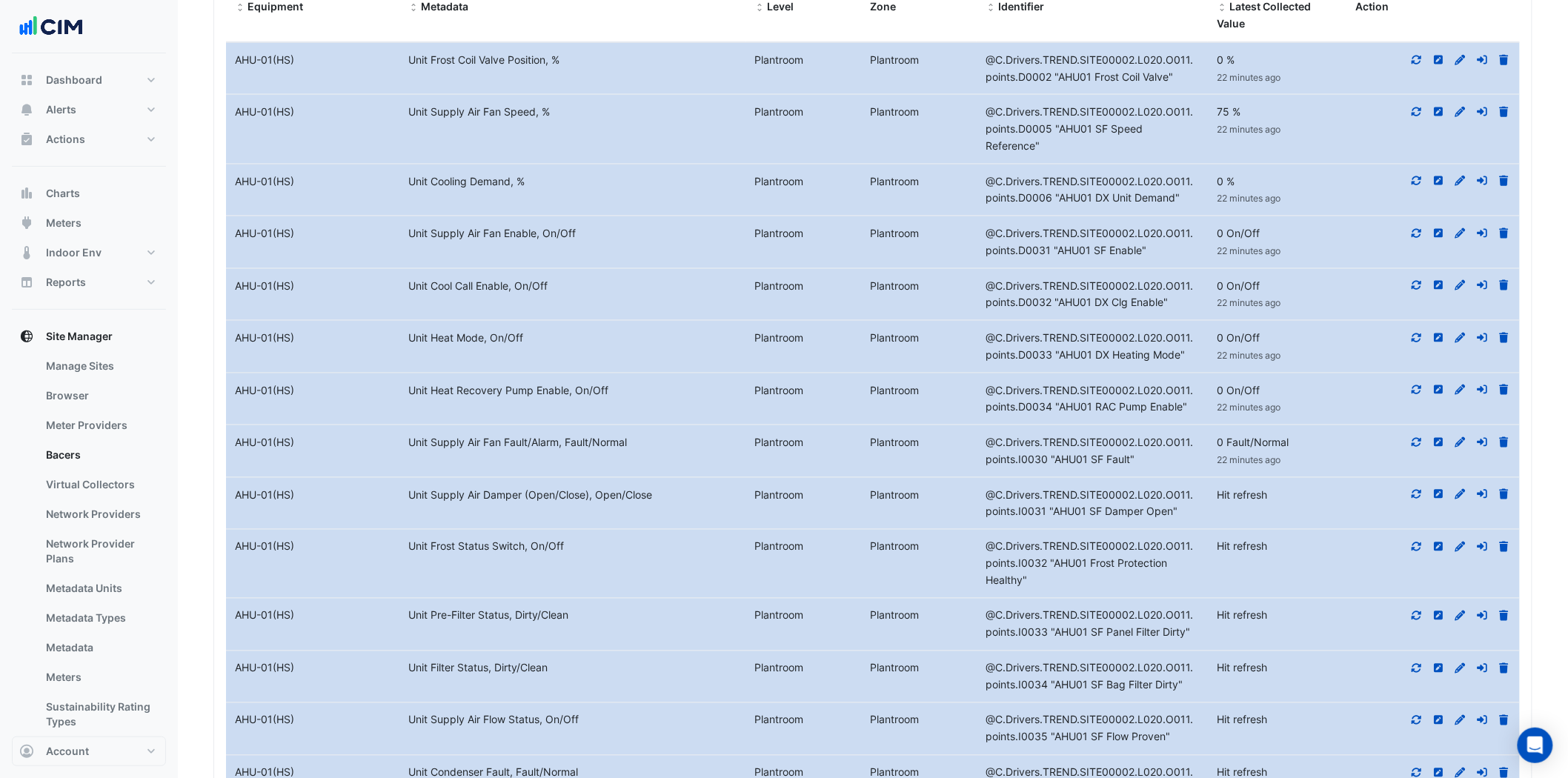 click 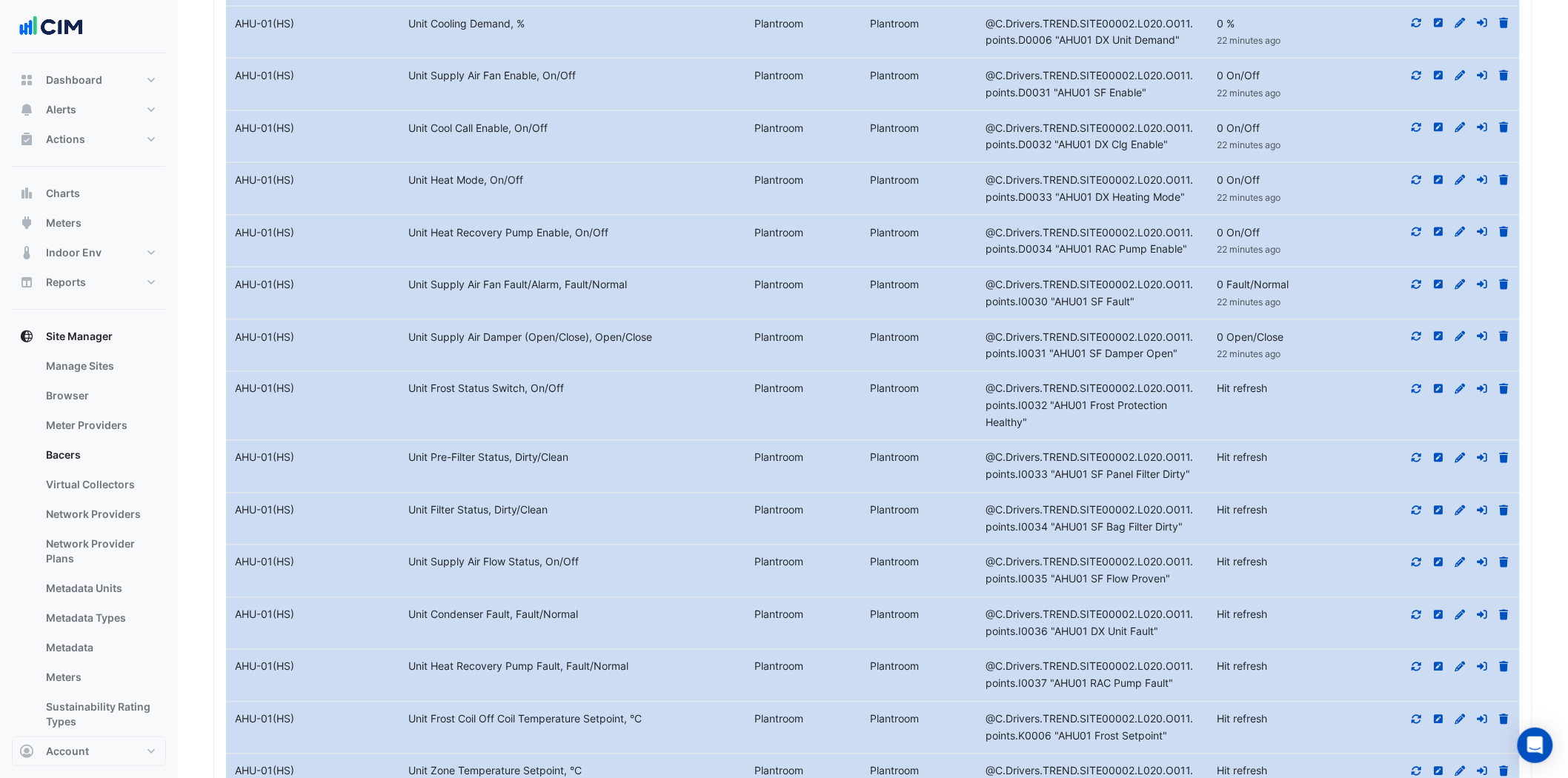 scroll, scrollTop: 823, scrollLeft: 0, axis: vertical 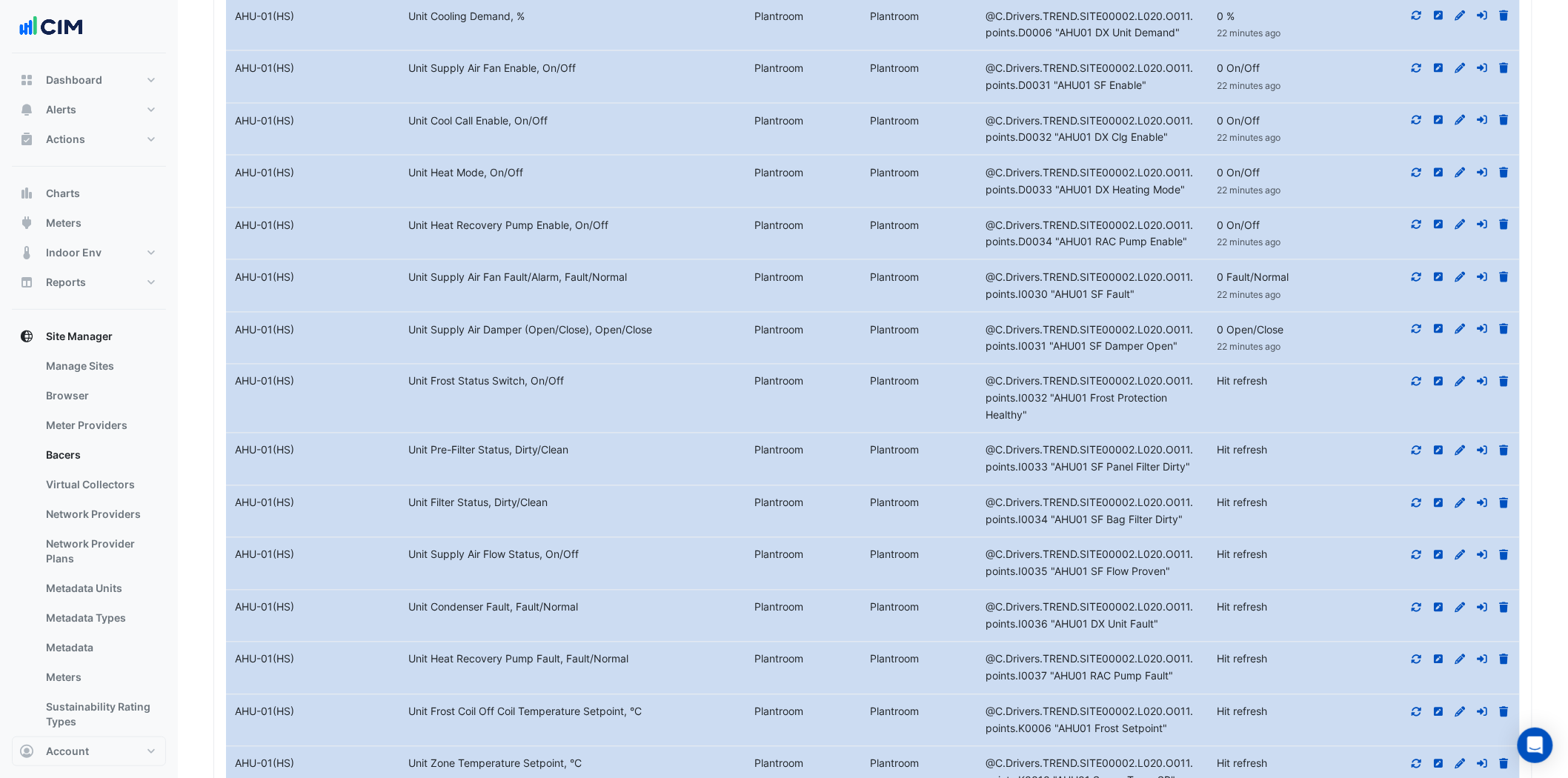 click 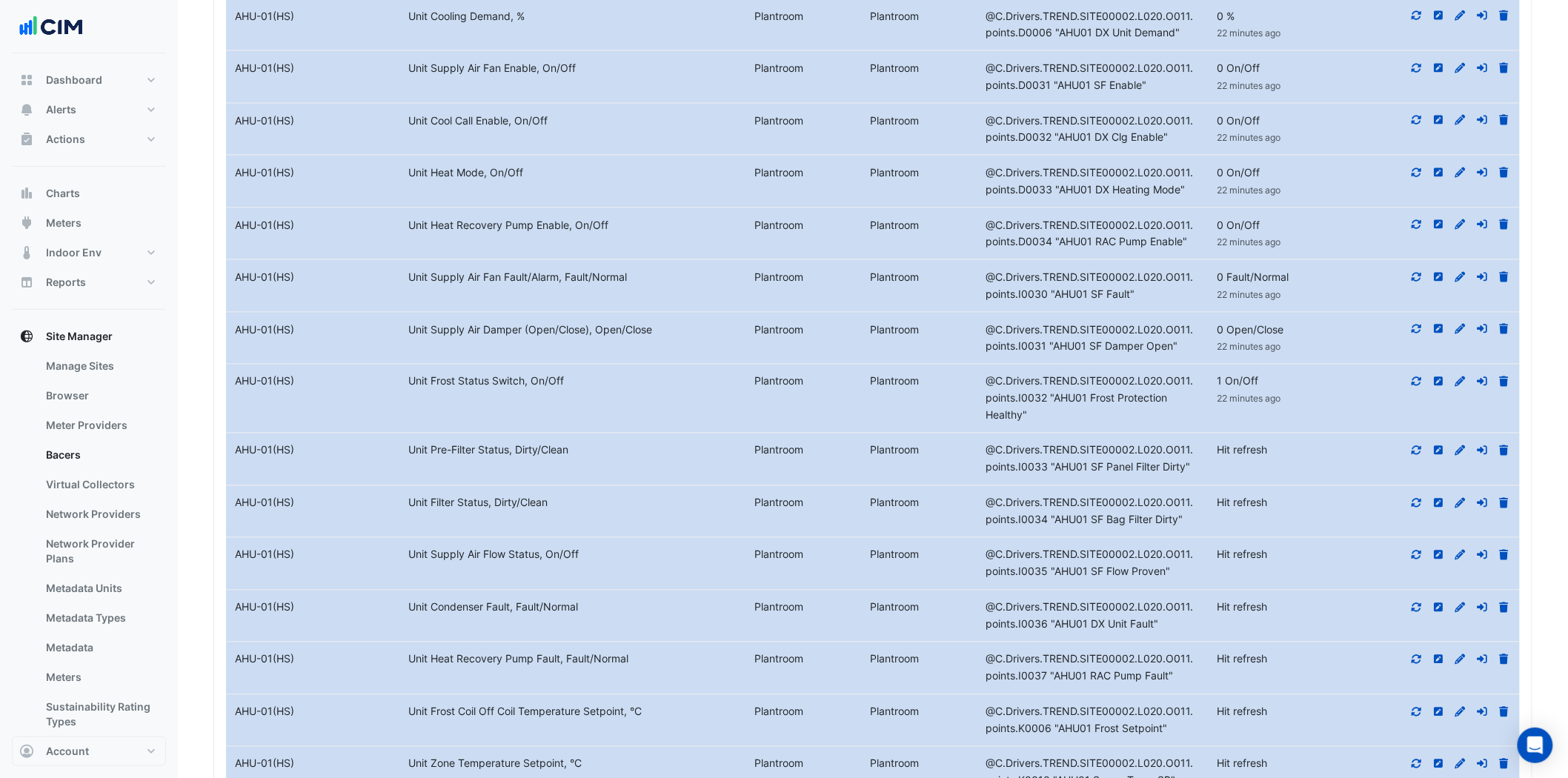 click 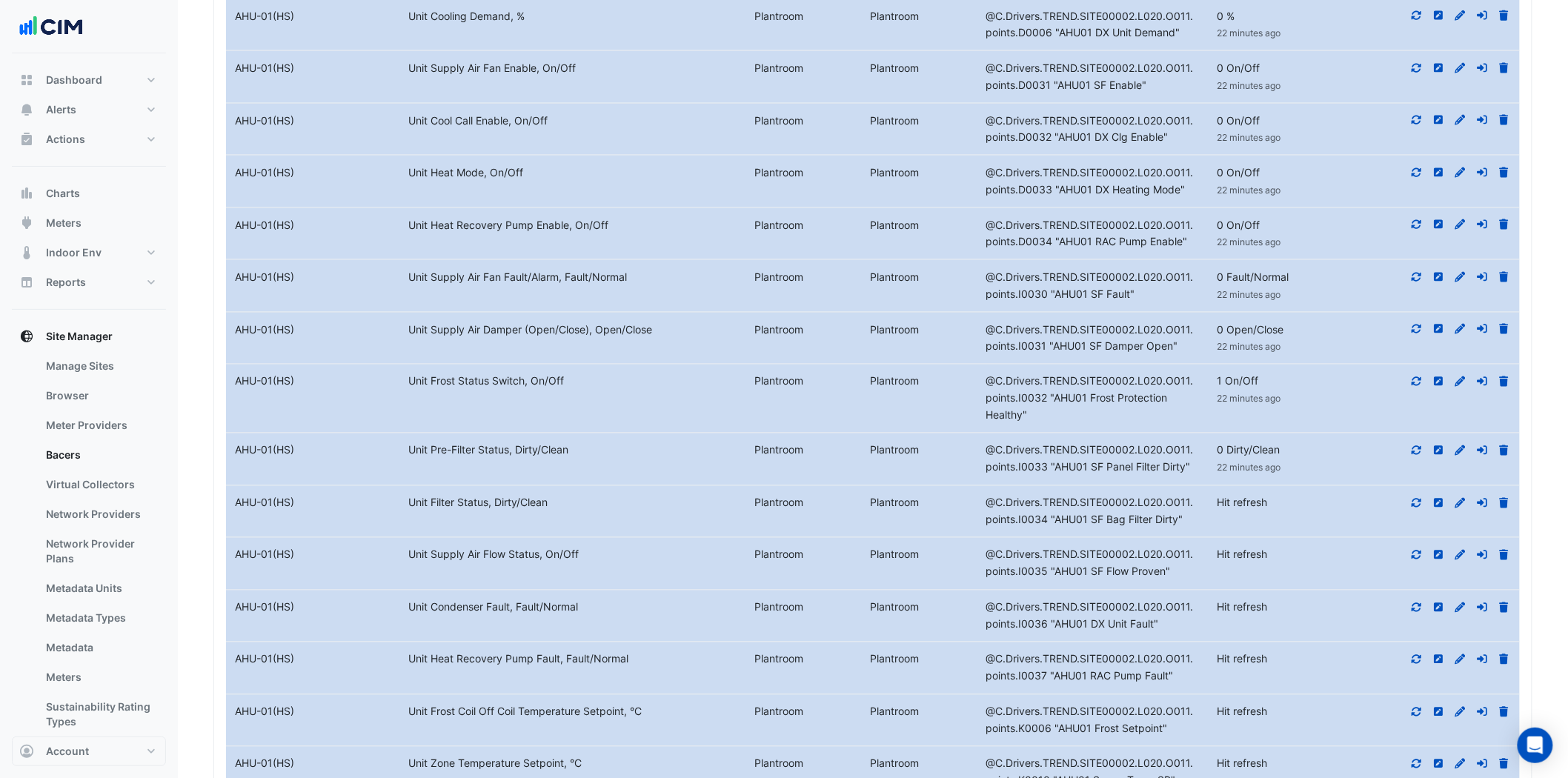 click 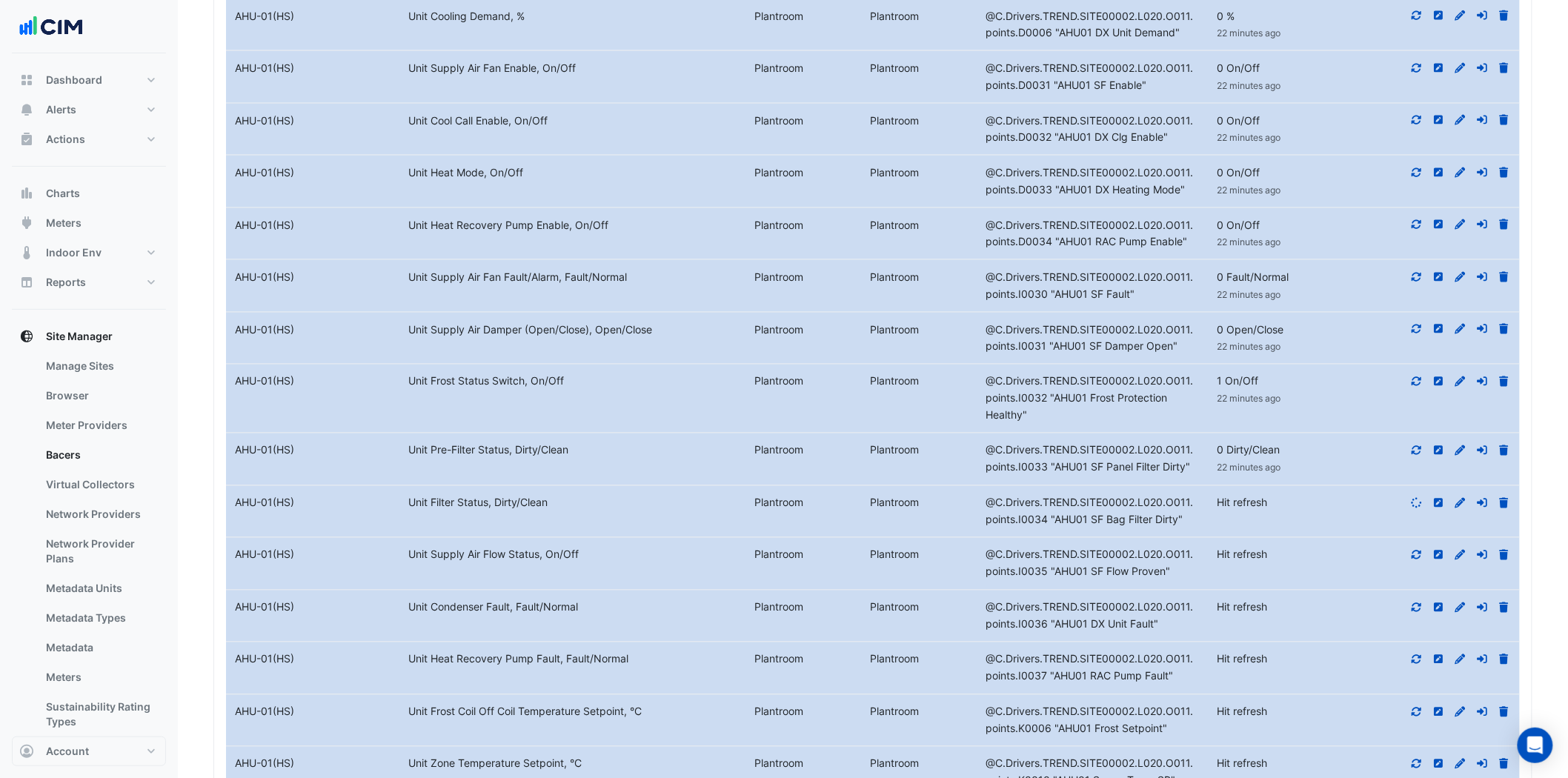click 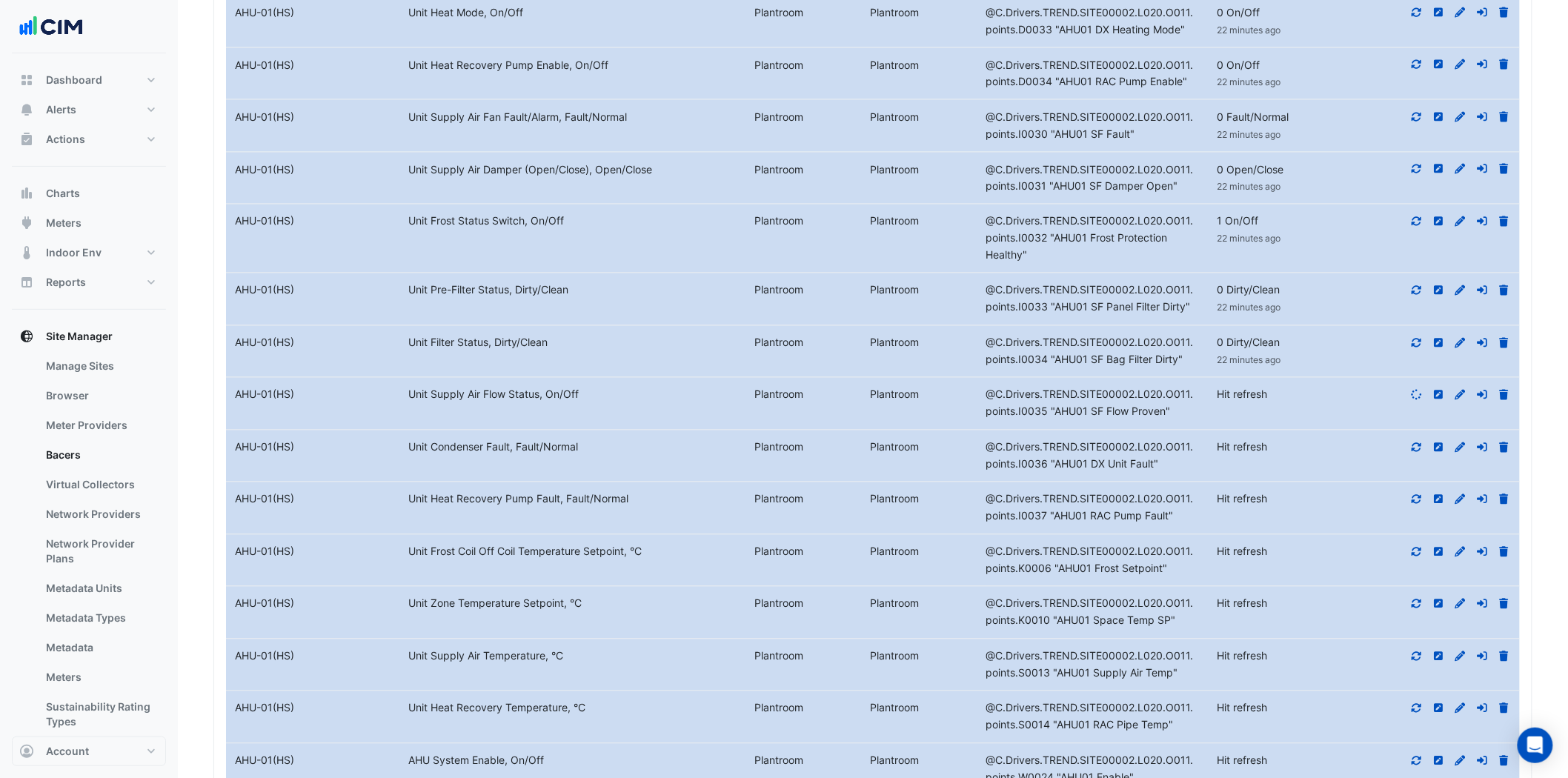 scroll, scrollTop: 988, scrollLeft: 0, axis: vertical 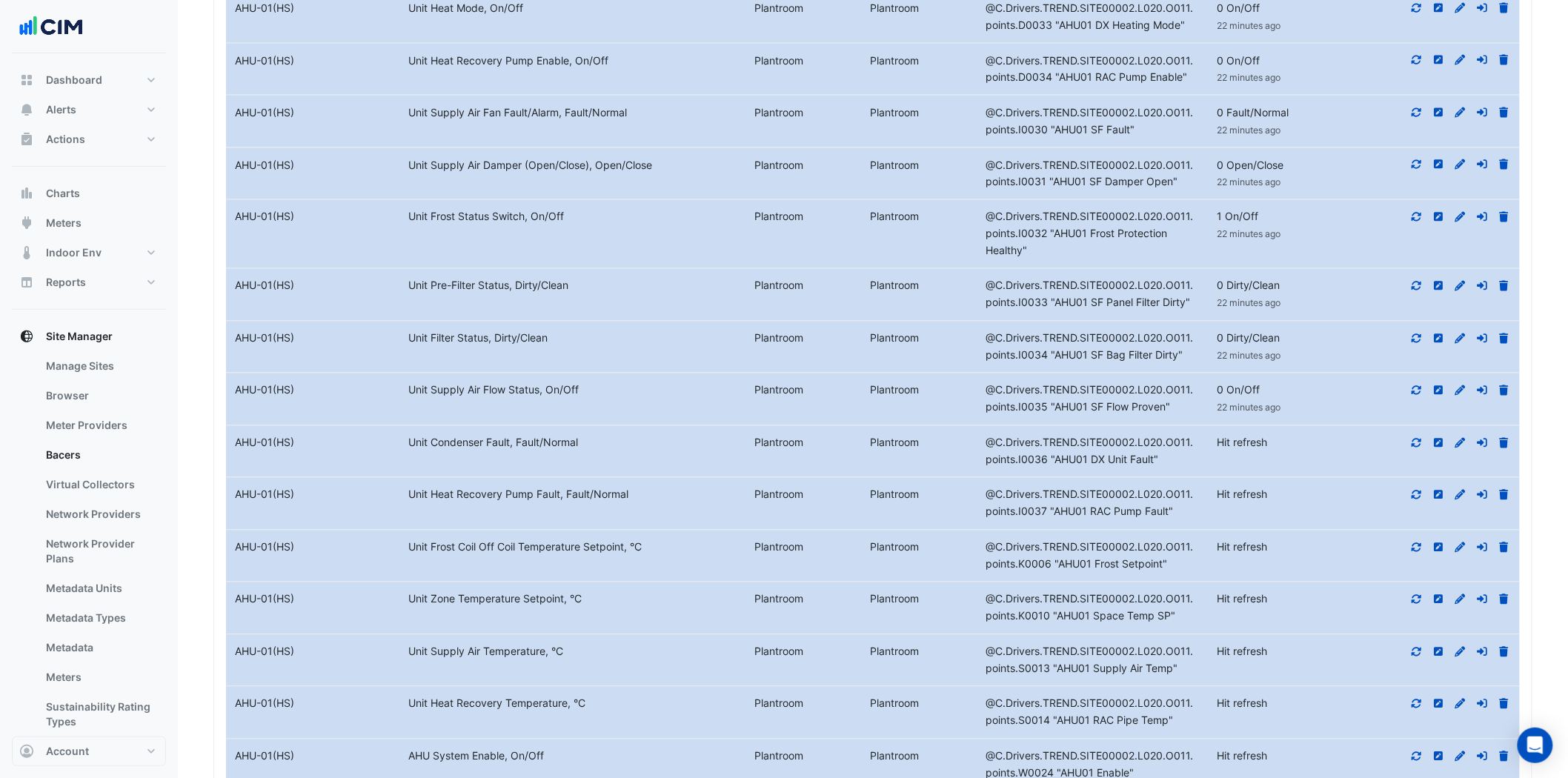 click 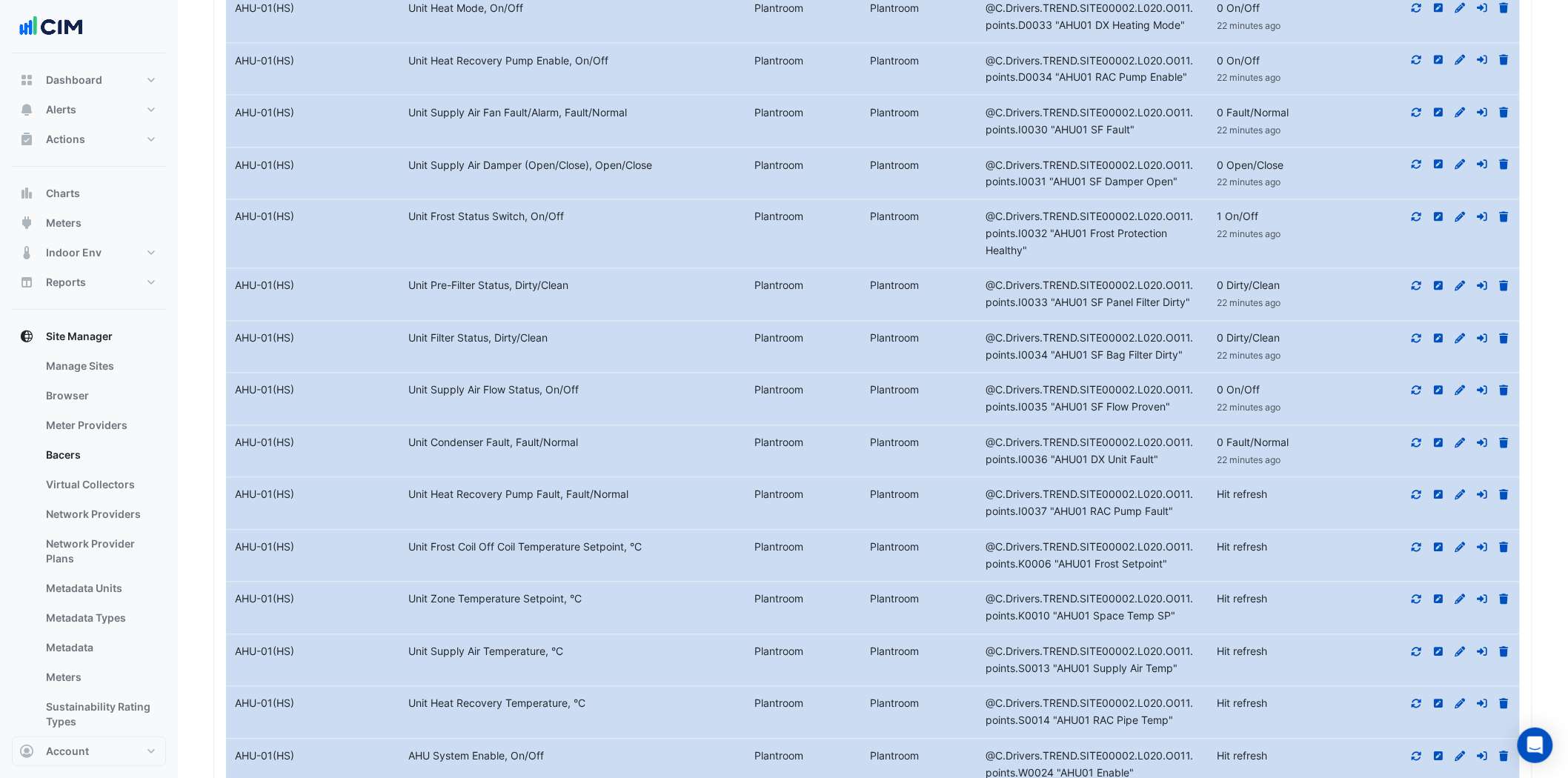 click 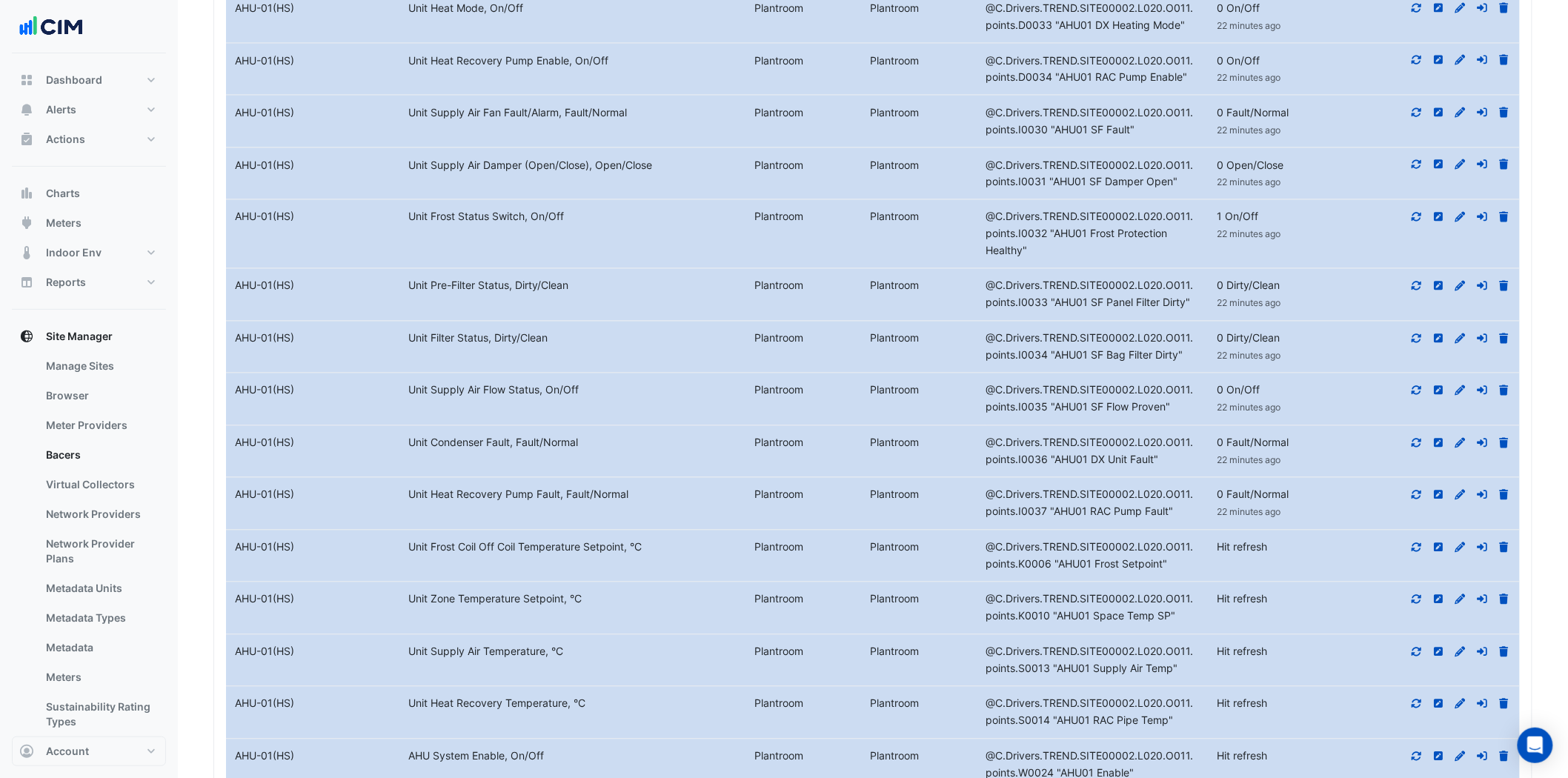 click 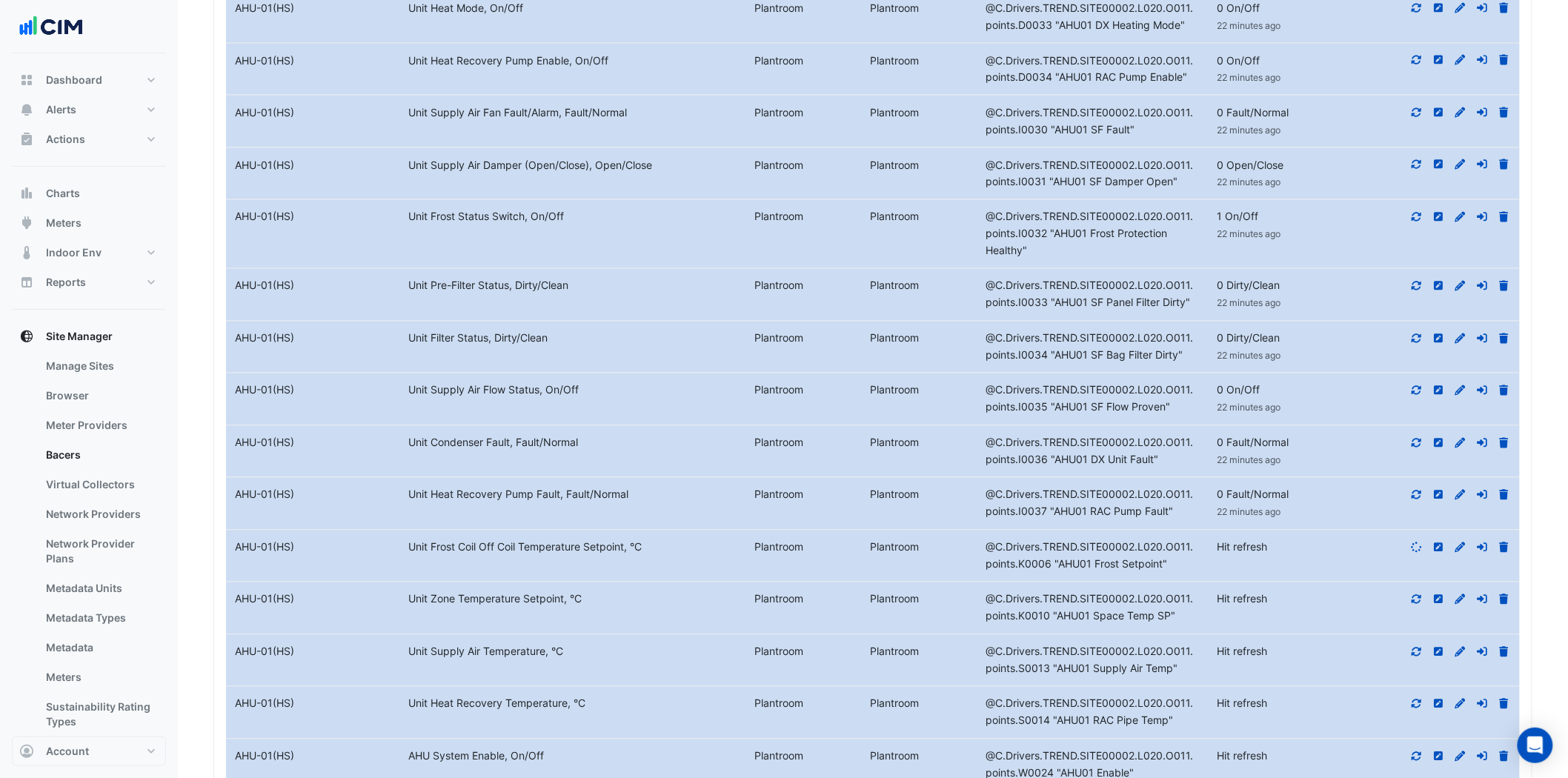 scroll, scrollTop: 1234, scrollLeft: 0, axis: vertical 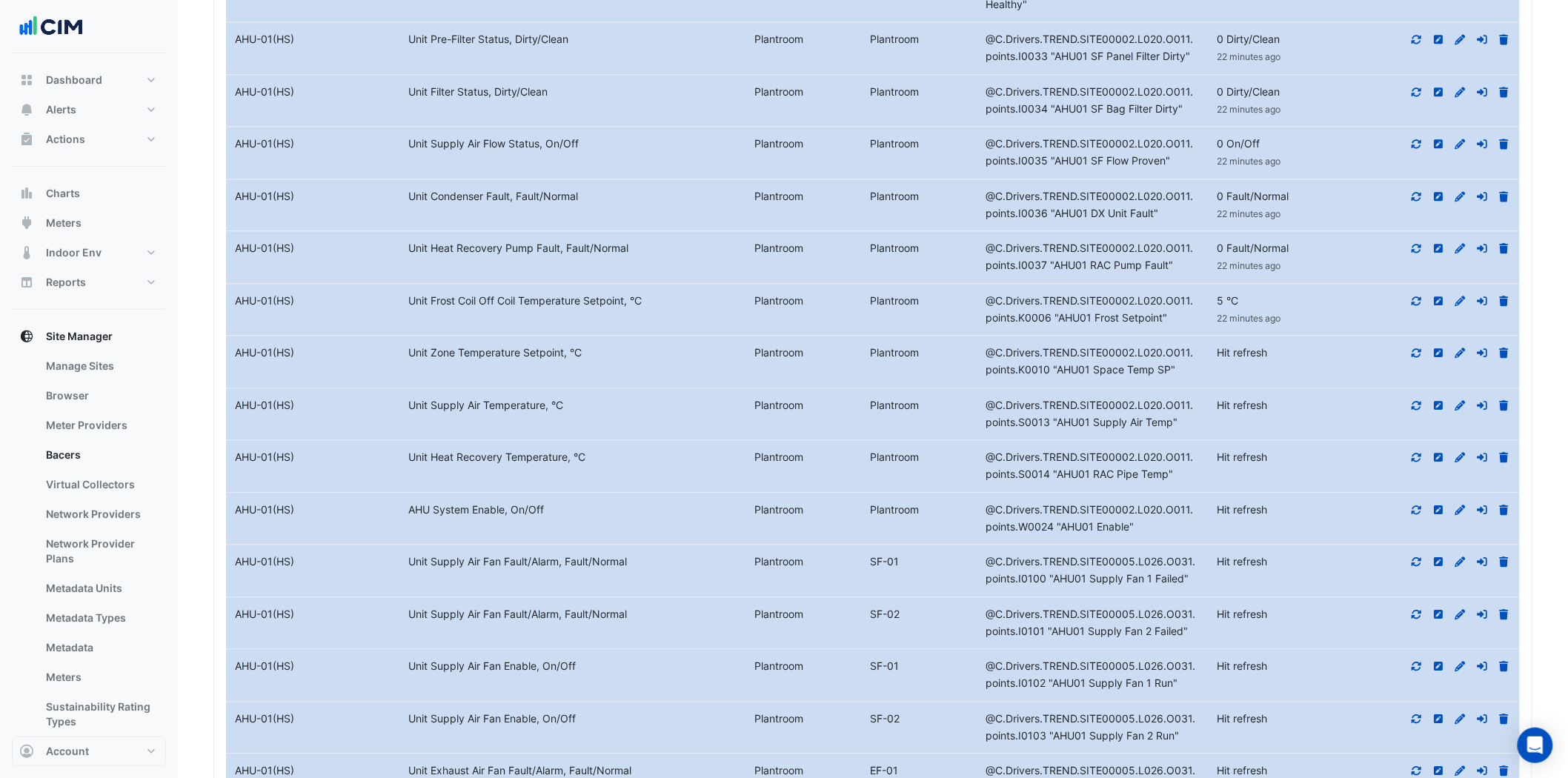 click 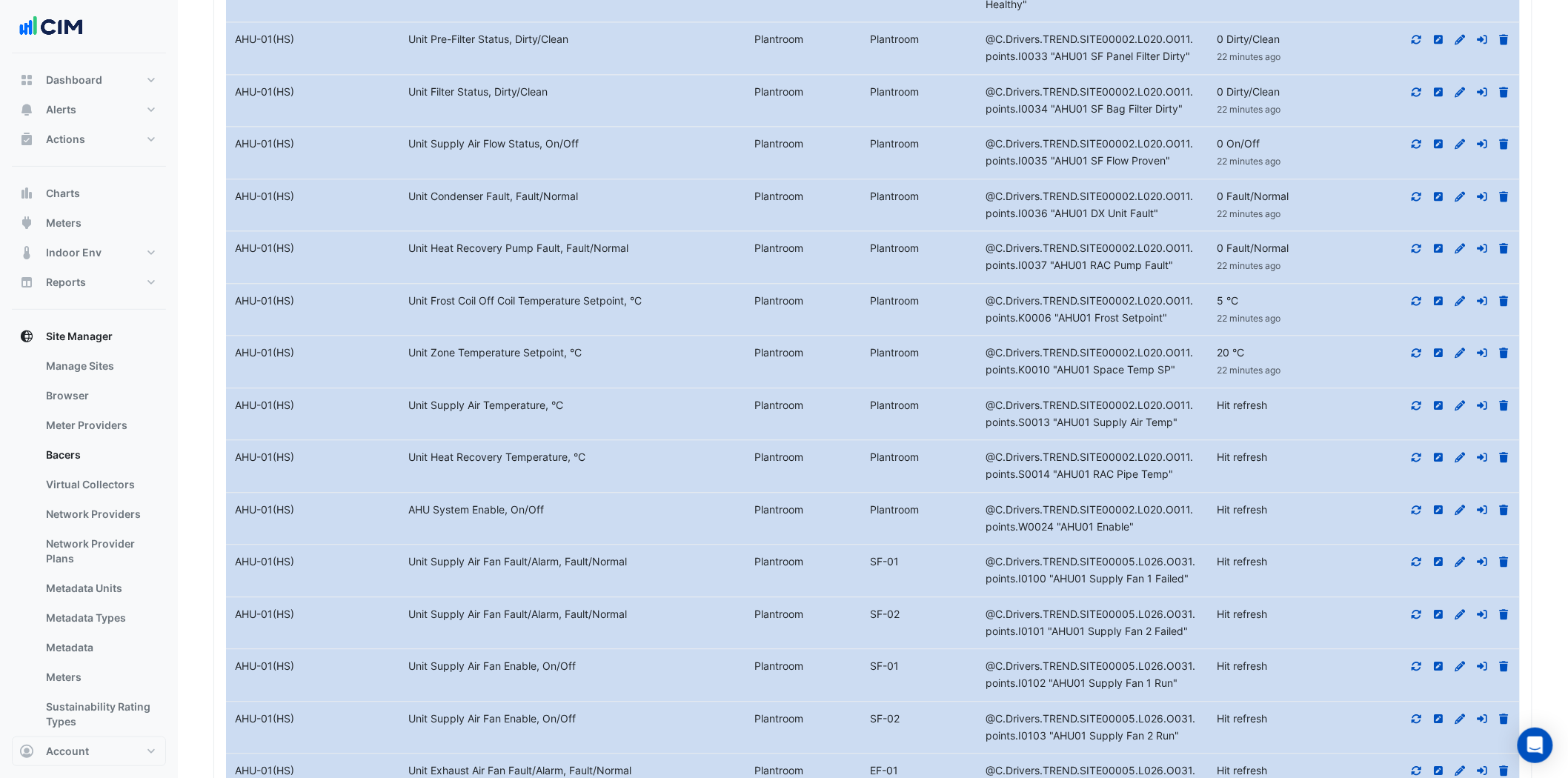click 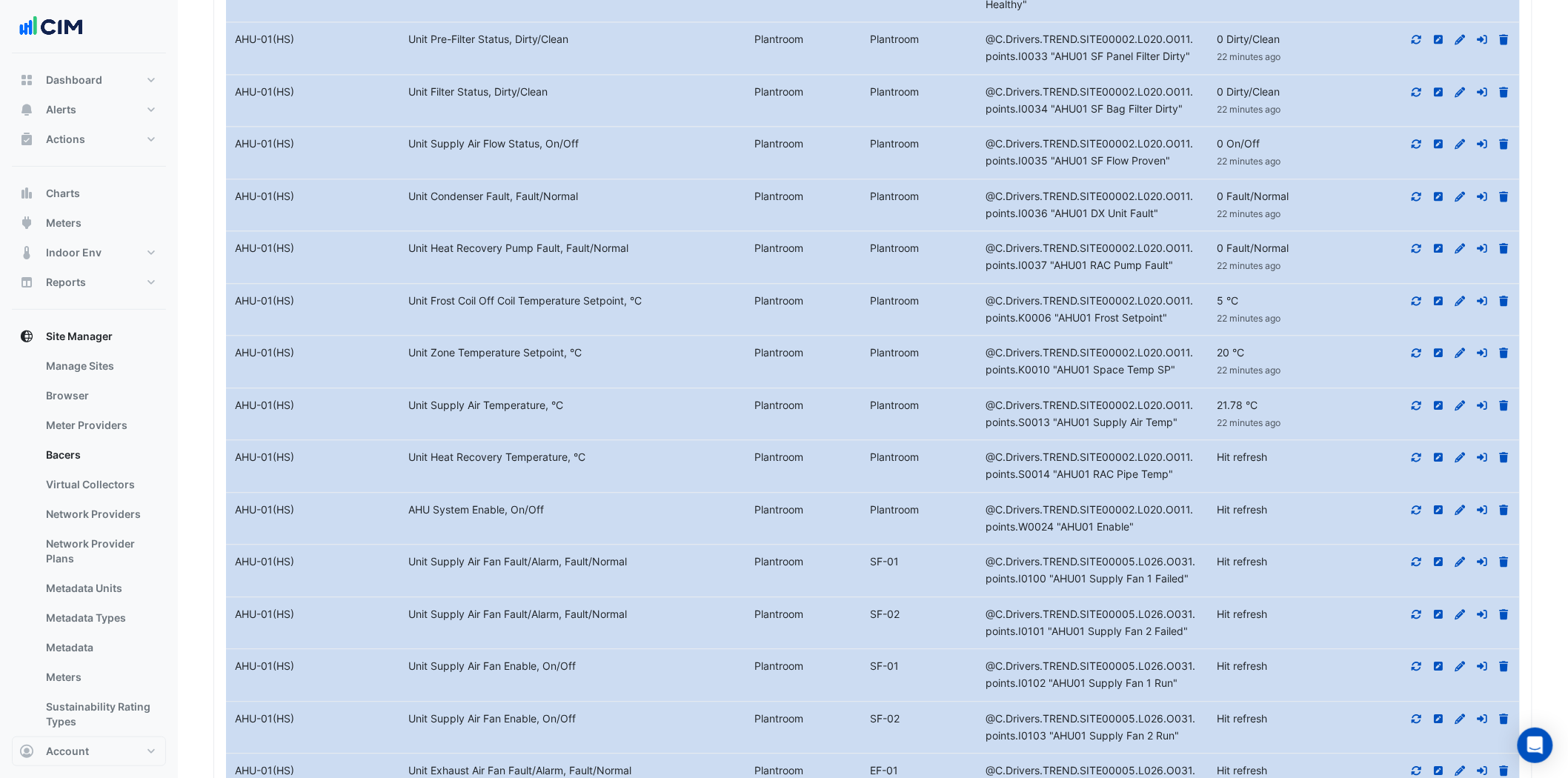 click 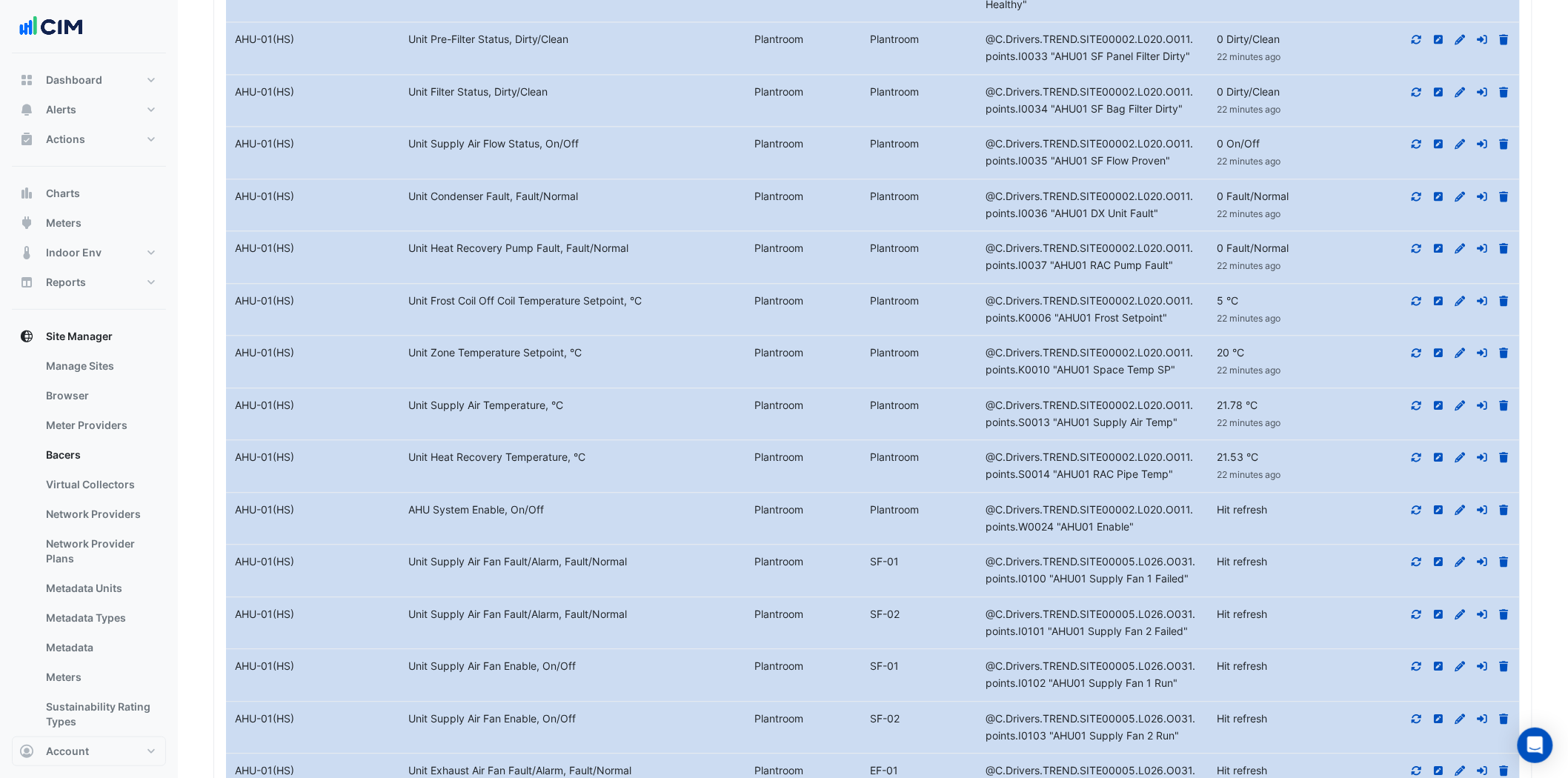 click 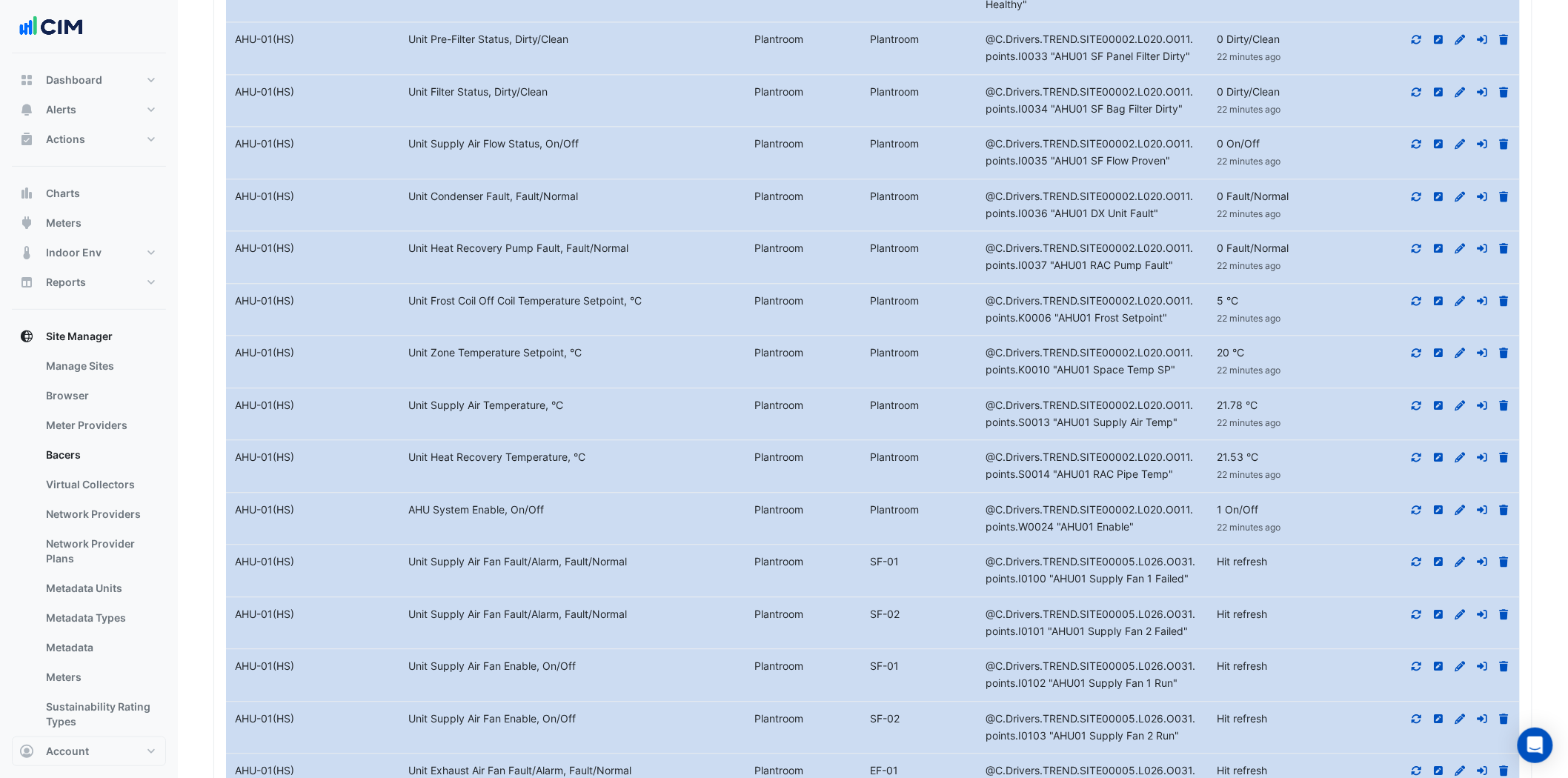 click 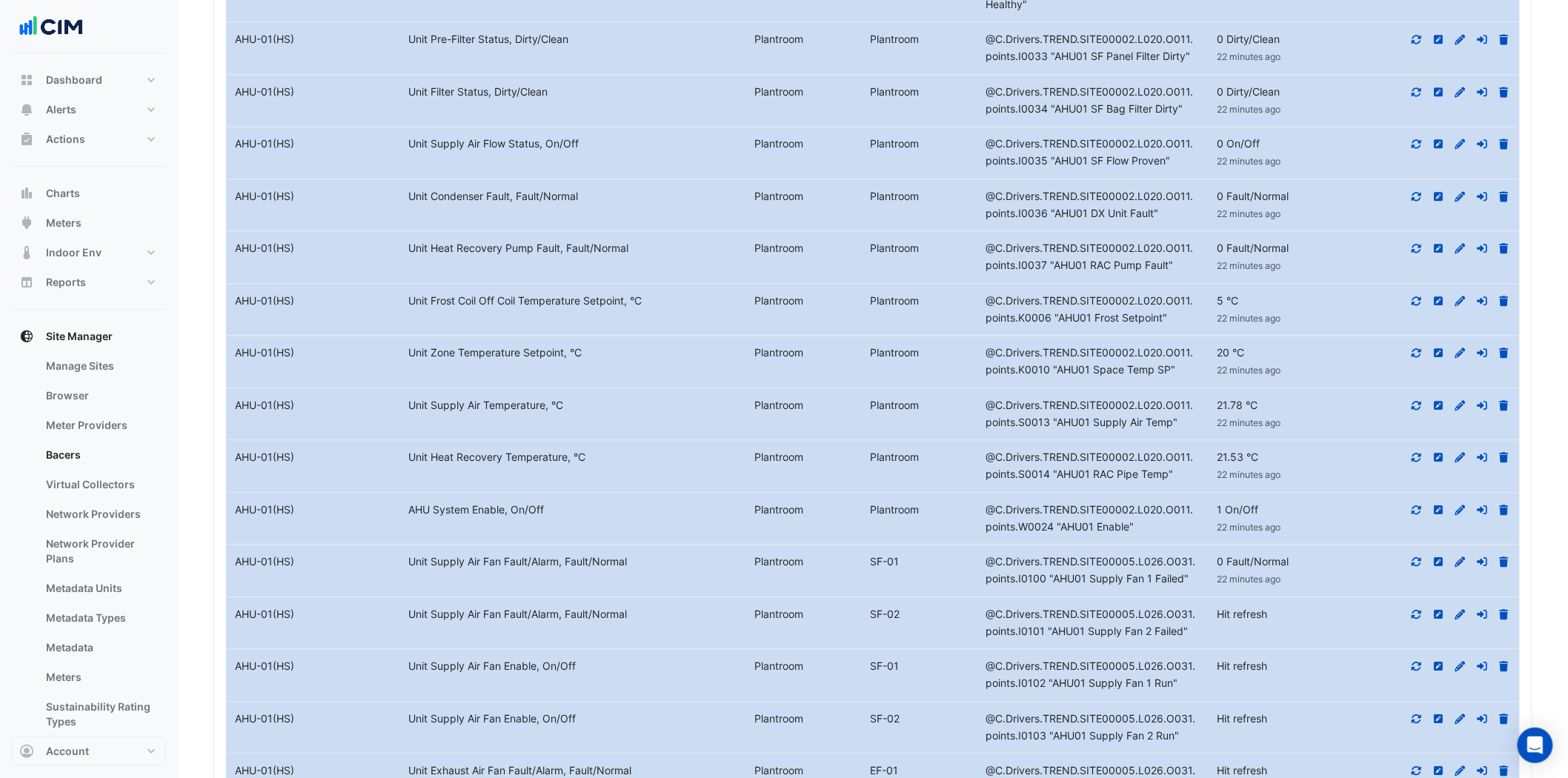 click 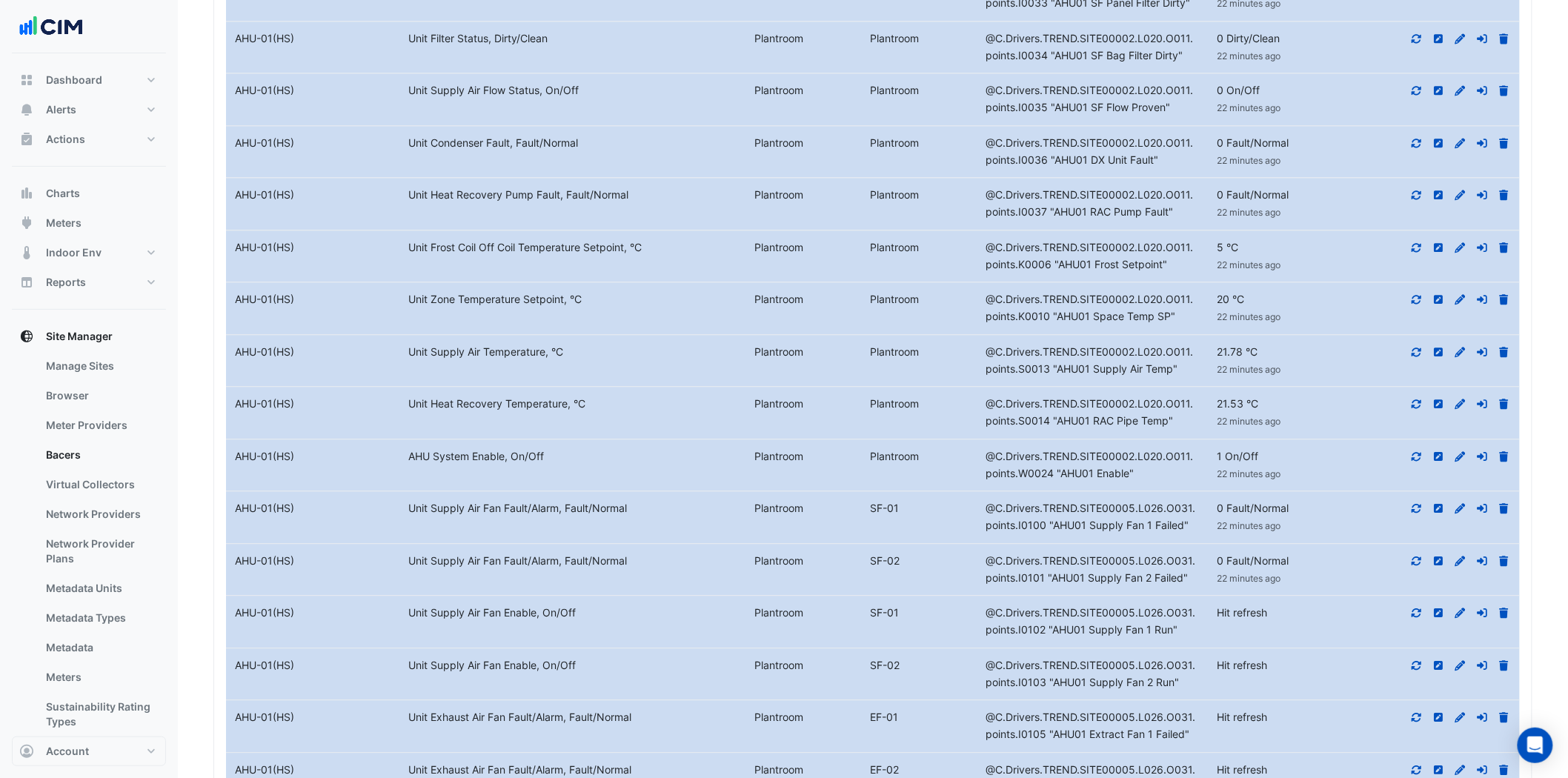 scroll, scrollTop: 1317, scrollLeft: 0, axis: vertical 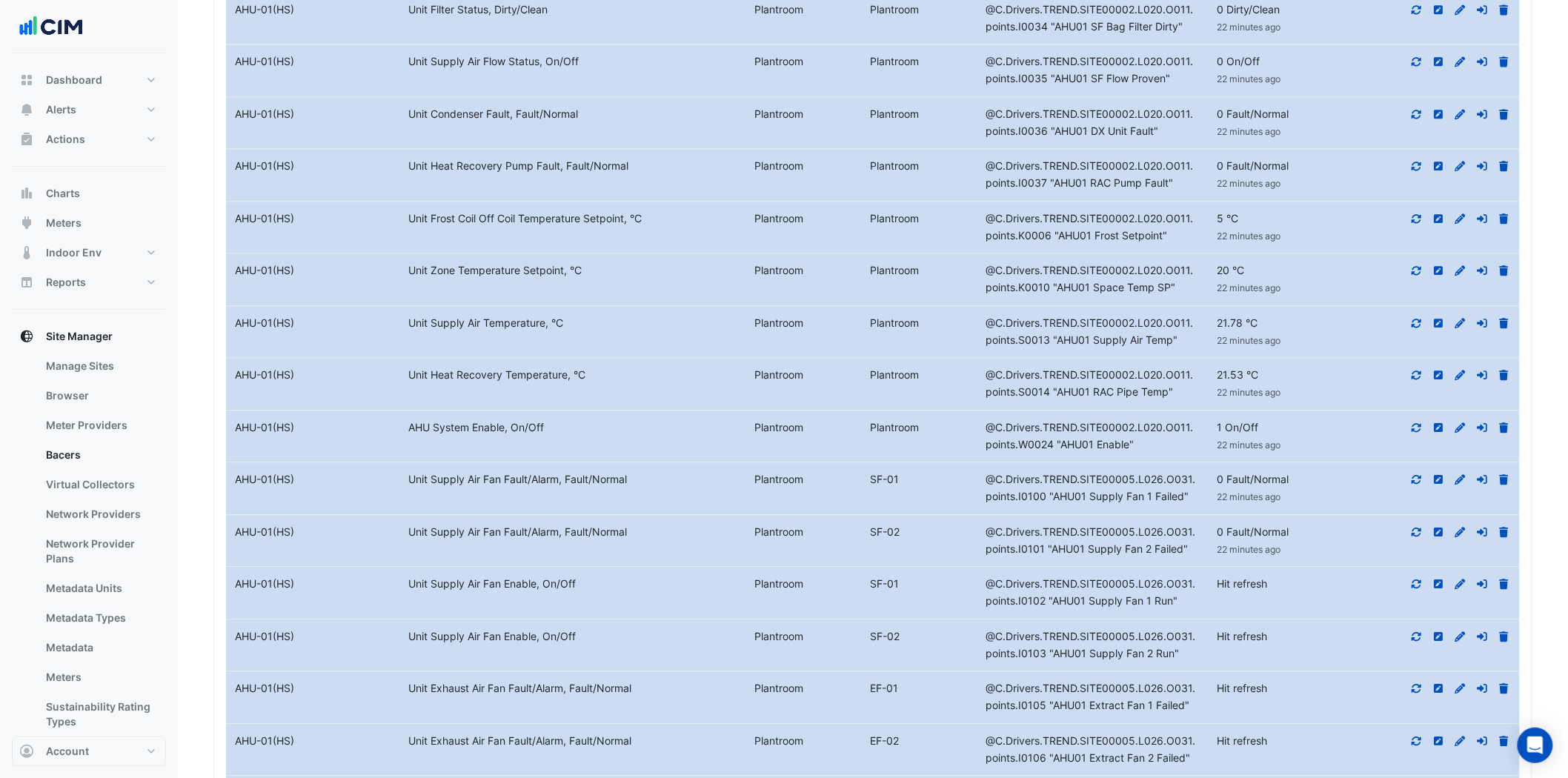 click 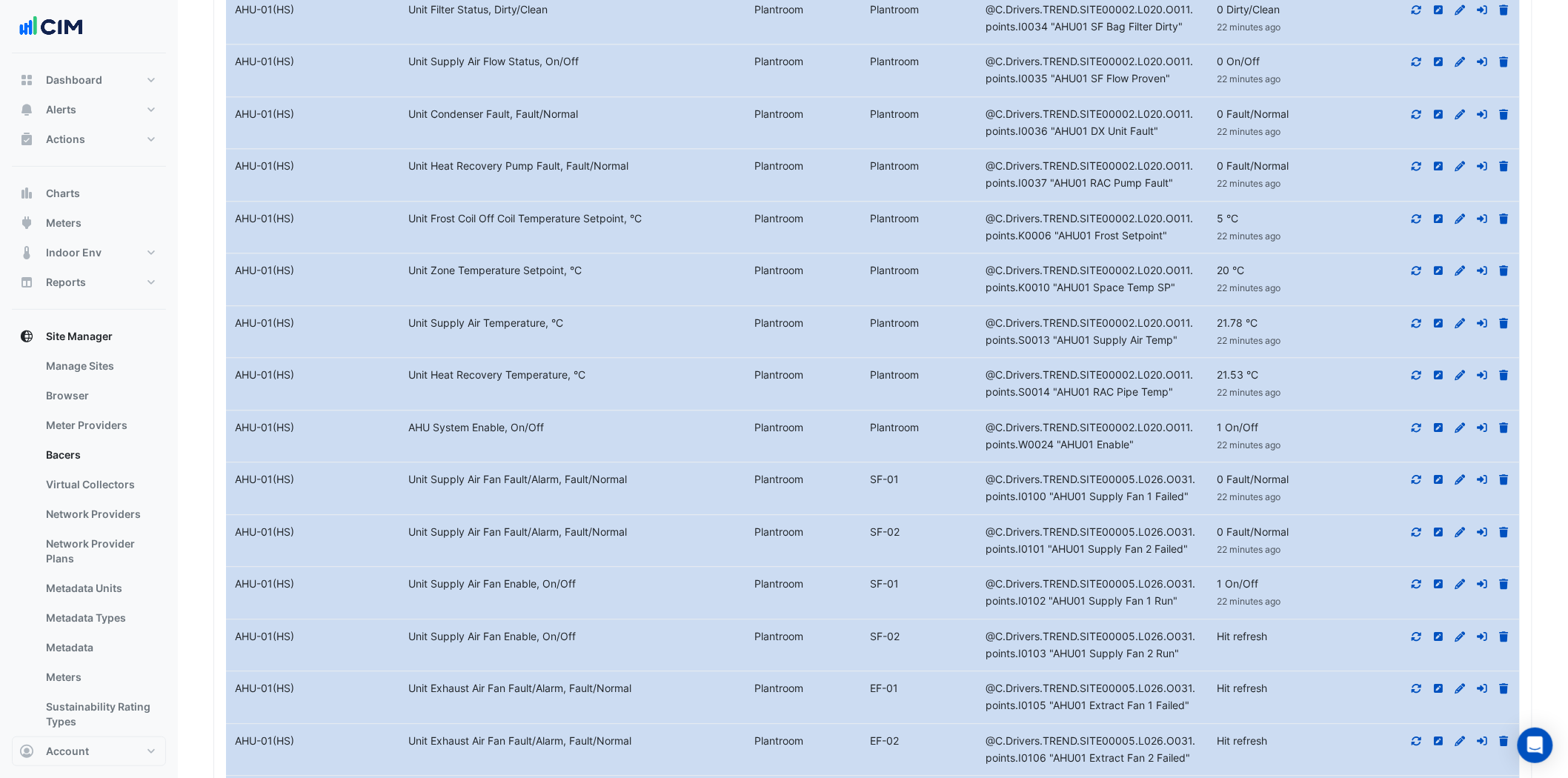 scroll, scrollTop: 1564, scrollLeft: 0, axis: vertical 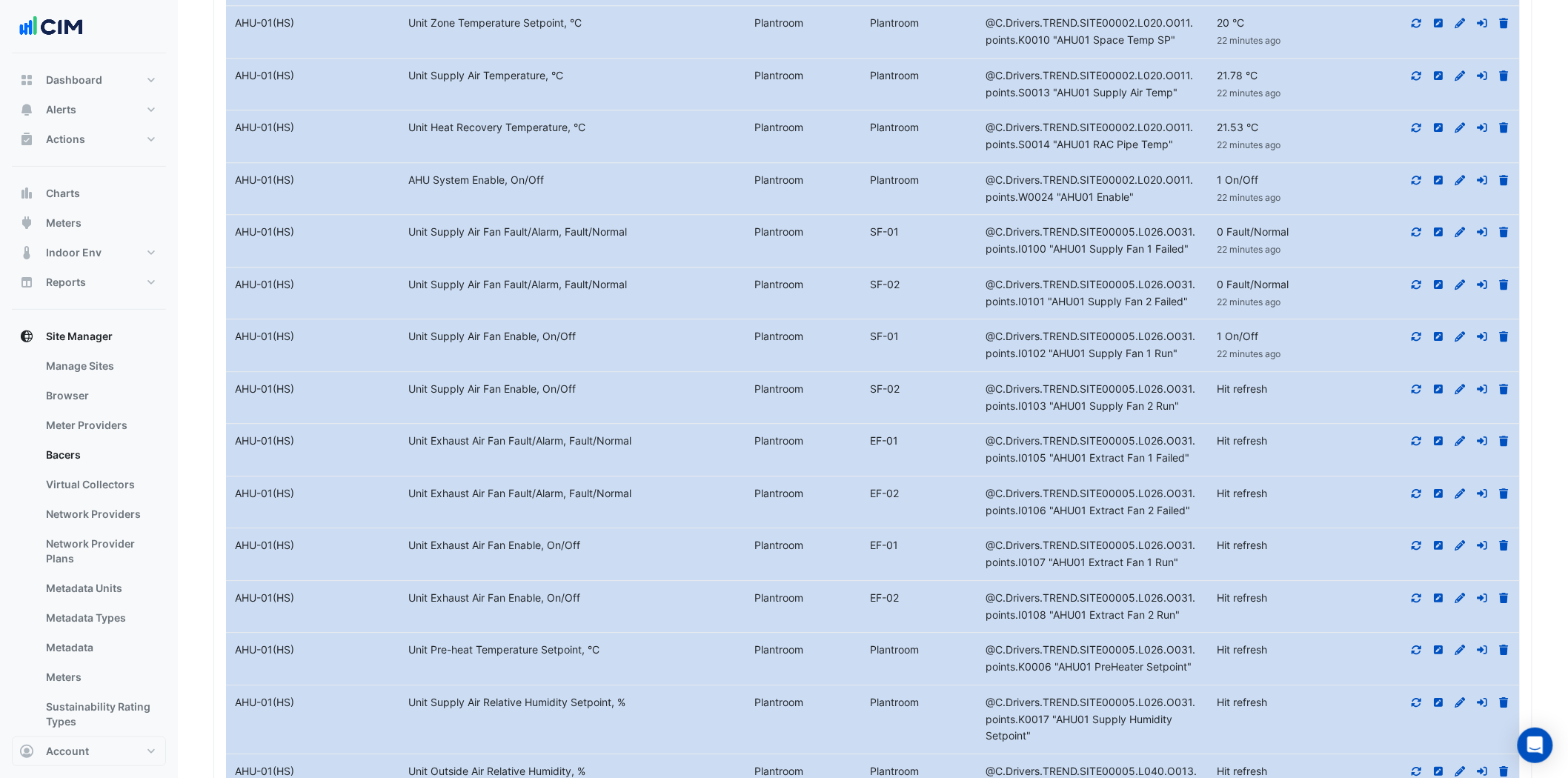 click 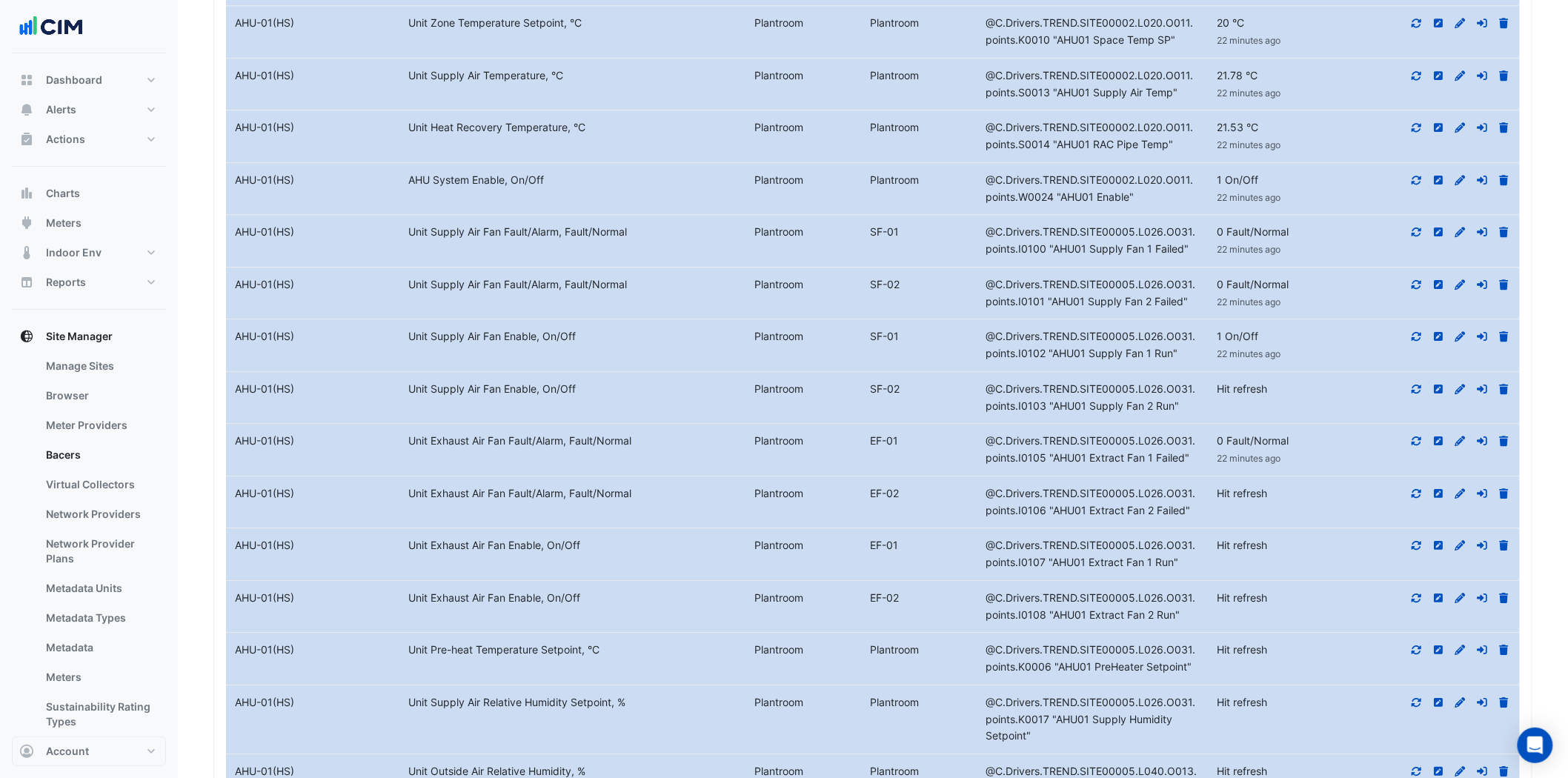 click 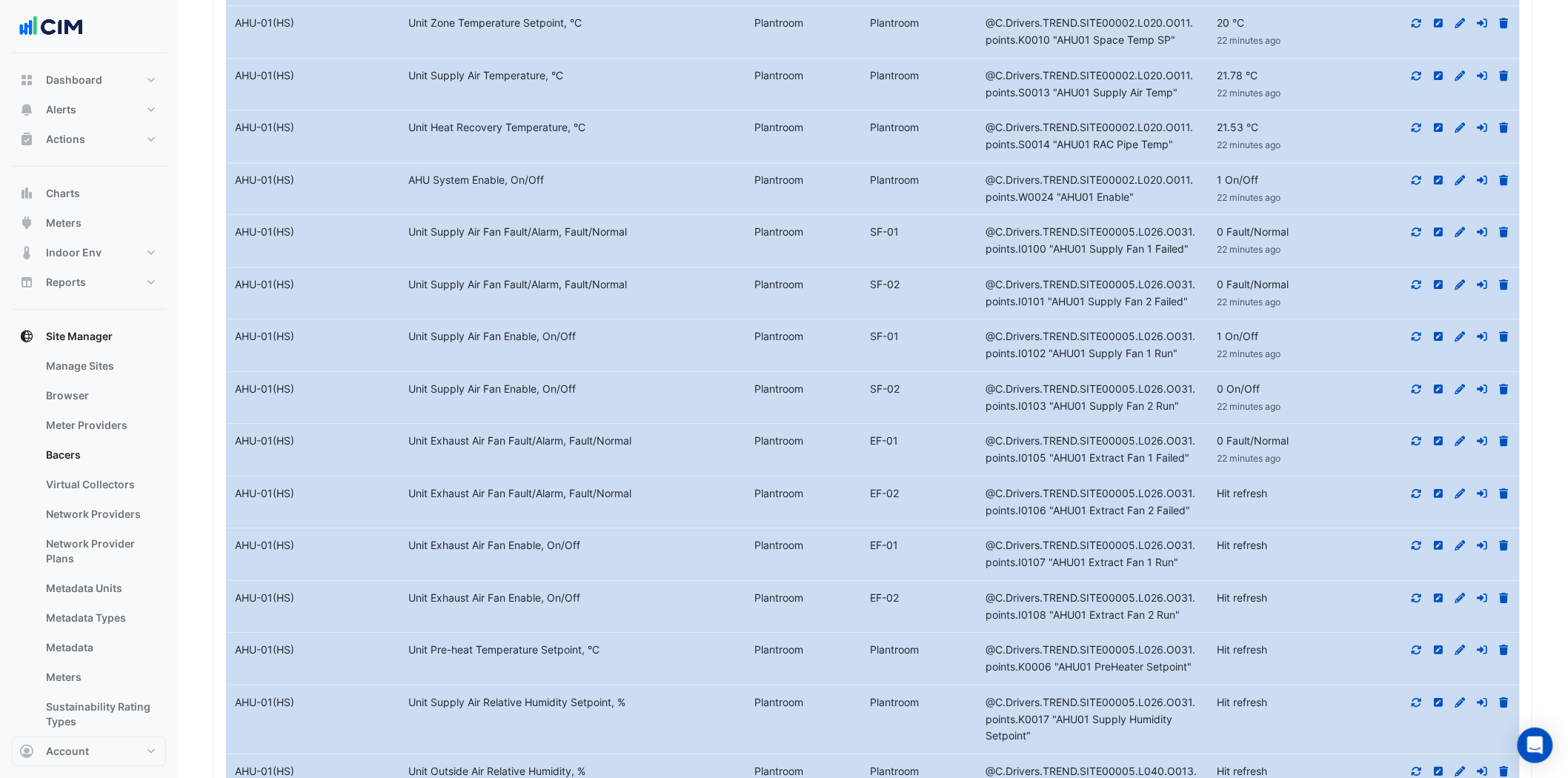 click 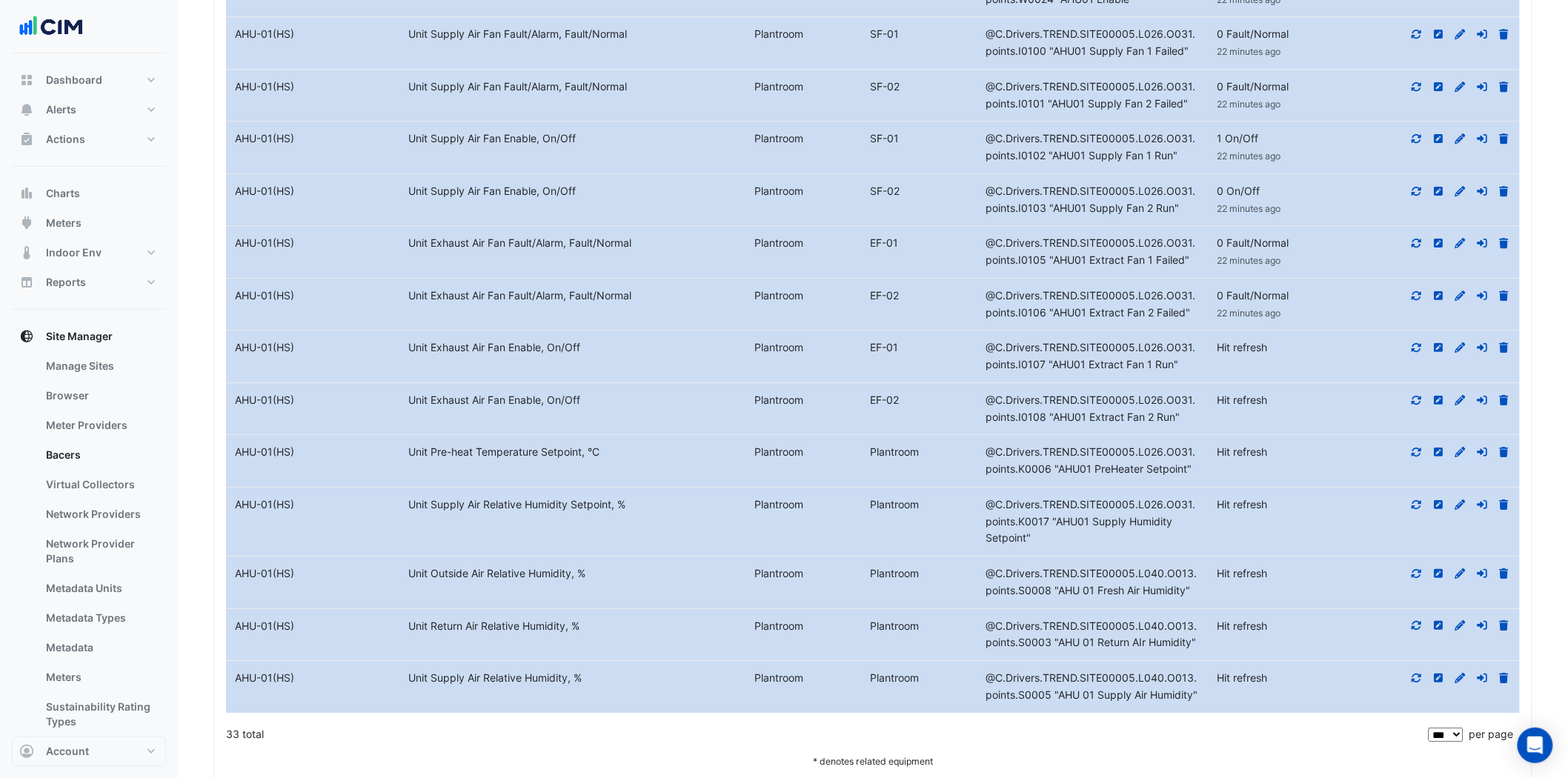 scroll, scrollTop: 1781, scrollLeft: 0, axis: vertical 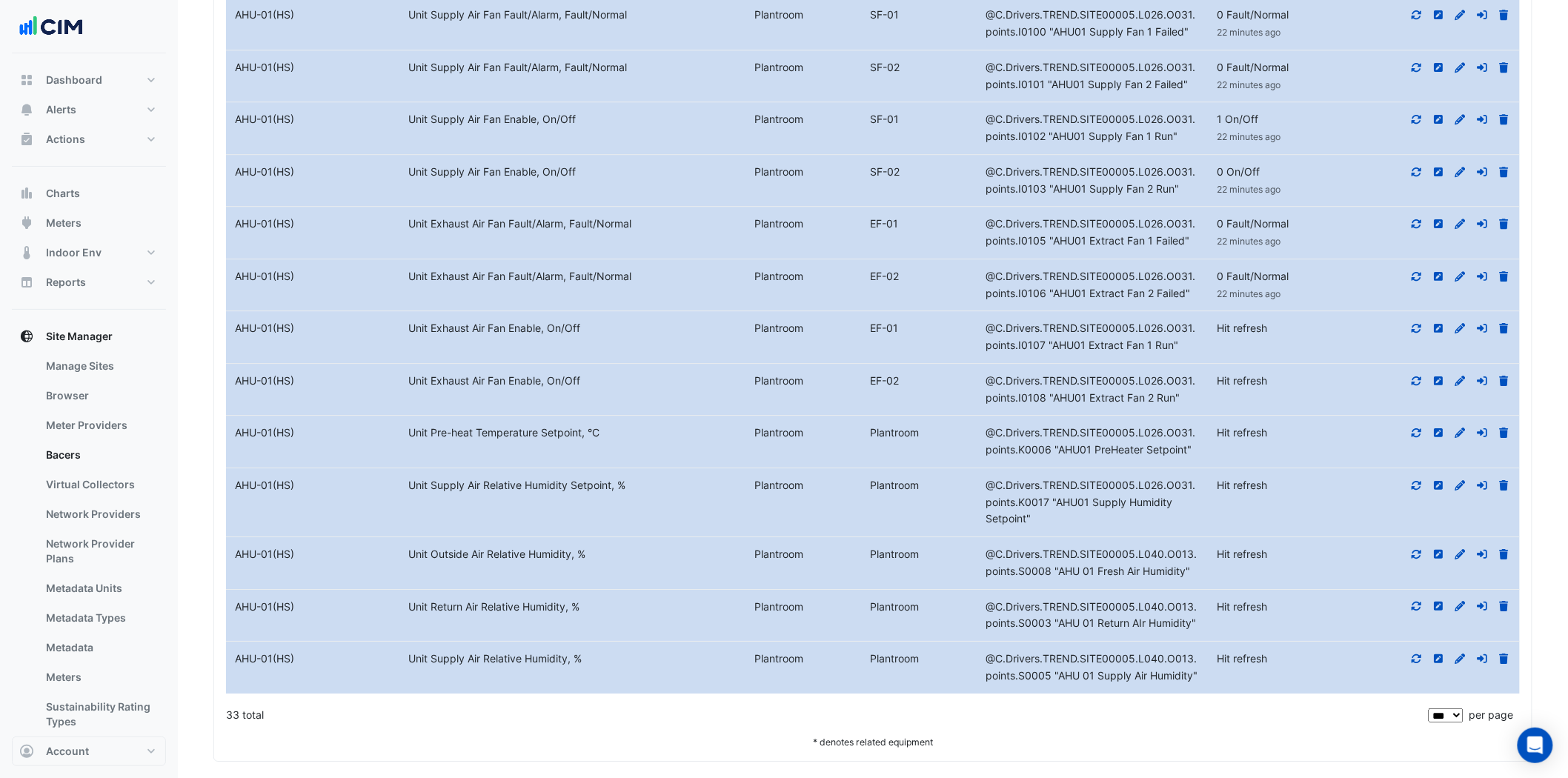 click 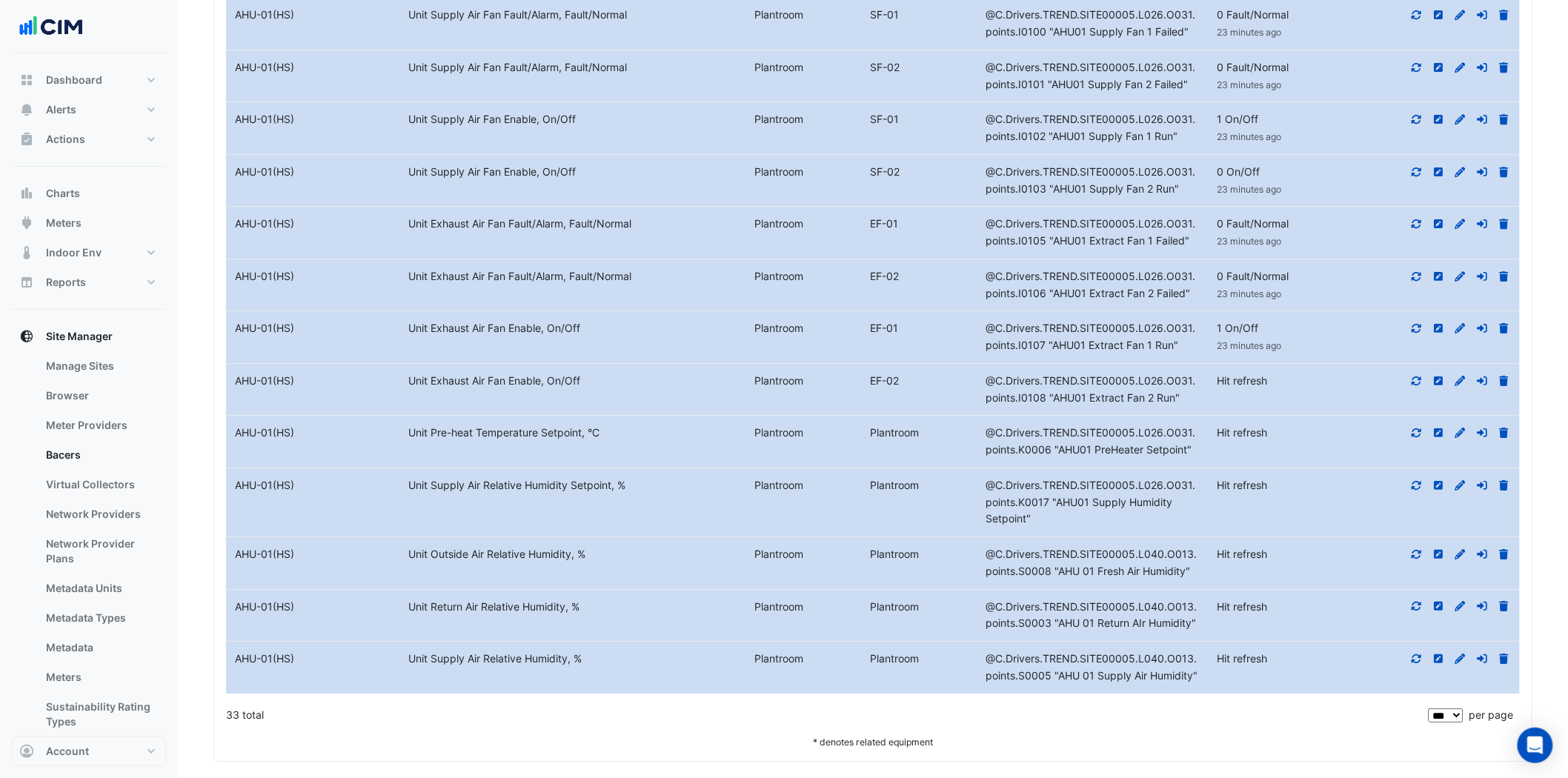 click 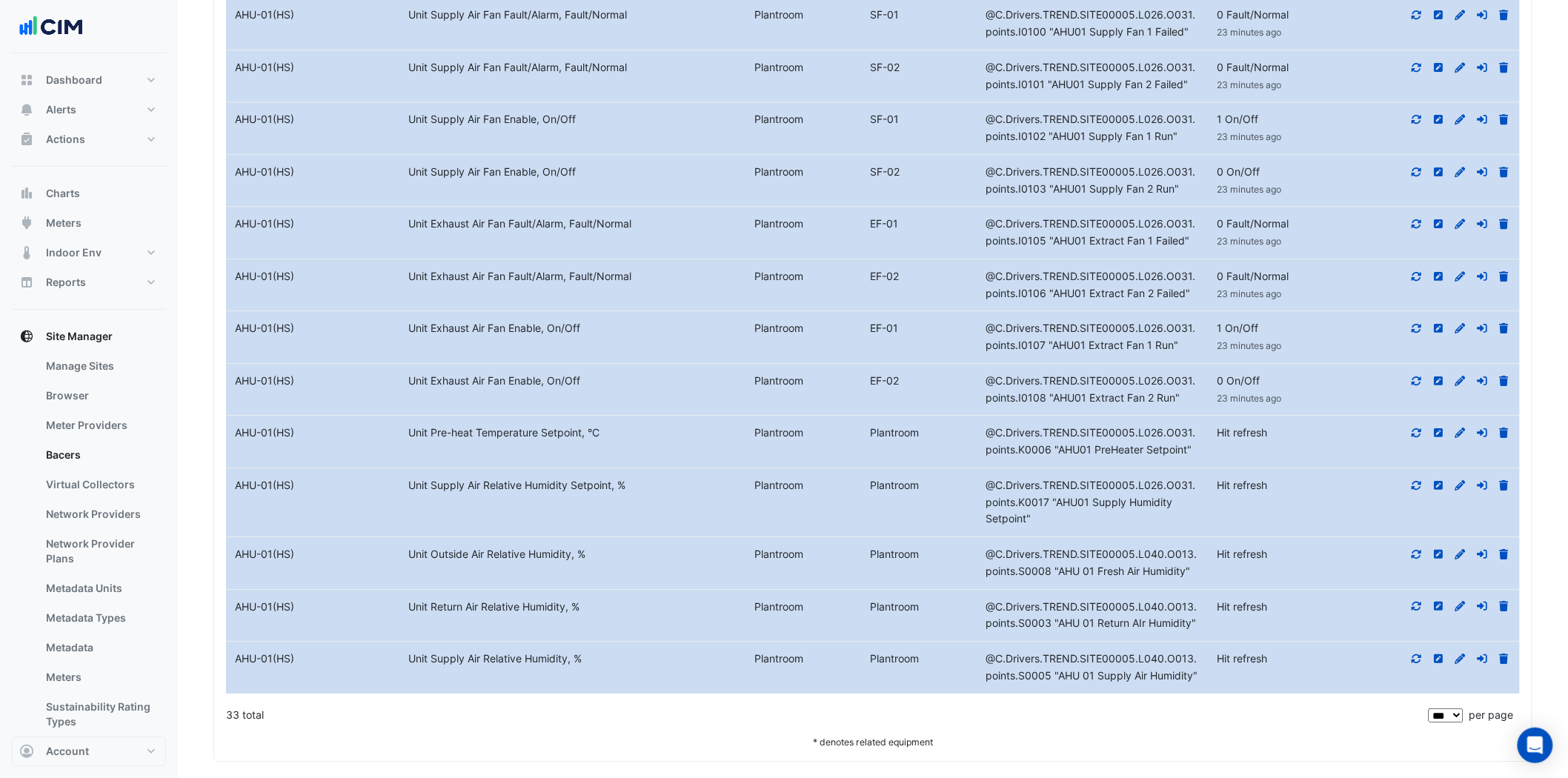 click 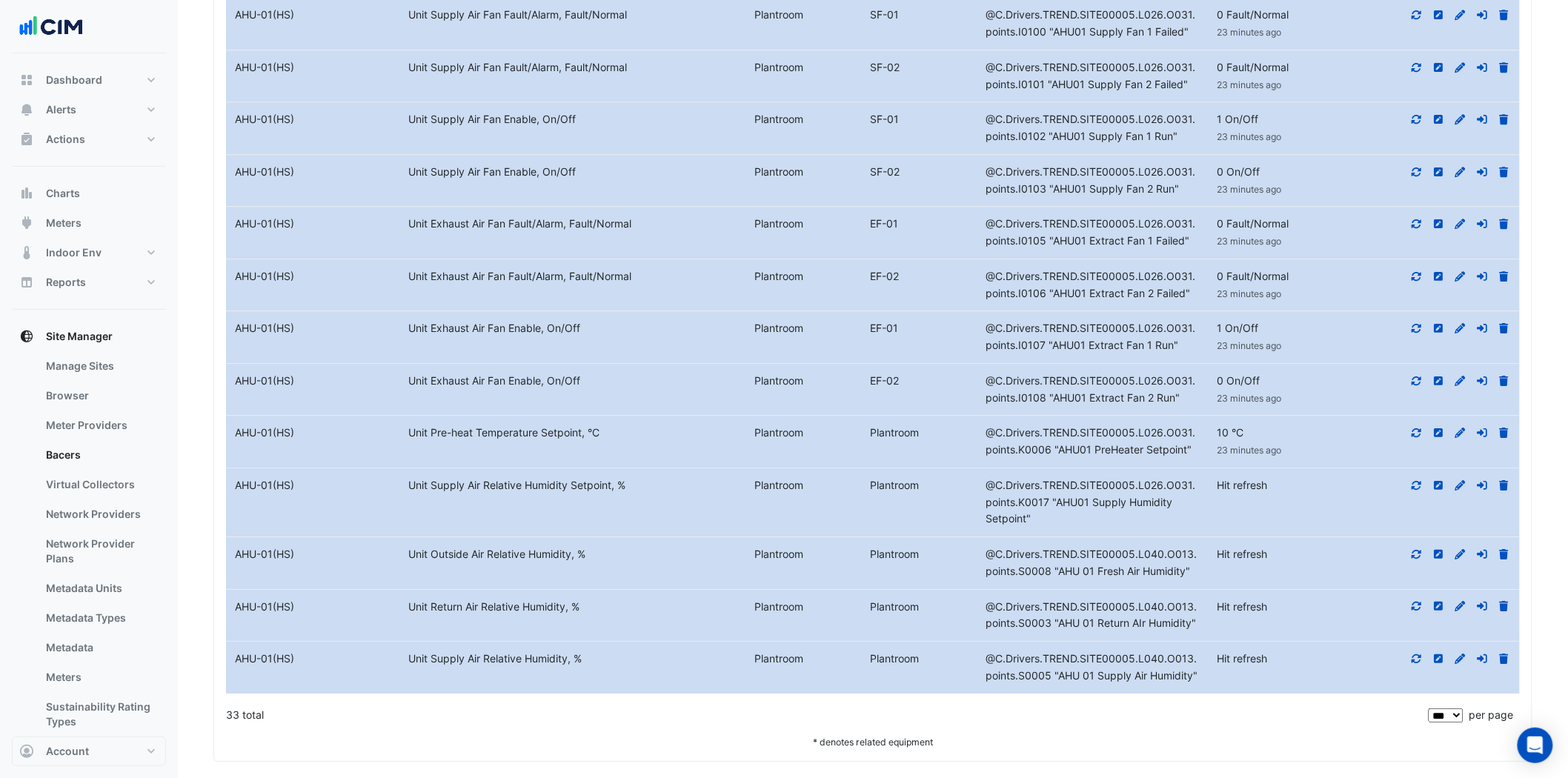 click 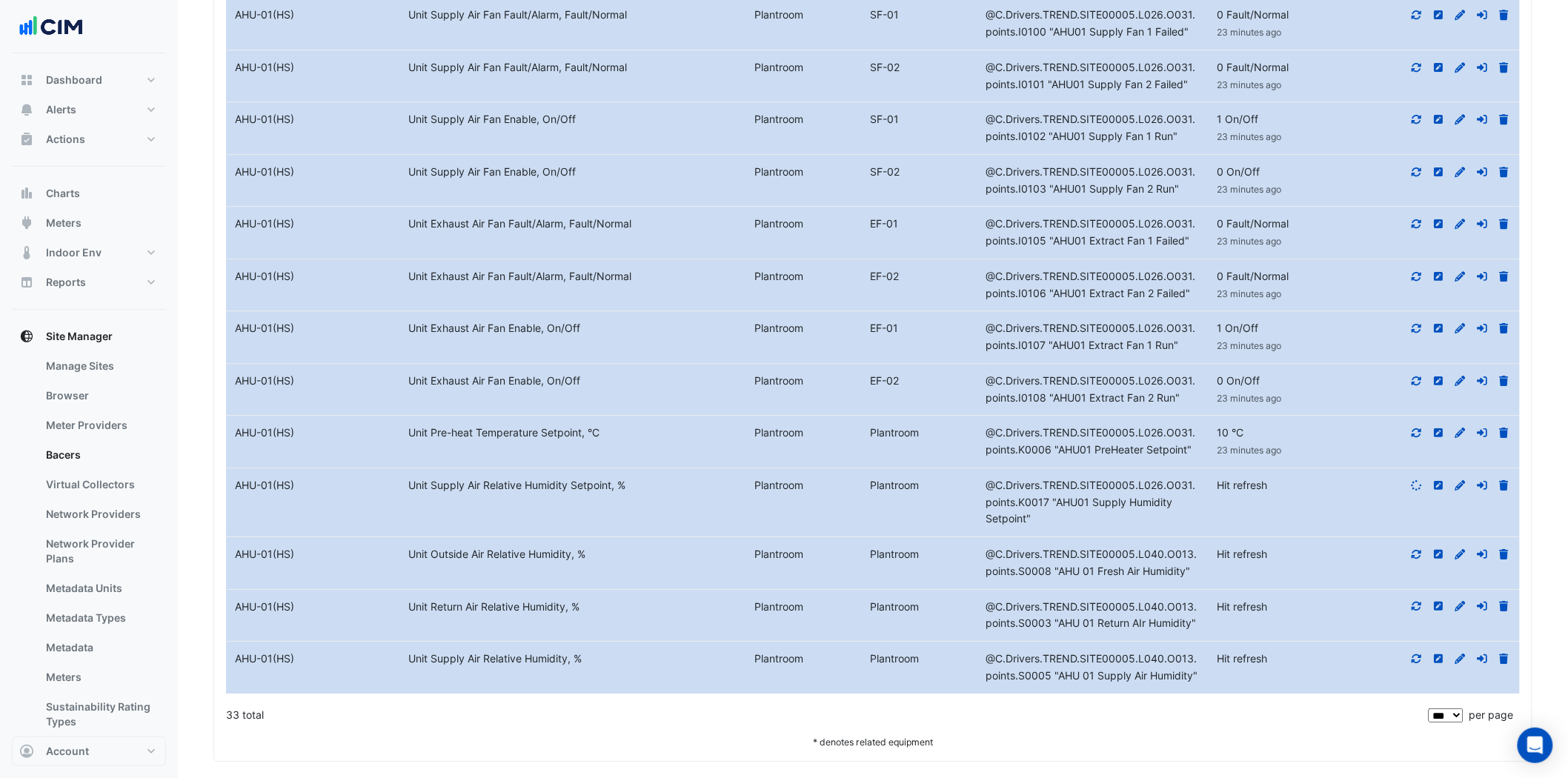 click 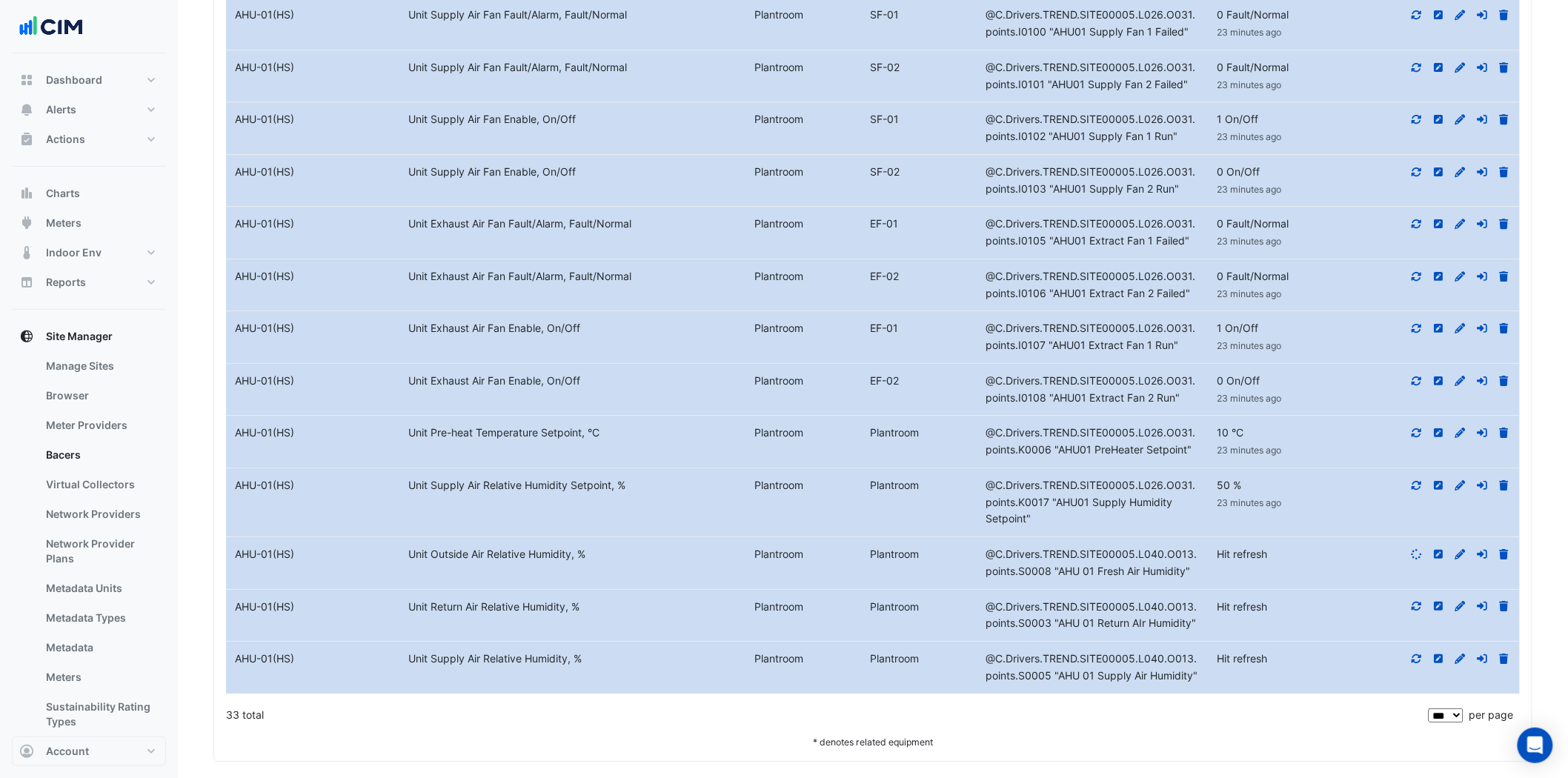 click 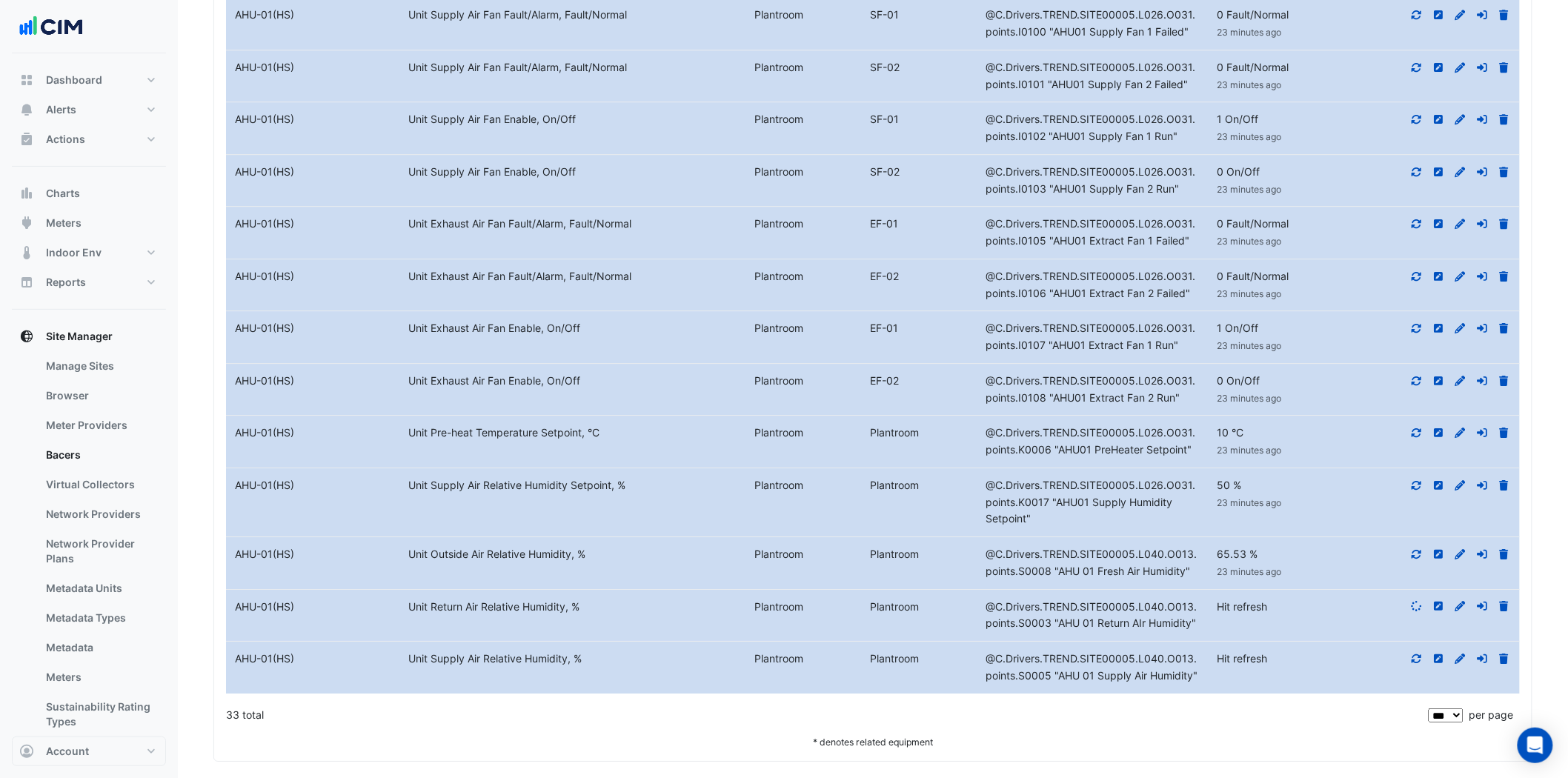 click 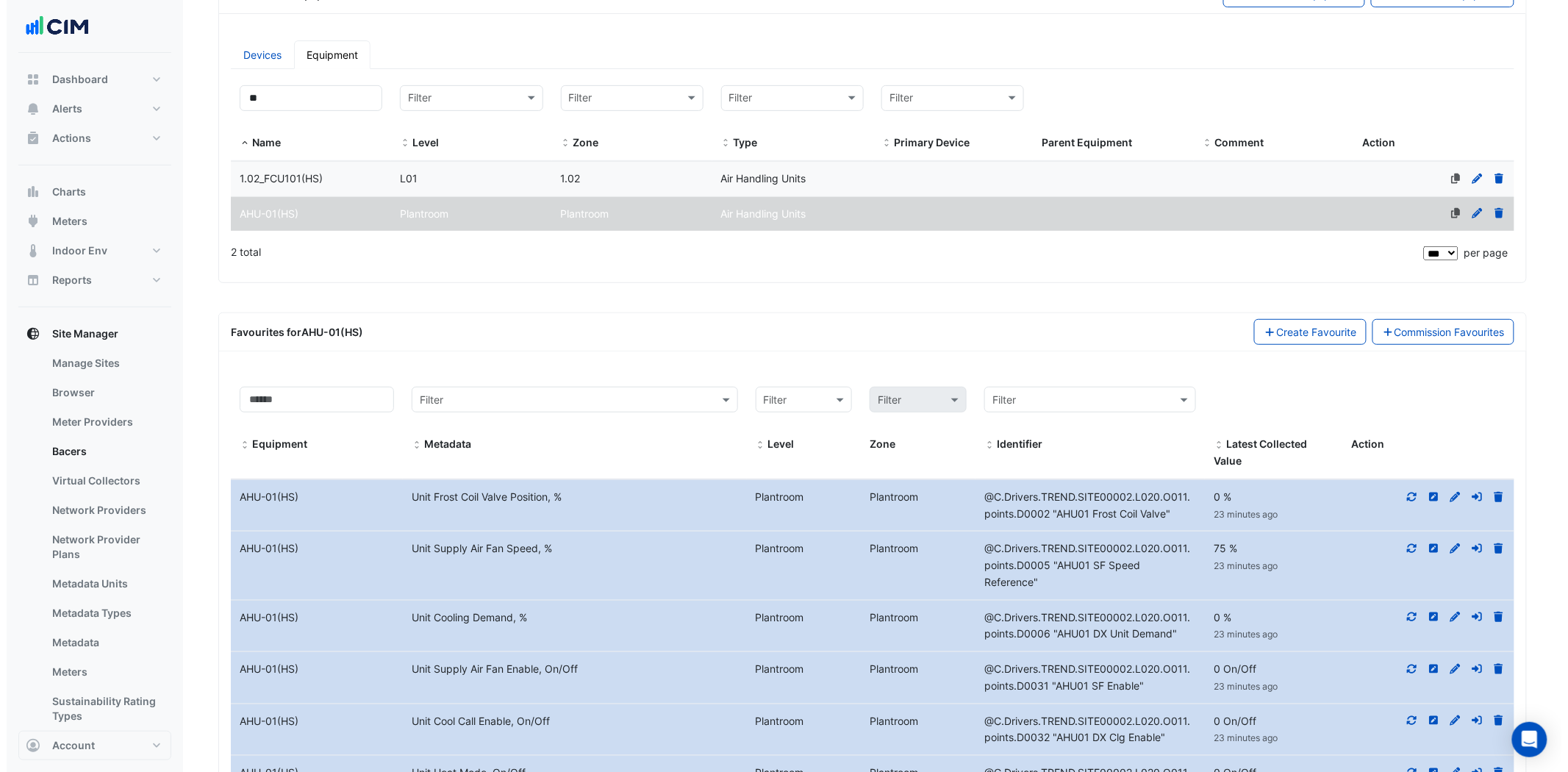 scroll, scrollTop: 0, scrollLeft: 0, axis: both 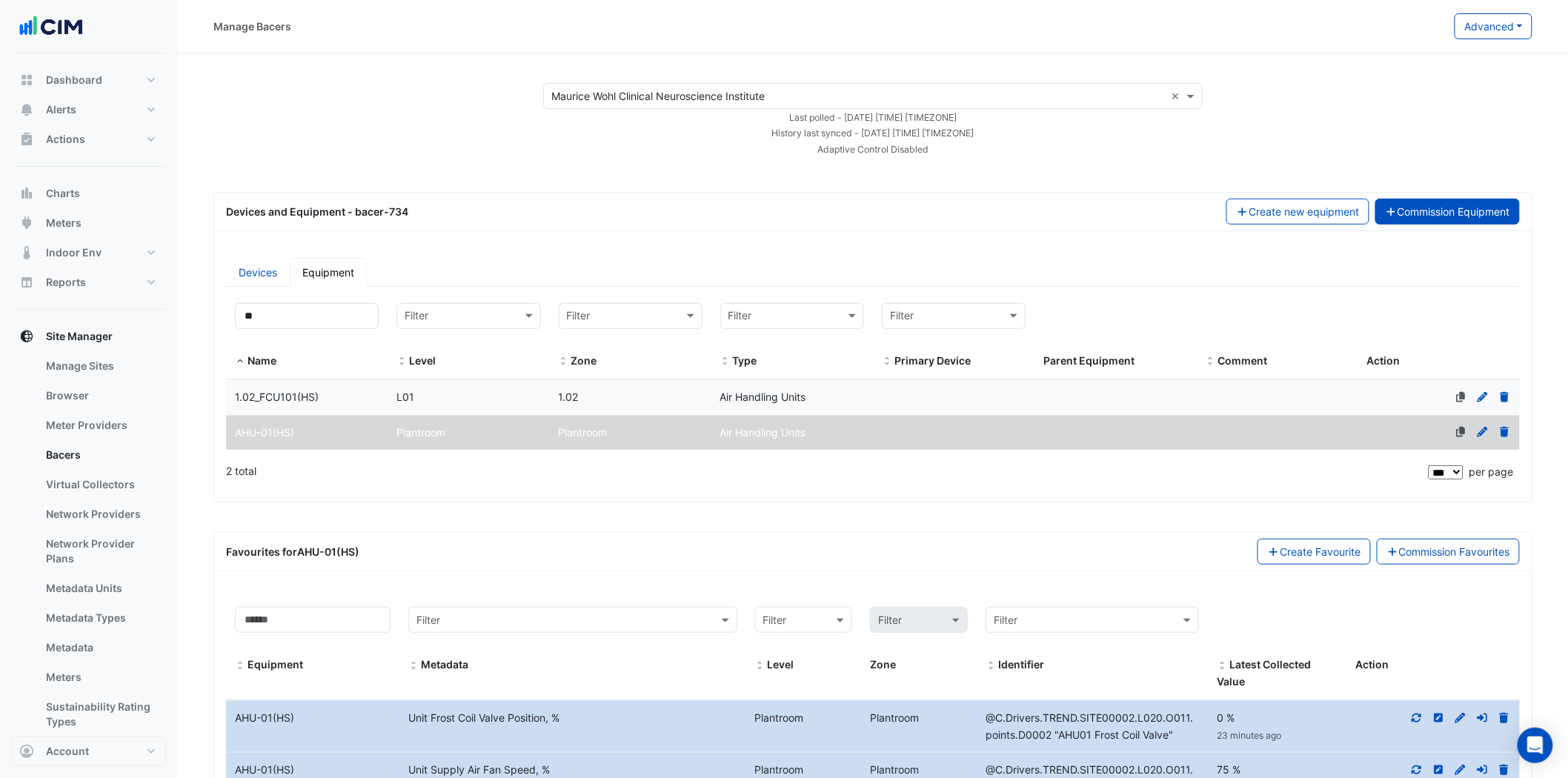 click on "Commission Equipment" 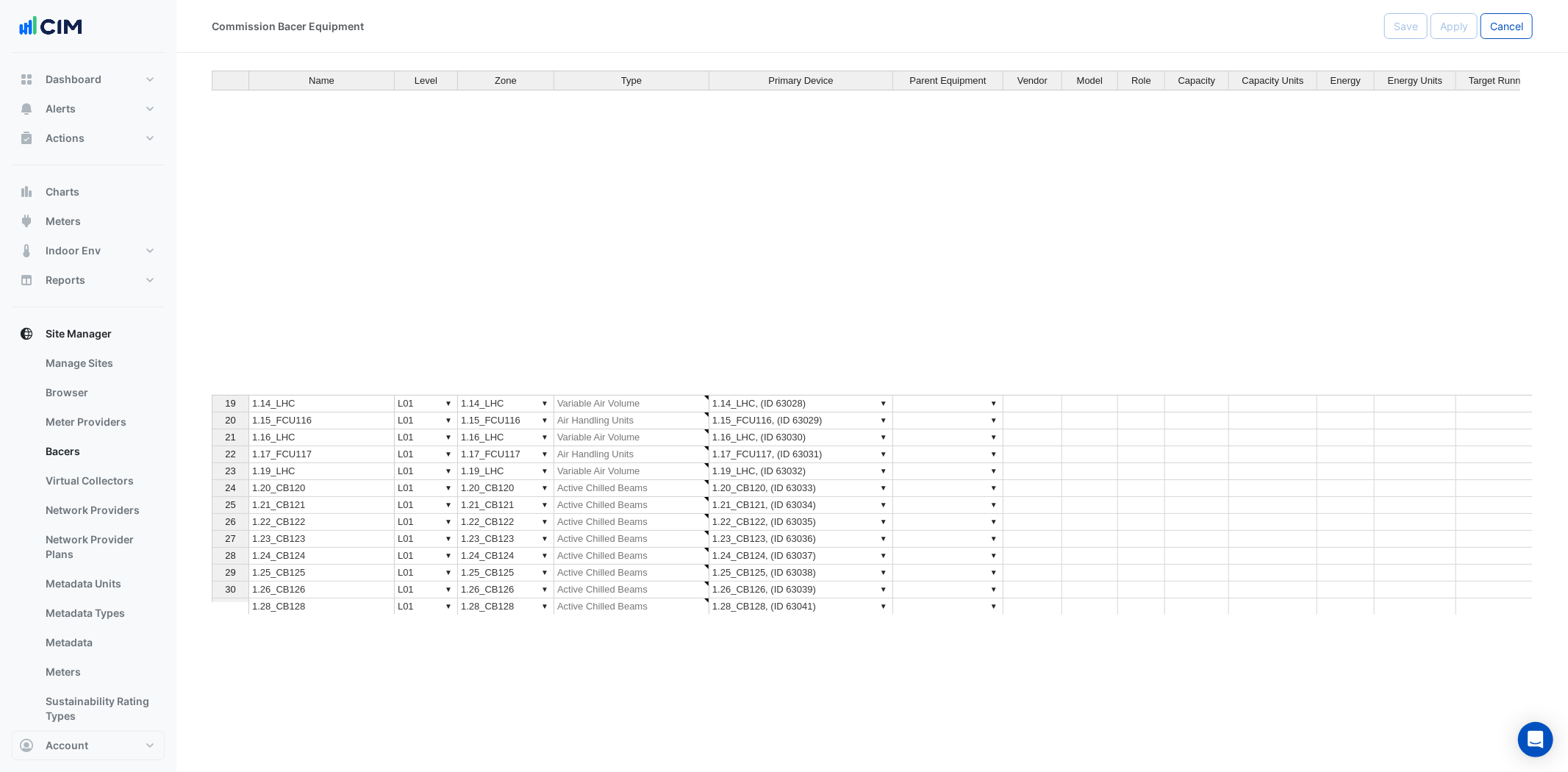 scroll, scrollTop: 799, scrollLeft: 0, axis: vertical 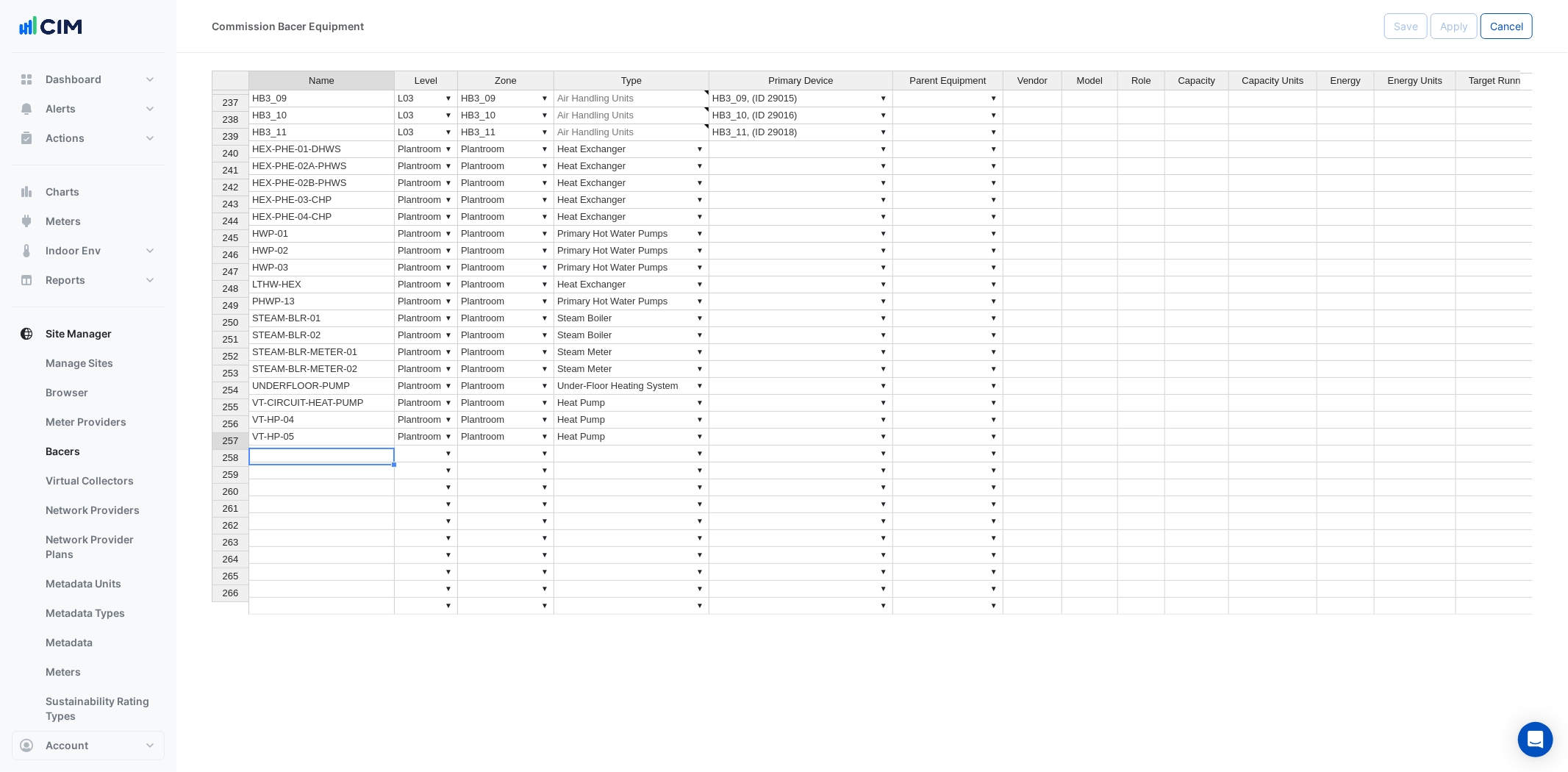 click at bounding box center [321, 454] 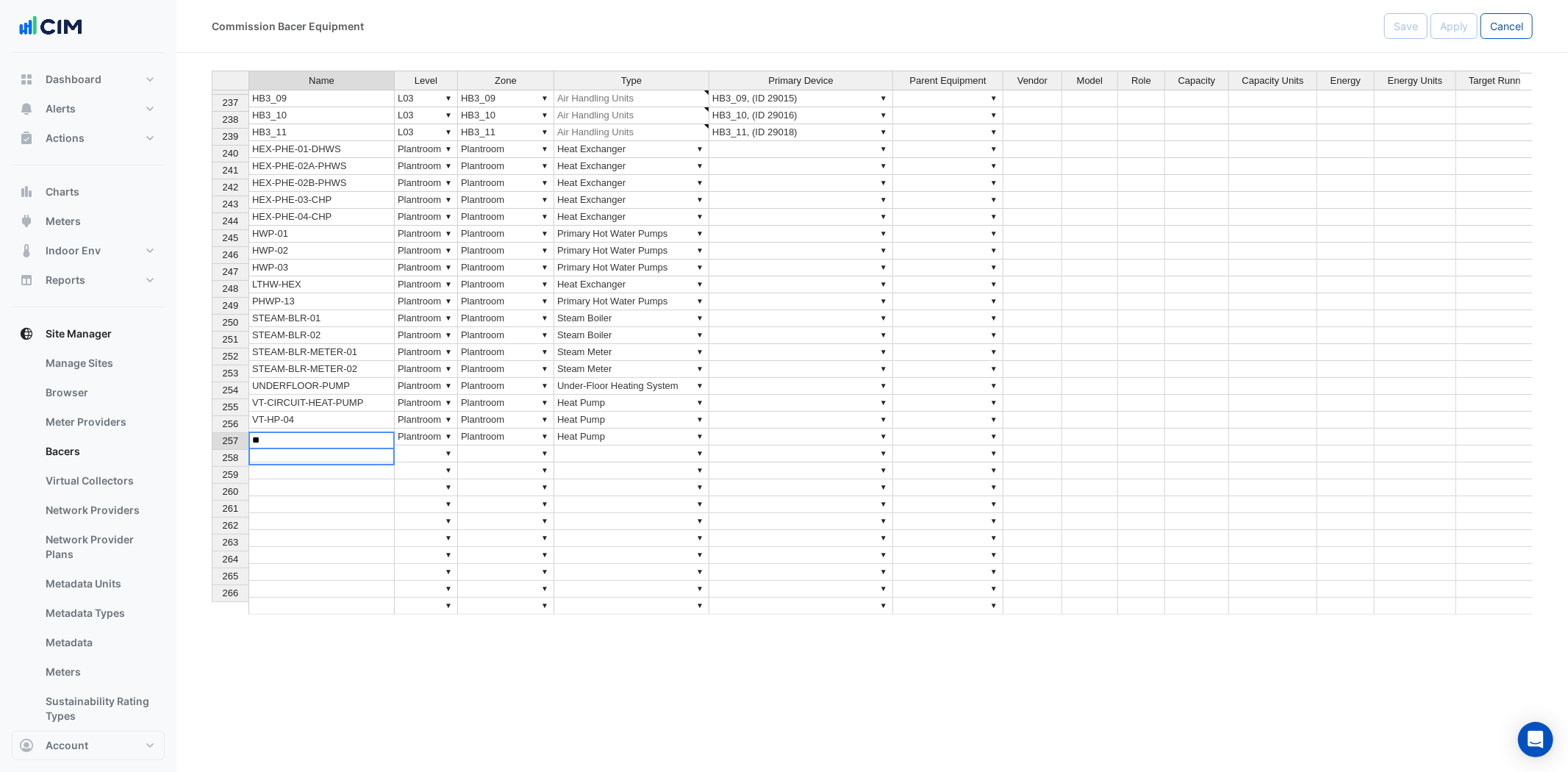 type on "*" 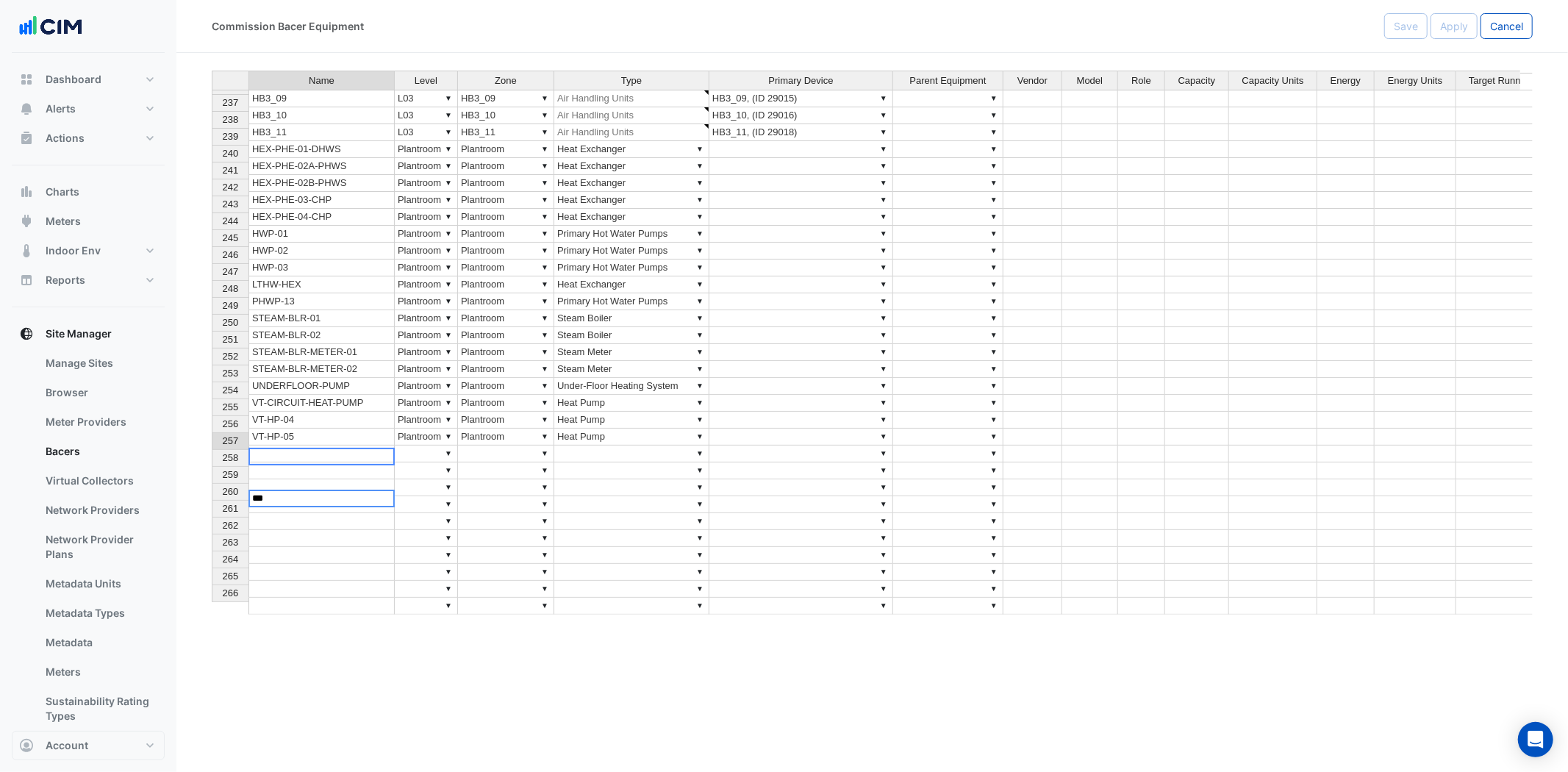 scroll, scrollTop: 3826, scrollLeft: 0, axis: vertical 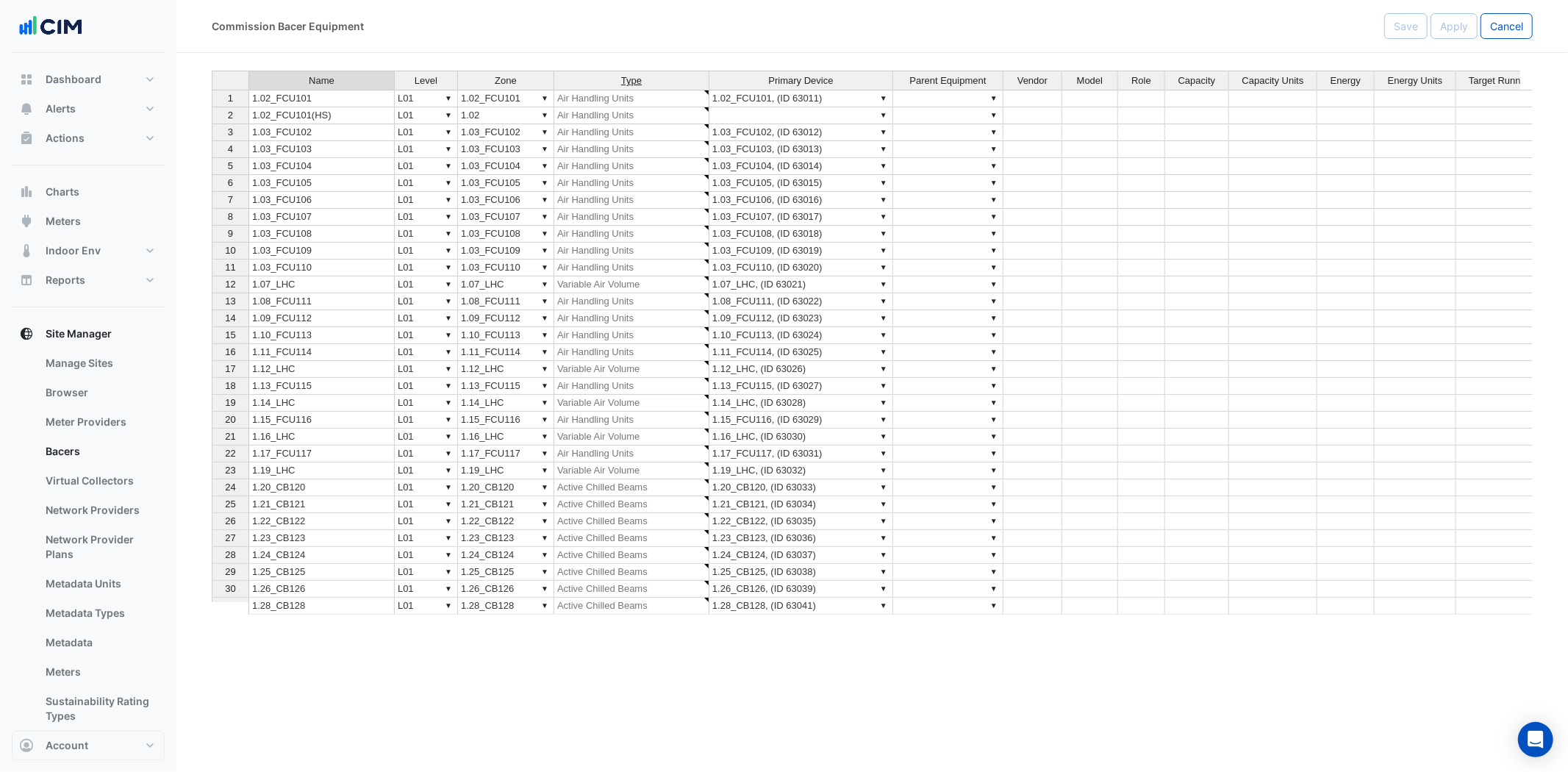 click on "Type" at bounding box center [631, 81] 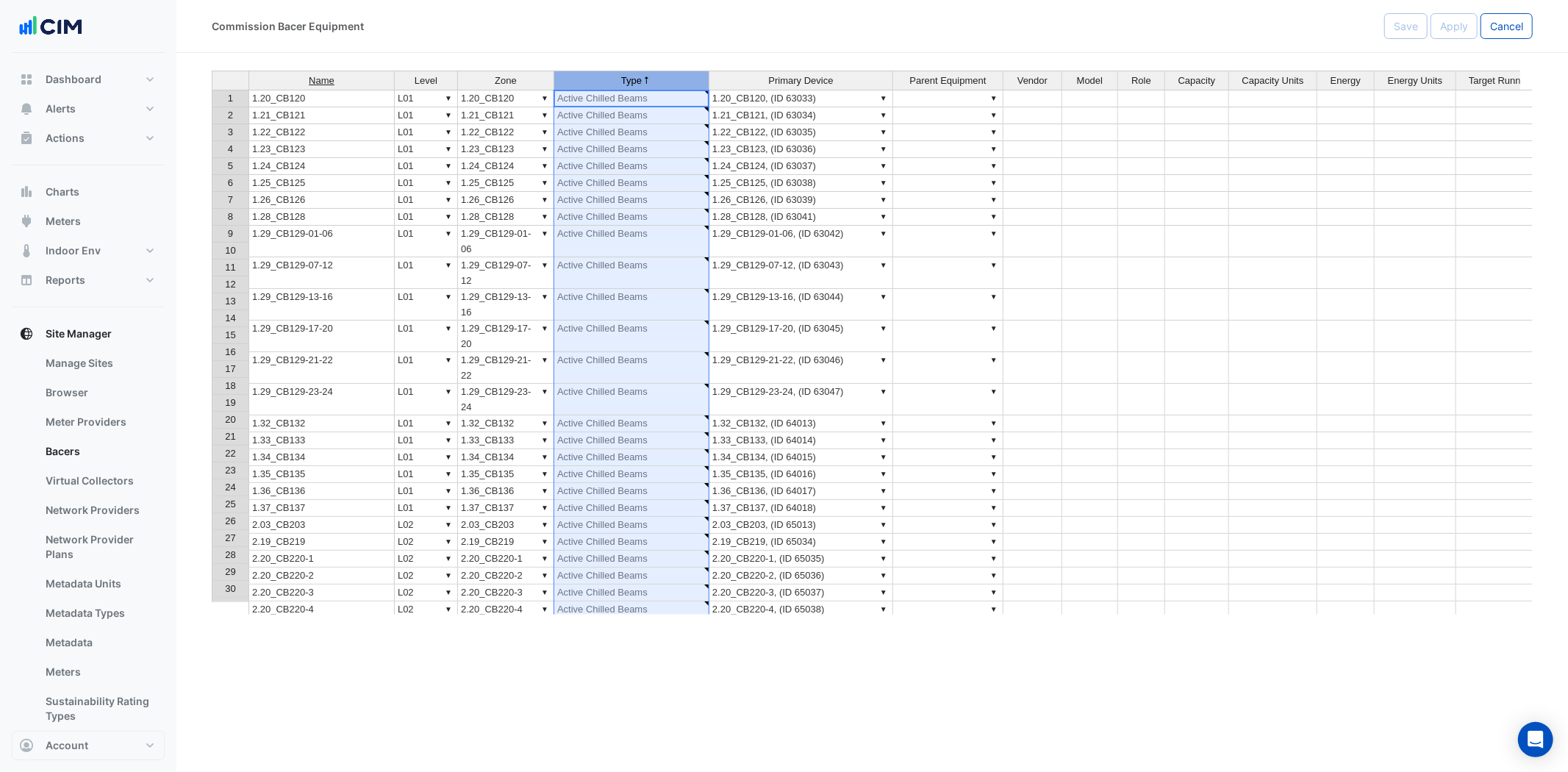 type on "***" 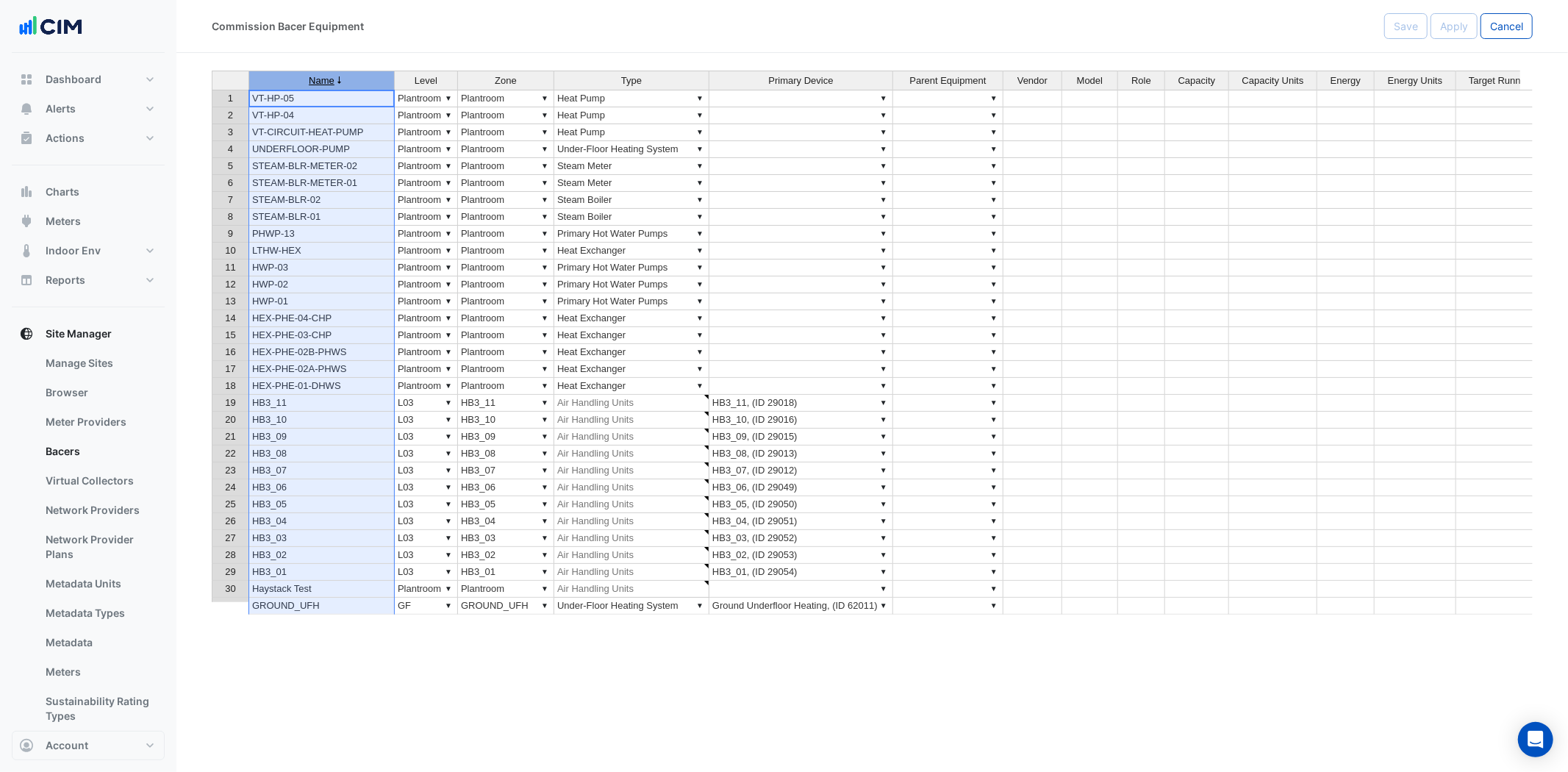 click on "Name" at bounding box center (321, 81) 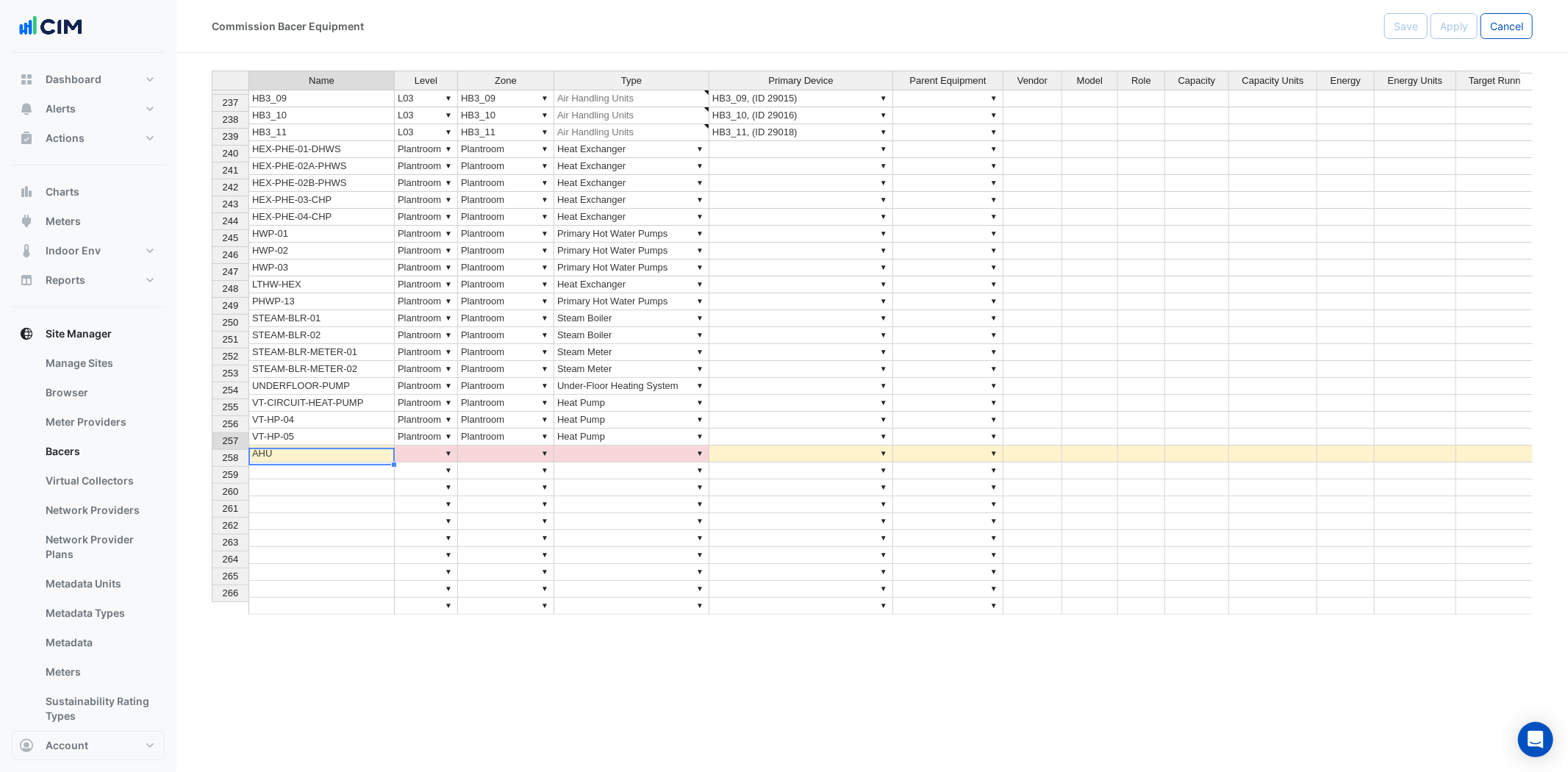 click on "AHU" at bounding box center [321, 454] 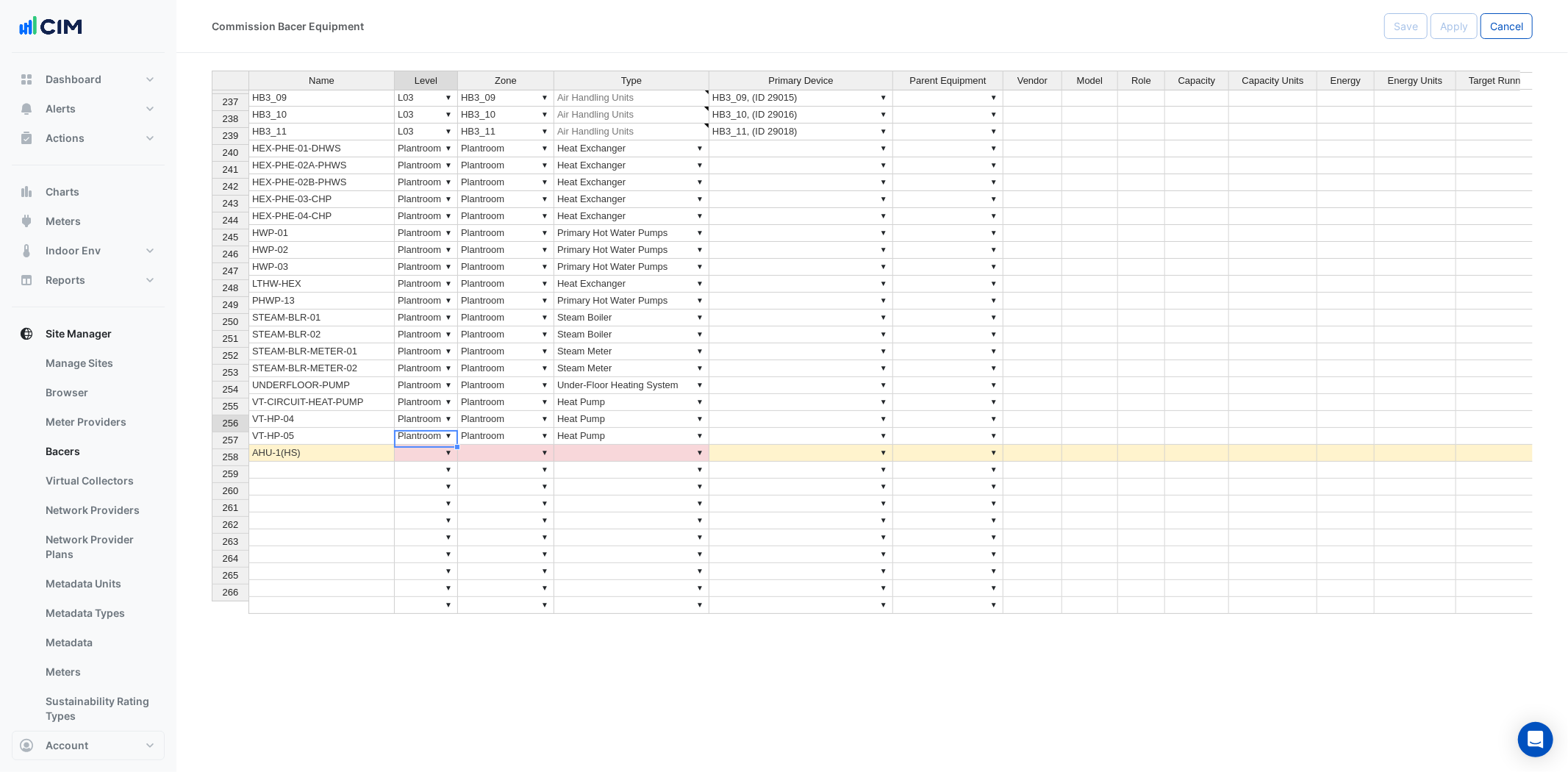 type on "*********" 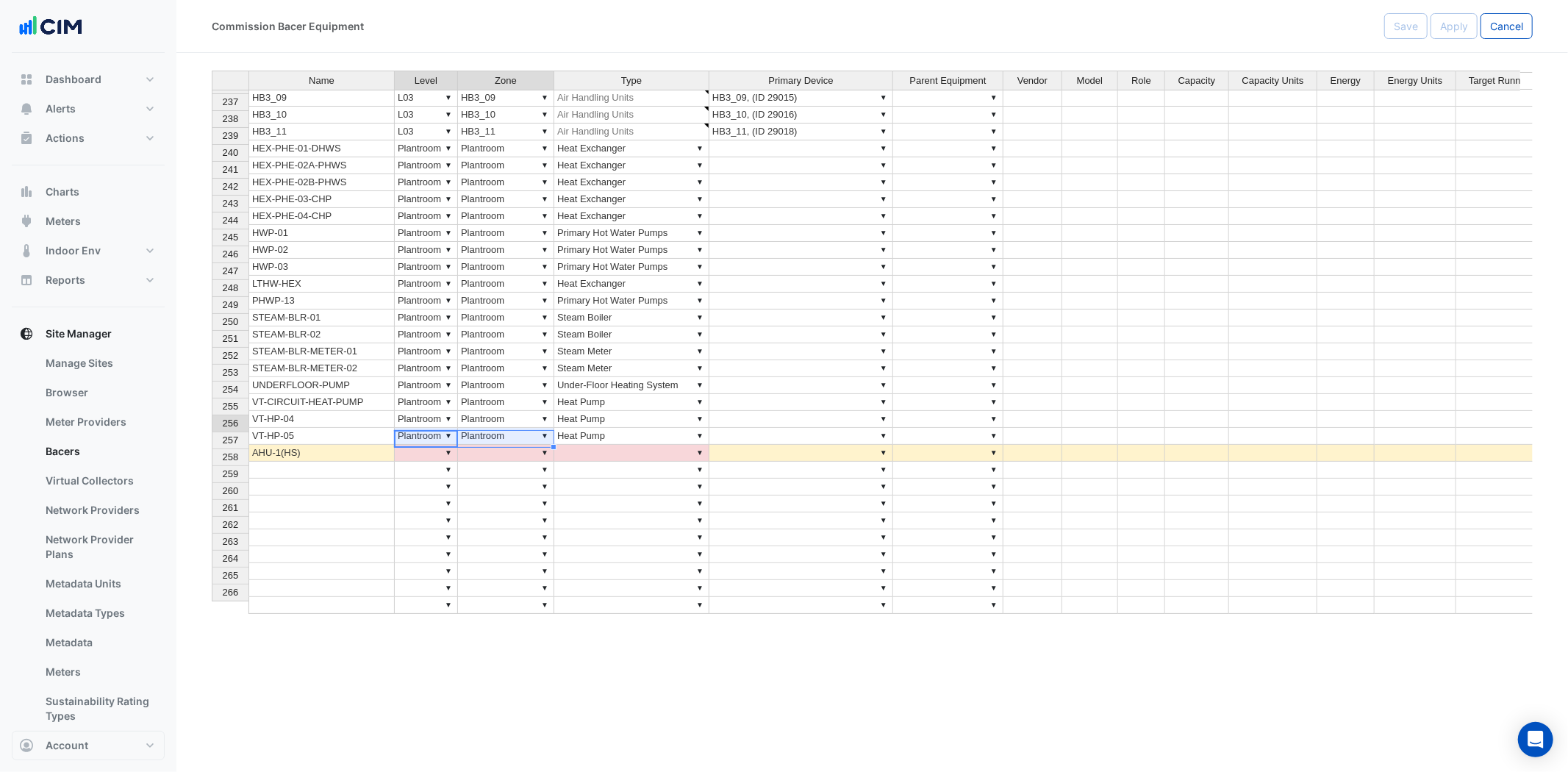 drag, startPoint x: 427, startPoint y: 423, endPoint x: 511, endPoint y: 421, distance: 84.02381 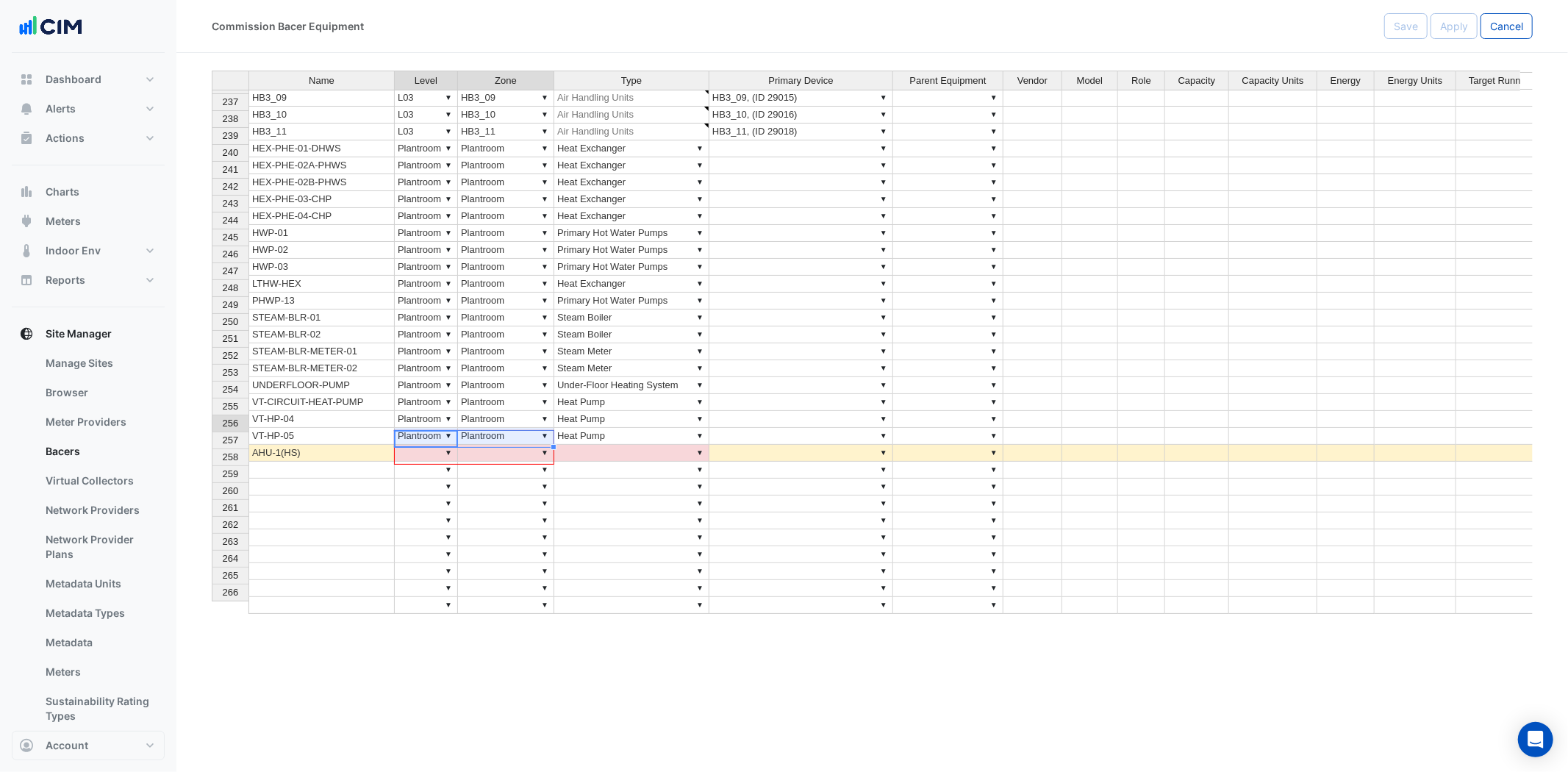 drag, startPoint x: 553, startPoint y: 428, endPoint x: 554, endPoint y: 435, distance: 7.071068 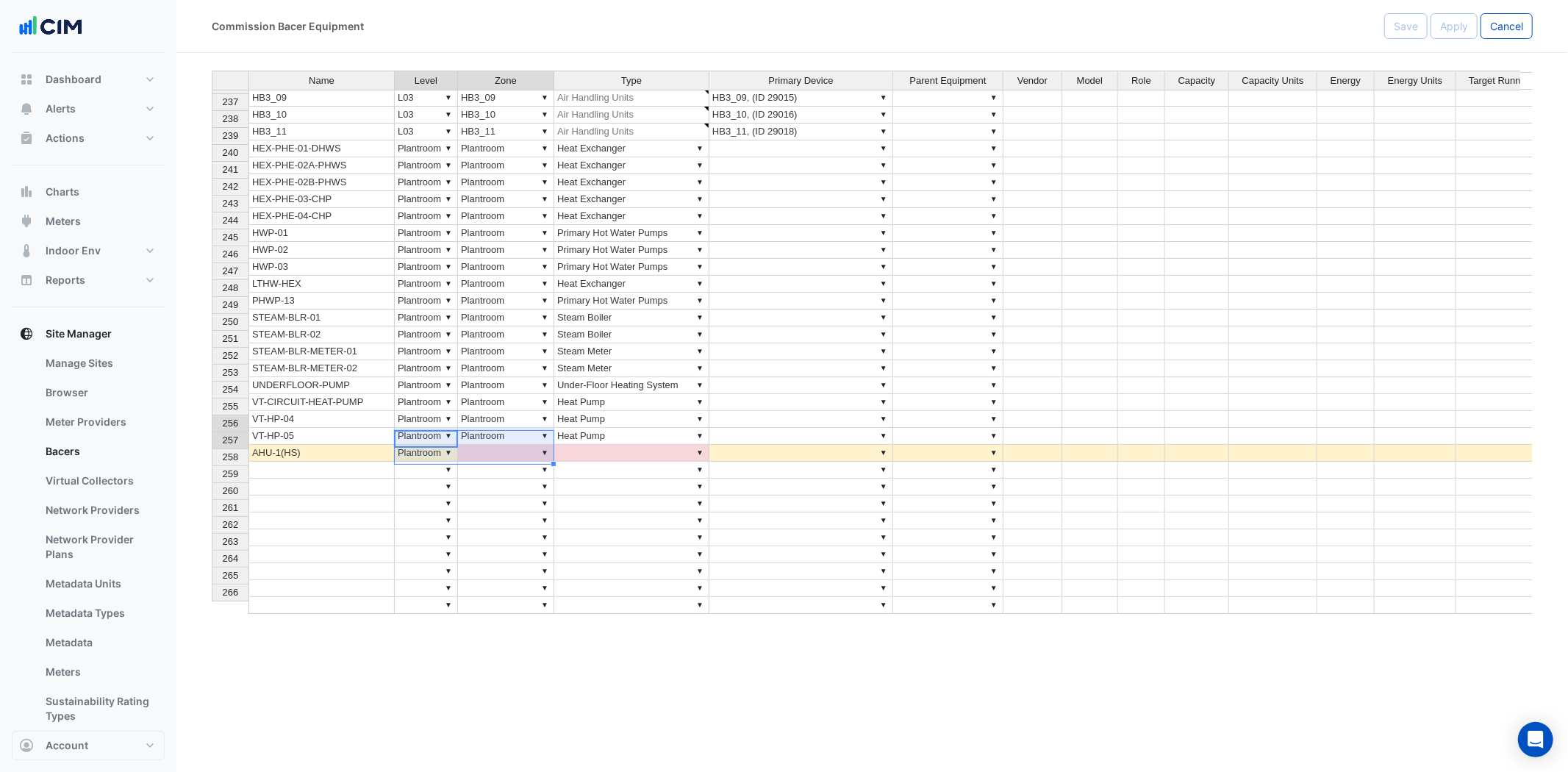 click on "▼" at bounding box center [631, 453] 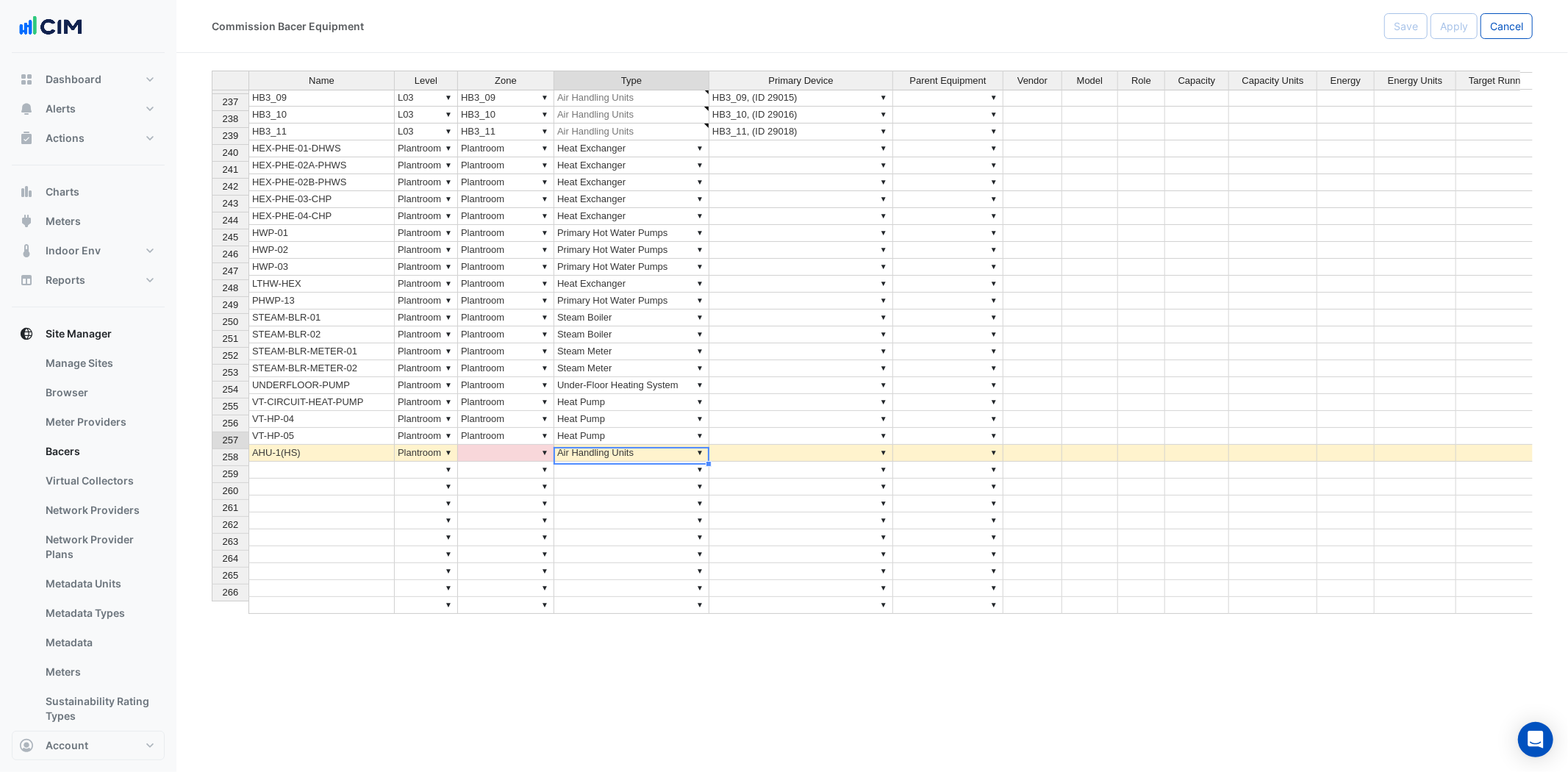 click on "Name Level Zone Type Primary Device Parent Equipment Vendor Model Role Capacity Capacity Units Energy Energy Units Target Running Load % Comment 224 G.46_CB.G46 ▼ GF ▼ G.44_CB.G46 ▼ Active Chilled Beams ▼ G.46_CB.G46, (ID 62021) ▼ 0 225 G.47_CB.G47-03 ▼ GF ▼ G.47_CB.G47-03 ▼ Active Chilled Beams ▼ G.47_CB.G47-03, (ID 62024) ▼ 226 GROUND_UFH ▼ GF ▼ GROUND_UFH ▼ Under-Floor Heating System ▼ Ground Underfloor Heating, (ID 62011) ▼ 227 Haystack Test ▼ Plantroom ▼ Plantroom ▼ Air Handling Units ▼ ▼ 228 HB3_01 ▼ L03 ▼ HB3_01 ▼ Air Handling Units ▼ HB3_01, (ID 29054) ▼ 229 HB3_02 ▼ L03 ▼ HB3_02 ▼ Air Handling Units ▼ HB3_02, (ID 29053) ▼ 230 HB3_03 ▼ L03 ▼ HB3_03 ▼ Air Handling Units ▼ HB3_03, (ID 29052) ▼ 231 HB3_04 ▼ L03 ▼ HB3_04 ▼ Air Handling Units ▼ HB3_04, (ID 29051) ▼ 232 HB3_05 ▼ L03 ▼ HB3_05 ▼ Air Handling Units ▼ HB3_05, (ID 29050) ▼ 233 HB3_06 ▼ L03 ▼ HB3_06 ▼ Air Handling Units ▼ HB3_06, (ID 29049) ▼" at bounding box center [872, 343] 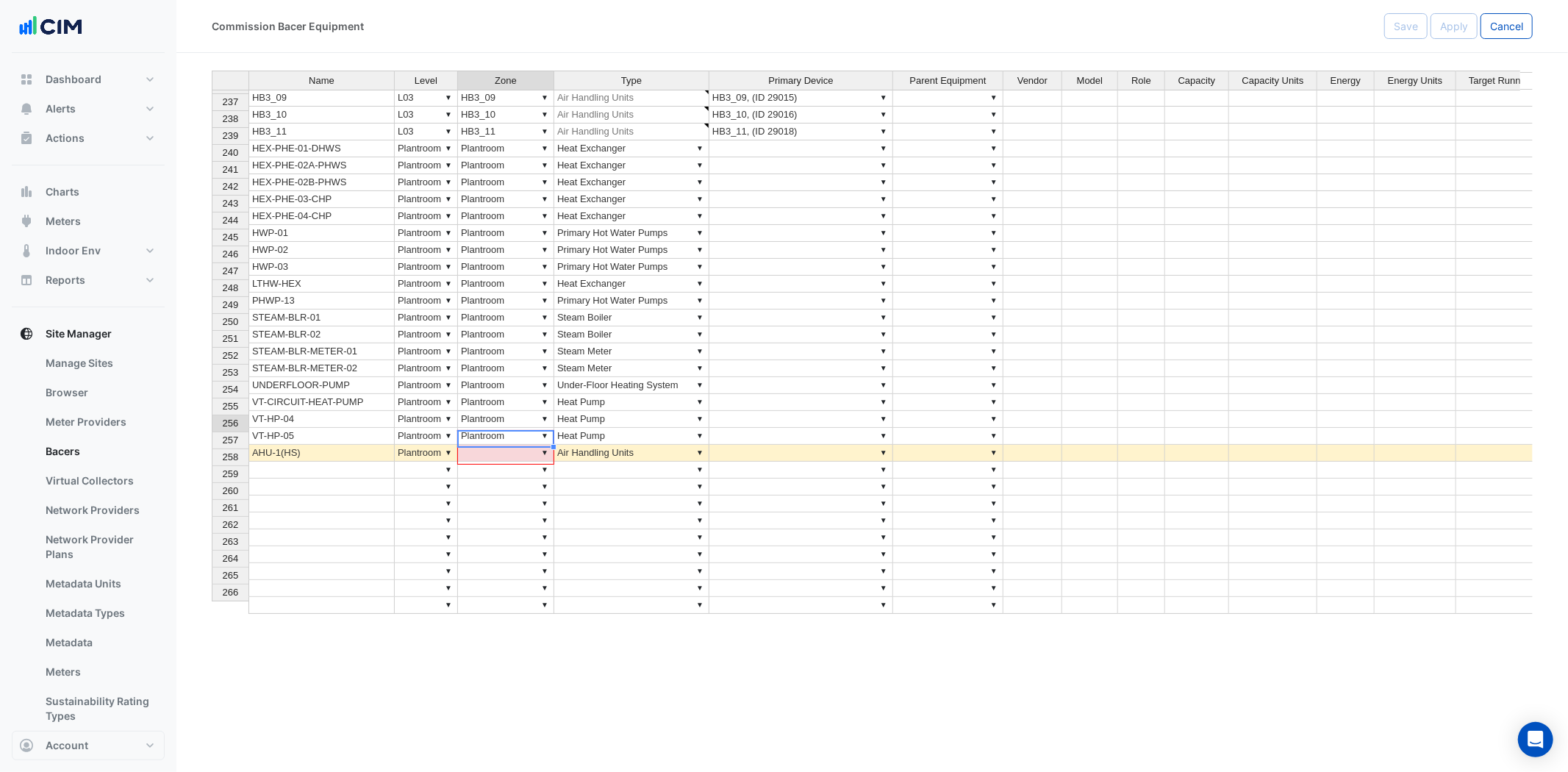 drag, startPoint x: 552, startPoint y: 428, endPoint x: 555, endPoint y: 436, distance: 8.5440037 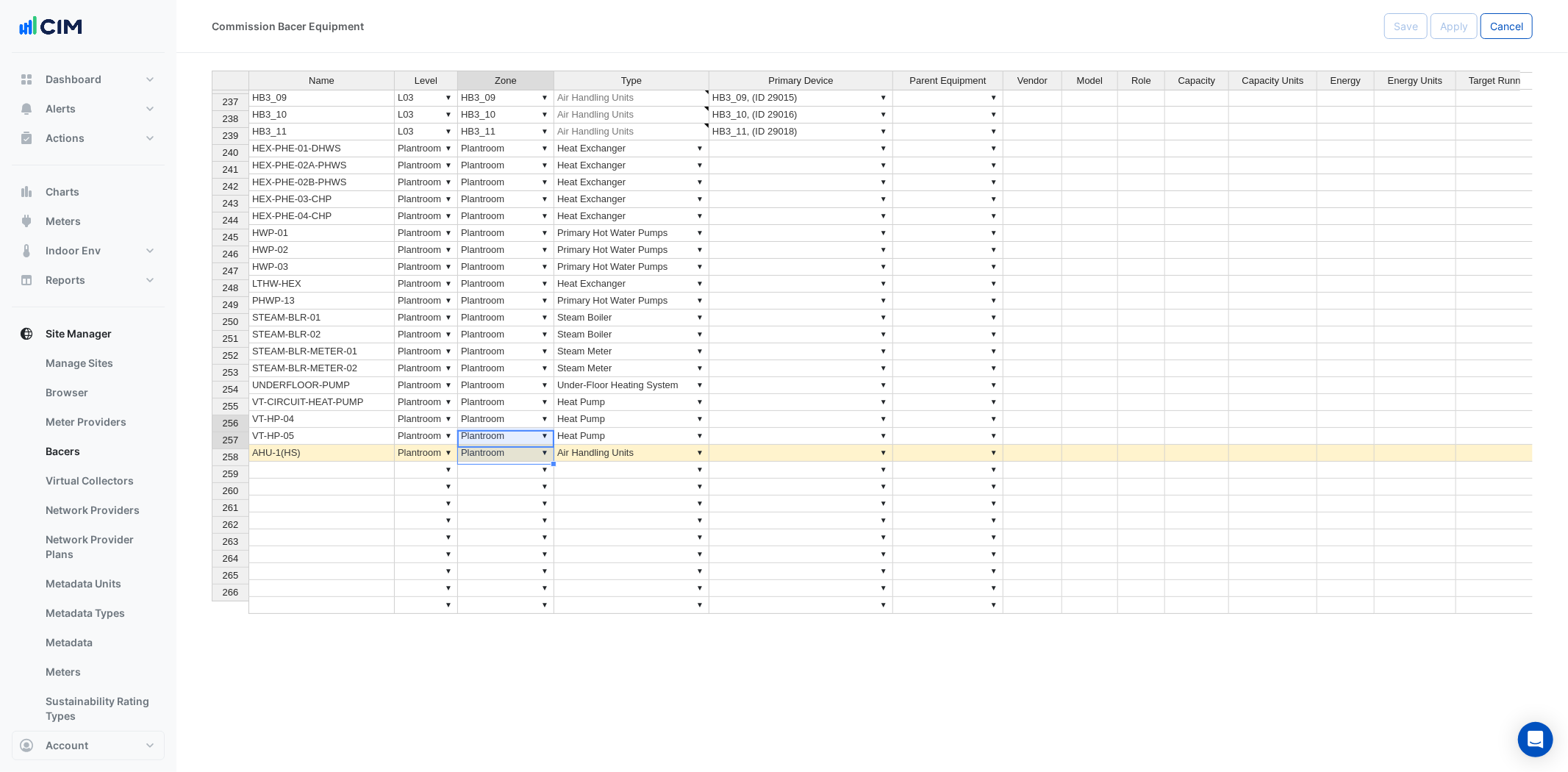 type on "*********" 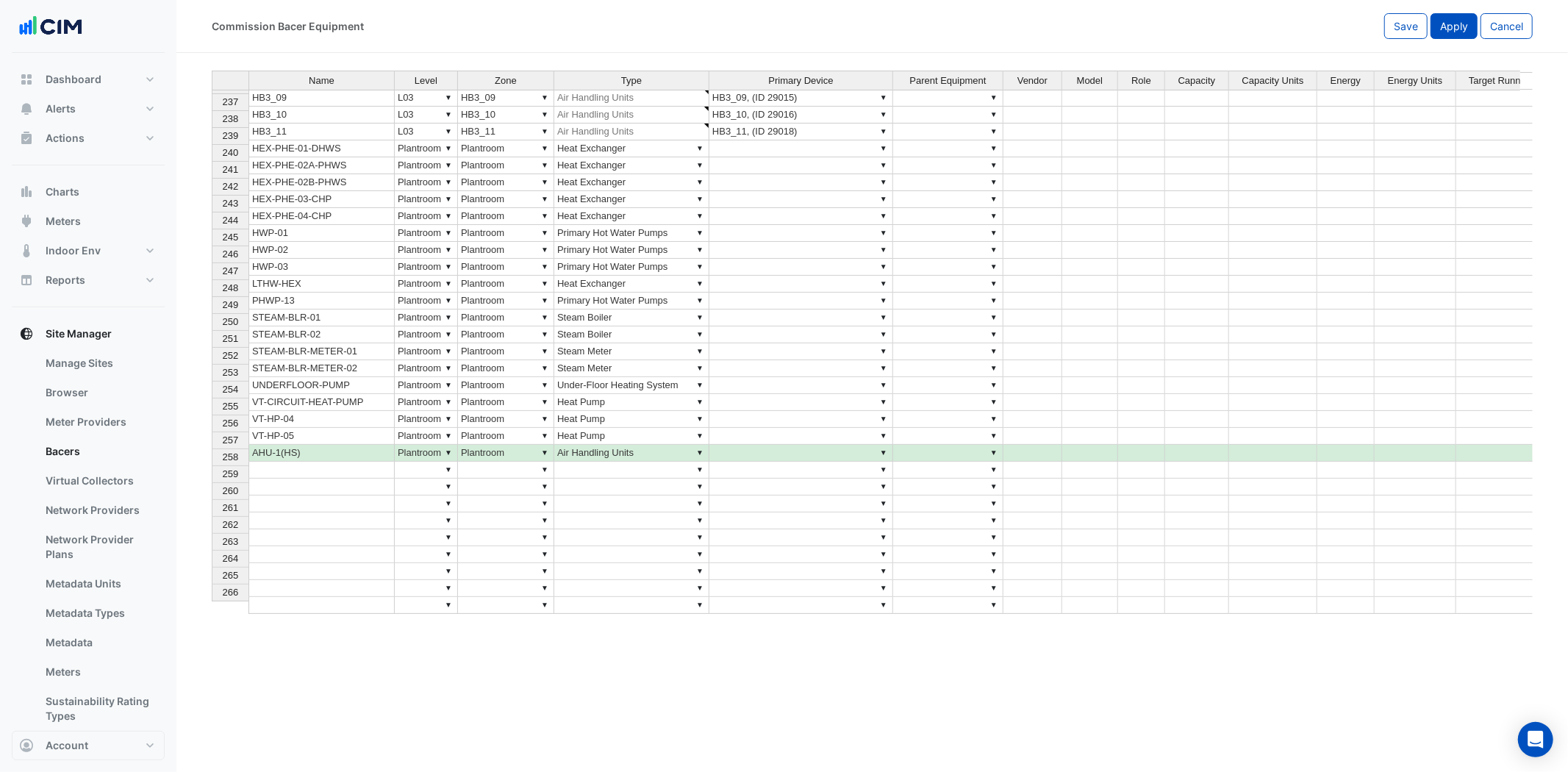 click on "Apply" 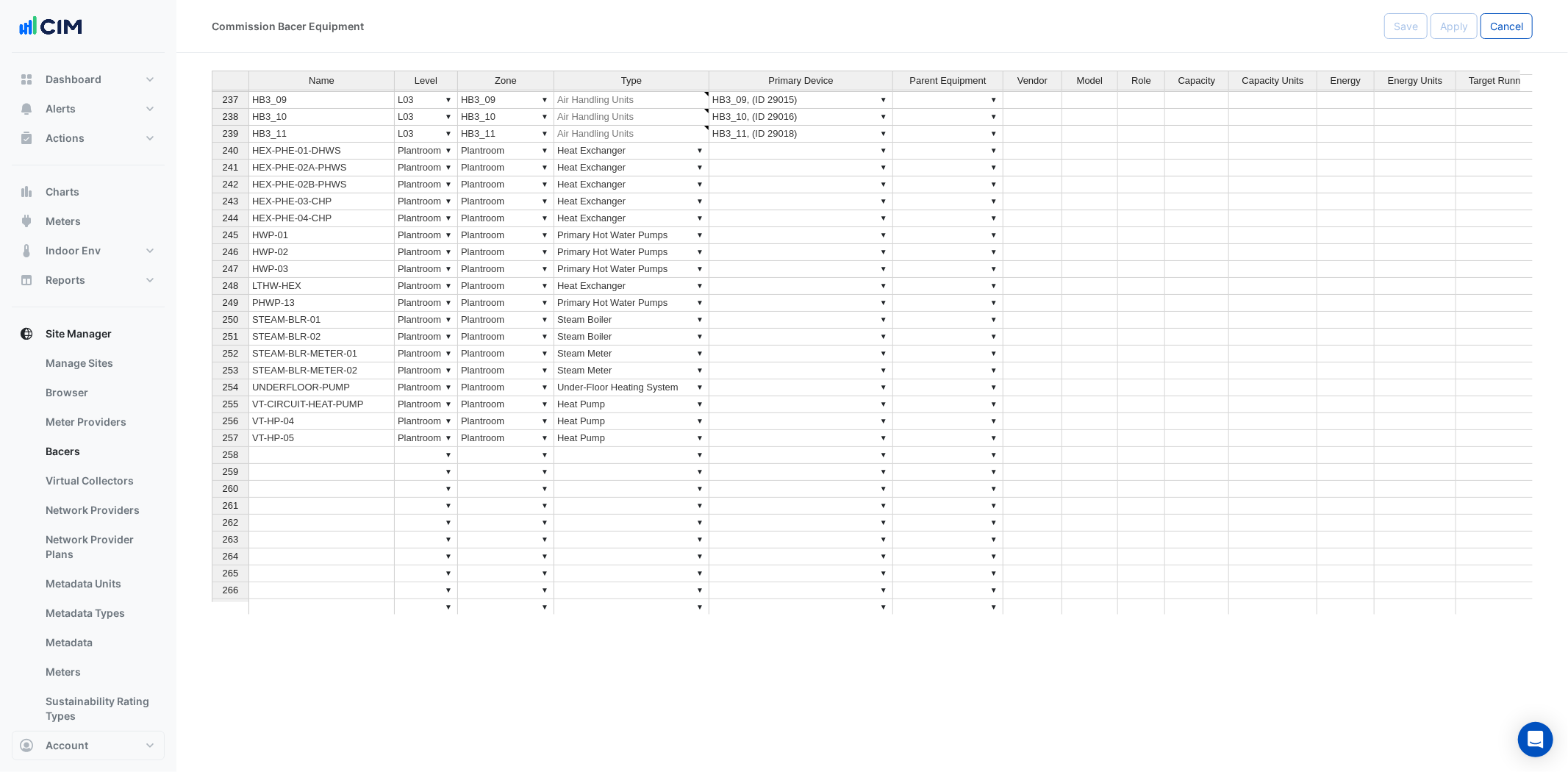 scroll, scrollTop: 3839, scrollLeft: 0, axis: vertical 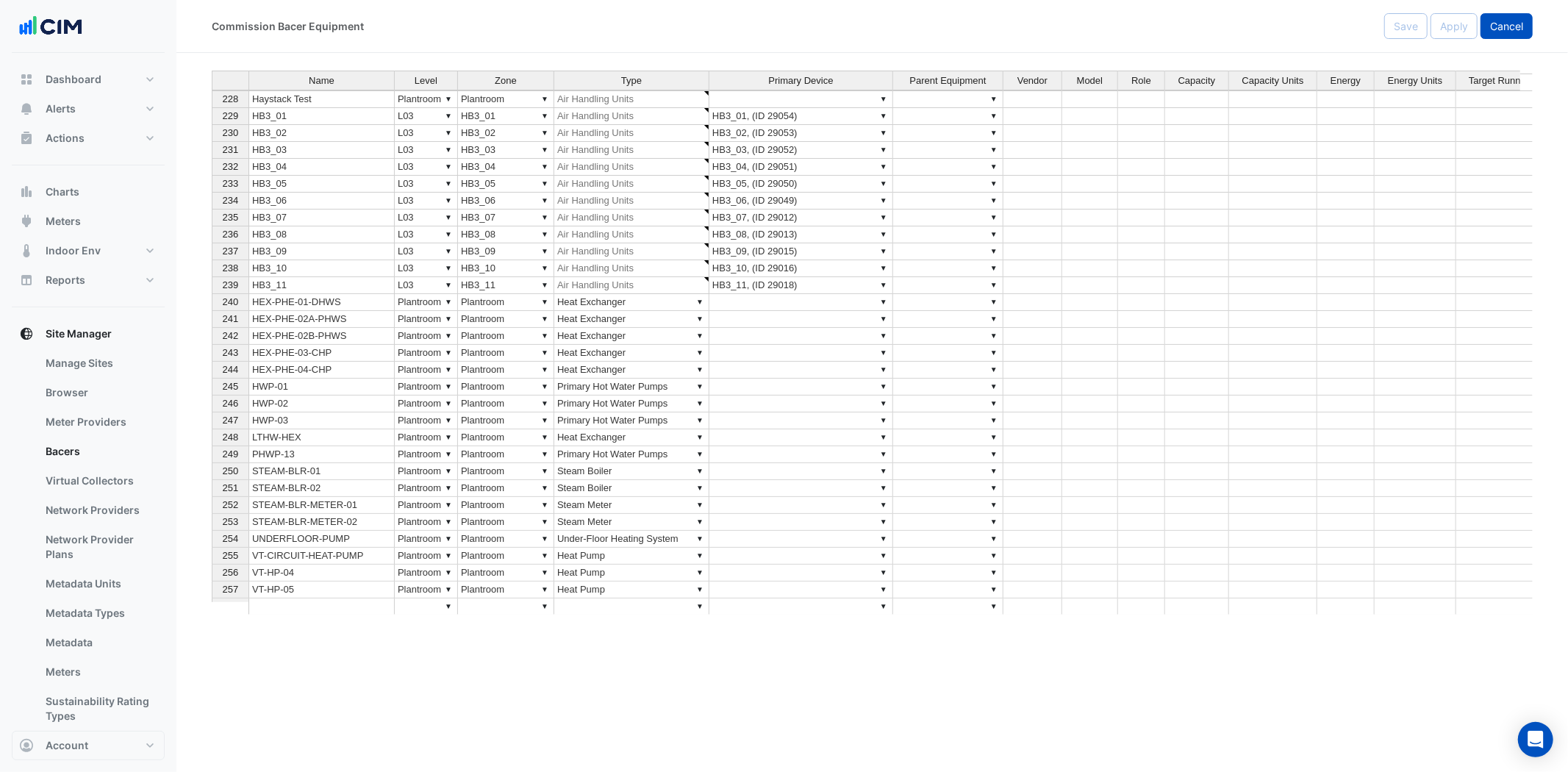 click on "Cancel" 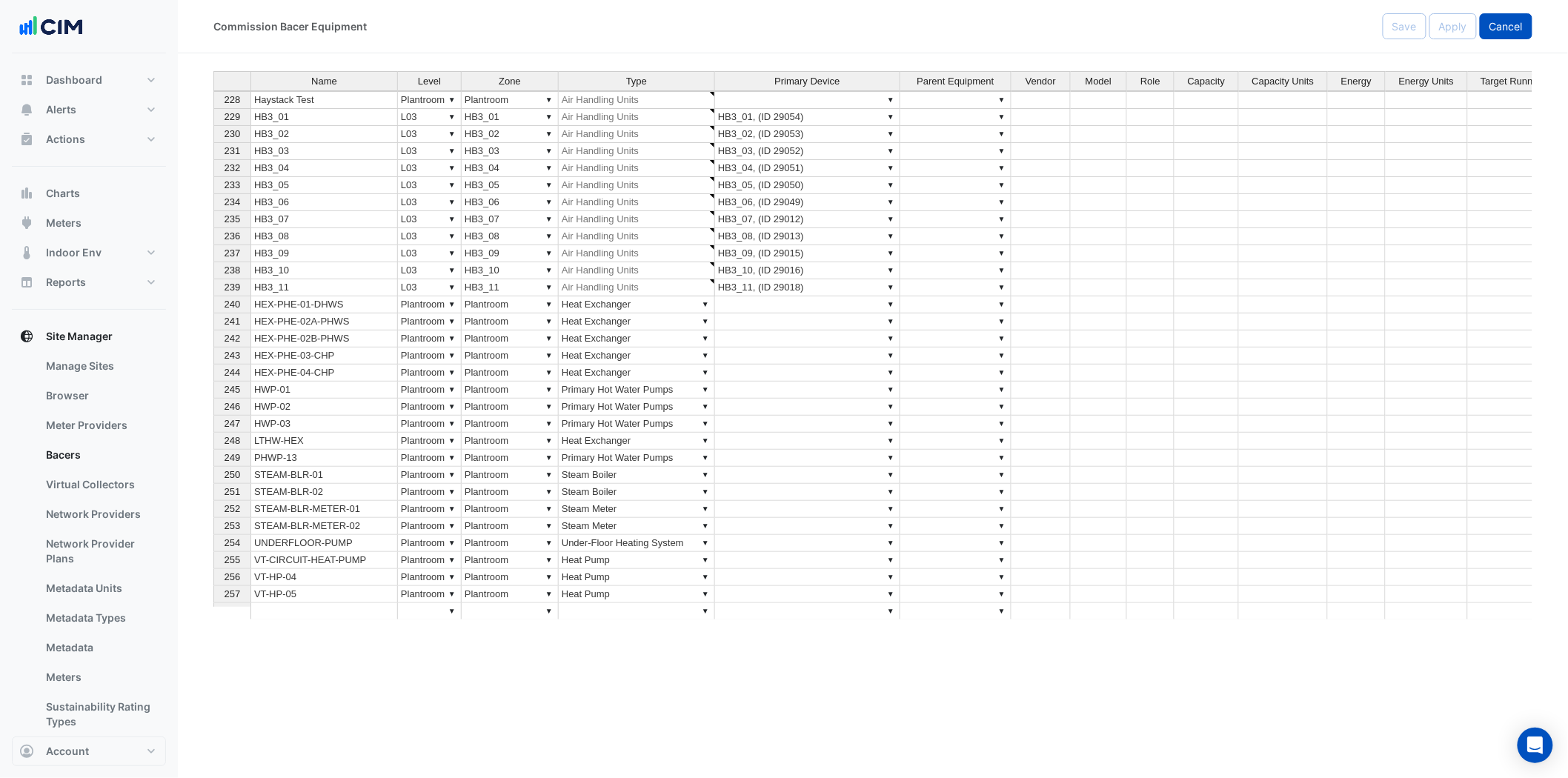 select on "***" 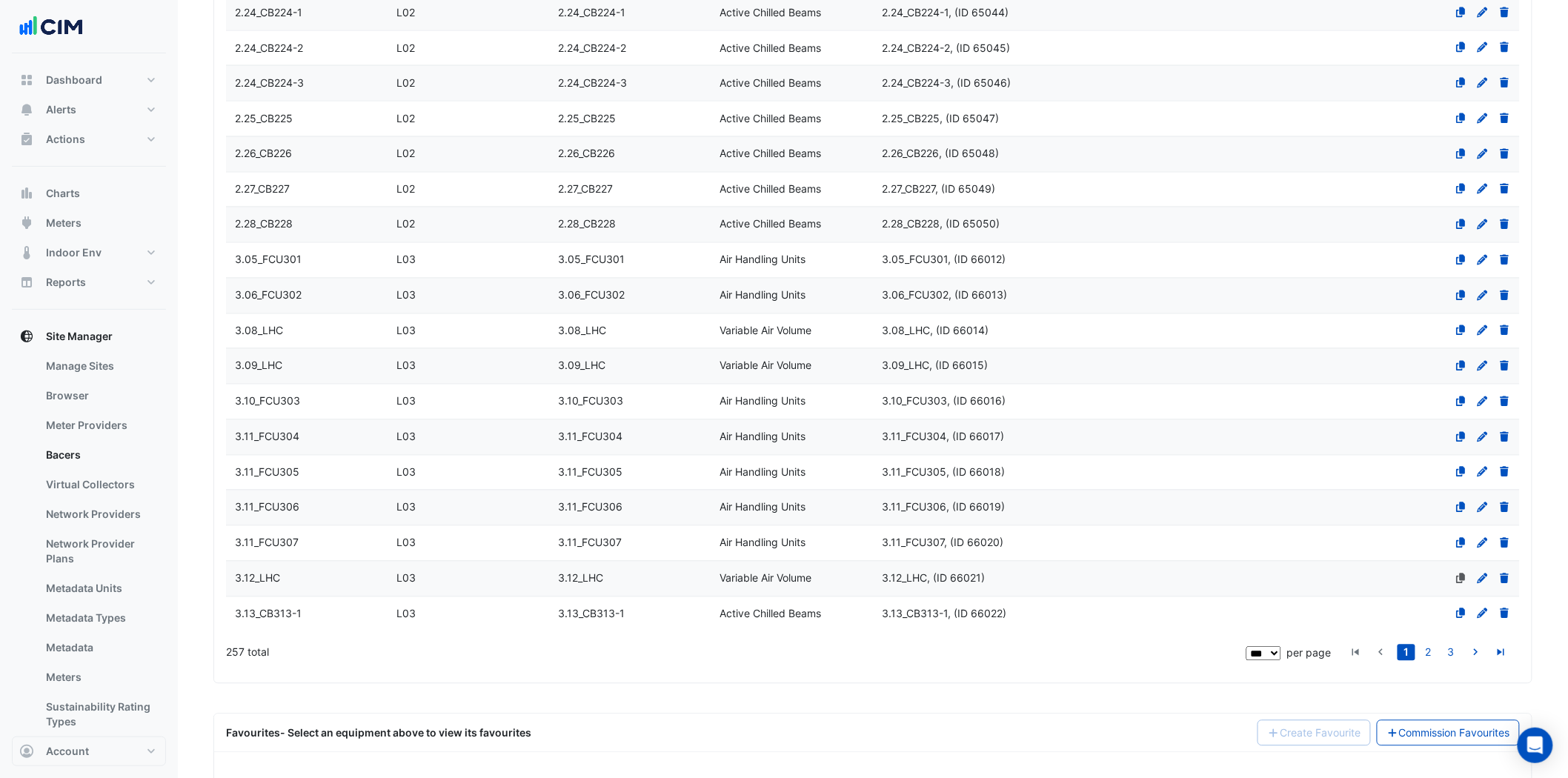 scroll, scrollTop: 3544, scrollLeft: 0, axis: vertical 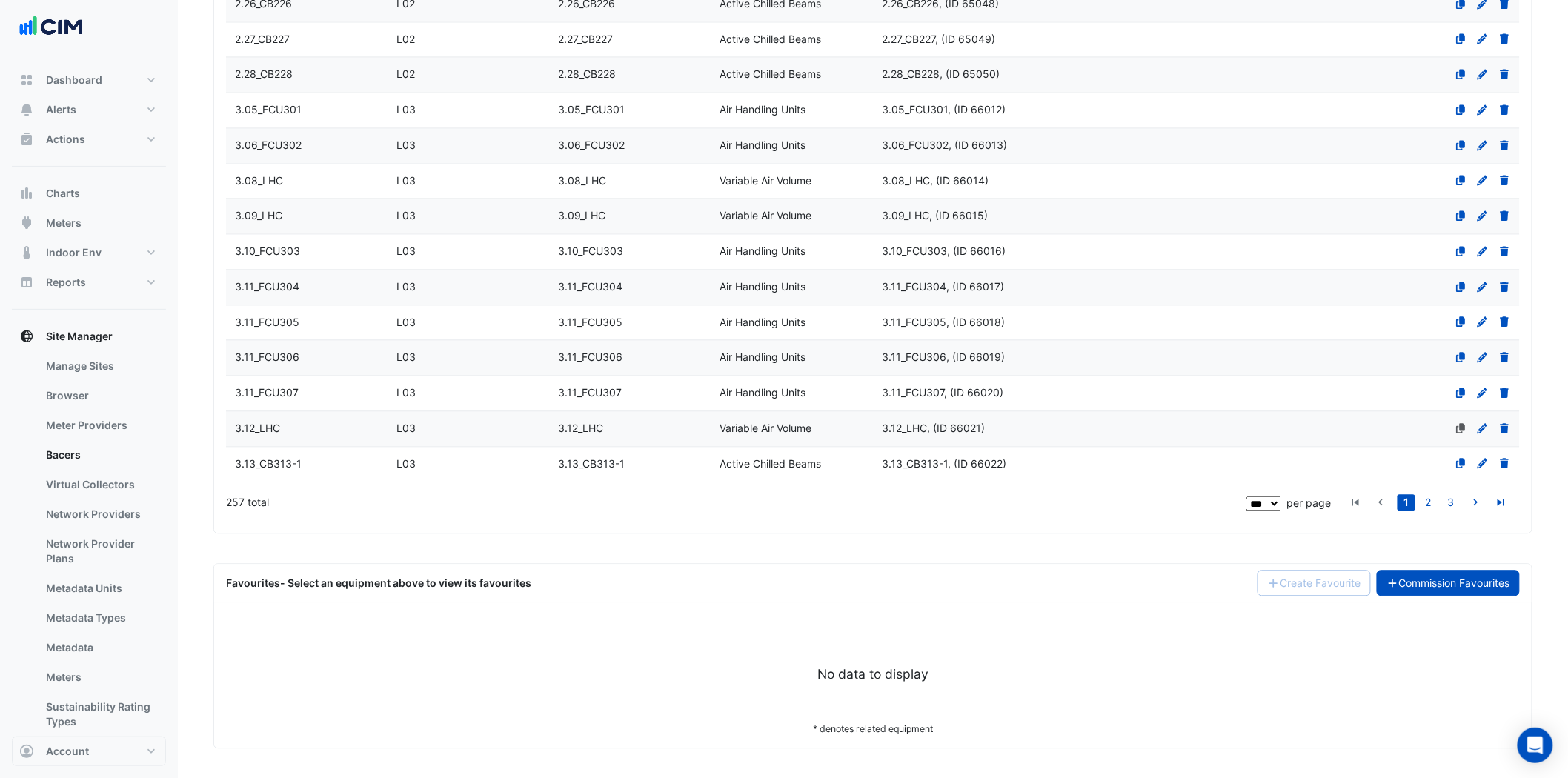 click on "Commission Favourites" 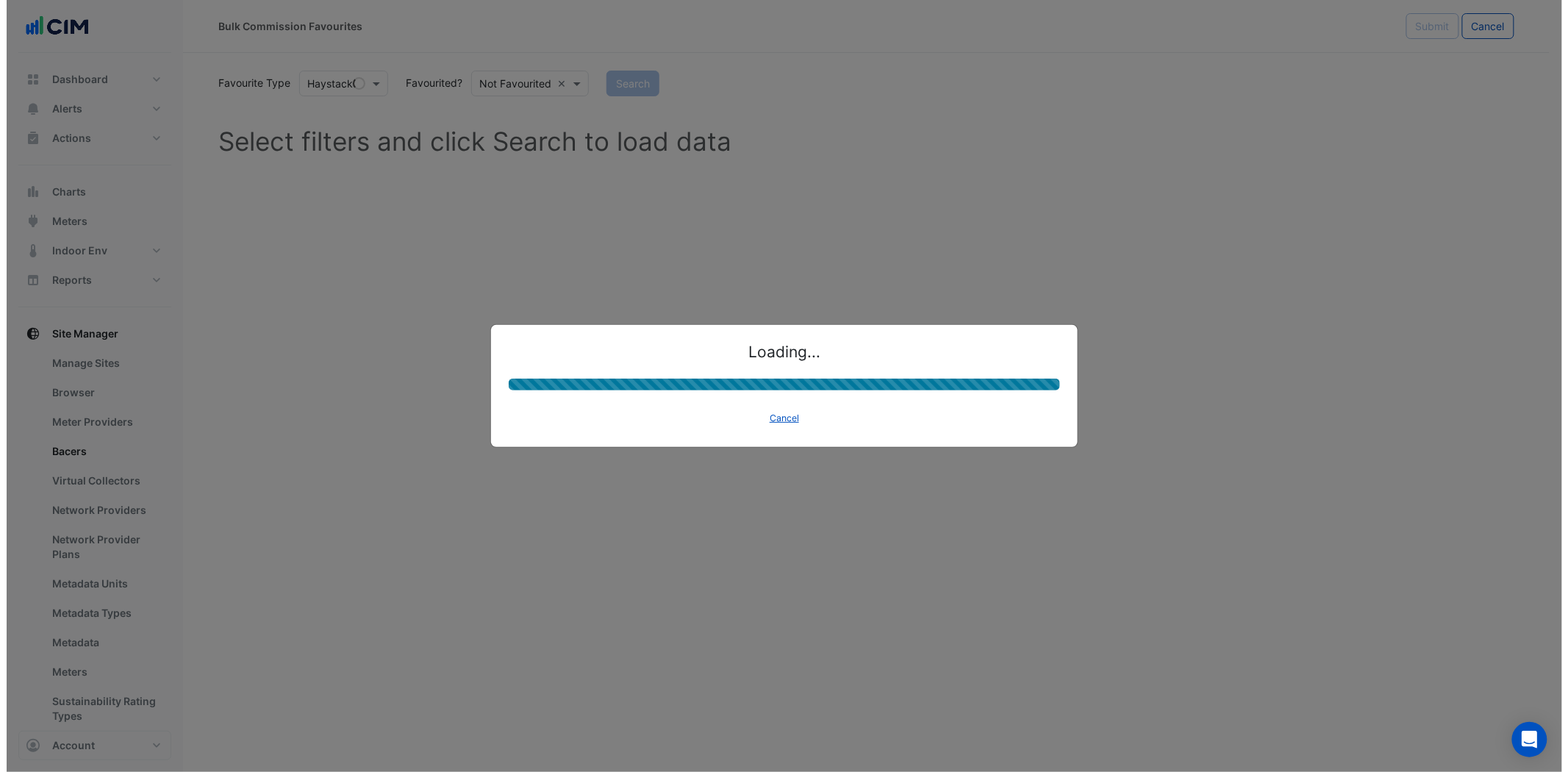 scroll, scrollTop: 0, scrollLeft: 0, axis: both 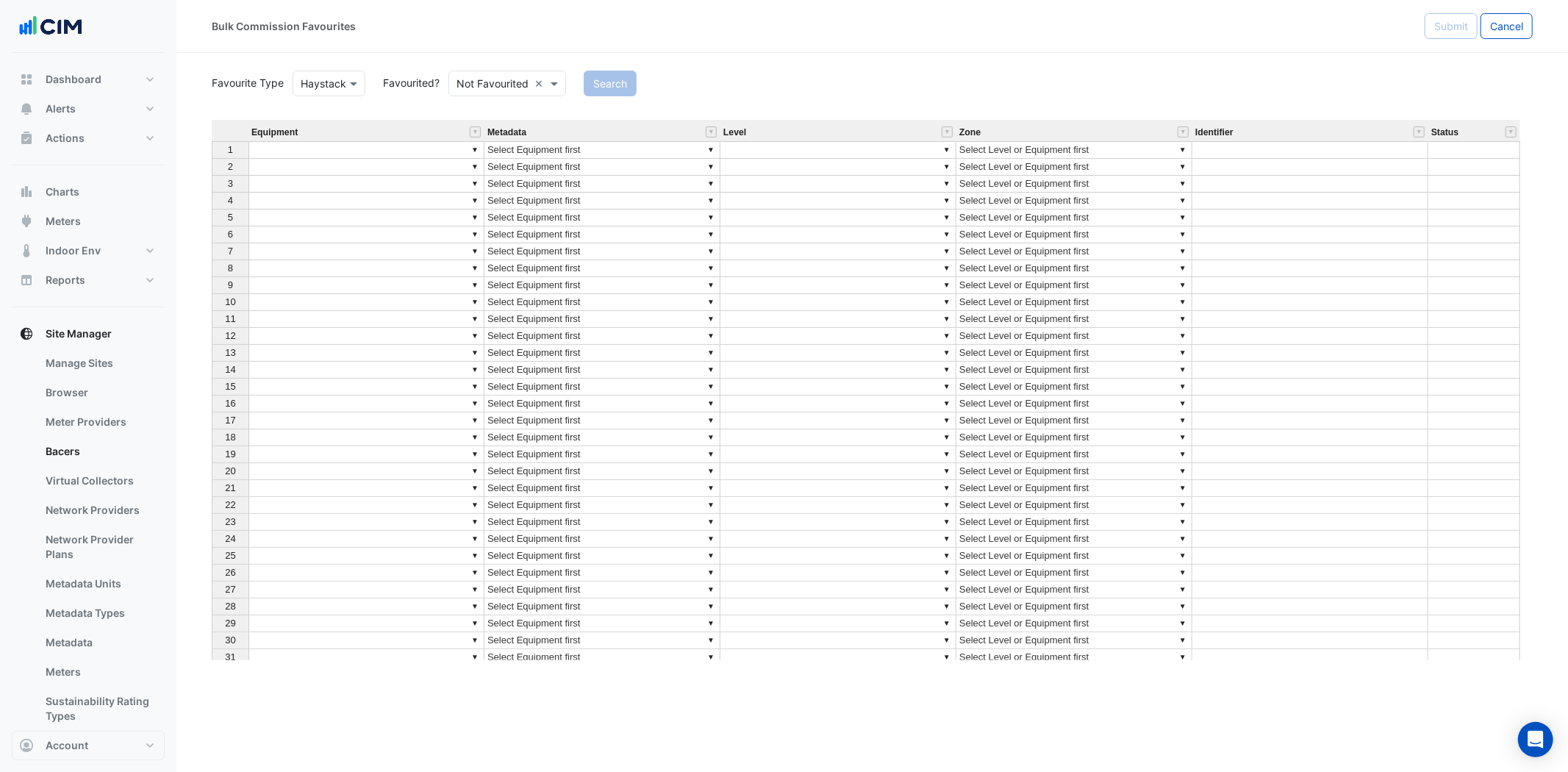 click at bounding box center (1310, 150) 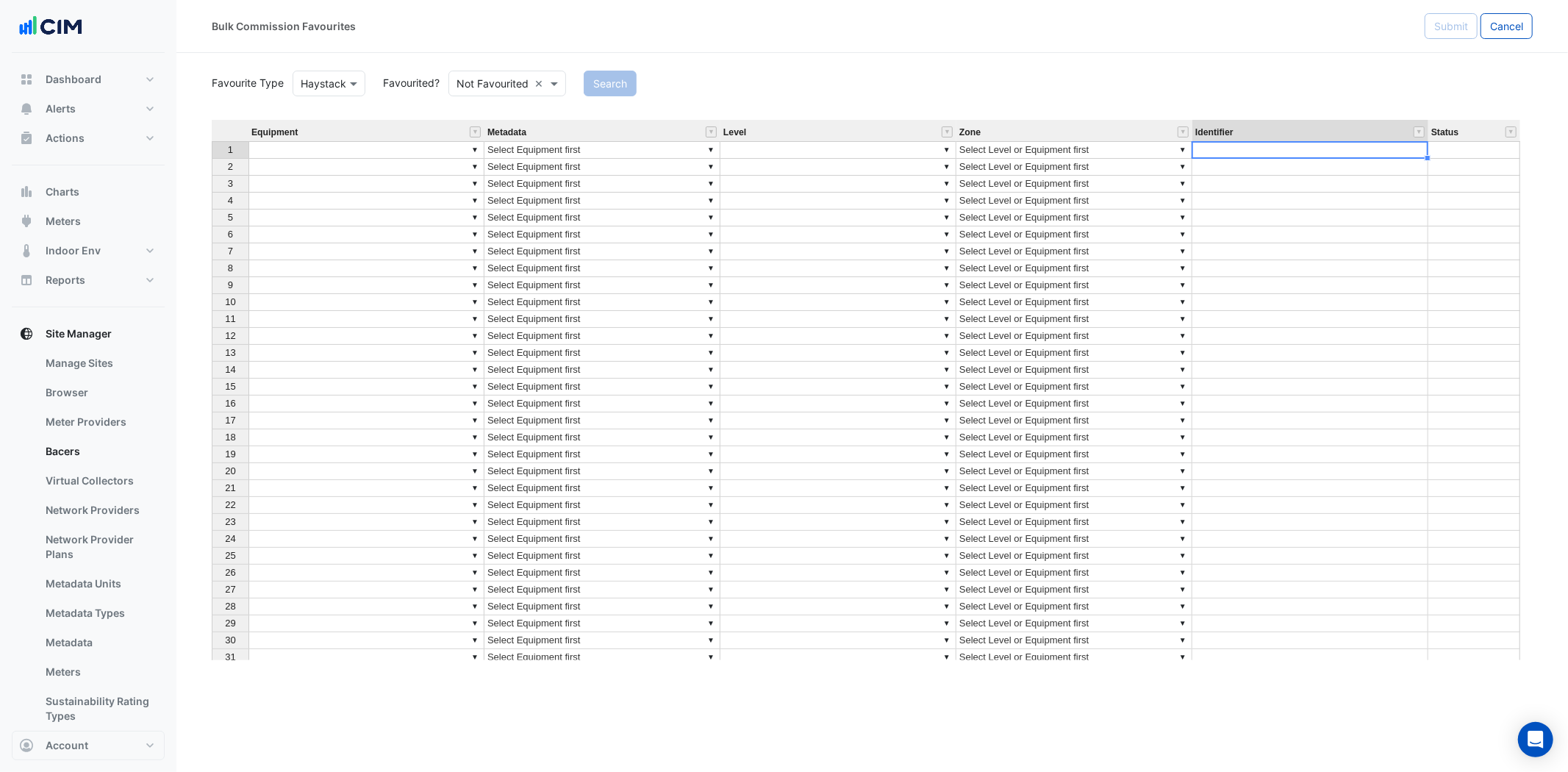 type on "**********" 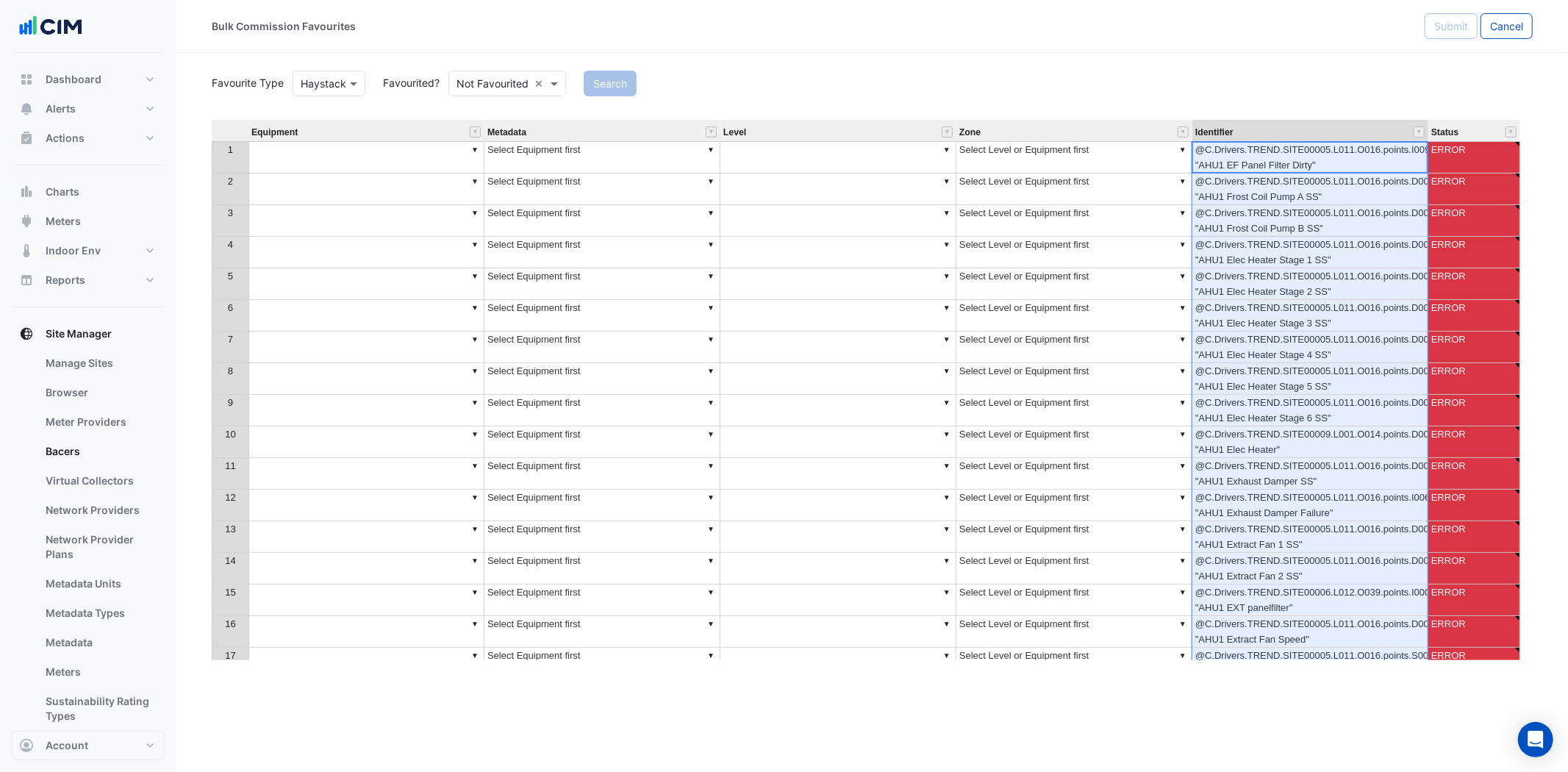 type 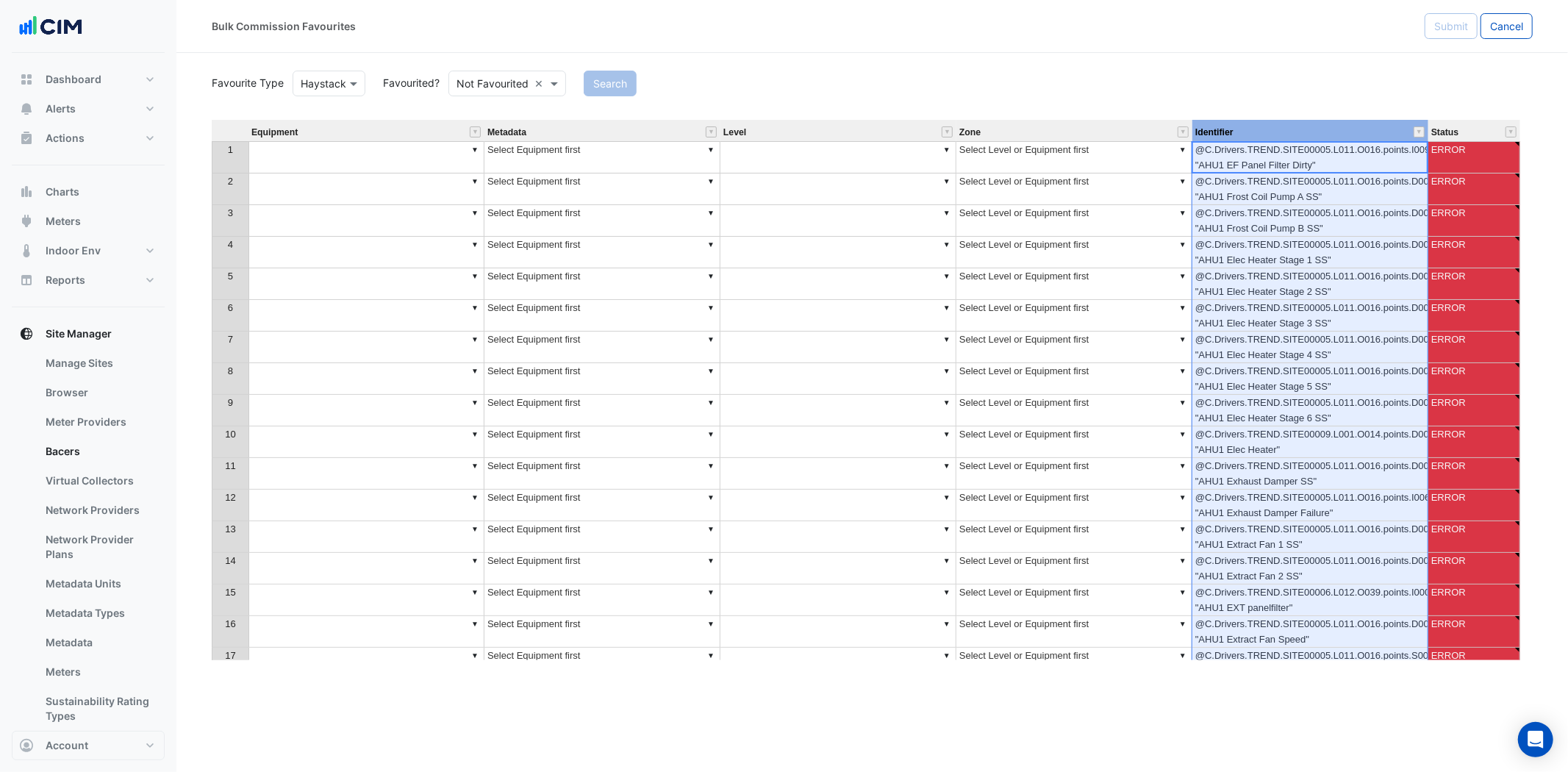click on "Identifier" at bounding box center (1310, 130) 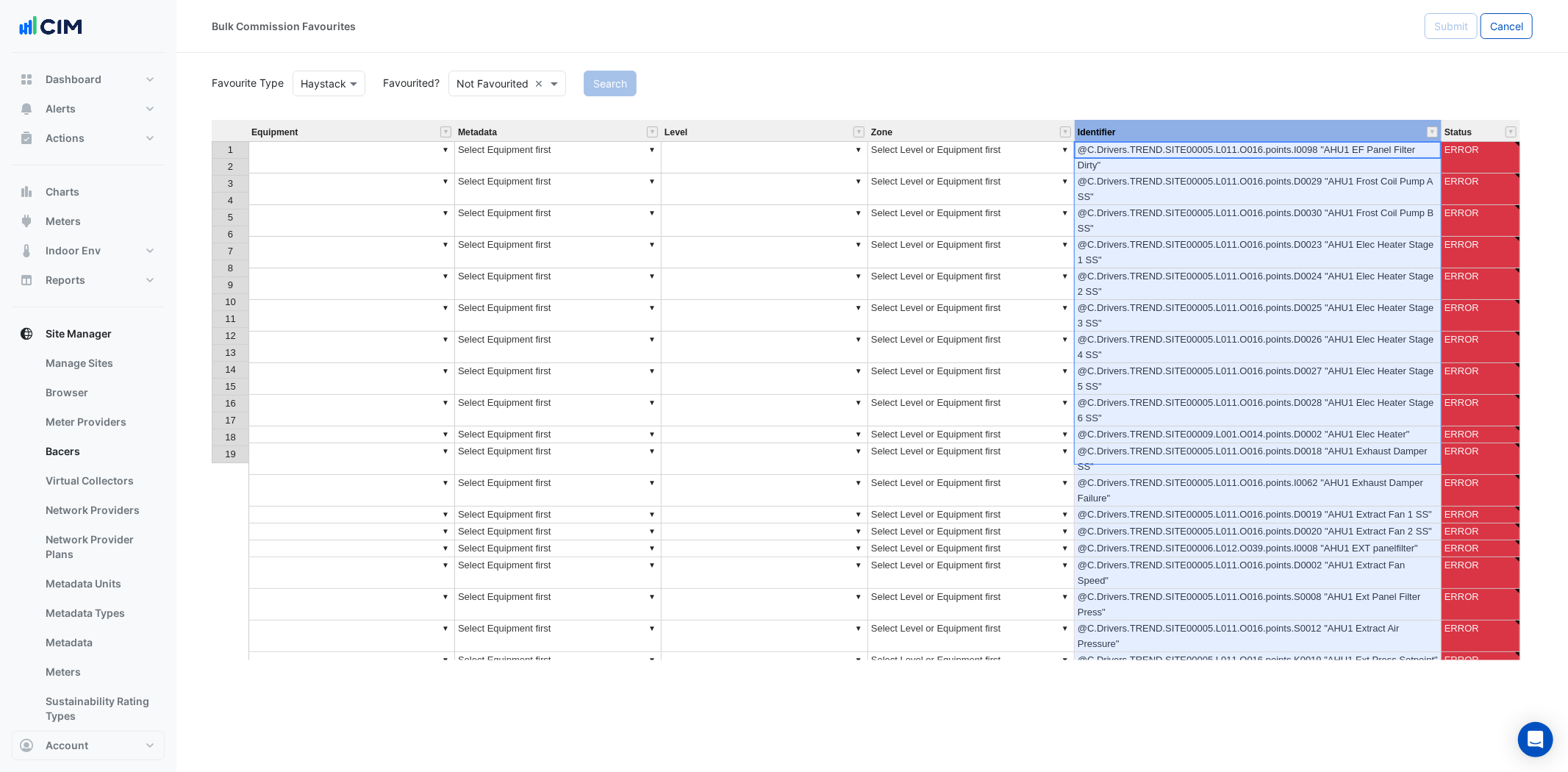 click on "▼" at bounding box center (351, 157) 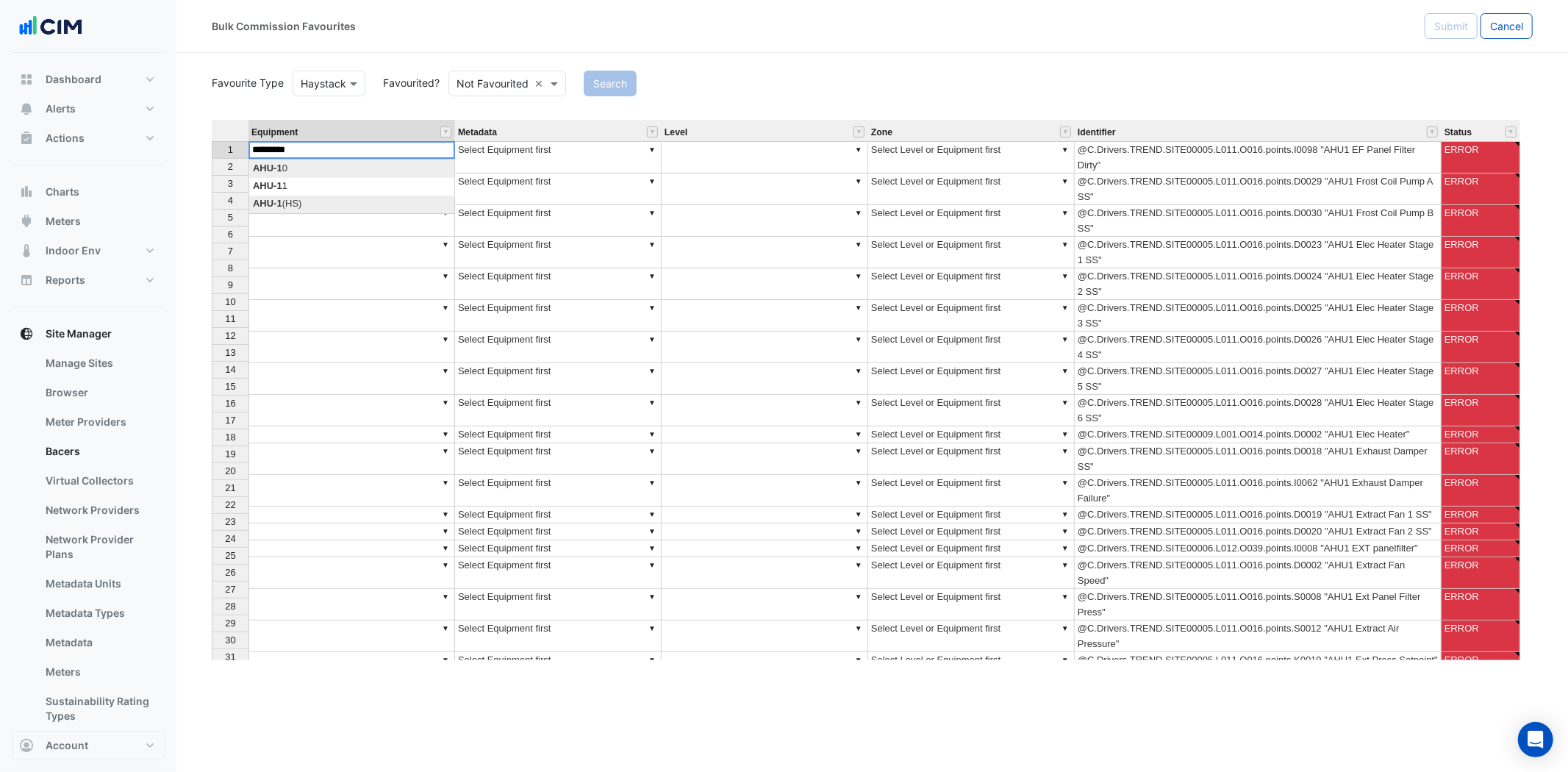 click on "Equipment Metadata Level Zone Identifier Status 1 ▼ ▼ Select Equipment first ▼ ▼ Select Level or Equipment first @C.Drivers.TREND.SITE00005.L011.O016.points.I0098 "AHU1 EF Panel Filter Dirty" ERROR 2 ▼ ▼ Select Equipment first ▼ ▼ Select Level or Equipment first @C.Drivers.TREND.SITE00005.L011.O016.points.D0029 "AHU1 Frost Coil Pump A SS" ERROR 3 ▼ ▼ Select Equipment first ▼ ▼ Select Level or Equipment first @C.Drivers.TREND.SITE00005.L011.O016.points.D0030 "AHU1 Frost Coil Pump B SS" ERROR 4 ▼ ▼ Select Equipment first ▼ ▼ Select Level or Equipment first @C.Drivers.TREND.SITE00005.L011.O016.points.D0023 "AHU1 Elec Heater Stage 1 SS" ERROR 5 ▼ ▼ Select Equipment first ▼ ▼ Select Level or Equipment first @C.Drivers.TREND.SITE00005.L011.O016.points.D0024 "AHU1 Elec Heater Stage 2 SS" ERROR 6 ▼ ▼ Select Equipment first ▼ ▼ Select Level or Equipment first @C.Drivers.TREND.SITE00005.L011.O016.points.D0025 "AHU1 Elec Heater Stage 3 SS" ERROR 7 ▼ ▼ ▼ ▼ ERROR" at bounding box center [872, 390] 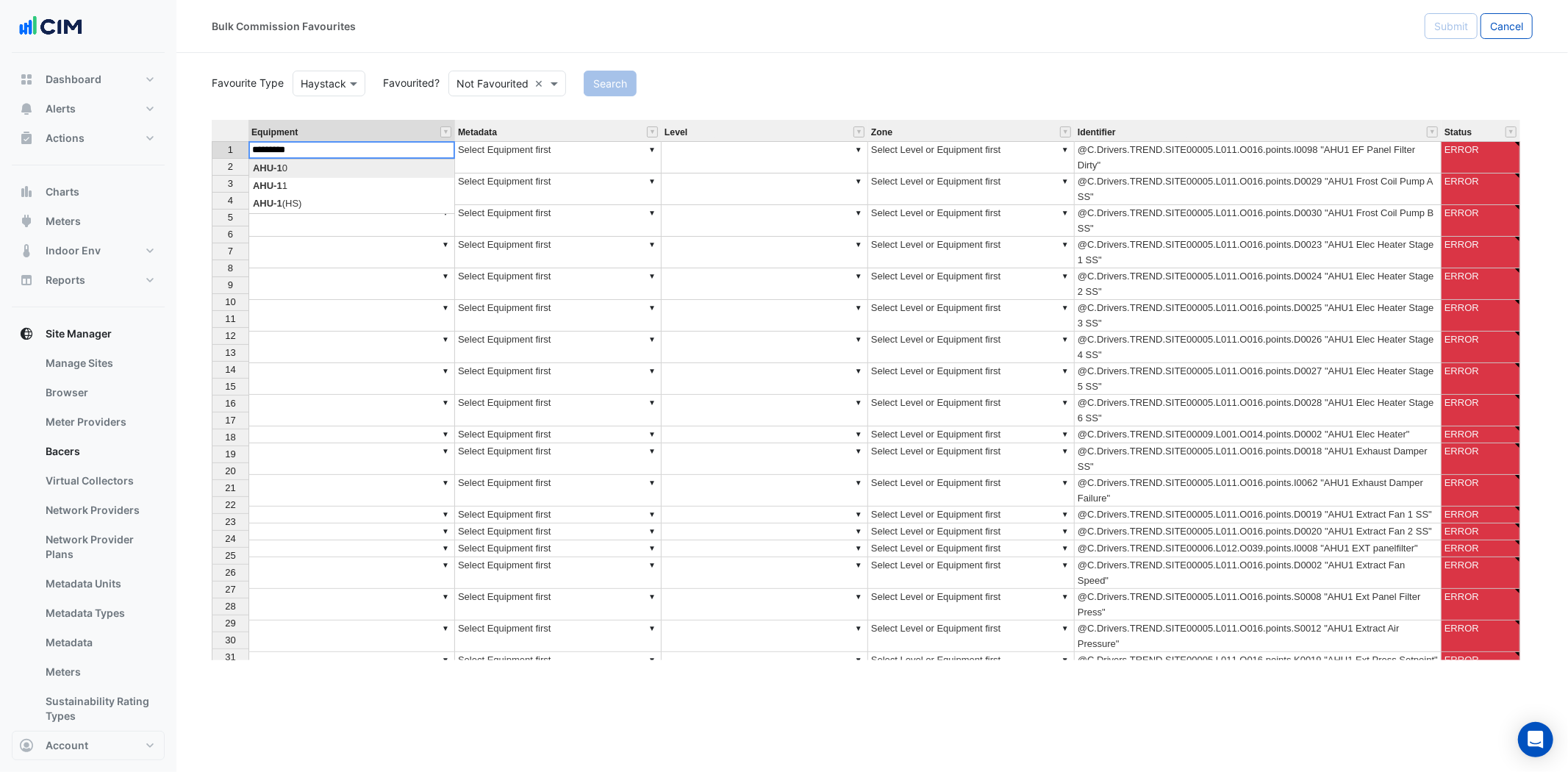 type on "*********" 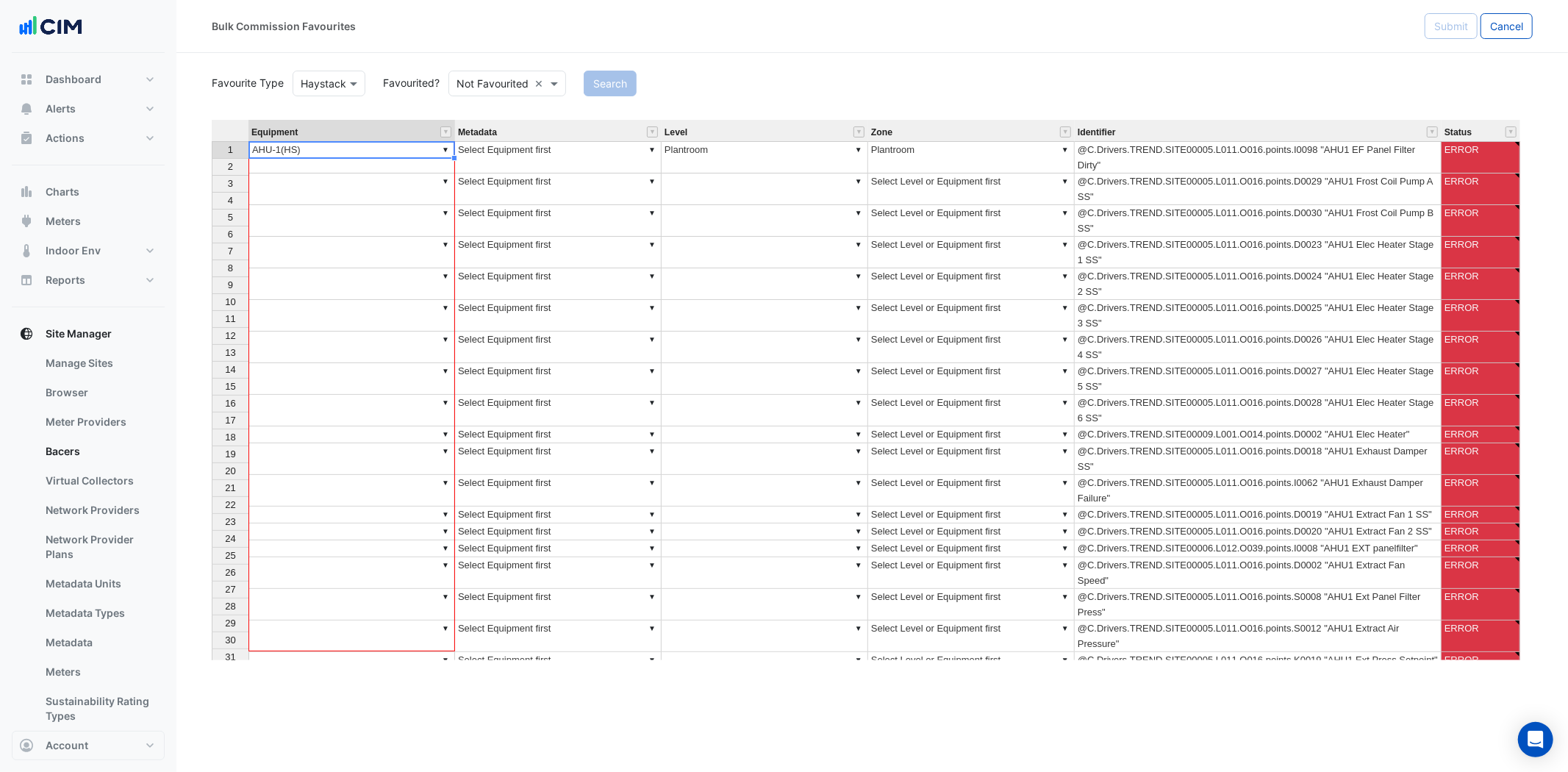 scroll, scrollTop: 88, scrollLeft: 0, axis: vertical 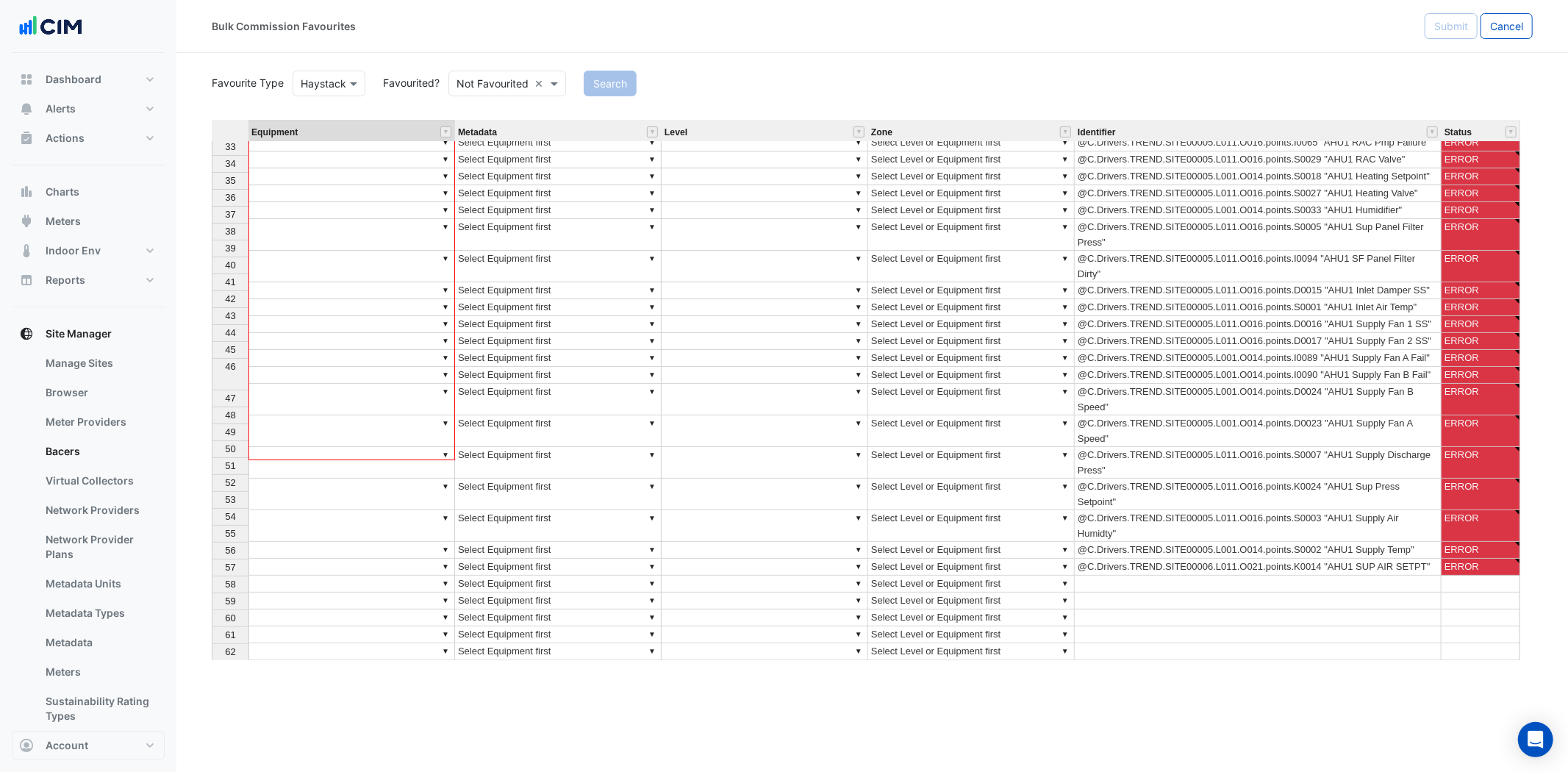 drag, startPoint x: 456, startPoint y: 158, endPoint x: 443, endPoint y: 452, distance: 294.28727 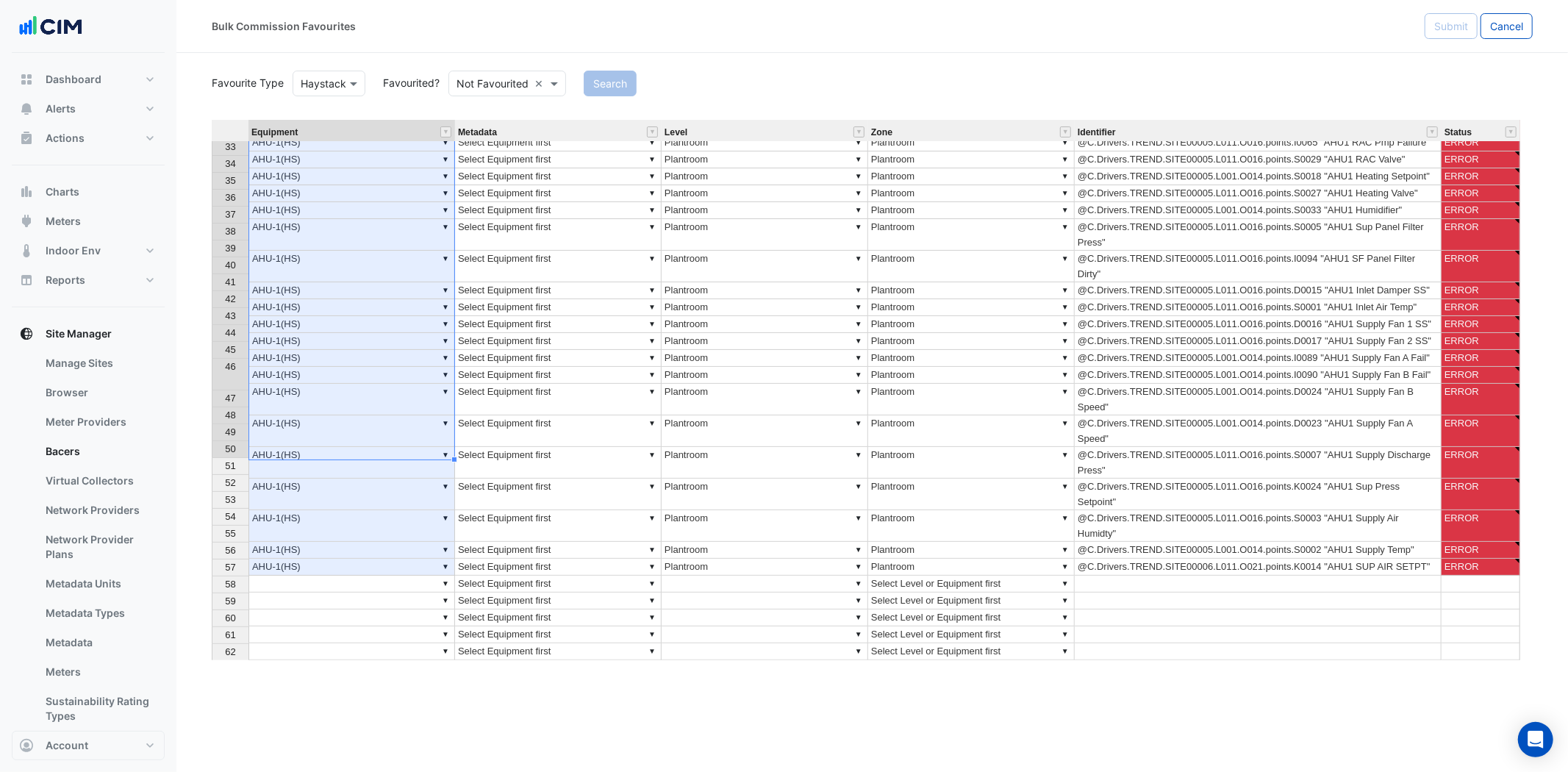 click on "Identifier" at bounding box center [1258, 132] 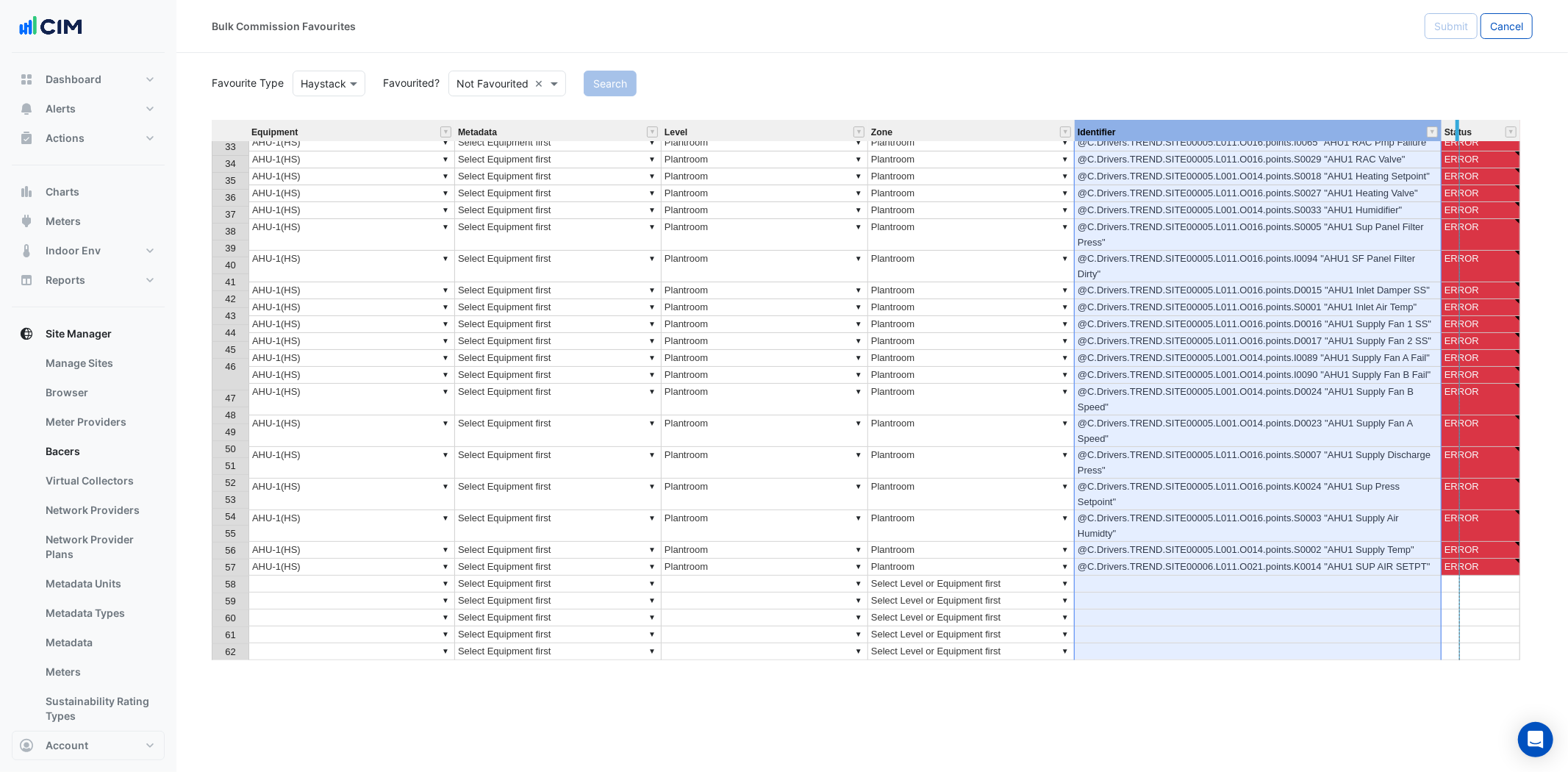 drag, startPoint x: 1439, startPoint y: 126, endPoint x: 1458, endPoint y: 126, distance: 19 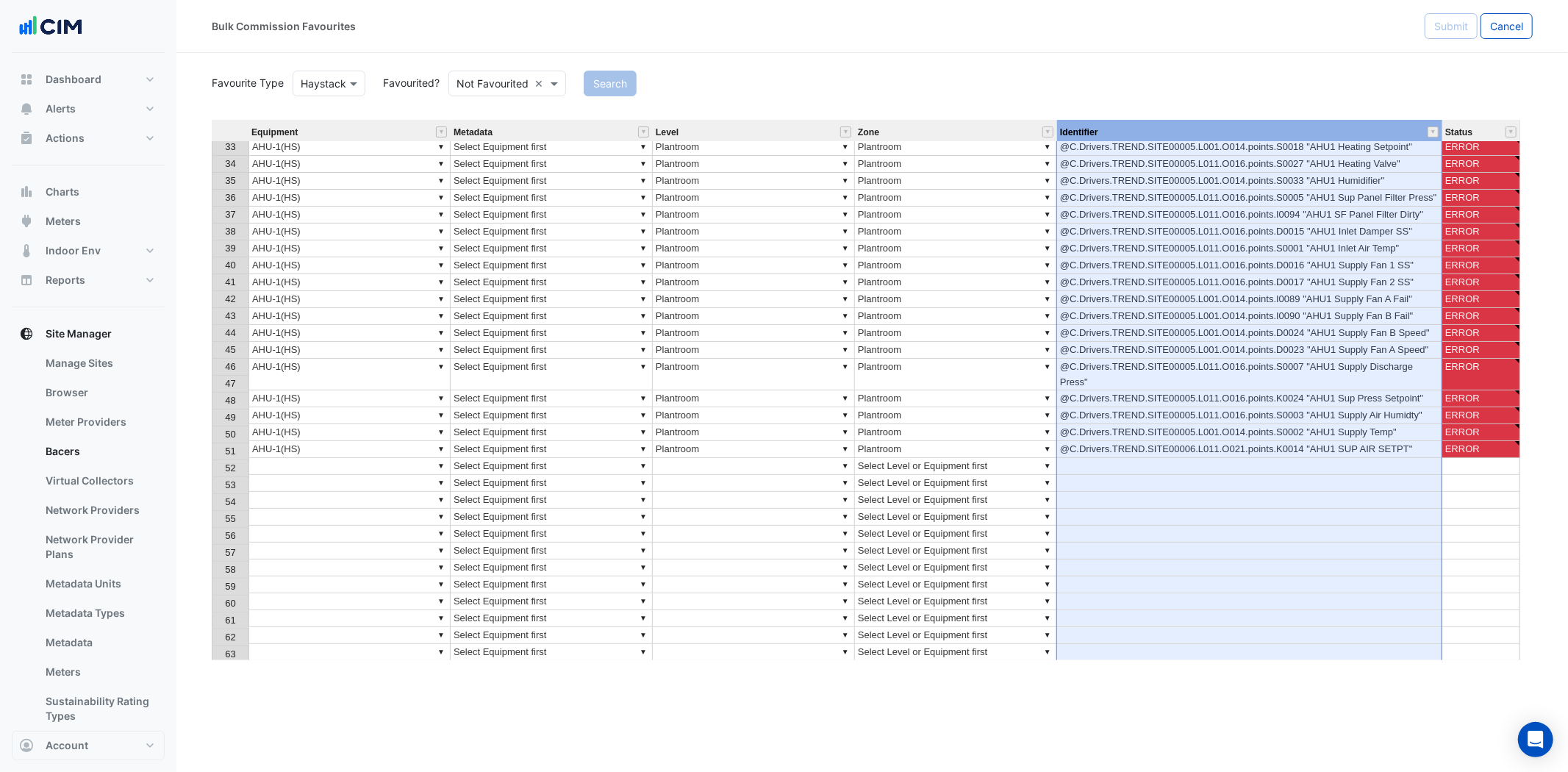 type on "**********" 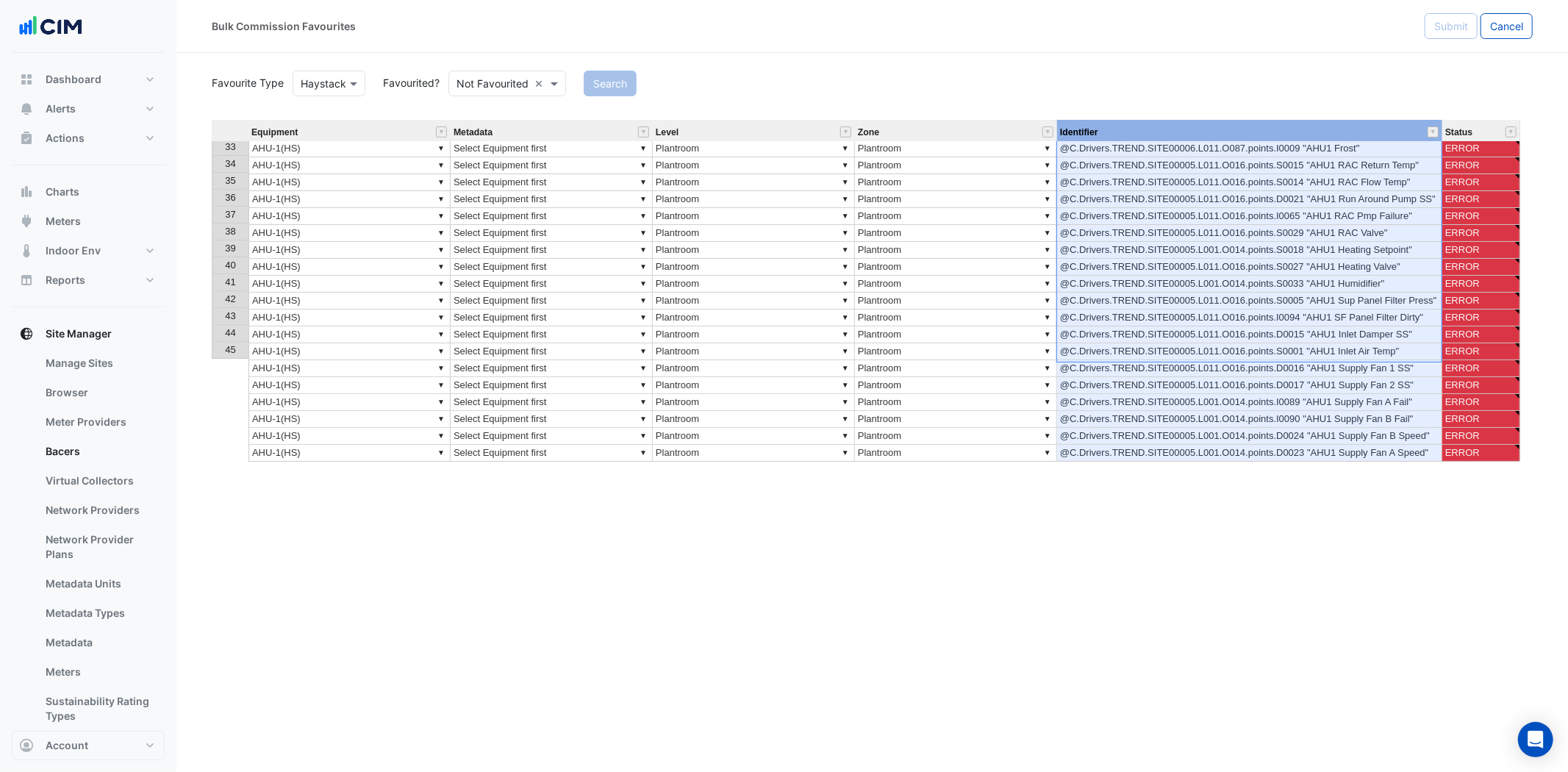 scroll, scrollTop: 112, scrollLeft: 0, axis: vertical 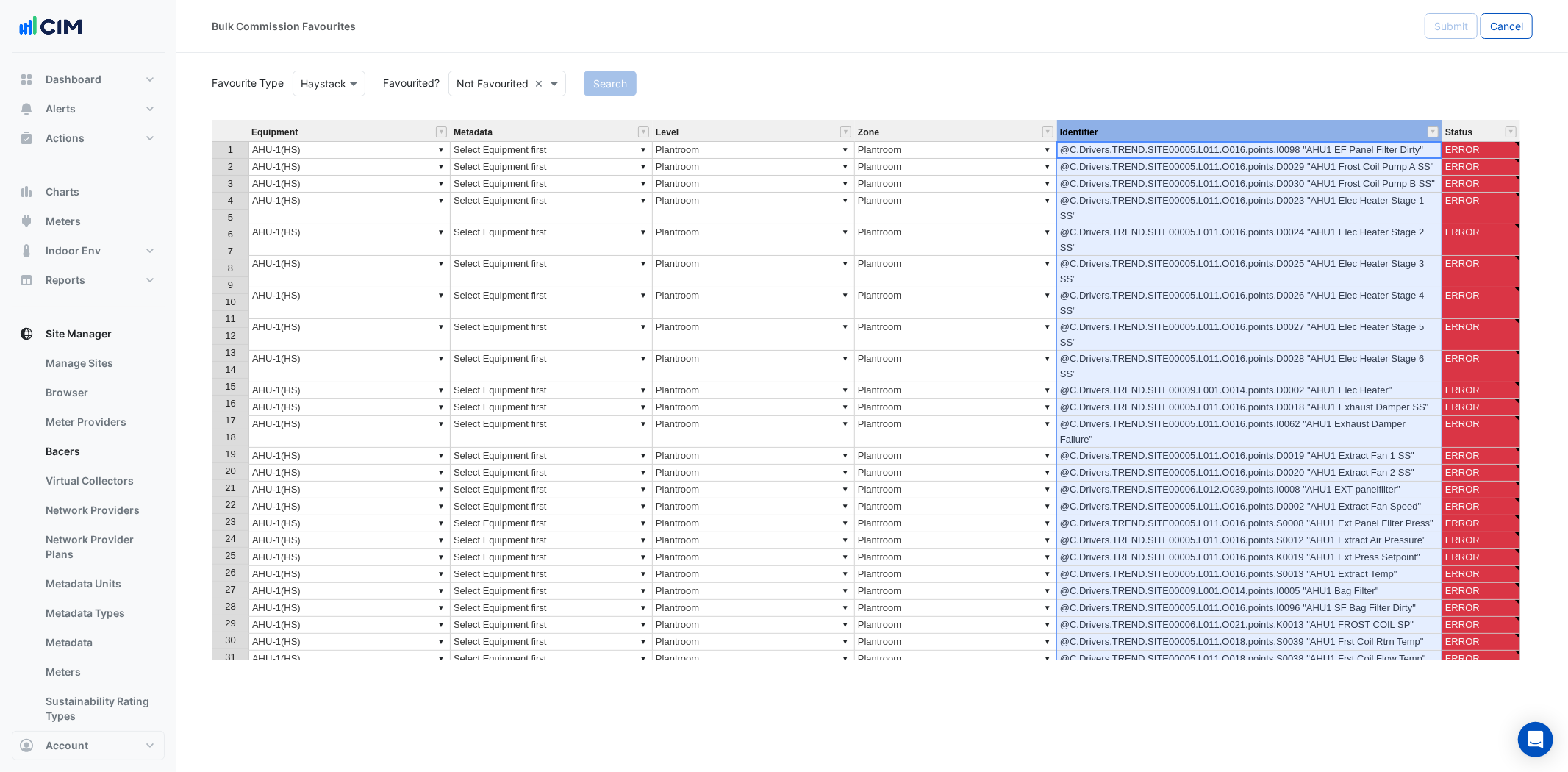 type on "*********" 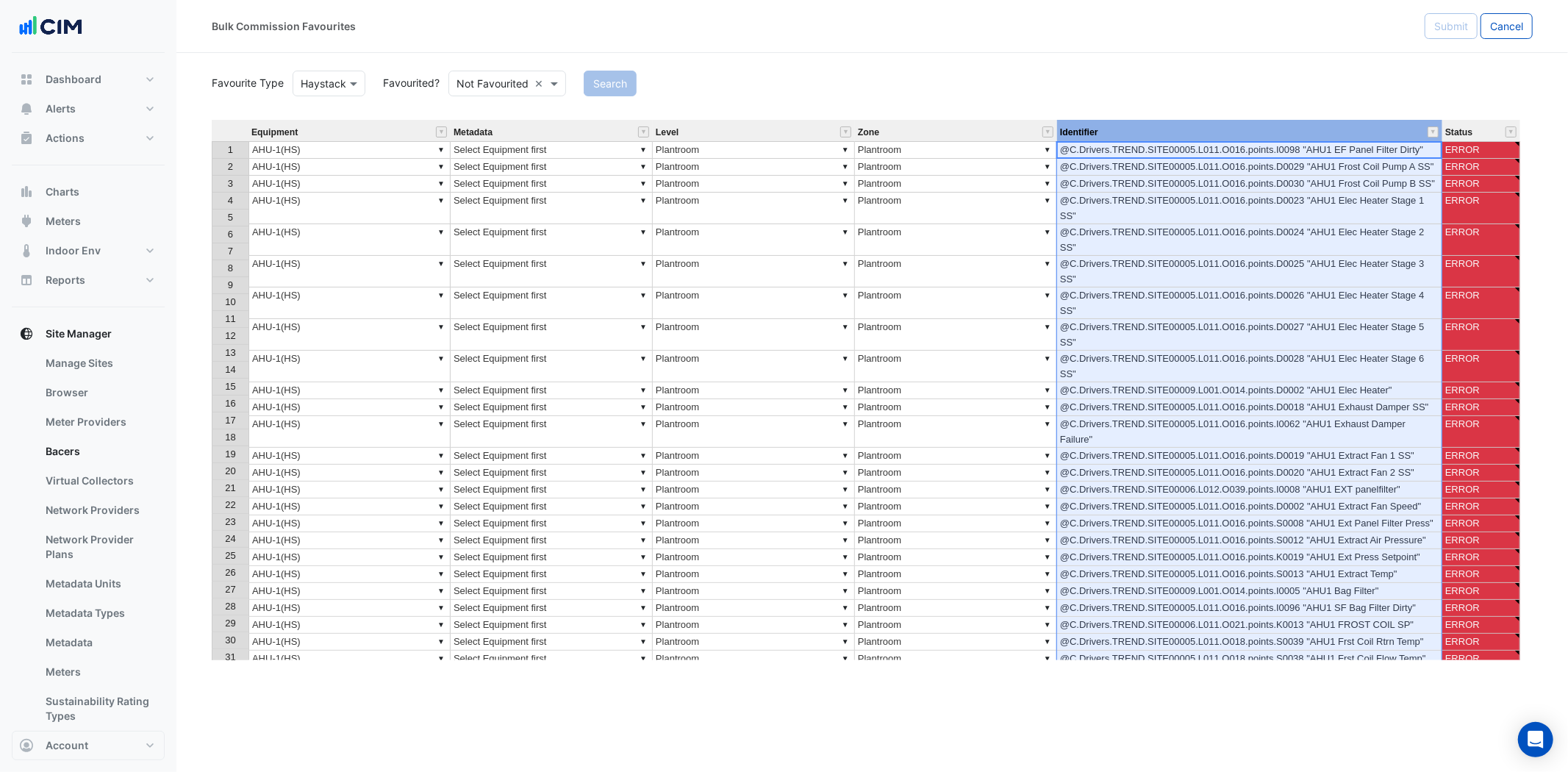 click on "1" at bounding box center (230, 149) 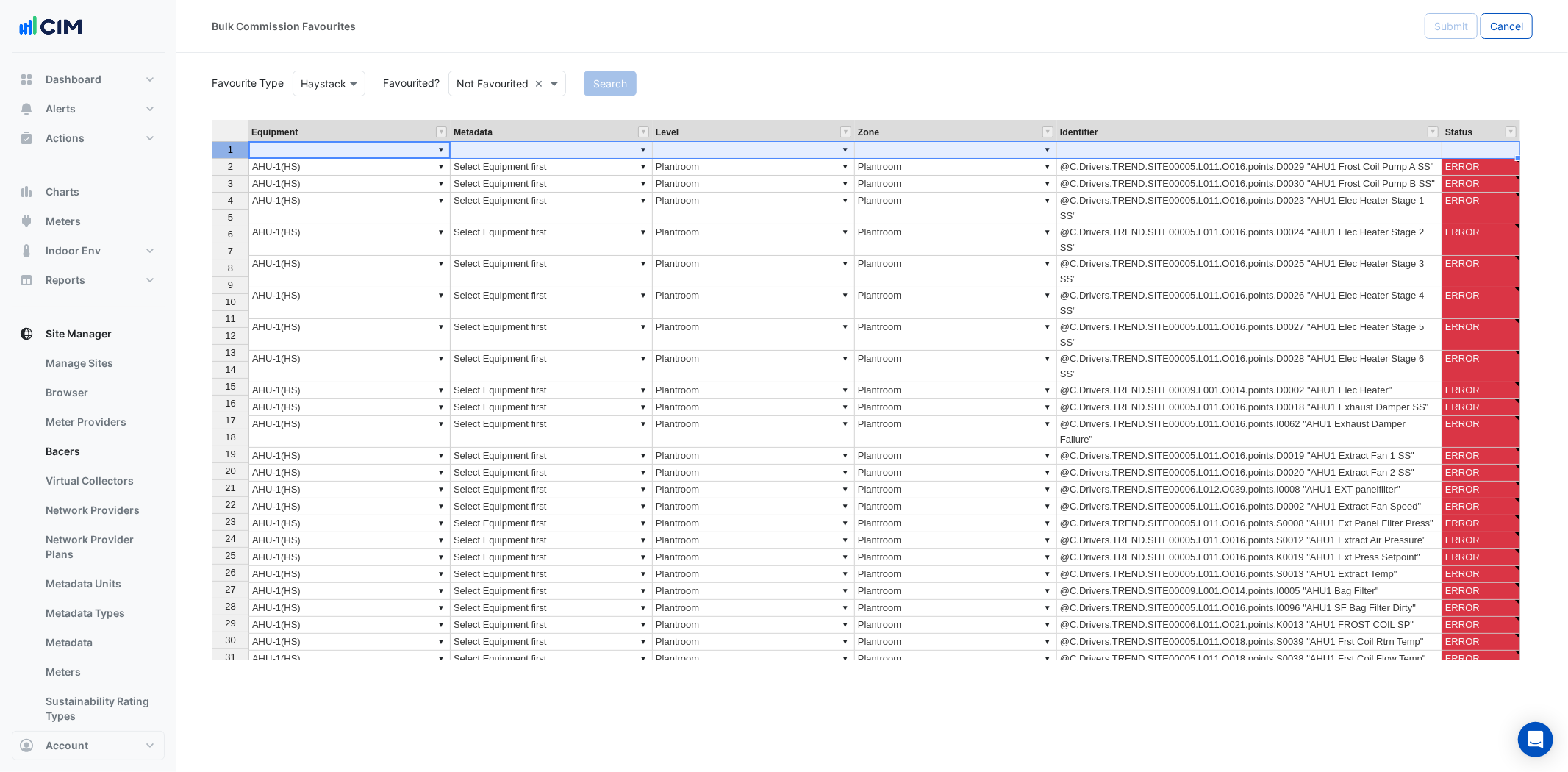 click on "▼ Select Equipment first" at bounding box center (551, 167) 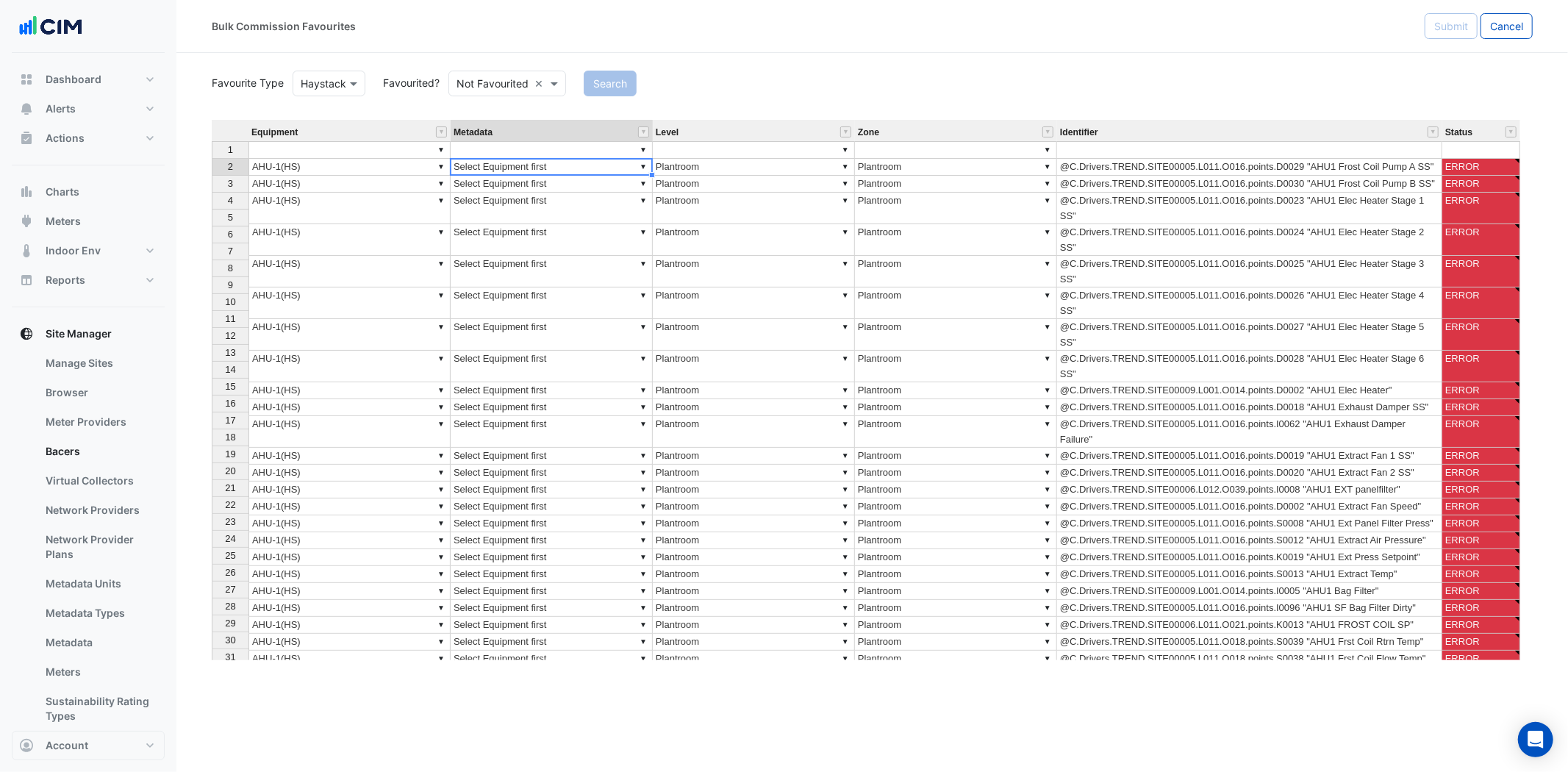 type on "**********" 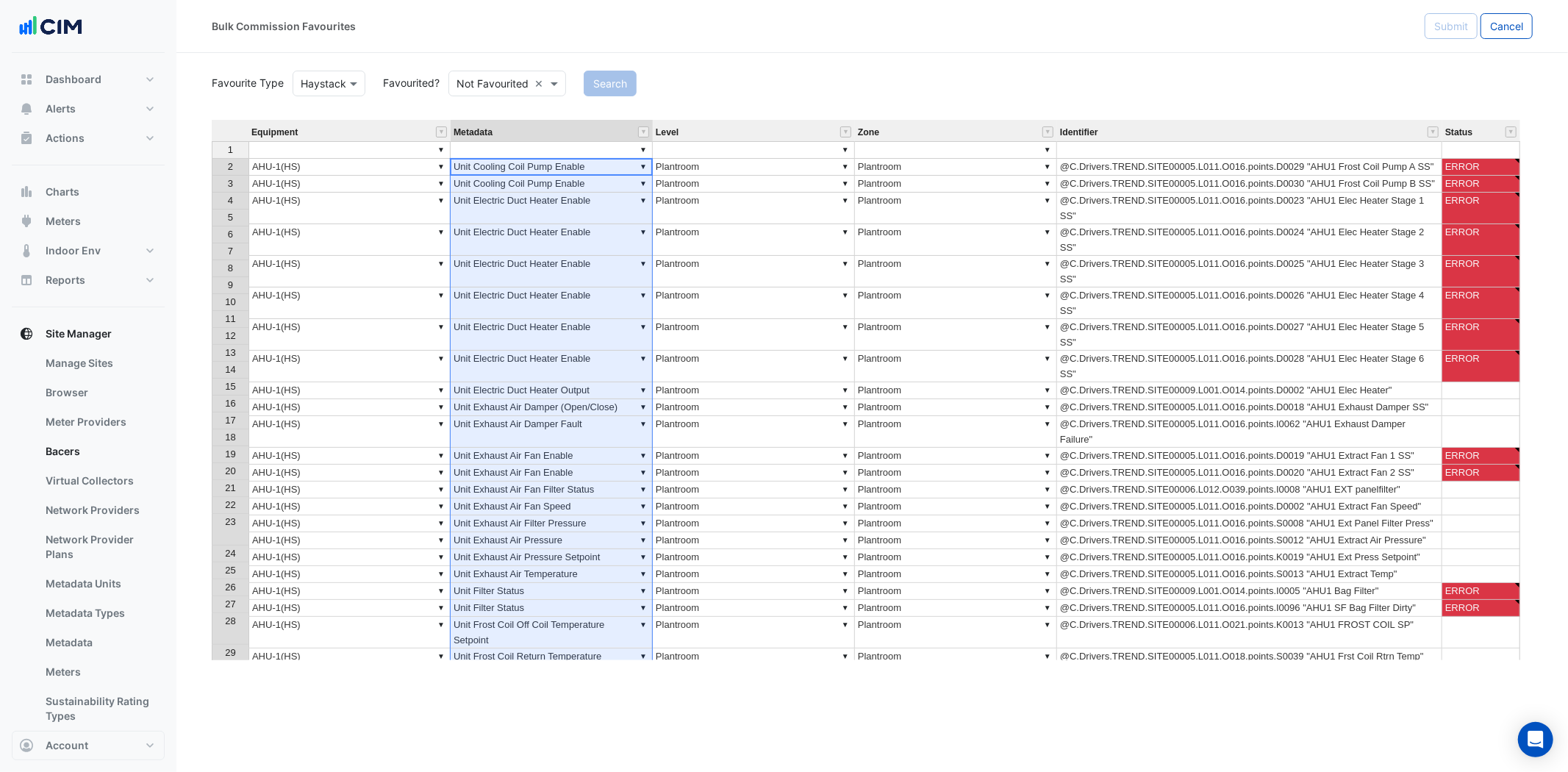 click on "Equipment" at bounding box center (349, 130) 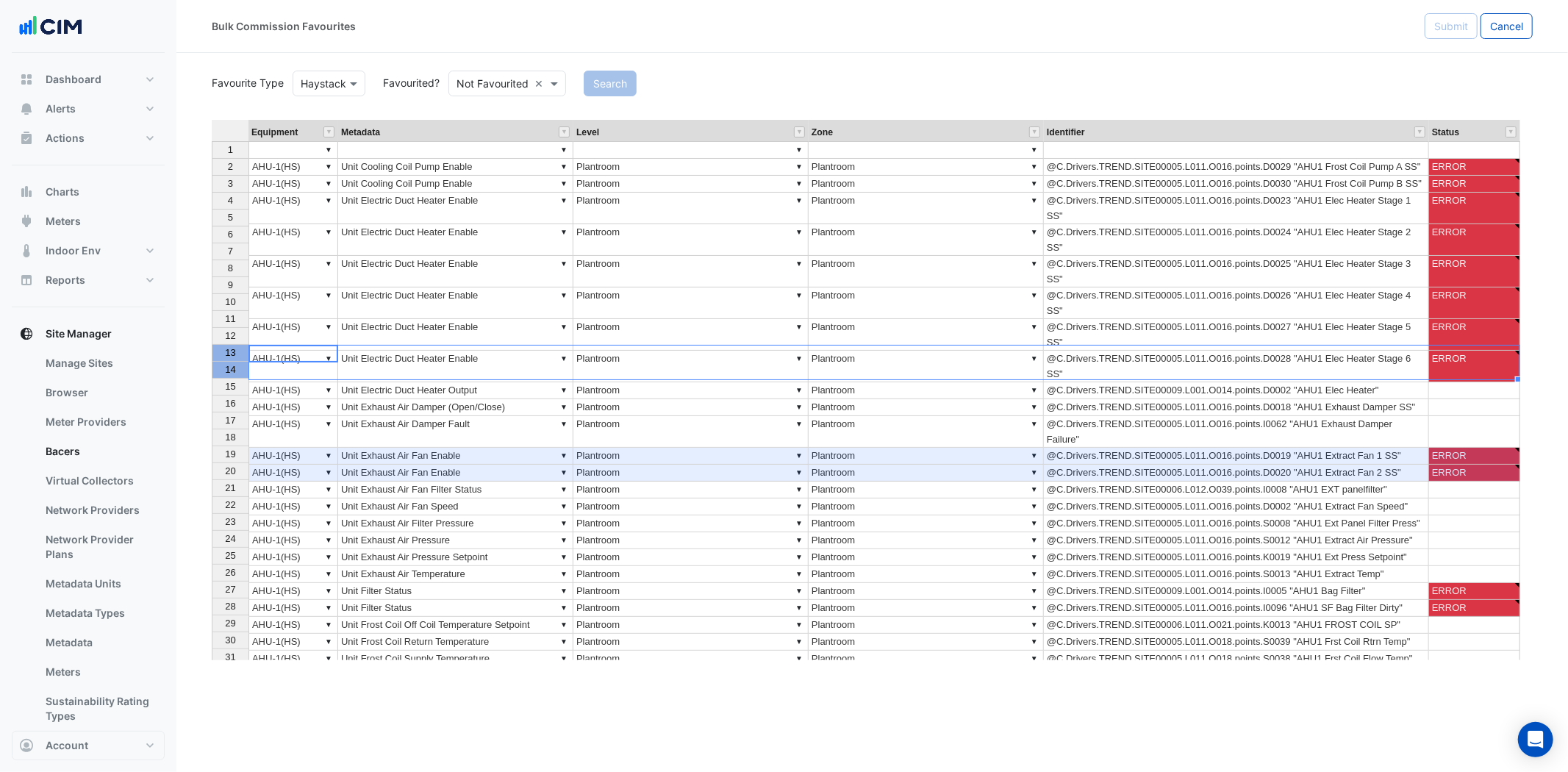 drag, startPoint x: 226, startPoint y: 353, endPoint x: 216, endPoint y: 365, distance: 15.620499 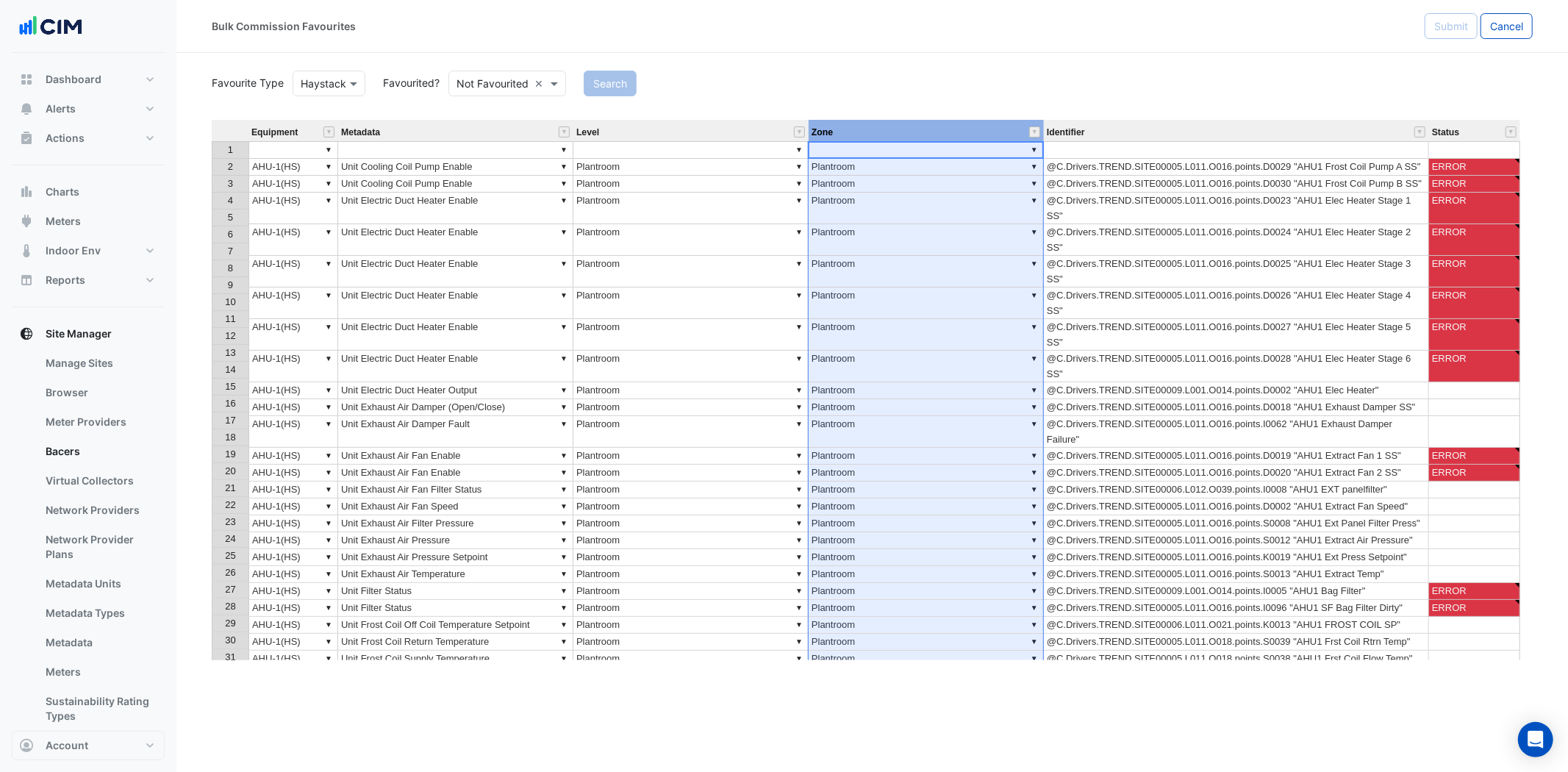 drag, startPoint x: 916, startPoint y: 128, endPoint x: 870, endPoint y: 131, distance: 46.0977 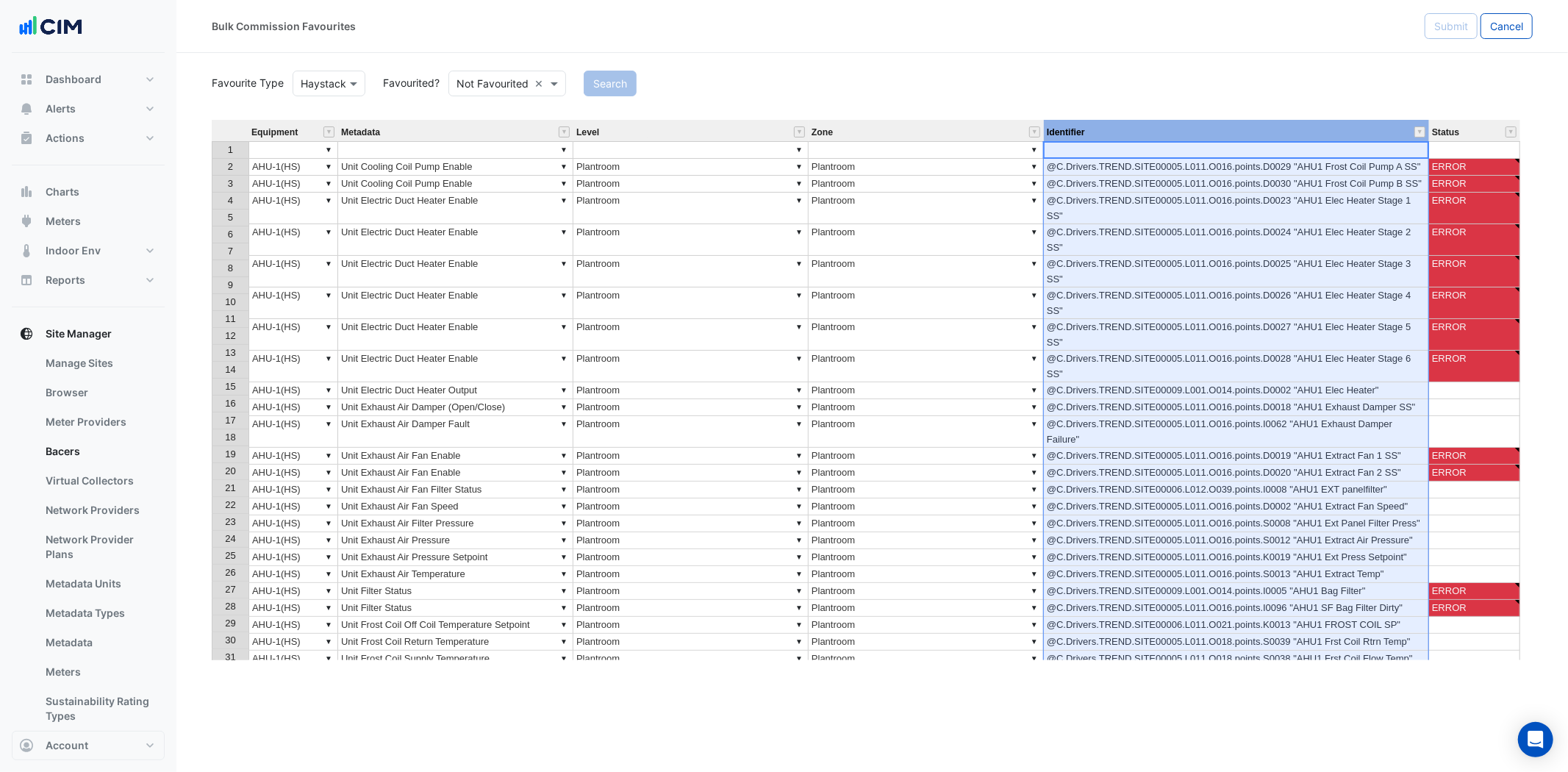 click on "Identifier" at bounding box center (1236, 132) 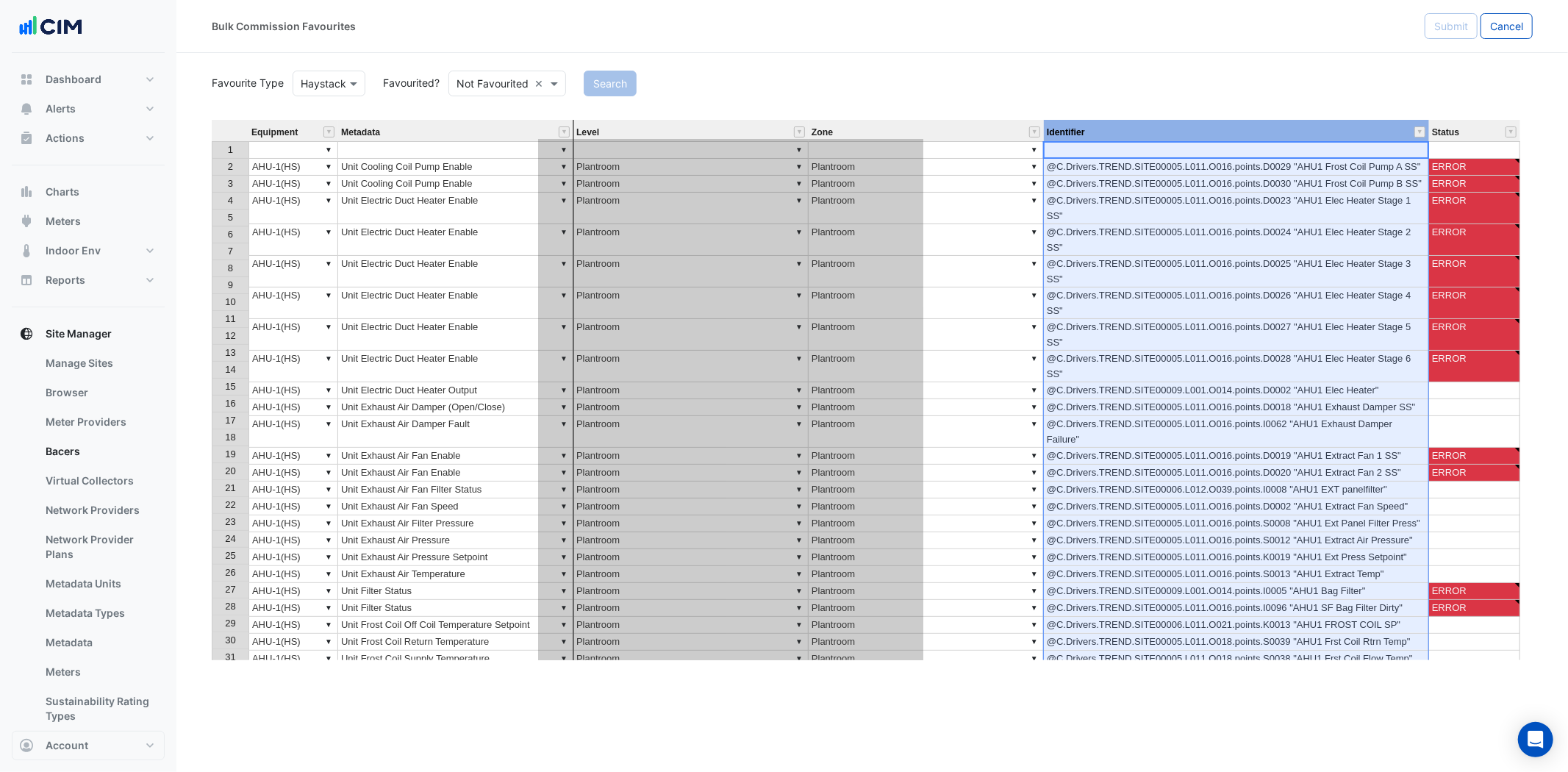 drag, startPoint x: 1170, startPoint y: 126, endPoint x: 665, endPoint y: 126, distance: 505 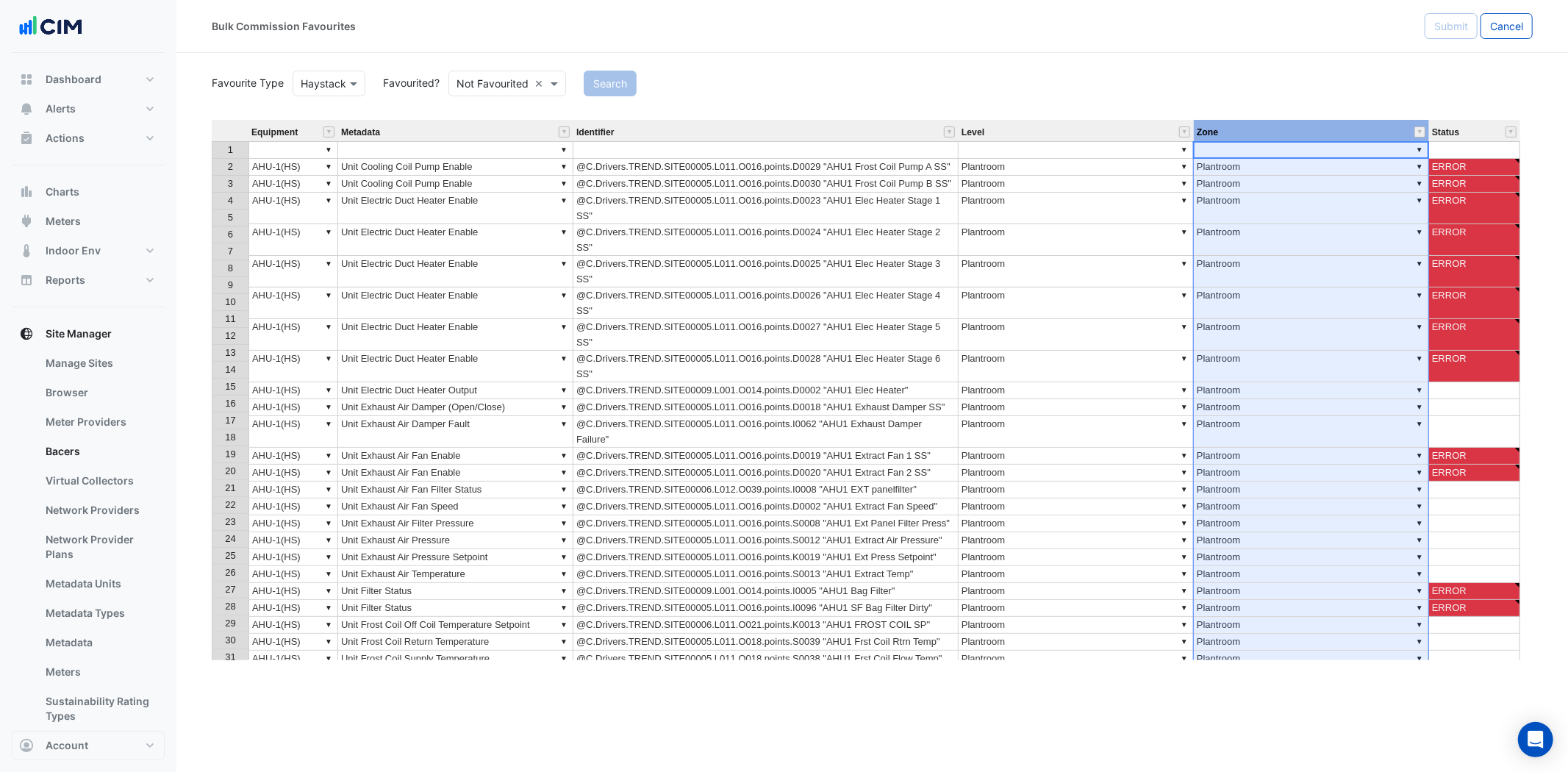 click on "Zone" at bounding box center [1311, 132] 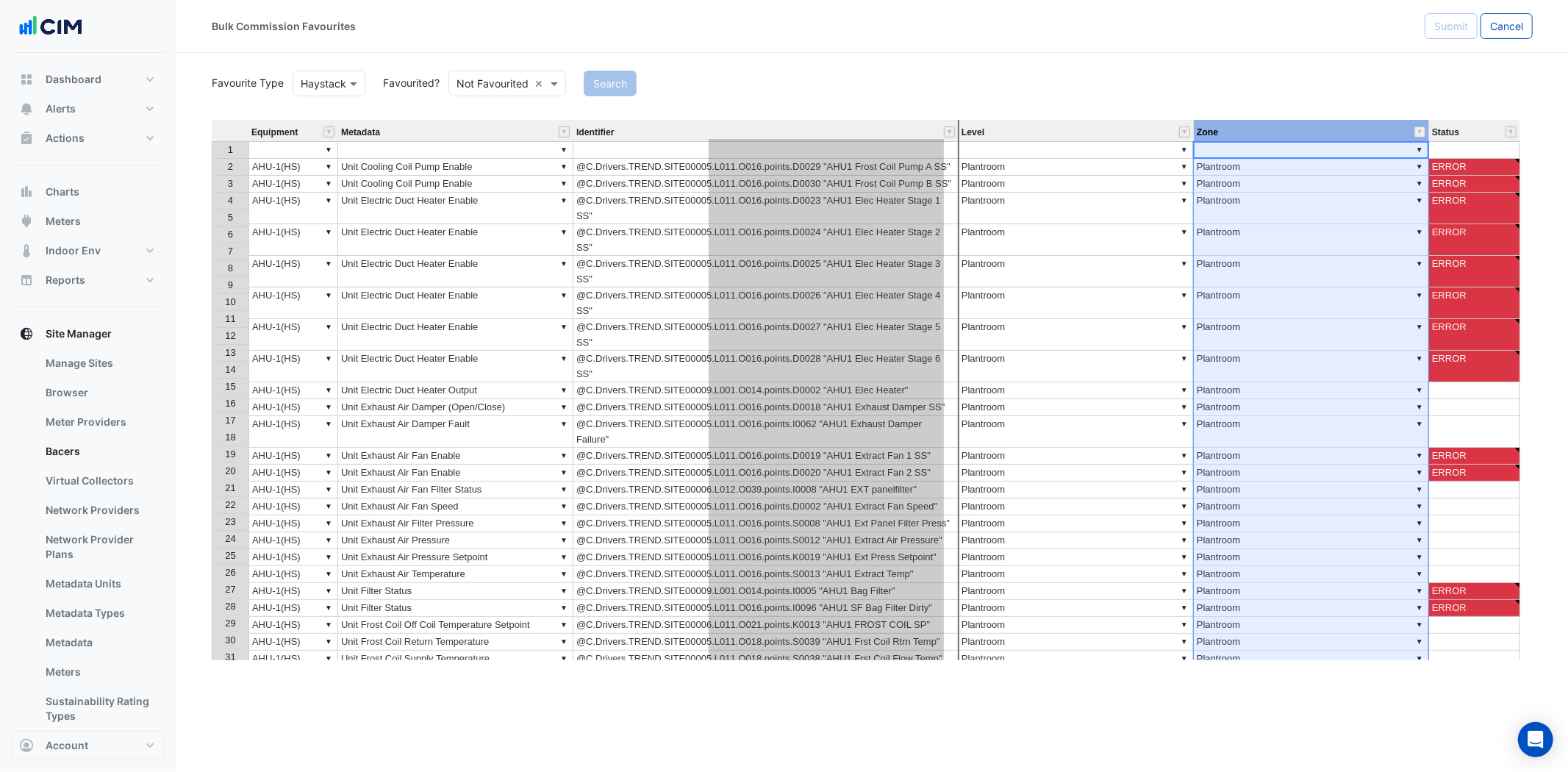 drag, startPoint x: 1299, startPoint y: 125, endPoint x: 837, endPoint y: 162, distance: 463.4792 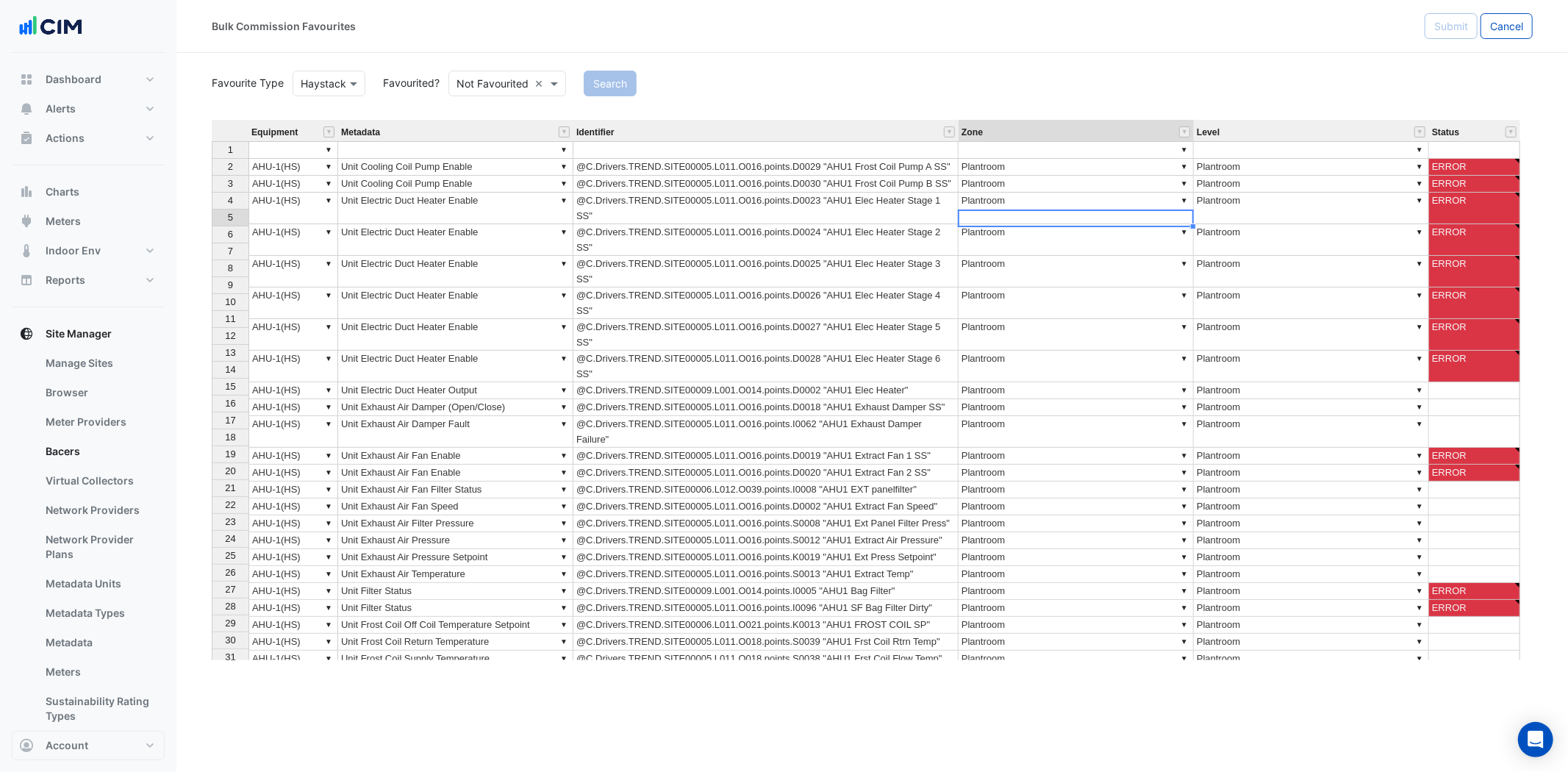 click on "Equipment Metadata Identifier Zone Level Status 1 ▼ ▼ ▼ ▼ 2 ▼ AHU-1(HS) ▼ Unit Cooling Coil Pump Enable @C.Drivers.TREND.SITE00005.L011.O016.points.D0029 "AHU1 Frost Coil Pump A SS" ▼ Plantroom ▼ Plantroom ERROR 3 ▼ AHU-1(HS) ▼ Unit Cooling Coil Pump Enable @C.Drivers.TREND.SITE00005.L011.O016.points.D0030 "AHU1 Frost Coil Pump B SS" ▼ Plantroom ▼ Plantroom ERROR 4 ▼ AHU-1(HS) ▼ Unit Electric Duct Heater Enable @C.Drivers.TREND.SITE00005.L011.O016.points.D0023 "AHU1 Elec Heater Stage 1 SS" ▼ Plantroom ▼ Plantroom ERROR 5 ▼ AHU-1(HS) ▼ Unit Electric Duct Heater Enable @C.Drivers.TREND.SITE00005.L011.O016.points.D0024 "AHU1 Elec Heater Stage 2 SS" ▼ Plantroom ▼ Plantroom ERROR 6 ▼ AHU-1(HS) ▼ Unit Electric Duct Heater Enable @C.Drivers.TREND.SITE00005.L011.O016.points.D0025 "AHU1 Elec Heater Stage 3 SS" ▼ Plantroom ▼ Plantroom ERROR 7 ▼ AHU-1(HS) ▼ Unit Electric Duct Heater Enable ▼ Plantroom ▼ Plantroom ERROR 8 ▼ AHU-1(HS) ▼ ▼ Plantroom ▼ ERROR" at bounding box center (212, 478) 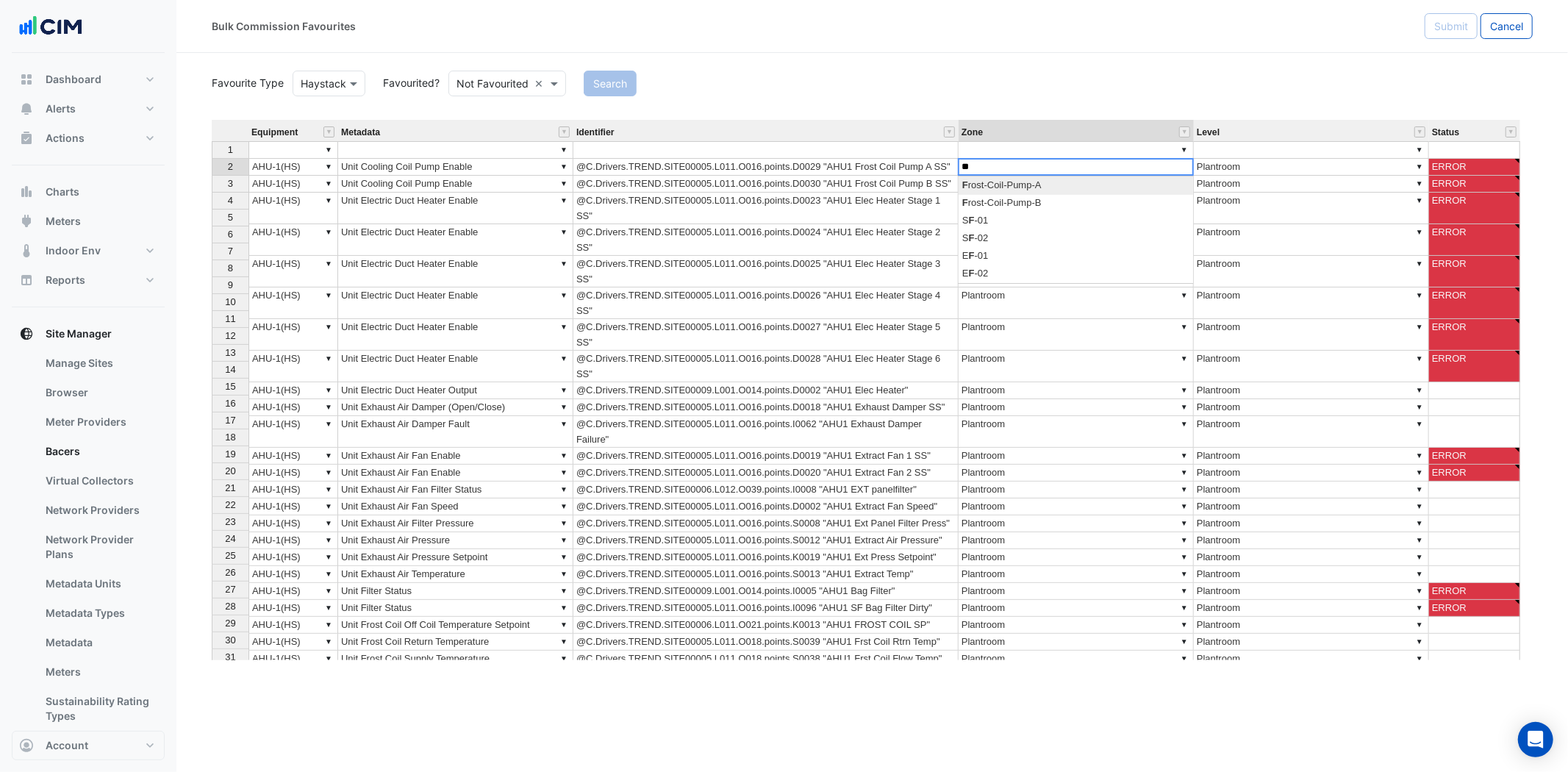scroll, scrollTop: 0, scrollLeft: 0, axis: both 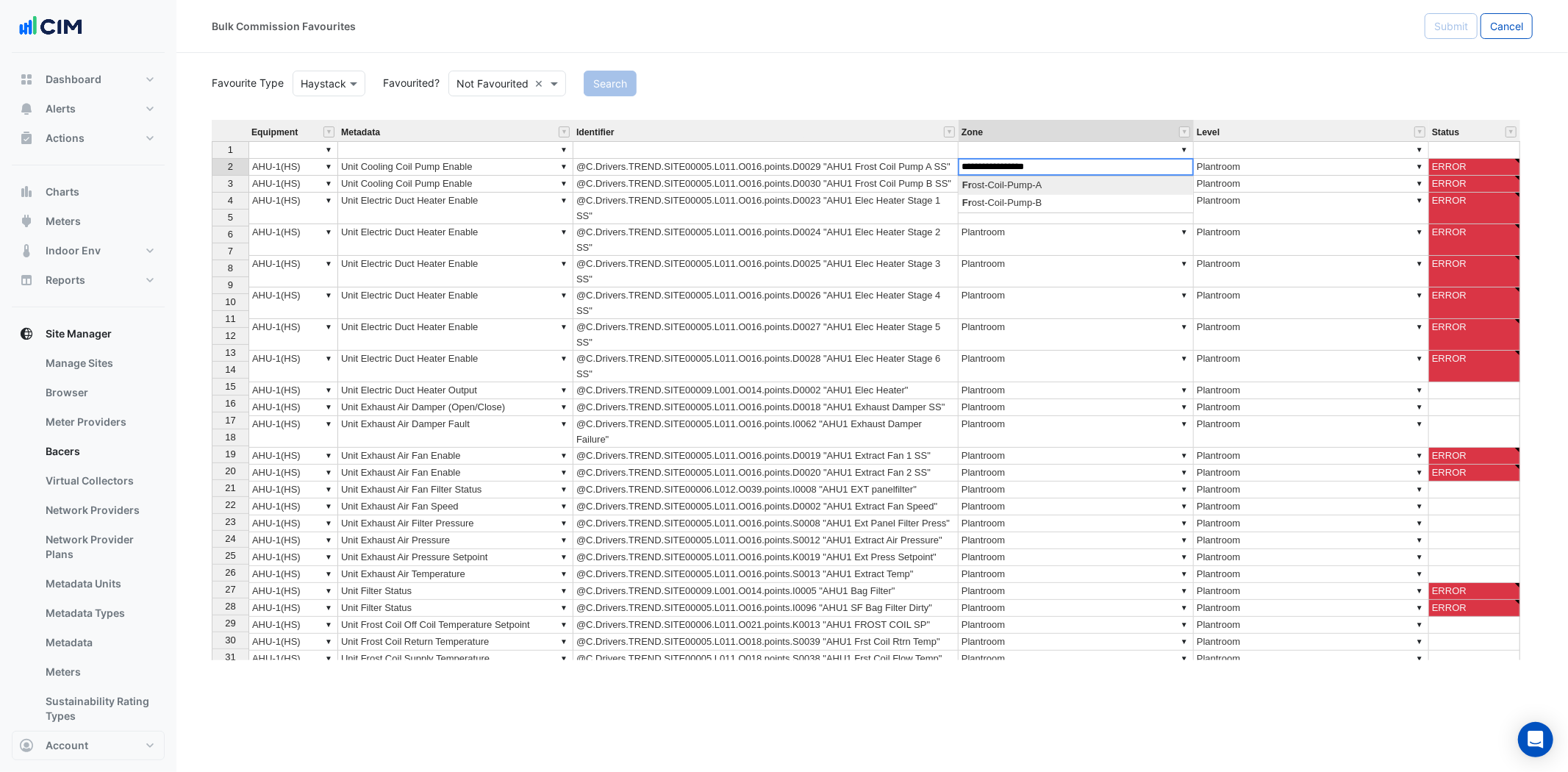 click on "Equipment Metadata Identifier Zone Level Status 1 ▼ ▼ ▼ ▼ 2 ▼ AHU-1(HS) ▼ Unit Cooling Coil Pump Enable @C.Drivers.TREND.SITE00005.L011.O016.points.D0029 "AHU1 Frost Coil Pump A SS" ▼ Plantroom ▼ Plantroom ERROR 3 ▼ AHU-1(HS) ▼ Unit Cooling Coil Pump Enable @C.Drivers.TREND.SITE00005.L011.O016.points.D0030 "AHU1 Frost Coil Pump B SS" ▼ Plantroom ▼ Plantroom ERROR 4 ▼ AHU-1(HS) ▼ Unit Electric Duct Heater Enable @C.Drivers.TREND.SITE00005.L011.O016.points.D0023 "AHU1 Elec Heater Stage 1 SS" ▼ Plantroom ▼ Plantroom ERROR 5 ▼ AHU-1(HS) ▼ Unit Electric Duct Heater Enable @C.Drivers.TREND.SITE00005.L011.O016.points.D0024 "AHU1 Elec Heater Stage 2 SS" ▼ Plantroom ▼ Plantroom ERROR 6 ▼ AHU-1(HS) ▼ Unit Electric Duct Heater Enable @C.Drivers.TREND.SITE00005.L011.O016.points.D0025 "AHU1 Elec Heater Stage 3 SS" ▼ Plantroom ▼ Plantroom ERROR 7 ▼ AHU-1(HS) ▼ Unit Electric Duct Heater Enable ▼ Plantroom ▼ Plantroom ERROR 8 ▼ AHU-1(HS) ▼ ▼ Plantroom ▼ ERROR" at bounding box center [872, 390] 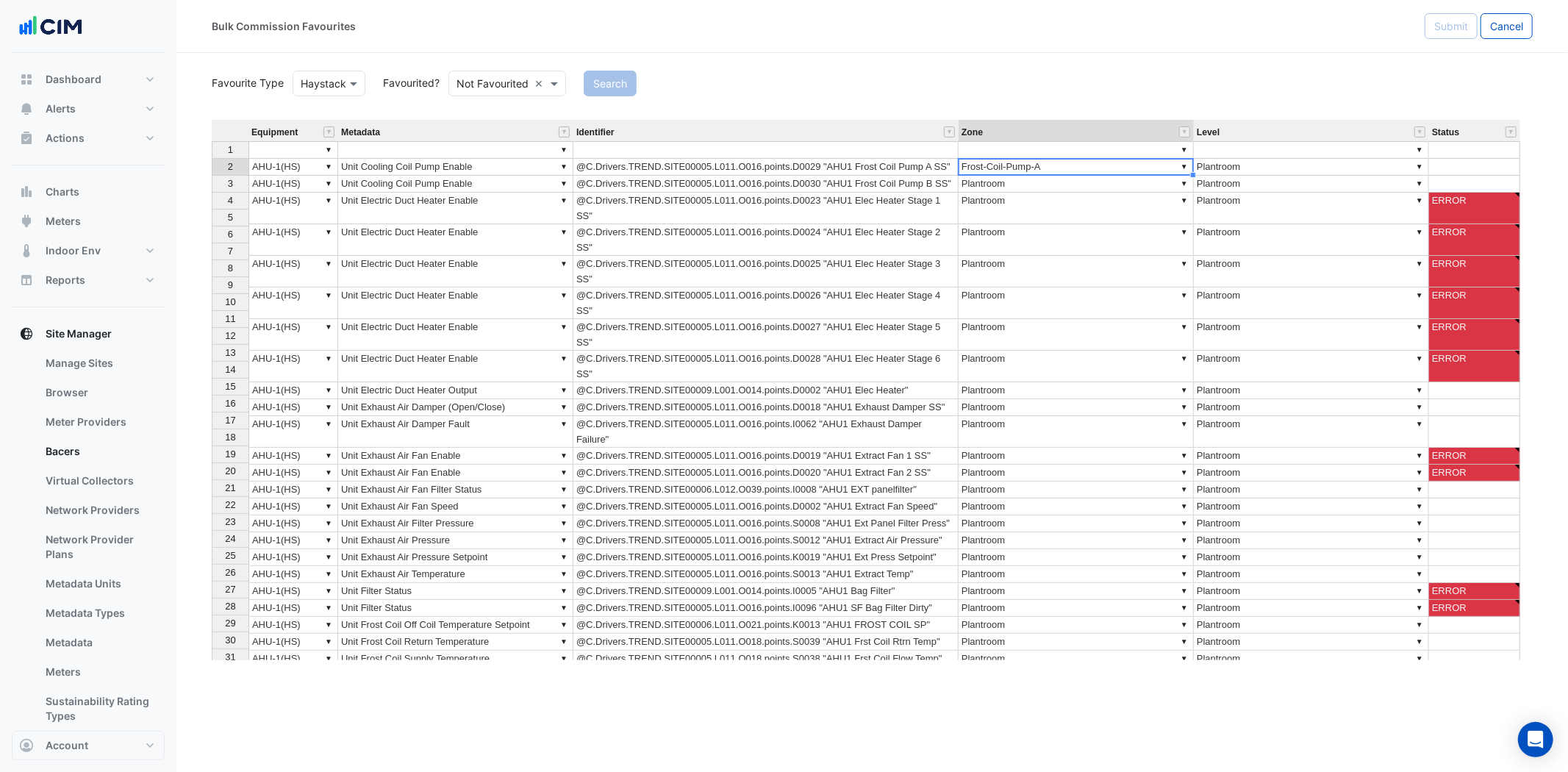 type on "**********" 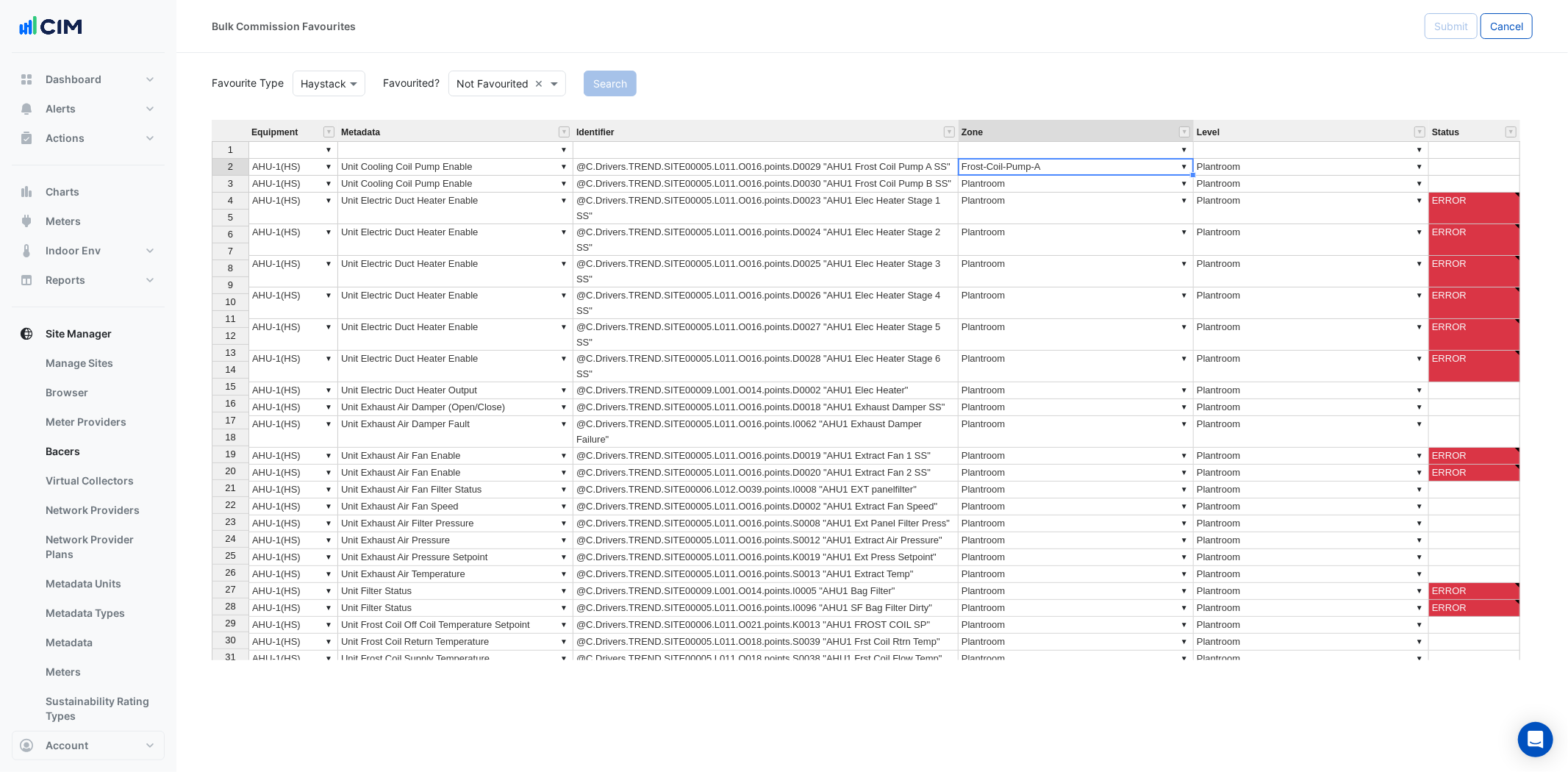 click on "▼ Plantroom" at bounding box center (1076, 184) 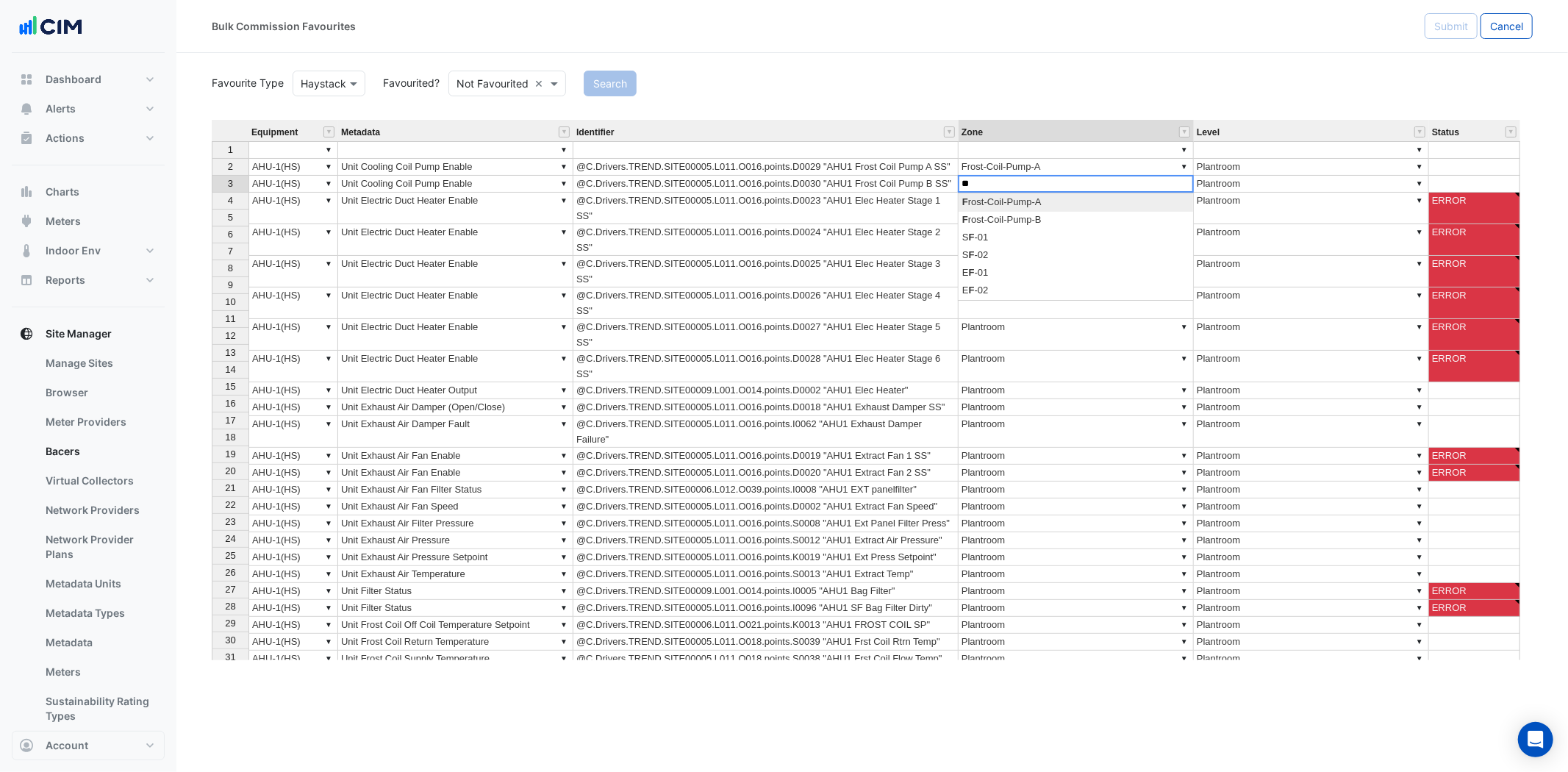 scroll, scrollTop: 0, scrollLeft: 0, axis: both 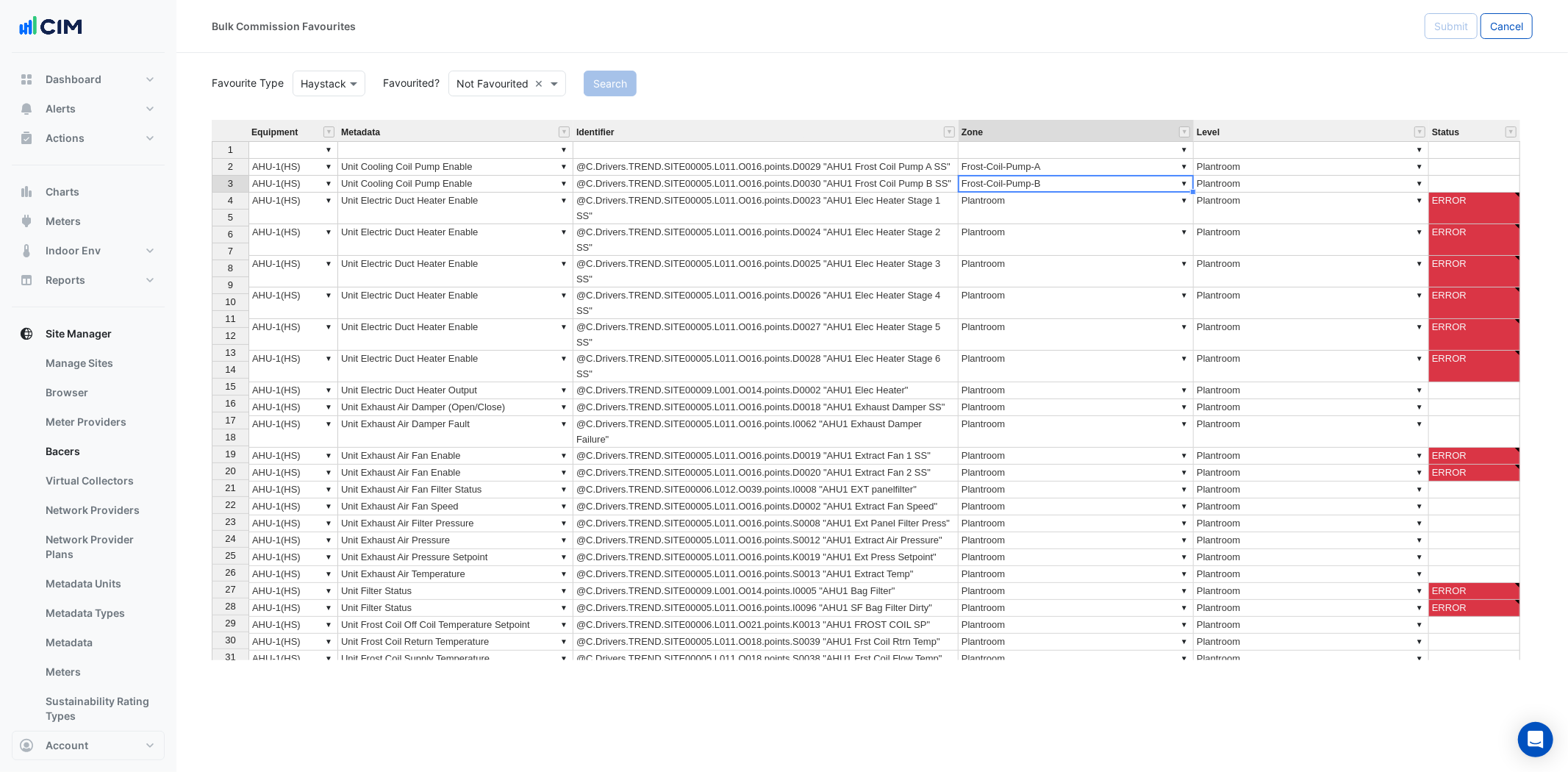 click on "Equipment Metadata Identifier Zone Level Status 1 ▼ ▼ ▼ ▼ 2 ▼ AHU-1(HS) ▼ Unit Cooling Coil Pump Enable @C.Drivers.TREND.SITE00005.L011.O016.points.D0029 "AHU1 Frost Coil Pump A SS" ▼ Frost-Coil-Pump-A ▼ Plantroom 3 ▼ AHU-1(HS) ▼ Unit Cooling Coil Pump Enable @C.Drivers.TREND.SITE00005.L011.O016.points.D0030 "AHU1 Frost Coil Pump B SS" ▼ Frost-Coil-Pump-B ▼ Plantroom 4 ▼ AHU-1(HS) ▼ Unit Electric Duct Heater Enable @C.Drivers.TREND.SITE00005.L011.O016.points.D0023 "AHU1 Elec Heater Stage 1 SS" ▼ Plantroom ▼ Plantroom ERROR 5 ▼ AHU-1(HS) ▼ Unit Electric Duct Heater Enable @C.Drivers.TREND.SITE00005.L011.O016.points.D0024 "AHU1 Elec Heater Stage 2 SS" ▼ Plantroom ▼ Plantroom ERROR 6 ▼ AHU-1(HS) ▼ Unit Electric Duct Heater Enable @C.Drivers.TREND.SITE00005.L011.O016.points.D0025 "AHU1 Elec Heater Stage 3 SS" ▼ Plantroom ▼ Plantroom ERROR 7 ▼ AHU-1(HS) ▼ Unit Electric Duct Heater Enable ▼ Plantroom ▼ Plantroom ERROR 8 ▼ AHU-1(HS) ▼ ▼ Plantroom ▼ 9" at bounding box center [872, 390] 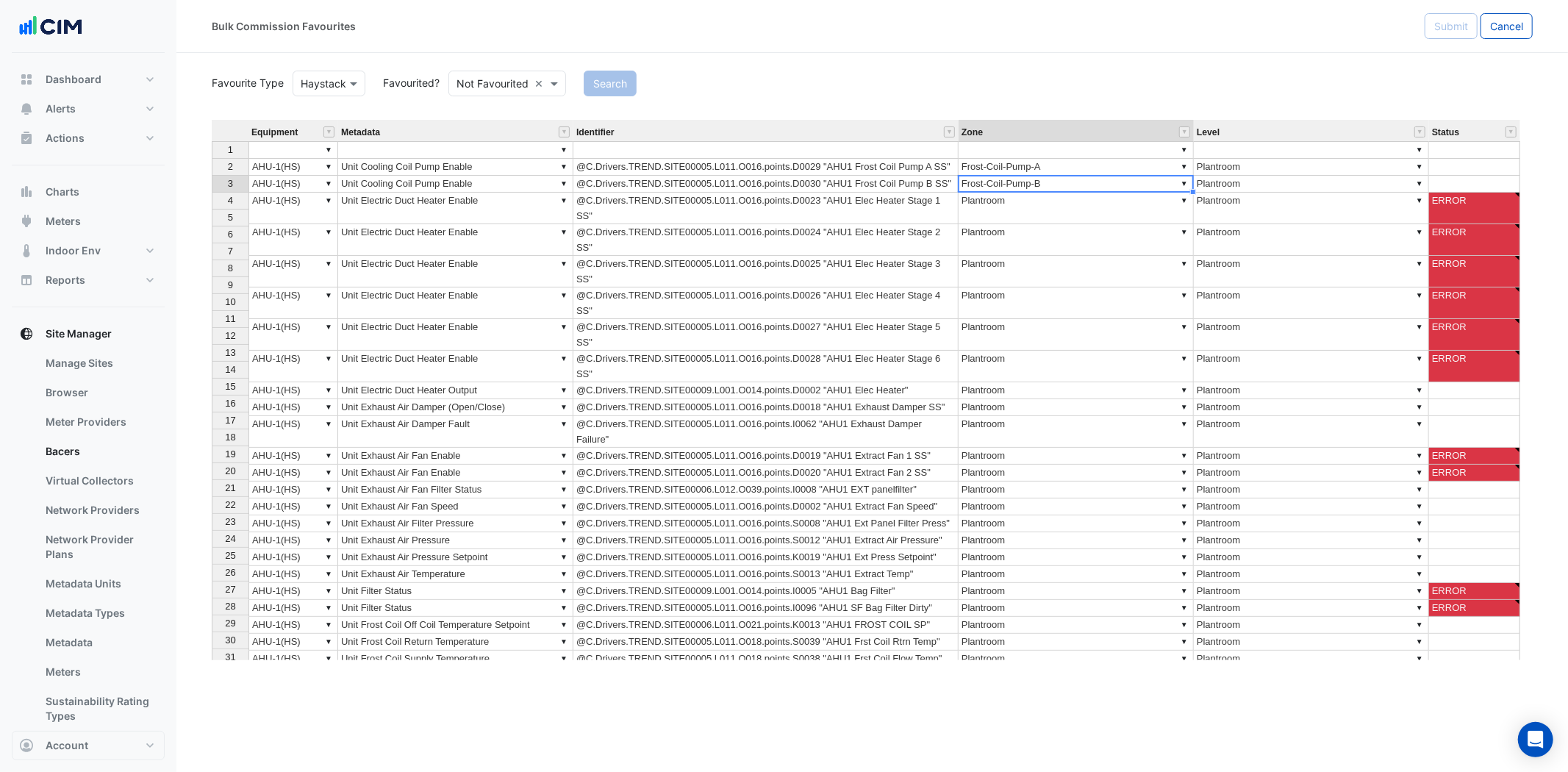 type on "**********" 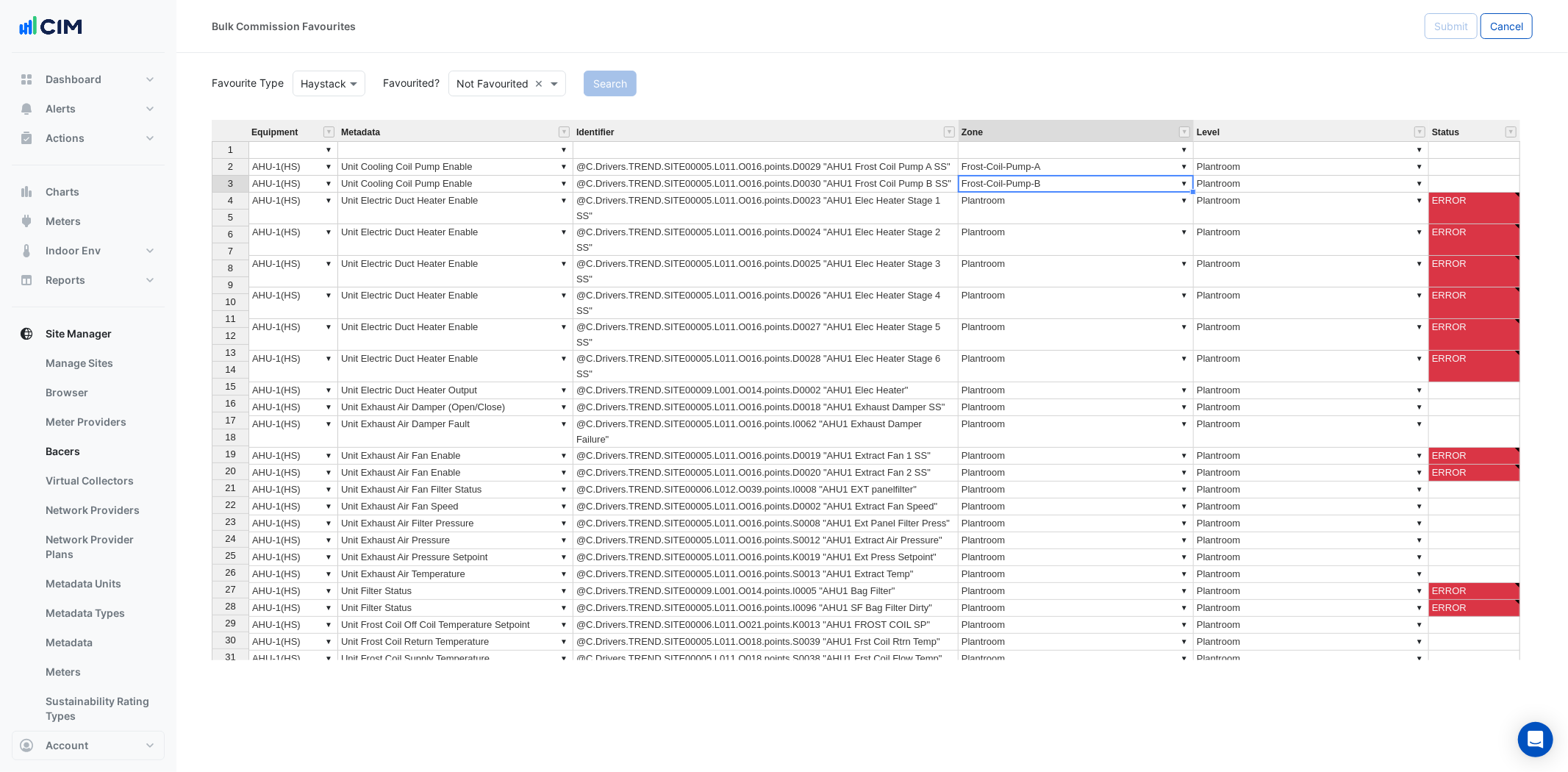 click on "▼ Plantroom" at bounding box center (1076, 208) 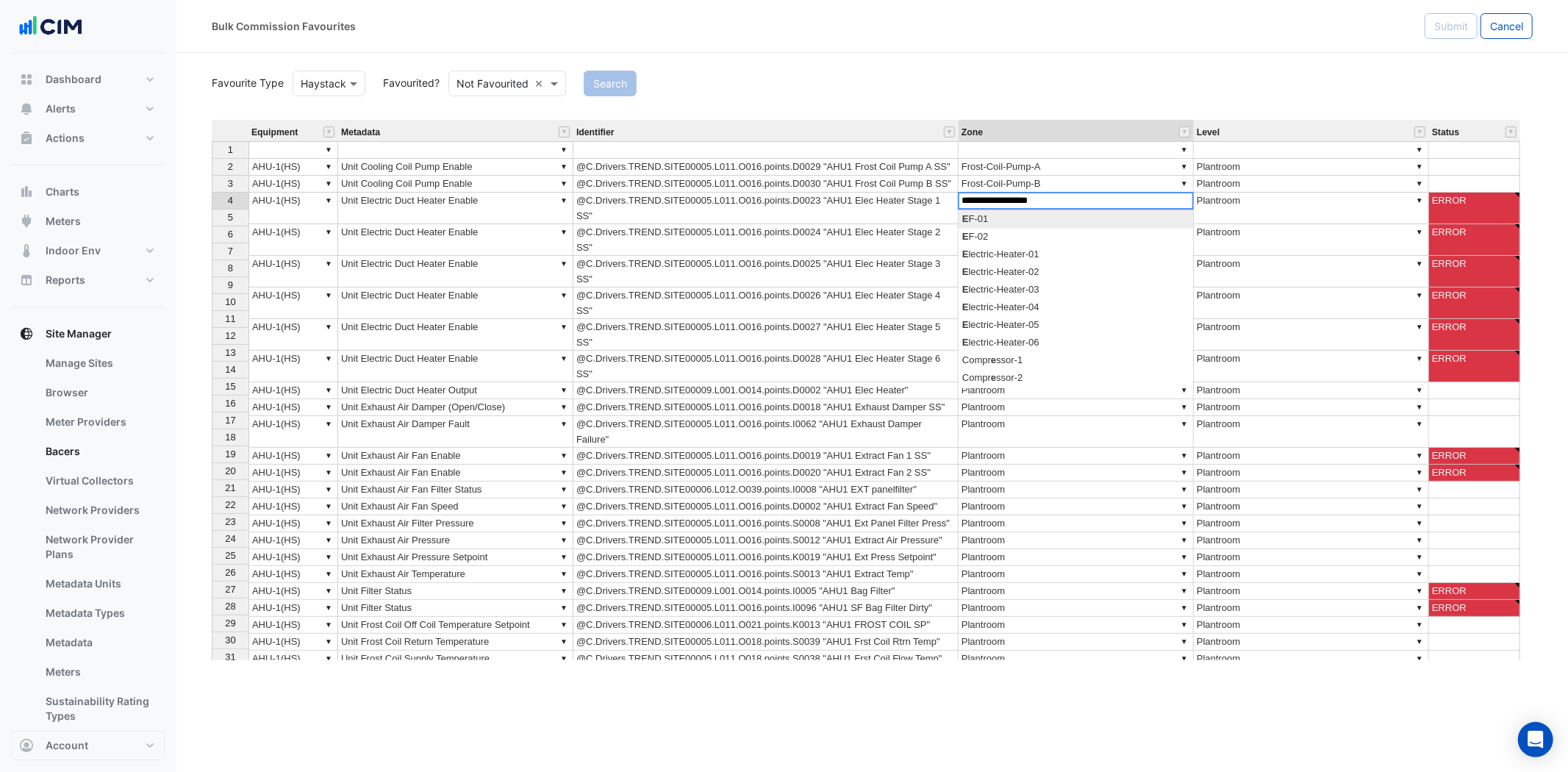 click on "Equipment Metadata Identifier Zone Level Status 1 ▼ ▼ ▼ ▼ 2 ▼ AHU-1(HS) ▼ Unit Cooling Coil Pump Enable @C.Drivers.TREND.SITE00005.L011.O016.points.D0029 "AHU1 Frost Coil Pump A SS" ▼ Frost-Coil-Pump-A ▼ Plantroom 3 ▼ AHU-1(HS) ▼ Unit Cooling Coil Pump Enable @C.Drivers.TREND.SITE00005.L011.O016.points.D0030 "AHU1 Frost Coil Pump B SS" ▼ Frost-Coil-Pump-B ▼ Plantroom 4 ▼ AHU-1(HS) ▼ Unit Electric Duct Heater Enable @C.Drivers.TREND.SITE00005.L011.O016.points.D0023 "AHU1 Elec Heater Stage 1 SS" ▼ Plantroom ▼ Plantroom ERROR 5 ▼ AHU-1(HS) ▼ Unit Electric Duct Heater Enable @C.Drivers.TREND.SITE00005.L011.O016.points.D0024 "AHU1 Elec Heater Stage 2 SS" ▼ Plantroom ▼ Plantroom ERROR 6 ▼ AHU-1(HS) ▼ Unit Electric Duct Heater Enable @C.Drivers.TREND.SITE00005.L011.O016.points.D0025 "AHU1 Elec Heater Stage 3 SS" ▼ Plantroom ▼ Plantroom ERROR 7 ▼ AHU-1(HS) ▼ Unit Electric Duct Heater Enable ▼ Plantroom ▼ Plantroom ERROR 8 ▼ AHU-1(HS) ▼ ▼ Plantroom ▼ 9" at bounding box center [872, 390] 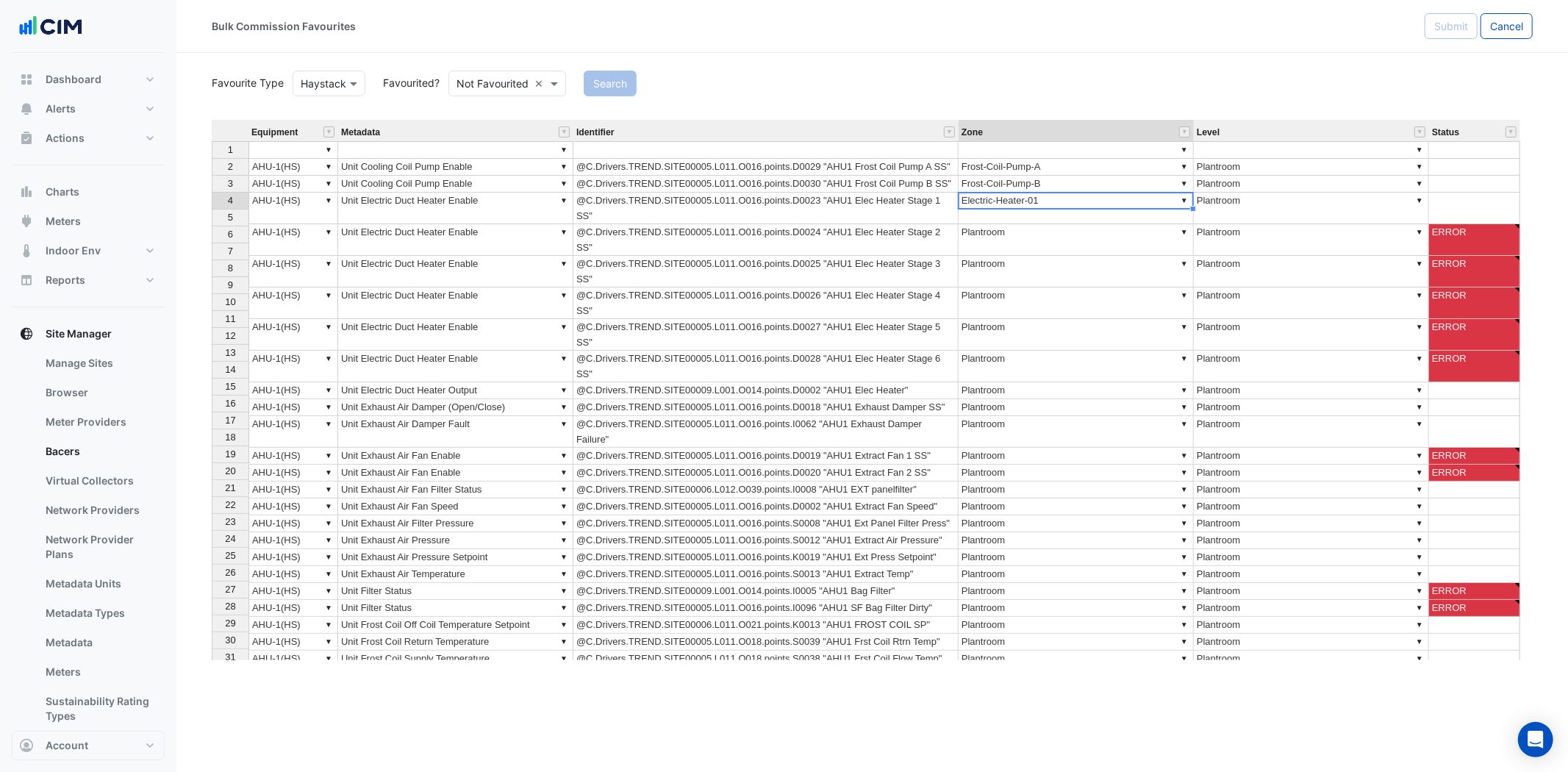type on "**********" 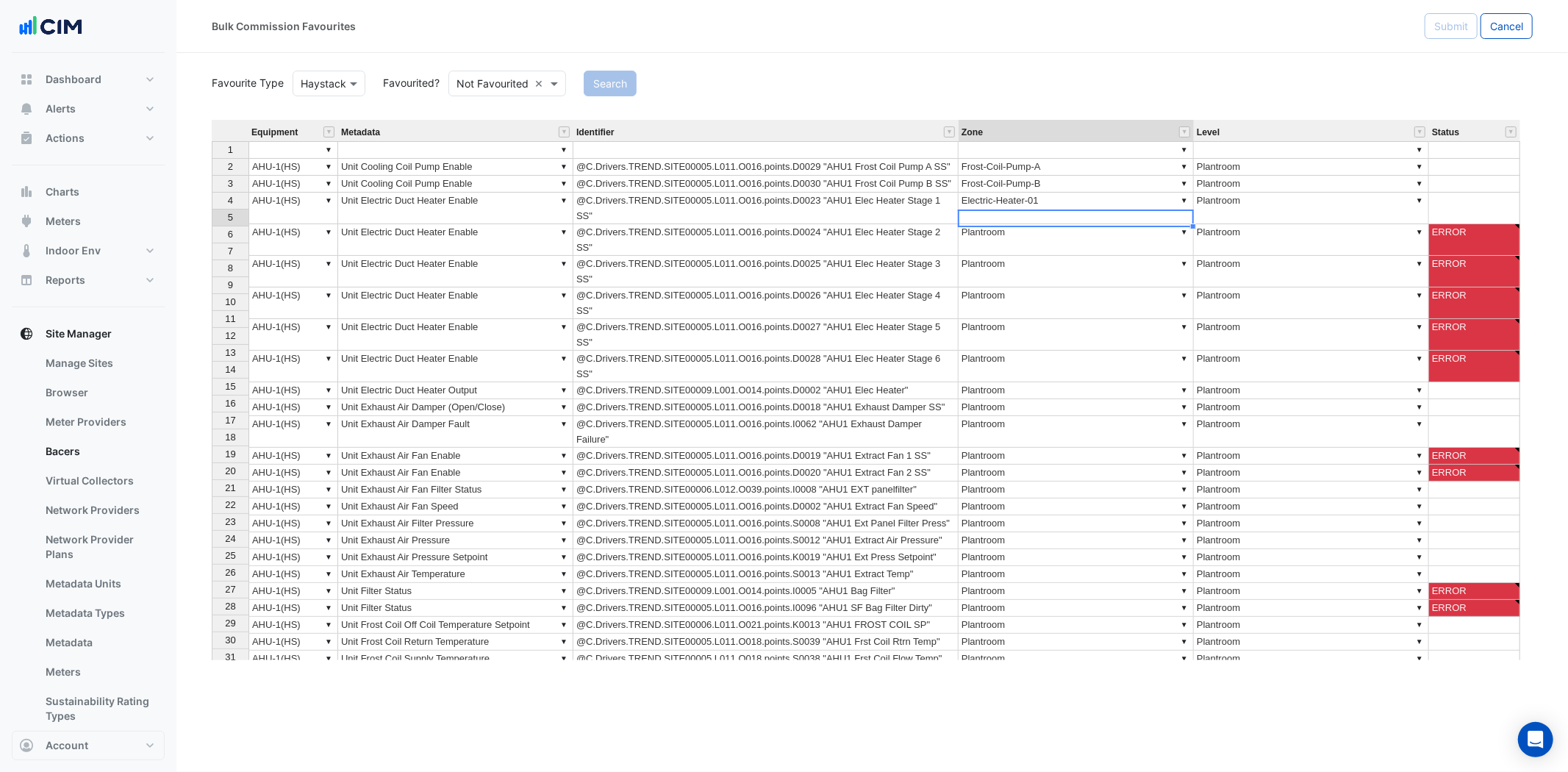 click on "▼ Plantroom" at bounding box center (1076, 240) 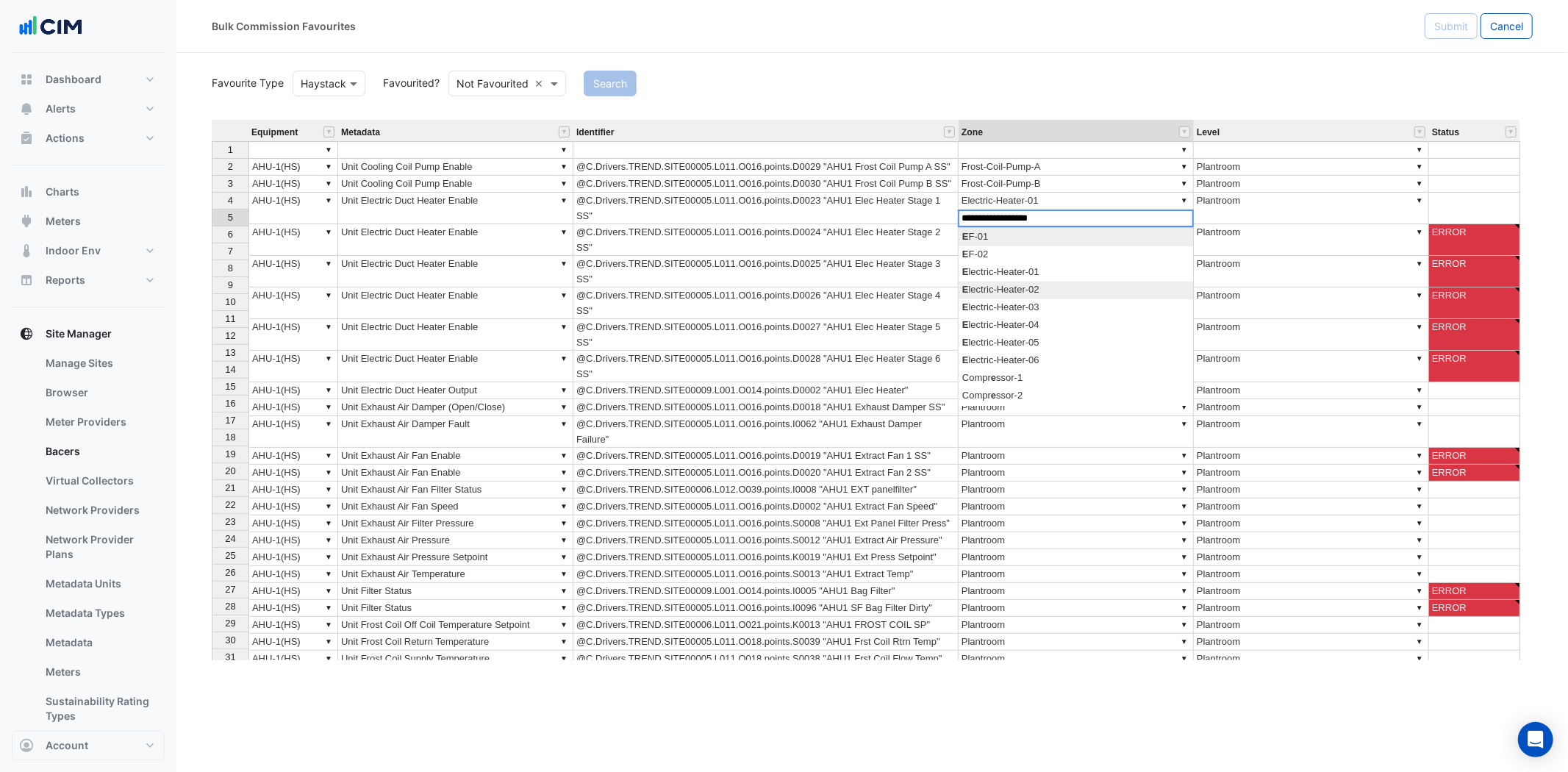 click on "Equipment Metadata Identifier Zone Level Status 1 ▼ ▼ ▼ ▼ 2 ▼ AHU-1(HS) ▼ Unit Cooling Coil Pump Enable @C.Drivers.TREND.SITE00005.L011.O016.points.D0029 "AHU1 Frost Coil Pump A SS" ▼ Frost-Coil-Pump-A ▼ Plantroom 3 ▼ AHU-1(HS) ▼ Unit Cooling Coil Pump Enable @C.Drivers.TREND.SITE00005.L011.O016.points.D0030 "AHU1 Frost Coil Pump B SS" ▼ Frost-Coil-Pump-B ▼ Plantroom 4 ▼ AHU-1(HS) ▼ Unit Electric Duct Heater Enable @C.Drivers.TREND.SITE00005.L011.O016.points.D0023 "AHU1 Elec Heater Stage 1 SS" ▼ Electric-Heater-01 ▼ Plantroom 5 ▼ AHU-1(HS) ▼ Unit Electric Duct Heater Enable @C.Drivers.TREND.SITE00005.L011.O016.points.D0024 "AHU1 Elec Heater Stage 2 SS" ▼ Plantroom ▼ Plantroom ERROR 6 ▼ AHU-1(HS) ▼ Unit Electric Duct Heater Enable @C.Drivers.TREND.SITE00005.L011.O016.points.D0025 "AHU1 Elec Heater Stage 3 SS" ▼ Plantroom ▼ Plantroom ERROR 7 ▼ AHU-1(HS) ▼ Unit Electric Duct Heater Enable ▼ Plantroom ▼ Plantroom ERROR 8 ▼ AHU-1(HS) ▼ ▼ Plantroom 9" at bounding box center [872, 390] 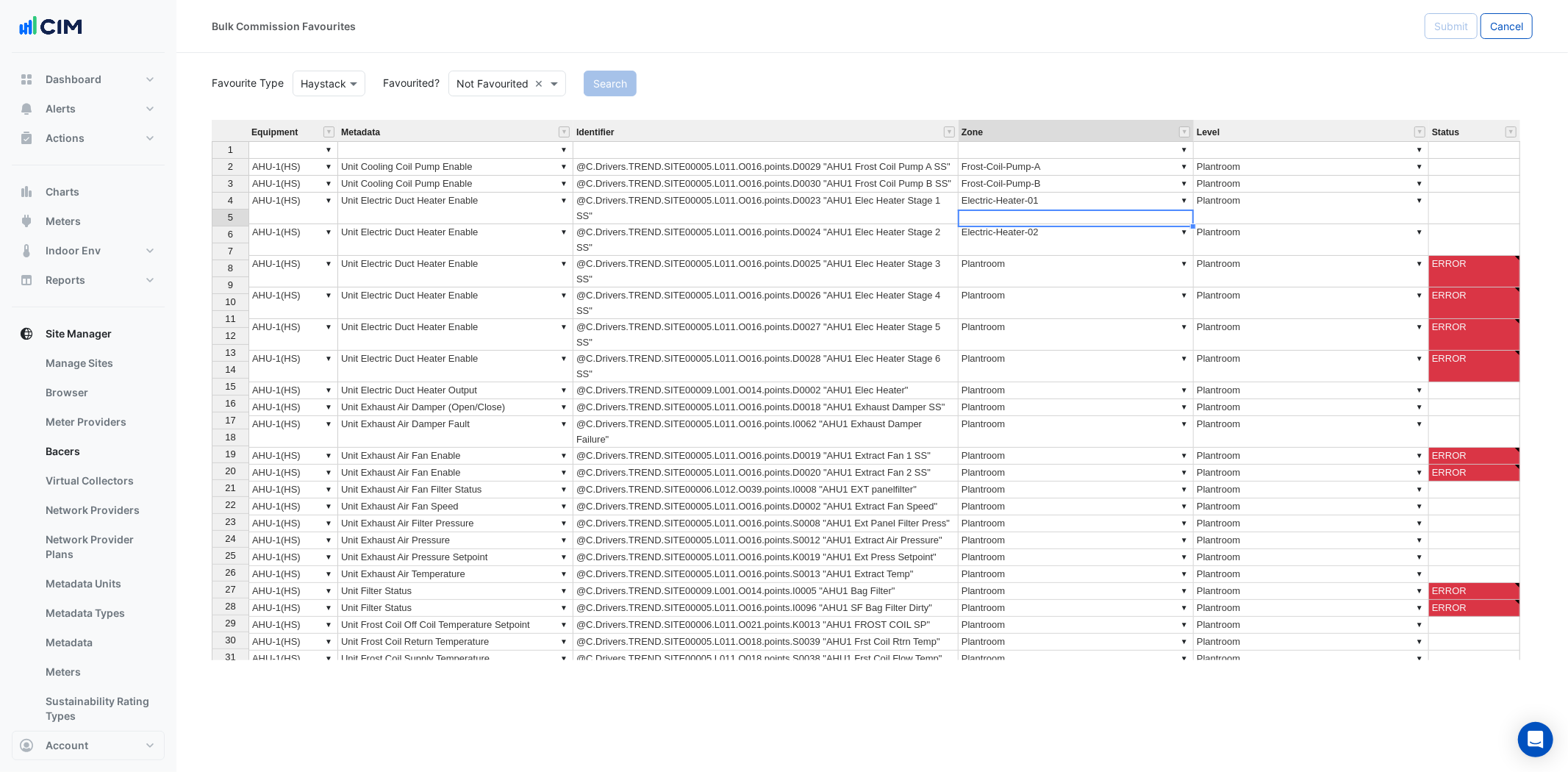 type on "**********" 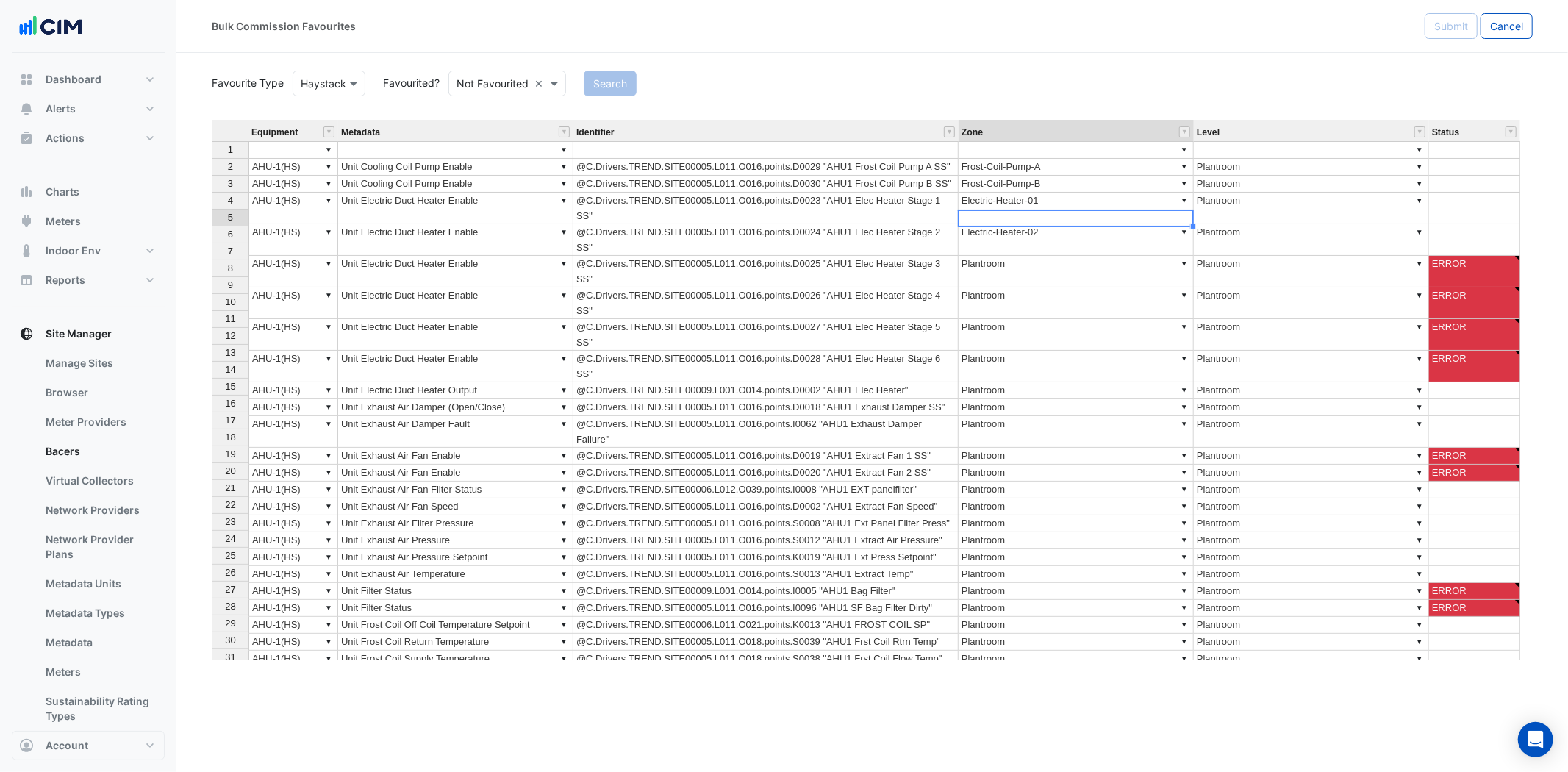 click on "▼ Plantroom" at bounding box center (1076, 271) 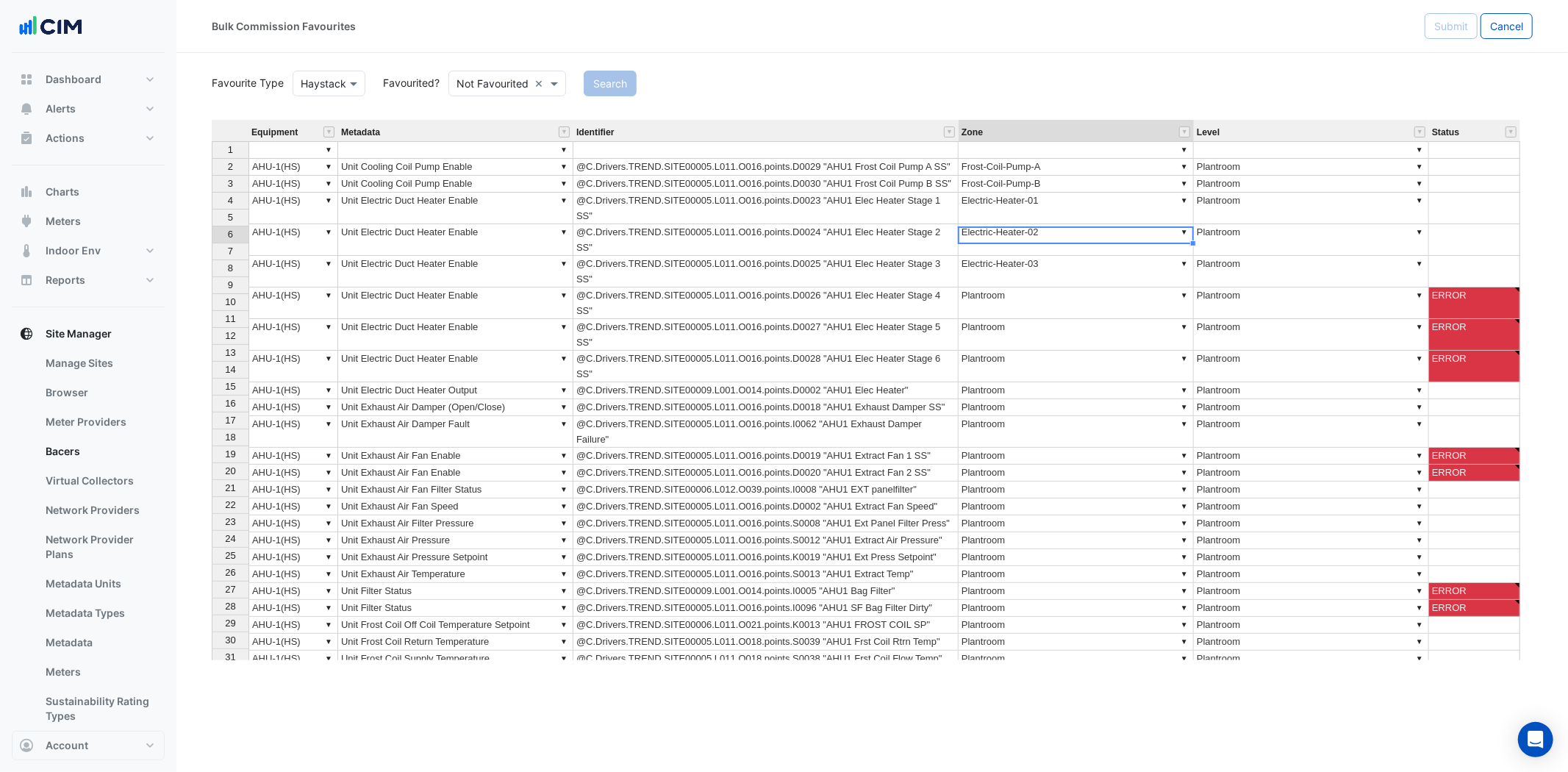click on "Equipment Metadata Identifier Zone Level Status 1 ▼ ▼ ▼ ▼ 2 ▼ AHU-1(HS) ▼ Unit Cooling Coil Pump Enable @C.Drivers.TREND.SITE00005.L011.O016.points.D0029 "AHU1 Frost Coil Pump A SS" ▼ Frost-Coil-Pump-A ▼ Plantroom 3 ▼ AHU-1(HS) ▼ Unit Cooling Coil Pump Enable @C.Drivers.TREND.SITE00005.L011.O016.points.D0030 "AHU1 Frost Coil Pump B SS" ▼ Frost-Coil-Pump-B ▼ Plantroom 4 ▼ AHU-1(HS) ▼ Unit Electric Duct Heater Enable @C.Drivers.TREND.SITE00005.L011.O016.points.D0023 "AHU1 Elec Heater Stage 1 SS" ▼ Electric-Heater-01 ▼ Plantroom 5 ▼ AHU-1(HS) ▼ Unit Electric Duct Heater Enable @C.Drivers.TREND.SITE00005.L011.O016.points.D0024 "AHU1 Elec Heater Stage 2 SS" ▼ Electric-Heater-02 ▼ Plantroom 6 ▼ AHU-1(HS) ▼ Unit Electric Duct Heater Enable @C.Drivers.TREND.SITE00005.L011.O016.points.D0025 "AHU1 Elec Heater Stage 3 SS" ▼ Electric-Heater-03 ▼ Plantroom 7 ▼ AHU-1(HS) ▼ Unit Electric Duct Heater Enable ▼ Plantroom ▼ Plantroom ERROR 8 ▼ AHU-1(HS) ▼ ▼ ▼ 9" at bounding box center (872, 390) 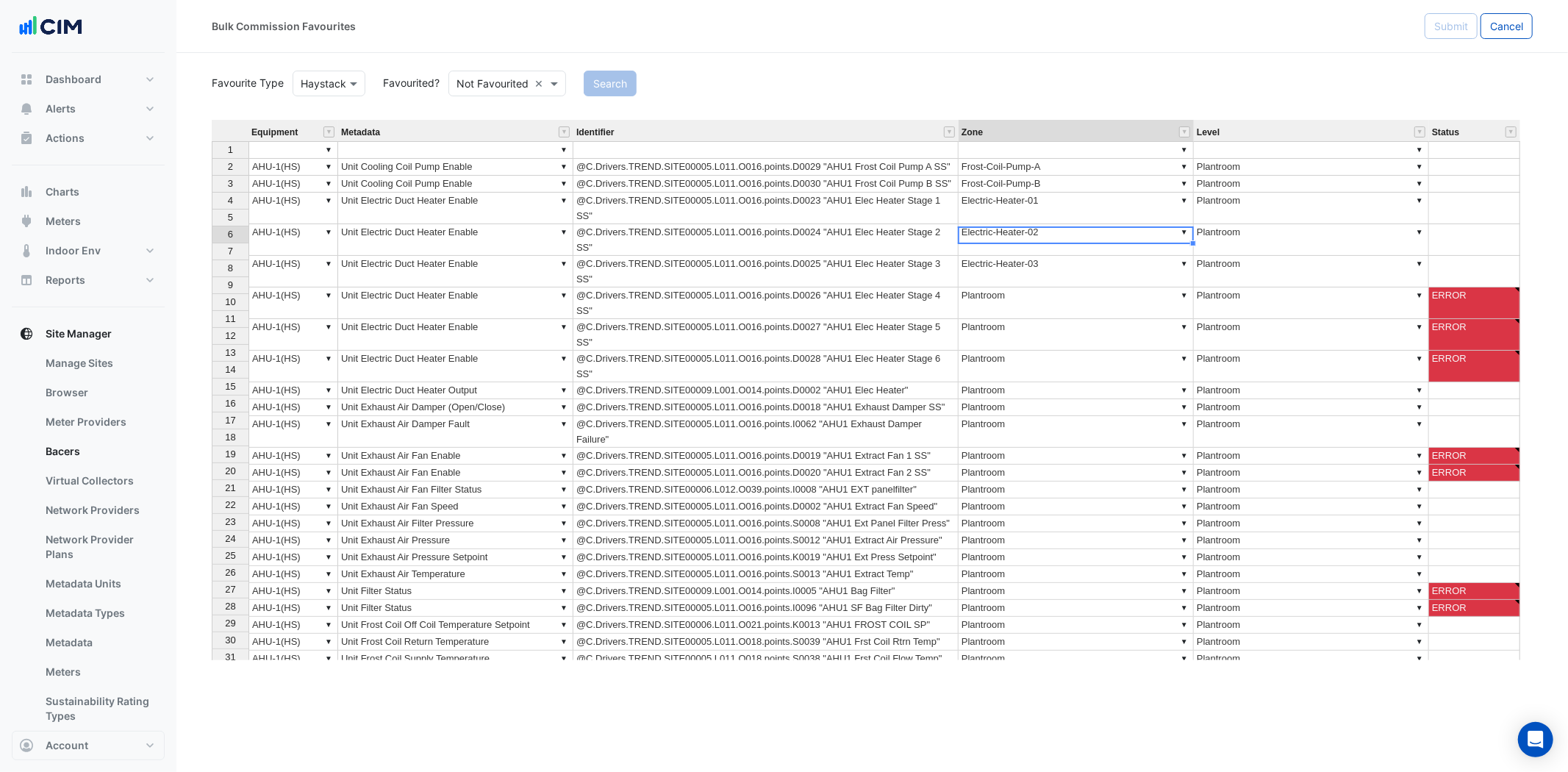 click on "▼ Plantroom" at bounding box center [1076, 303] 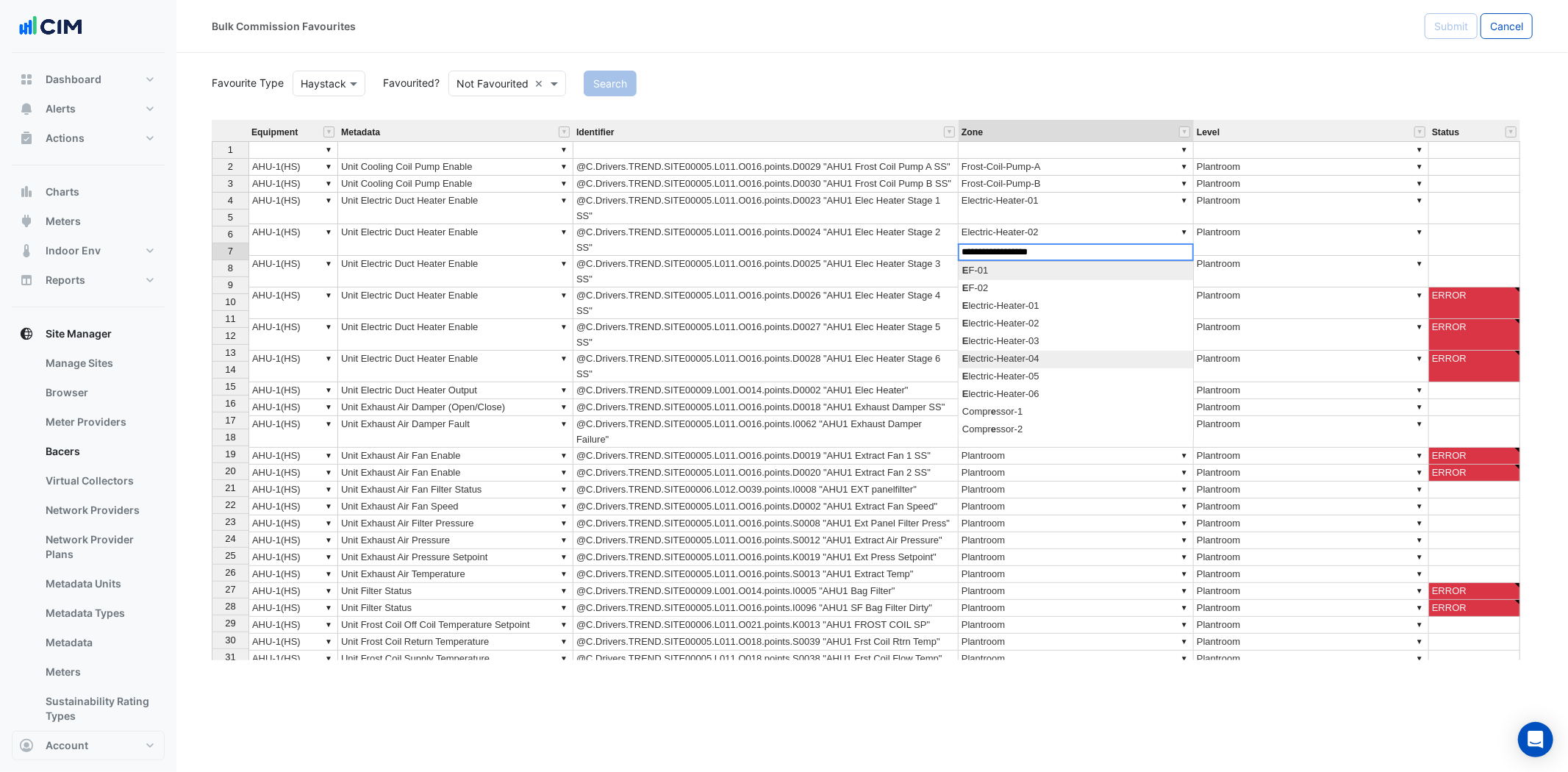click on "Equipment Metadata Identifier Zone Level Status 1 ▼ ▼ ▼ ▼ 2 ▼ AHU-1(HS) ▼ Unit Cooling Coil Pump Enable @C.Drivers.TREND.SITE00005.L011.O016.points.D0029 "AHU1 Frost Coil Pump A SS" ▼ Frost-Coil-Pump-A ▼ Plantroom 3 ▼ AHU-1(HS) ▼ Unit Cooling Coil Pump Enable @C.Drivers.TREND.SITE00005.L011.O016.points.D0030 "AHU1 Frost Coil Pump B SS" ▼ Frost-Coil-Pump-B ▼ Plantroom 4 ▼ AHU-1(HS) ▼ Unit Electric Duct Heater Enable @C.Drivers.TREND.SITE00005.L011.O016.points.D0023 "AHU1 Elec Heater Stage 1 SS" ▼ Electric-Heater-01 ▼ Plantroom 5 ▼ AHU-1(HS) ▼ Unit Electric Duct Heater Enable @C.Drivers.TREND.SITE00005.L011.O016.points.D0024 "AHU1 Elec Heater Stage 2 SS" ▼ Electric-Heater-02 ▼ Plantroom 6 ▼ AHU-1(HS) ▼ Unit Electric Duct Heater Enable @C.Drivers.TREND.SITE00005.L011.O016.points.D0025 "AHU1 Elec Heater Stage 3 SS" ▼ Electric-Heater-03 ▼ Plantroom 7 ▼ AHU-1(HS) ▼ Unit Electric Duct Heater Enable ▼ Plantroom ▼ Plantroom ERROR 8 ▼ AHU-1(HS) ▼ ▼ ▼ 9" at bounding box center [872, 390] 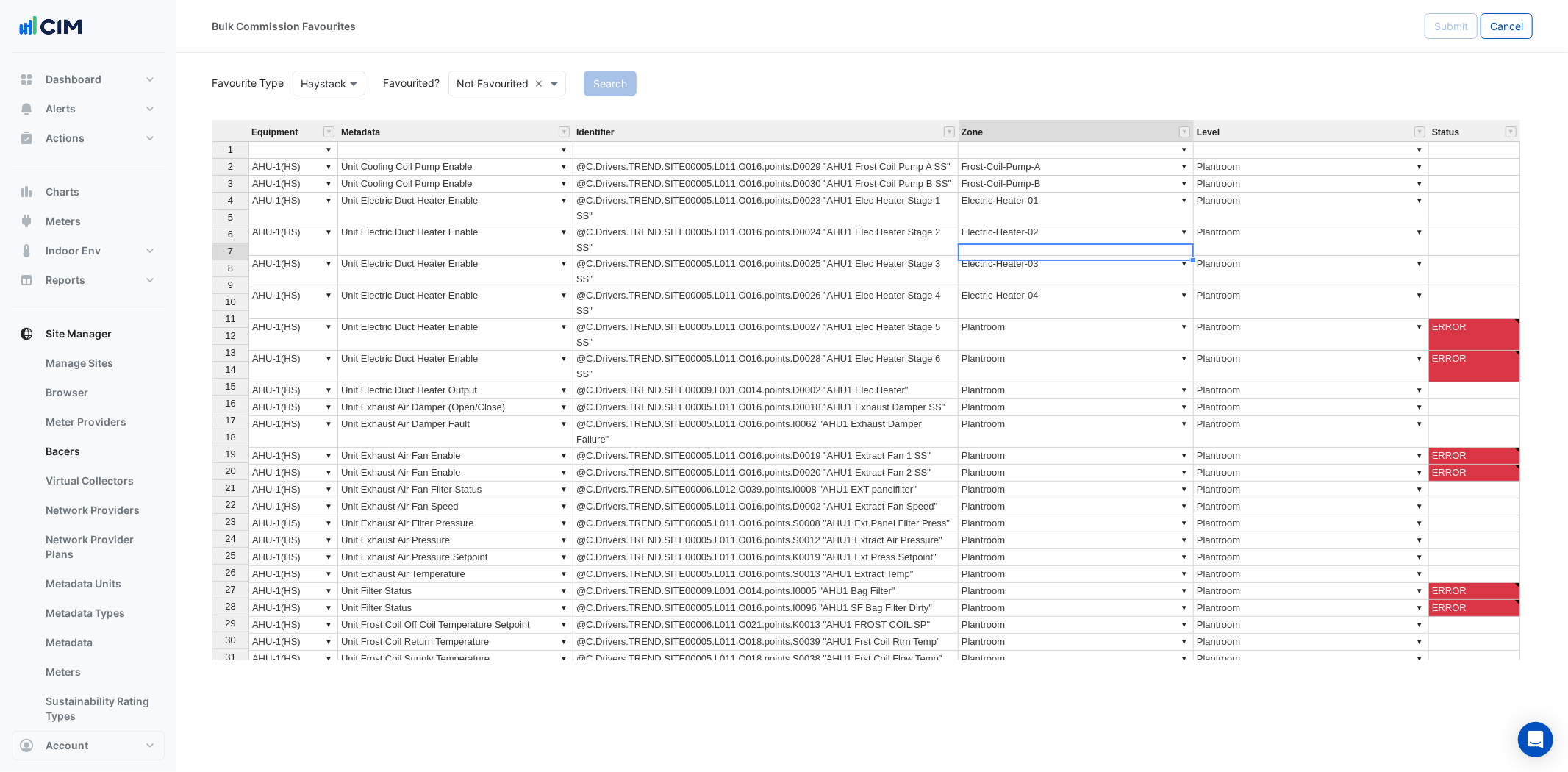 type on "**********" 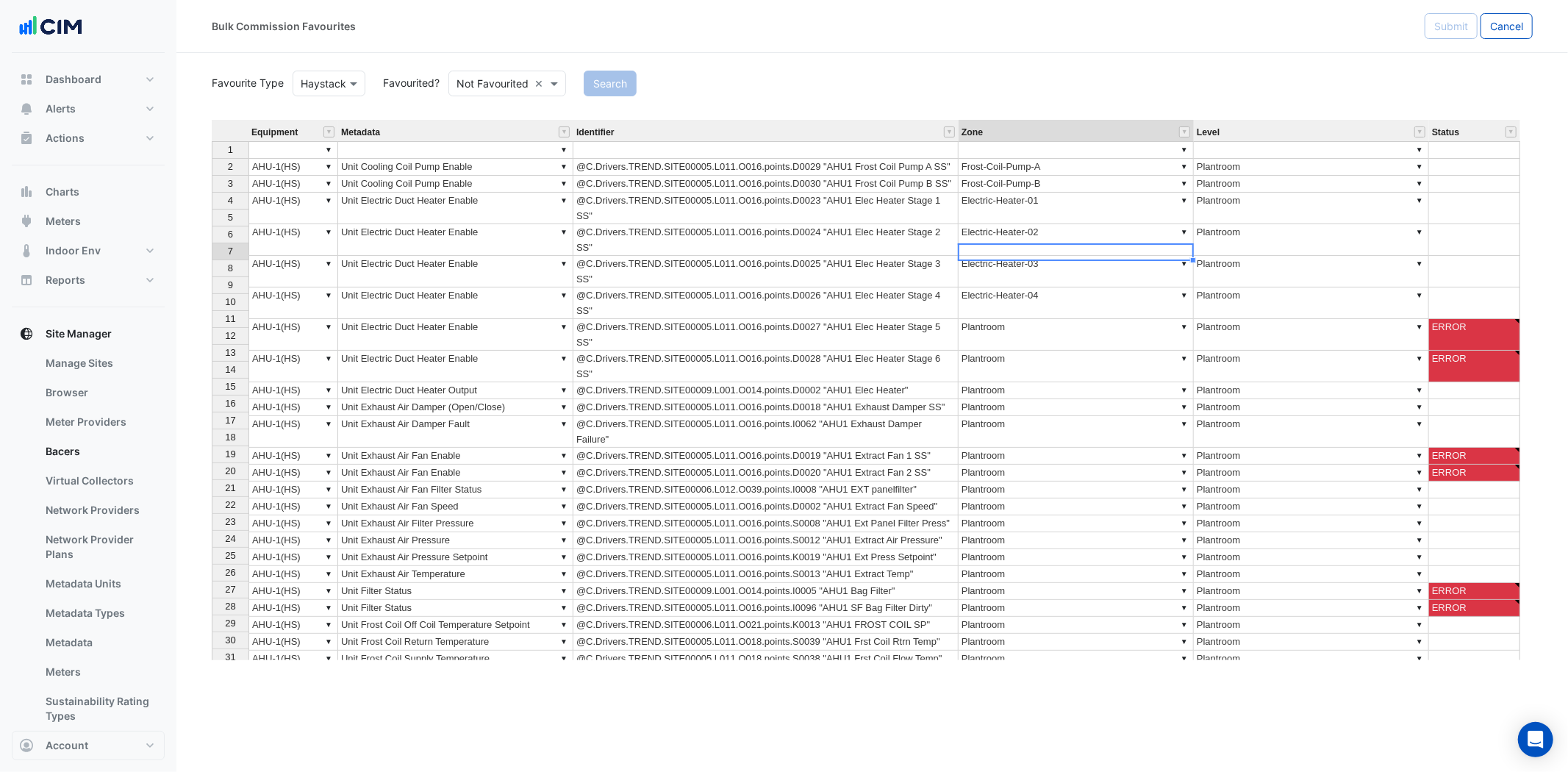 click at bounding box center [1075, 260] 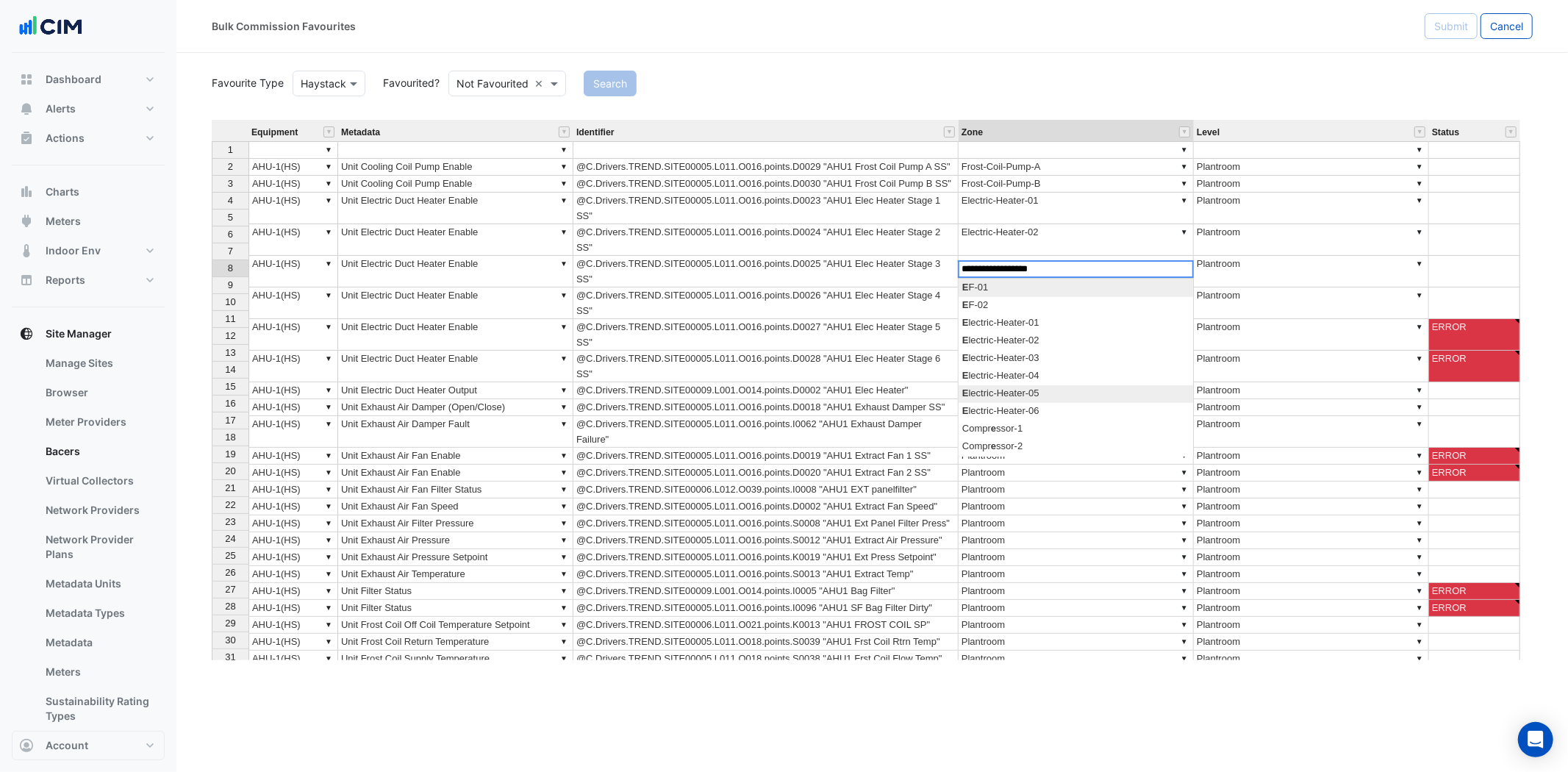 click on "Equipment Metadata Identifier Zone Level Status 1 ▼ ▼ ▼ ▼ 2 ▼ AHU-1(HS) ▼ Unit Cooling Coil Pump Enable @C.Drivers.TREND.SITE00005.L011.O016.points.D0029 "AHU1 Frost Coil Pump A SS" ▼ Frost-Coil-Pump-A ▼ Plantroom 3 ▼ AHU-1(HS) ▼ Unit Cooling Coil Pump Enable @C.Drivers.TREND.SITE00005.L011.O016.points.D0030 "AHU1 Frost Coil Pump B SS" ▼ Frost-Coil-Pump-B ▼ Plantroom 4 ▼ AHU-1(HS) ▼ Unit Electric Duct Heater Enable @C.Drivers.TREND.SITE00005.L011.O016.points.D0023 "AHU1 Elec Heater Stage 1 SS" ▼ Electric-Heater-01 ▼ Plantroom 5 ▼ AHU-1(HS) ▼ Unit Electric Duct Heater Enable @C.Drivers.TREND.SITE00005.L011.O016.points.D0024 "AHU1 Elec Heater Stage 2 SS" ▼ Electric-Heater-02 ▼ Plantroom 6 ▼ AHU-1(HS) ▼ Unit Electric Duct Heater Enable @C.Drivers.TREND.SITE00005.L011.O016.points.D0025 "AHU1 Elec Heater Stage 3 SS" ▼ Electric-Heater-03 ▼ Plantroom 7 ▼ AHU-1(HS) ▼ Unit Electric Duct Heater Enable ▼ Electric-Heater-04 ▼ Plantroom 8 ▼ AHU-1(HS) ▼ ▼ ▼" at bounding box center [872, 390] 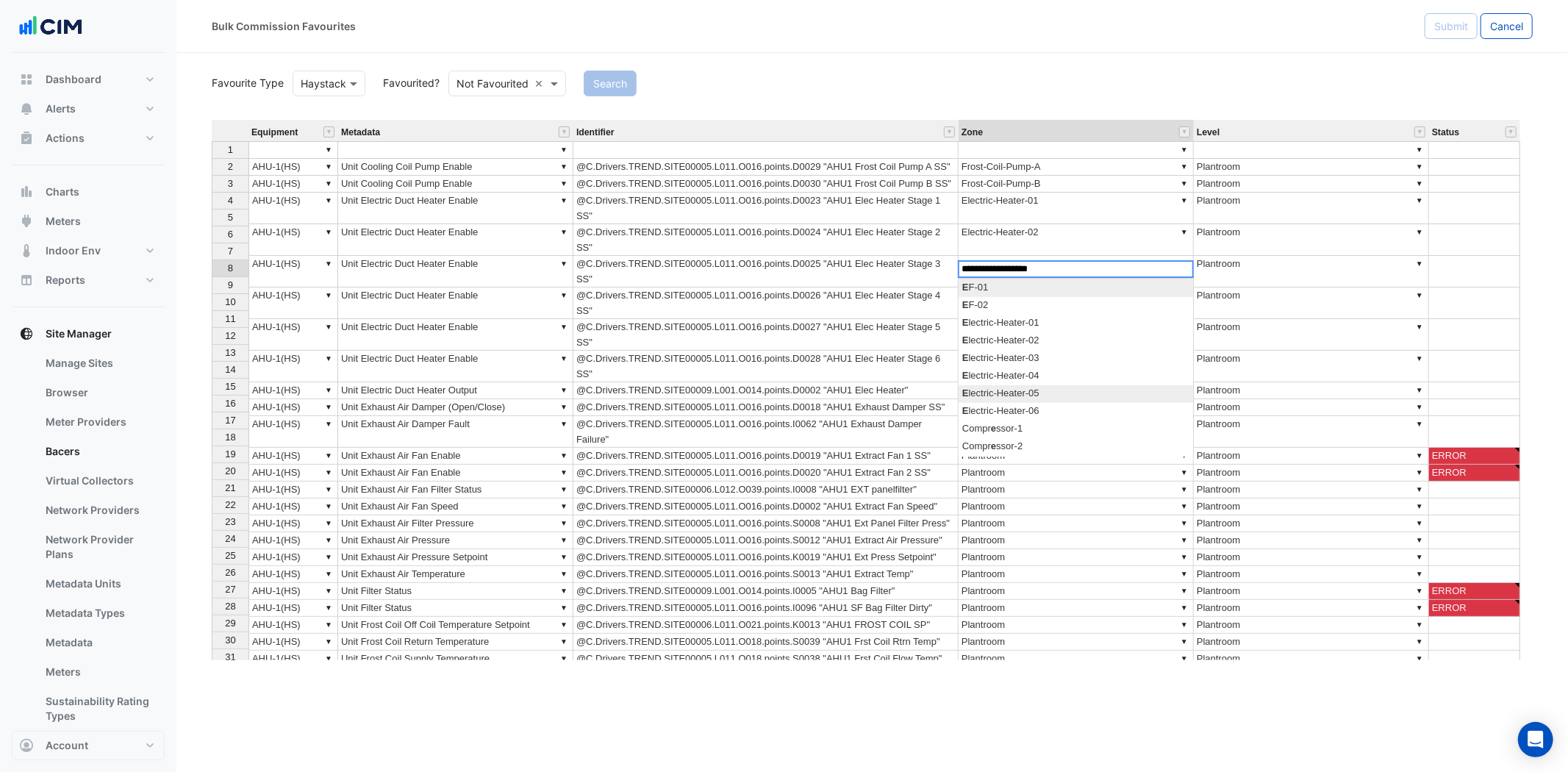 click on "Equipment Metadata Identifier Zone Level Status 1 ▼ ▼ ▼ ▼ 2 ▼ AHU-1(HS) ▼ Unit Cooling Coil Pump Enable @C.Drivers.TREND.SITE00005.L011.O016.points.D0029 "AHU1 Frost Coil Pump A SS" ▼ Frost-Coil-Pump-A ▼ Plantroom 3 ▼ AHU-1(HS) ▼ Unit Cooling Coil Pump Enable @C.Drivers.TREND.SITE00005.L011.O016.points.D0030 "AHU1 Frost Coil Pump B SS" ▼ Frost-Coil-Pump-B ▼ Plantroom 4 ▼ AHU-1(HS) ▼ Unit Electric Duct Heater Enable @C.Drivers.TREND.SITE00005.L011.O016.points.D0023 "AHU1 Elec Heater Stage 1 SS" ▼ Electric-Heater-01 ▼ Plantroom 5 ▼ AHU-1(HS) ▼ Unit Electric Duct Heater Enable @C.Drivers.TREND.SITE00005.L011.O016.points.D0024 "AHU1 Elec Heater Stage 2 SS" ▼ Electric-Heater-02 ▼ Plantroom 6 ▼ AHU-1(HS) ▼ Unit Electric Duct Heater Enable @C.Drivers.TREND.SITE00005.L011.O016.points.D0025 "AHU1 Elec Heater Stage 3 SS" ▼ Electric-Heater-03 ▼ Plantroom 7 ▼ AHU-1(HS) ▼ Unit Electric Duct Heater Enable ▼ Electric-Heater-04 ▼ Plantroom 8 ▼ AHU-1(HS) ▼ ▼ ▼" at bounding box center (872, 390) 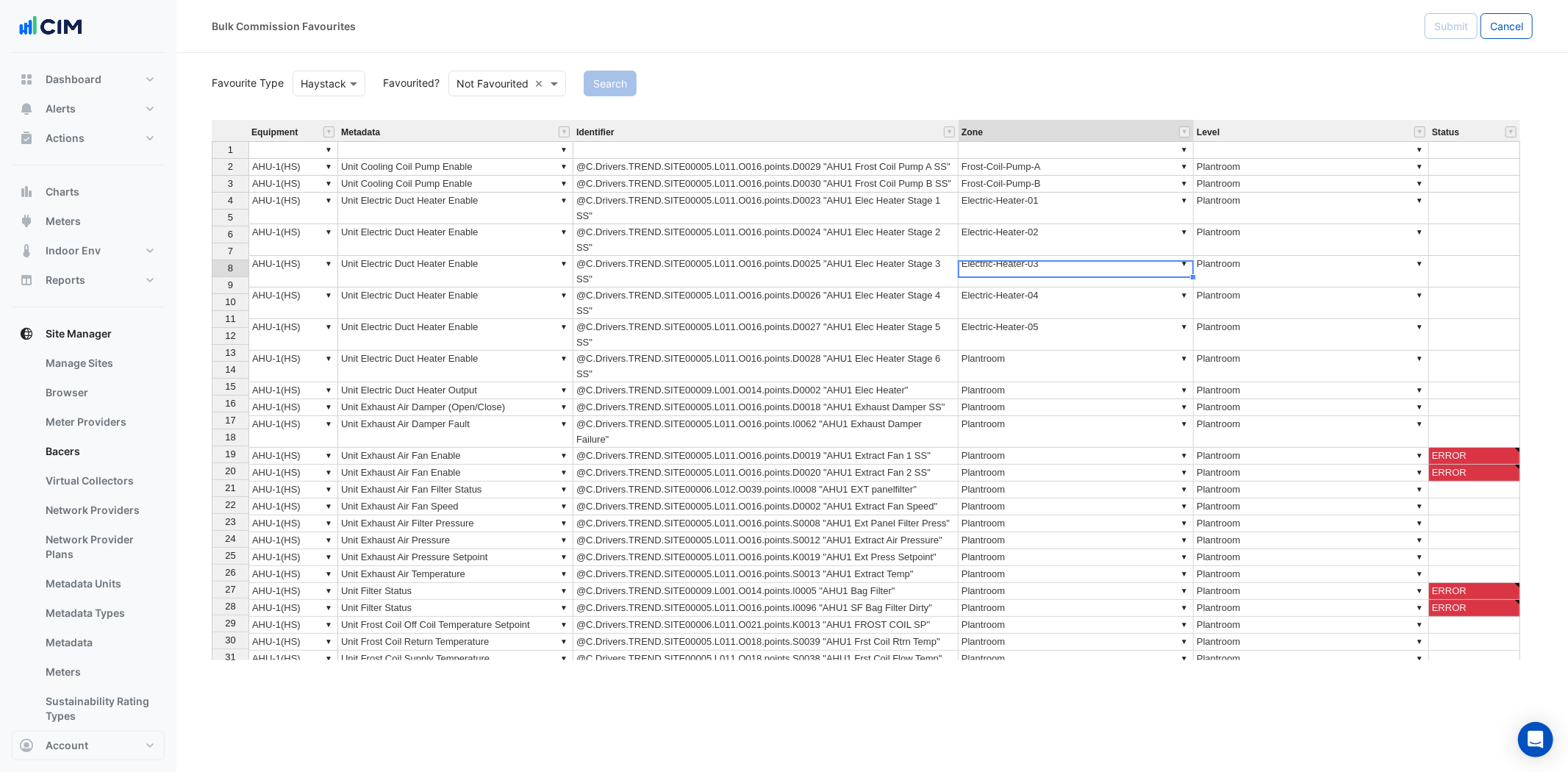type on "**********" 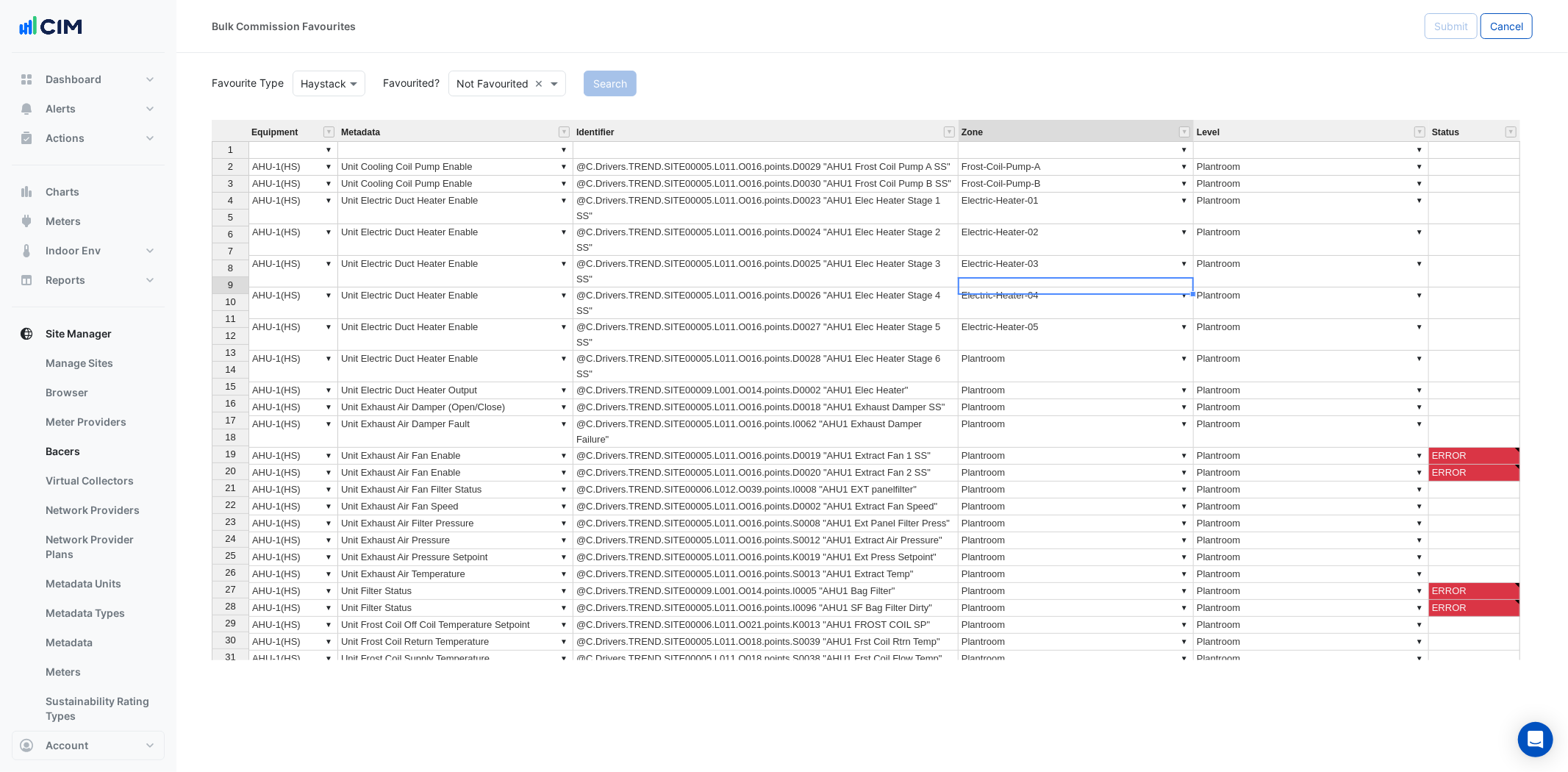 click on "▼ Plantroom" at bounding box center (1076, 366) 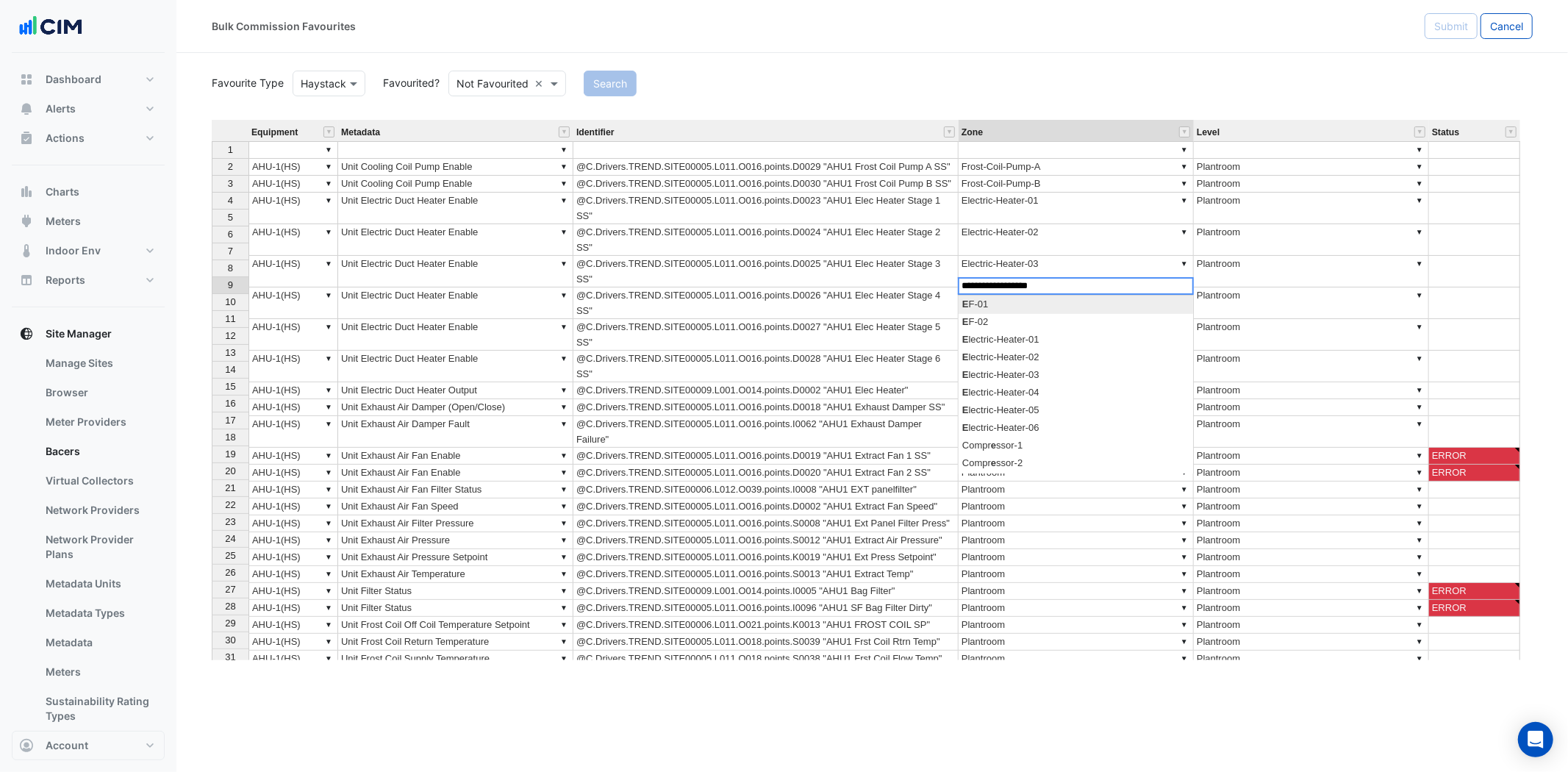 click on "Equipment Metadata Identifier Zone Level Status 1 ▼ ▼ ▼ ▼ 2 ▼ AHU-1(HS) ▼ Unit Cooling Coil Pump Enable @C.Drivers.TREND.SITE00005.L011.O016.points.D0029 "AHU1 Frost Coil Pump A SS" ▼ Frost-Coil-Pump-A ▼ Plantroom 3 ▼ AHU-1(HS) ▼ Unit Cooling Coil Pump Enable @C.Drivers.TREND.SITE00005.L011.O016.points.D0030 "AHU1 Frost Coil Pump B SS" ▼ Frost-Coil-Pump-B ▼ Plantroom 4 ▼ AHU-1(HS) ▼ Unit Electric Duct Heater Enable @C.Drivers.TREND.SITE00005.L011.O016.points.D0023 "AHU1 Elec Heater Stage 1 SS" ▼ Electric-Heater-01 ▼ Plantroom 5 ▼ AHU-1(HS) ▼ Unit Electric Duct Heater Enable @C.Drivers.TREND.SITE00005.L011.O016.points.D0024 "AHU1 Elec Heater Stage 2 SS" ▼ Electric-Heater-02 ▼ Plantroom 6 ▼ AHU-1(HS) ▼ Unit Electric Duct Heater Enable @C.Drivers.TREND.SITE00005.L011.O016.points.D0025 "AHU1 Elec Heater Stage 3 SS" ▼ Electric-Heater-03 ▼ Plantroom 7 ▼ AHU-1(HS) ▼ Unit Electric Duct Heater Enable ▼ Electric-Heater-04 ▼ Plantroom 8 ▼ AHU-1(HS) ▼ ▼ ▼" at bounding box center (872, 390) 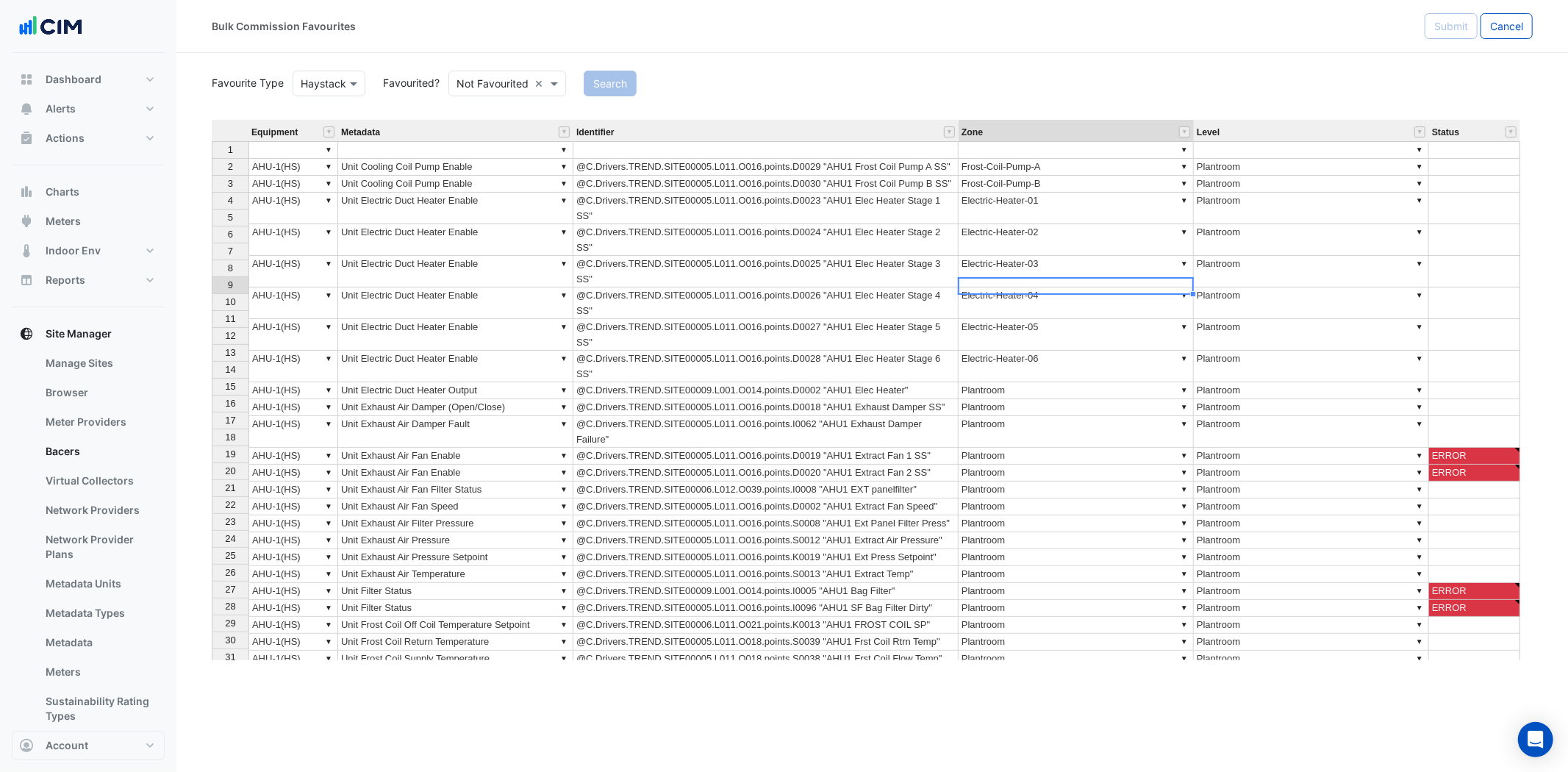 type on "**********" 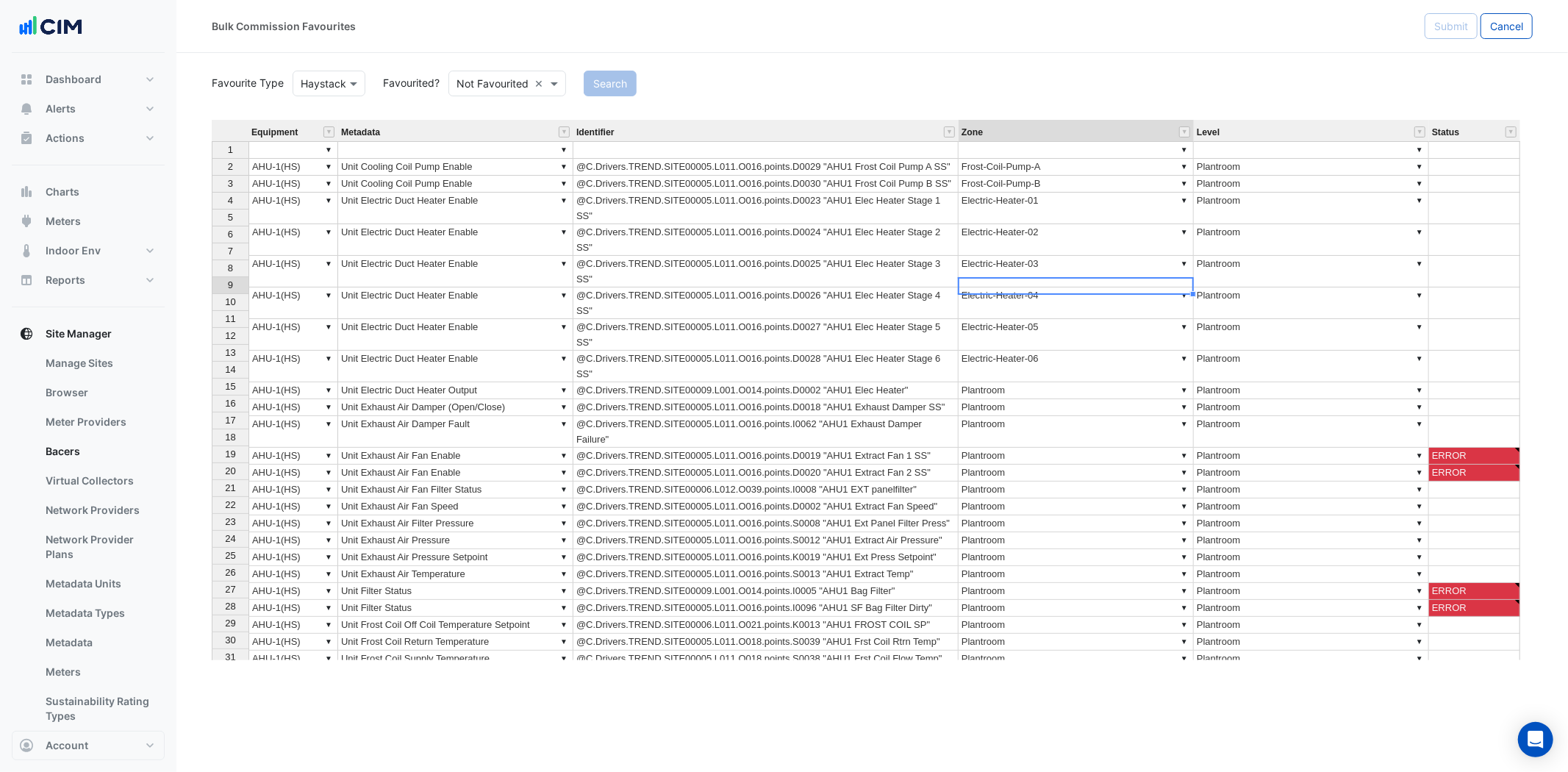click on "▼ Plantroom" at bounding box center (1076, 456) 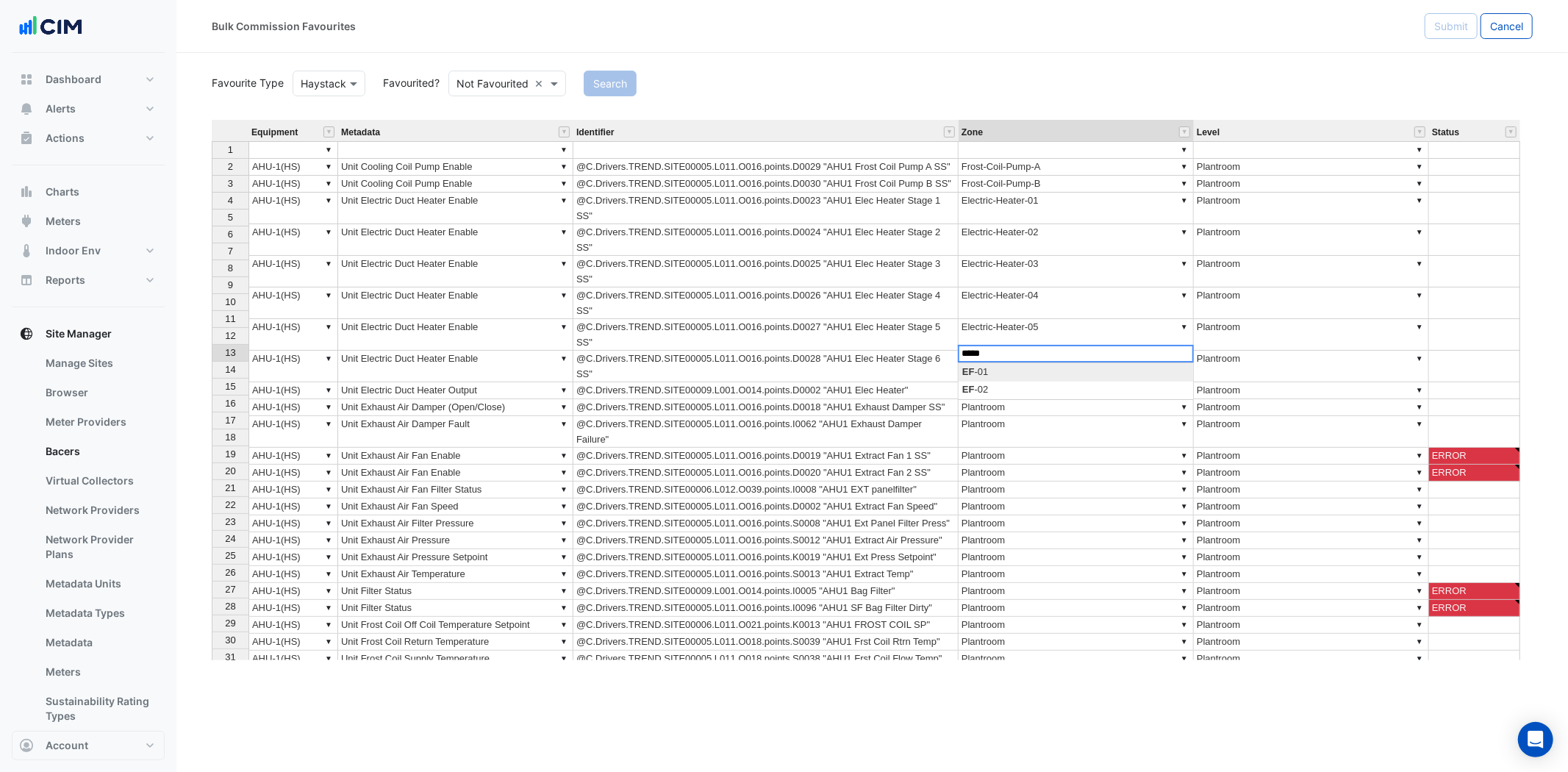click on "Equipment Metadata Identifier Zone Level Status 1 ▼ ▼ ▼ ▼ 2 ▼ AHU-1(HS) ▼ Unit Cooling Coil Pump Enable @C.Drivers.TREND.SITE00005.L011.O016.points.D0029 "AHU1 Frost Coil Pump A SS" ▼ Frost-Coil-Pump-A ▼ Plantroom 3 ▼ AHU-1(HS) ▼ Unit Cooling Coil Pump Enable @C.Drivers.TREND.SITE00005.L011.O016.points.D0030 "AHU1 Frost Coil Pump B SS" ▼ Frost-Coil-Pump-B ▼ Plantroom 4 ▼ AHU-1(HS) ▼ Unit Electric Duct Heater Enable @C.Drivers.TREND.SITE00005.L011.O016.points.D0023 "AHU1 Elec Heater Stage 1 SS" ▼ Electric-Heater-01 ▼ Plantroom 5 ▼ AHU-1(HS) ▼ Unit Electric Duct Heater Enable @C.Drivers.TREND.SITE00005.L011.O016.points.D0024 "AHU1 Elec Heater Stage 2 SS" ▼ Electric-Heater-02 ▼ Plantroom 6 ▼ AHU-1(HS) ▼ Unit Electric Duct Heater Enable @C.Drivers.TREND.SITE00005.L011.O016.points.D0025 "AHU1 Elec Heater Stage 3 SS" ▼ Electric-Heater-03 ▼ Plantroom 7 ▼ AHU-1(HS) ▼ Unit Electric Duct Heater Enable ▼ Electric-Heater-04 ▼ Plantroom 8 ▼ AHU-1(HS) ▼ ▼ ▼" at bounding box center [872, 390] 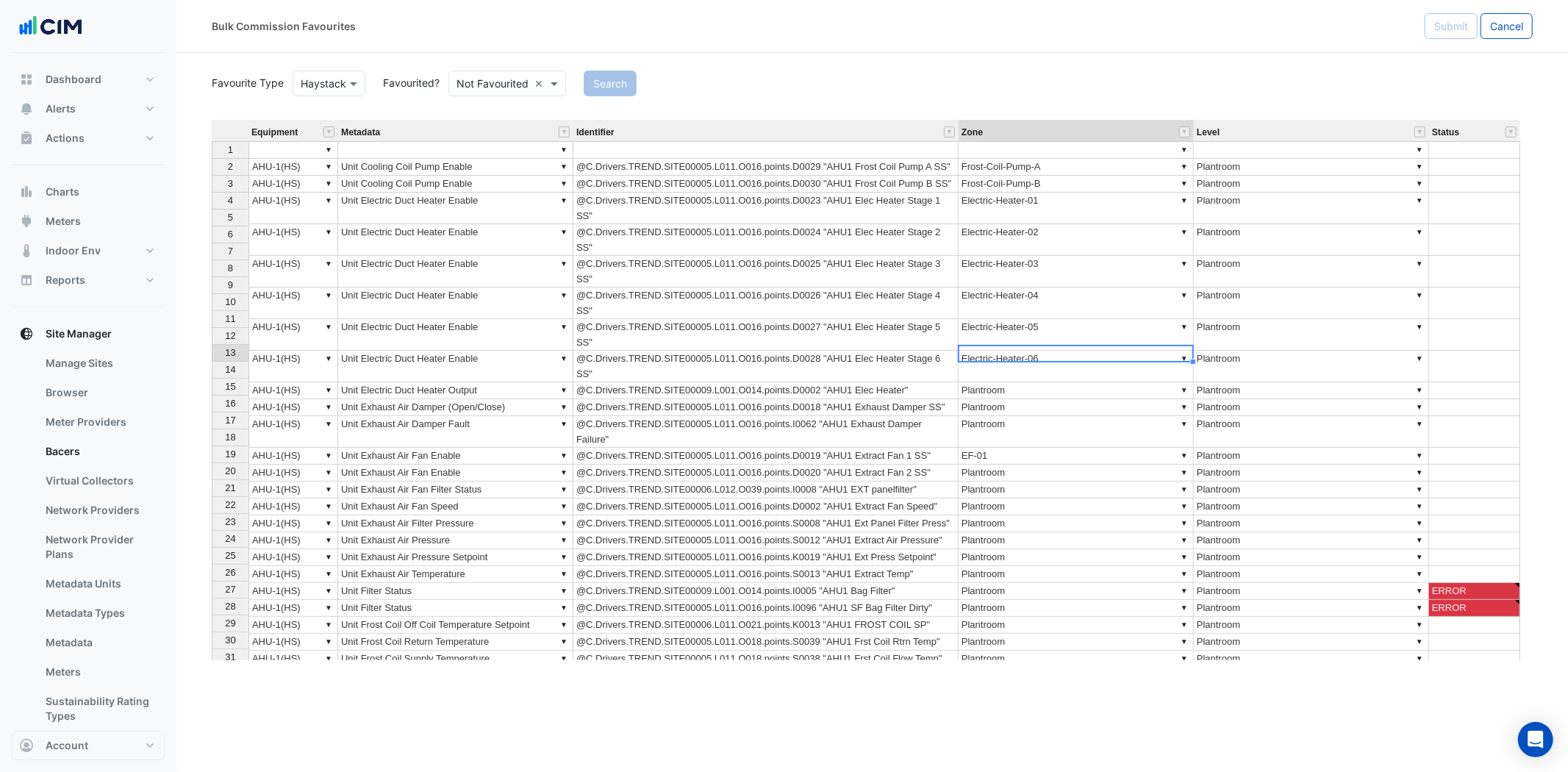 type on "*****" 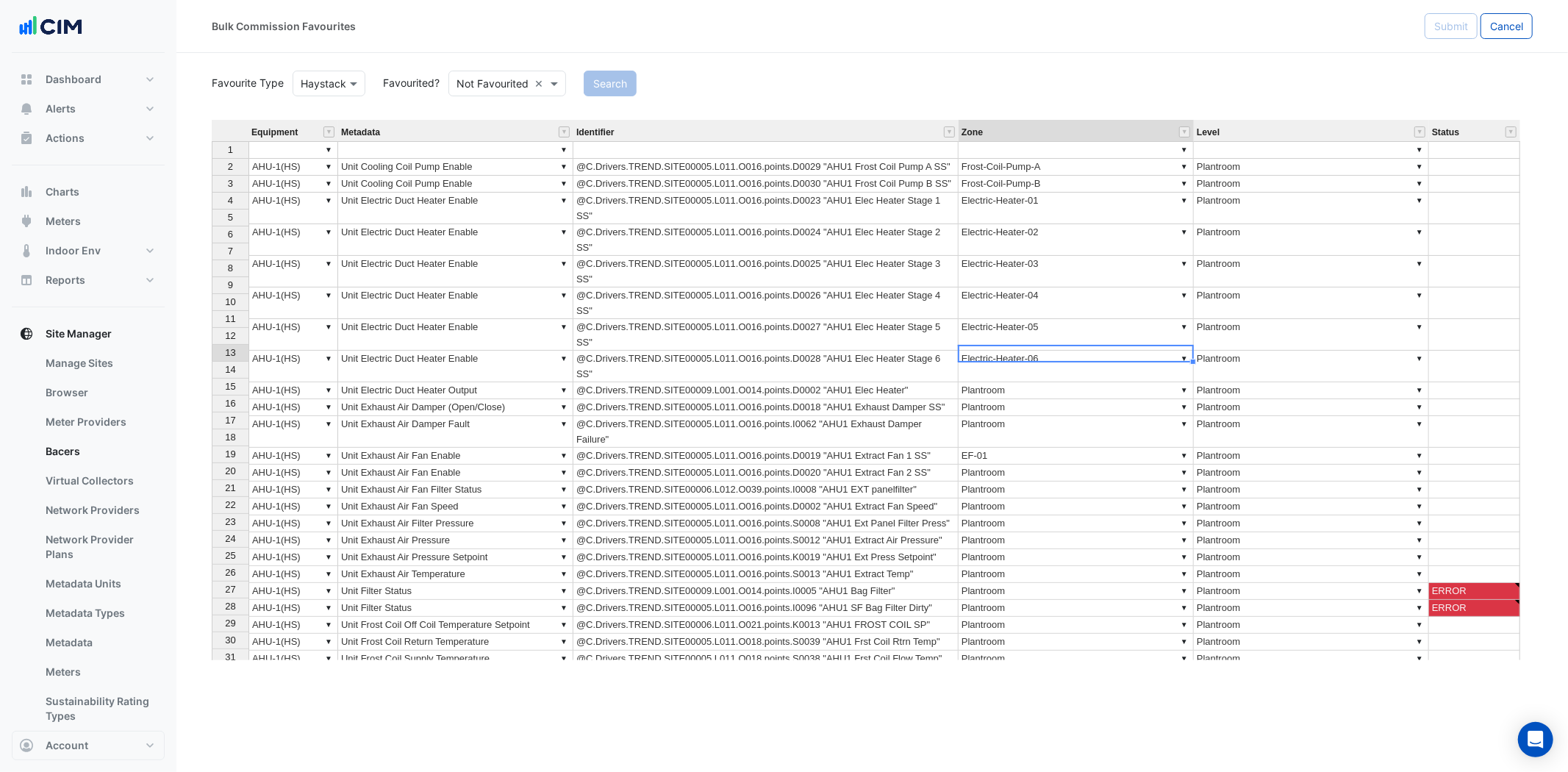 click on "▼ Plantroom" at bounding box center (1076, 473) 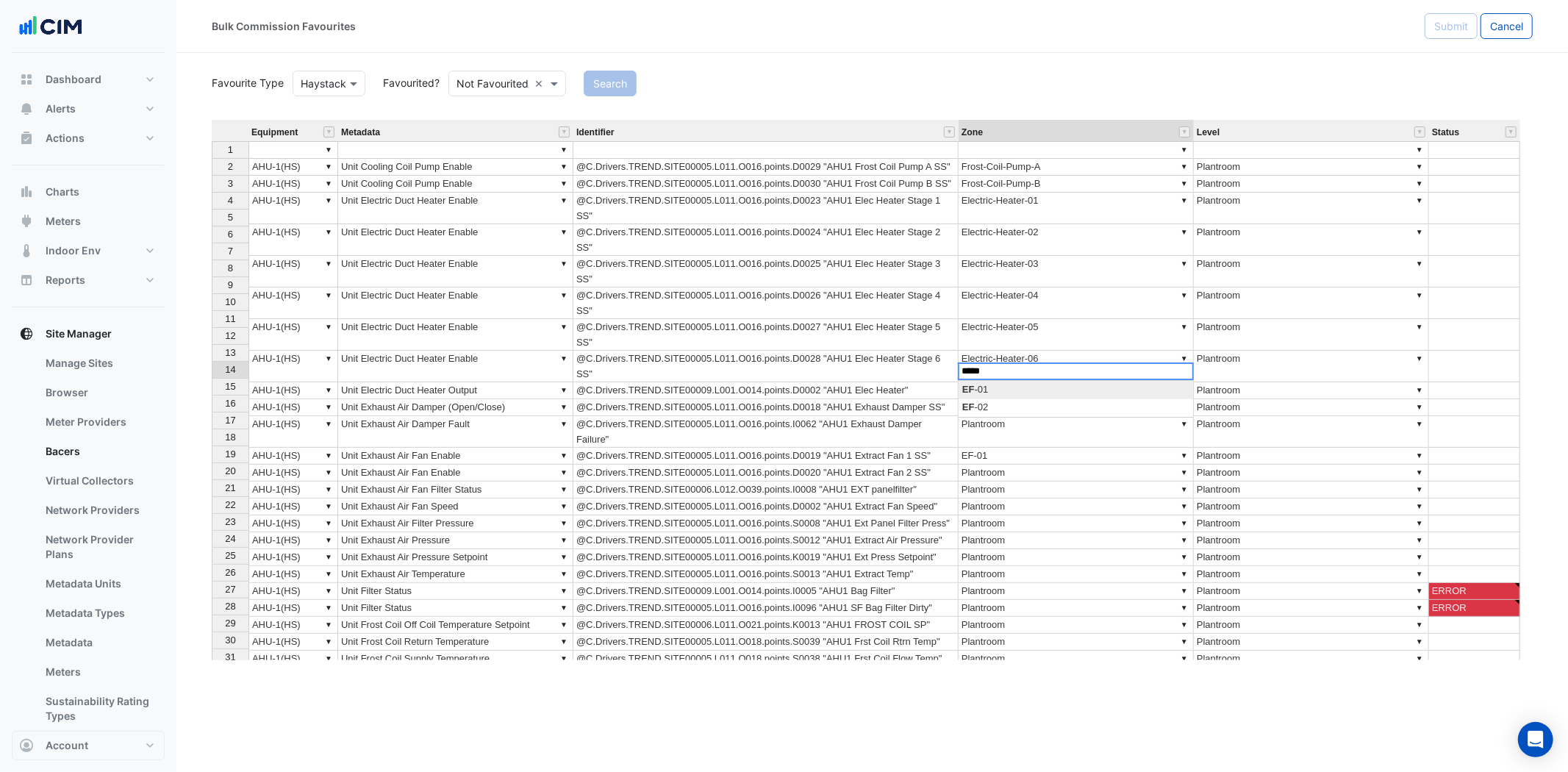 click on "Equipment Metadata Identifier Zone Level Status 1 ▼ ▼ ▼ ▼ 2 ▼ AHU-1(HS) ▼ Unit Cooling Coil Pump Enable @C.Drivers.TREND.SITE00005.L011.O016.points.D0029 "AHU1 Frost Coil Pump A SS" ▼ Frost-Coil-Pump-A ▼ Plantroom 3 ▼ AHU-1(HS) ▼ Unit Cooling Coil Pump Enable @C.Drivers.TREND.SITE00005.L011.O016.points.D0030 "AHU1 Frost Coil Pump B SS" ▼ Frost-Coil-Pump-B ▼ Plantroom 4 ▼ AHU-1(HS) ▼ Unit Electric Duct Heater Enable @C.Drivers.TREND.SITE00005.L011.O016.points.D0023 "AHU1 Elec Heater Stage 1 SS" ▼ Electric-Heater-01 ▼ Plantroom 5 ▼ AHU-1(HS) ▼ Unit Electric Duct Heater Enable @C.Drivers.TREND.SITE00005.L011.O016.points.D0024 "AHU1 Elec Heater Stage 2 SS" ▼ Electric-Heater-02 ▼ Plantroom 6 ▼ AHU-1(HS) ▼ Unit Electric Duct Heater Enable @C.Drivers.TREND.SITE00005.L011.O016.points.D0025 "AHU1 Elec Heater Stage 3 SS" ▼ Electric-Heater-03 ▼ Plantroom 7 ▼ AHU-1(HS) ▼ Unit Electric Duct Heater Enable ▼ Electric-Heater-04 ▼ Plantroom 8 ▼ AHU-1(HS) ▼ ▼ ▼" at bounding box center [872, 390] 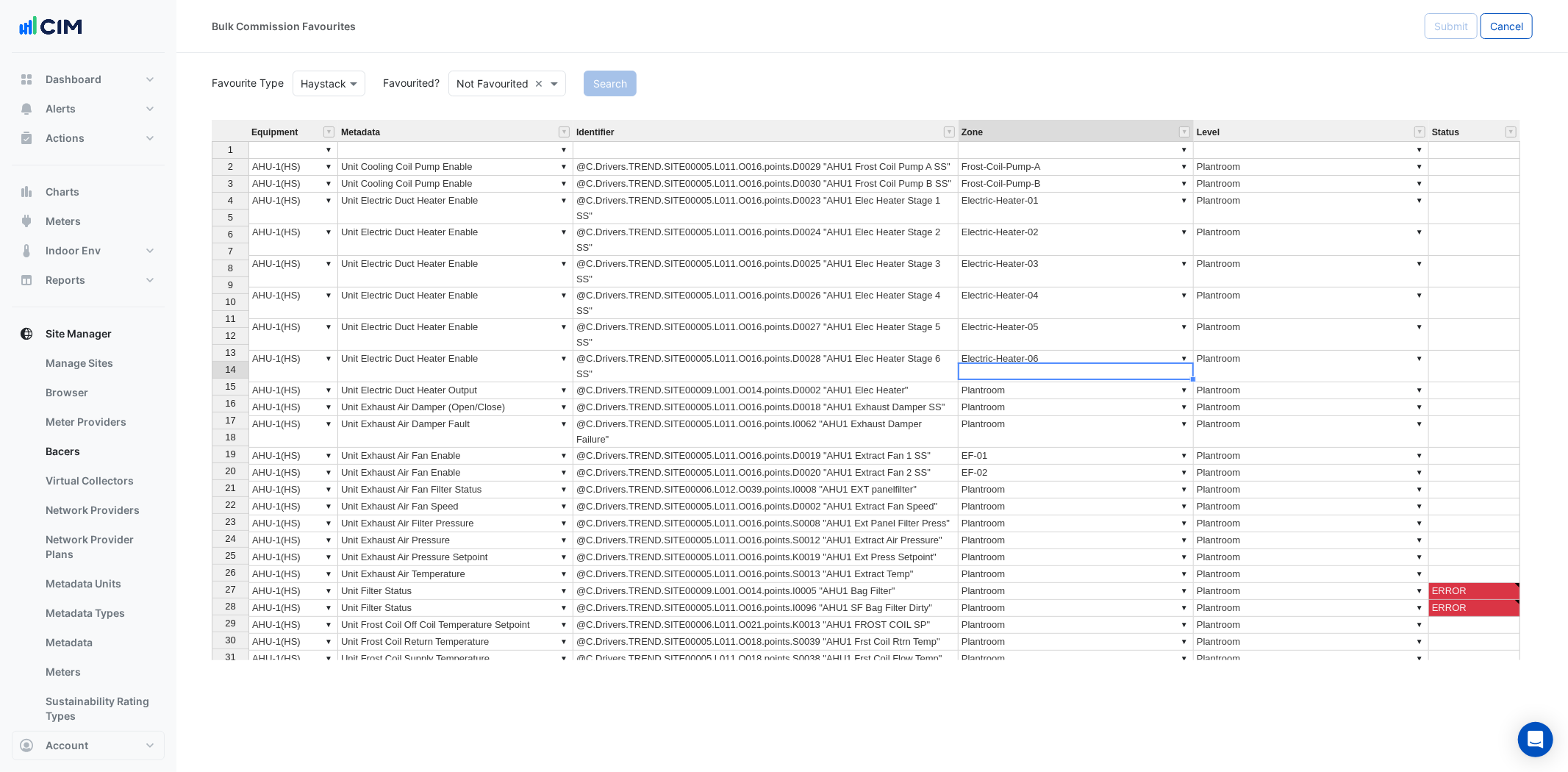 scroll, scrollTop: 59, scrollLeft: 0, axis: vertical 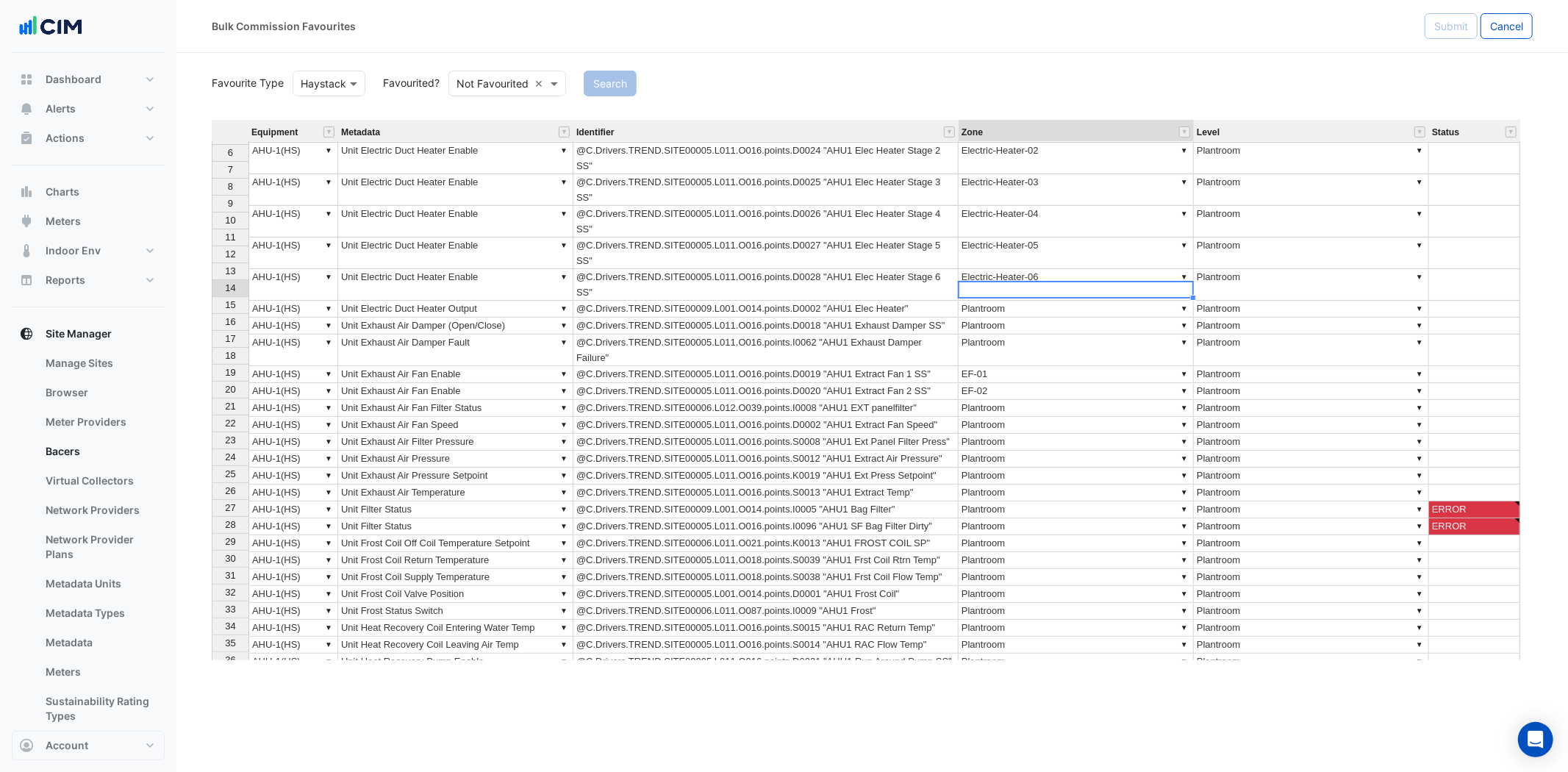 type on "*****" 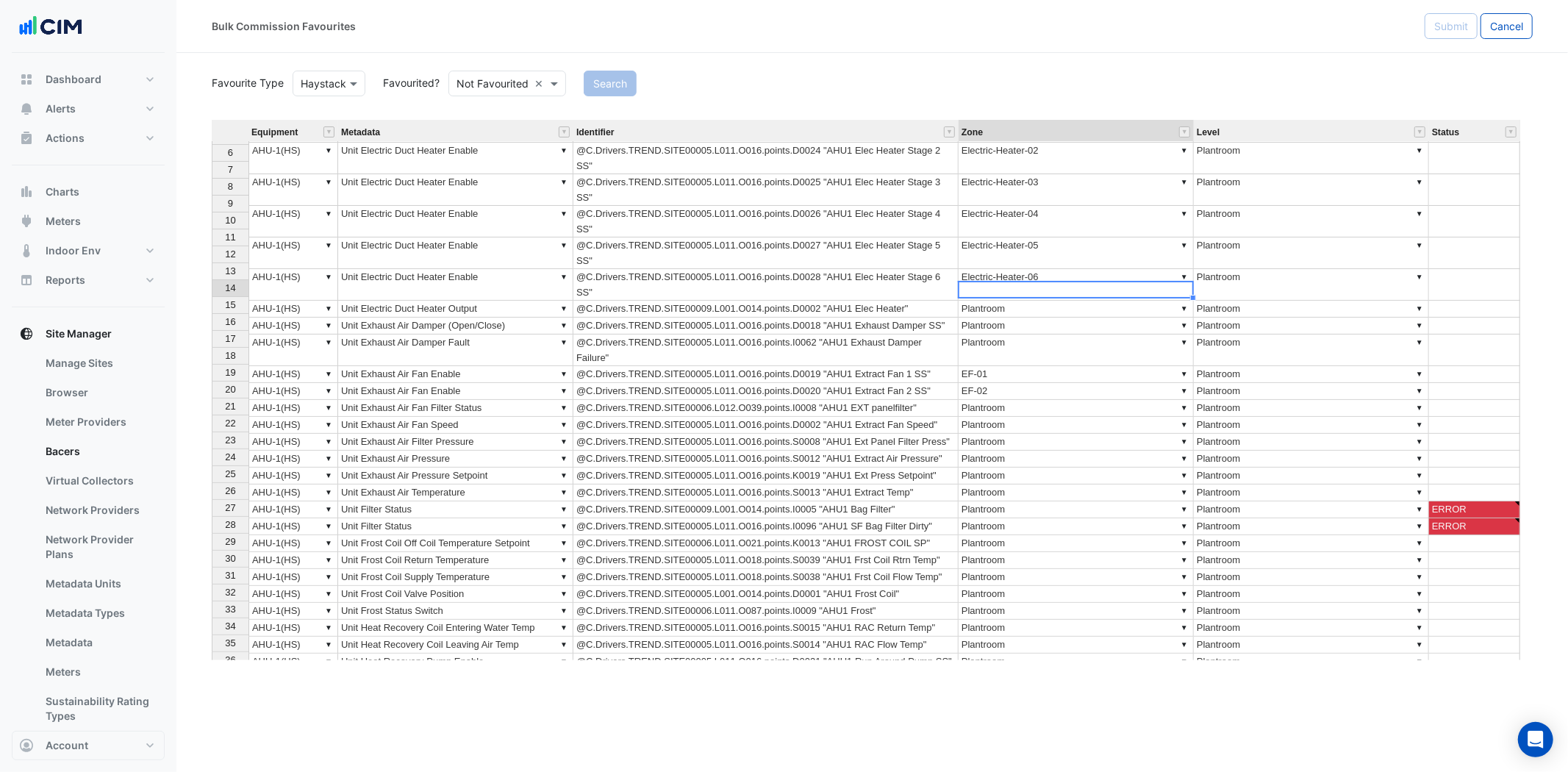 click on "▼ Plantroom" at bounding box center (1076, 510) 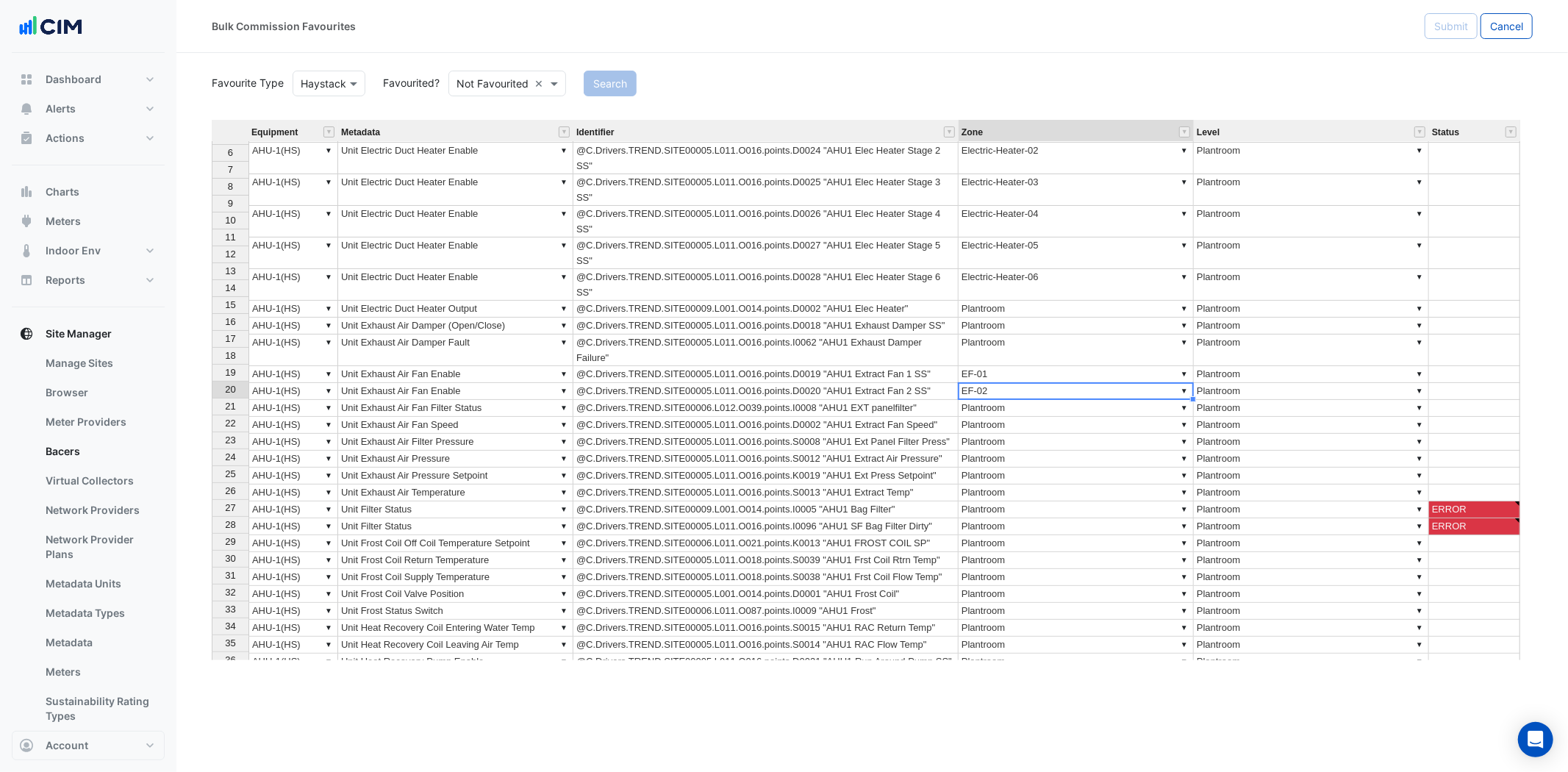 click on "▼ Plantroom" at bounding box center (1076, 493) 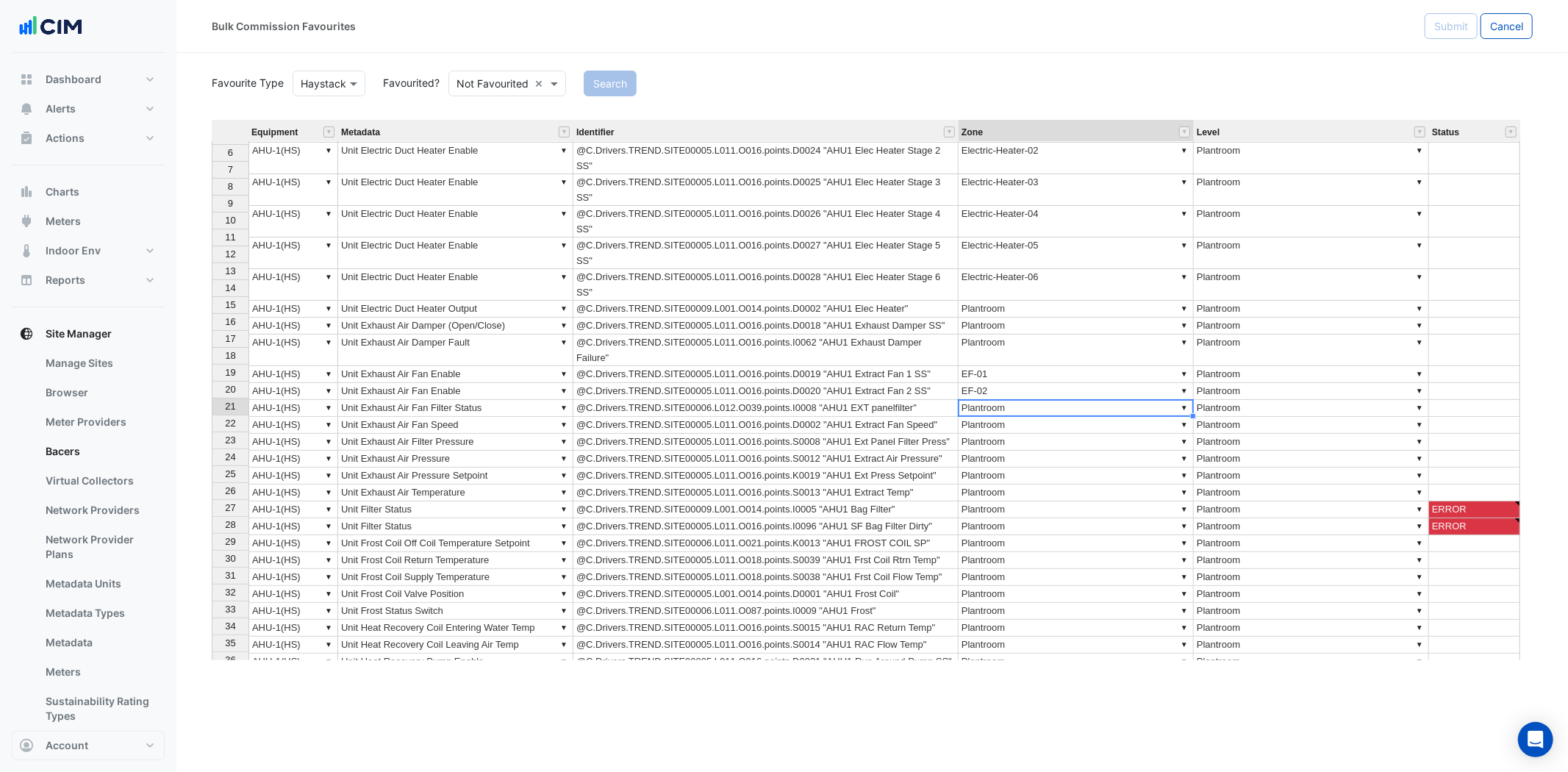 click on "Equipment Metadata Identifier Zone Level Status 1 ▼ ▼ ▼ ▼ 2 ▼ AHU-1(HS) ▼ Unit Cooling Coil Pump Enable @C.Drivers.TREND.SITE00005.L011.O016.points.D0029 "AHU1 Frost Coil Pump A SS" ▼ Frost-Coil-Pump-A ▼ Plantroom 3 ▼ AHU-1(HS) ▼ Unit Cooling Coil Pump Enable @C.Drivers.TREND.SITE00005.L011.O016.points.D0030 "AHU1 Frost Coil Pump B SS" ▼ Frost-Coil-Pump-B ▼ Plantroom 4 ▼ AHU-1(HS) ▼ Unit Electric Duct Heater Enable @C.Drivers.TREND.SITE00005.L011.O016.points.D0023 "AHU1 Elec Heater Stage 1 SS" ▼ Electric-Heater-01 ▼ Plantroom 5 ▼ AHU-1(HS) ▼ Unit Electric Duct Heater Enable @C.Drivers.TREND.SITE00005.L011.O016.points.D0024 "AHU1 Elec Heater Stage 2 SS" ▼ Electric-Heater-02 ▼ Plantroom 6 ▼ AHU-1(HS) ▼ Unit Electric Duct Heater Enable @C.Drivers.TREND.SITE00005.L011.O016.points.D0025 "AHU1 Elec Heater Stage 3 SS" ▼ Electric-Heater-03 ▼ Plantroom 7 ▼ AHU-1(HS) ▼ Unit Electric Duct Heater Enable ▼ Electric-Heater-04 ▼ Plantroom 8 ▼ AHU-1(HS) ▼ ▼ ▼" at bounding box center (212, 447) 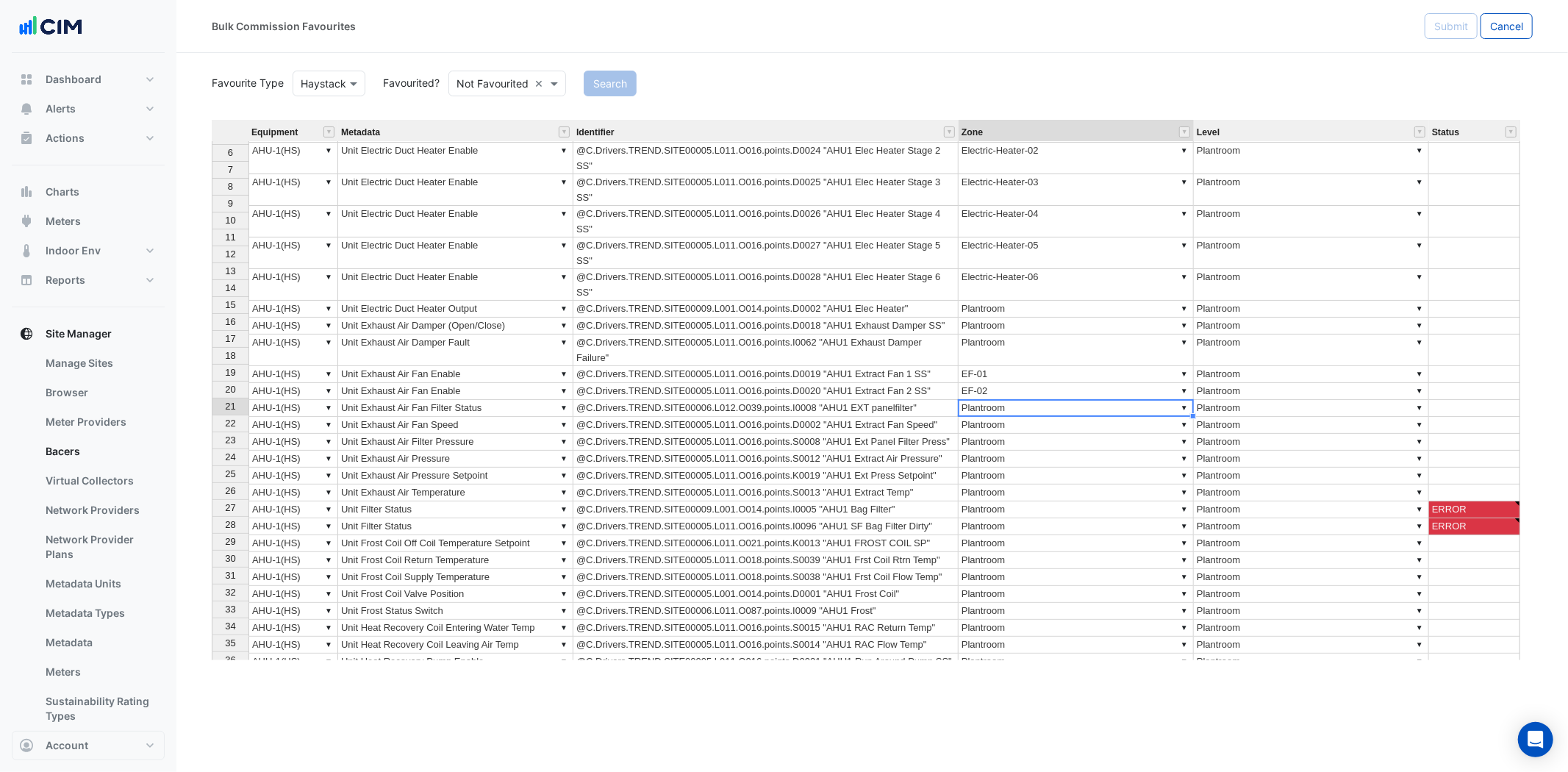 click on "▼ Plantroom" at bounding box center (1076, 510) 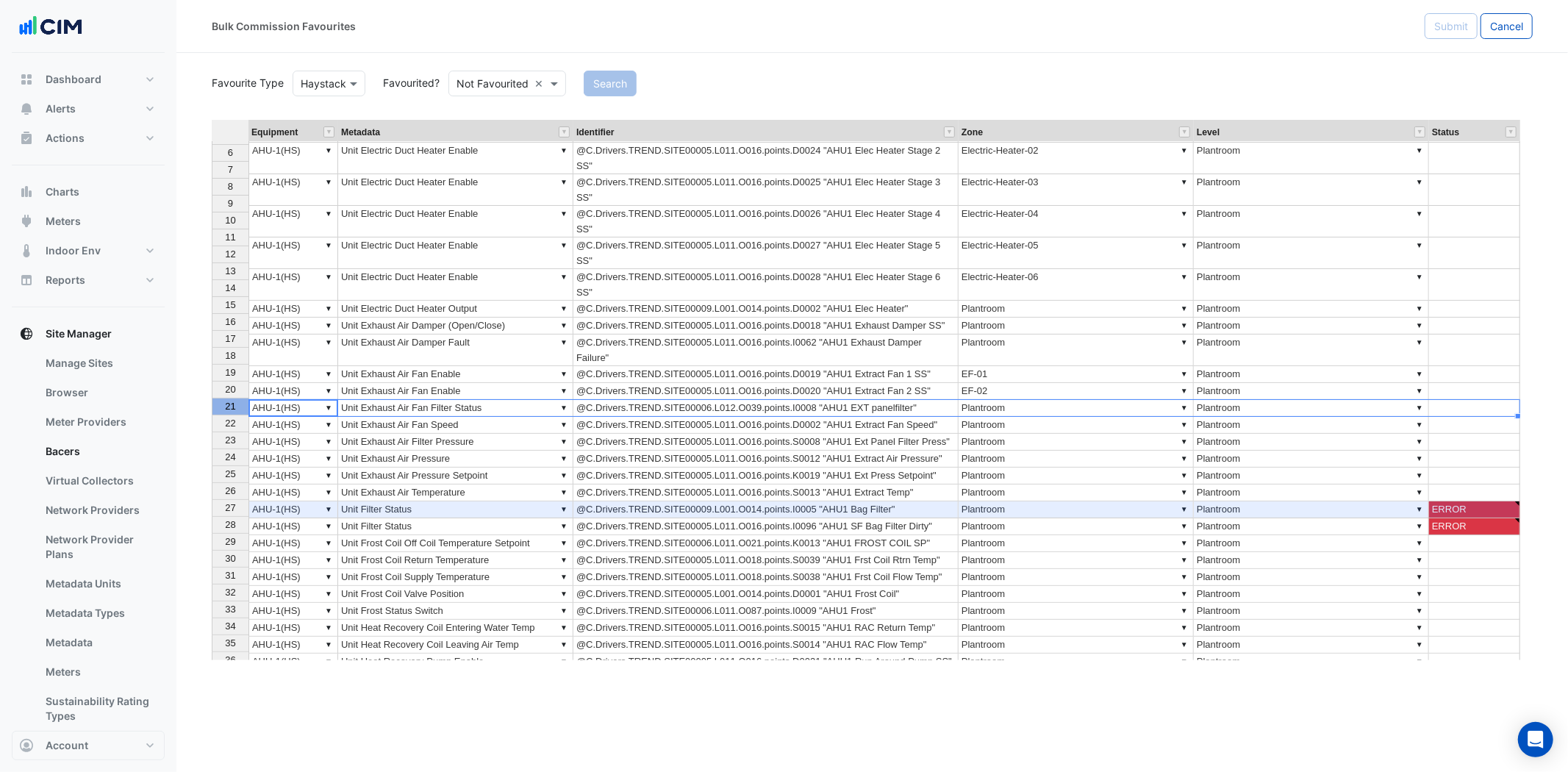click on "21" at bounding box center [230, 406] 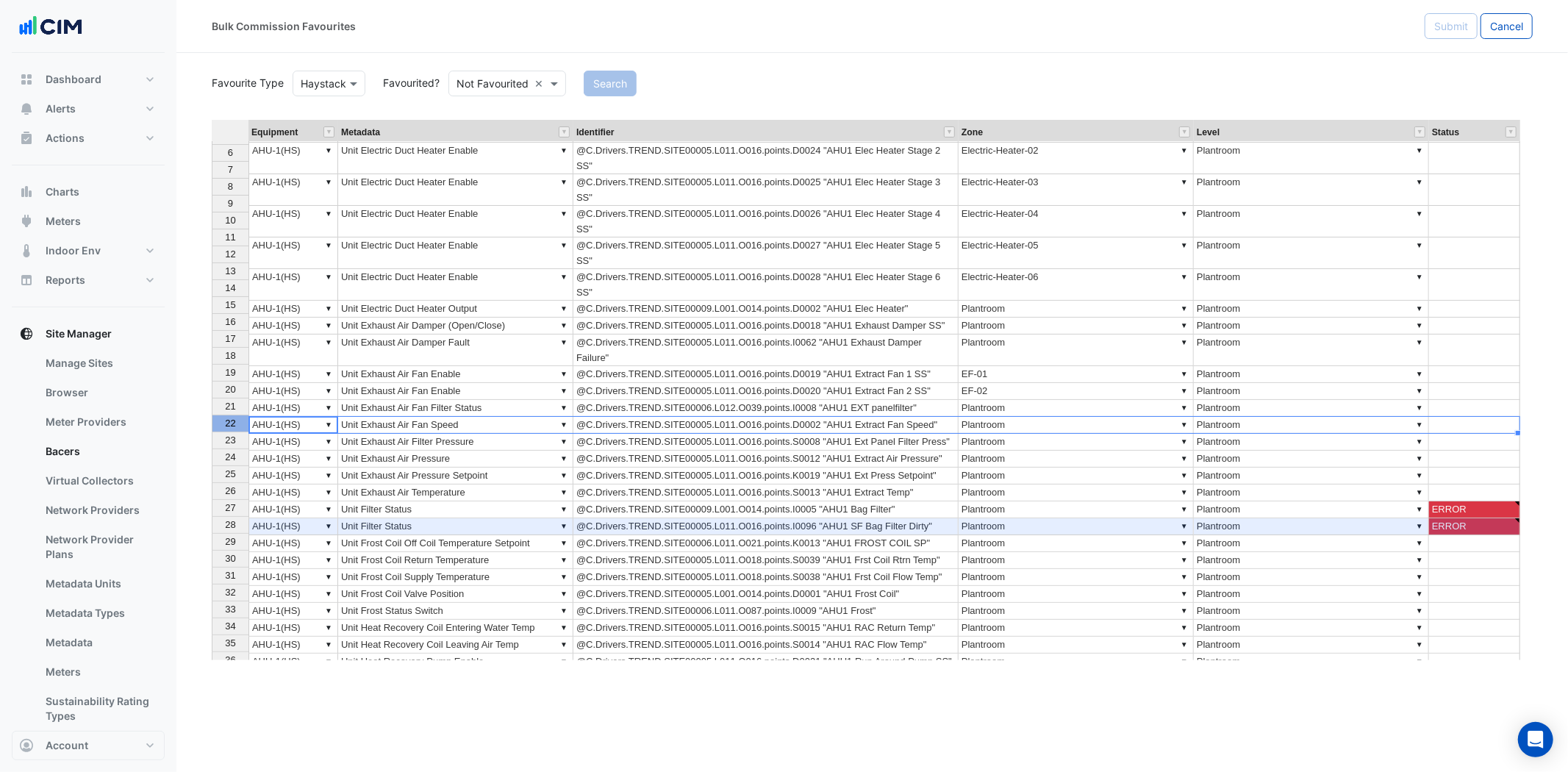 click on "22" at bounding box center [230, 423] 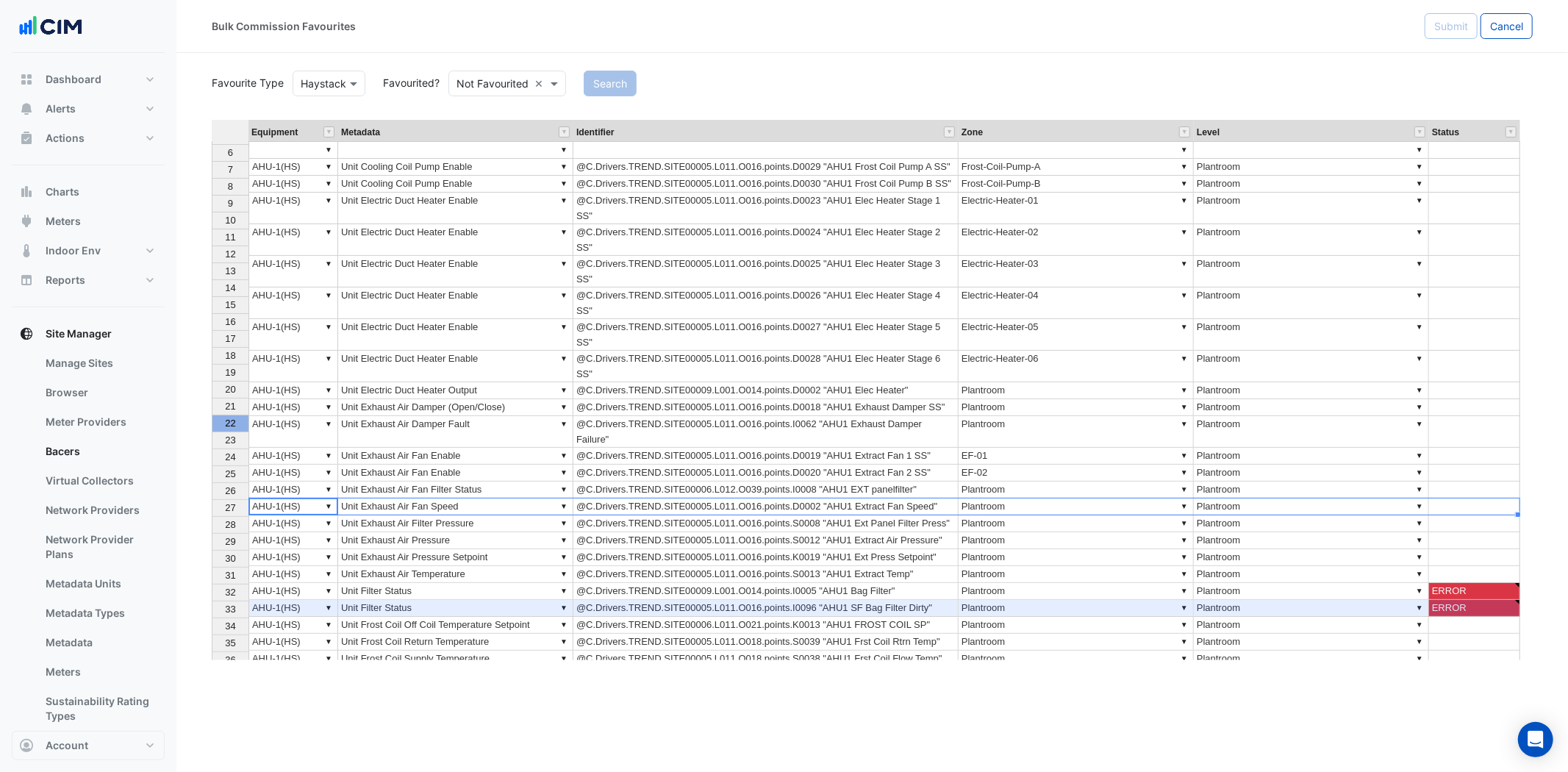 scroll, scrollTop: 0, scrollLeft: 0, axis: both 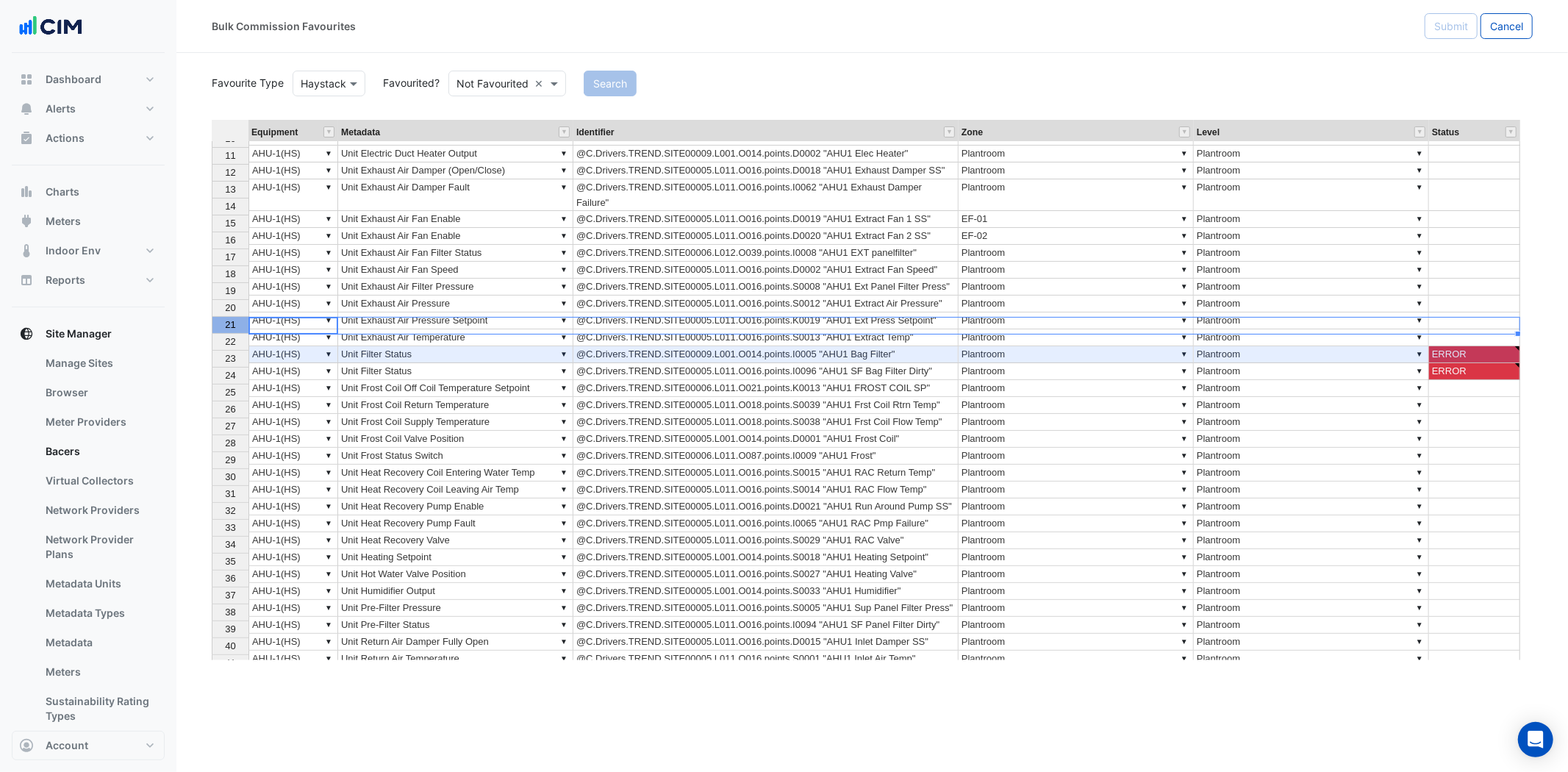 click on "21" at bounding box center [230, 324] 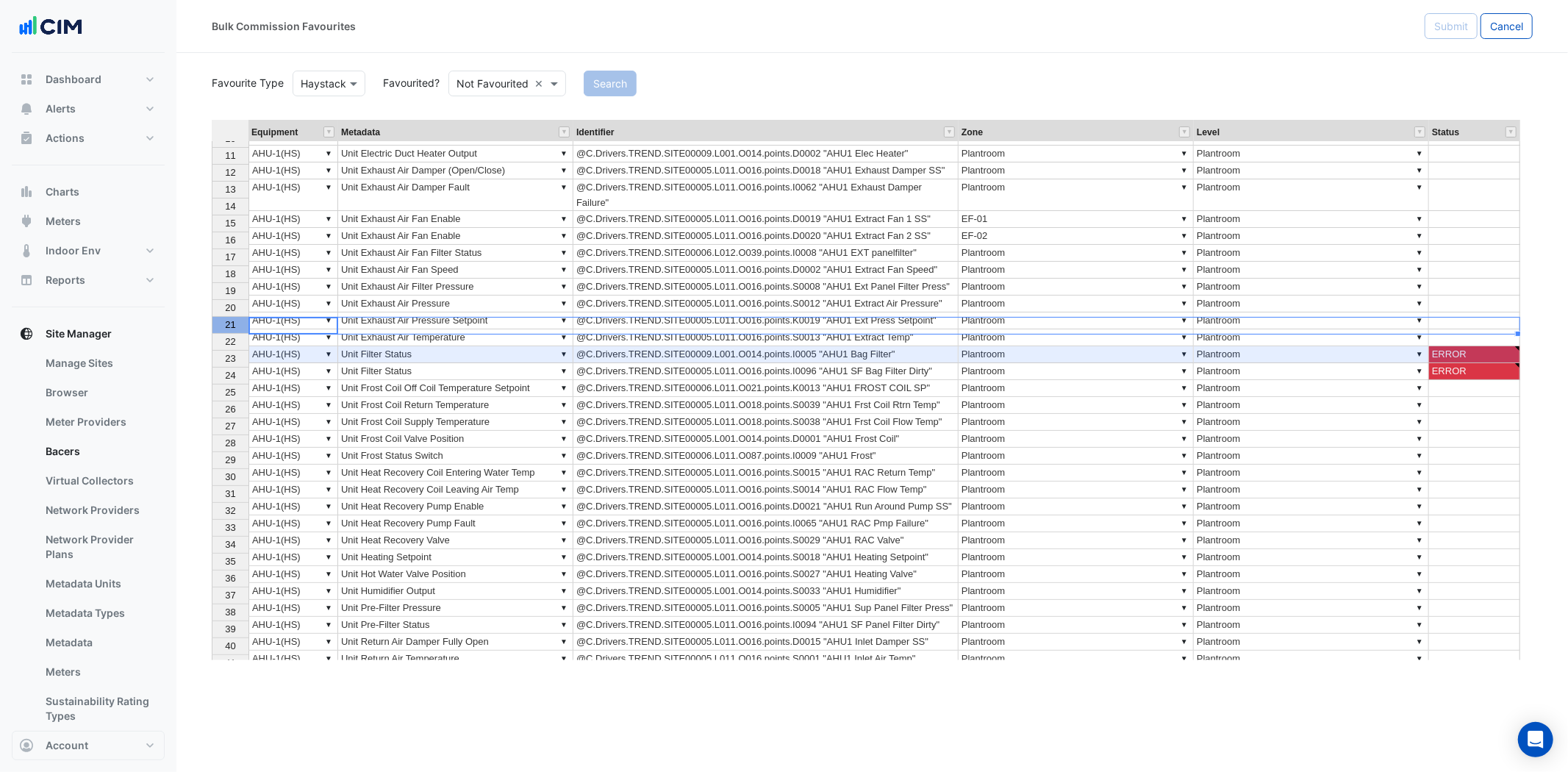 type 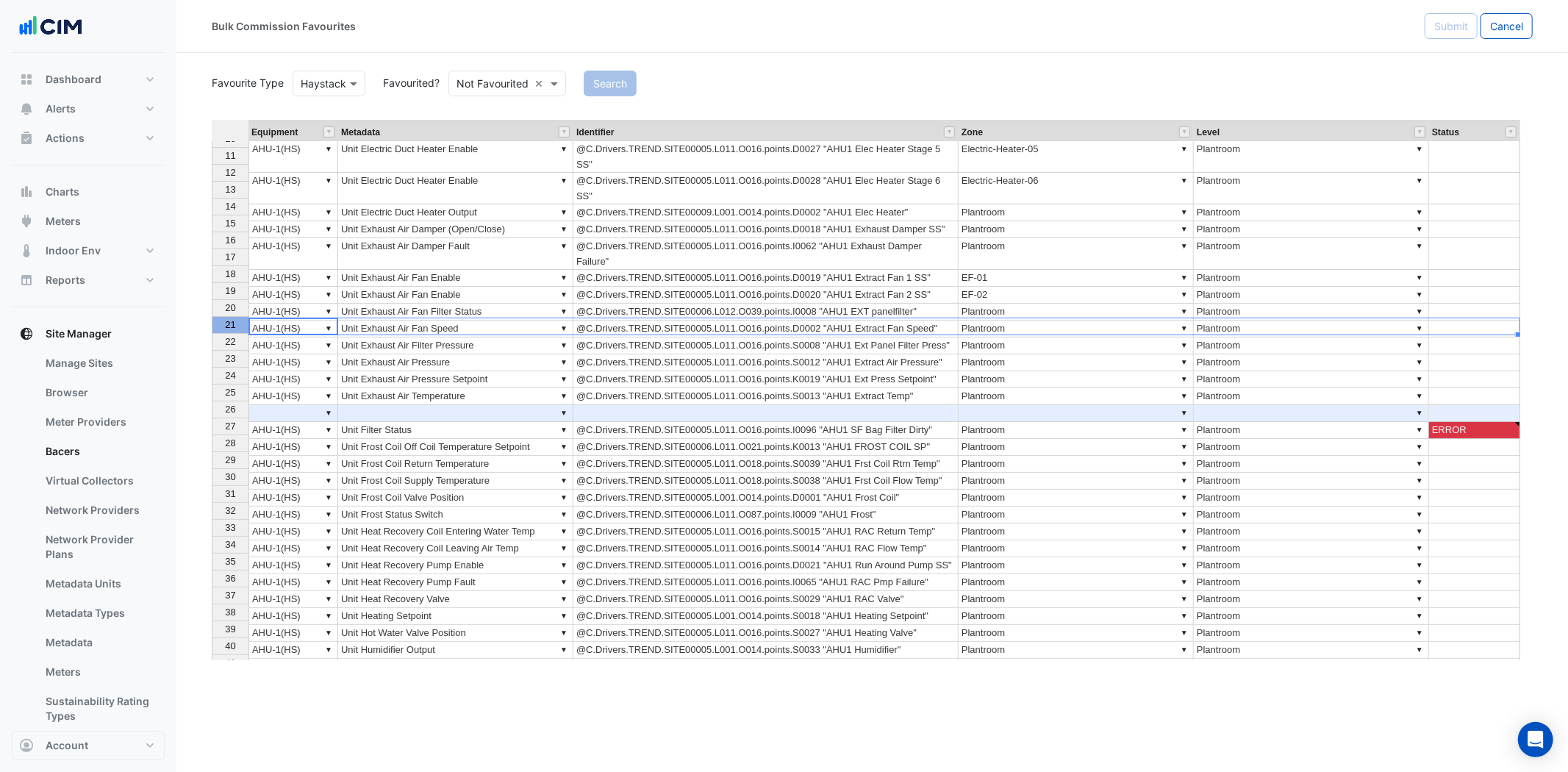 click on "@C.Drivers.TREND.SITE00005.L011.O018.points.S0038 "AHU1 Frst Coil Flow Temp"" at bounding box center [766, 481] 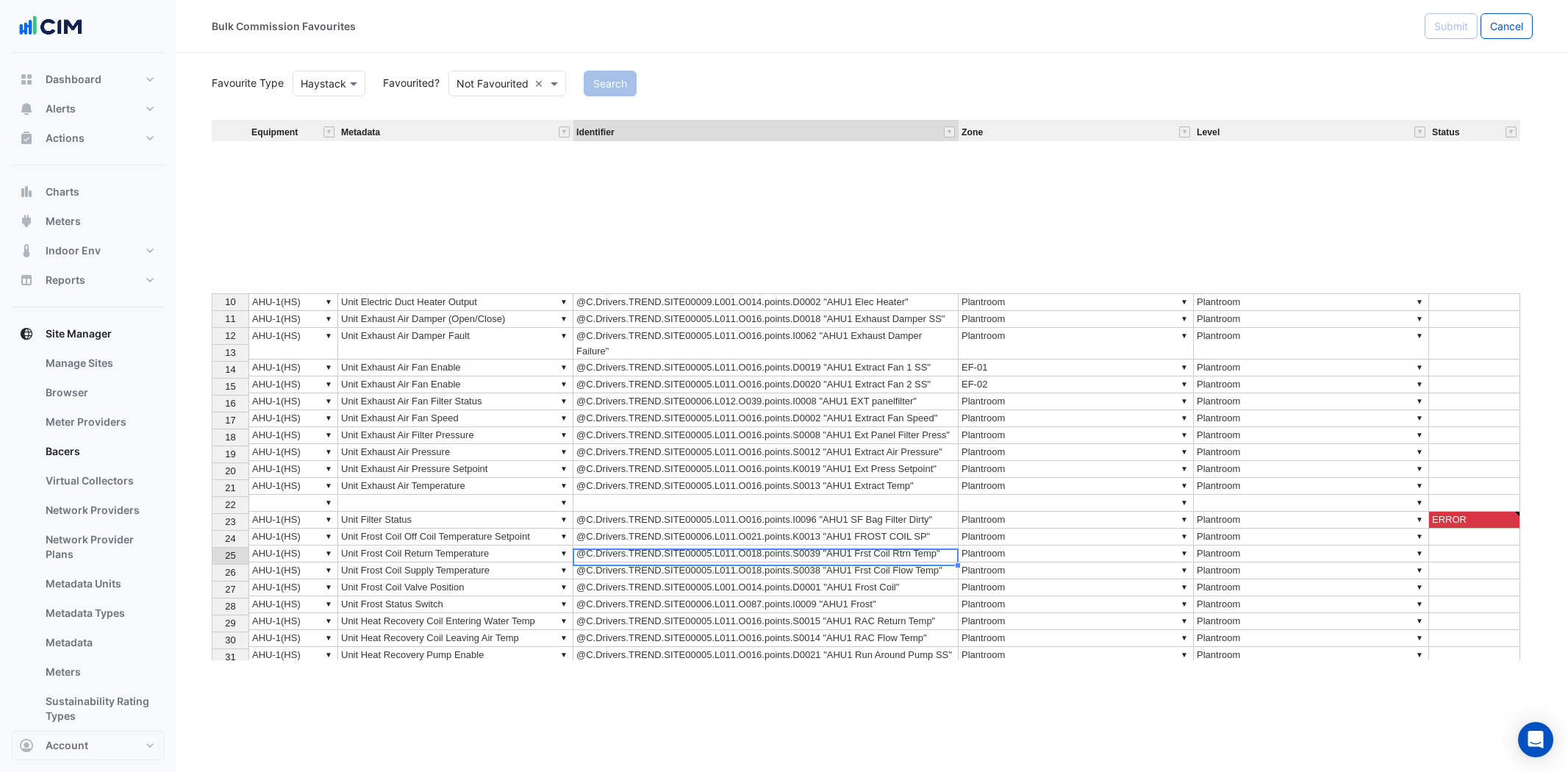 scroll, scrollTop: 0, scrollLeft: 0, axis: both 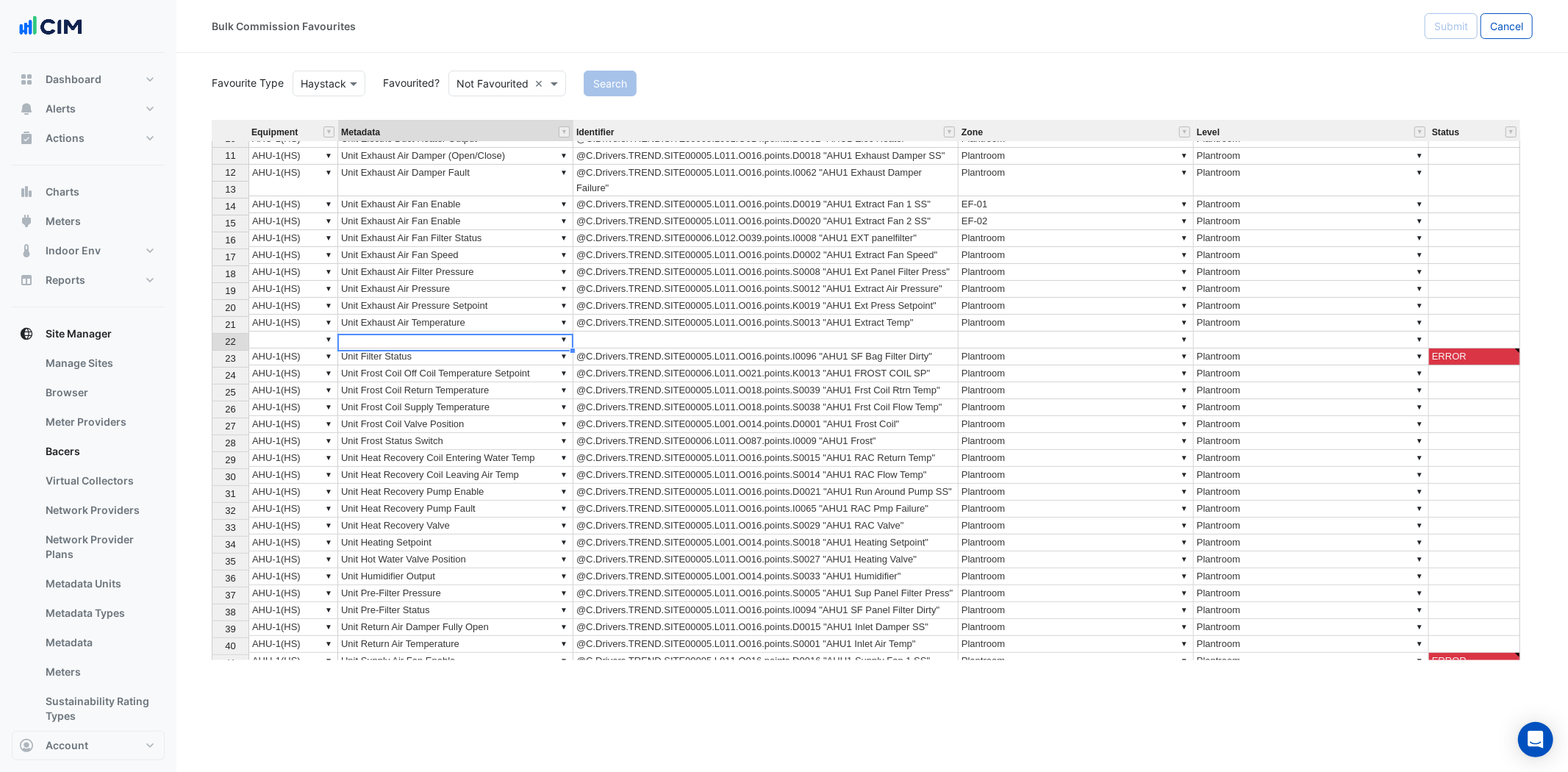 click on "▼ Unit Filter Status" at bounding box center [456, 357] 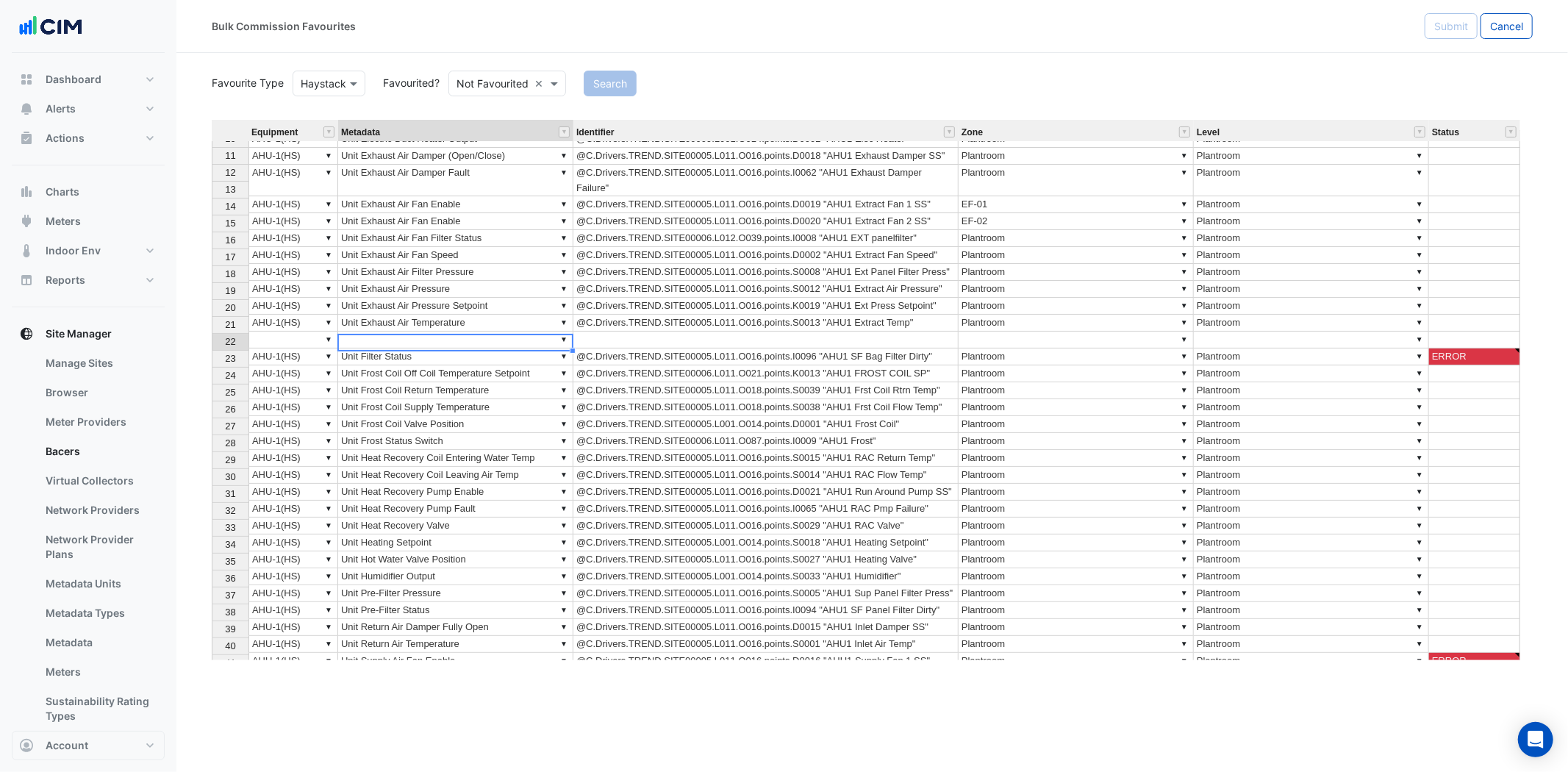 click on "▼ Plantroom" at bounding box center (1076, 475) 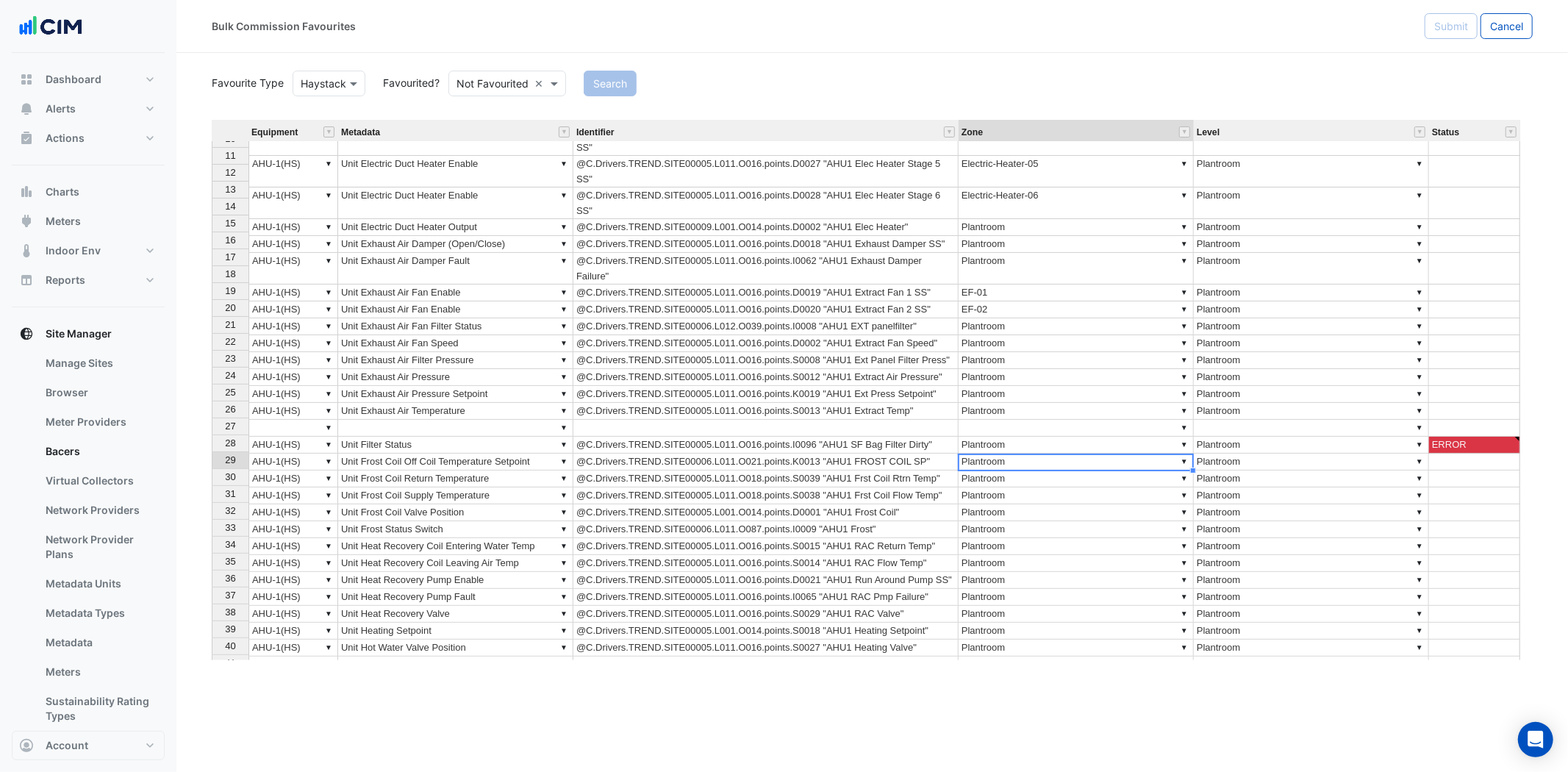 scroll, scrollTop: 0, scrollLeft: 0, axis: both 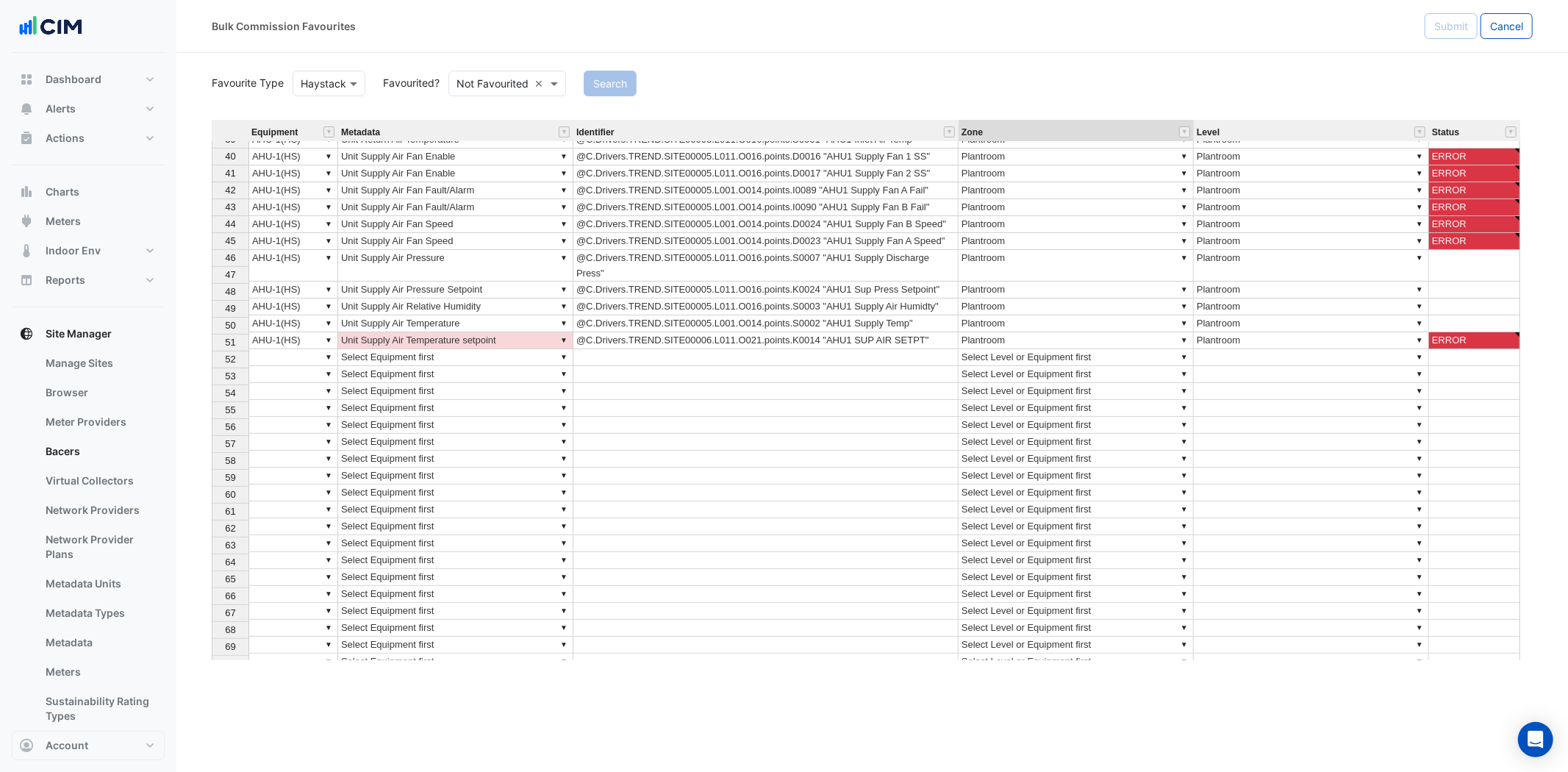 click on "▼ AHU-1(HS)" at bounding box center [293, 340] 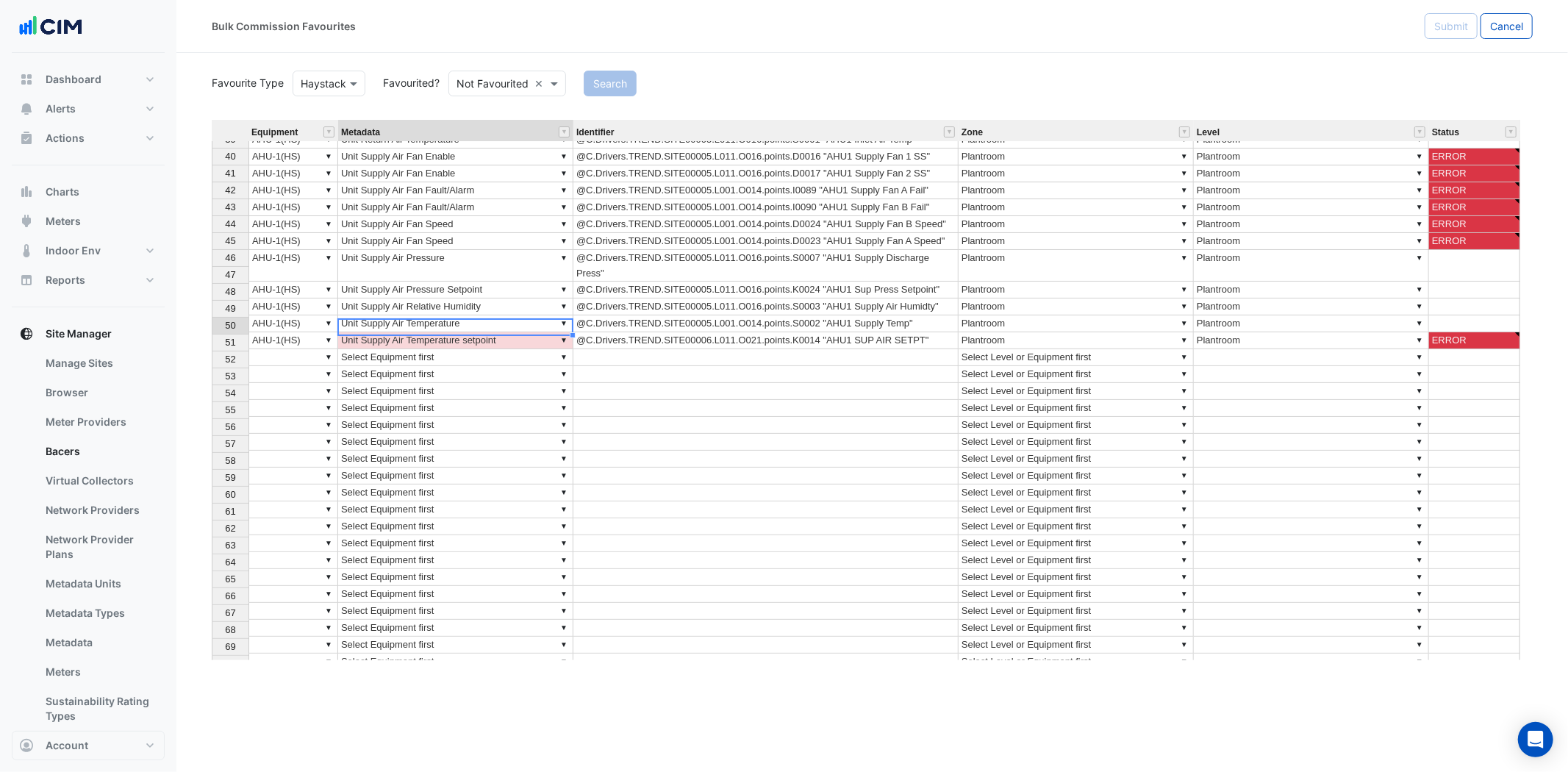 click on "▼ Unit Supply Air Temperature setpoint" at bounding box center (456, 340) 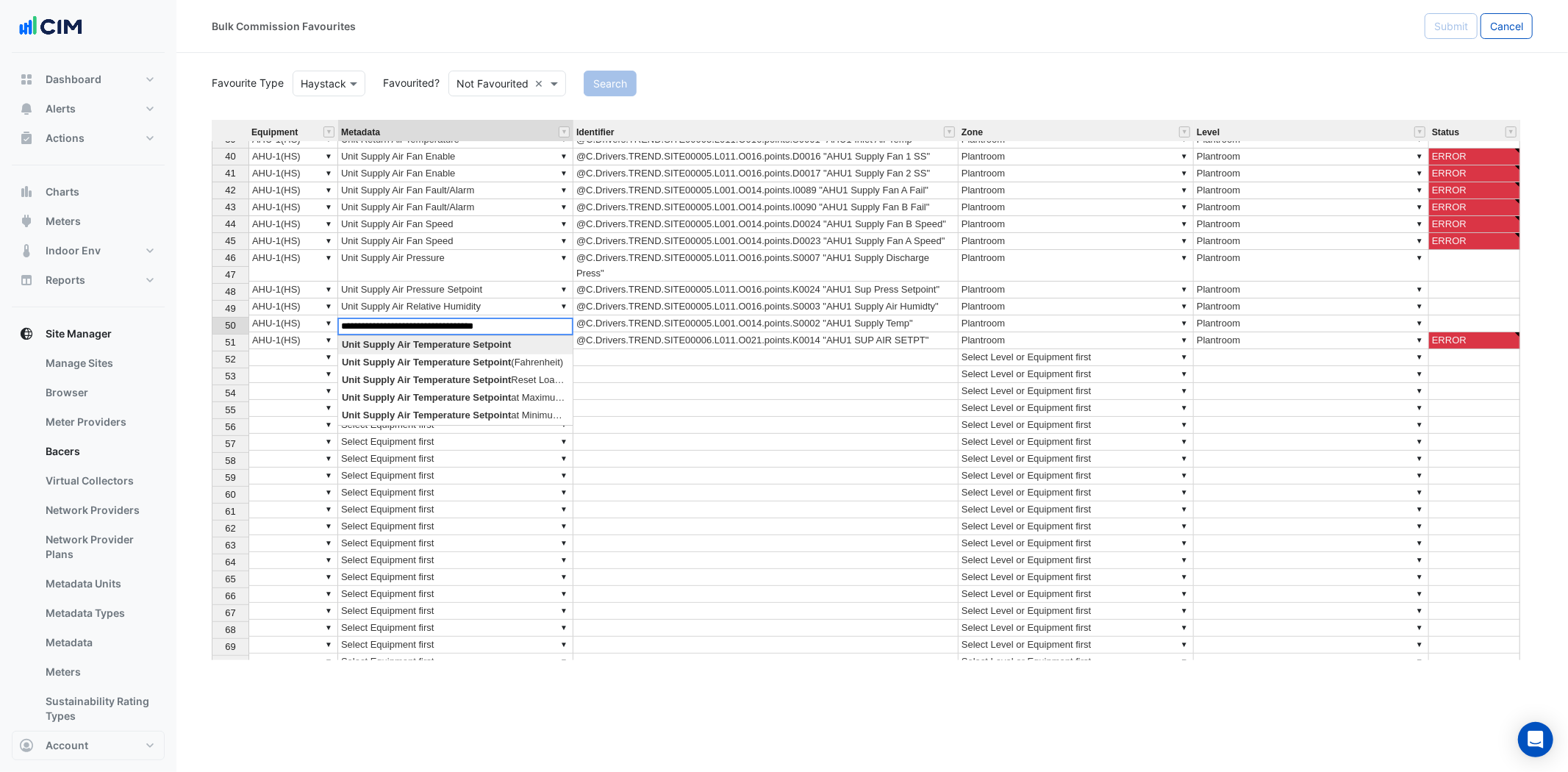scroll, scrollTop: 0, scrollLeft: 11, axis: horizontal 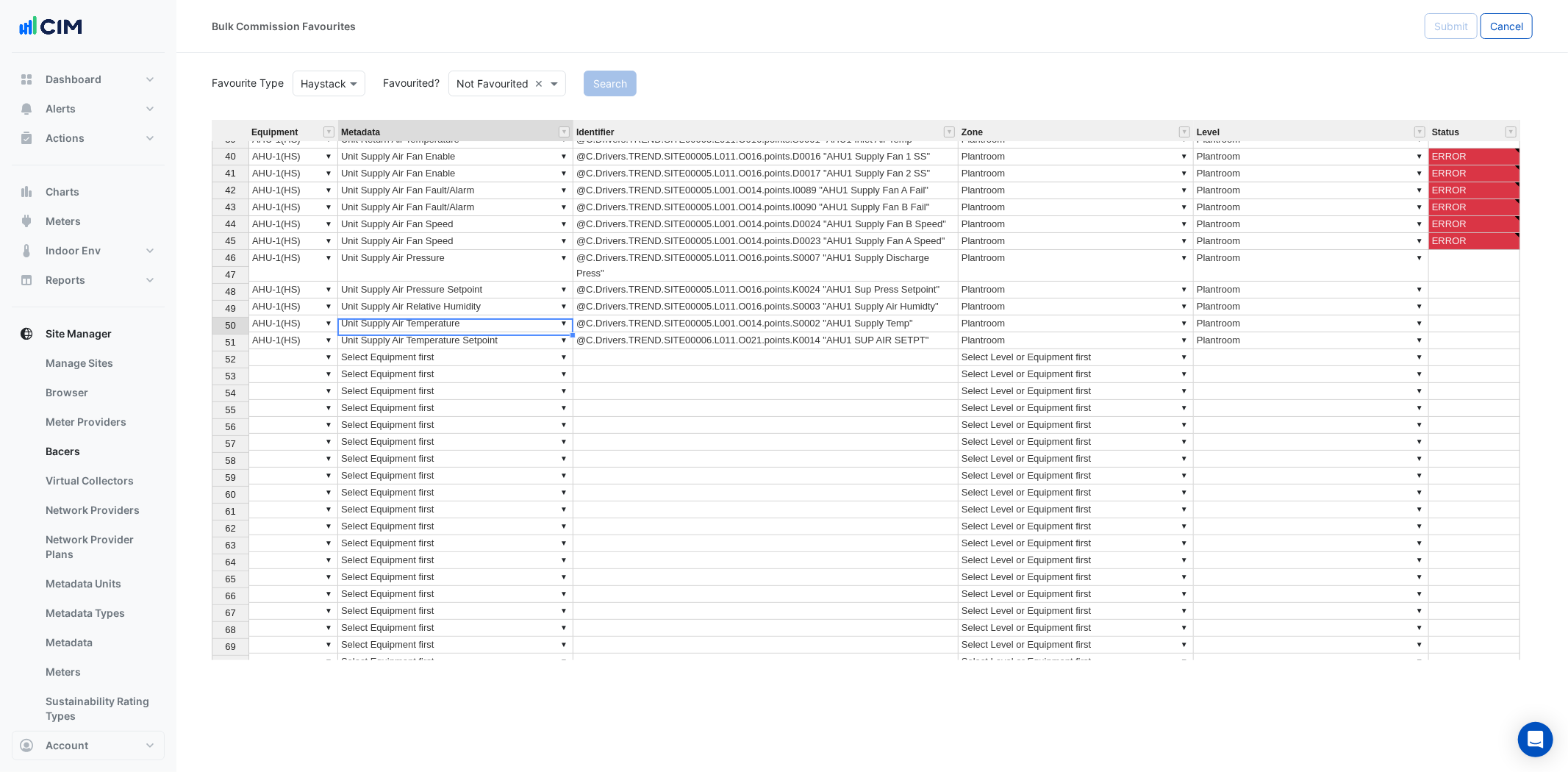 click at bounding box center [766, 391] 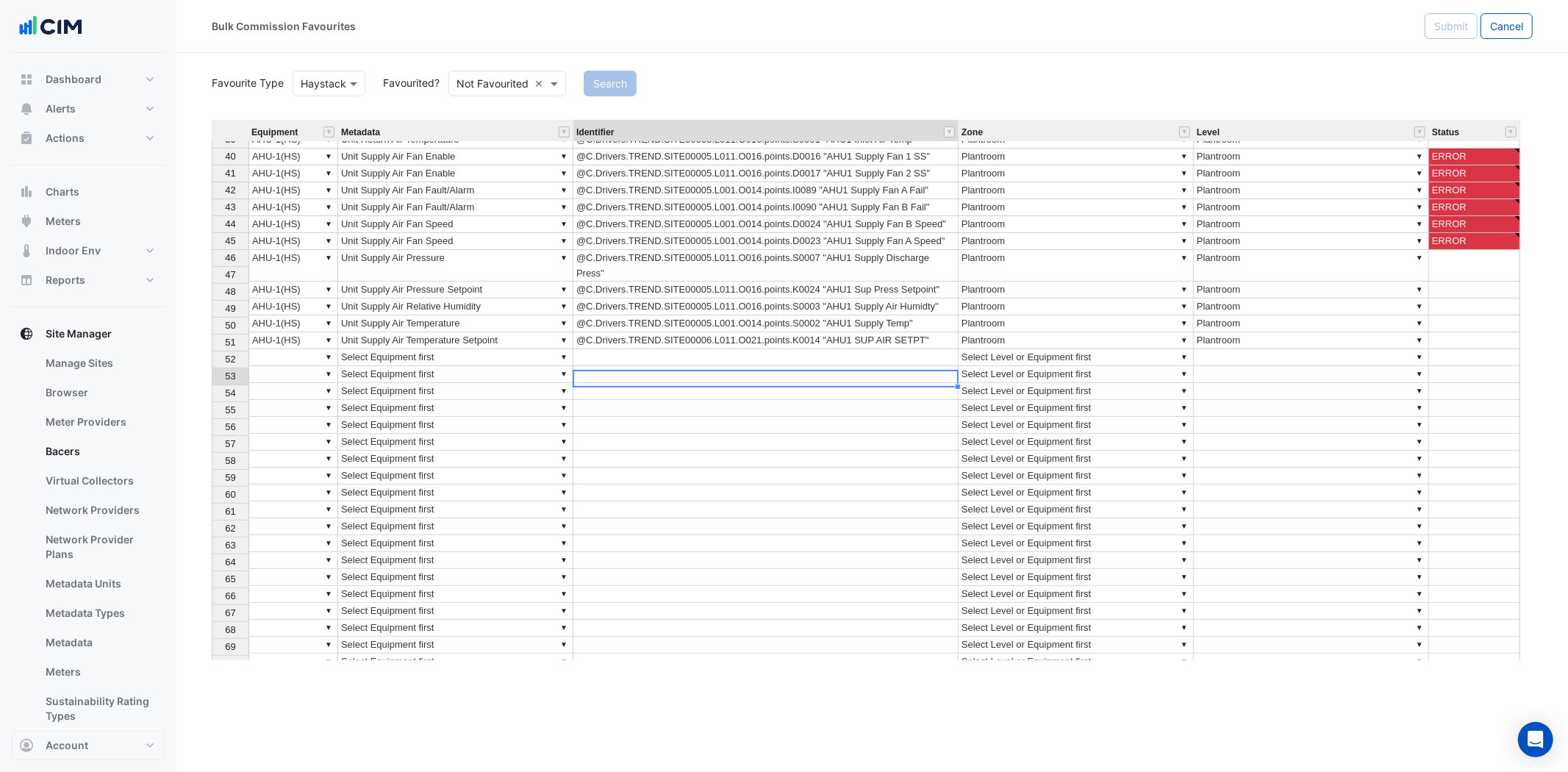 scroll, scrollTop: 490, scrollLeft: 0, axis: vertical 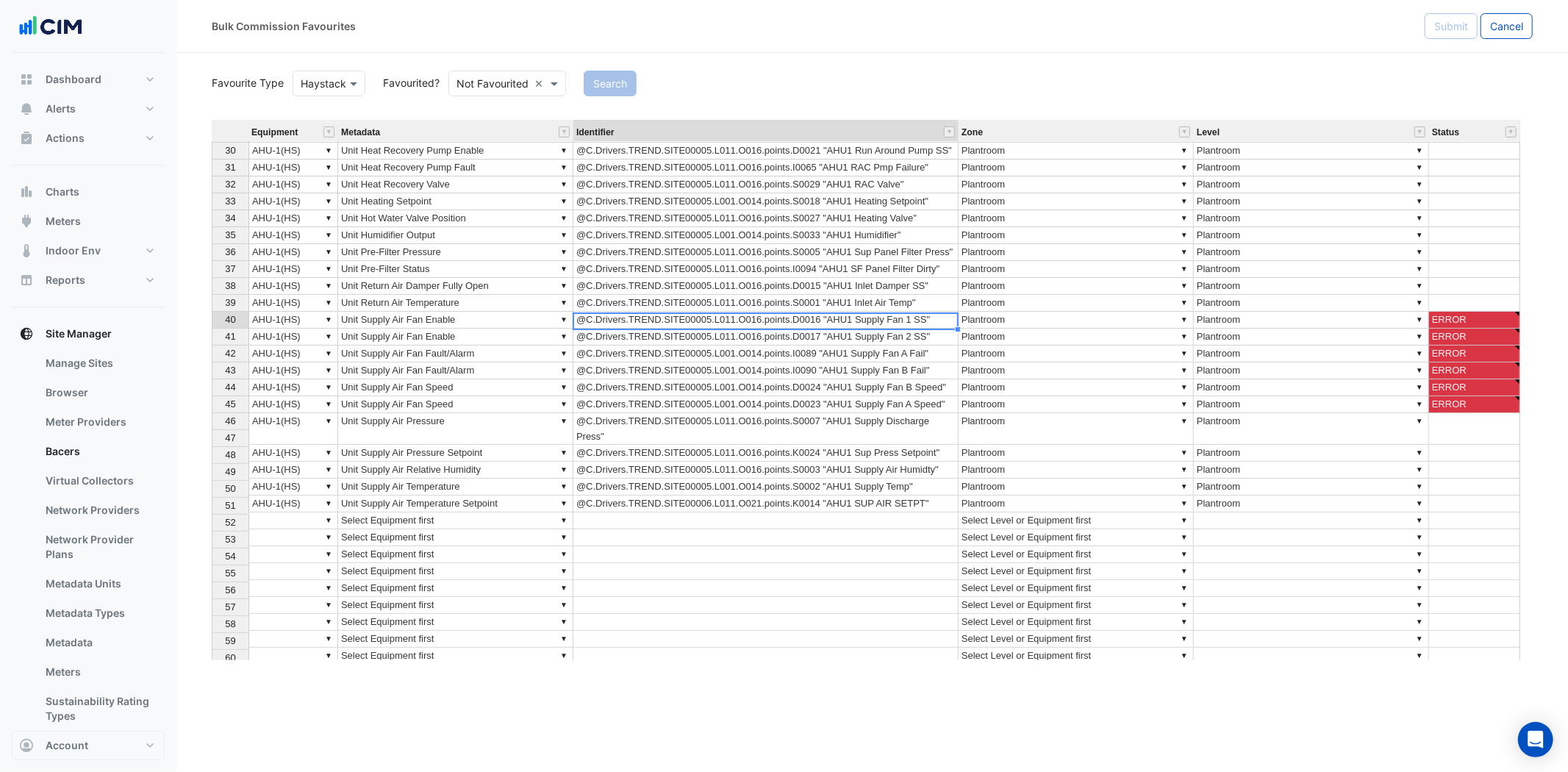 click on "@C.Drivers.TREND.SITE00005.L011.O016.points.D0016 "AHU1 Supply Fan 1 SS"" at bounding box center (766, 320) 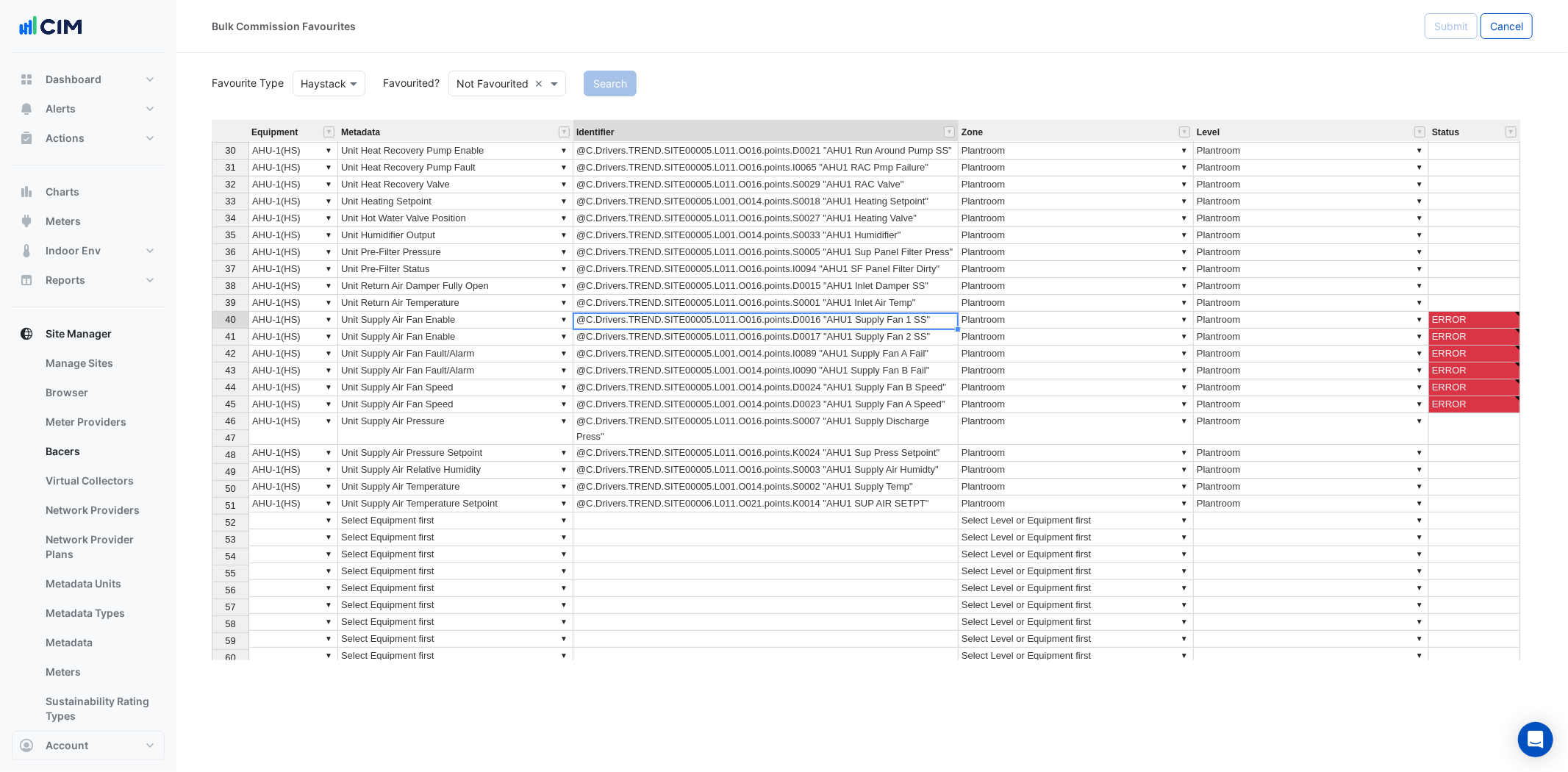 click on "▼ Plantroom" at bounding box center [1076, 320] 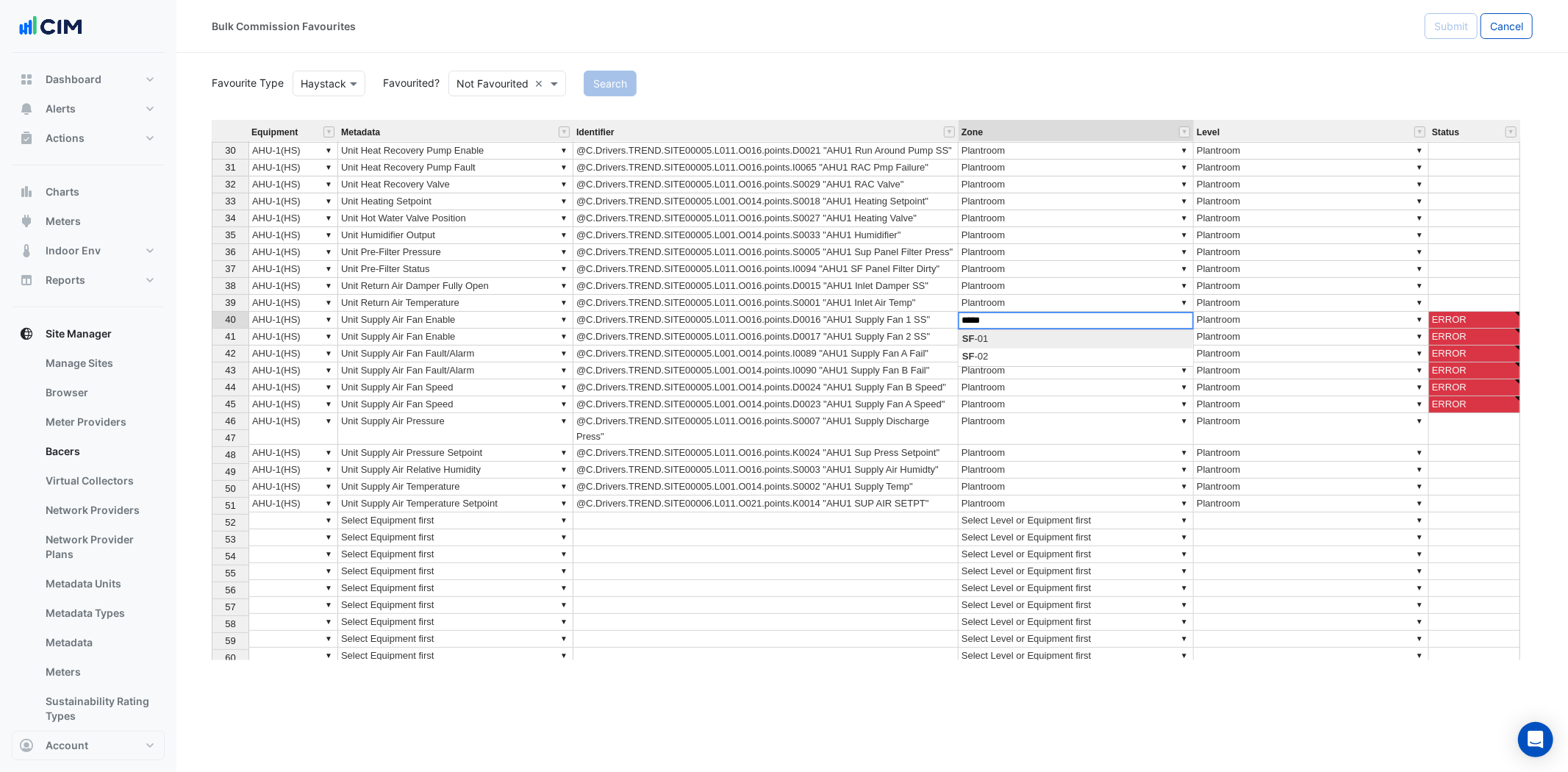 click on "Equipment Metadata Identifier Zone Level Status 21 ▼ ▼ ▼ ▼ 22 ▼ AHU-1(HS) ▼ Unit Filter Status @C.Drivers.TREND.SITE00005.L011.O016.points.I0096 "AHU1 SF Bag Filter Dirty" ▼ Plantroom ▼ Plantroom ERROR 23 ▼ AHU-1(HS) ▼ Unit Frost Coil Off Coil Temperature Setpoint @C.Drivers.TREND.SITE00006.L011.O021.points.K0013 "AHU1 FROST COIL SP" ▼ Plantroom ▼ Plantroom 24 ▼ AHU-1(HS) ▼ Unit Frost Coil Return Temperature @C.Drivers.TREND.SITE00005.L011.O018.points.S0039 "AHU1 Frst Coil Rtrn Temp" ▼ Plantroom ▼ Plantroom 25 ▼ AHU-1(HS) ▼ Unit Frost Coil Supply Temperature @C.Drivers.TREND.SITE00005.L011.O018.points.S0038 "AHU1 Frst Coil Flow Temp" ▼ Plantroom ▼ Plantroom 26 ▼ AHU-1(HS) ▼ Unit Frost Coil Valve Position @C.Drivers.TREND.SITE00005.L001.O014.points.D0001 "AHU1 Frost Coil" ▼ Plantroom ▼ Plantroom 27 ▼ AHU-1(HS) ▼ Unit Frost Status Switch @C.Drivers.TREND.SITE00006.L011.O087.points.I0009 "AHU1 Frost" ▼ Plantroom ▼ Plantroom 28 ▼ AHU-1(HS) ▼ ▼ ▼" at bounding box center [872, 390] 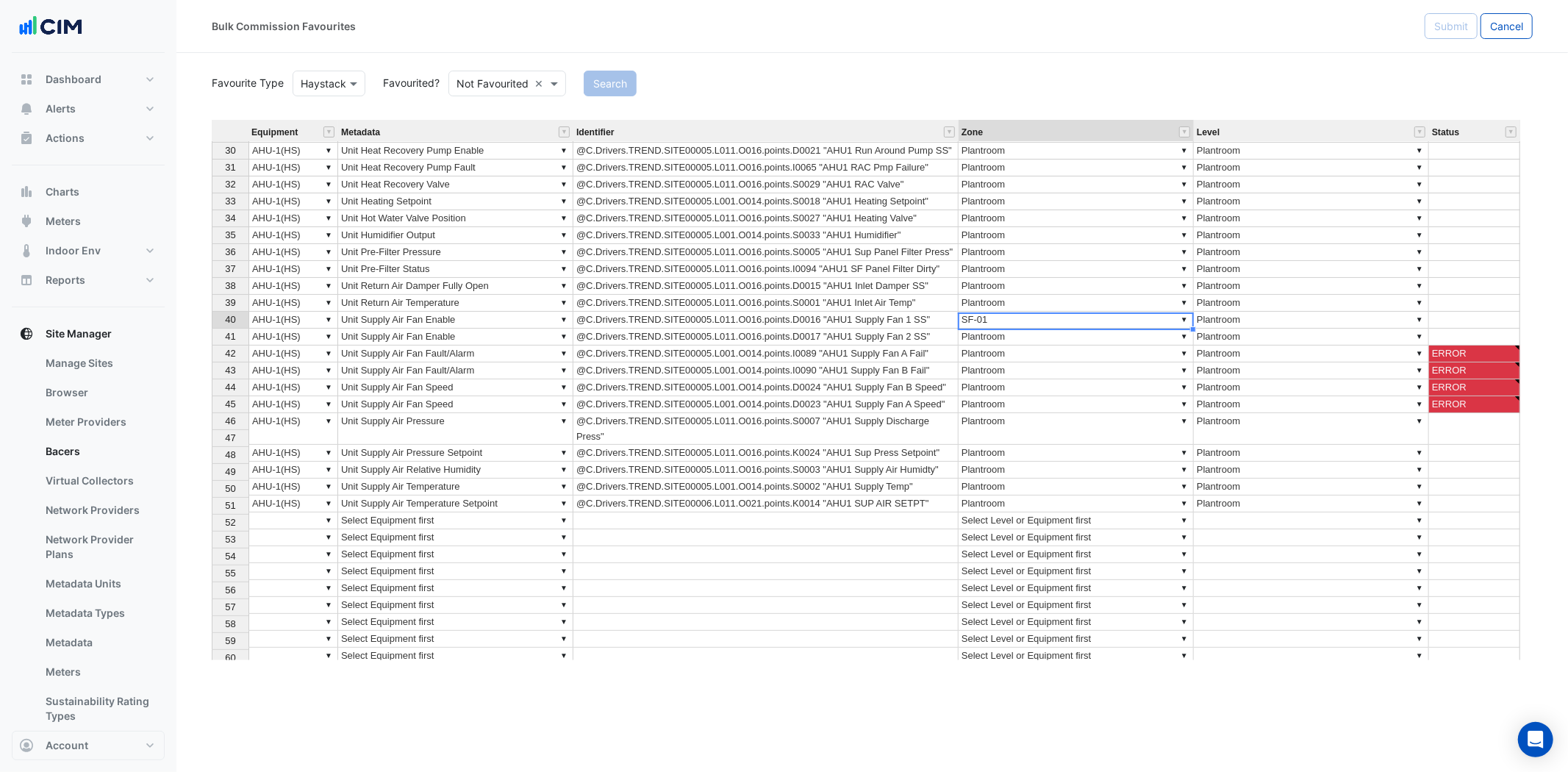 type on "*****" 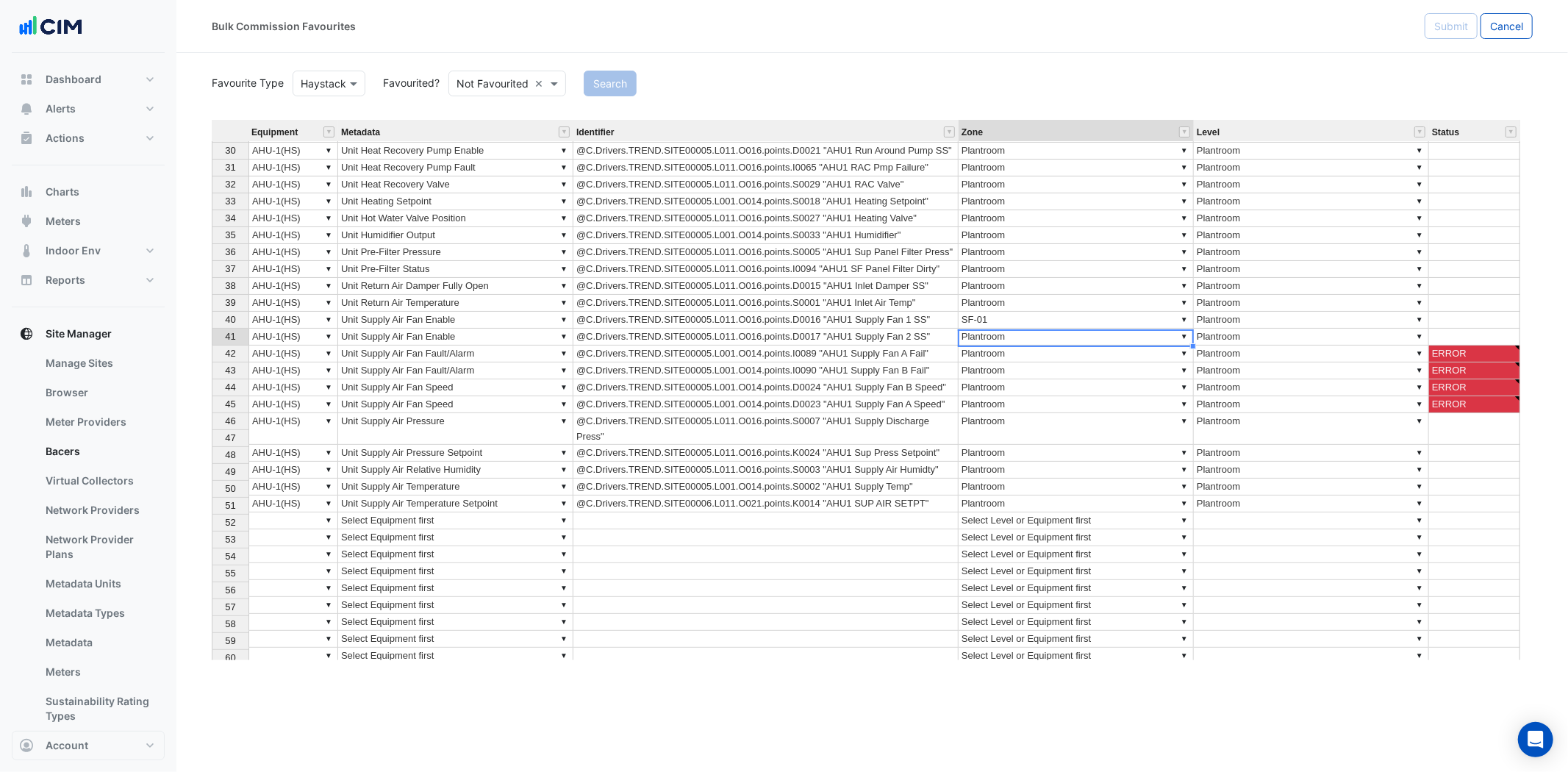 click on "▼ Plantroom" at bounding box center (1076, 337) 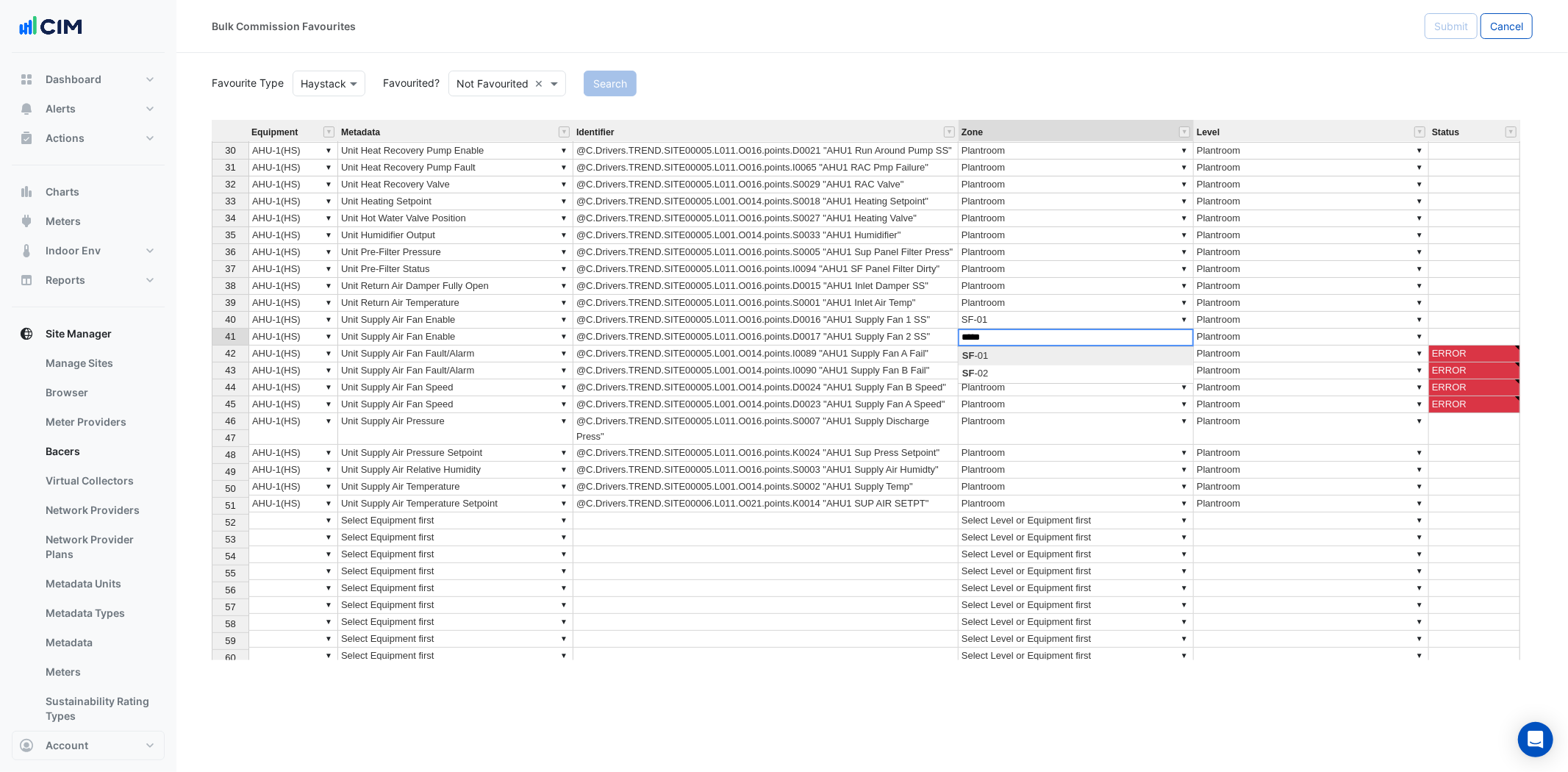 click on "Equipment Metadata Identifier Zone Level Status 21 ▼ ▼ ▼ ▼ 22 ▼ AHU-1(HS) ▼ Unit Filter Status @C.Drivers.TREND.SITE00005.L011.O016.points.I0096 "AHU1 SF Bag Filter Dirty" ▼ Plantroom ▼ Plantroom ERROR 23 ▼ AHU-1(HS) ▼ Unit Frost Coil Off Coil Temperature Setpoint @C.Drivers.TREND.SITE00006.L011.O021.points.K0013 "AHU1 FROST COIL SP" ▼ Plantroom ▼ Plantroom 24 ▼ AHU-1(HS) ▼ Unit Frost Coil Return Temperature @C.Drivers.TREND.SITE00005.L011.O018.points.S0039 "AHU1 Frst Coil Rtrn Temp" ▼ Plantroom ▼ Plantroom 25 ▼ AHU-1(HS) ▼ Unit Frost Coil Supply Temperature @C.Drivers.TREND.SITE00005.L011.O018.points.S0038 "AHU1 Frst Coil Flow Temp" ▼ Plantroom ▼ Plantroom 26 ▼ AHU-1(HS) ▼ Unit Frost Coil Valve Position @C.Drivers.TREND.SITE00005.L001.O014.points.D0001 "AHU1 Frost Coil" ▼ Plantroom ▼ Plantroom 27 ▼ AHU-1(HS) ▼ Unit Frost Status Switch @C.Drivers.TREND.SITE00006.L011.O087.points.I0009 "AHU1 Frost" ▼ Plantroom ▼ Plantroom 28 ▼ AHU-1(HS) ▼ ▼ ▼" at bounding box center (872, 390) 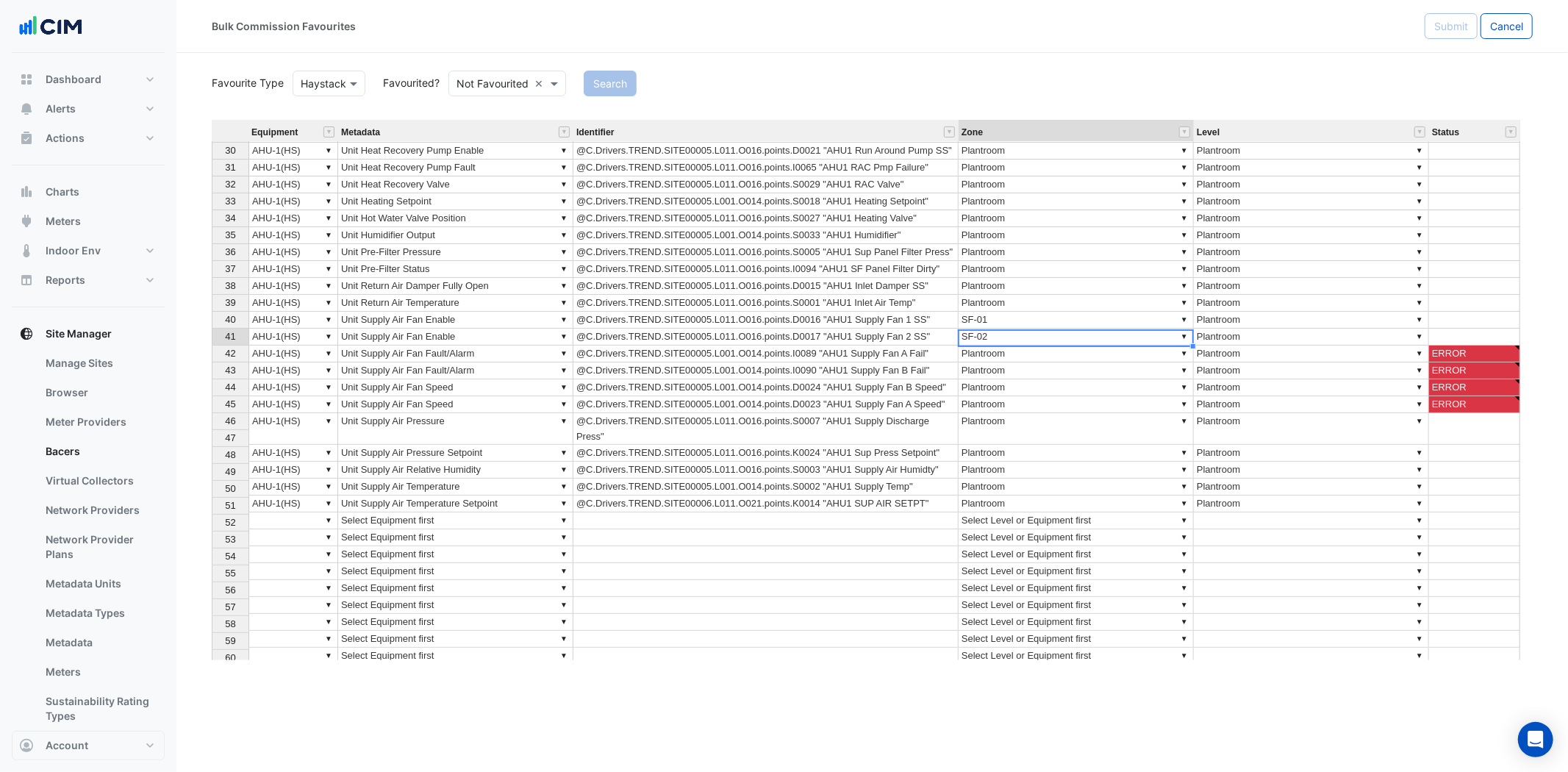type on "*****" 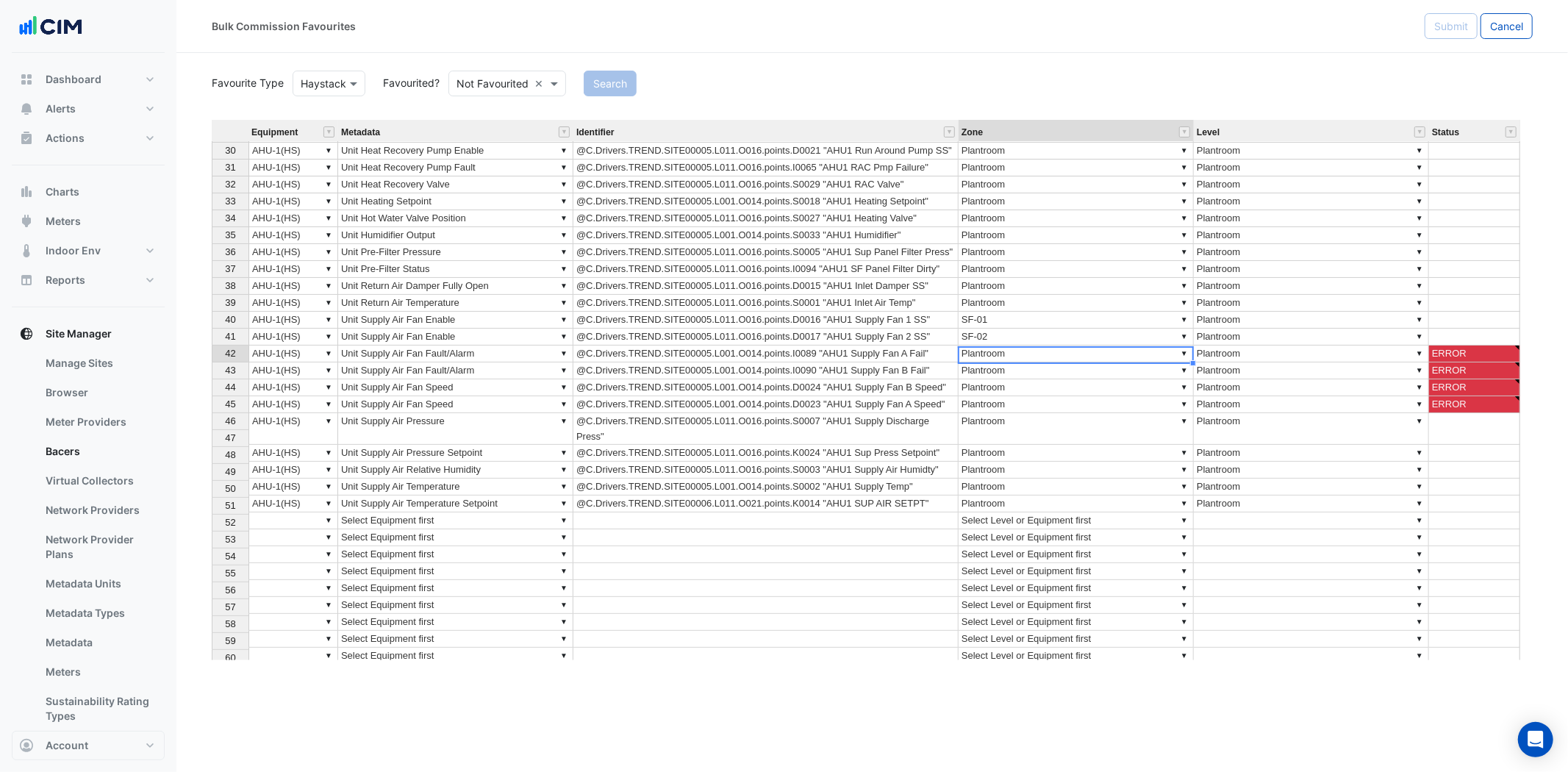 click on "▼ Plantroom" at bounding box center (1076, 354) 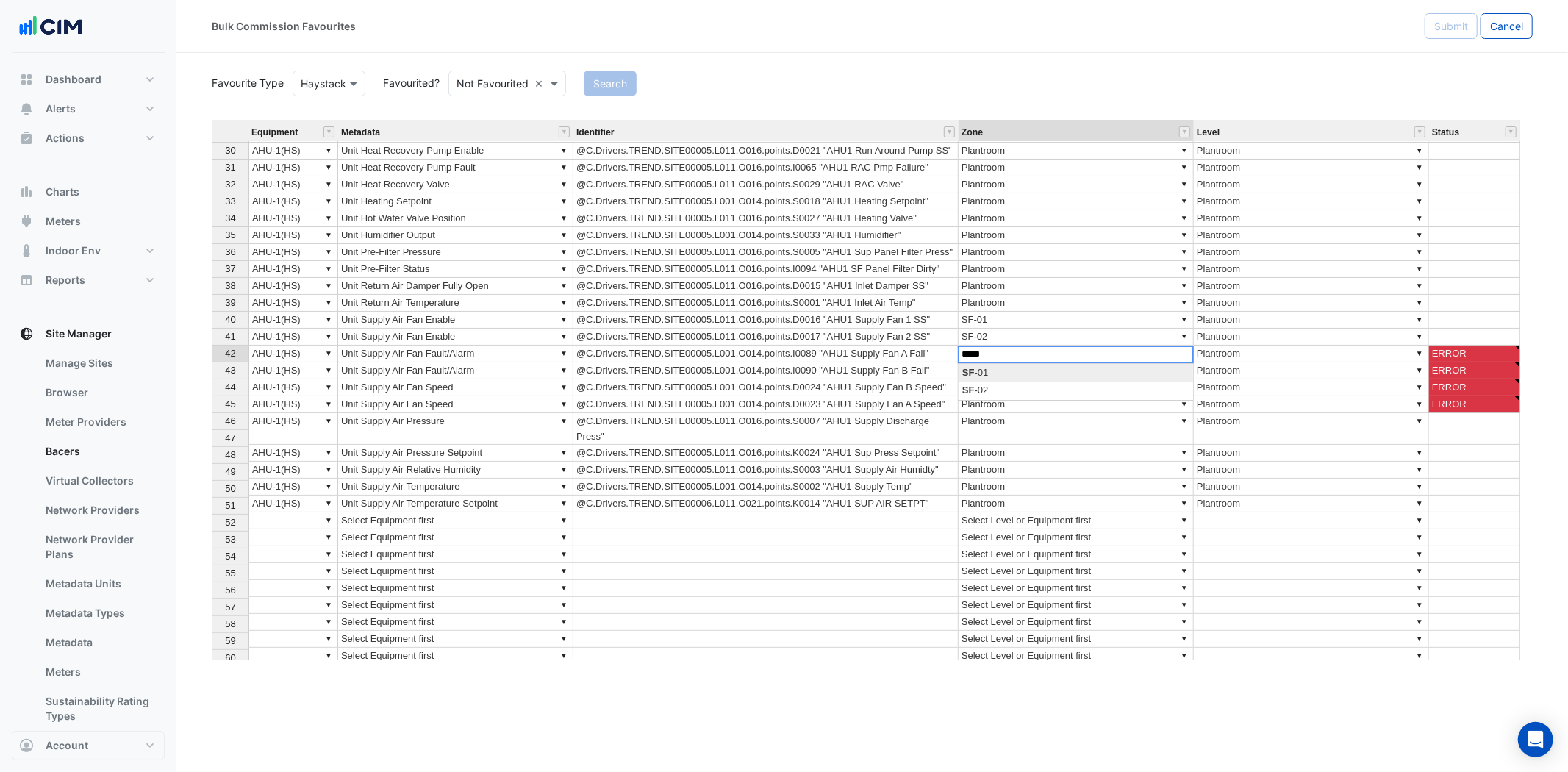 click on "Equipment Metadata Identifier Zone Level Status 21 ▼ ▼ ▼ ▼ 22 ▼ AHU-1(HS) ▼ Unit Filter Status @C.Drivers.TREND.SITE00005.L011.O016.points.I0096 "AHU1 SF Bag Filter Dirty" ▼ Plantroom ▼ Plantroom ERROR 23 ▼ AHU-1(HS) ▼ Unit Frost Coil Off Coil Temperature Setpoint @C.Drivers.TREND.SITE00006.L011.O021.points.K0013 "AHU1 FROST COIL SP" ▼ Plantroom ▼ Plantroom 24 ▼ AHU-1(HS) ▼ Unit Frost Coil Return Temperature @C.Drivers.TREND.SITE00005.L011.O018.points.S0039 "AHU1 Frst Coil Rtrn Temp" ▼ Plantroom ▼ Plantroom 25 ▼ AHU-1(HS) ▼ Unit Frost Coil Supply Temperature @C.Drivers.TREND.SITE00005.L011.O018.points.S0038 "AHU1 Frst Coil Flow Temp" ▼ Plantroom ▼ Plantroom 26 ▼ AHU-1(HS) ▼ Unit Frost Coil Valve Position @C.Drivers.TREND.SITE00005.L001.O014.points.D0001 "AHU1 Frost Coil" ▼ Plantroom ▼ Plantroom 27 ▼ AHU-1(HS) ▼ Unit Frost Status Switch @C.Drivers.TREND.SITE00006.L011.O087.points.I0009 "AHU1 Frost" ▼ Plantroom ▼ Plantroom 28 ▼ AHU-1(HS) ▼ ▼ ▼" at bounding box center [872, 390] 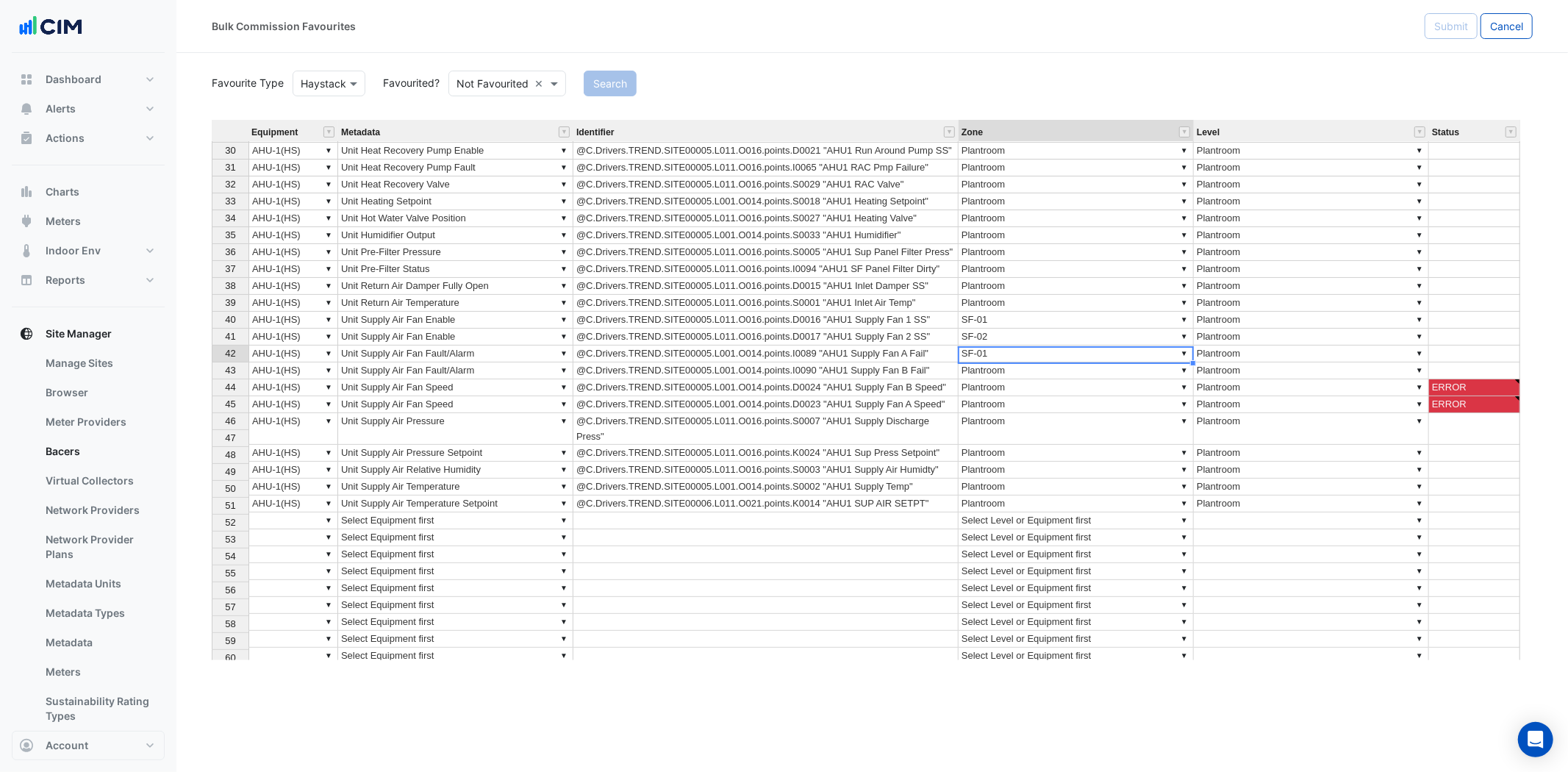 type on "*****" 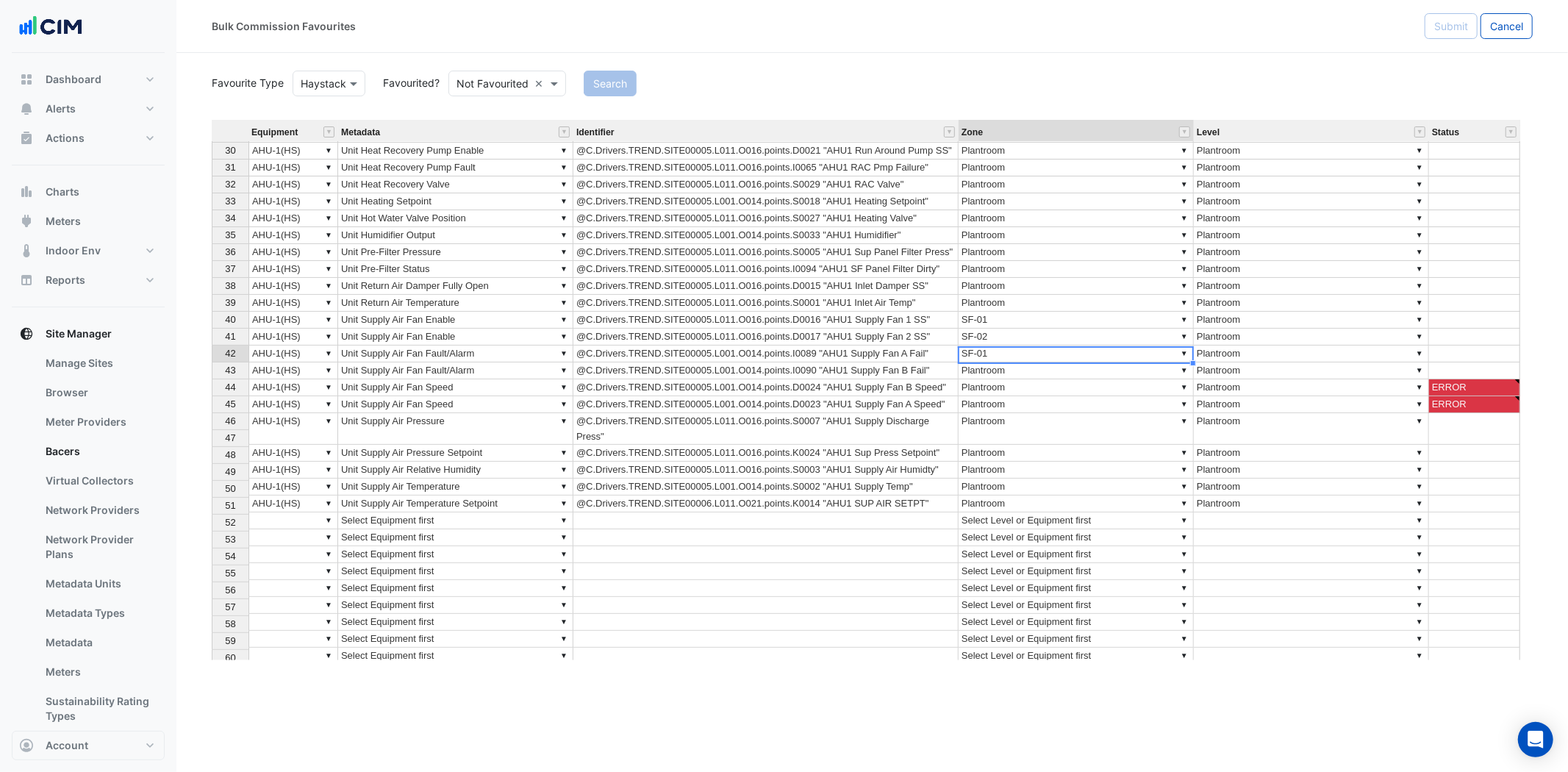 click on "▼ Plantroom" at bounding box center (1076, 371) 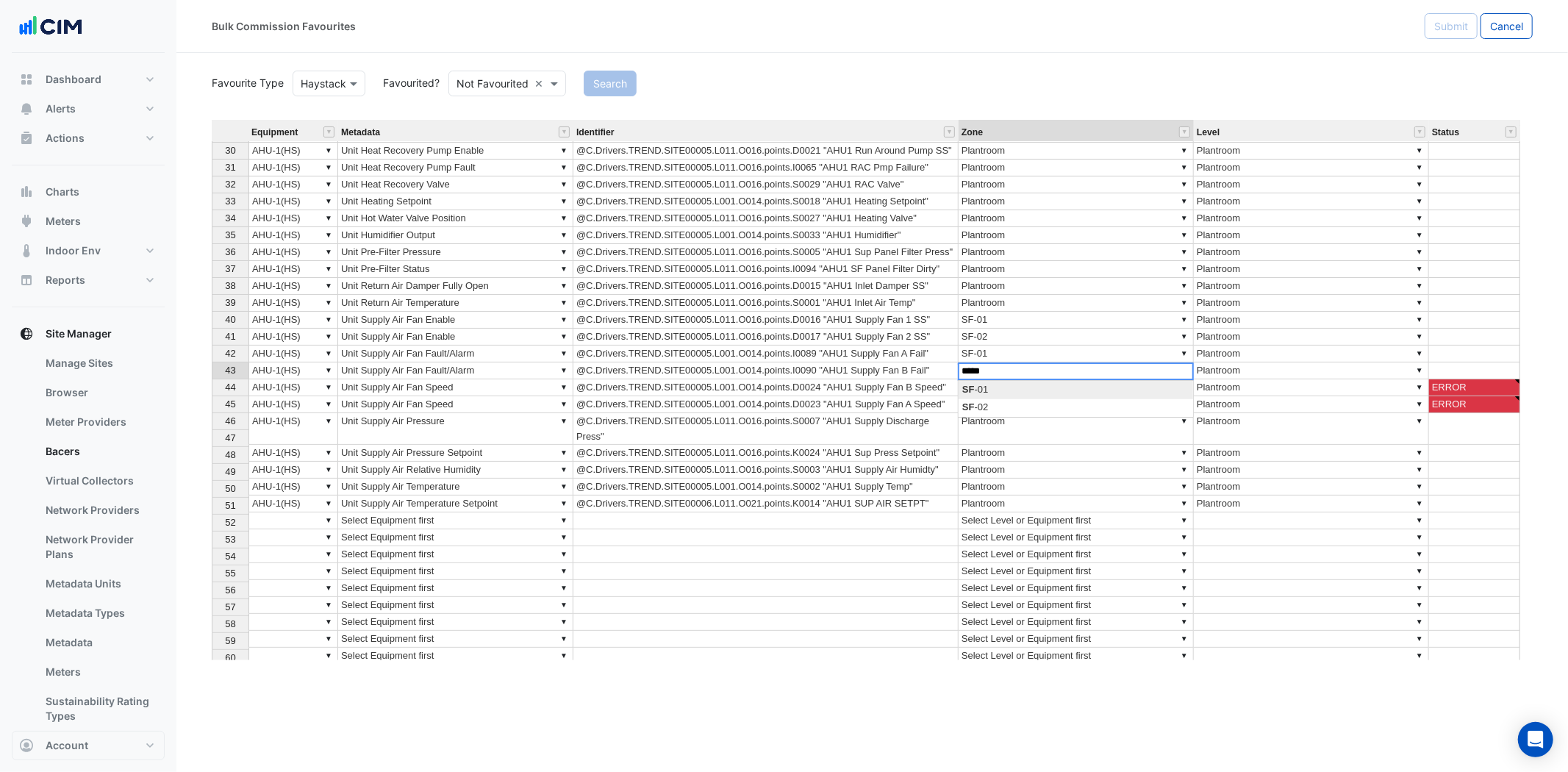 click on "Equipment Metadata Identifier Zone Level Status 21 ▼ ▼ ▼ ▼ 22 ▼ AHU-1(HS) ▼ Unit Filter Status @C.Drivers.TREND.SITE00005.L011.O016.points.I0096 "AHU1 SF Bag Filter Dirty" ▼ Plantroom ▼ Plantroom ERROR 23 ▼ AHU-1(HS) ▼ Unit Frost Coil Off Coil Temperature Setpoint @C.Drivers.TREND.SITE00006.L011.O021.points.K0013 "AHU1 FROST COIL SP" ▼ Plantroom ▼ Plantroom 24 ▼ AHU-1(HS) ▼ Unit Frost Coil Return Temperature @C.Drivers.TREND.SITE00005.L011.O018.points.S0039 "AHU1 Frst Coil Rtrn Temp" ▼ Plantroom ▼ Plantroom 25 ▼ AHU-1(HS) ▼ Unit Frost Coil Supply Temperature @C.Drivers.TREND.SITE00005.L011.O018.points.S0038 "AHU1 Frst Coil Flow Temp" ▼ Plantroom ▼ Plantroom 26 ▼ AHU-1(HS) ▼ Unit Frost Coil Valve Position @C.Drivers.TREND.SITE00005.L001.O014.points.D0001 "AHU1 Frost Coil" ▼ Plantroom ▼ Plantroom 27 ▼ AHU-1(HS) ▼ Unit Frost Status Switch @C.Drivers.TREND.SITE00006.L011.O087.points.I0009 "AHU1 Frost" ▼ Plantroom ▼ Plantroom 28 ▼ AHU-1(HS) ▼ ▼ ▼" at bounding box center (872, 390) 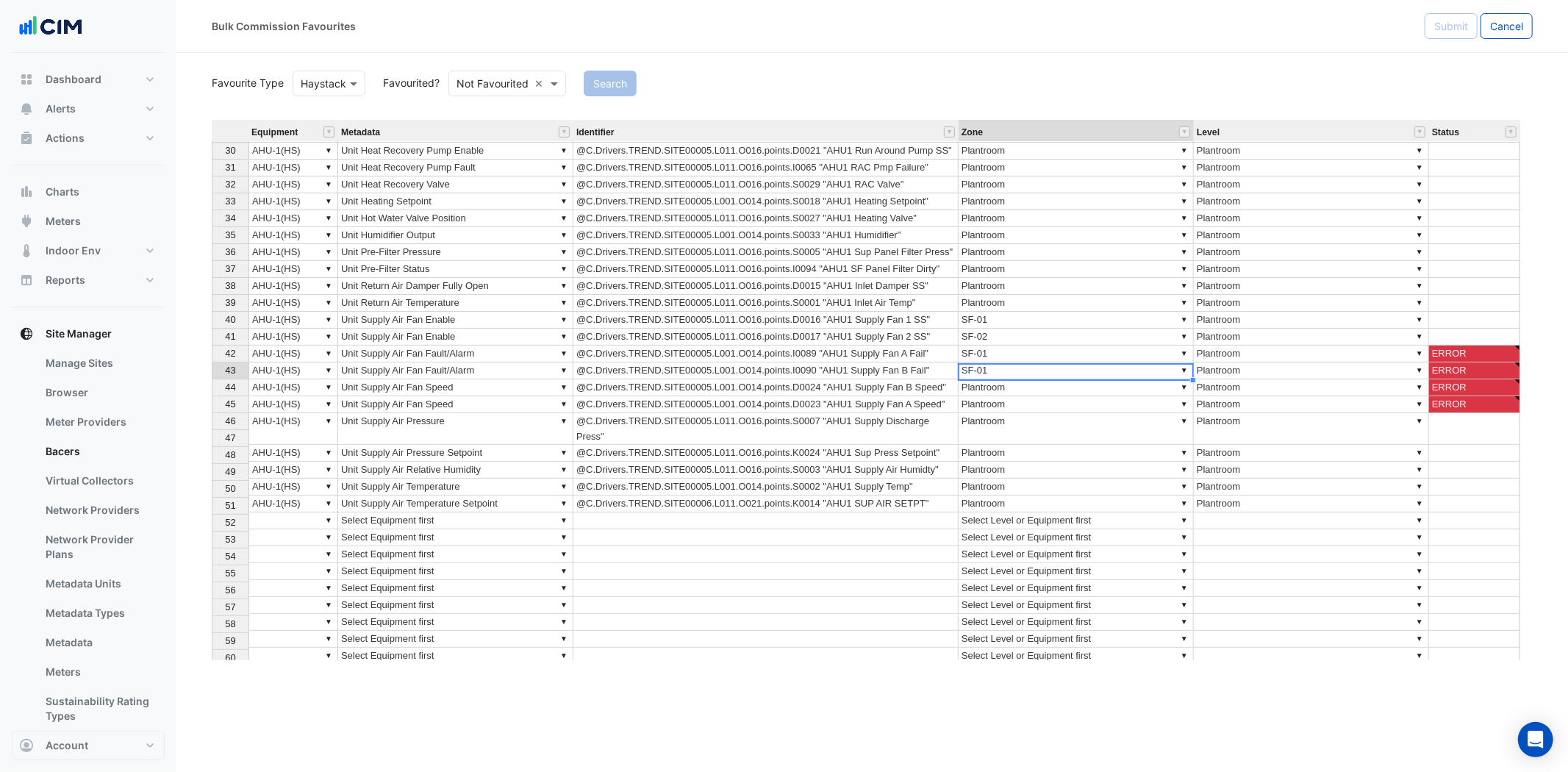 type on "*****" 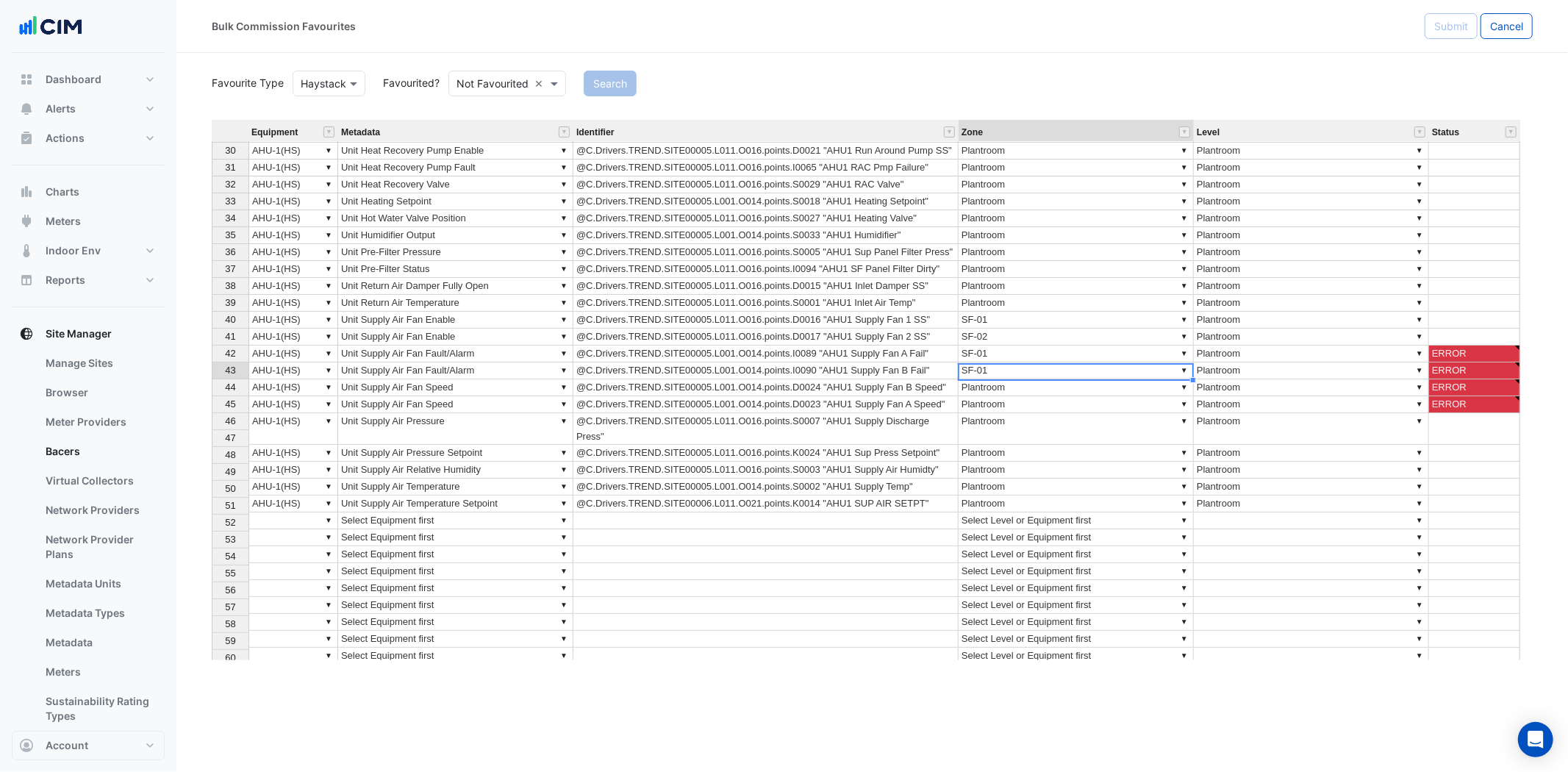 click on "▼ Plantroom" at bounding box center (1076, 387) 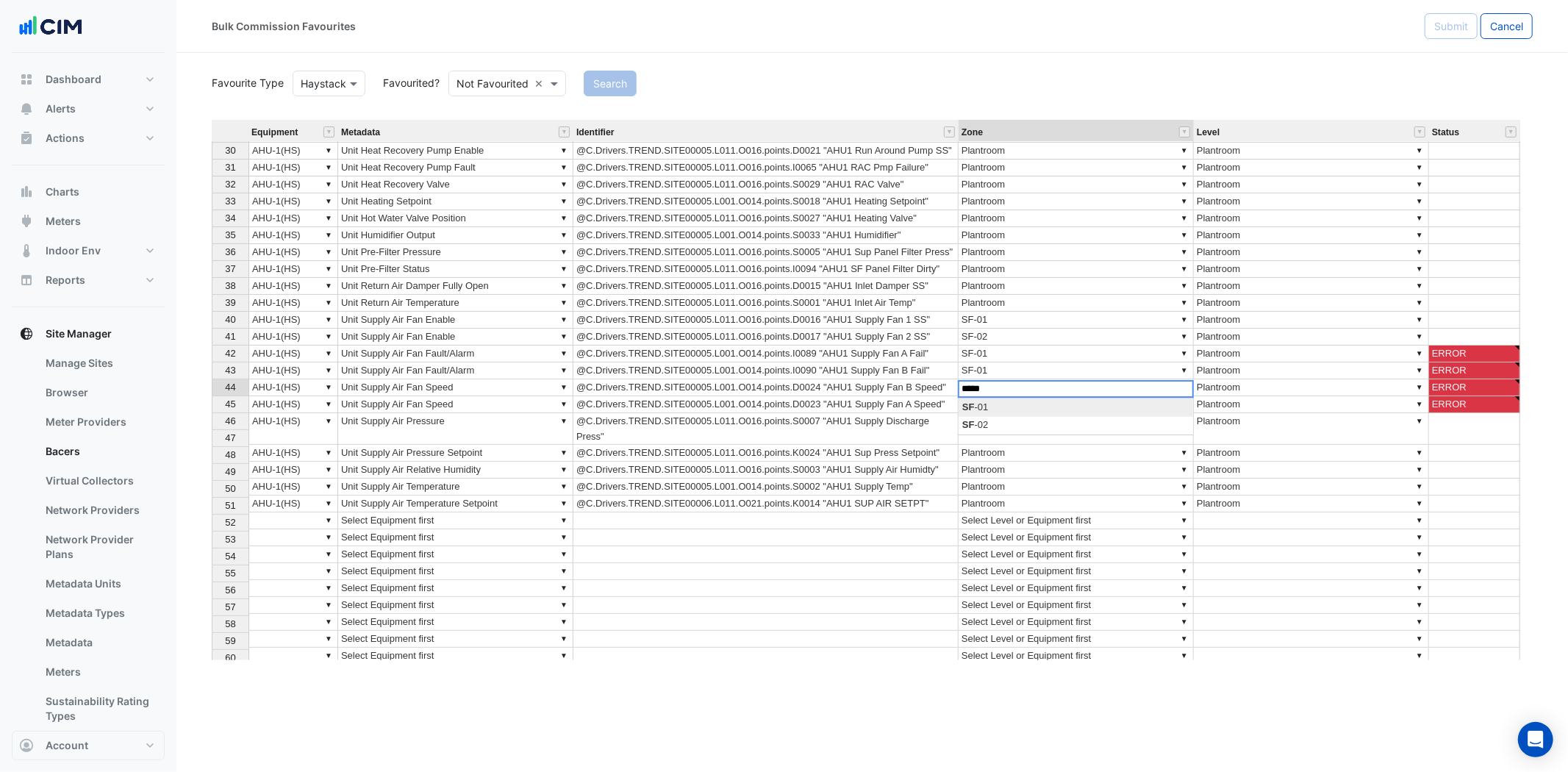 click on "Equipment Metadata Identifier Zone Level Status 21 ▼ ▼ ▼ ▼ 22 ▼ AHU-1(HS) ▼ Unit Filter Status @C.Drivers.TREND.SITE00005.L011.O016.points.I0096 "AHU1 SF Bag Filter Dirty" ▼ Plantroom ▼ Plantroom ERROR 23 ▼ AHU-1(HS) ▼ Unit Frost Coil Off Coil Temperature Setpoint @C.Drivers.TREND.SITE00006.L011.O021.points.K0013 "AHU1 FROST COIL SP" ▼ Plantroom ▼ Plantroom 24 ▼ AHU-1(HS) ▼ Unit Frost Coil Return Temperature @C.Drivers.TREND.SITE00005.L011.O018.points.S0039 "AHU1 Frst Coil Rtrn Temp" ▼ Plantroom ▼ Plantroom 25 ▼ AHU-1(HS) ▼ Unit Frost Coil Supply Temperature @C.Drivers.TREND.SITE00005.L011.O018.points.S0038 "AHU1 Frst Coil Flow Temp" ▼ Plantroom ▼ Plantroom 26 ▼ AHU-1(HS) ▼ Unit Frost Coil Valve Position @C.Drivers.TREND.SITE00005.L001.O014.points.D0001 "AHU1 Frost Coil" ▼ Plantroom ▼ Plantroom 27 ▼ AHU-1(HS) ▼ Unit Frost Status Switch @C.Drivers.TREND.SITE00006.L011.O087.points.I0009 "AHU1 Frost" ▼ Plantroom ▼ Plantroom 28 ▼ AHU-1(HS) ▼ ▼ ▼" at bounding box center [872, 390] 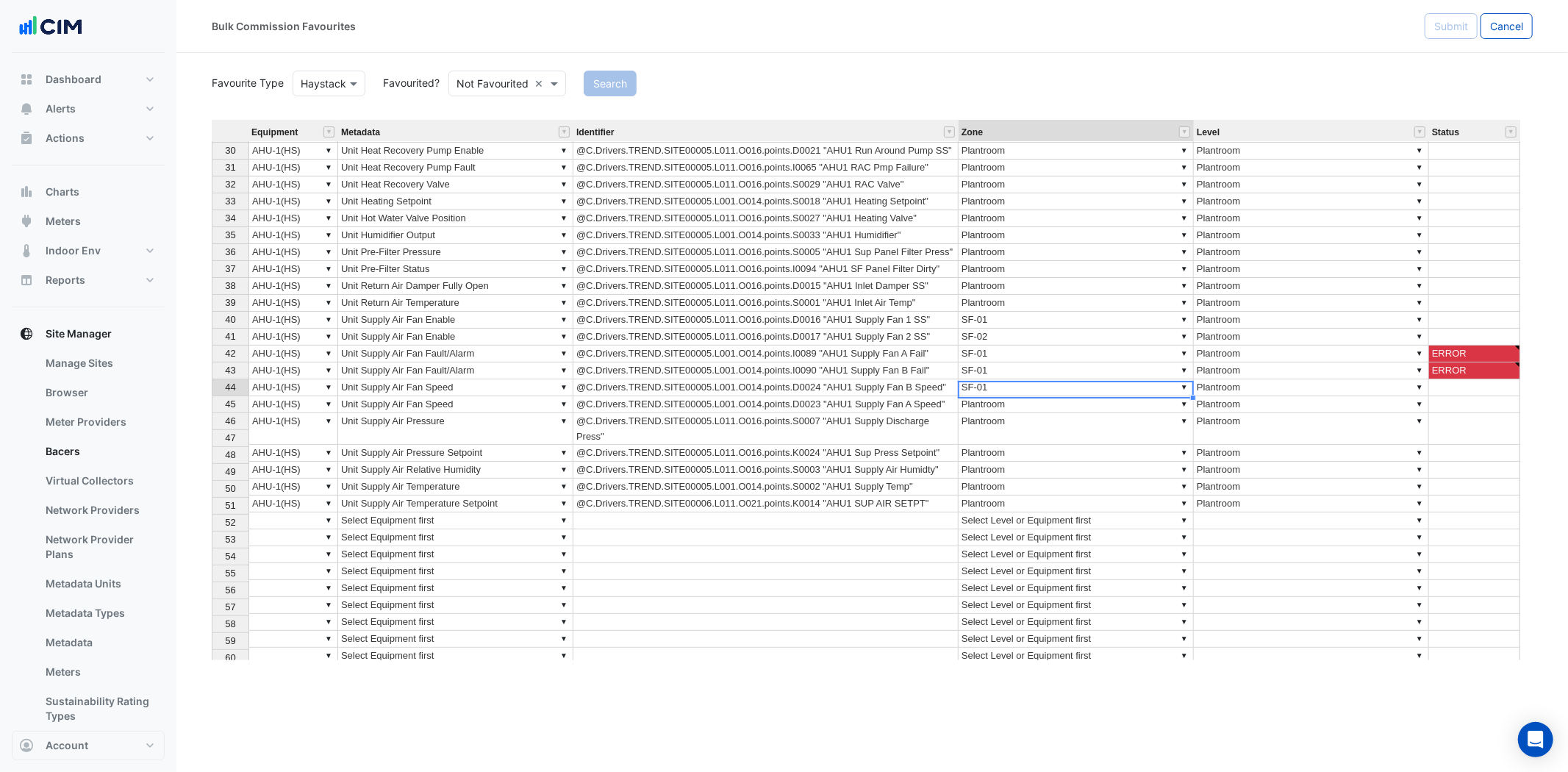 type on "*****" 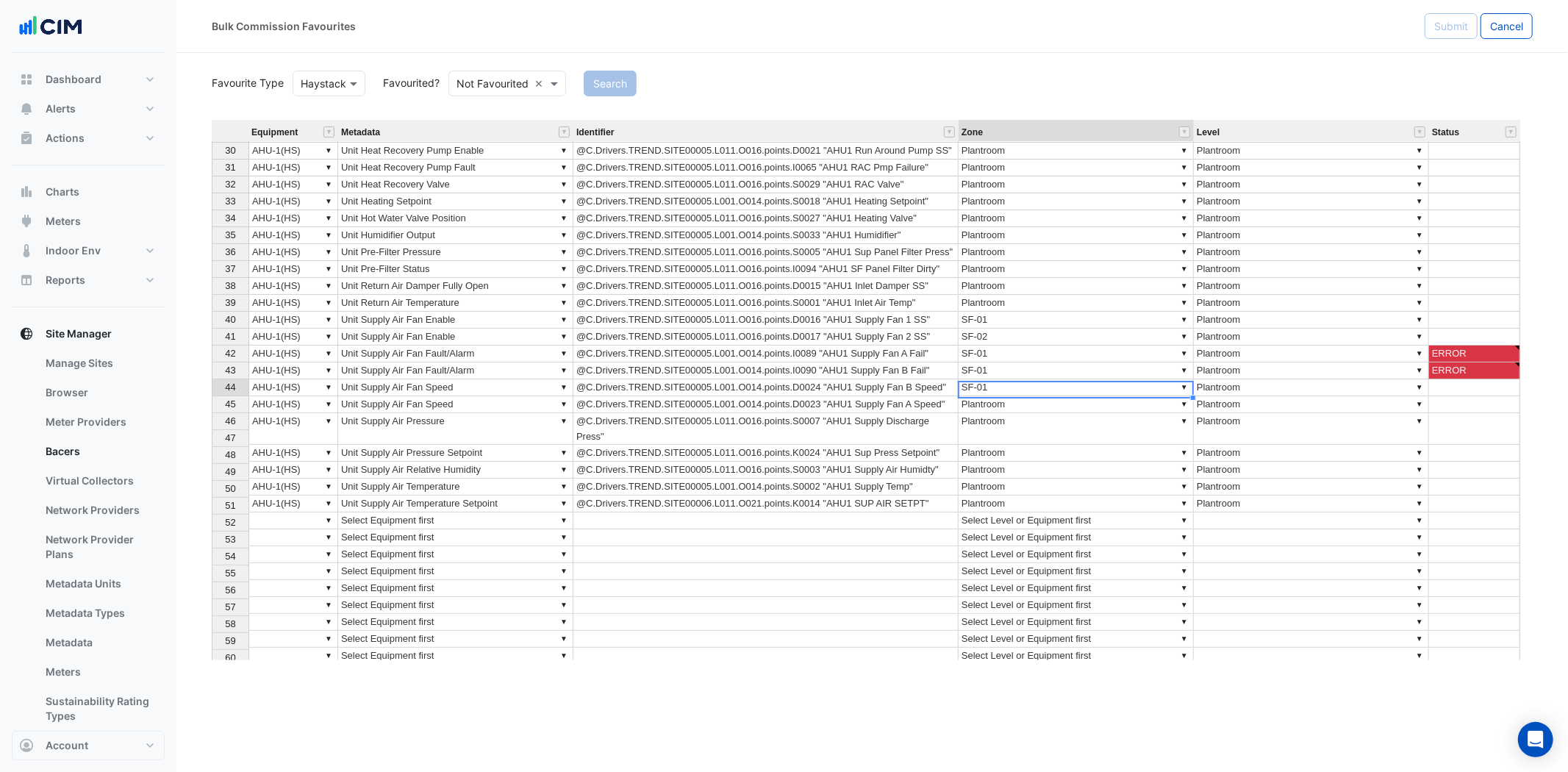 click on "▼ Plantroom" at bounding box center [1076, 404] 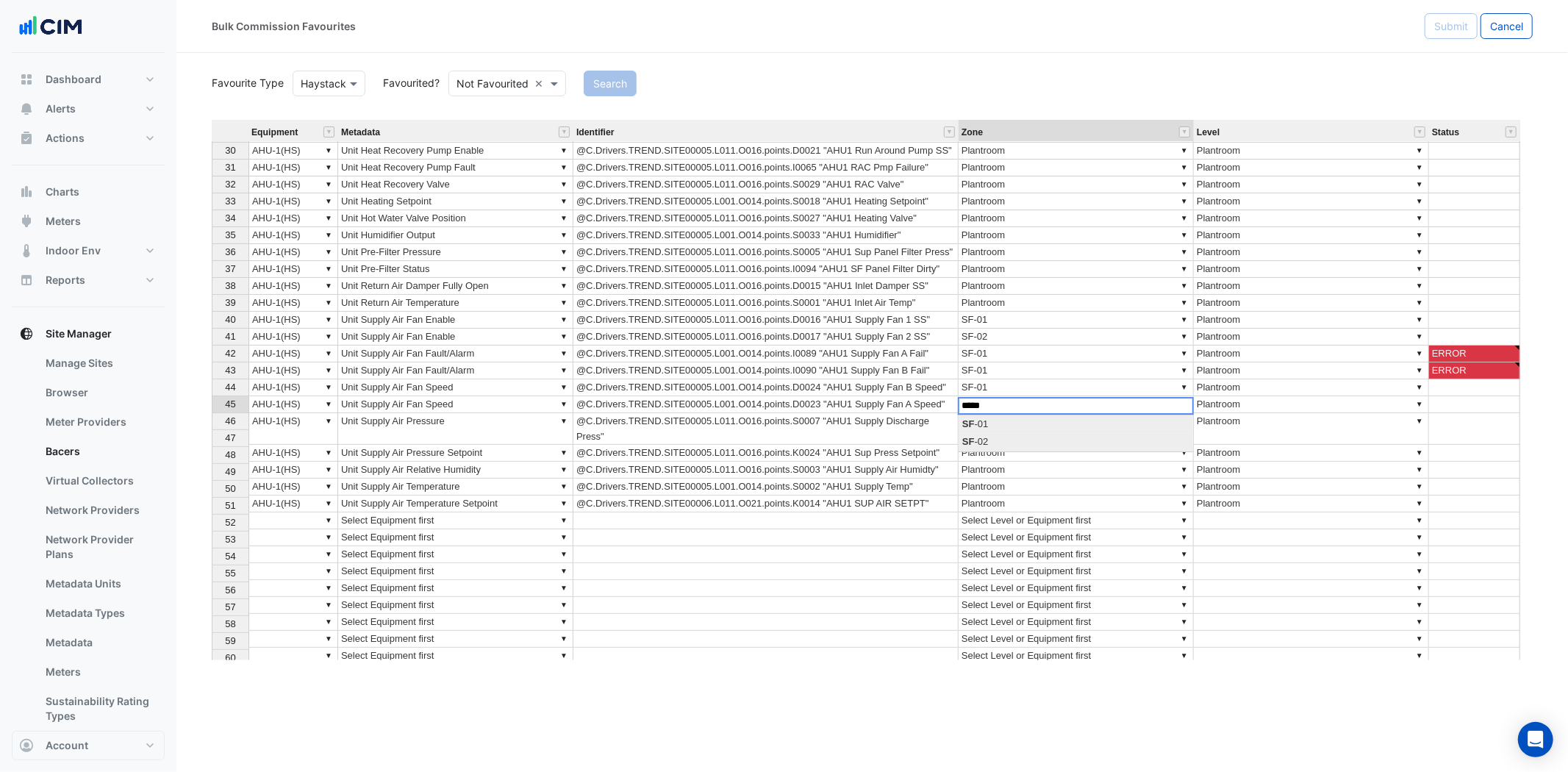 click on "Equipment Metadata Identifier Zone Level Status 21 ▼ ▼ ▼ ▼ 22 ▼ AHU-1(HS) ▼ Unit Filter Status @C.Drivers.TREND.SITE00005.L011.O016.points.I0096 "AHU1 SF Bag Filter Dirty" ▼ Plantroom ▼ Plantroom ERROR 23 ▼ AHU-1(HS) ▼ Unit Frost Coil Off Coil Temperature Setpoint @C.Drivers.TREND.SITE00006.L011.O021.points.K0013 "AHU1 FROST COIL SP" ▼ Plantroom ▼ Plantroom 24 ▼ AHU-1(HS) ▼ Unit Frost Coil Return Temperature @C.Drivers.TREND.SITE00005.L011.O018.points.S0039 "AHU1 Frst Coil Rtrn Temp" ▼ Plantroom ▼ Plantroom 25 ▼ AHU-1(HS) ▼ Unit Frost Coil Supply Temperature @C.Drivers.TREND.SITE00005.L011.O018.points.S0038 "AHU1 Frst Coil Flow Temp" ▼ Plantroom ▼ Plantroom 26 ▼ AHU-1(HS) ▼ Unit Frost Coil Valve Position @C.Drivers.TREND.SITE00005.L001.O014.points.D0001 "AHU1 Frost Coil" ▼ Plantroom ▼ Plantroom 27 ▼ AHU-1(HS) ▼ Unit Frost Status Switch @C.Drivers.TREND.SITE00006.L011.O087.points.I0009 "AHU1 Frost" ▼ Plantroom ▼ Plantroom 28 ▼ AHU-1(HS) ▼ ▼ ▼" at bounding box center [872, 390] 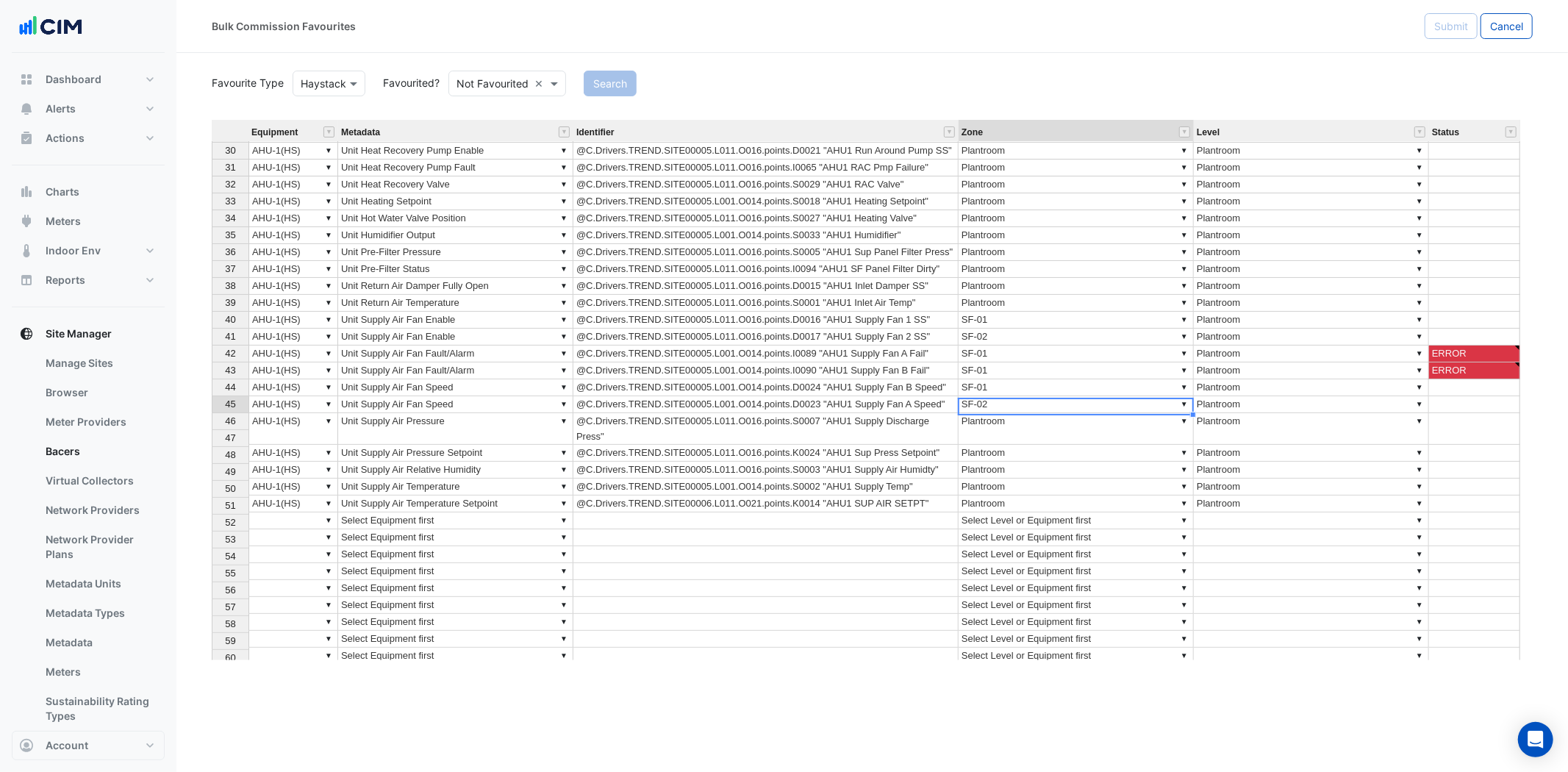 type on "*****" 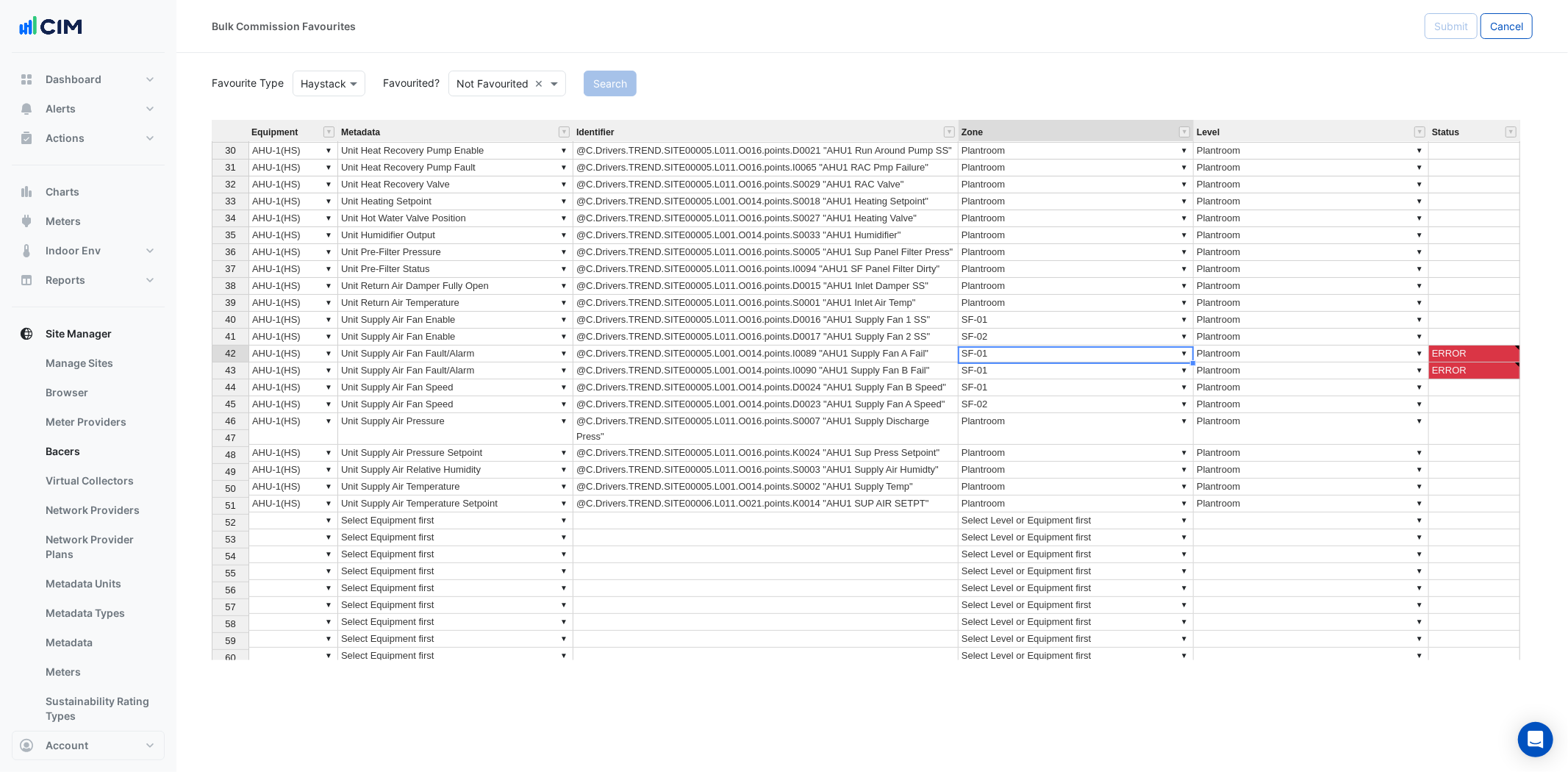 click on "▼ SF-01" at bounding box center (1076, 354) 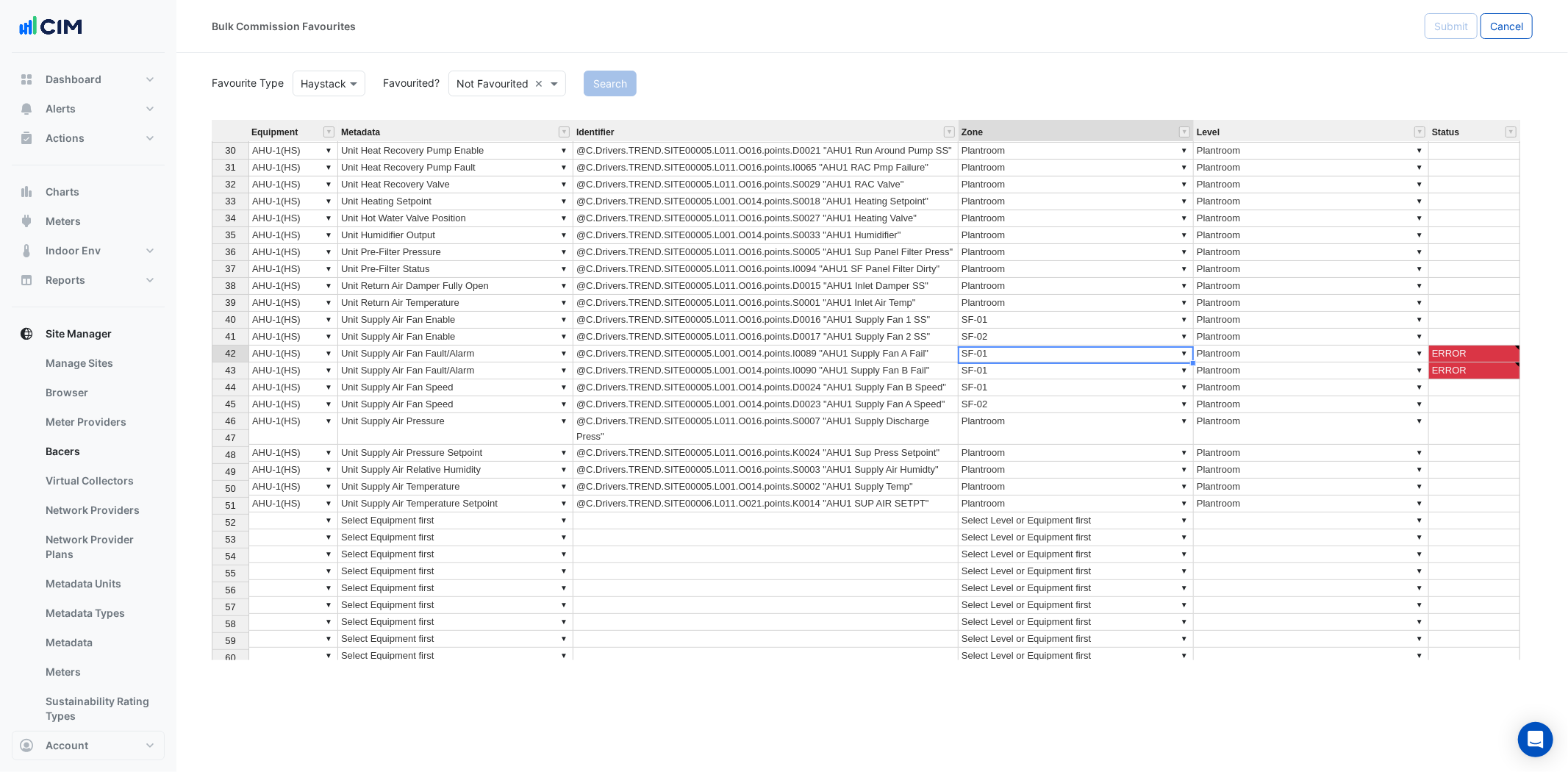 click on "▼ SF-01" at bounding box center (1076, 371) 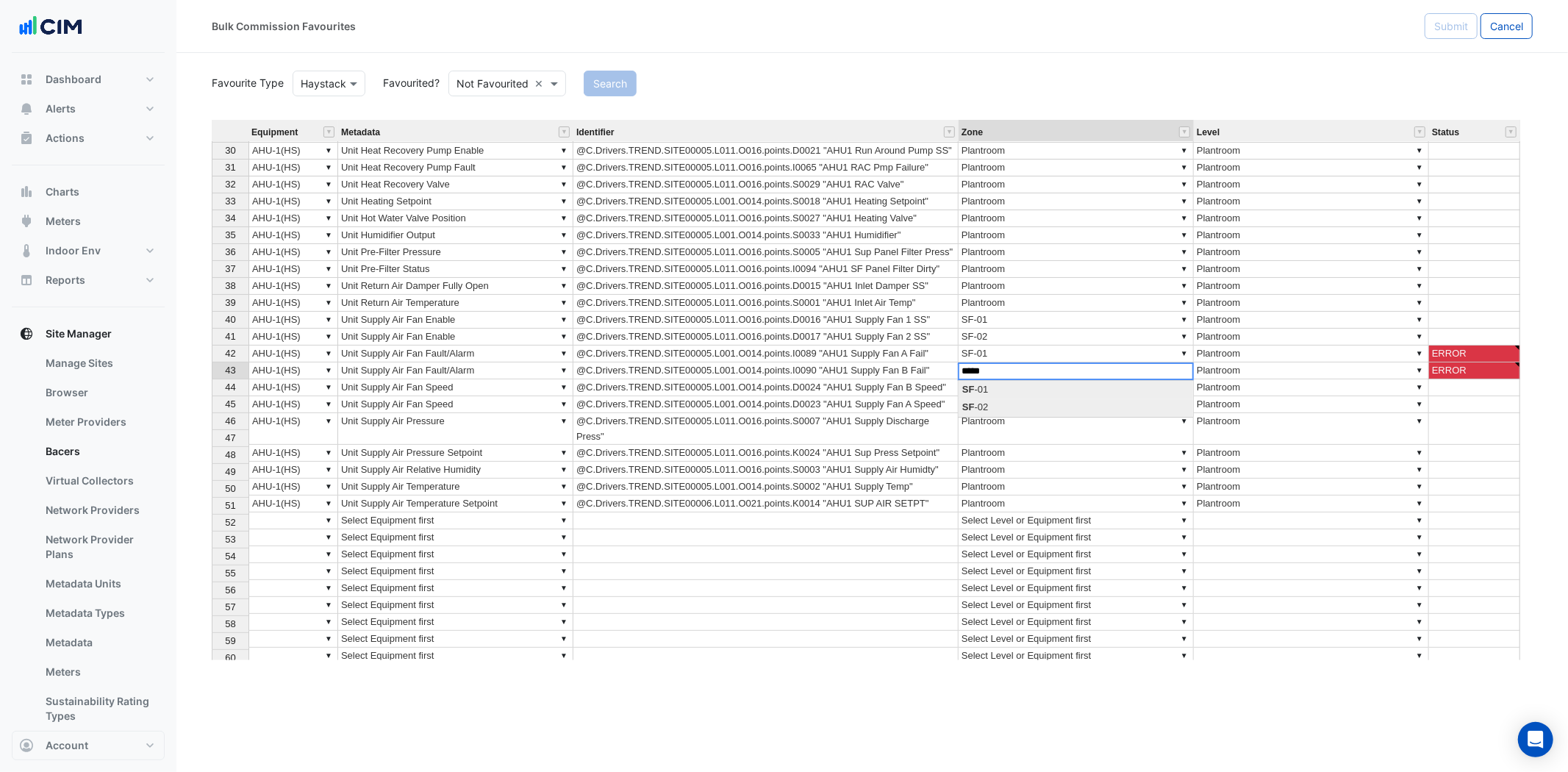click on "Equipment Metadata Identifier Zone Level Status 21 ▼ ▼ ▼ ▼ 22 ▼ AHU-1(HS) ▼ Unit Filter Status @C.Drivers.TREND.SITE00005.L011.O016.points.I0096 "AHU1 SF Bag Filter Dirty" ▼ Plantroom ▼ Plantroom ERROR 23 ▼ AHU-1(HS) ▼ Unit Frost Coil Off Coil Temperature Setpoint @C.Drivers.TREND.SITE00006.L011.O021.points.K0013 "AHU1 FROST COIL SP" ▼ Plantroom ▼ Plantroom 24 ▼ AHU-1(HS) ▼ Unit Frost Coil Return Temperature @C.Drivers.TREND.SITE00005.L011.O018.points.S0039 "AHU1 Frst Coil Rtrn Temp" ▼ Plantroom ▼ Plantroom 25 ▼ AHU-1(HS) ▼ Unit Frost Coil Supply Temperature @C.Drivers.TREND.SITE00005.L011.O018.points.S0038 "AHU1 Frst Coil Flow Temp" ▼ Plantroom ▼ Plantroom 26 ▼ AHU-1(HS) ▼ Unit Frost Coil Valve Position @C.Drivers.TREND.SITE00005.L001.O014.points.D0001 "AHU1 Frost Coil" ▼ Plantroom ▼ Plantroom 27 ▼ AHU-1(HS) ▼ Unit Frost Status Switch @C.Drivers.TREND.SITE00006.L011.O087.points.I0009 "AHU1 Frost" ▼ Plantroom ▼ Plantroom 28 ▼ AHU-1(HS) ▼ ▼ ▼" at bounding box center (872, 390) 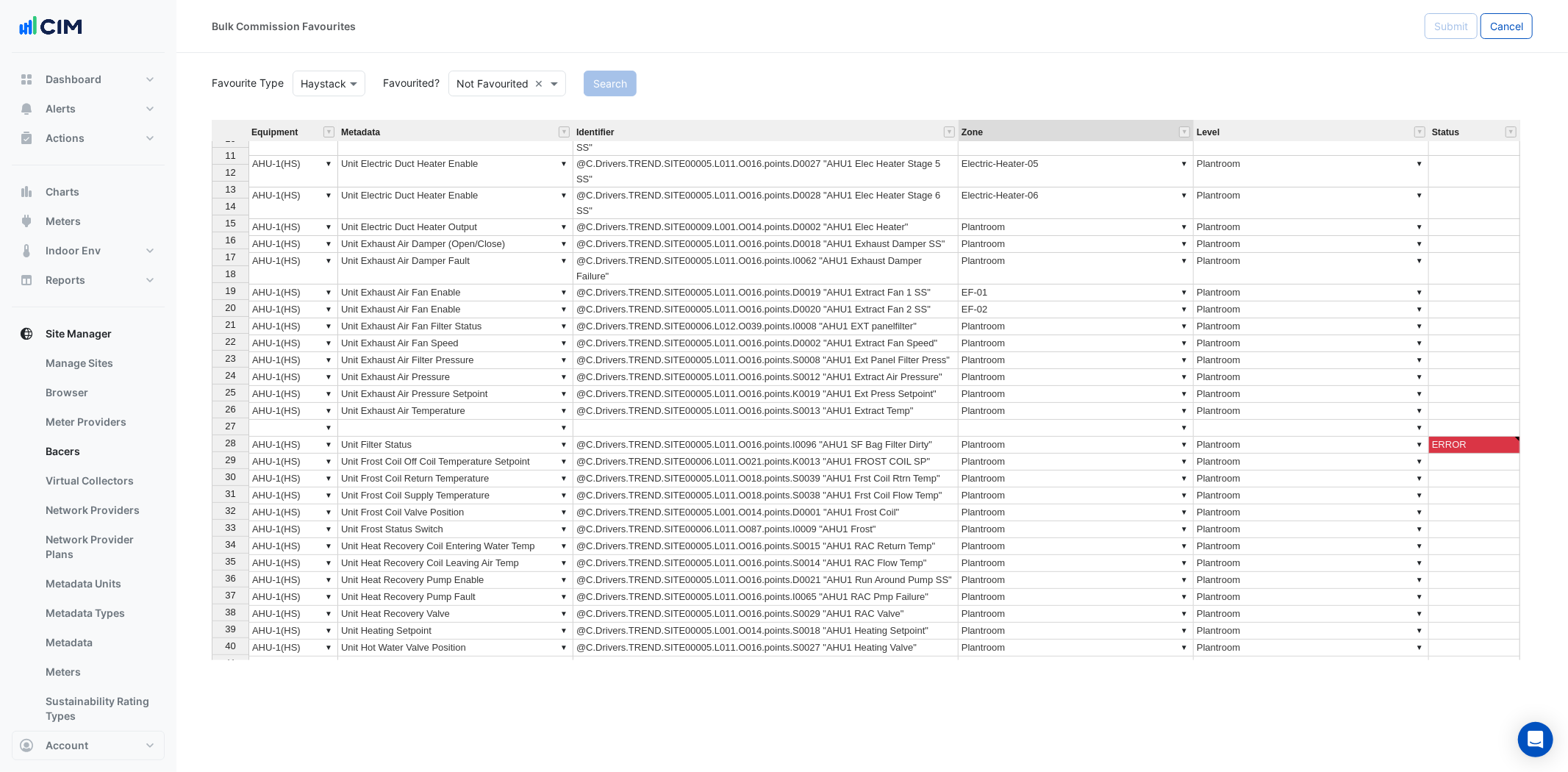 type on "*****" 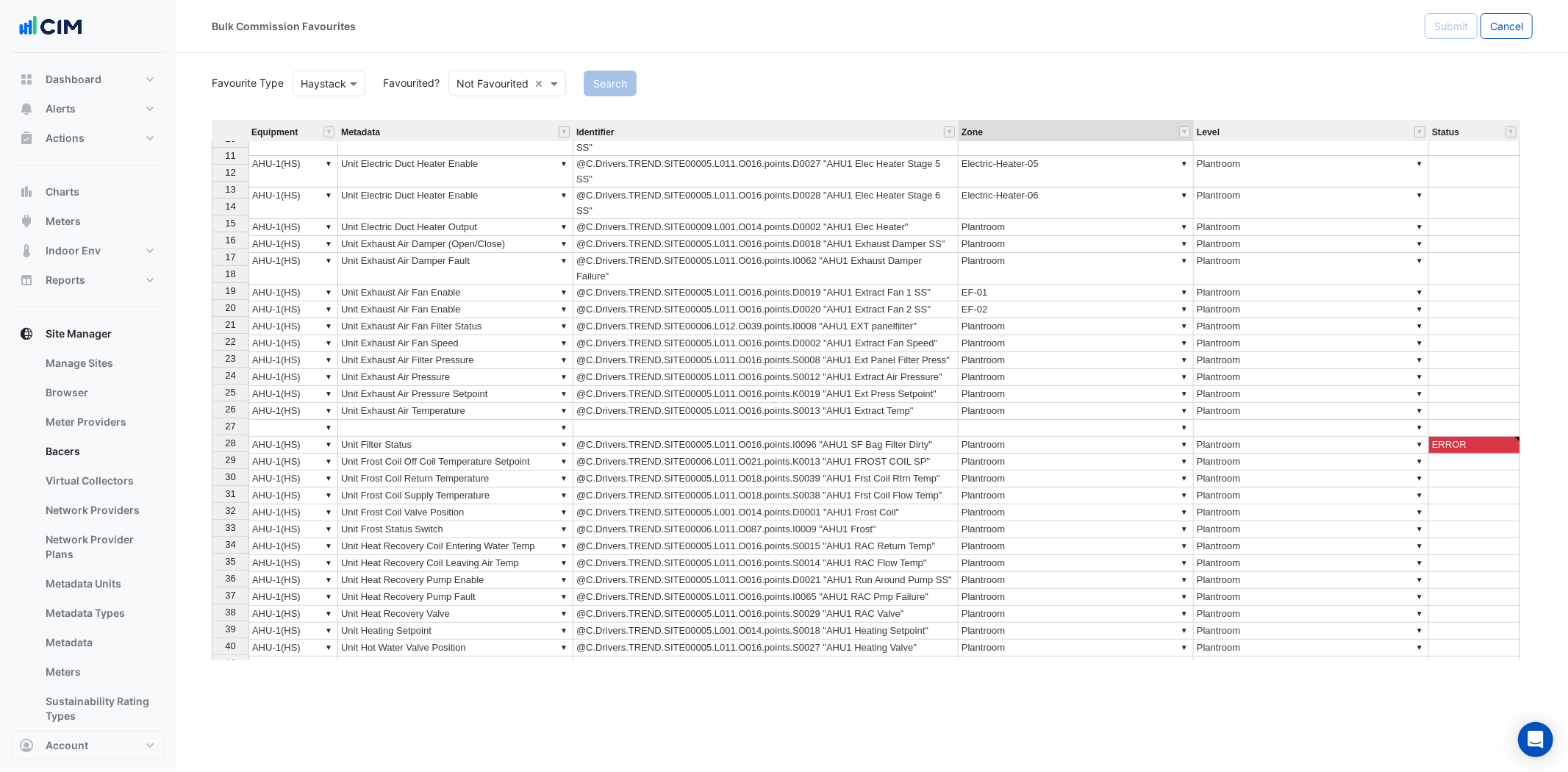 click on "▼ Plantroom" at bounding box center [1076, 445] 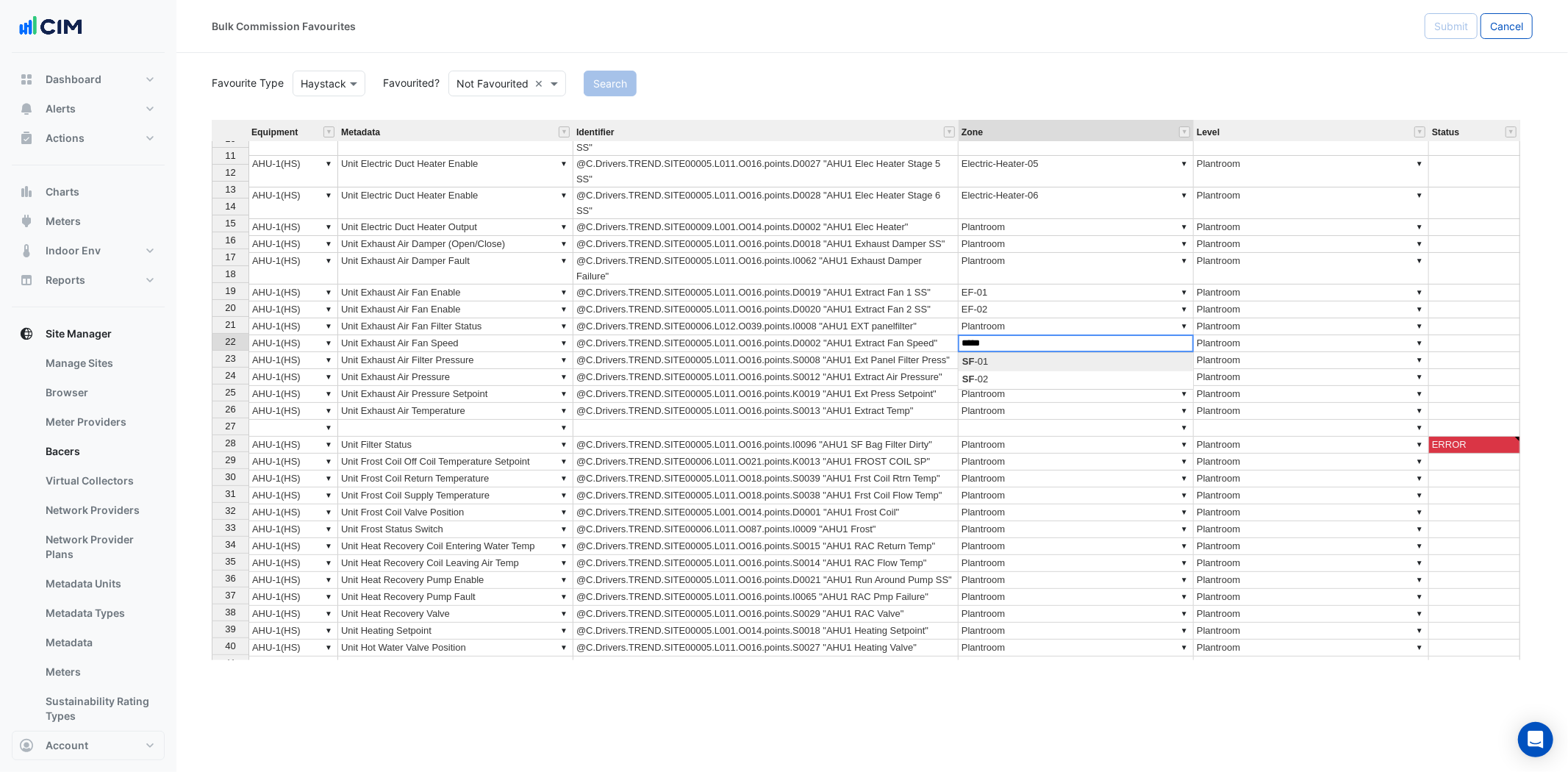 click on "Equipment Metadata Identifier Zone Level Status 1 ▼ ▼ ▼ ▼ 2 ▼ AHU-1(HS) ▼ Unit Cooling Coil Pump Enable @C.Drivers.TREND.SITE00005.L011.O016.points.D0029 "AHU1 Frost Coil Pump A SS" ▼ Frost-Coil-Pump-A ▼ Plantroom 3 ▼ AHU-1(HS) ▼ Unit Cooling Coil Pump Enable @C.Drivers.TREND.SITE00005.L011.O016.points.D0030 "AHU1 Frost Coil Pump B SS" ▼ Frost-Coil-Pump-B ▼ Plantroom 4 ▼ AHU-1(HS) ▼ Unit Electric Duct Heater Enable @C.Drivers.TREND.SITE00005.L011.O016.points.D0023 "AHU1 Elec Heater Stage 1 SS" ▼ Electric-Heater-01 ▼ Plantroom 5 ▼ AHU-1(HS) ▼ Unit Electric Duct Heater Enable @C.Drivers.TREND.SITE00005.L011.O016.points.D0024 "AHU1 Elec Heater Stage 2 SS" ▼ Electric-Heater-02 ▼ Plantroom 6 ▼ AHU-1(HS) ▼ Unit Electric Duct Heater Enable @C.Drivers.TREND.SITE00005.L011.O016.points.D0025 "AHU1 Elec Heater Stage 3 SS" ▼ Electric-Heater-03 ▼ Plantroom 7 ▼ AHU-1(HS) ▼ Unit Electric Duct Heater Enable ▼ Electric-Heater-04 ▼ Plantroom 8 ▼ AHU-1(HS) ▼ ▼ ▼" at bounding box center [872, 390] 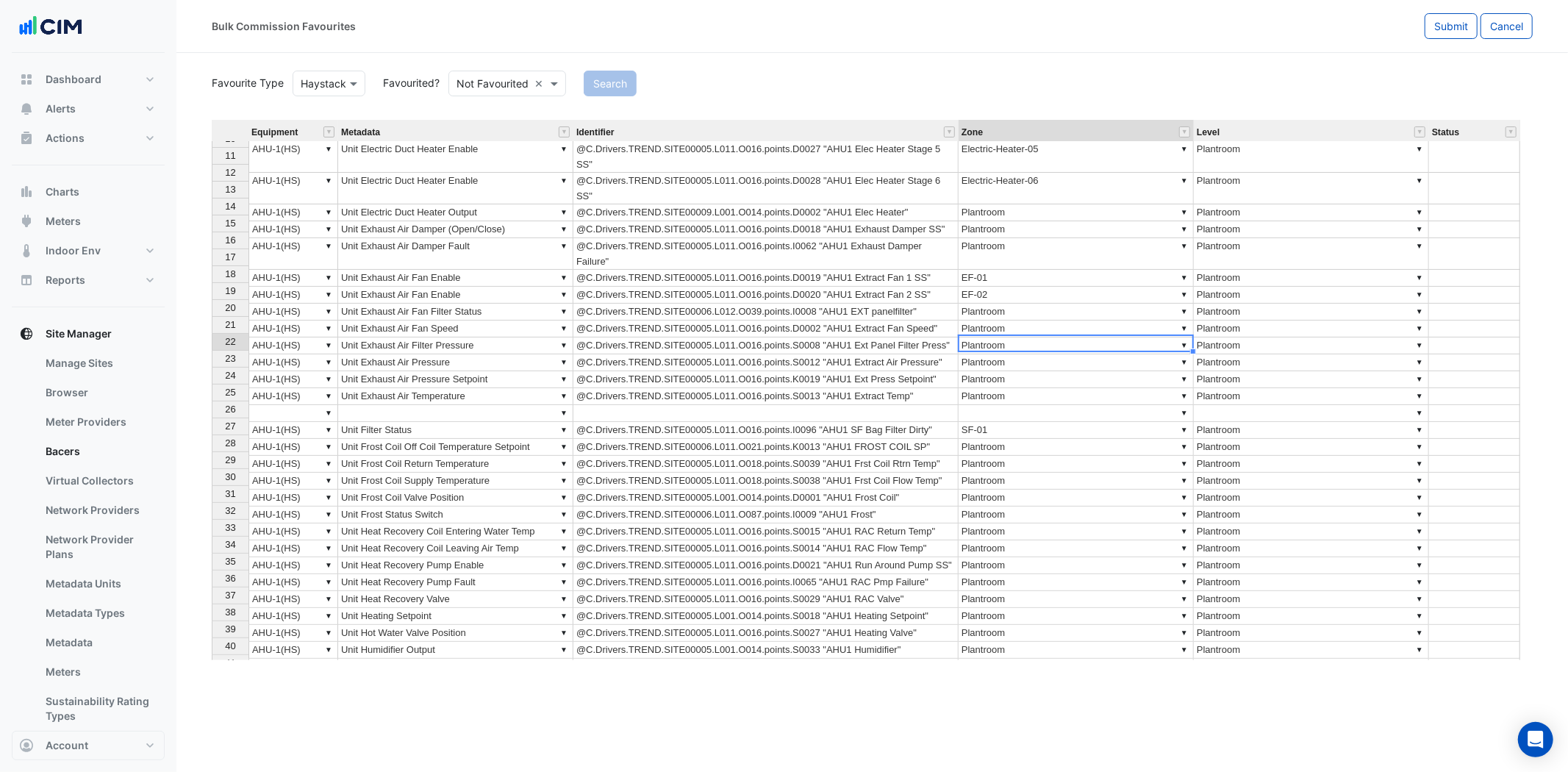 type on "*****" 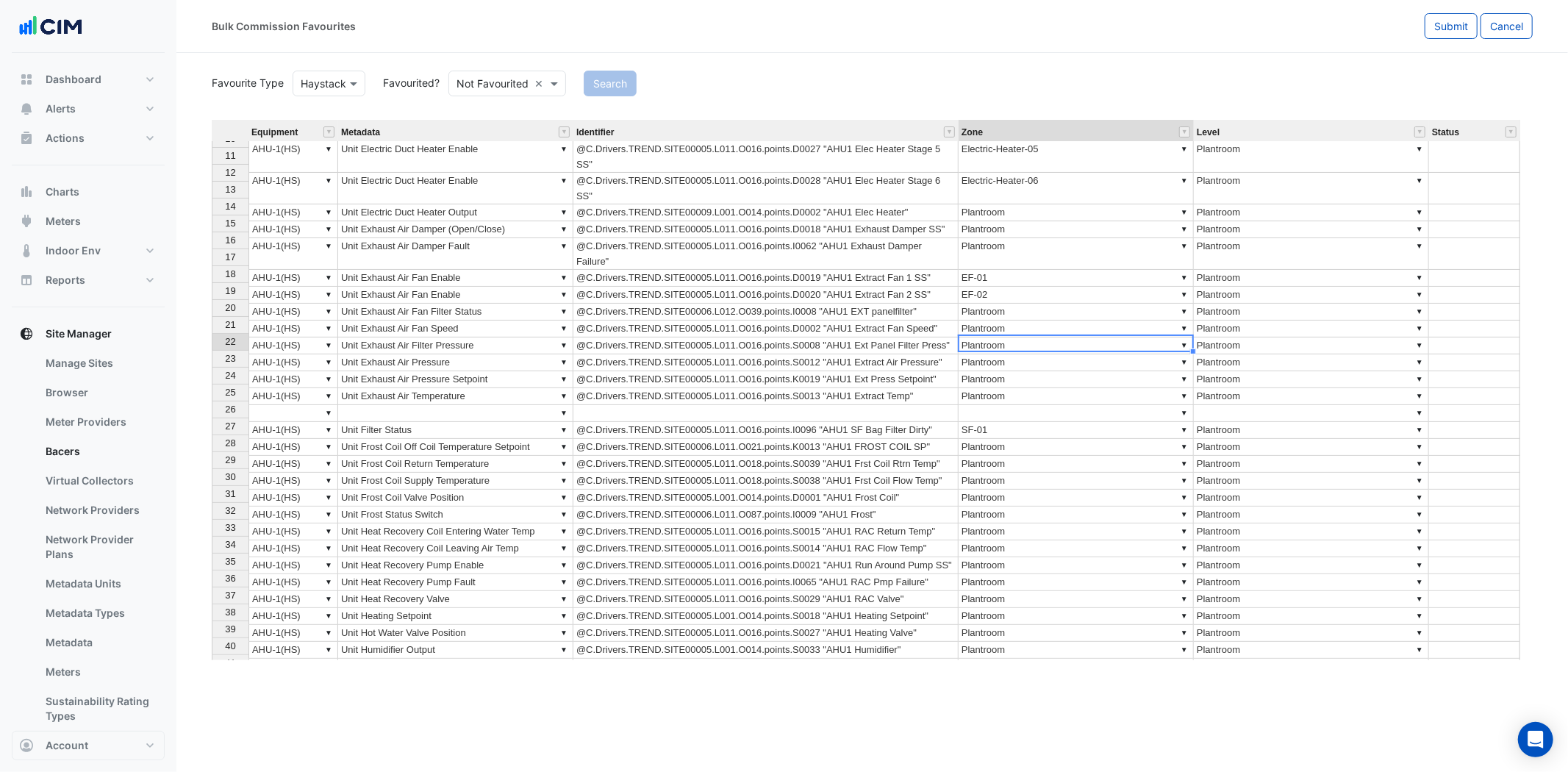 click on "▼ SF-01" at bounding box center [1076, 430] 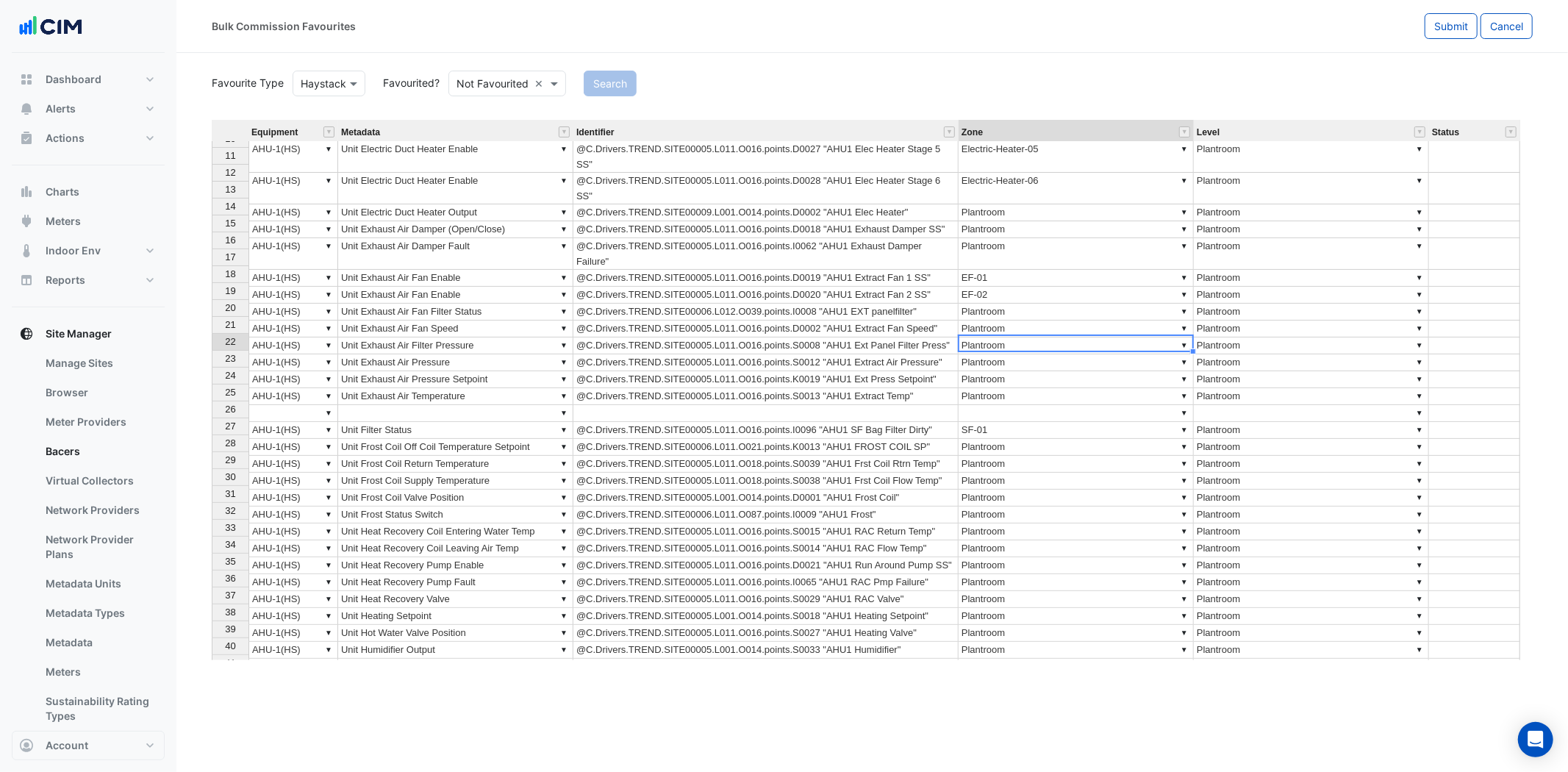click on "▼ Plantroom" at bounding box center (1076, 498) 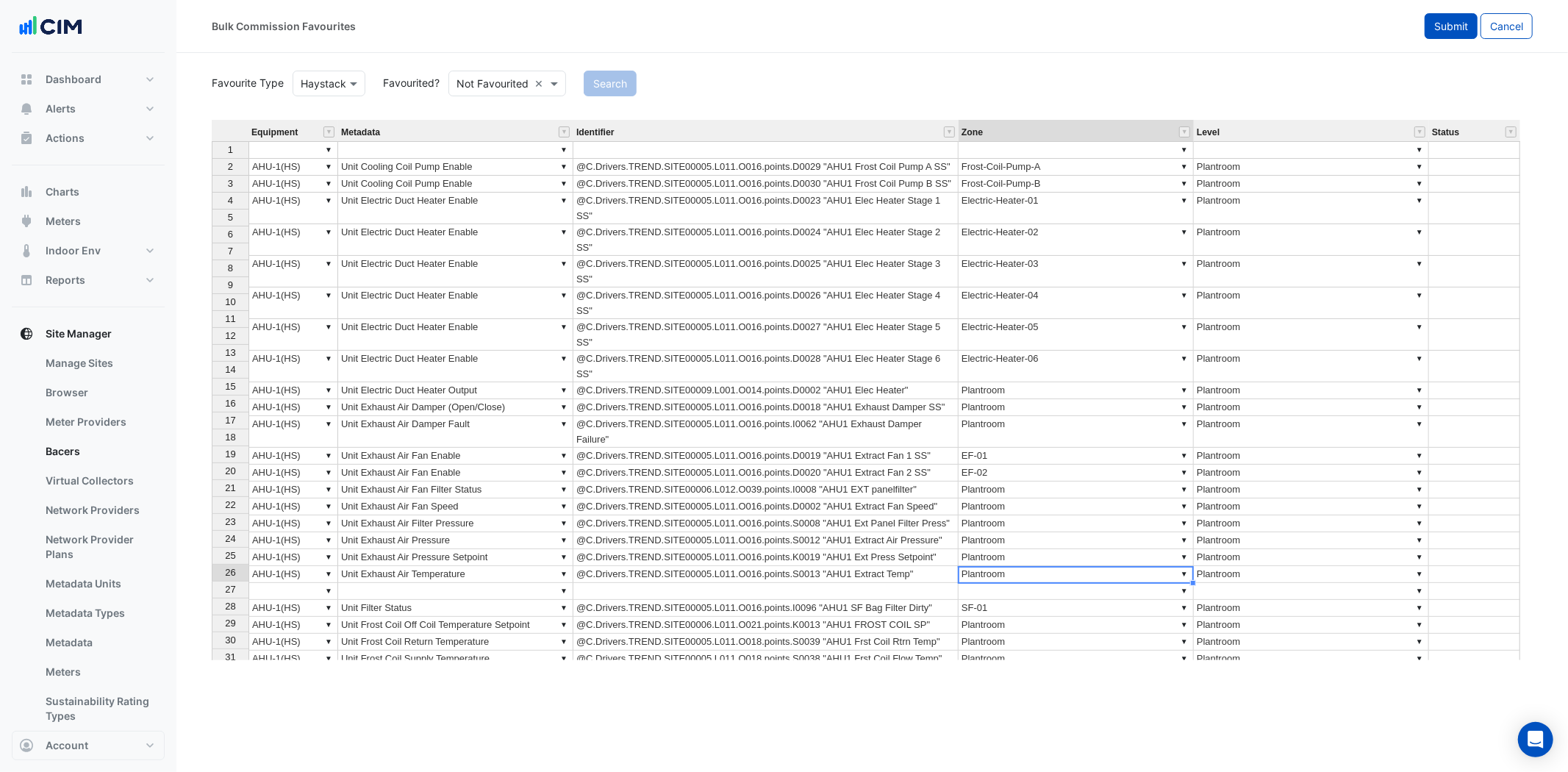 click on "Submit" 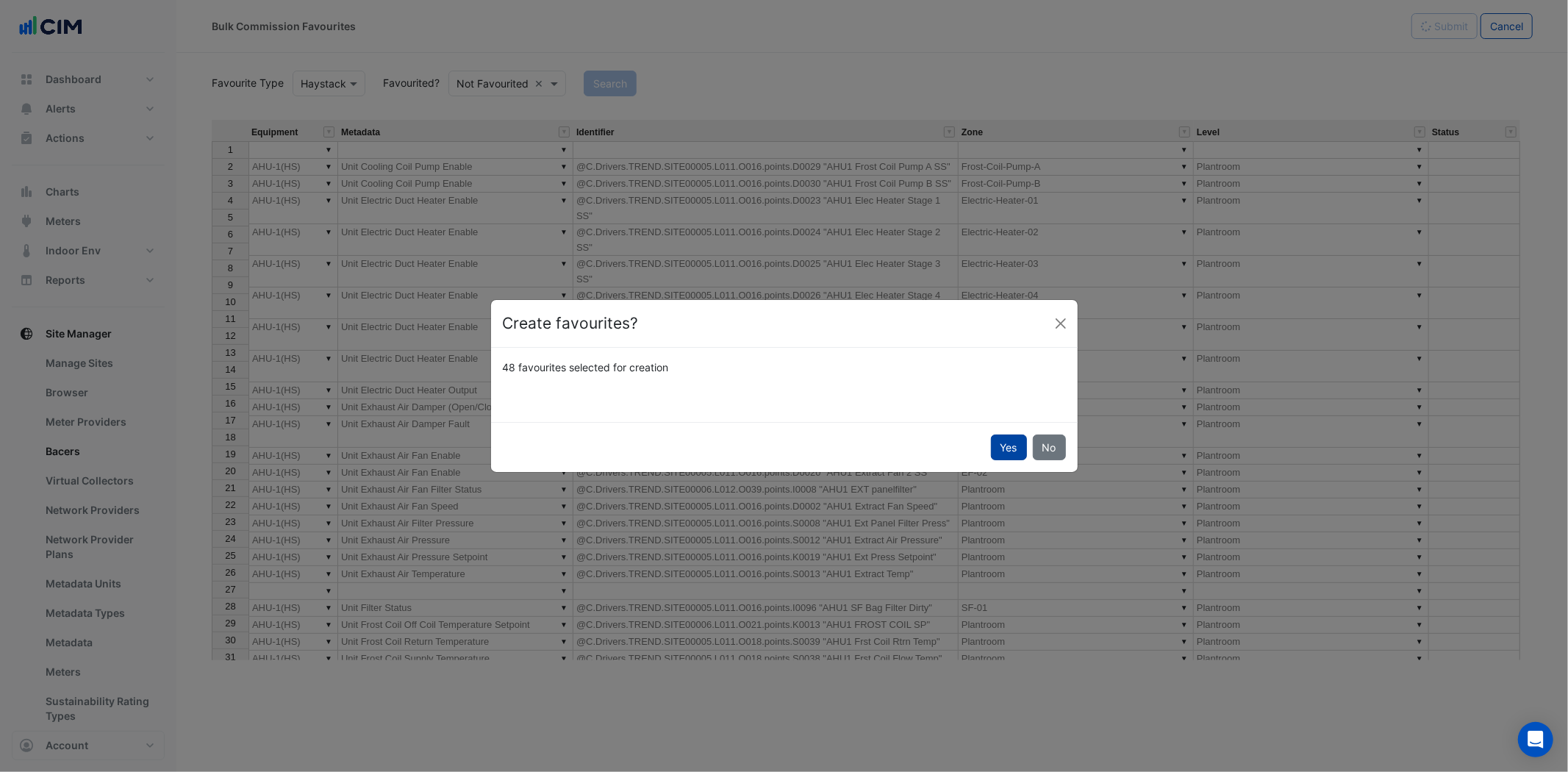 click on "Yes" 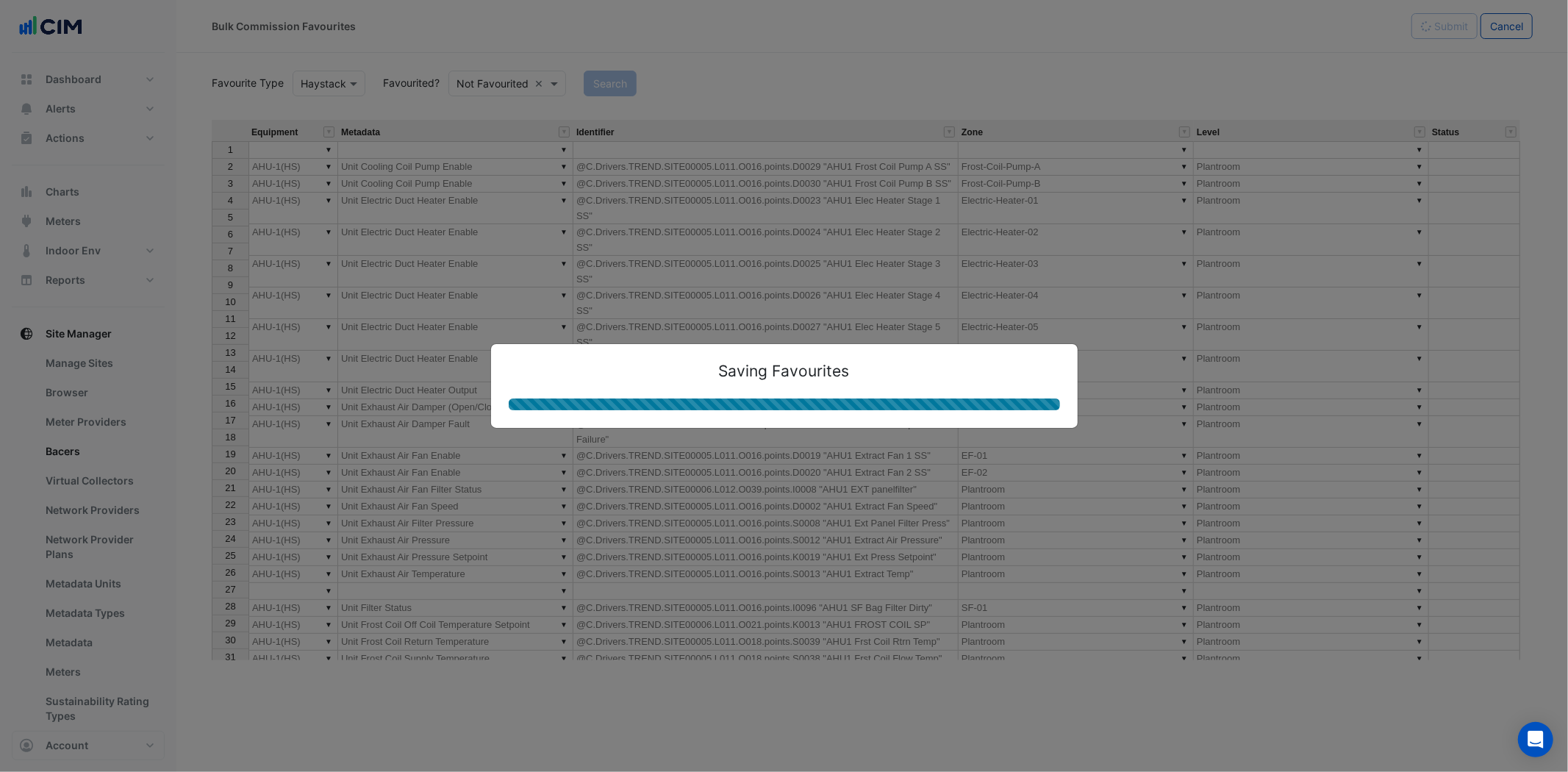 type on "*********" 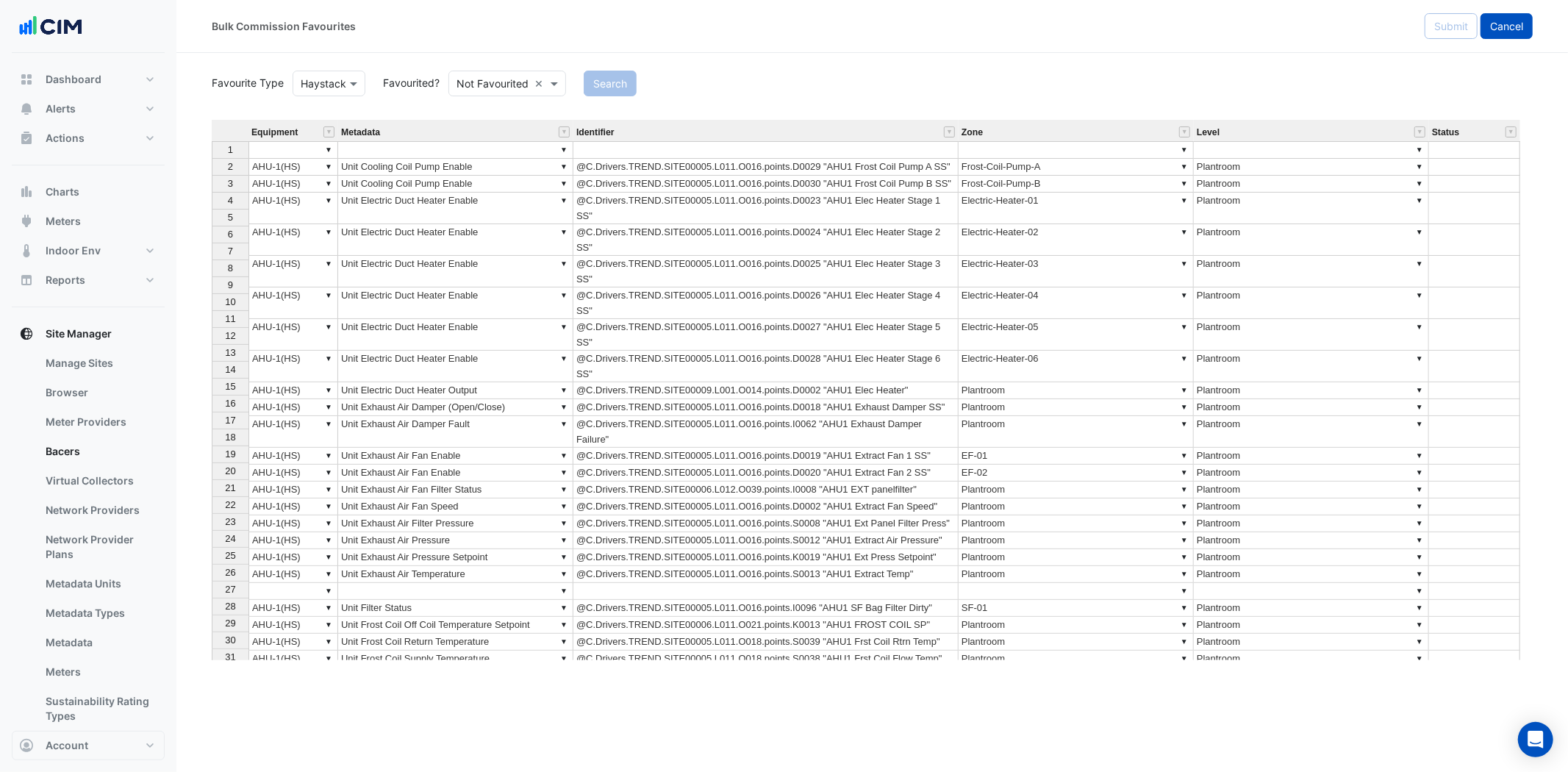 click on "Cancel" 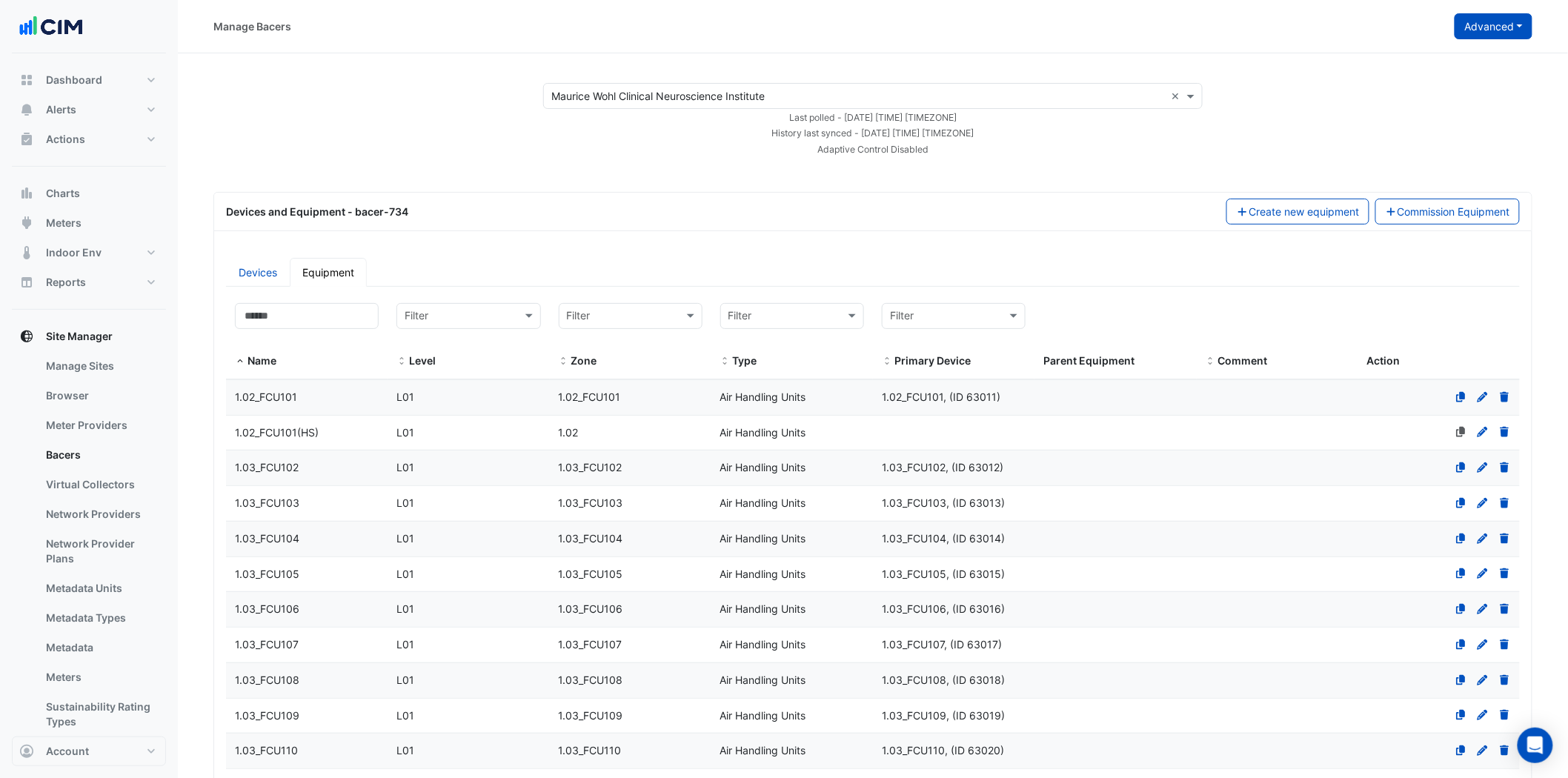 click on "Advanced" at bounding box center [1493, 26] 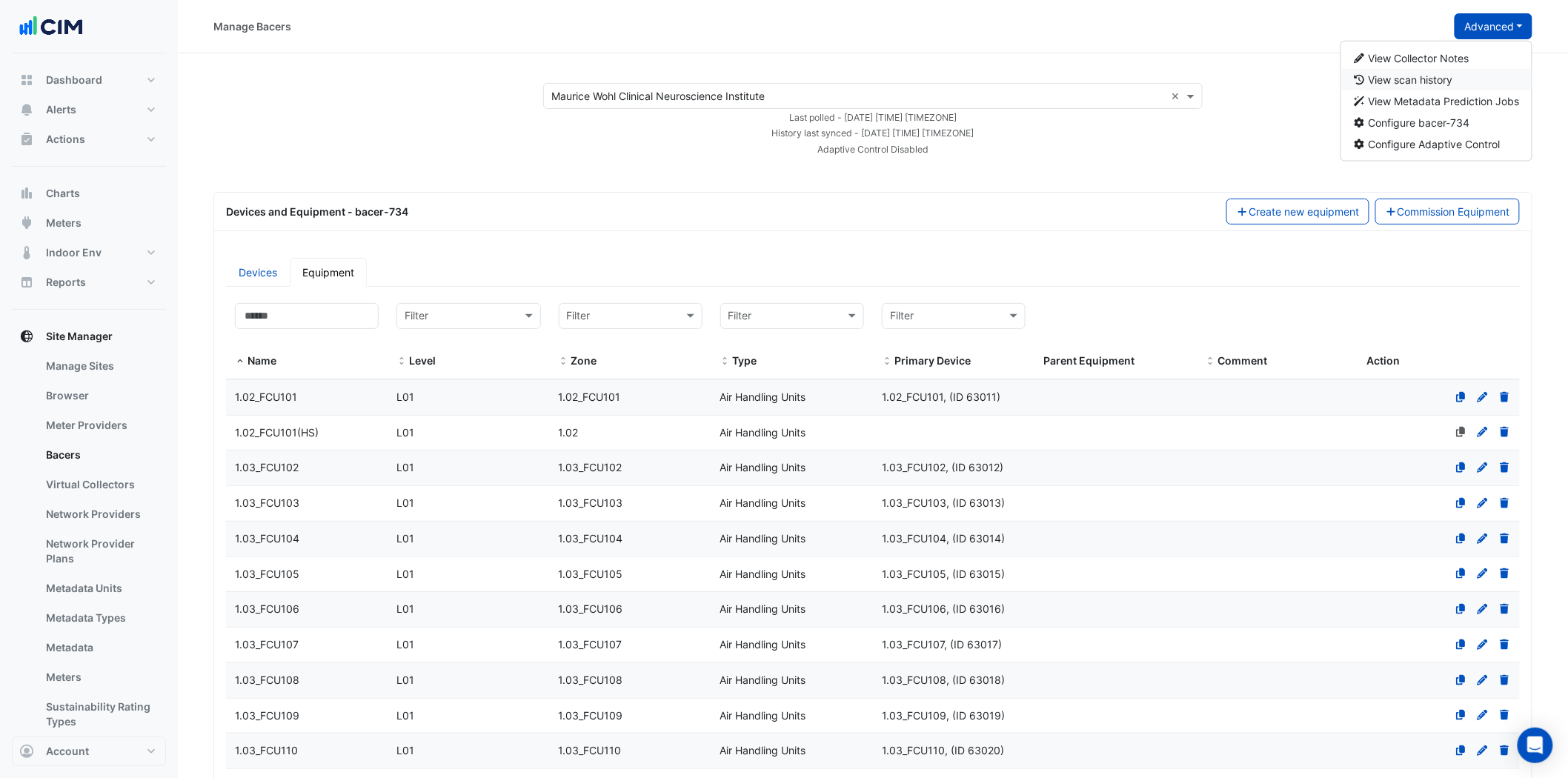 click on "View scan history" 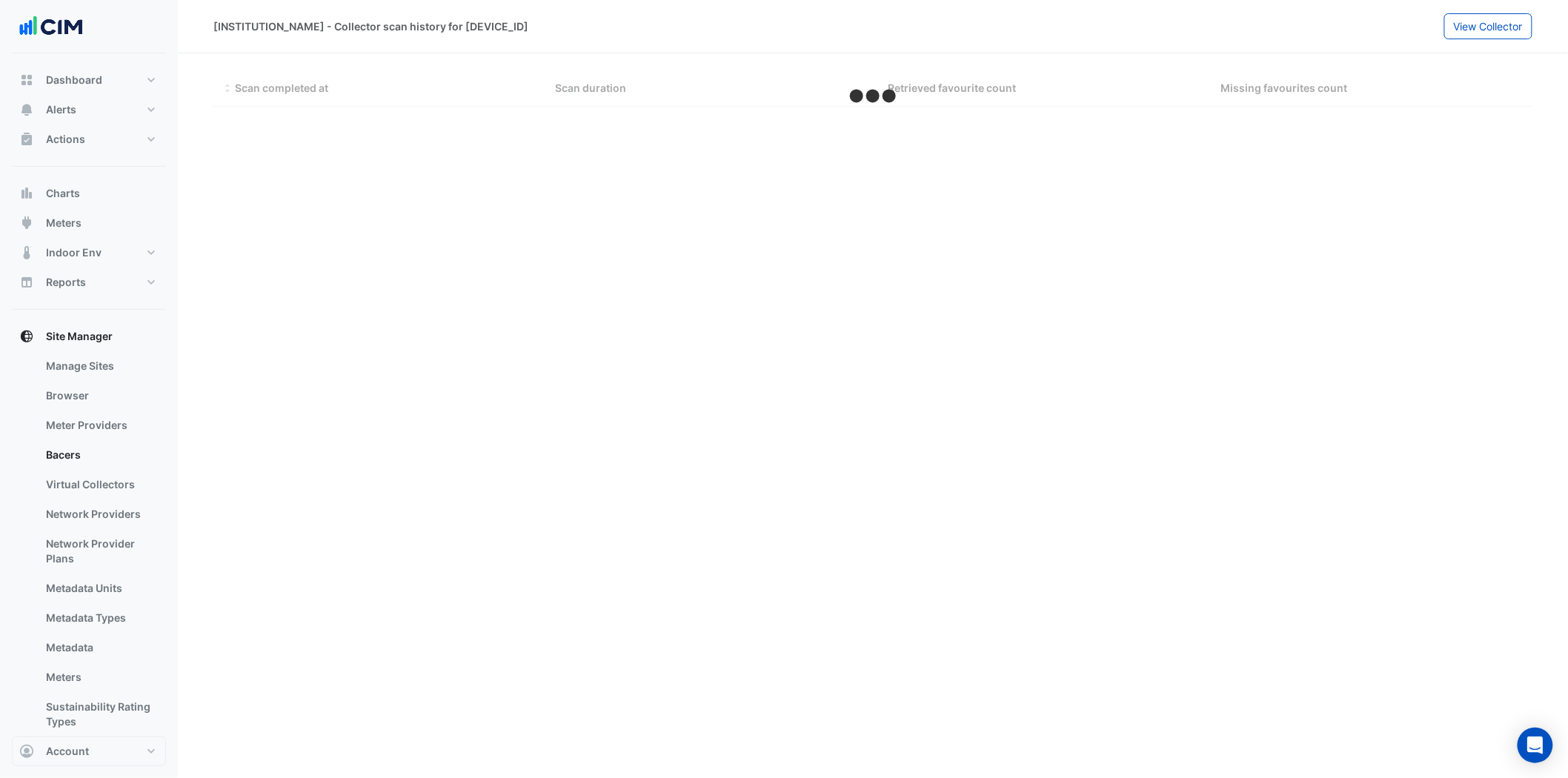 select on "***" 